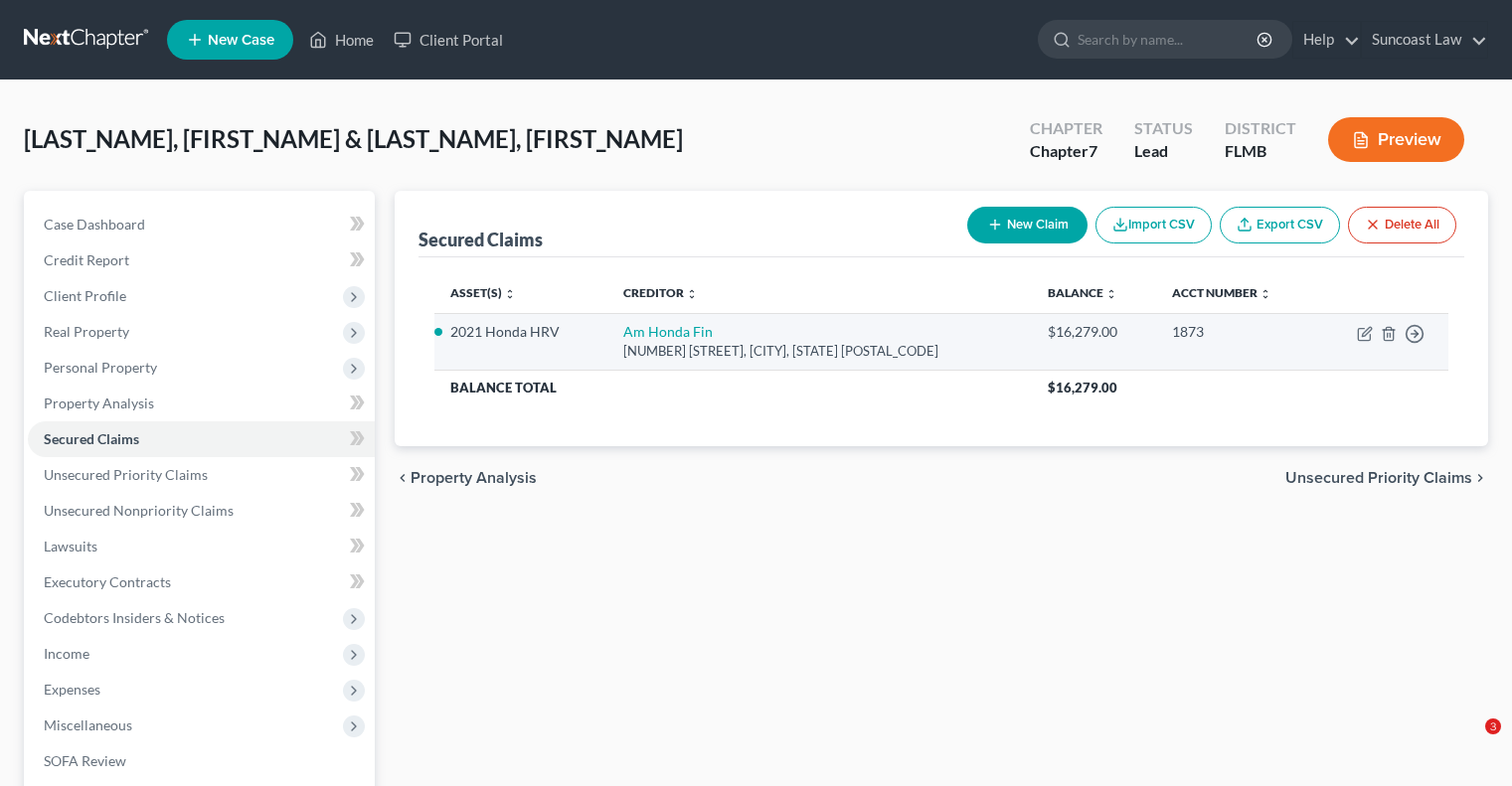 scroll, scrollTop: 0, scrollLeft: 0, axis: both 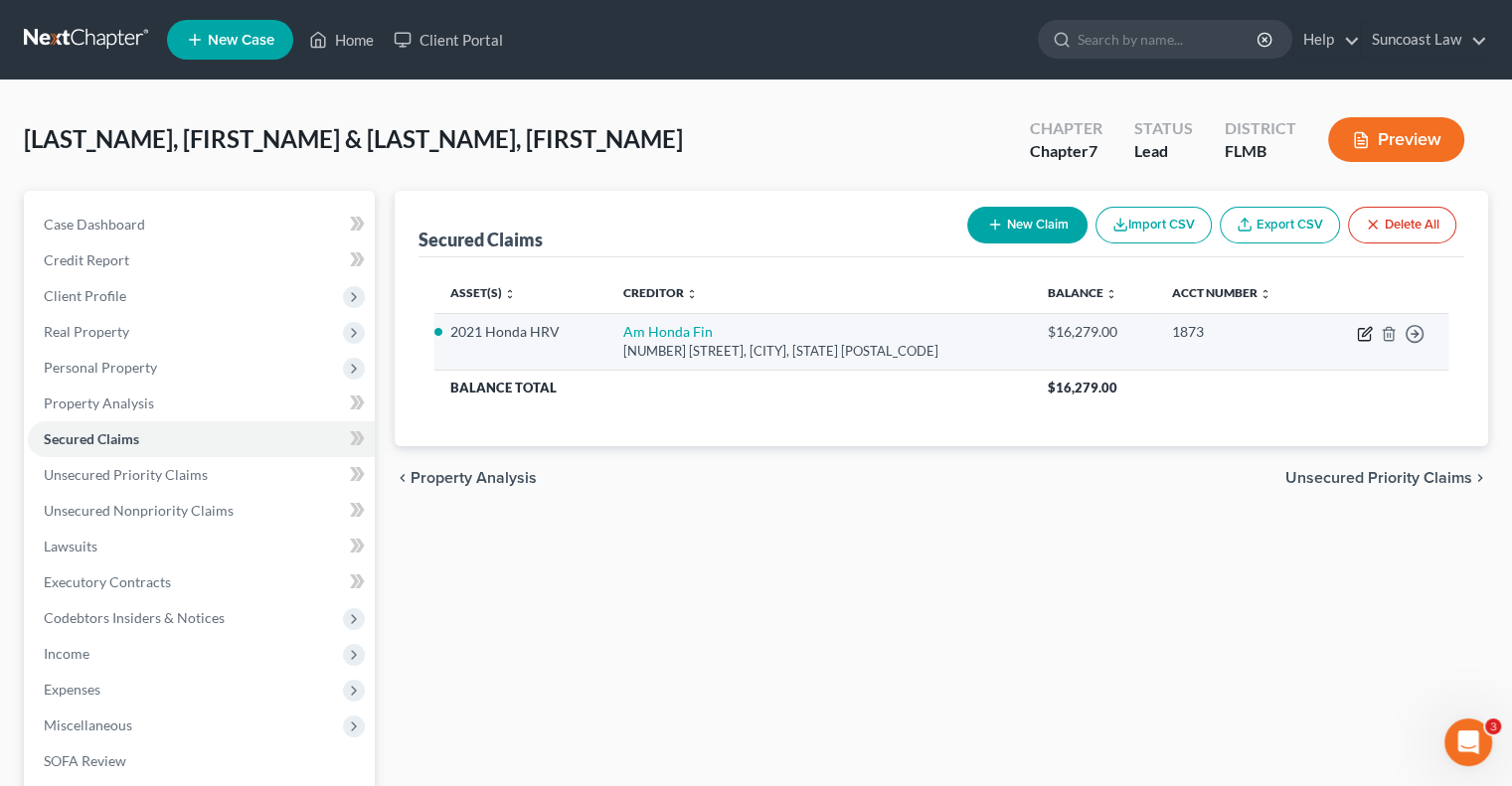 click 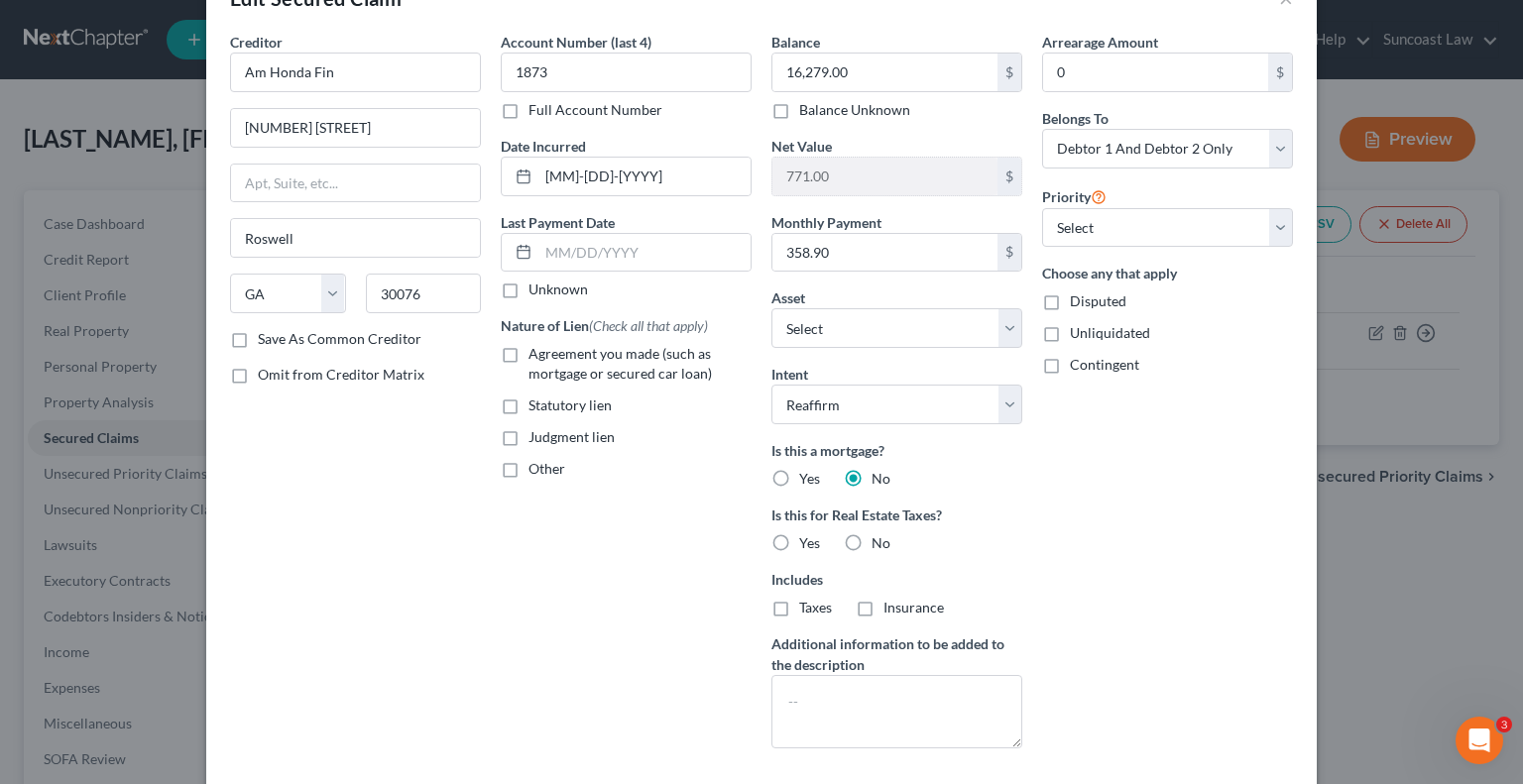 scroll, scrollTop: 177, scrollLeft: 0, axis: vertical 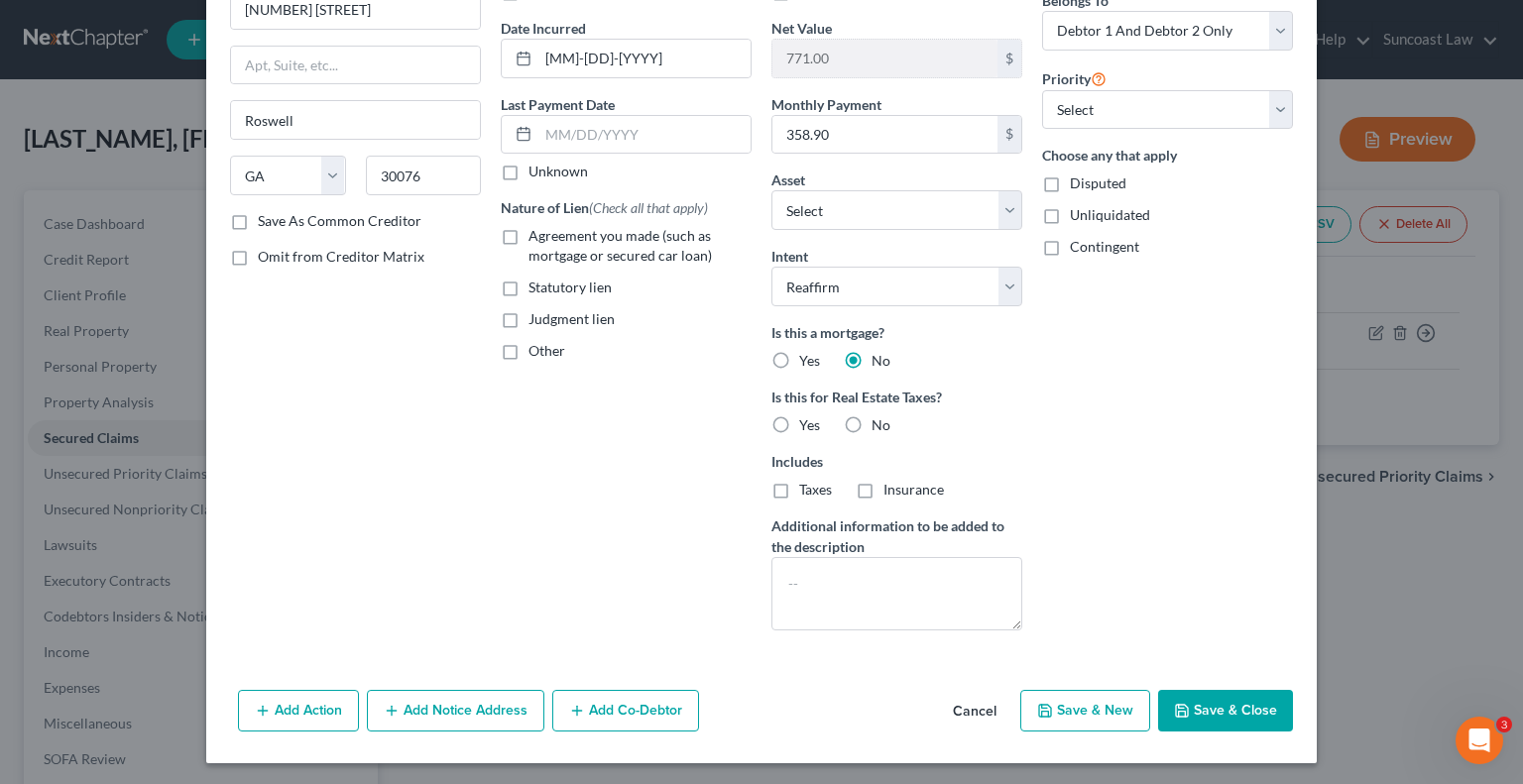 click on "Add Notice Address" at bounding box center [455, 711] 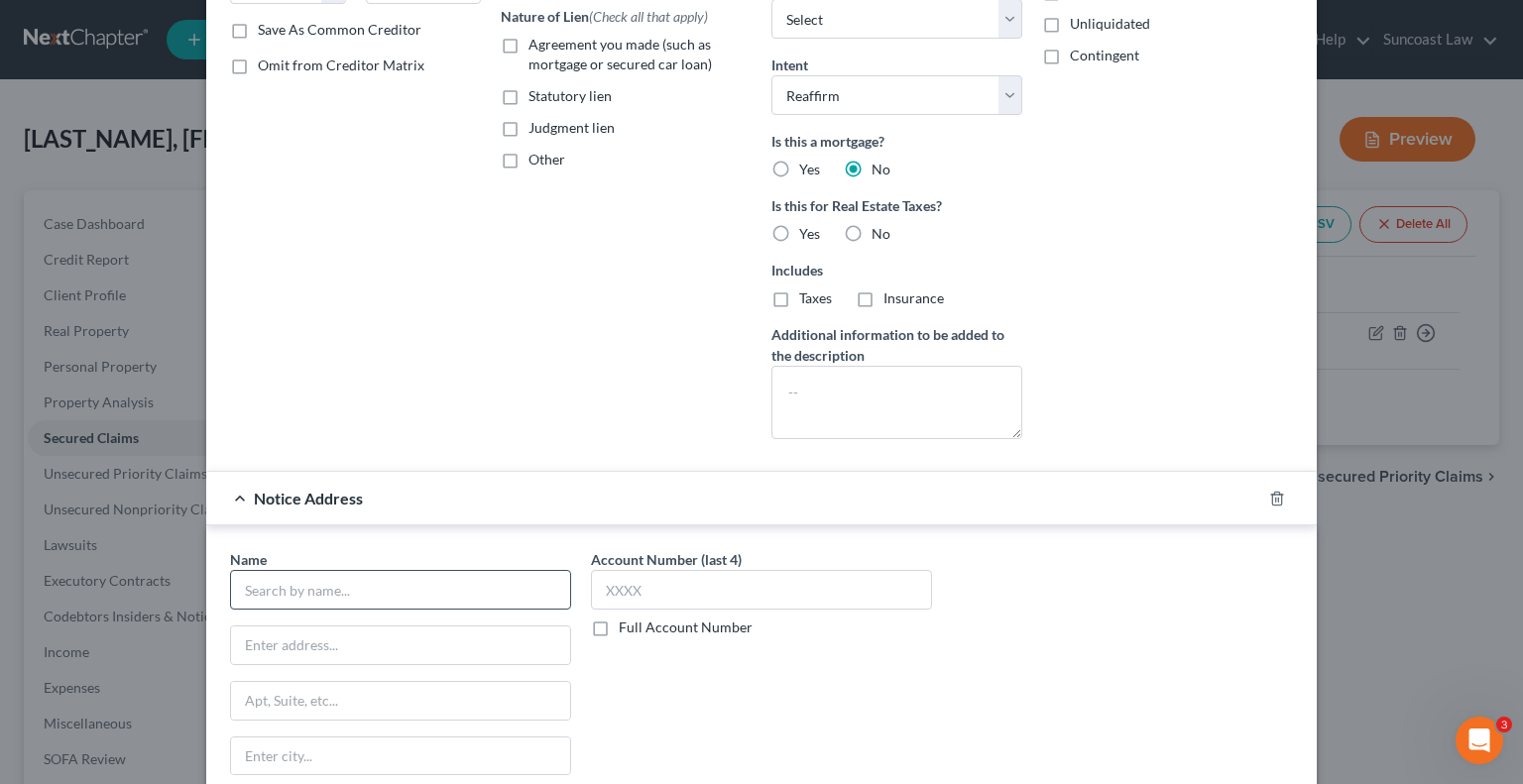 scroll, scrollTop: 376, scrollLeft: 0, axis: vertical 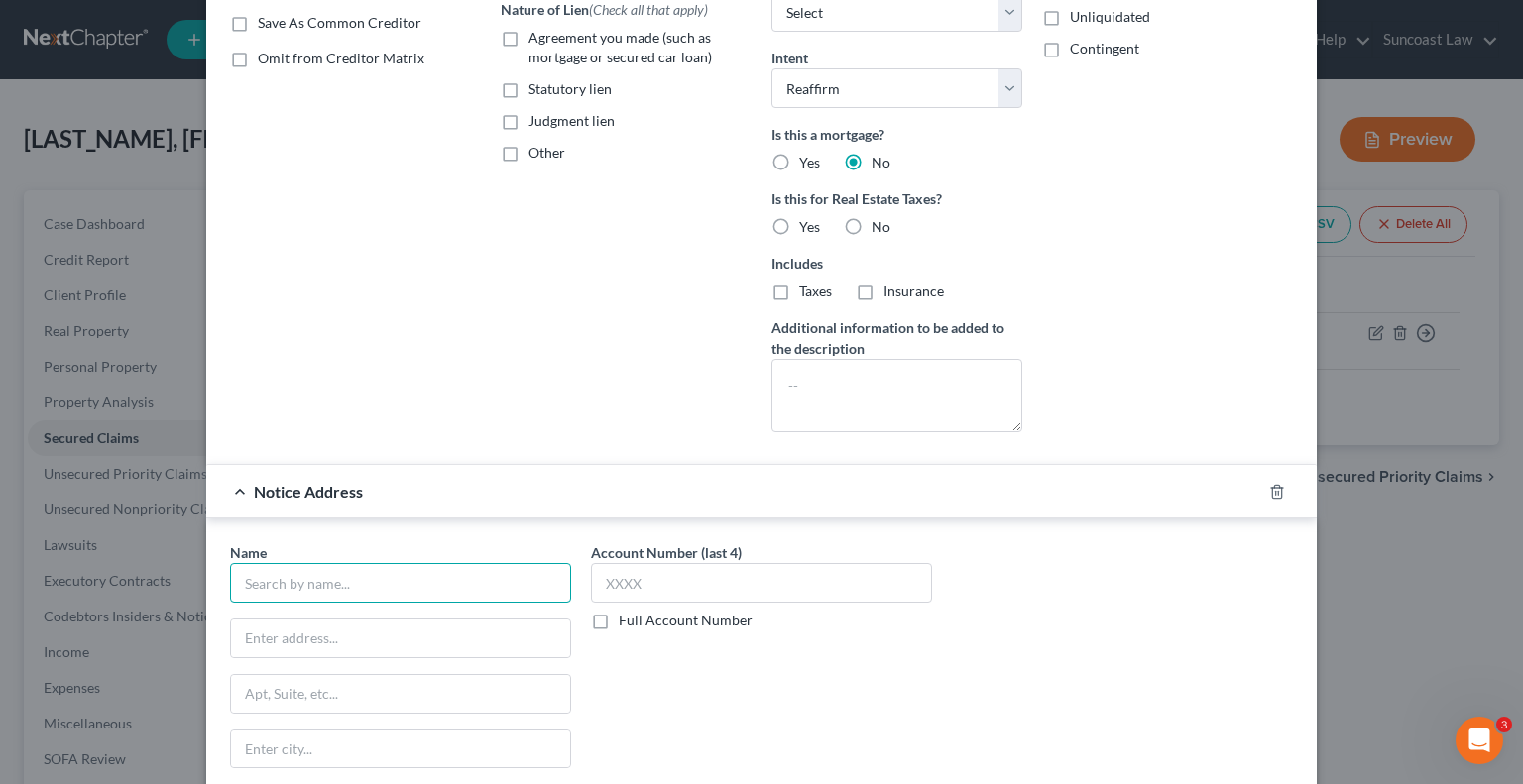 click at bounding box center (401, 583) 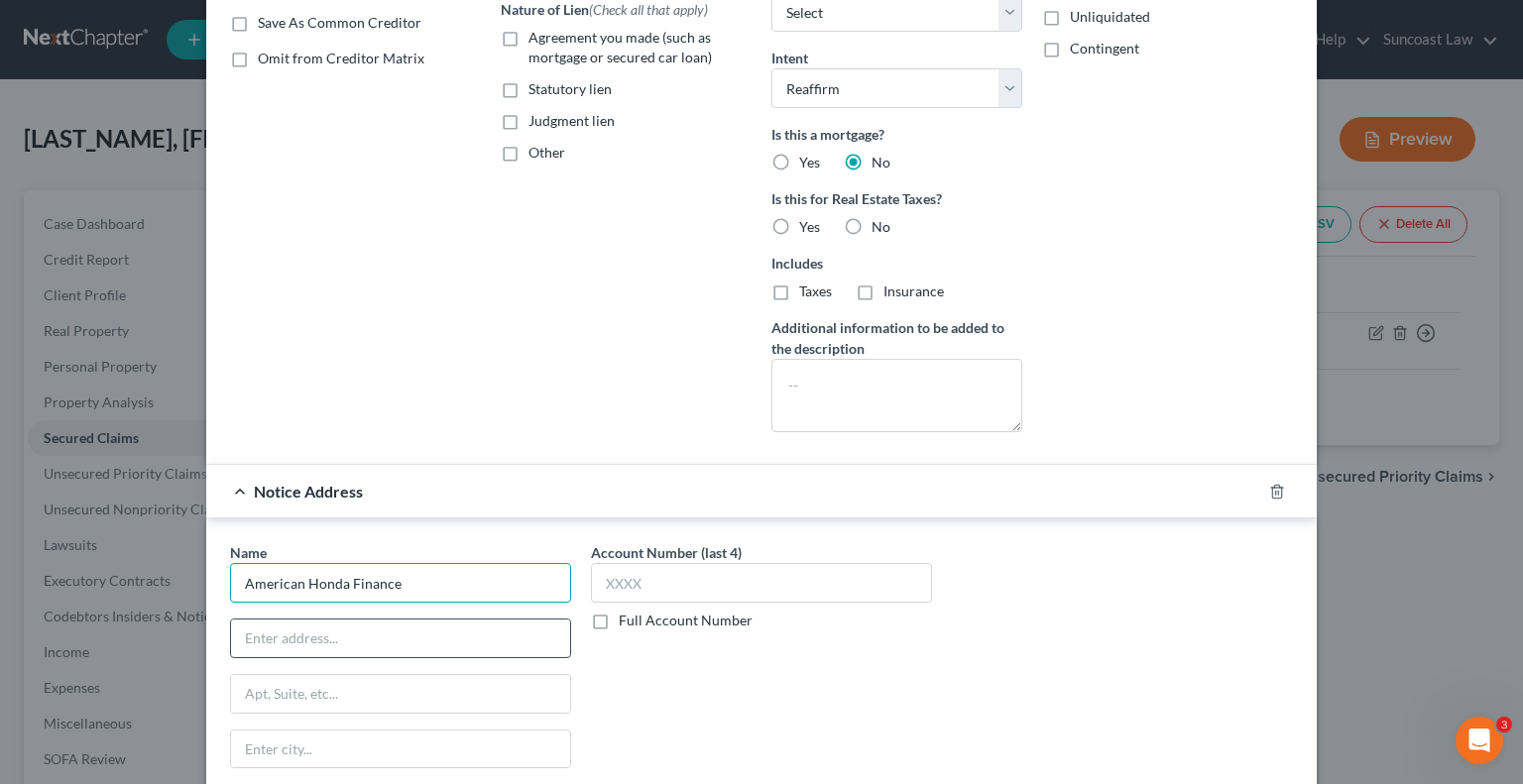 type on "American Honda Finance" 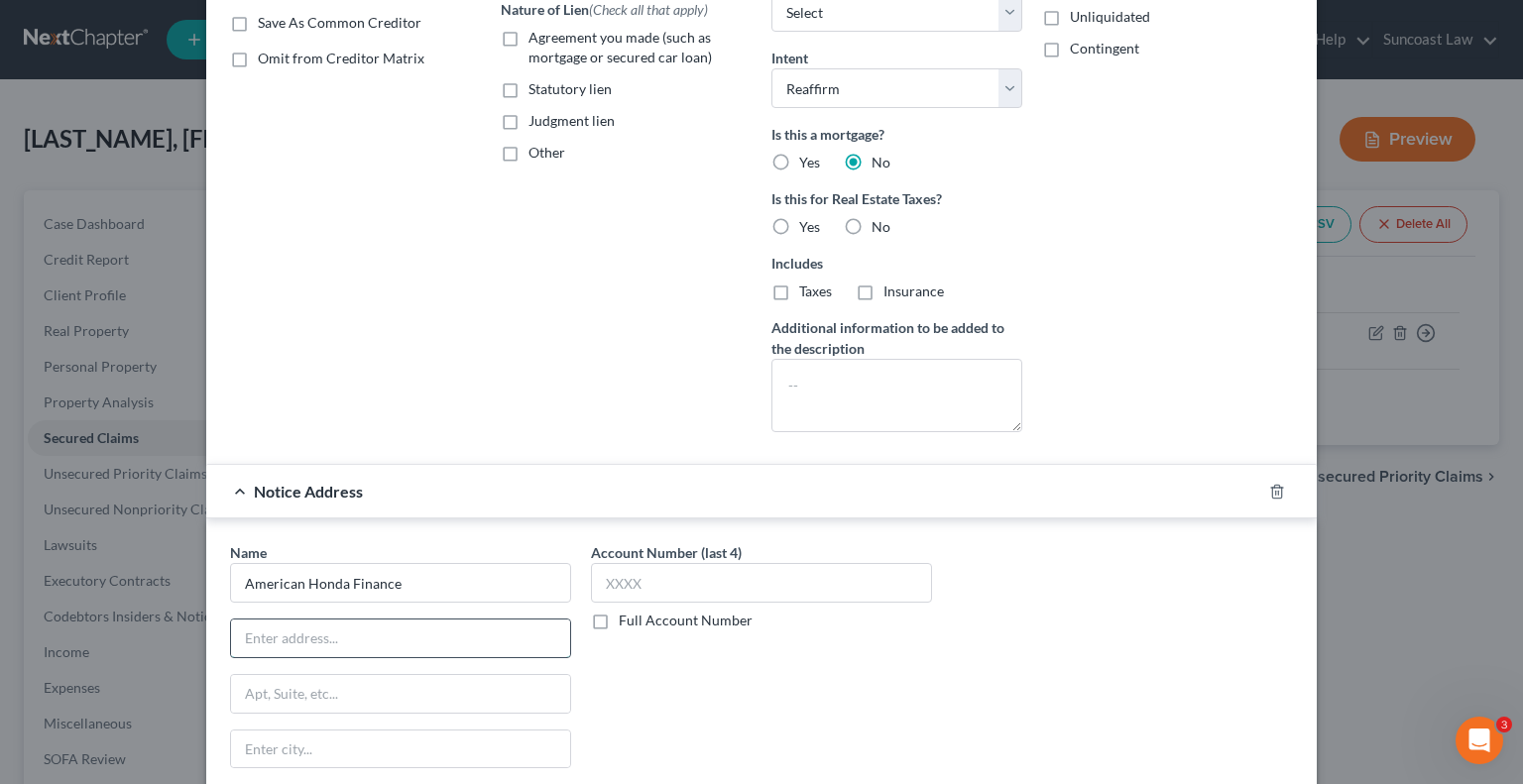 click at bounding box center (401, 638) 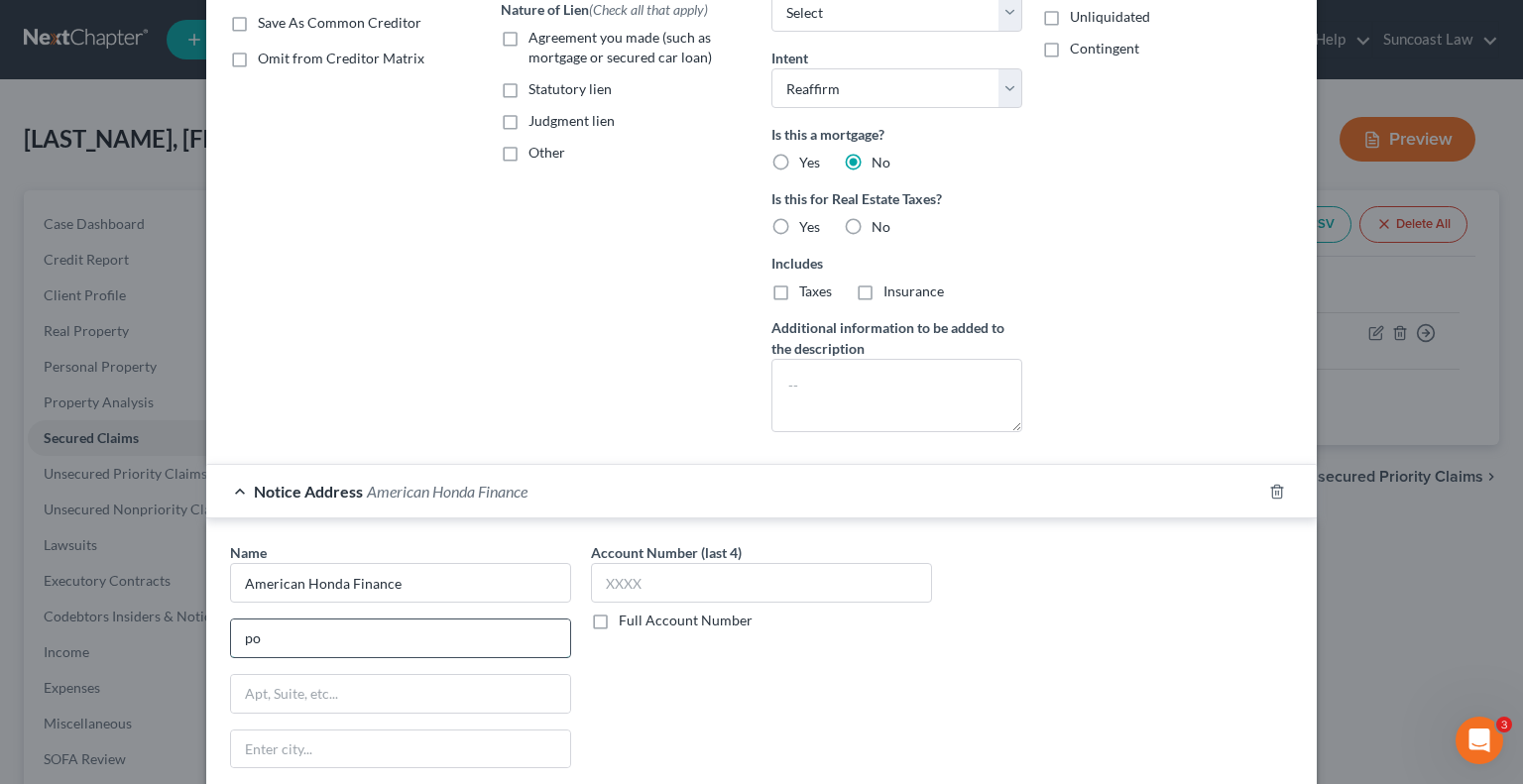 type on "p" 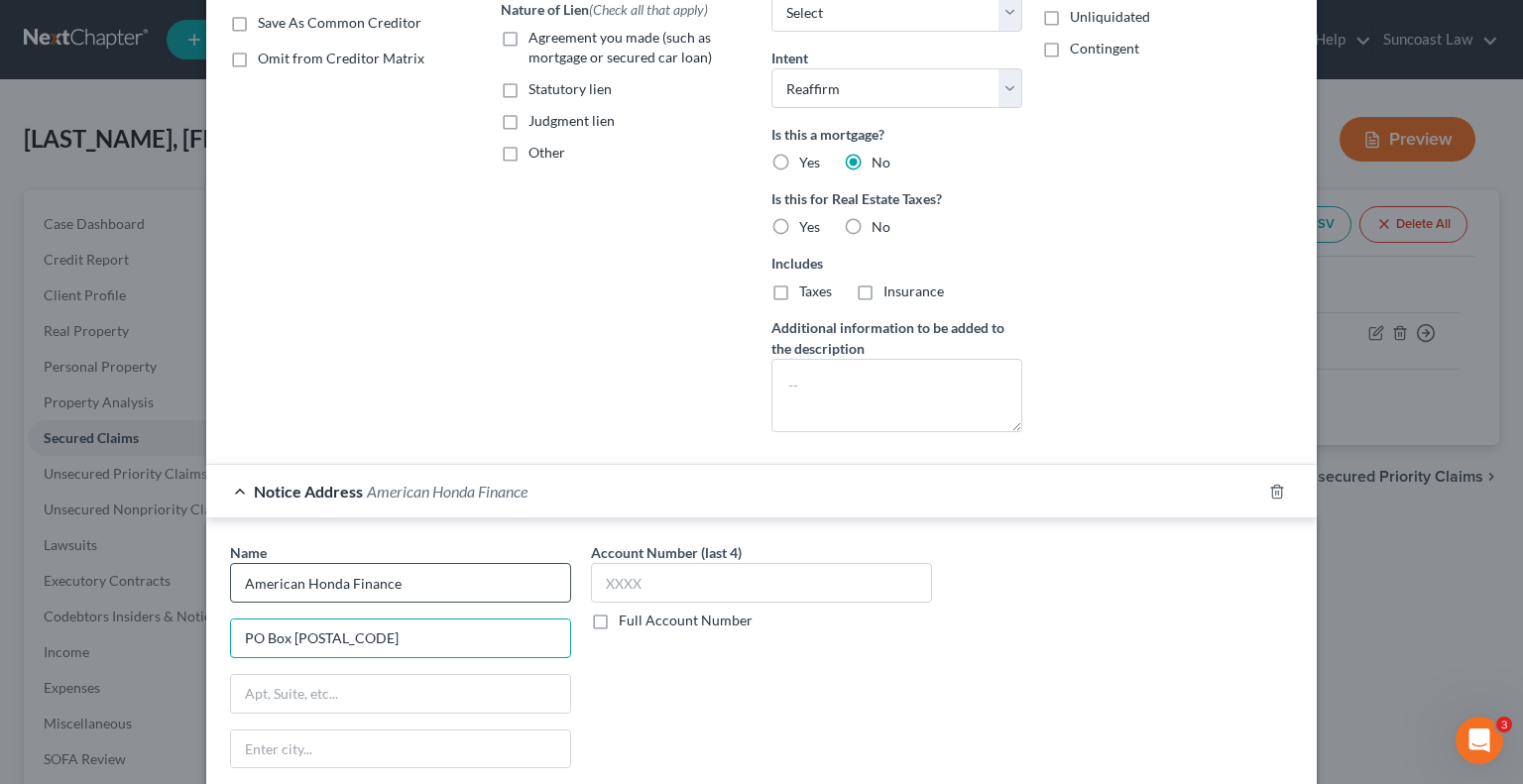 type on "PO Box [POSTAL_CODE]" 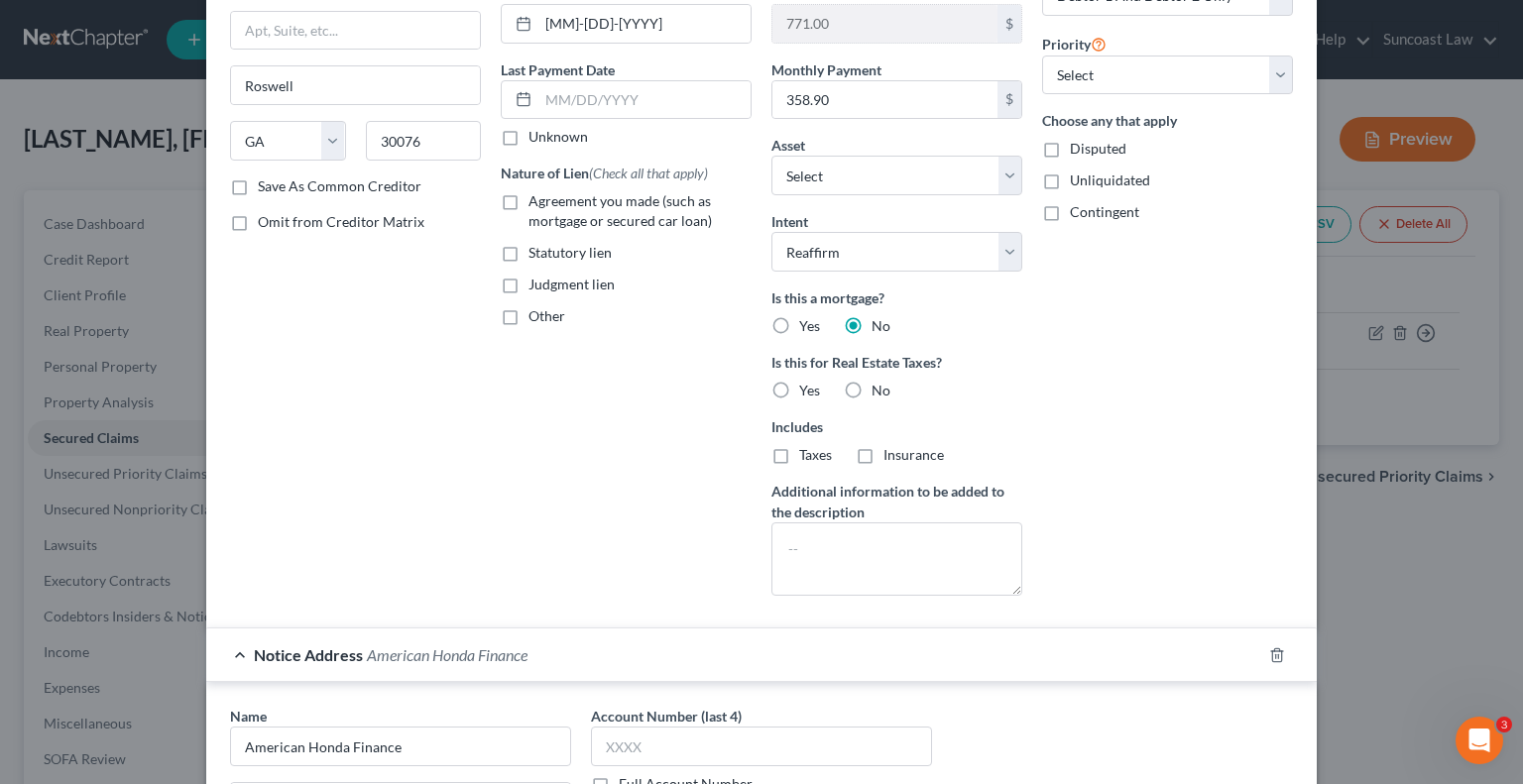 scroll, scrollTop: 78, scrollLeft: 0, axis: vertical 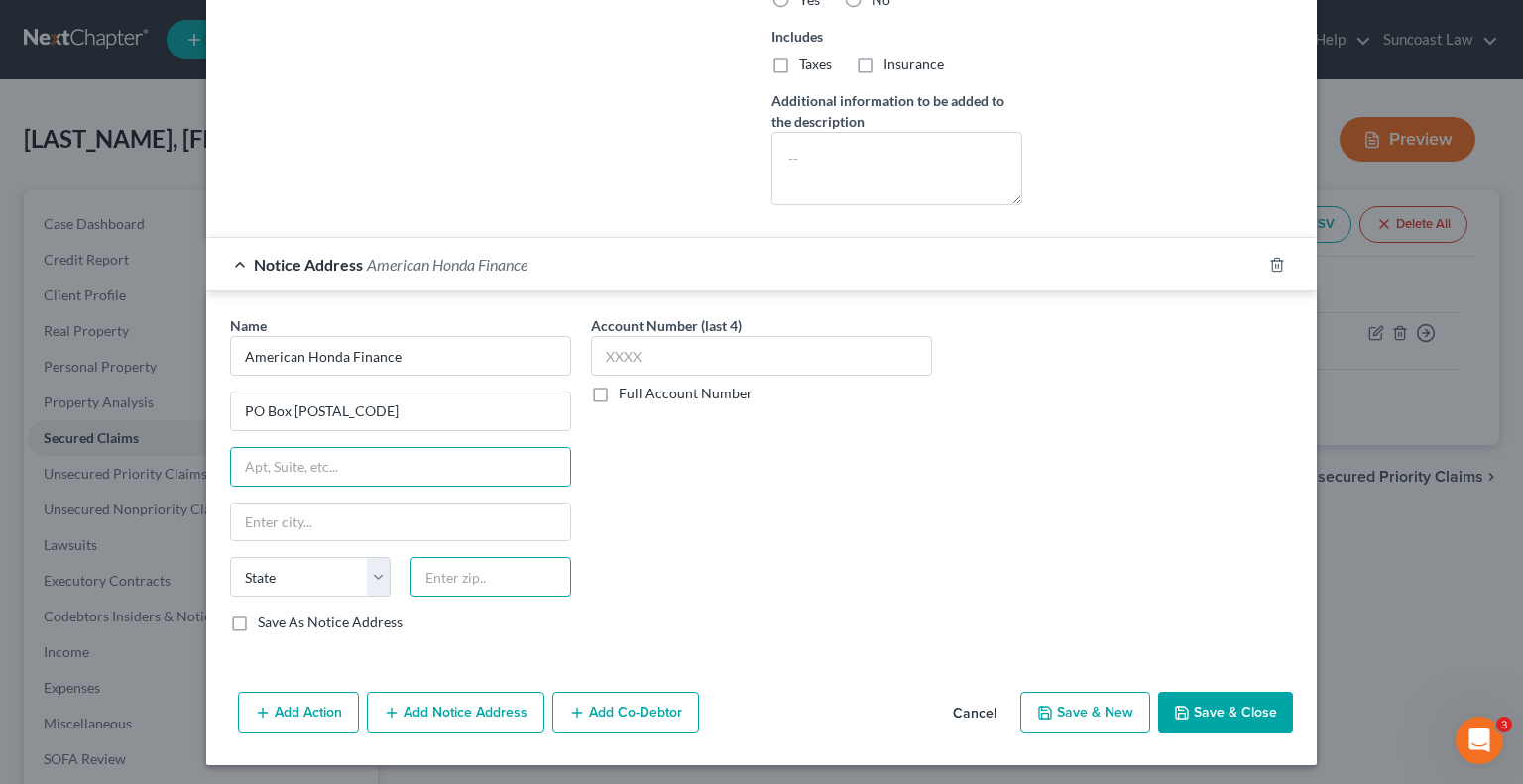 drag, startPoint x: 515, startPoint y: 570, endPoint x: 512, endPoint y: 557, distance: 13.341664 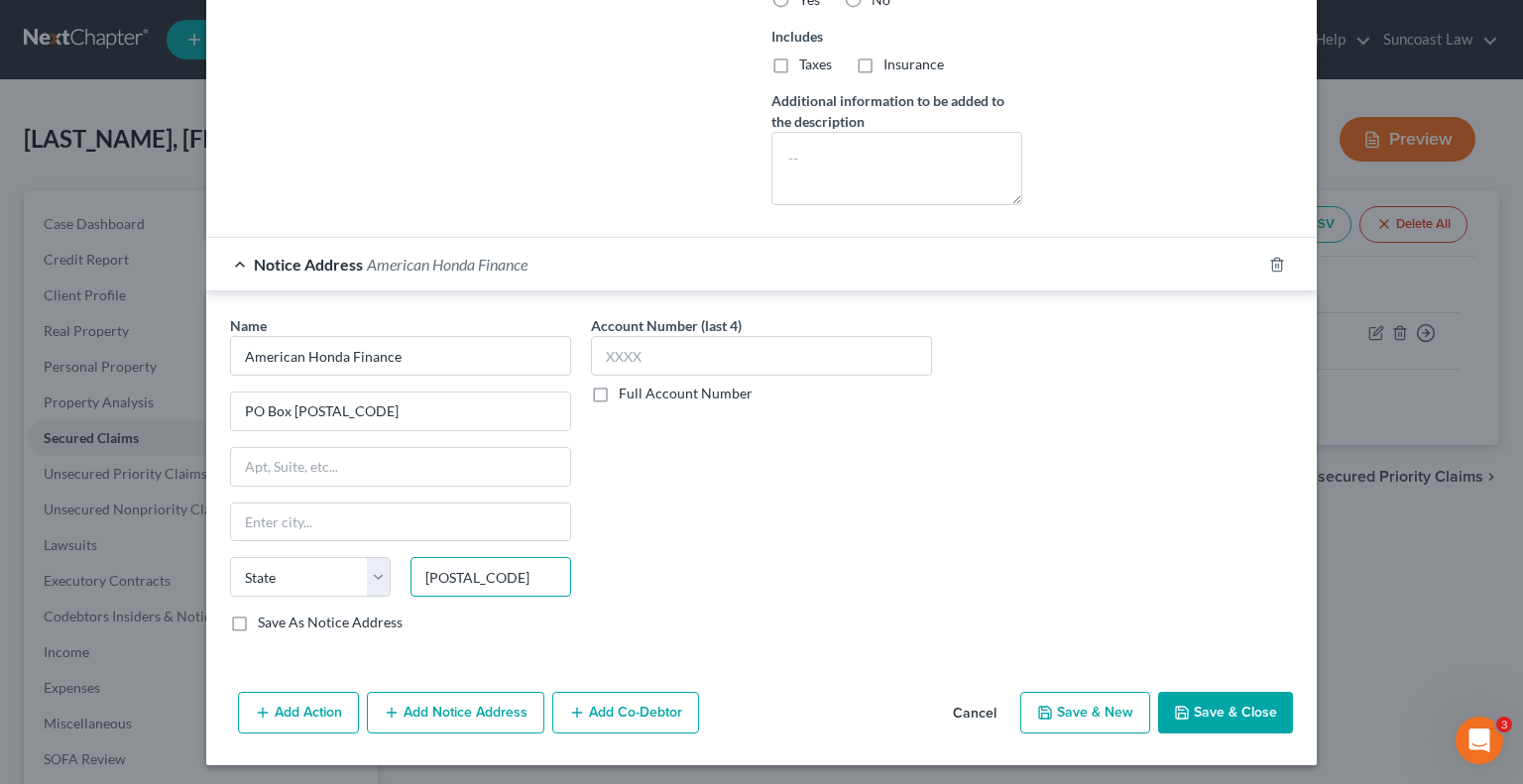 type on "[POSTAL_CODE]" 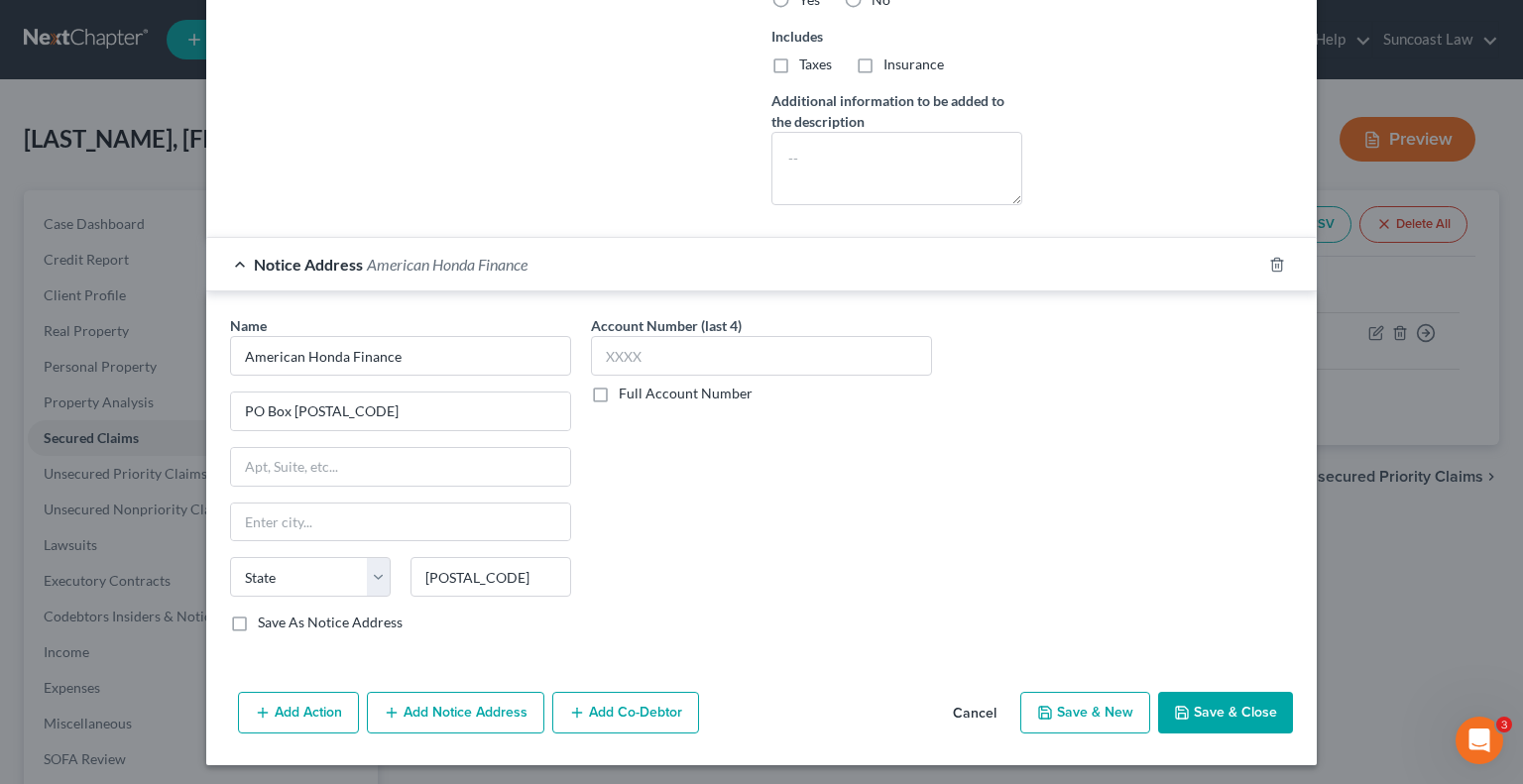 type on "Temecula" 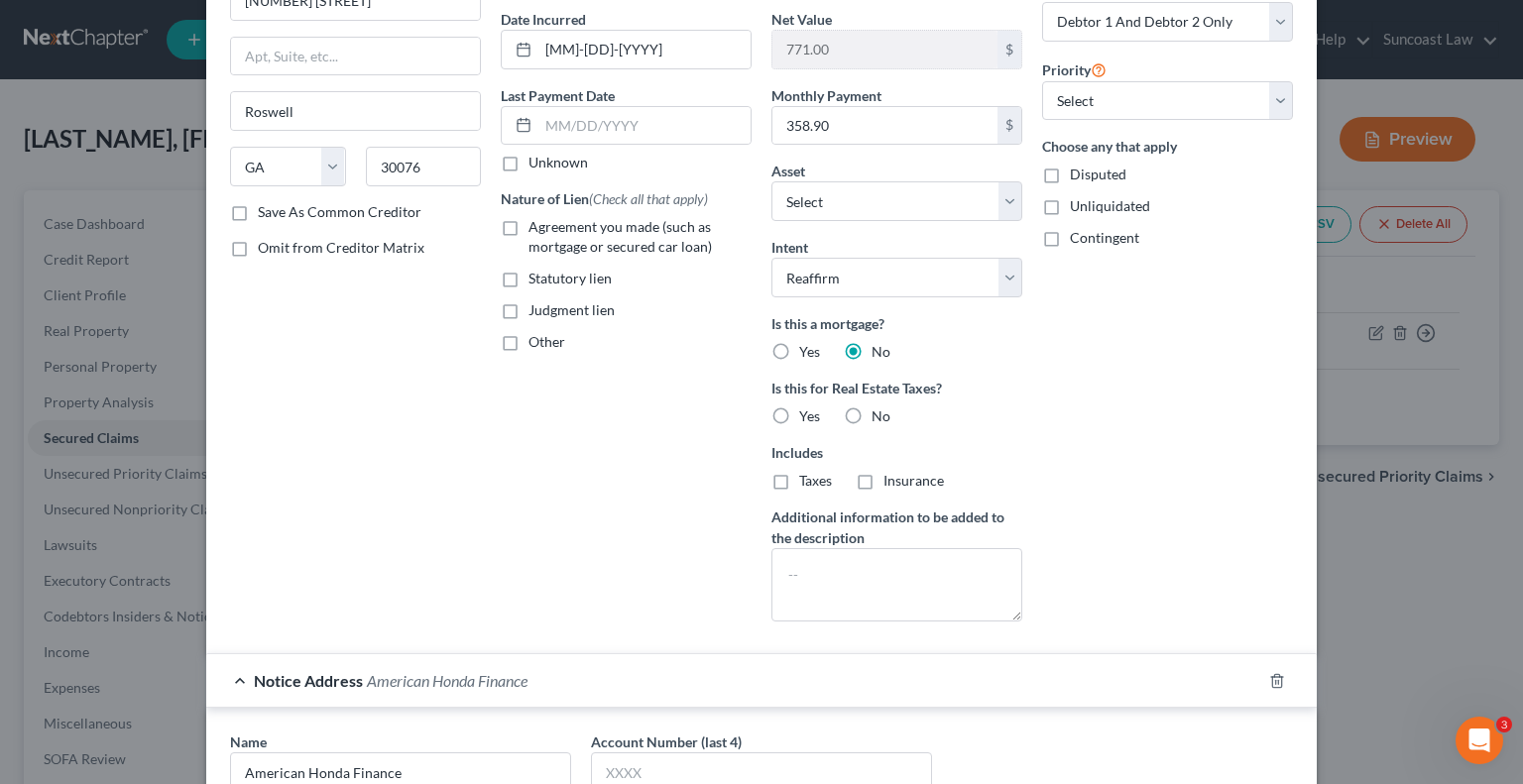 scroll, scrollTop: 404, scrollLeft: 0, axis: vertical 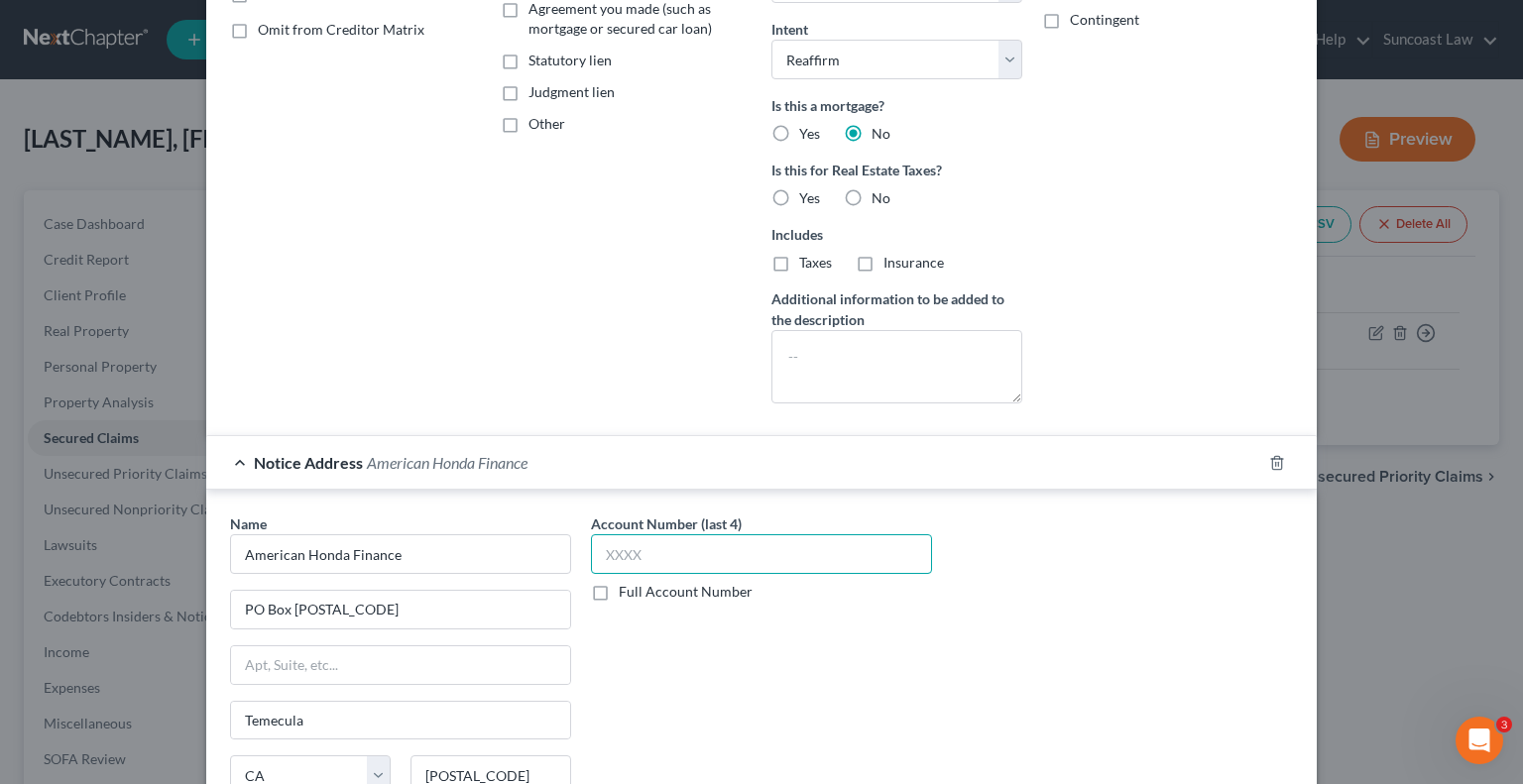 click at bounding box center [762, 554] 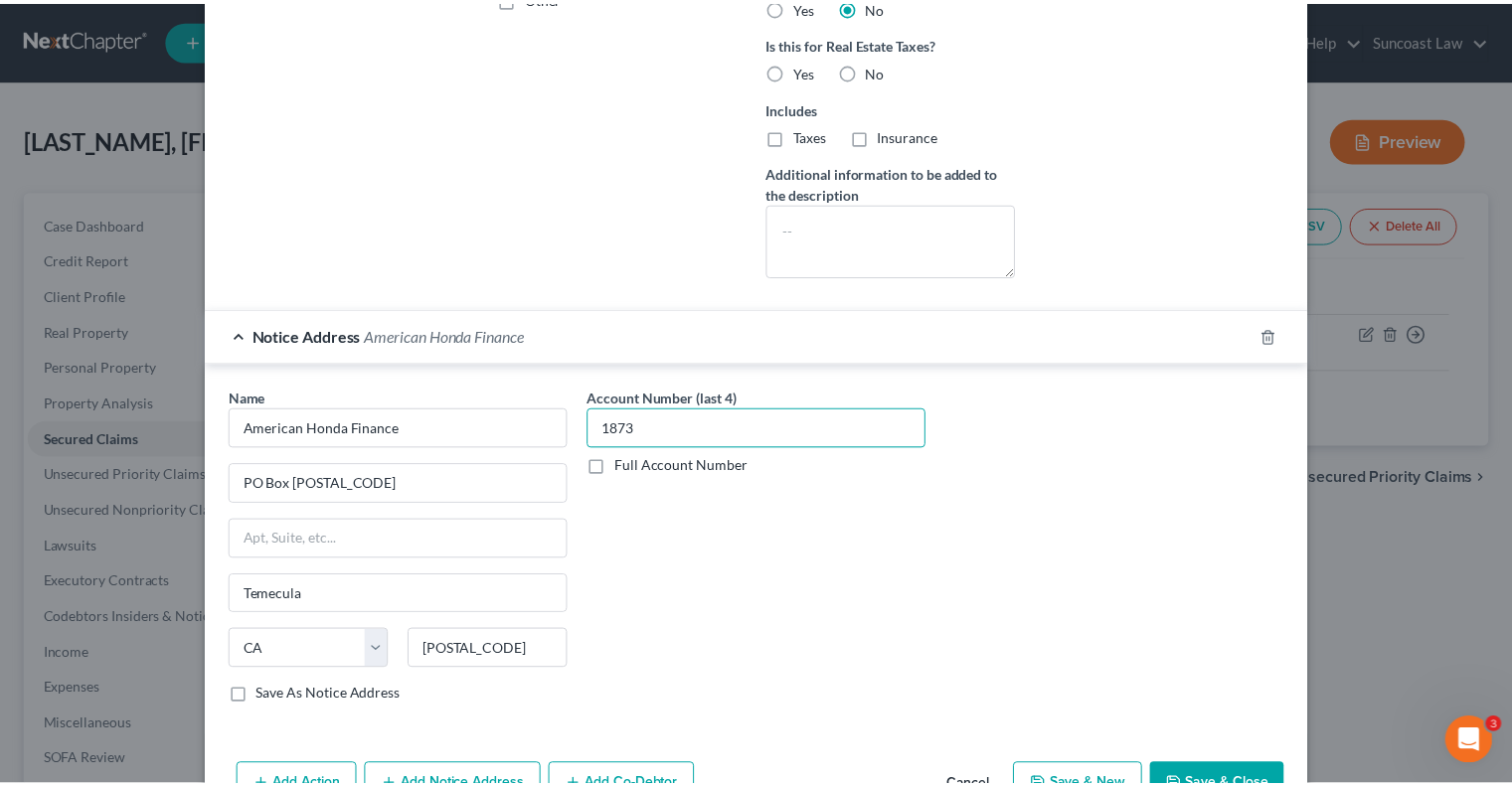 scroll, scrollTop: 604, scrollLeft: 0, axis: vertical 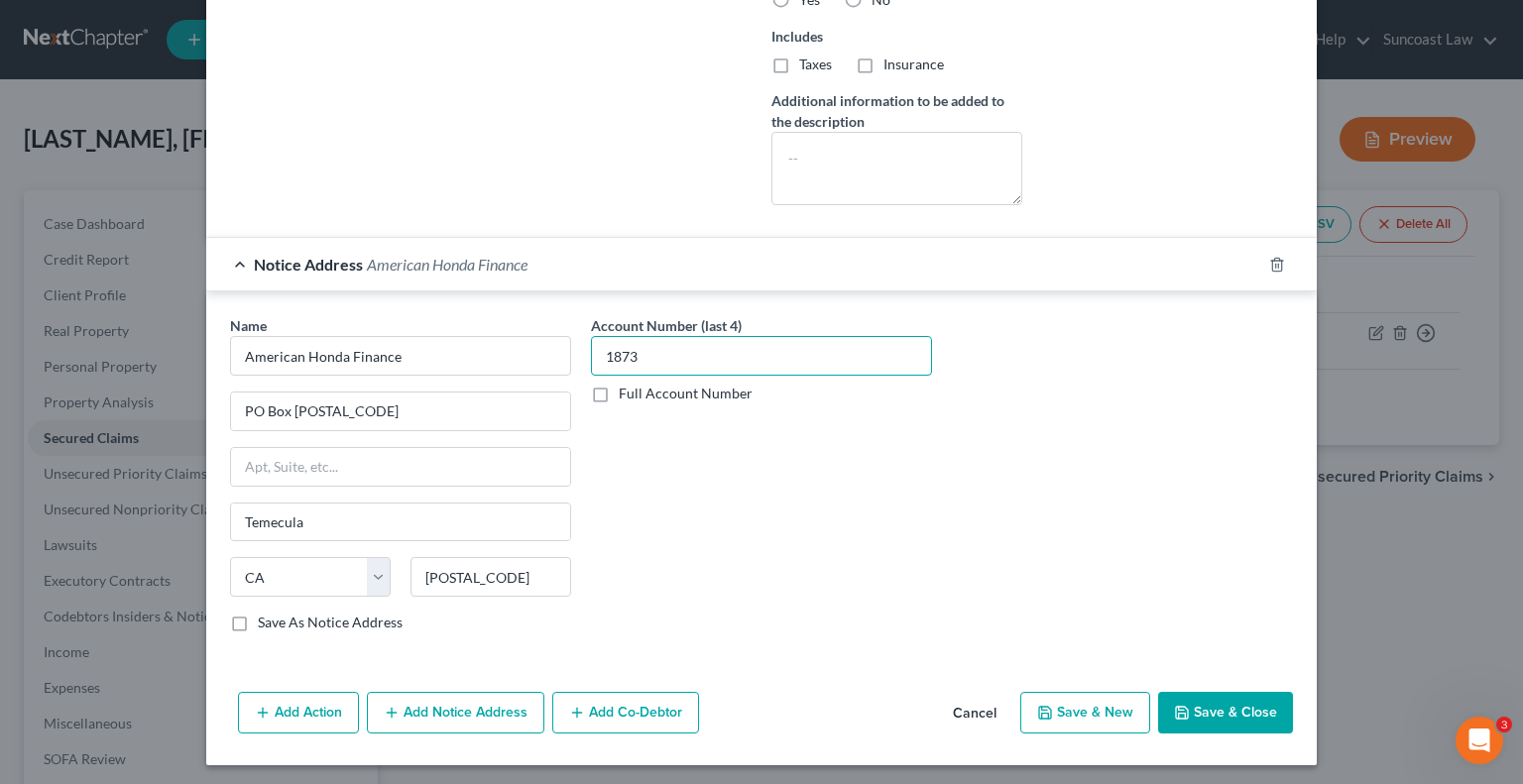 type on "1873" 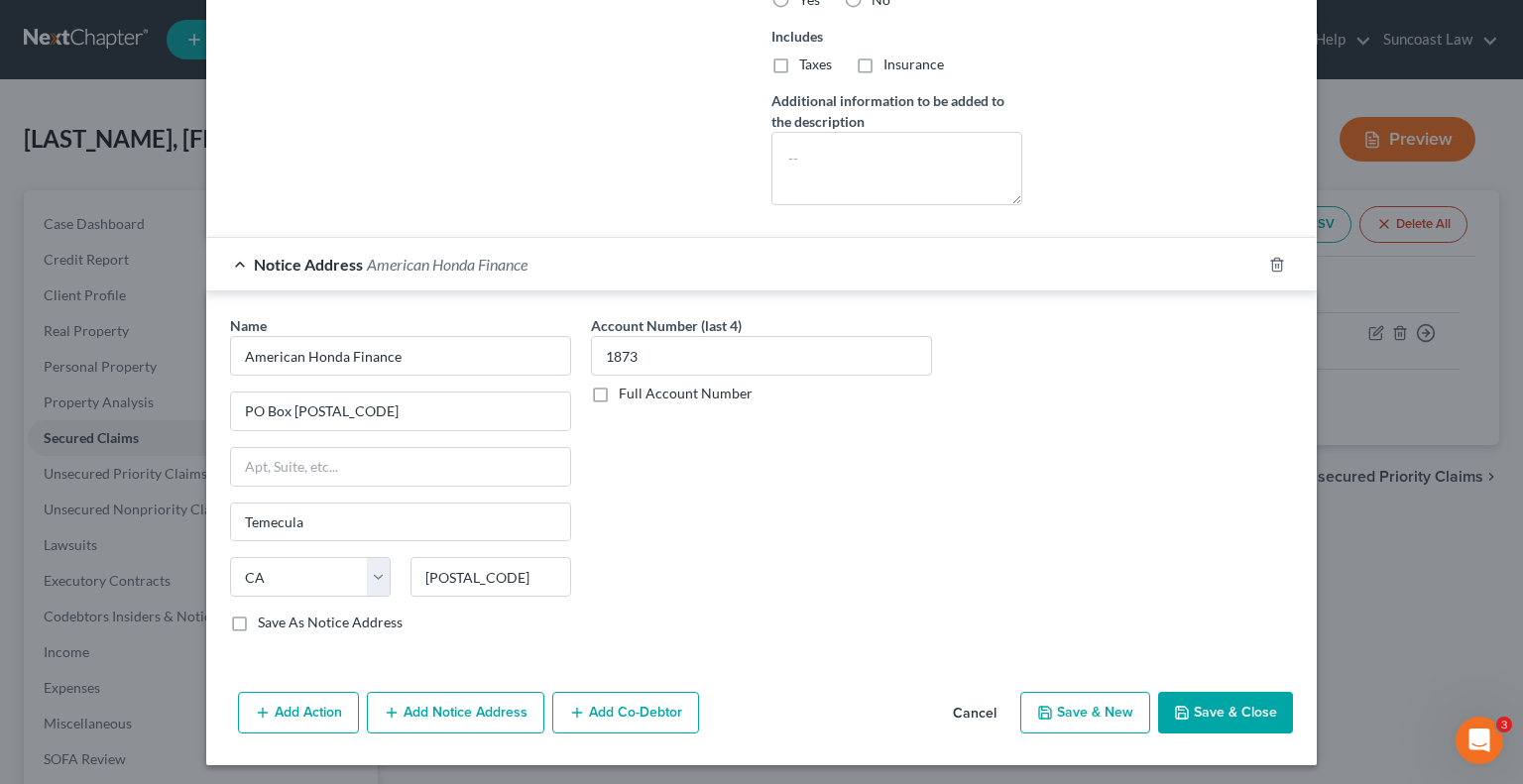 click on "Save & Close" at bounding box center (1226, 713) 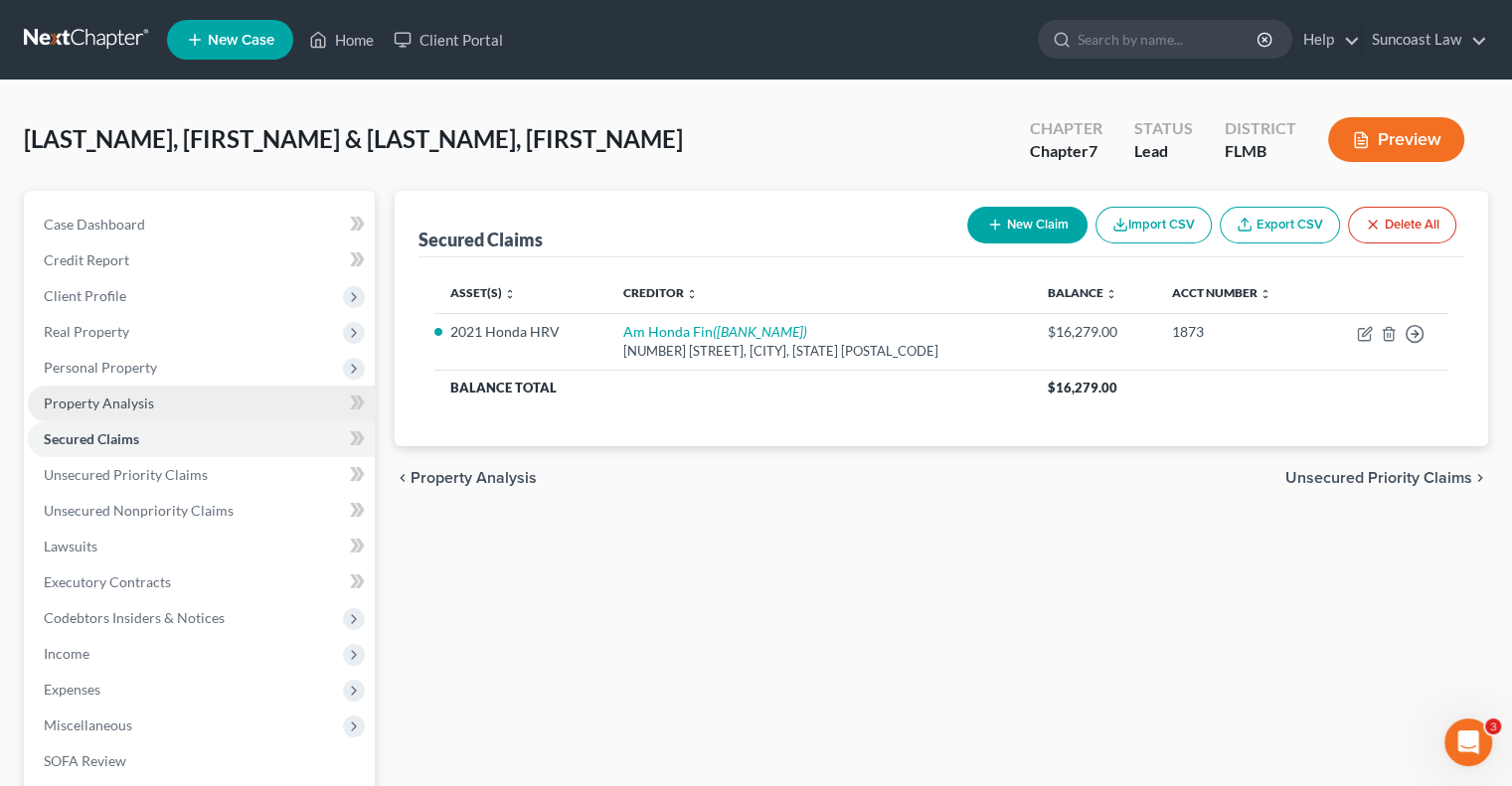click on "Property Analysis" at bounding box center [201, 403] 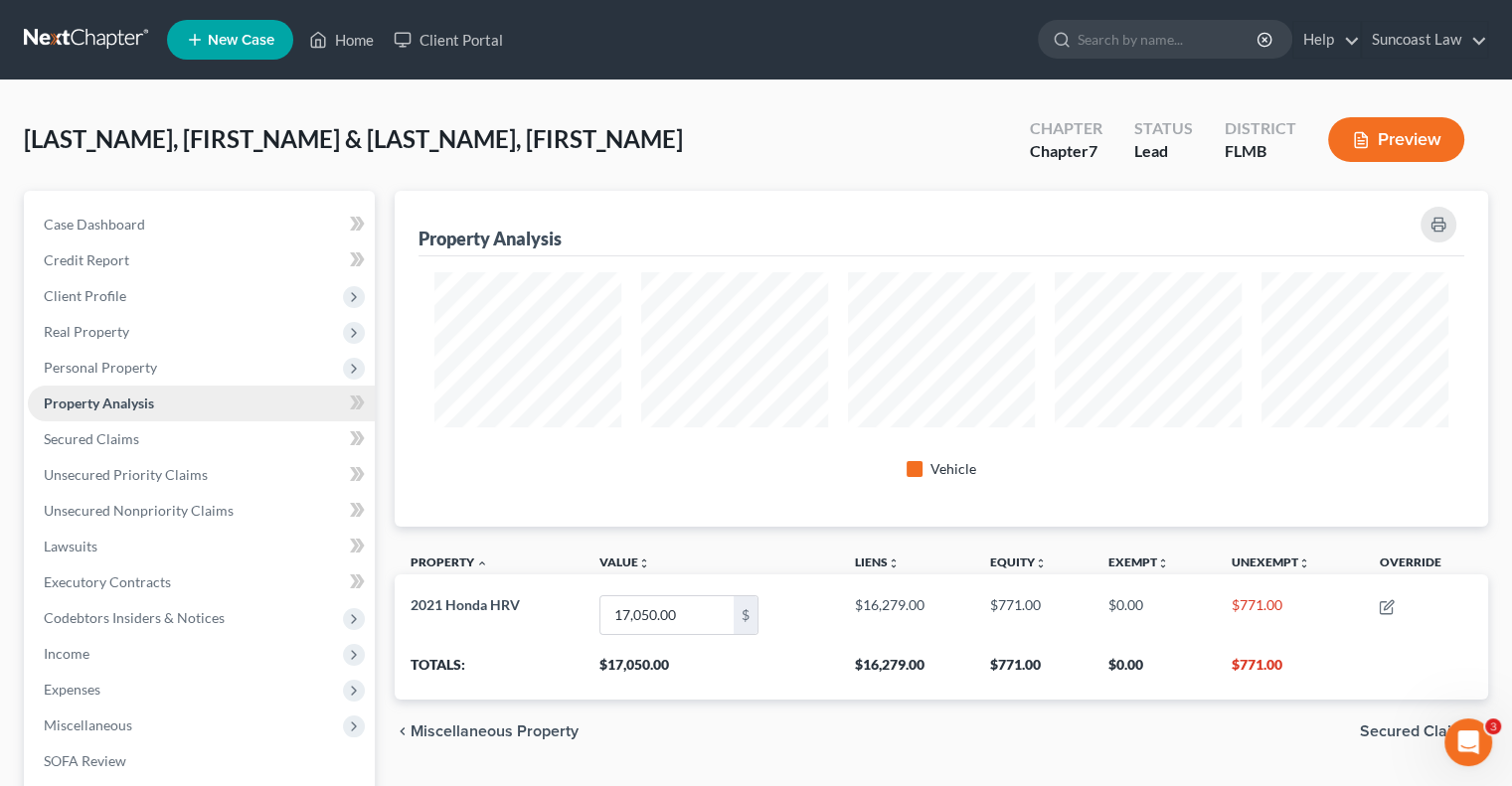scroll, scrollTop: 993343, scrollLeft: 992989, axis: both 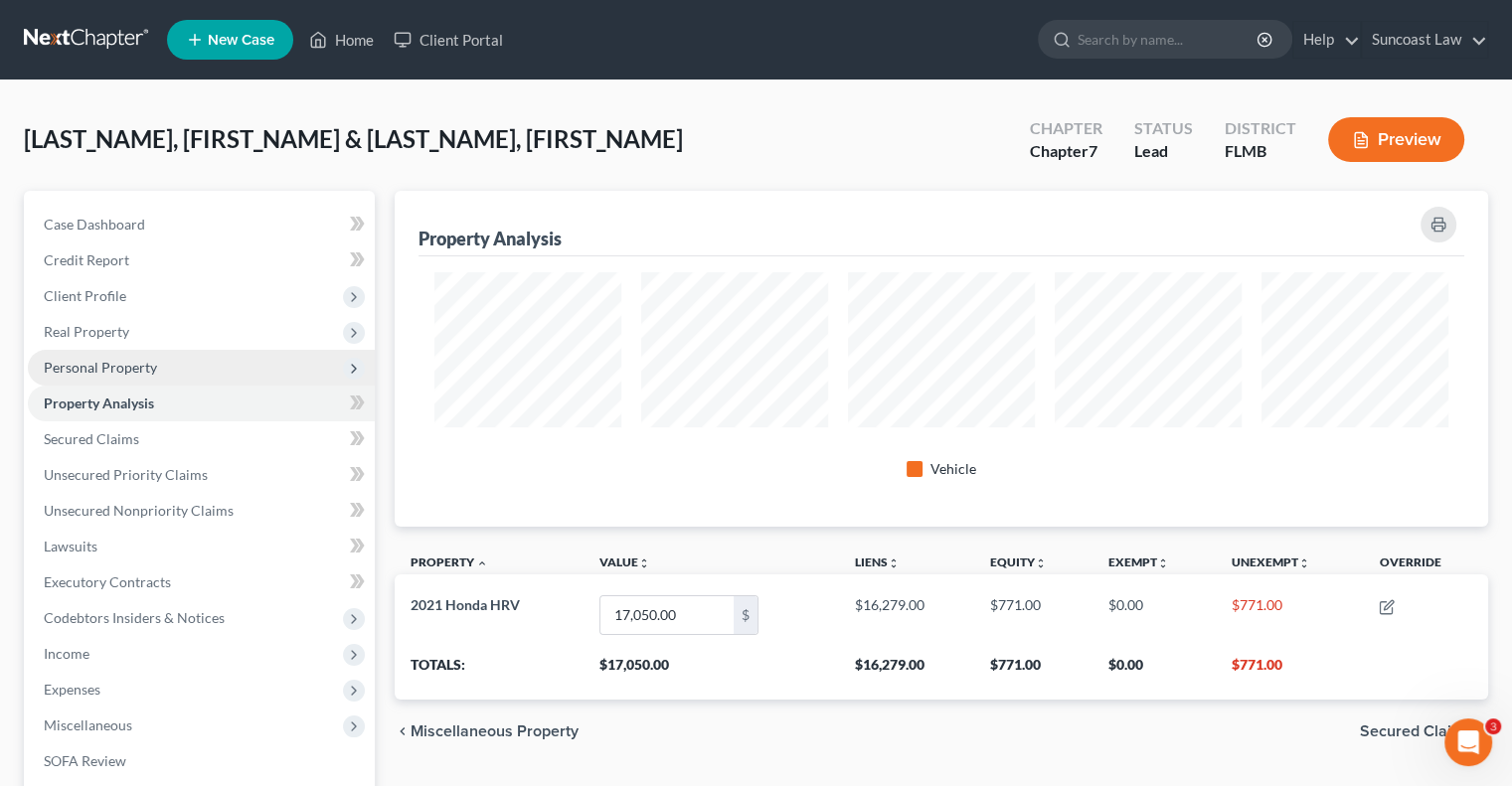 click on "Personal Property" at bounding box center [100, 367] 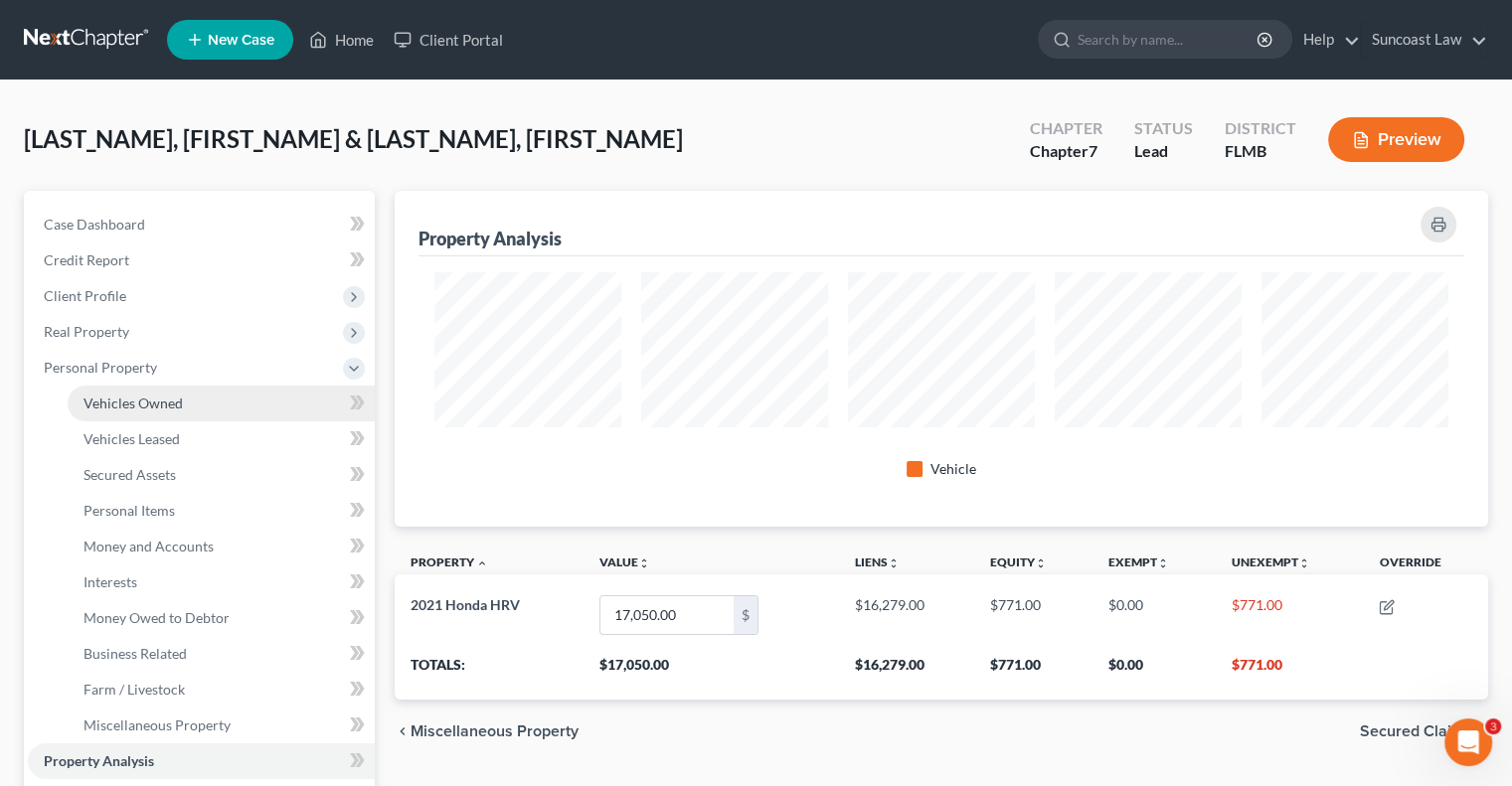 click on "Vehicles Owned" at bounding box center (221, 403) 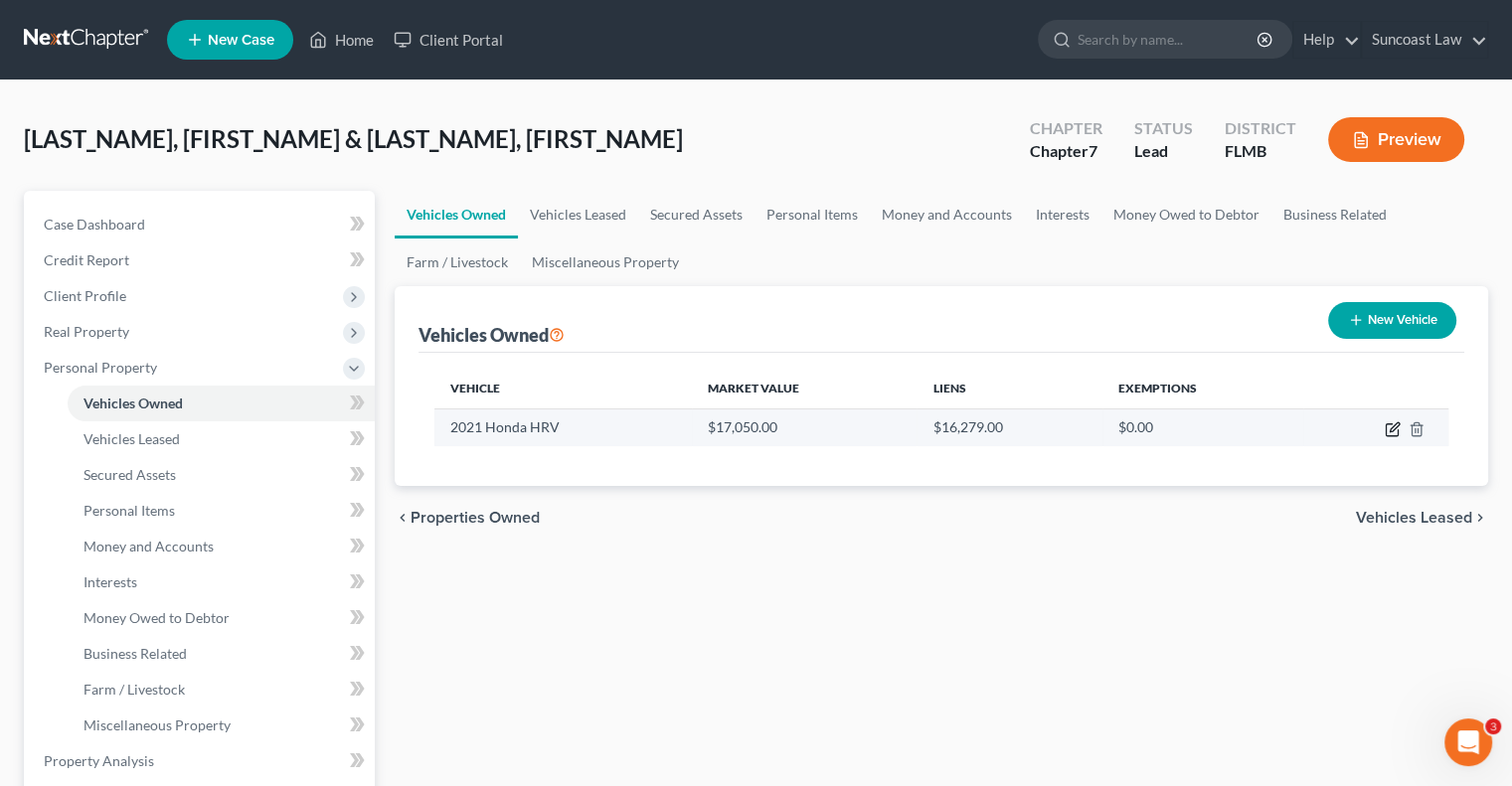 click 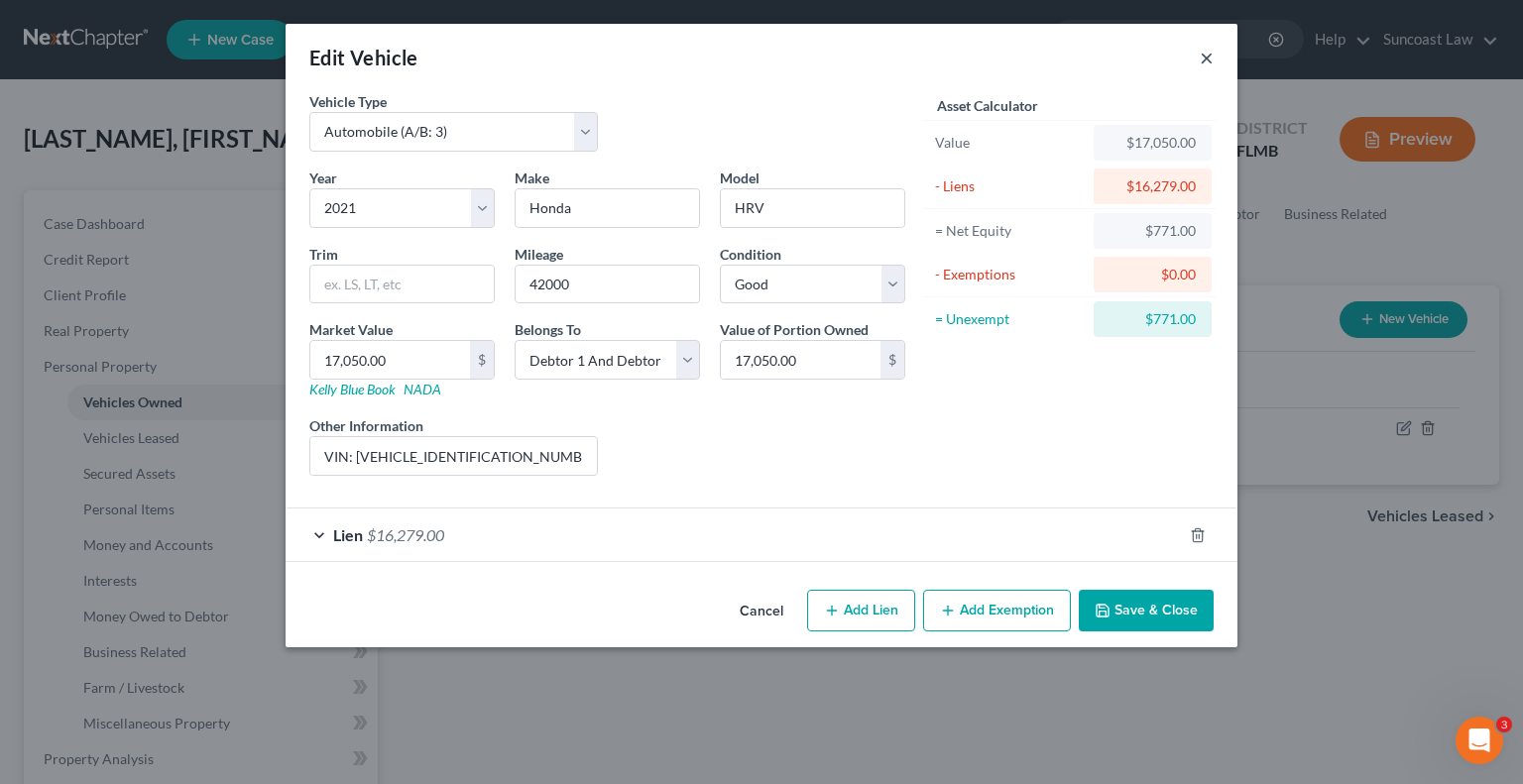 click on "×" at bounding box center [1207, 57] 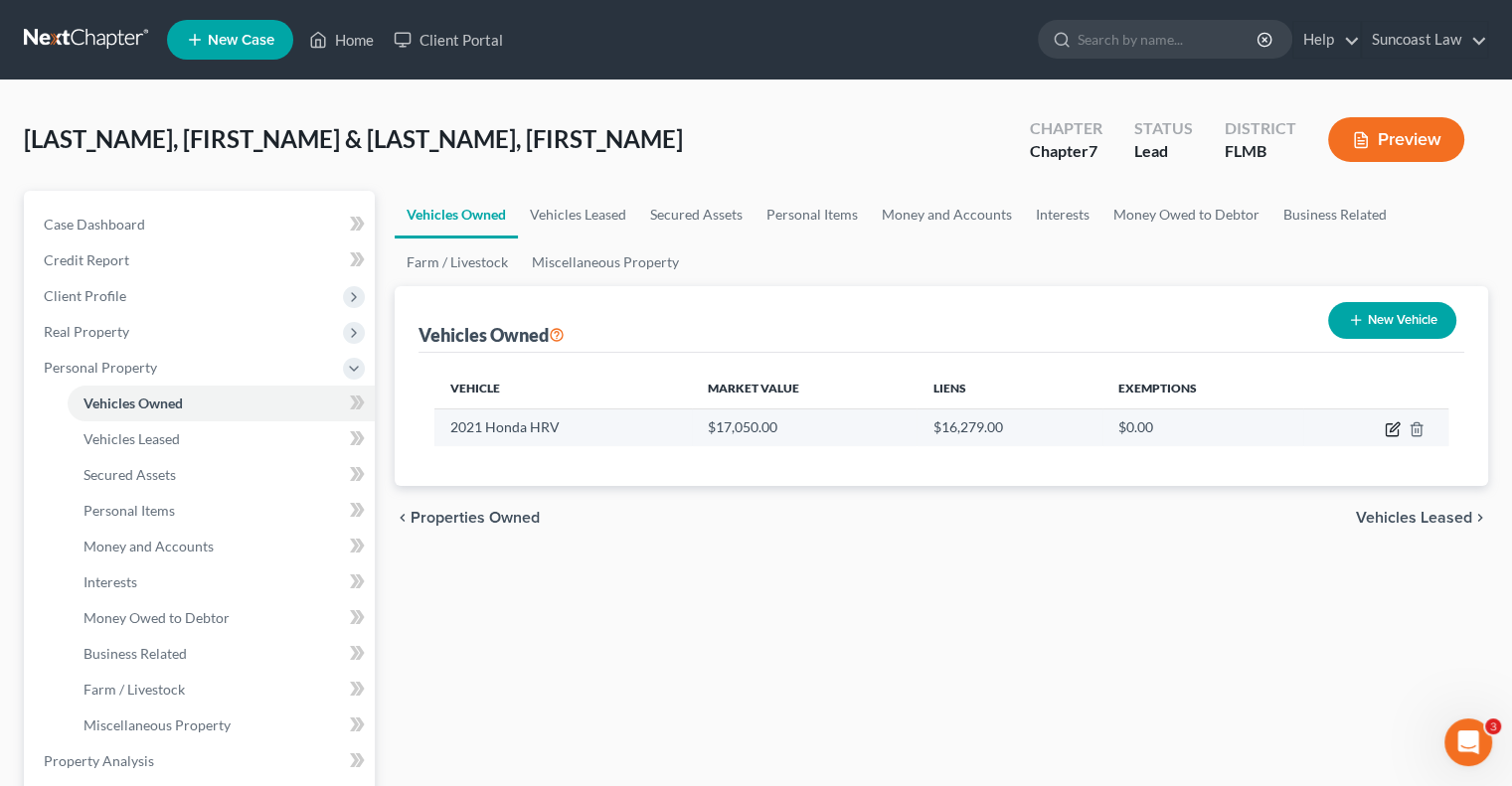 click 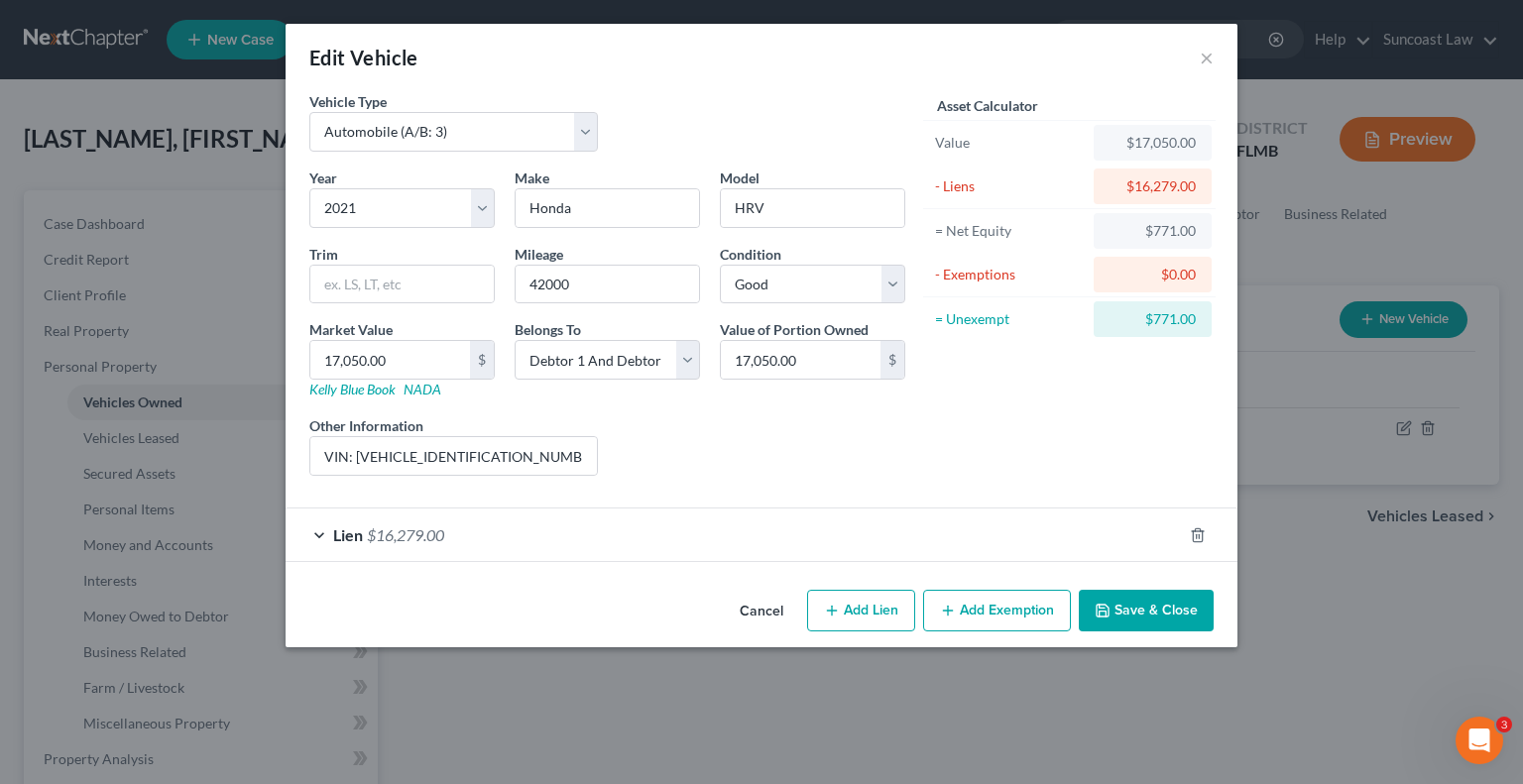 click on "Add Exemption" at bounding box center [996, 611] 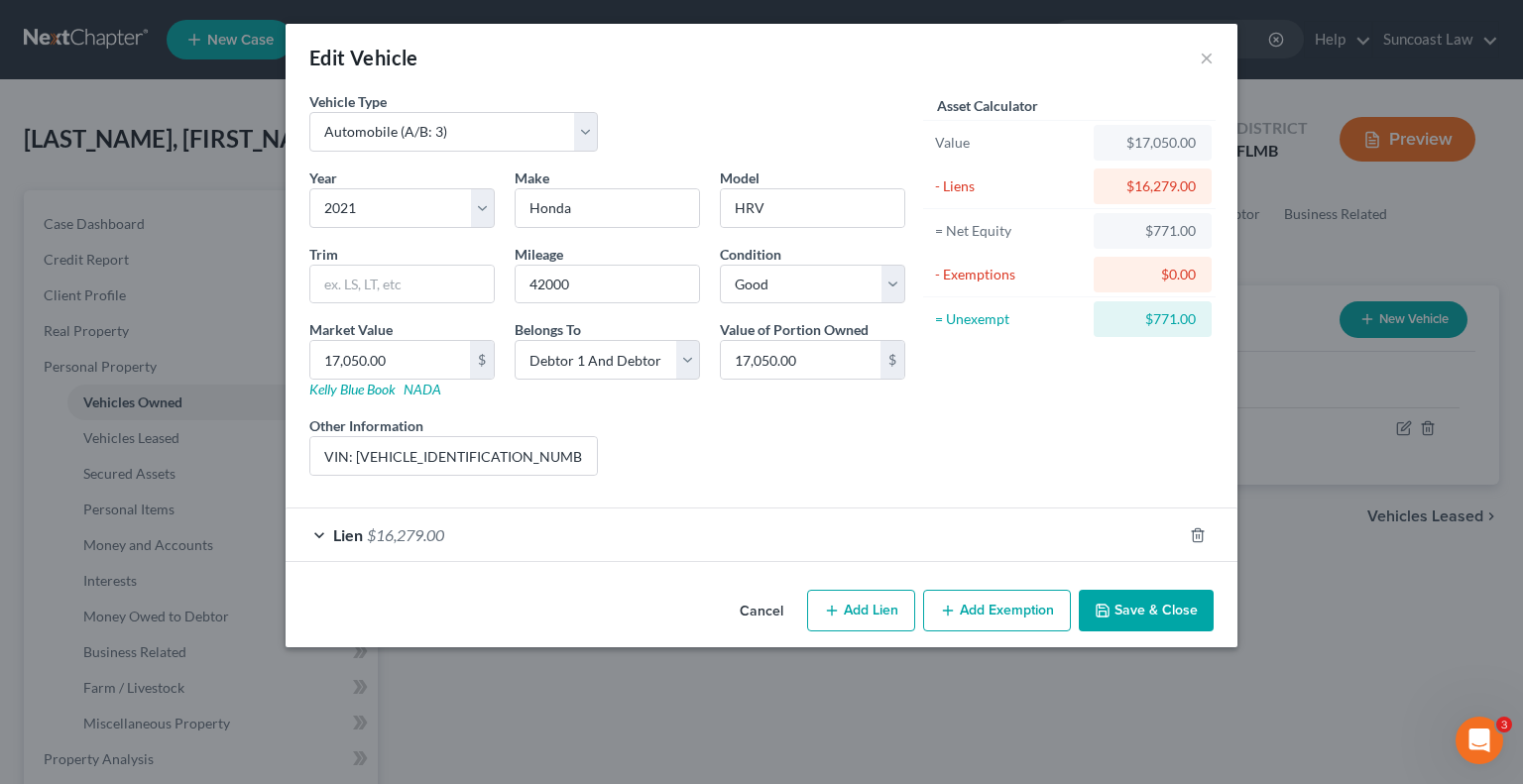 select on "2" 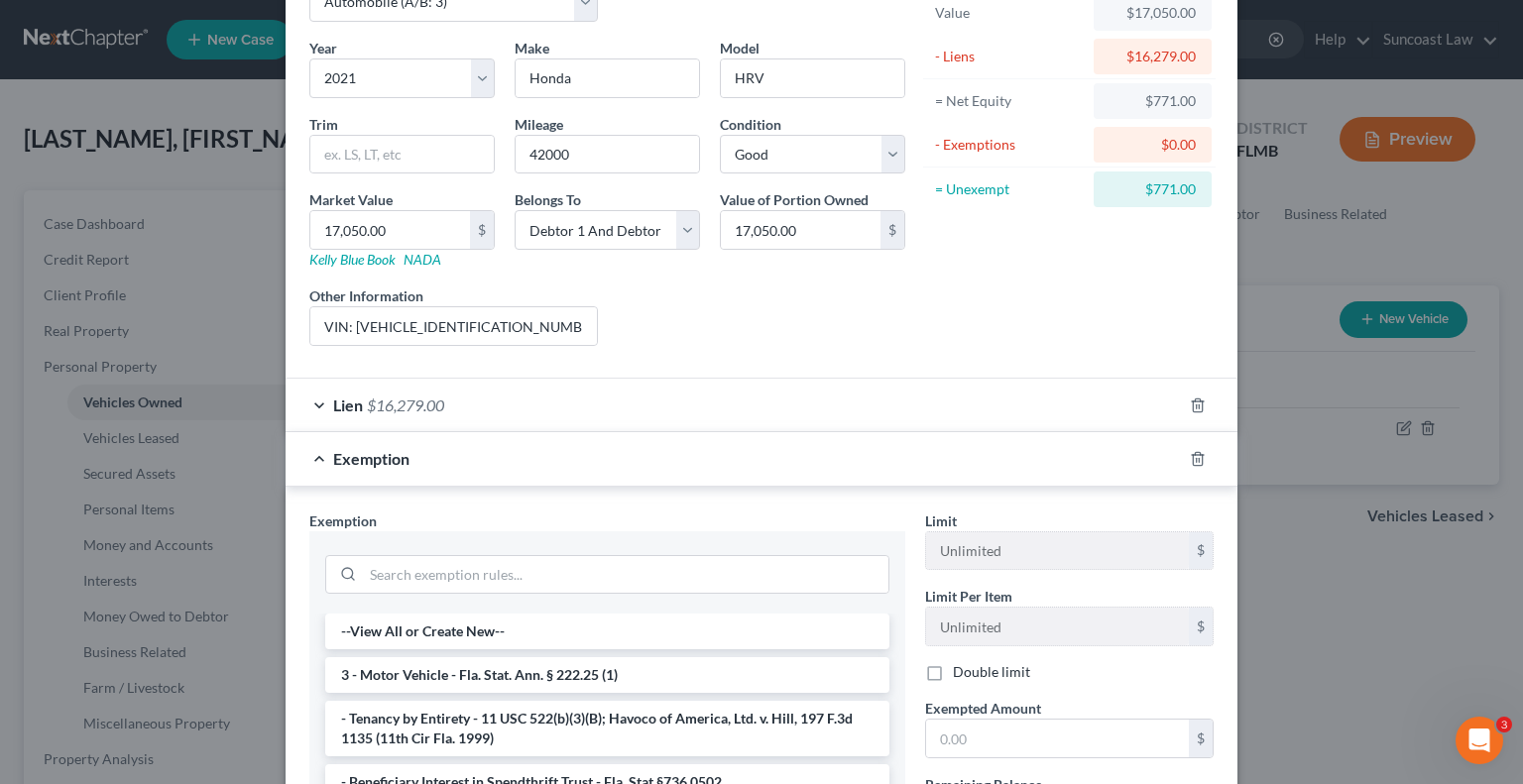 scroll, scrollTop: 297, scrollLeft: 0, axis: vertical 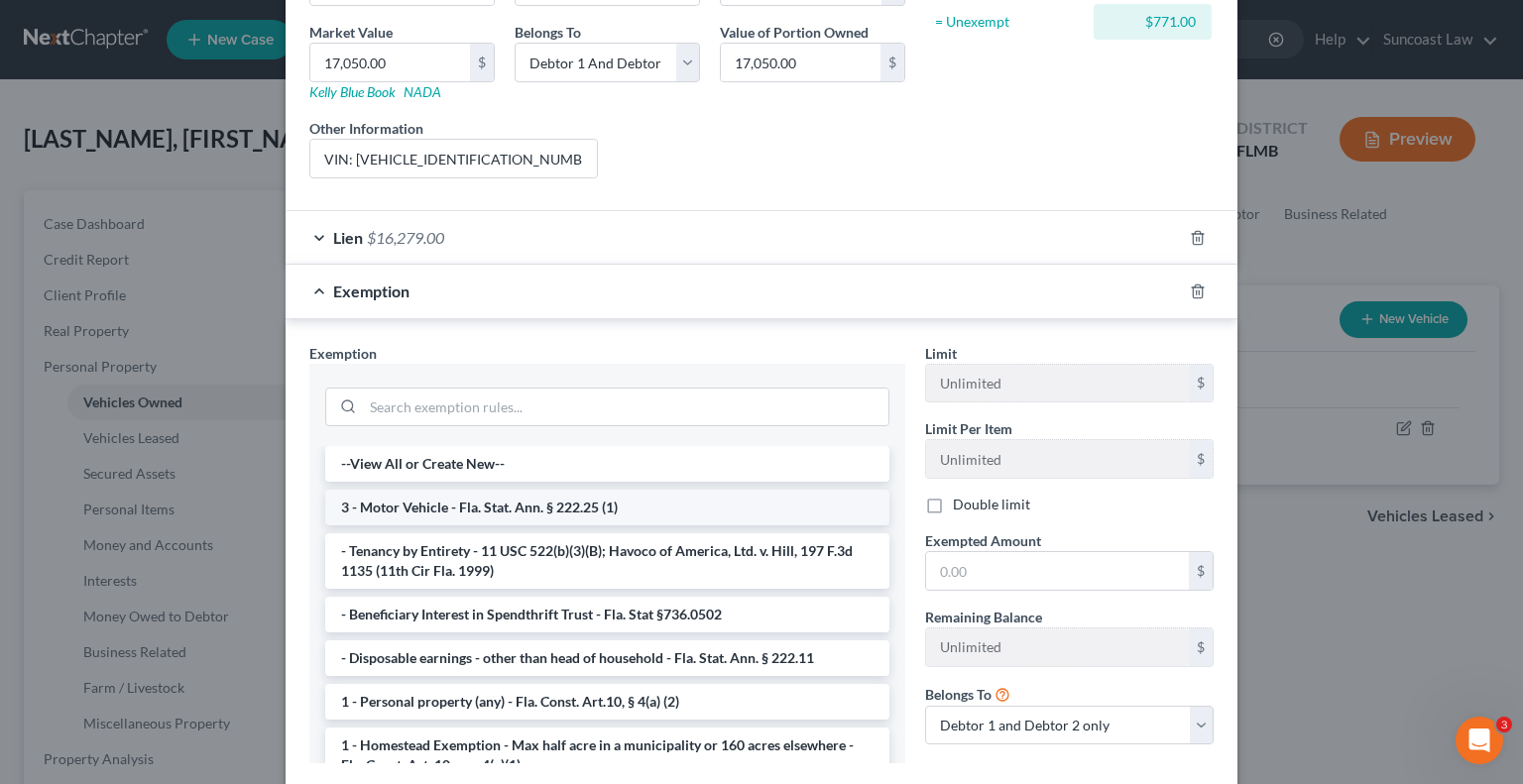 click on "3 - Motor Vehicle - Fla. Stat. Ann. § 222.25 (1)" at bounding box center [607, 507] 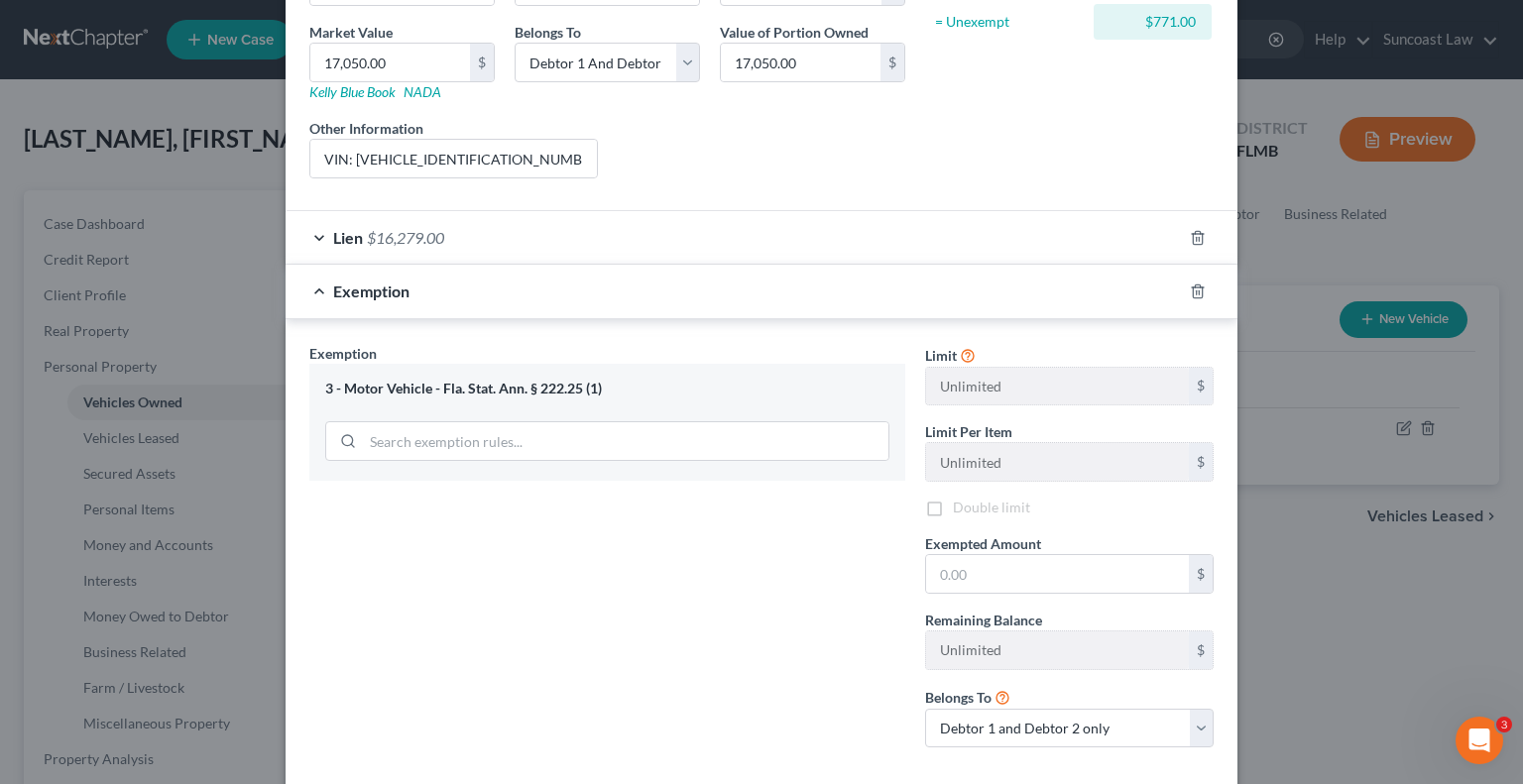 click on "Exemption Set must be selected for CA.
Exemption
*
3 - Motor Vehicle - Fla. Stat. Ann. § 222.25 (1)" at bounding box center (607, 553) 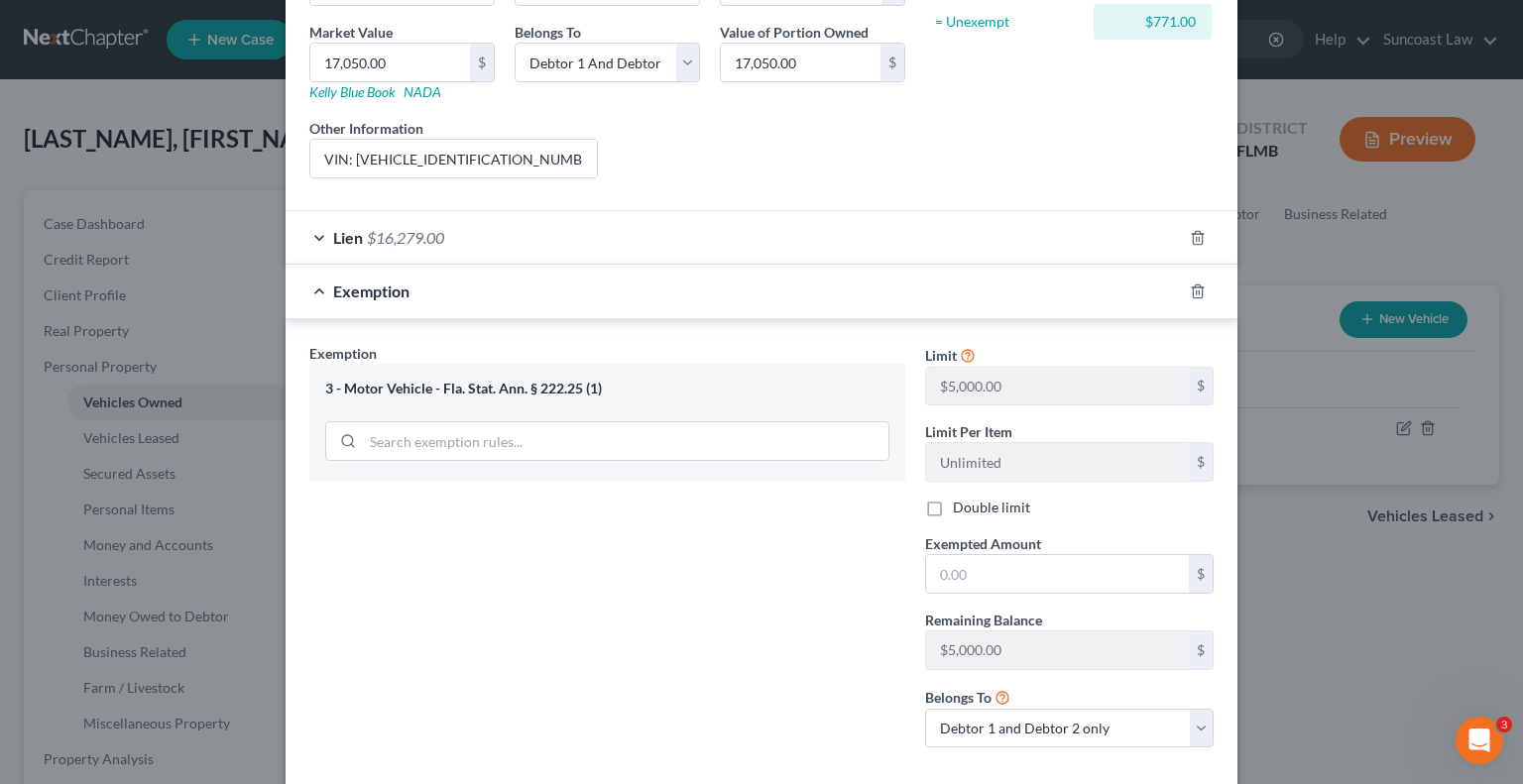 drag, startPoint x: 928, startPoint y: 503, endPoint x: 992, endPoint y: 571, distance: 93.38094 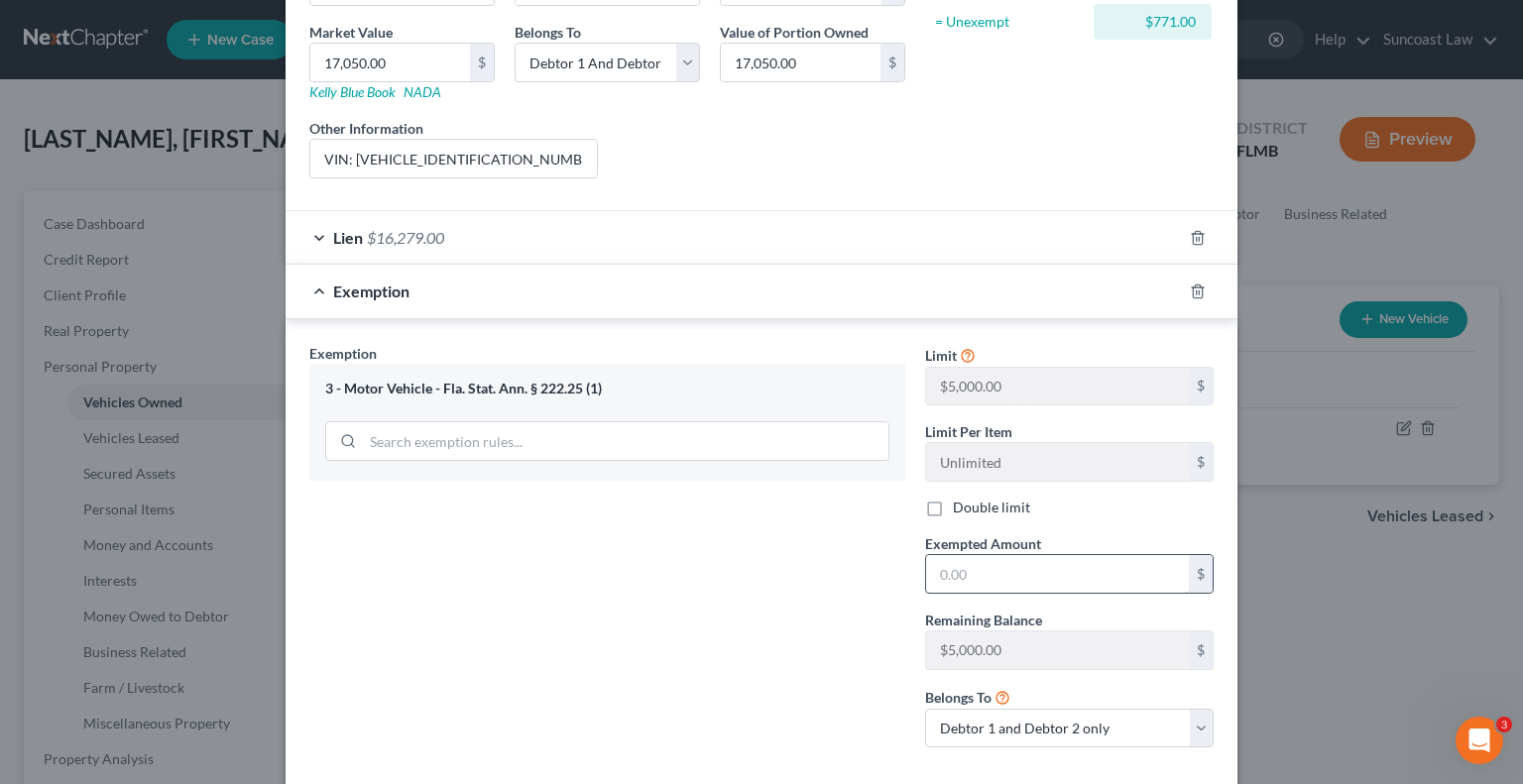 click on "Double limit" at bounding box center (992, 507) 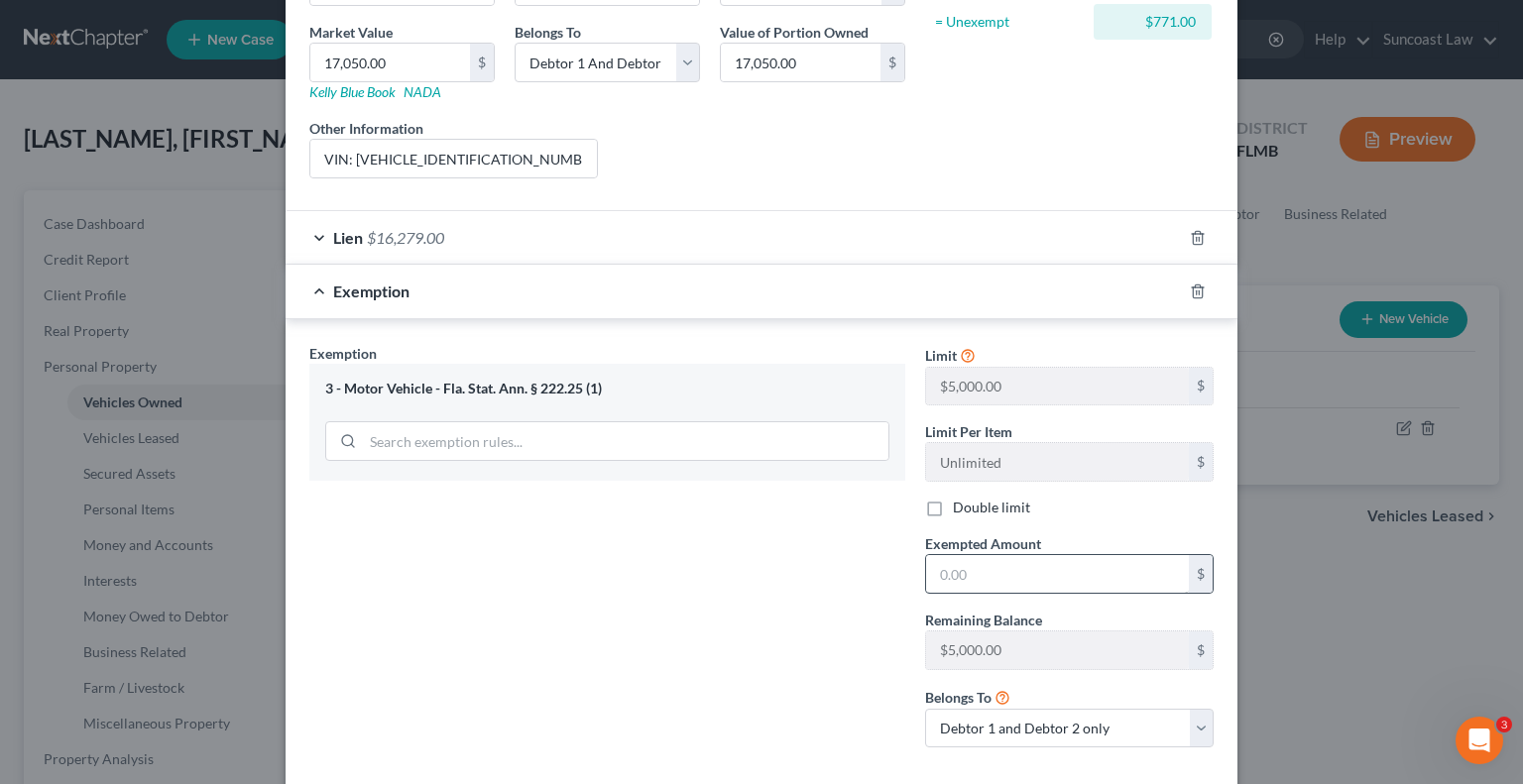 click on "Double limit" at bounding box center [967, 504] 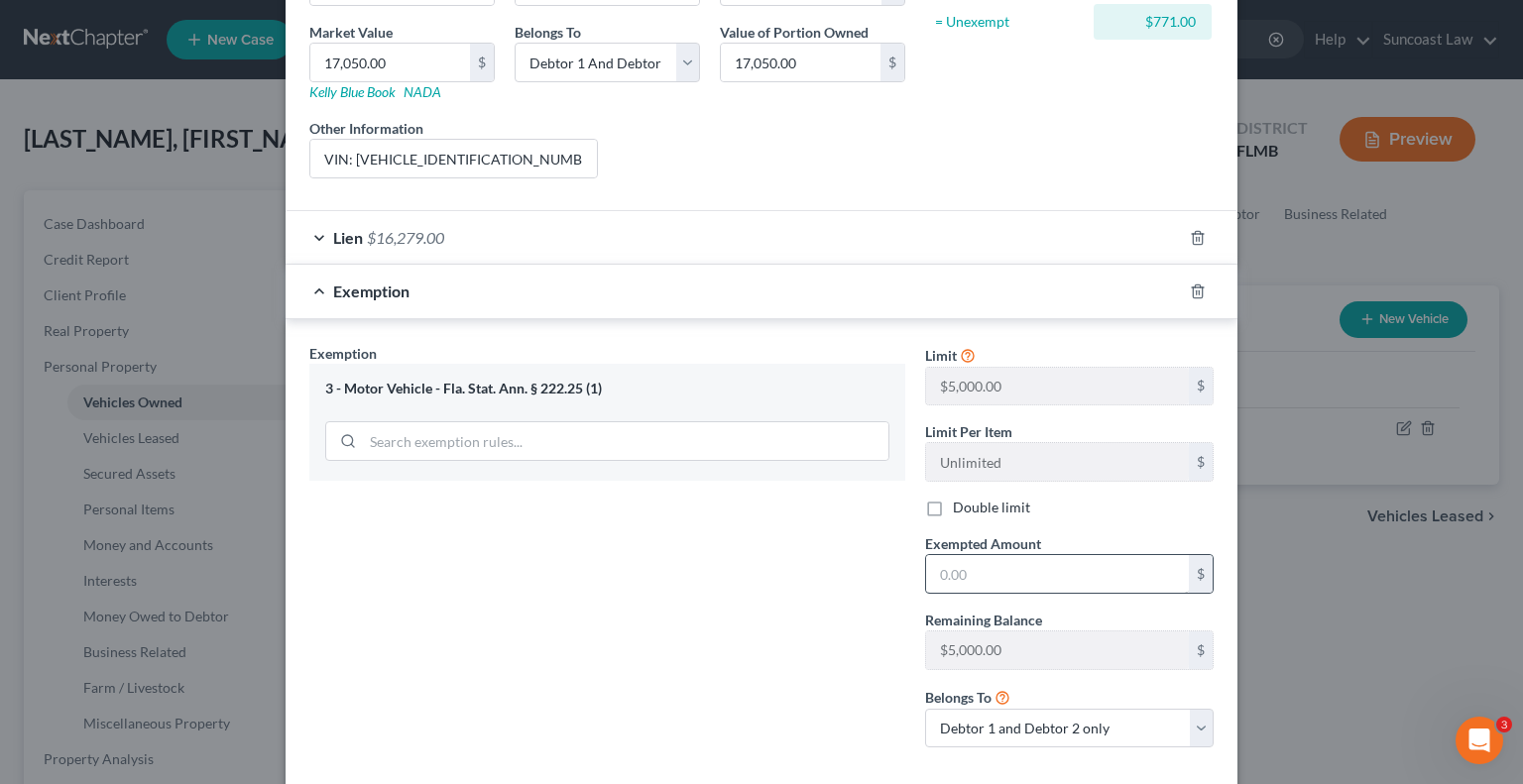 checkbox on "true" 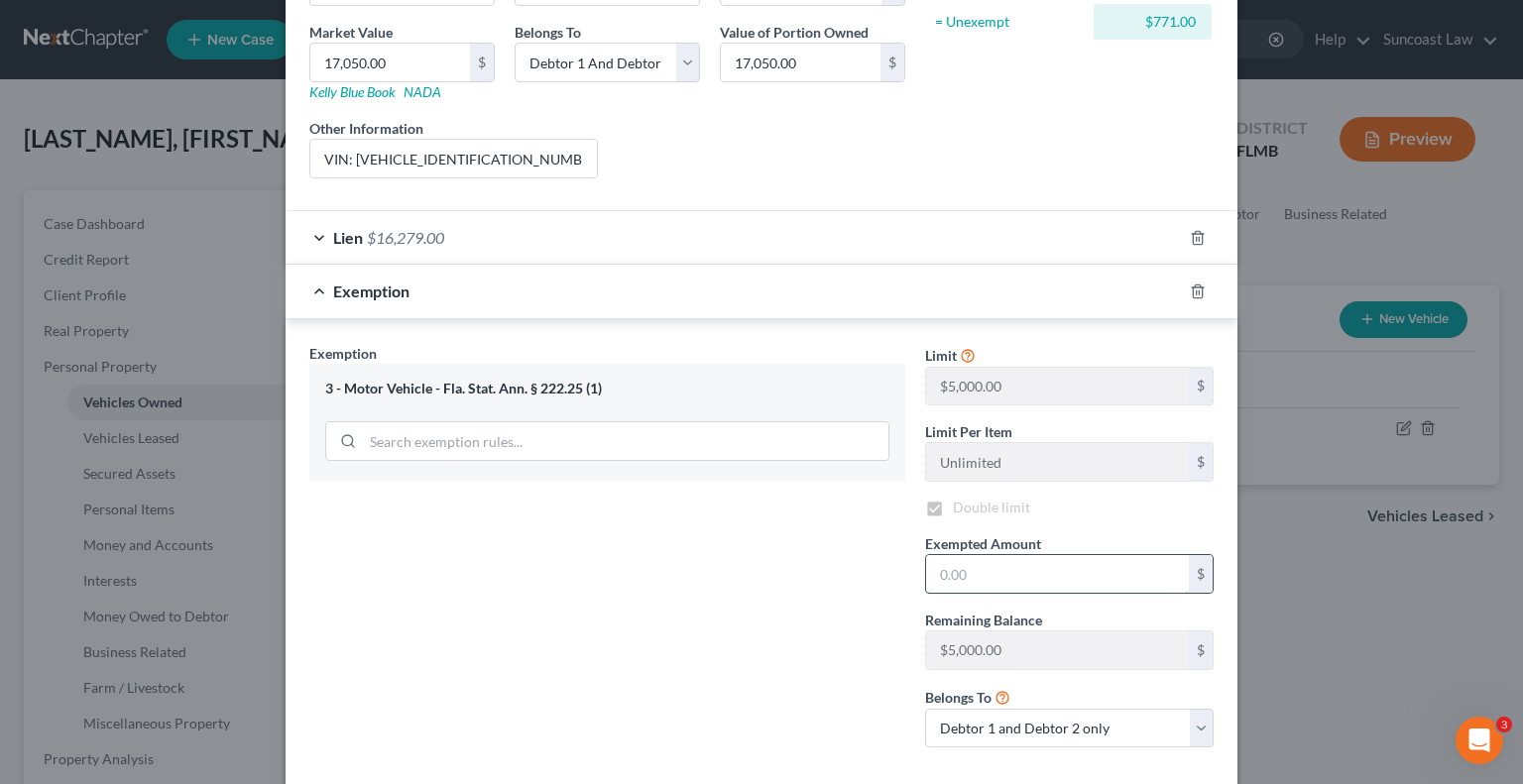 click at bounding box center (1057, 574) 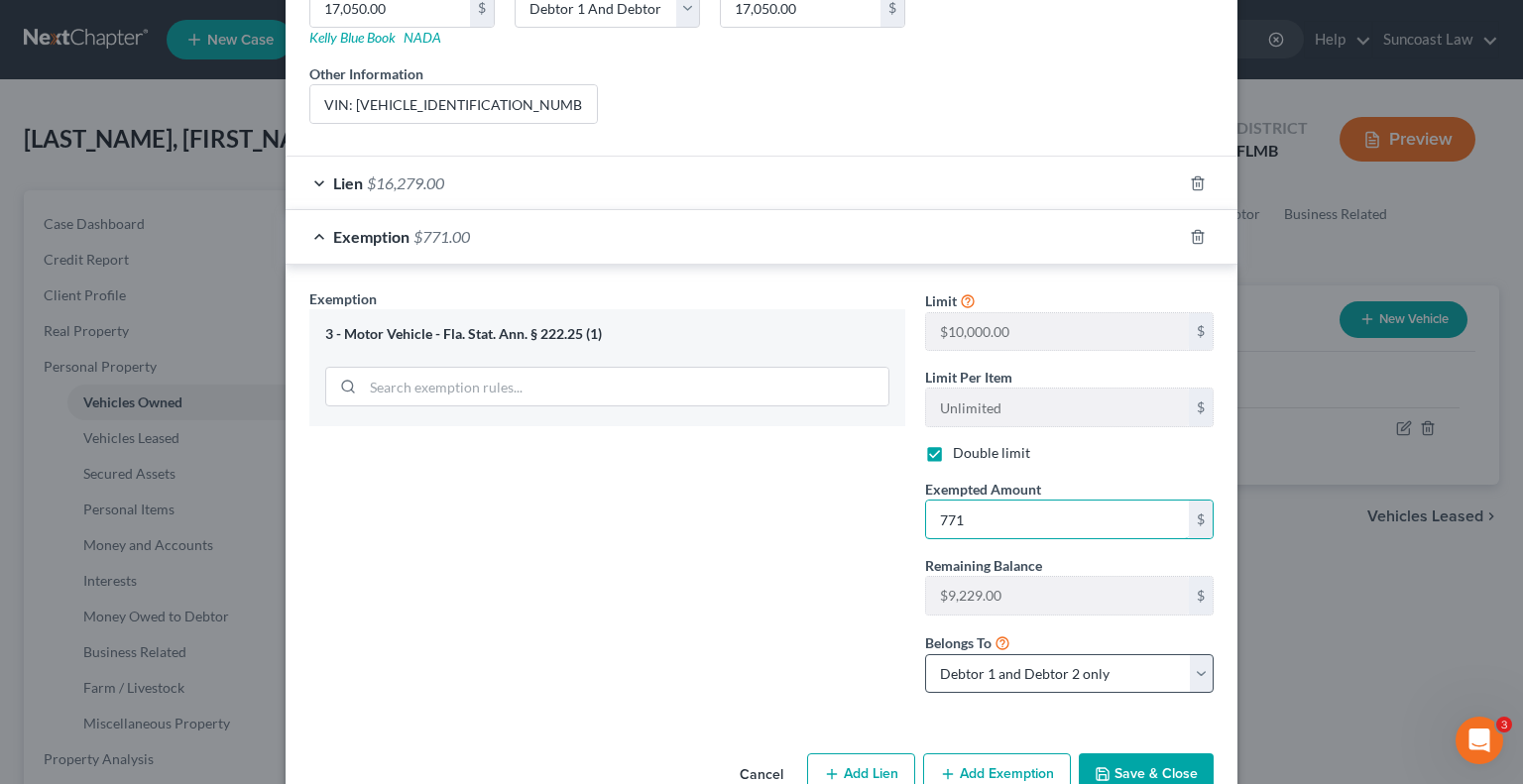 scroll, scrollTop: 398, scrollLeft: 0, axis: vertical 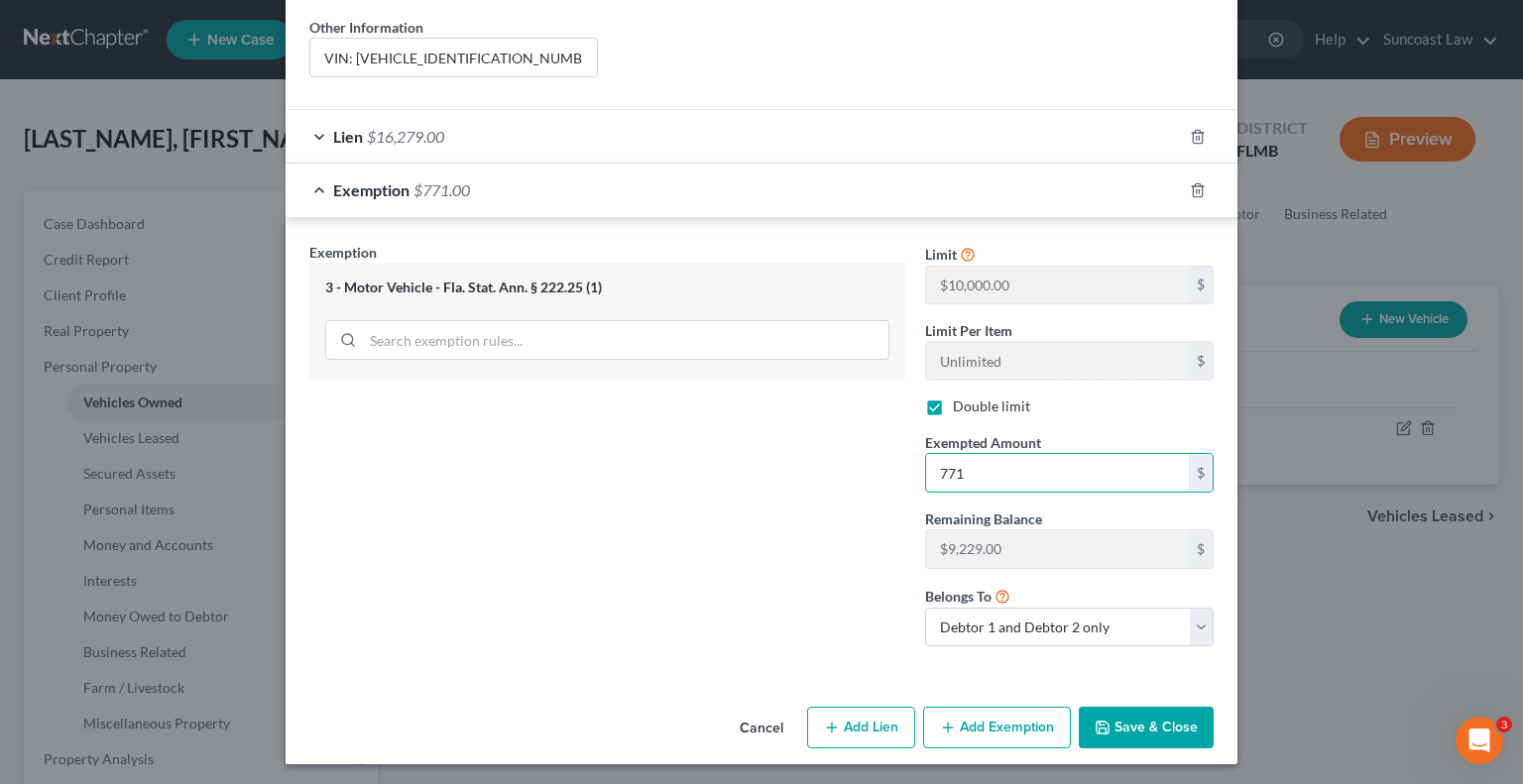 type on "771" 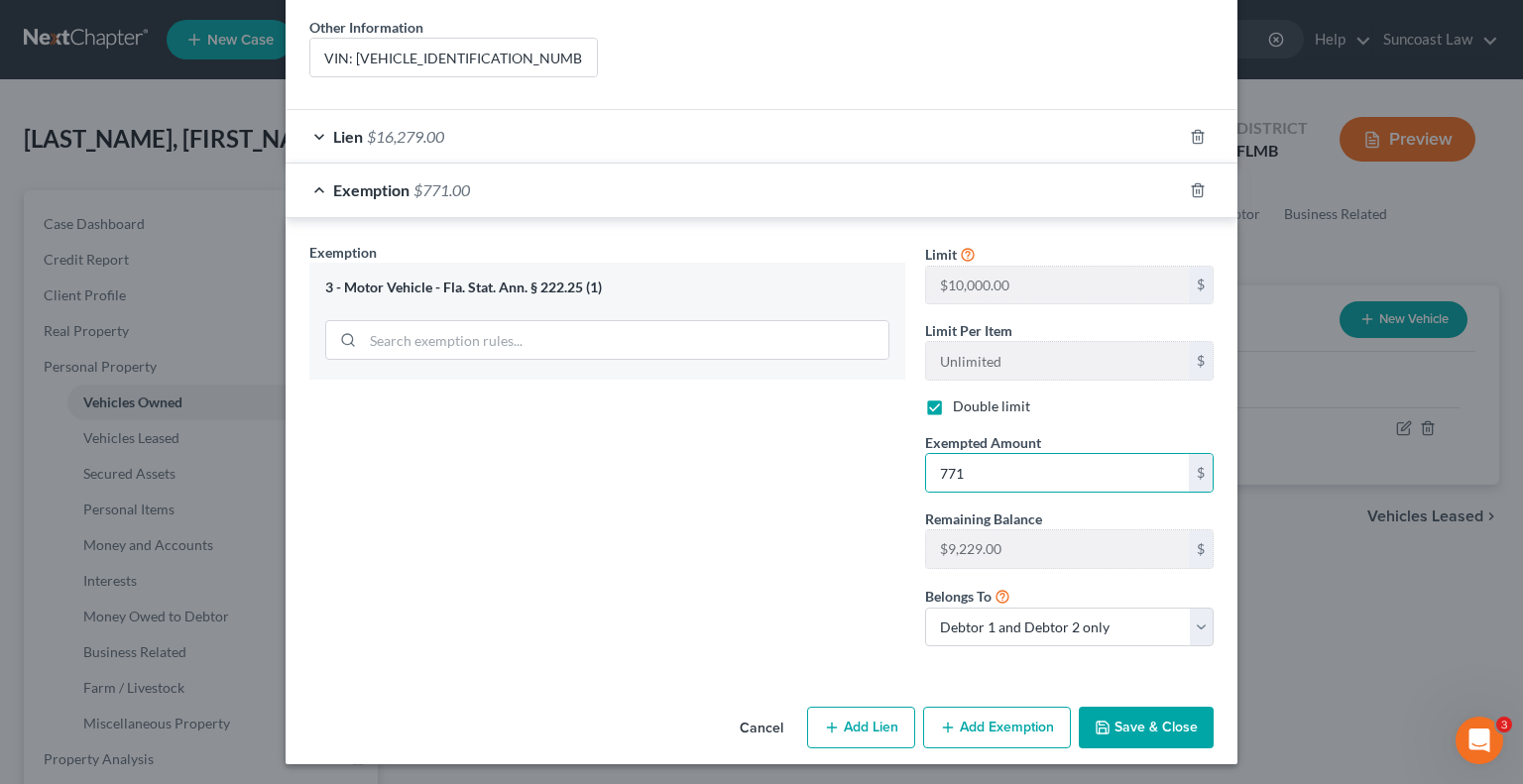 click on "Save & Close" at bounding box center [1146, 728] 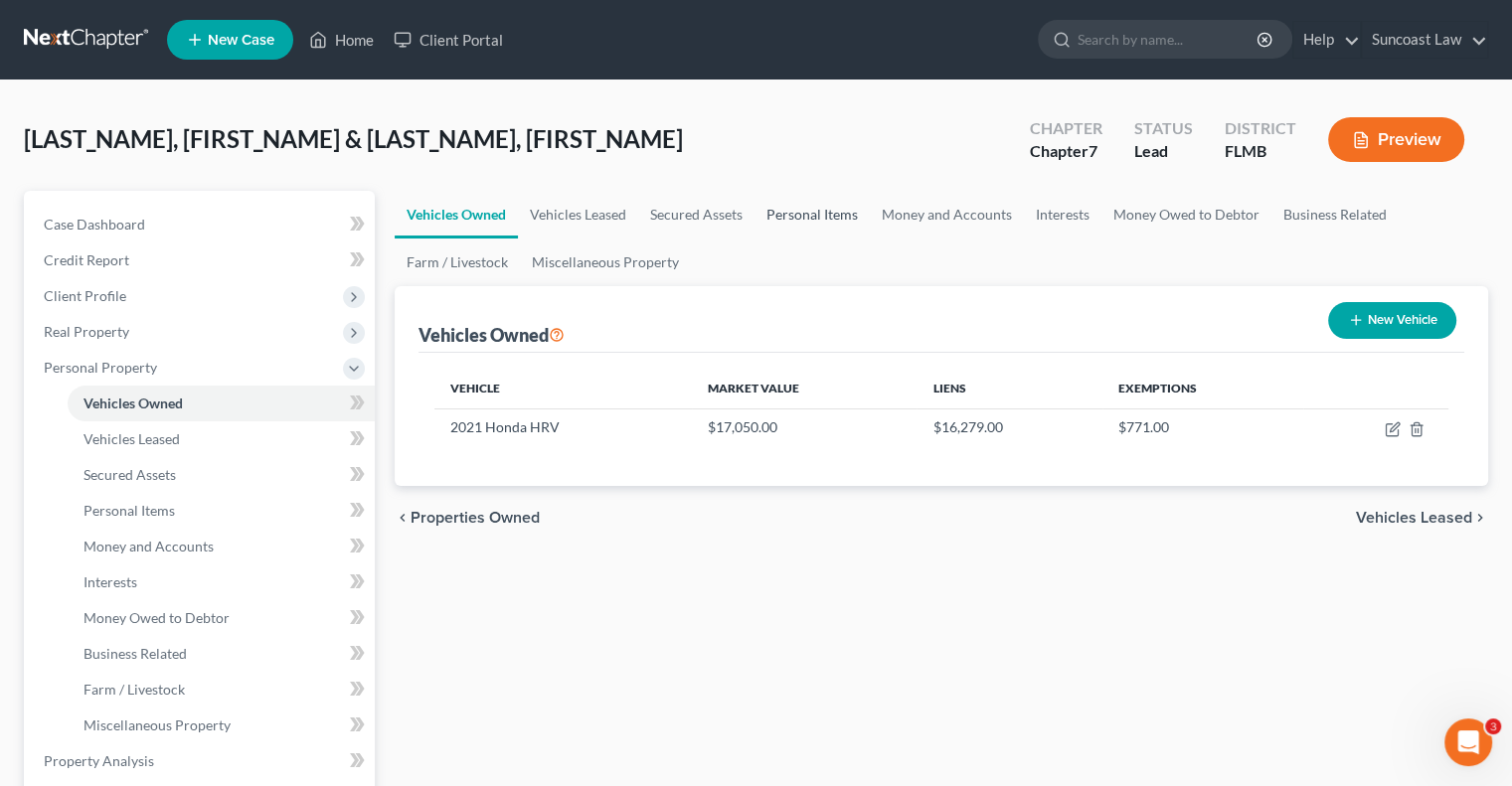 click on "Personal Items" at bounding box center (812, 215) 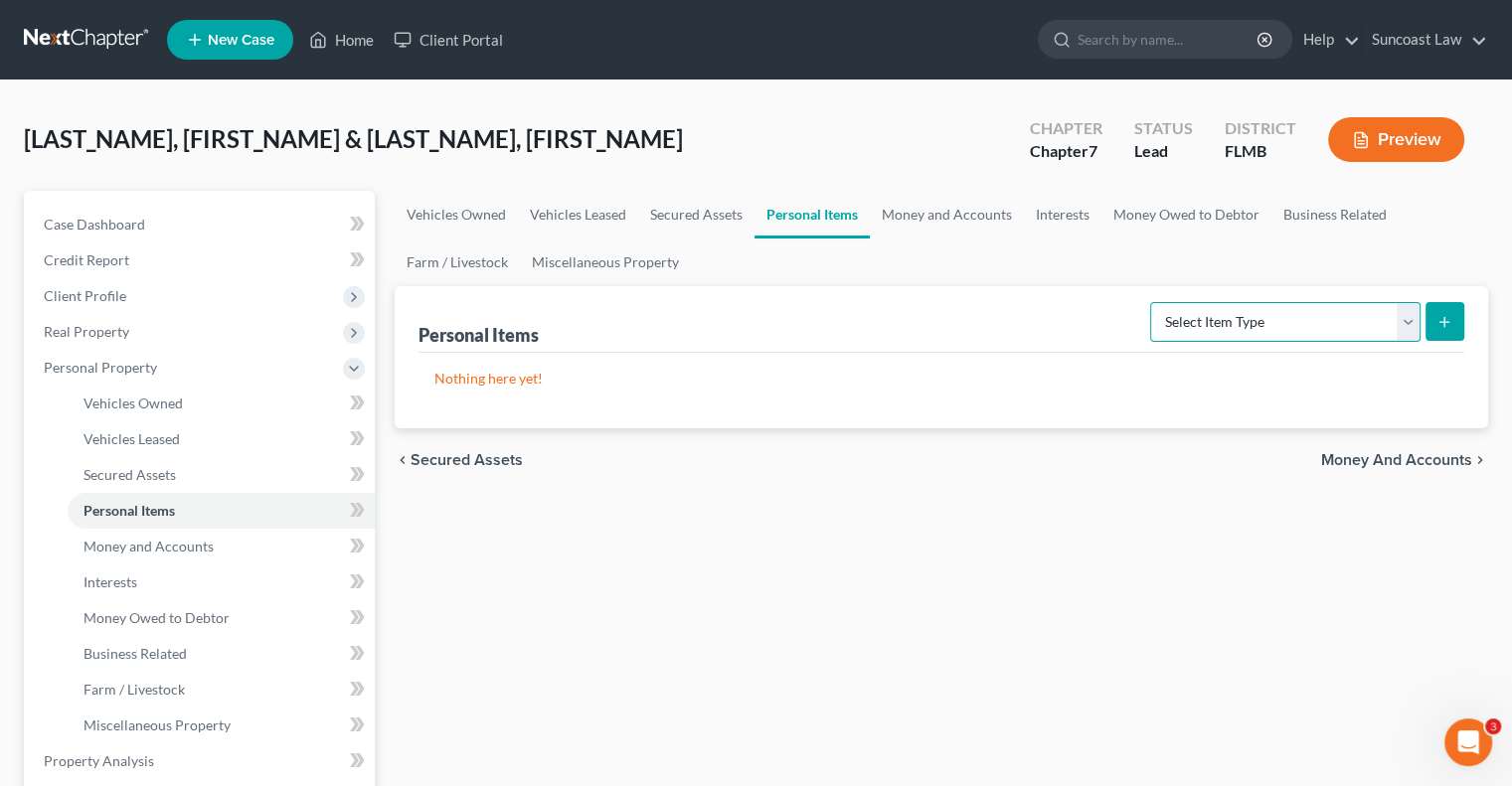 drag, startPoint x: 1384, startPoint y: 305, endPoint x: 1372, endPoint y: 317, distance: 16.970563 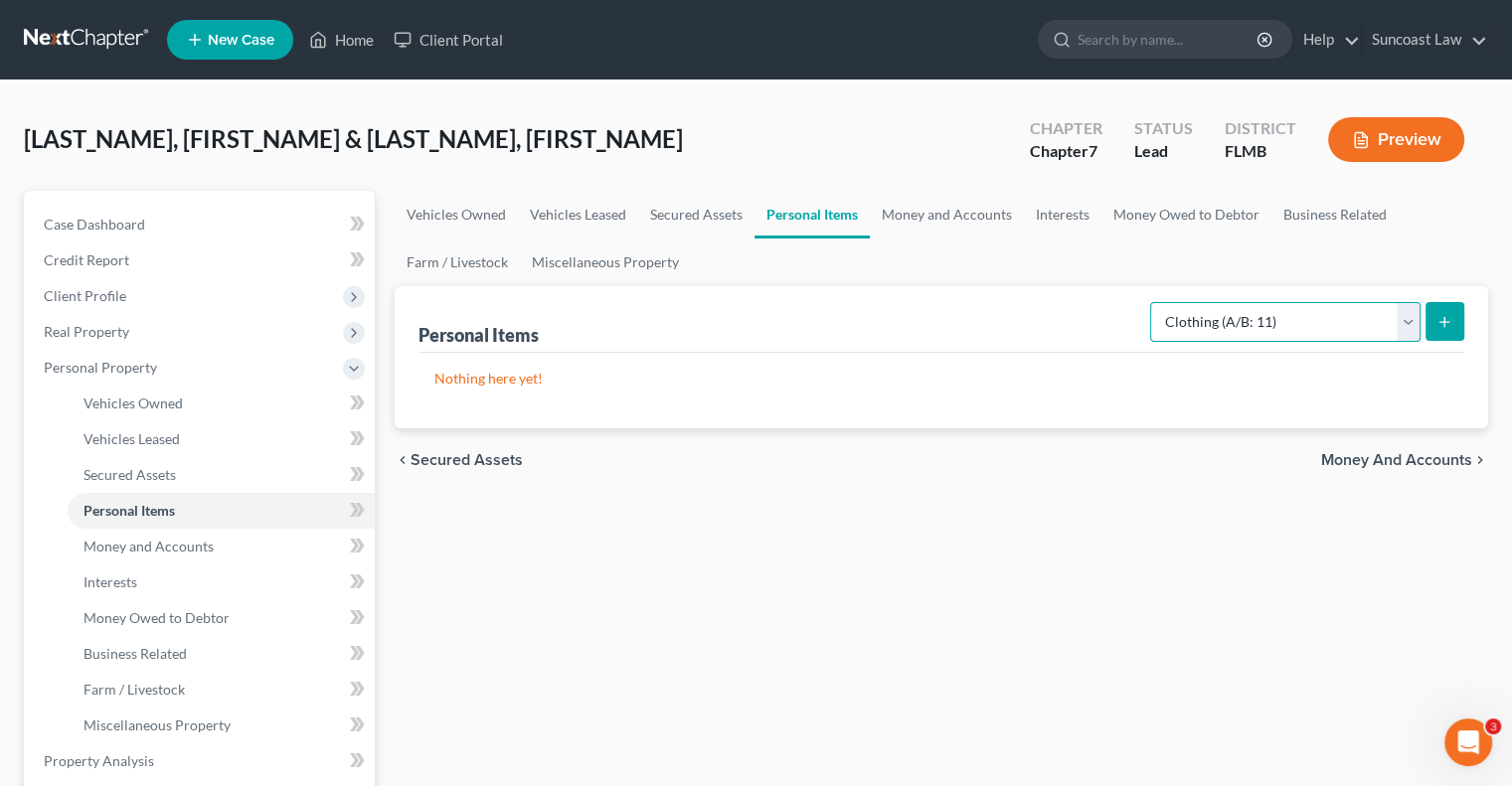 click on "Select Item Type Clothing (A/B: 11) Collectibles Of Value (A/B: 8) Electronics (A/B: 7) Firearms (A/B: 10) Household Goods (A/B: 6) Jewelry (A/B: 12) Other (A/B: 14) Pet(s) (A/B: 13) Sports & Hobby Equipment (A/B: 9)" at bounding box center (1285, 322) 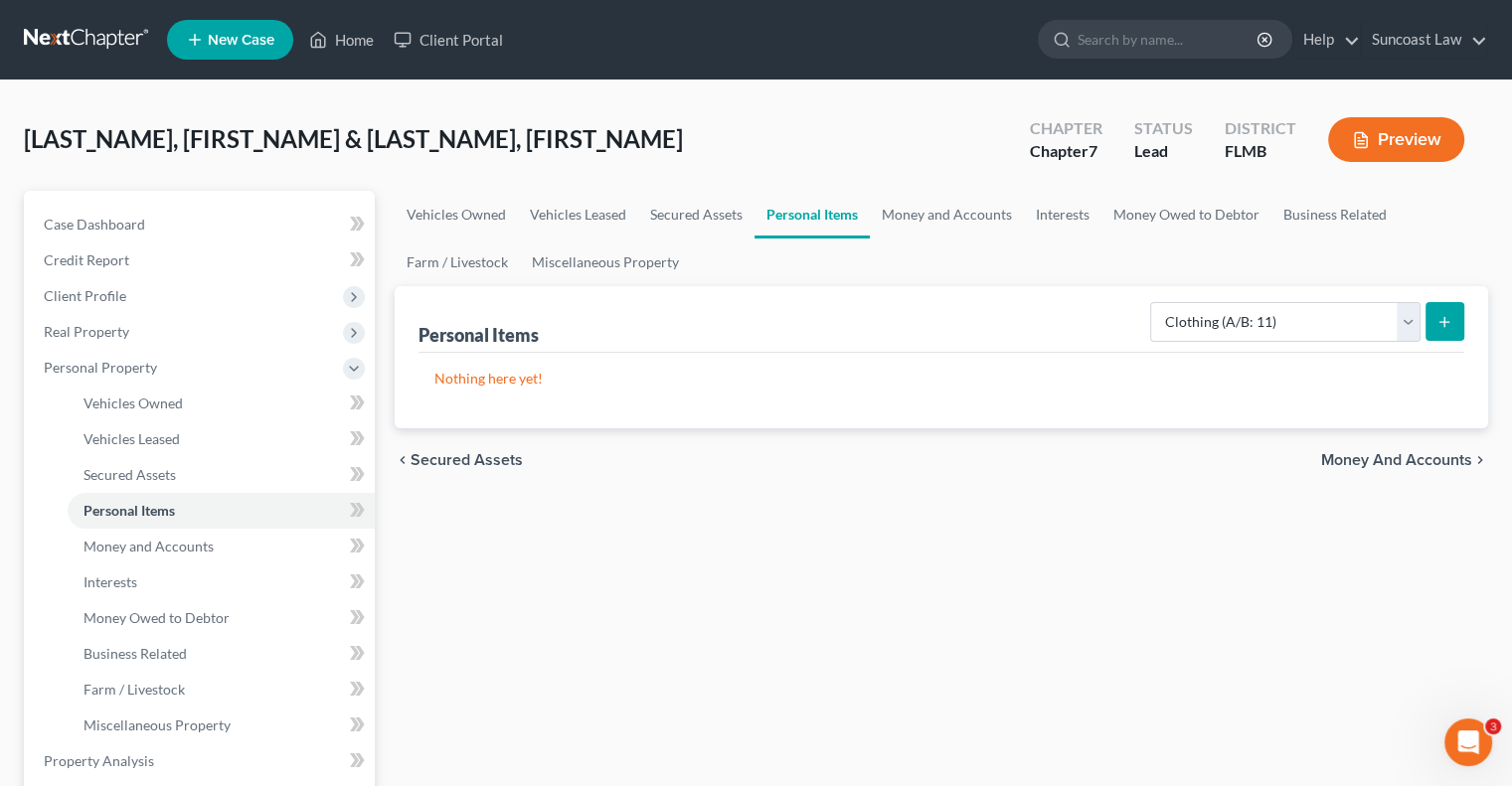 click 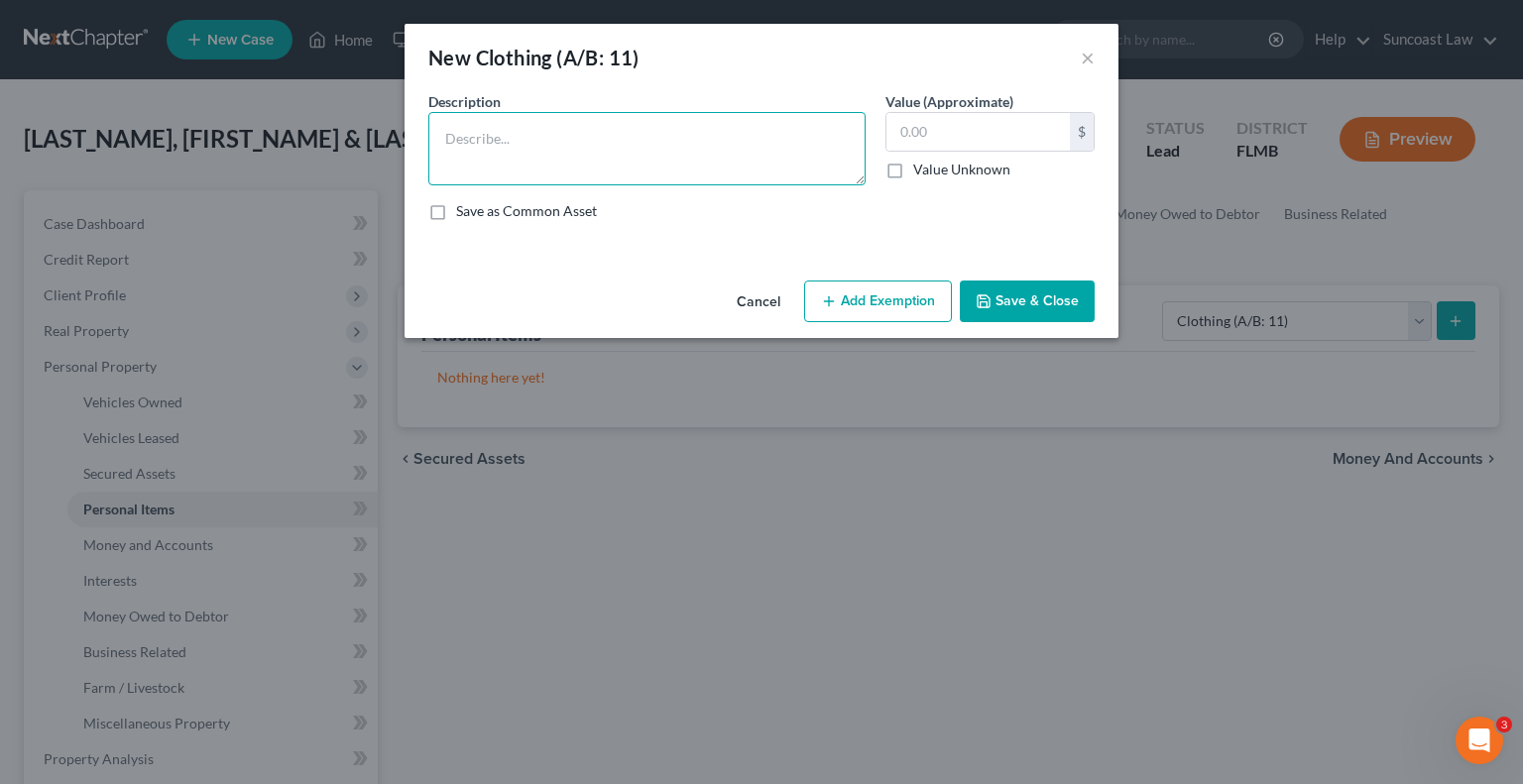 click at bounding box center [646, 149] 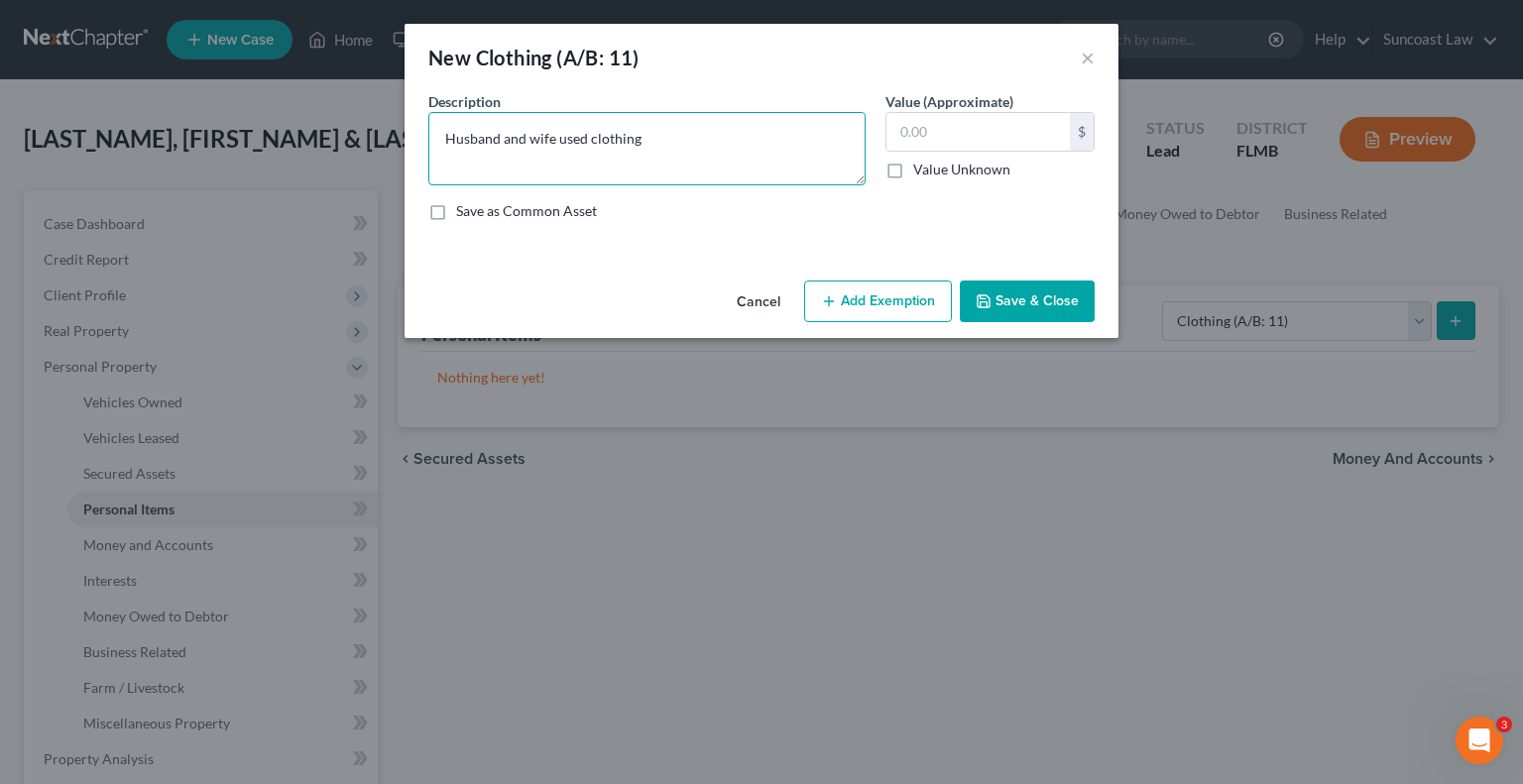 type on "Husband and wife used clothing" 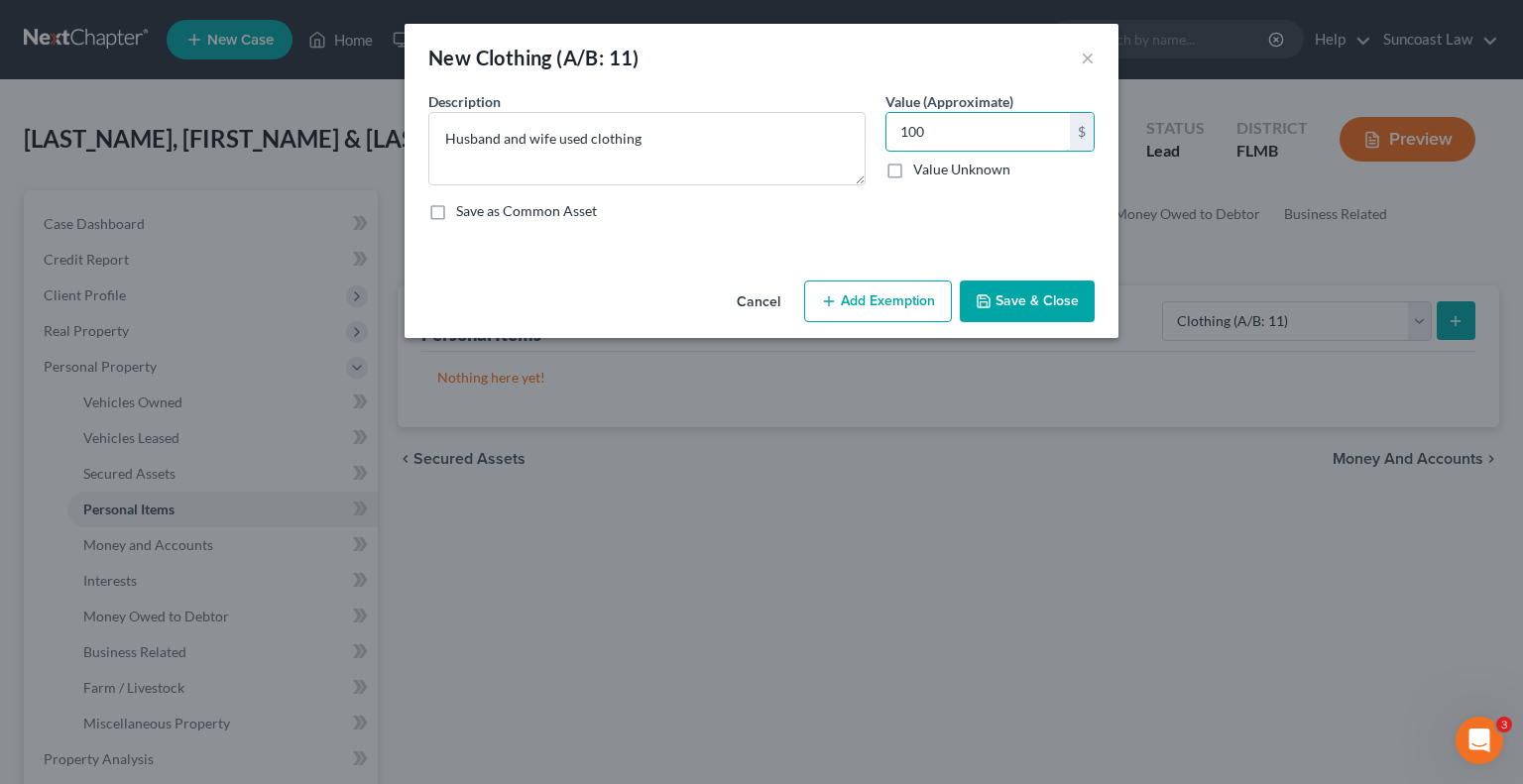 type on "100" 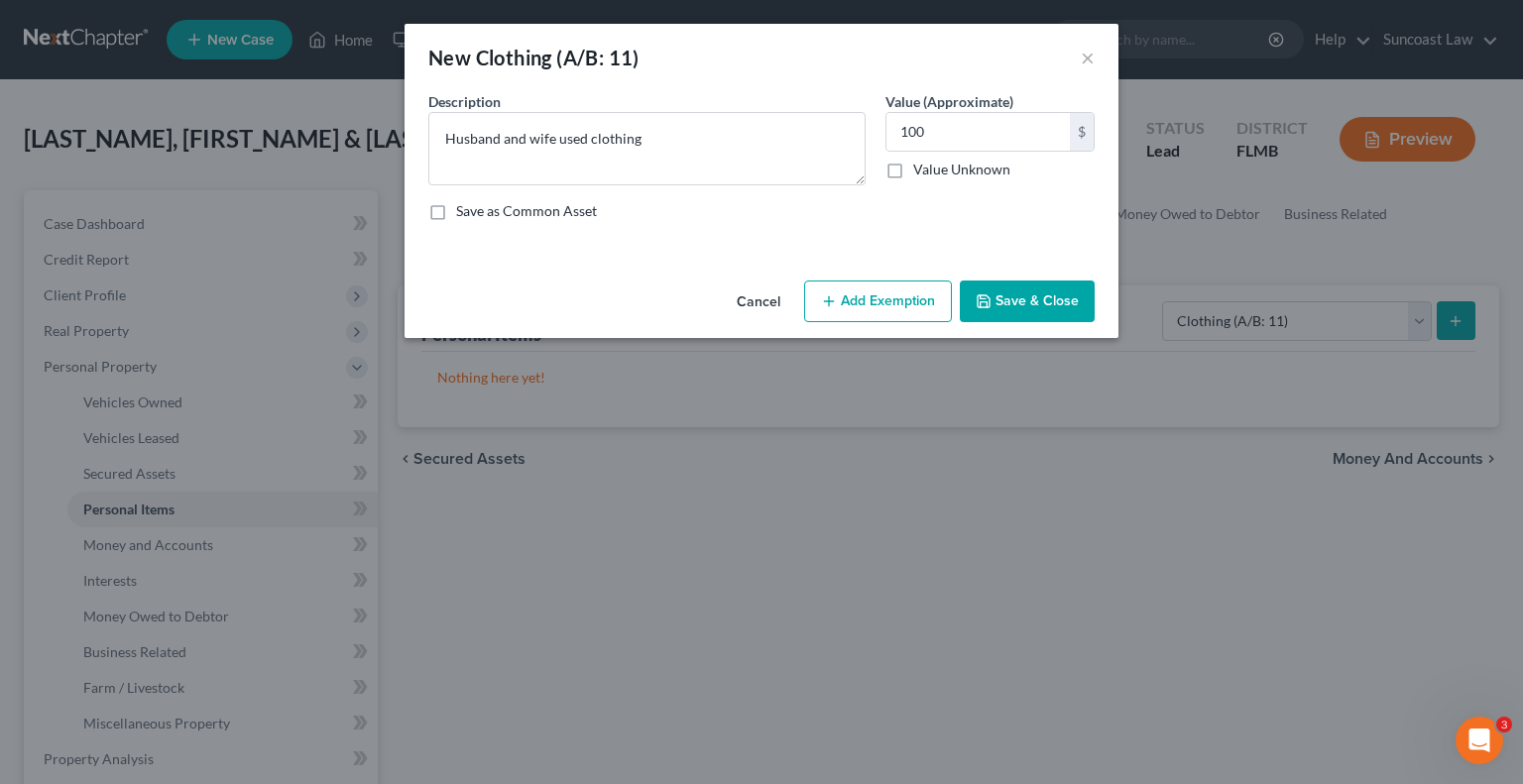 click on "Add Exemption" at bounding box center (878, 301) 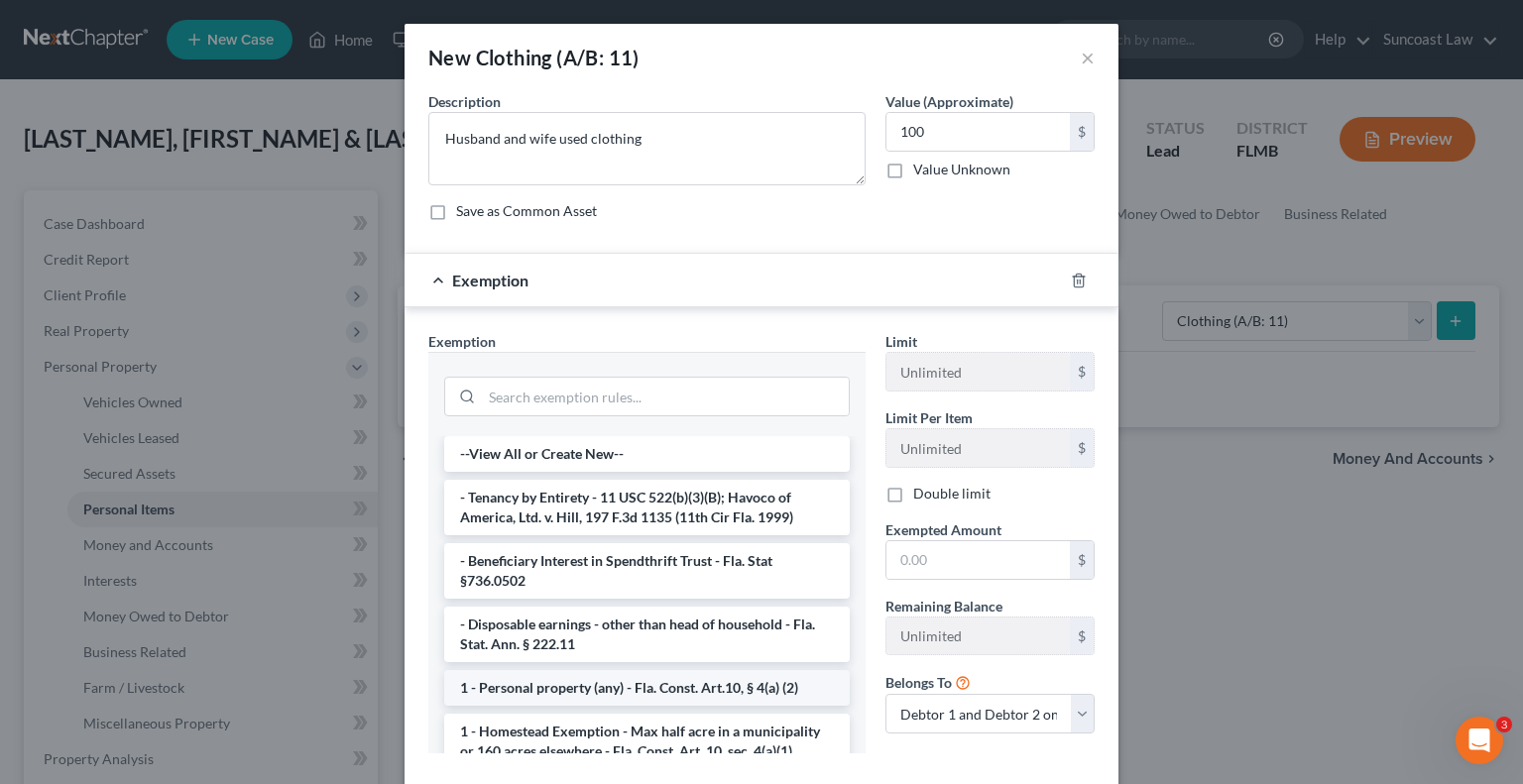 click on "1 - Personal property (any) - Fla. Const. Art.10, § 4(a) (2)" at bounding box center (646, 688) 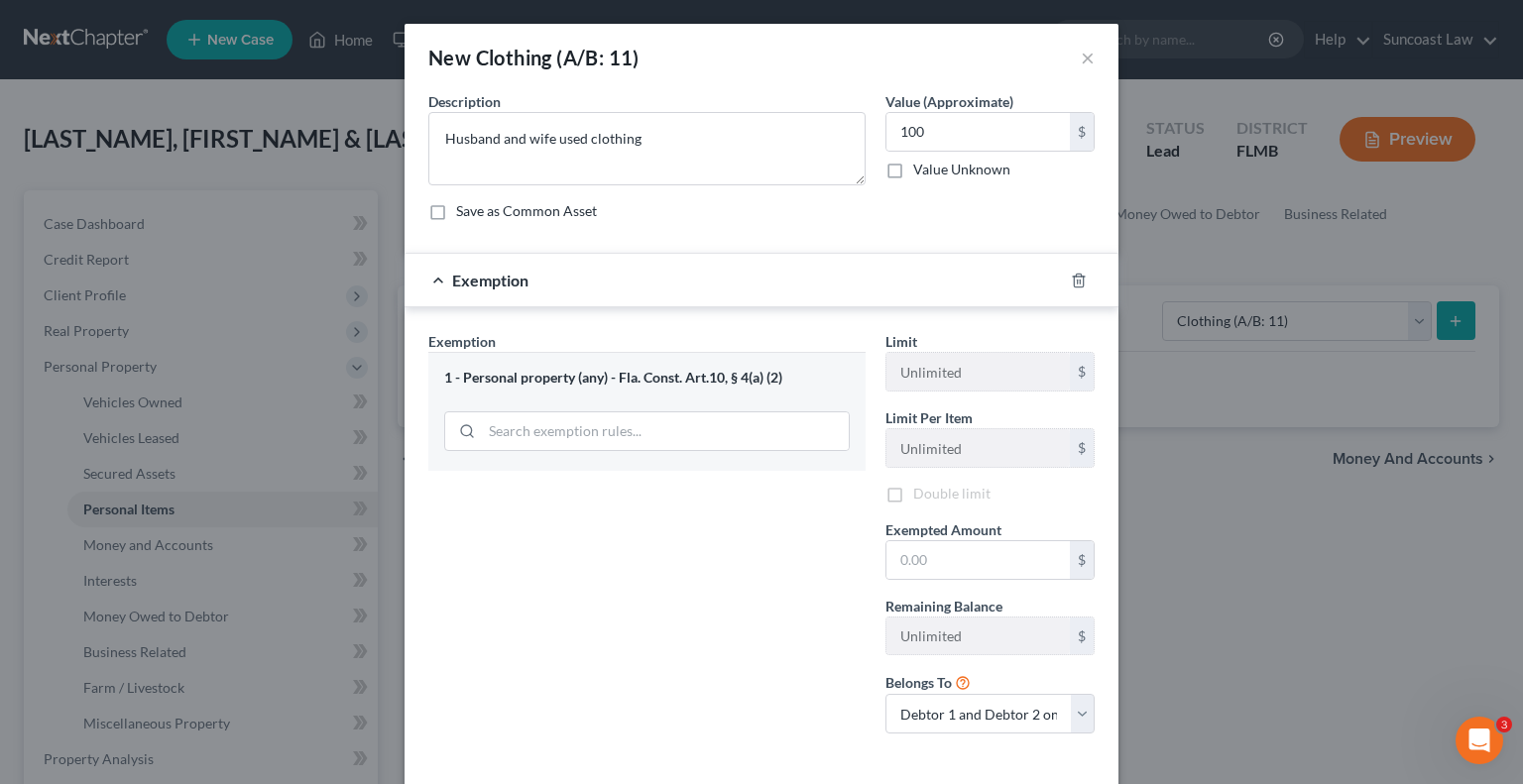 click on "Exemption Set must be selected for CA.
Exemption
*
1 - Personal property (any) - Fla. Const. Art.10, § 4(a) (2)" at bounding box center (646, 540) 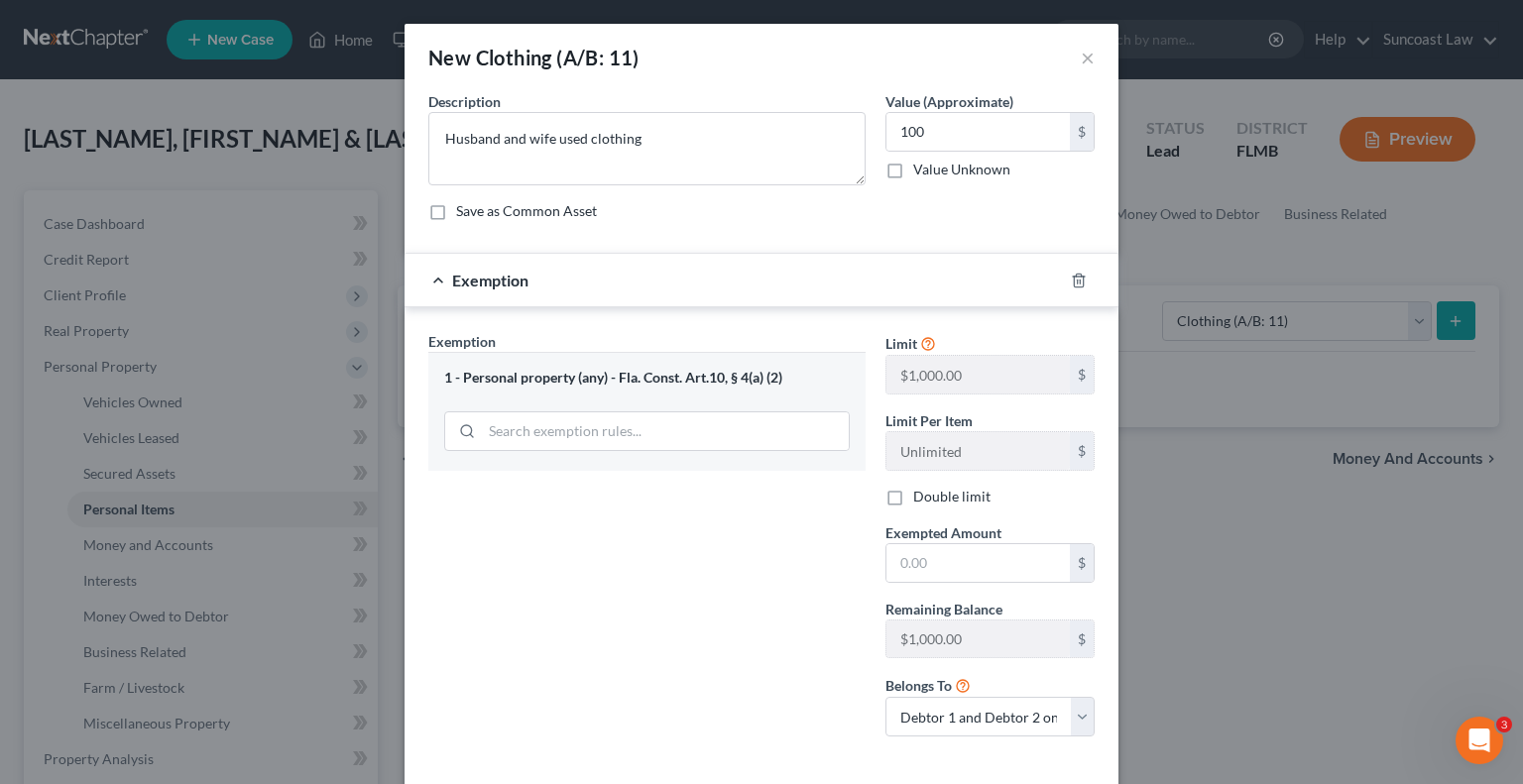click on "Double limit" at bounding box center [952, 497] 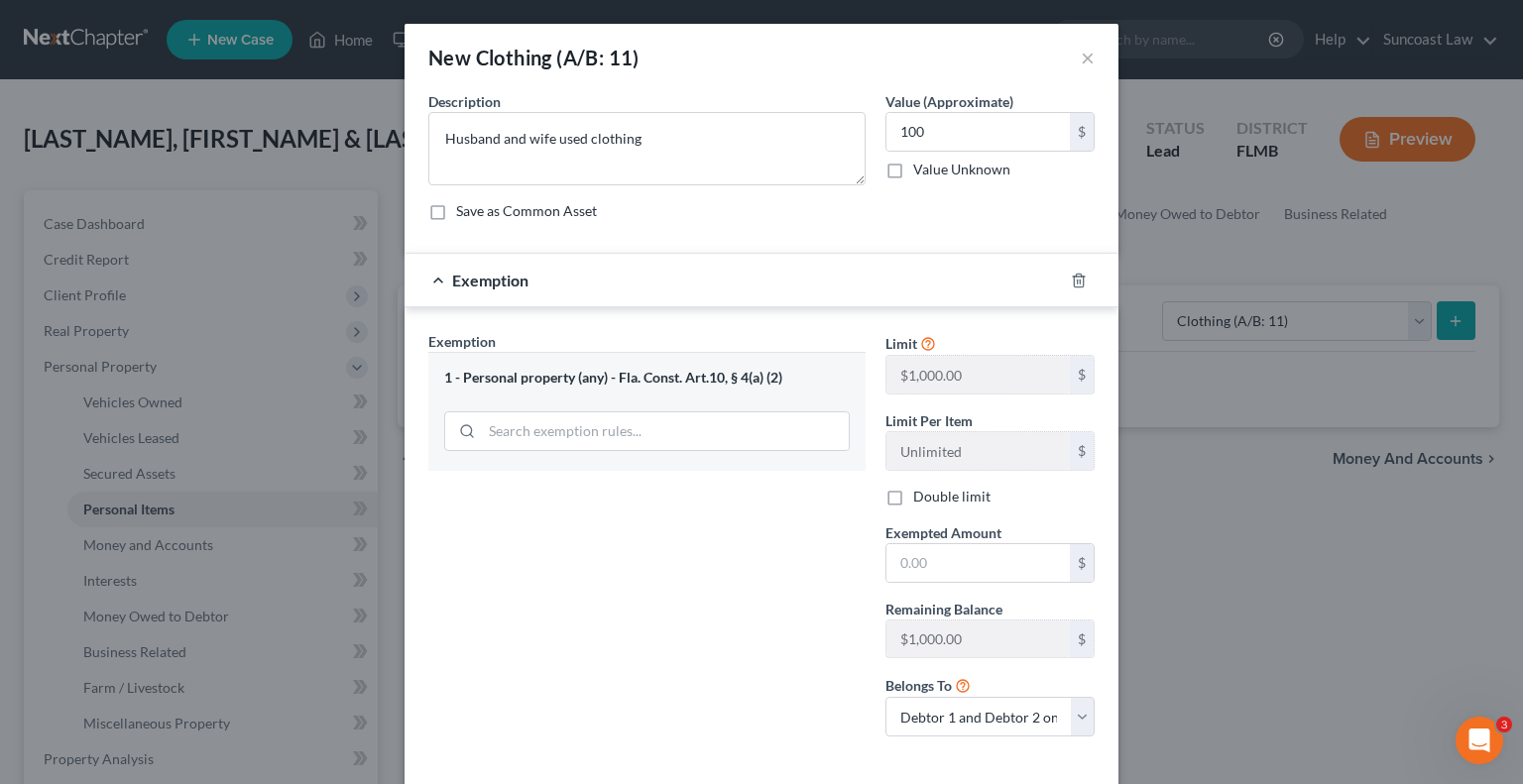 click on "Double limit" at bounding box center [927, 493] 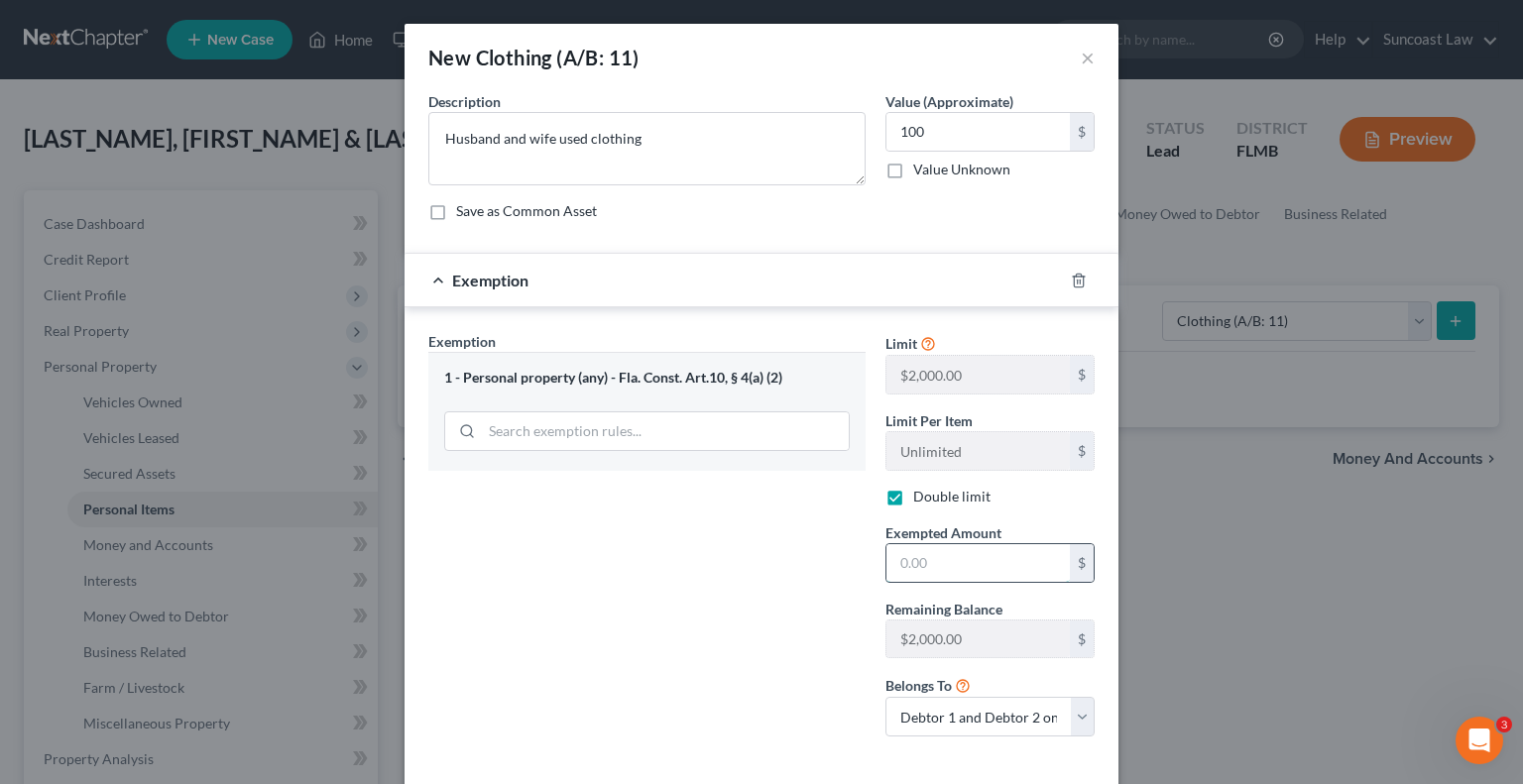drag, startPoint x: 939, startPoint y: 557, endPoint x: 940, endPoint y: 546, distance: 11.045361 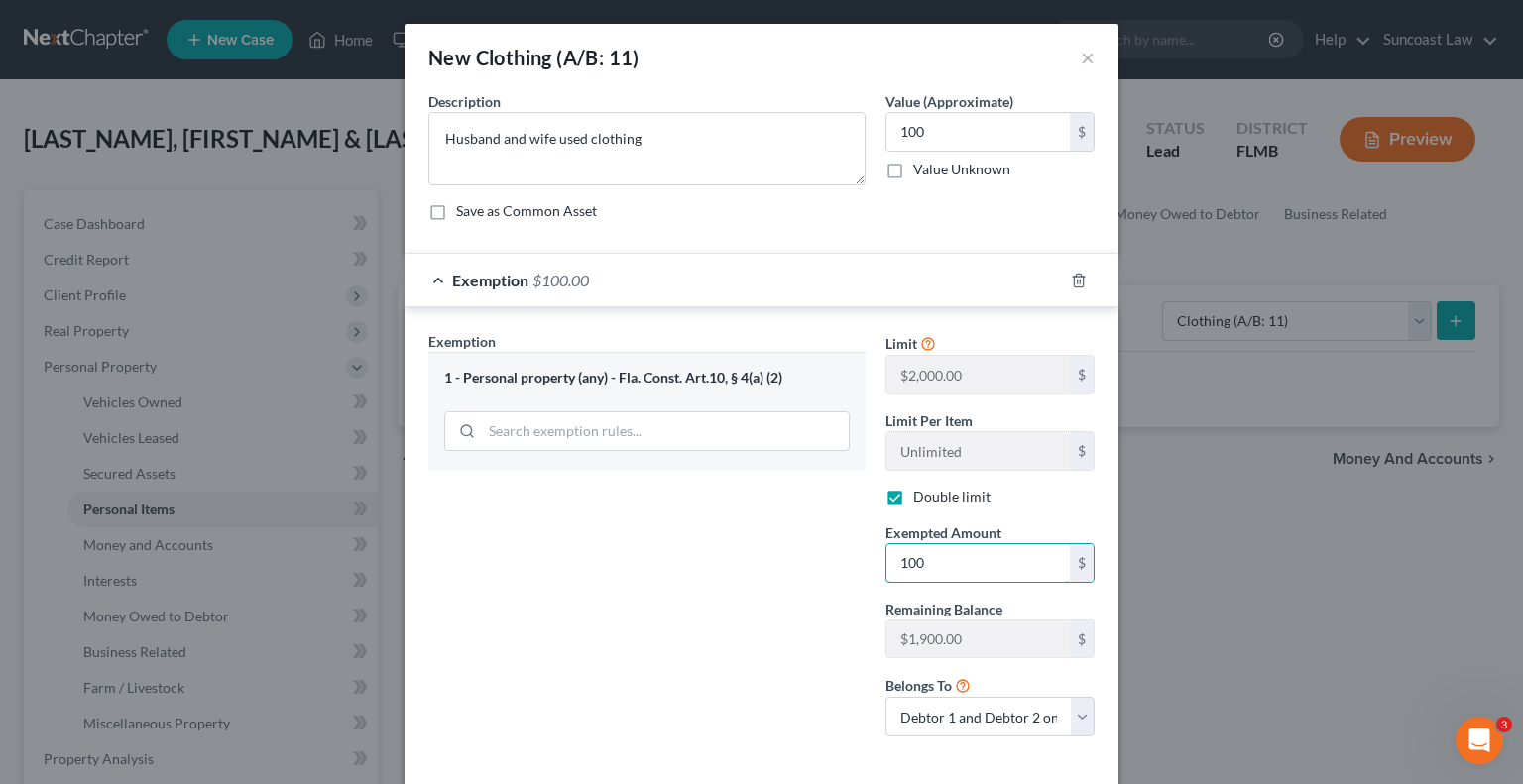 type on "100" 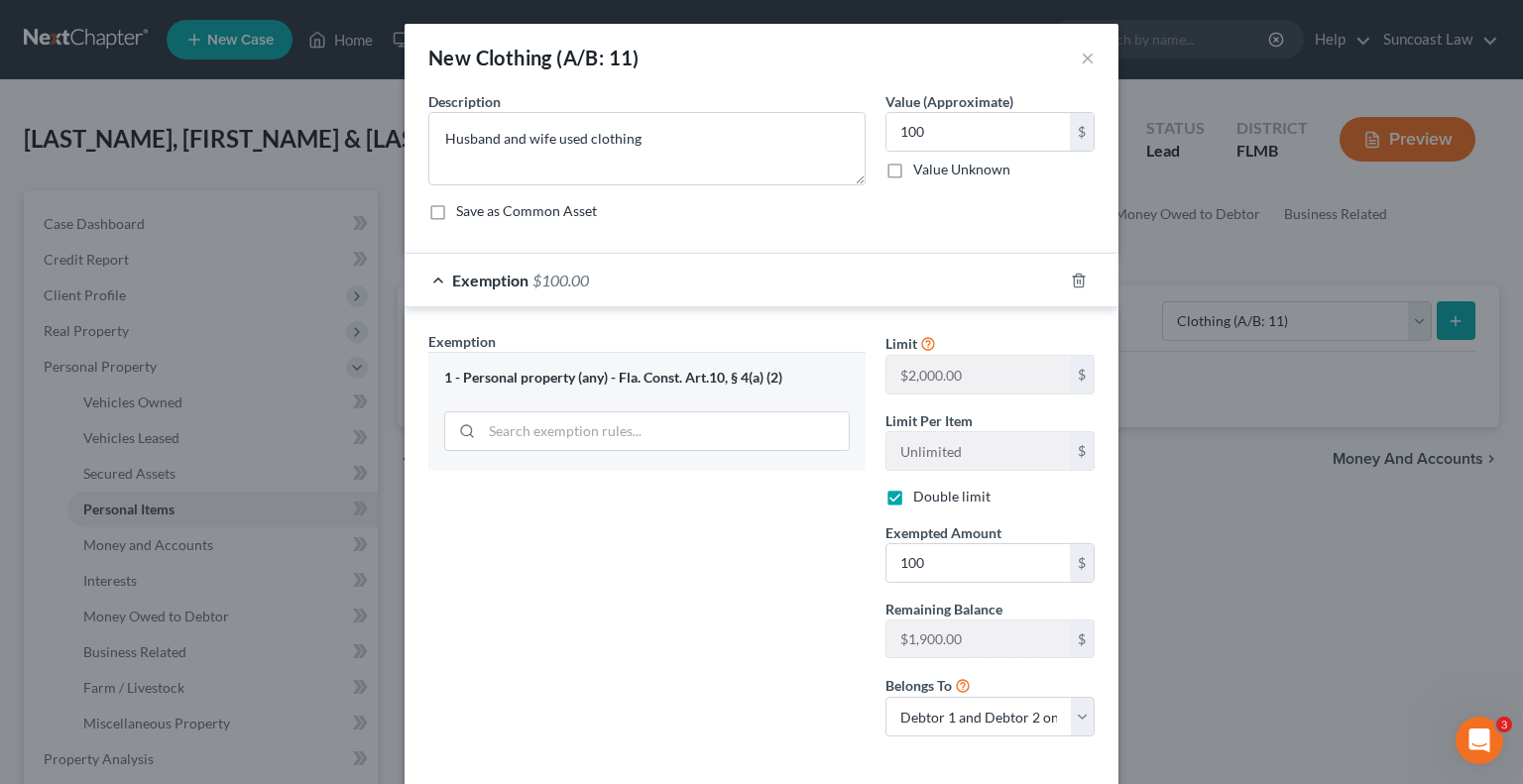 drag, startPoint x: 575, startPoint y: 578, endPoint x: 622, endPoint y: 578, distance: 47 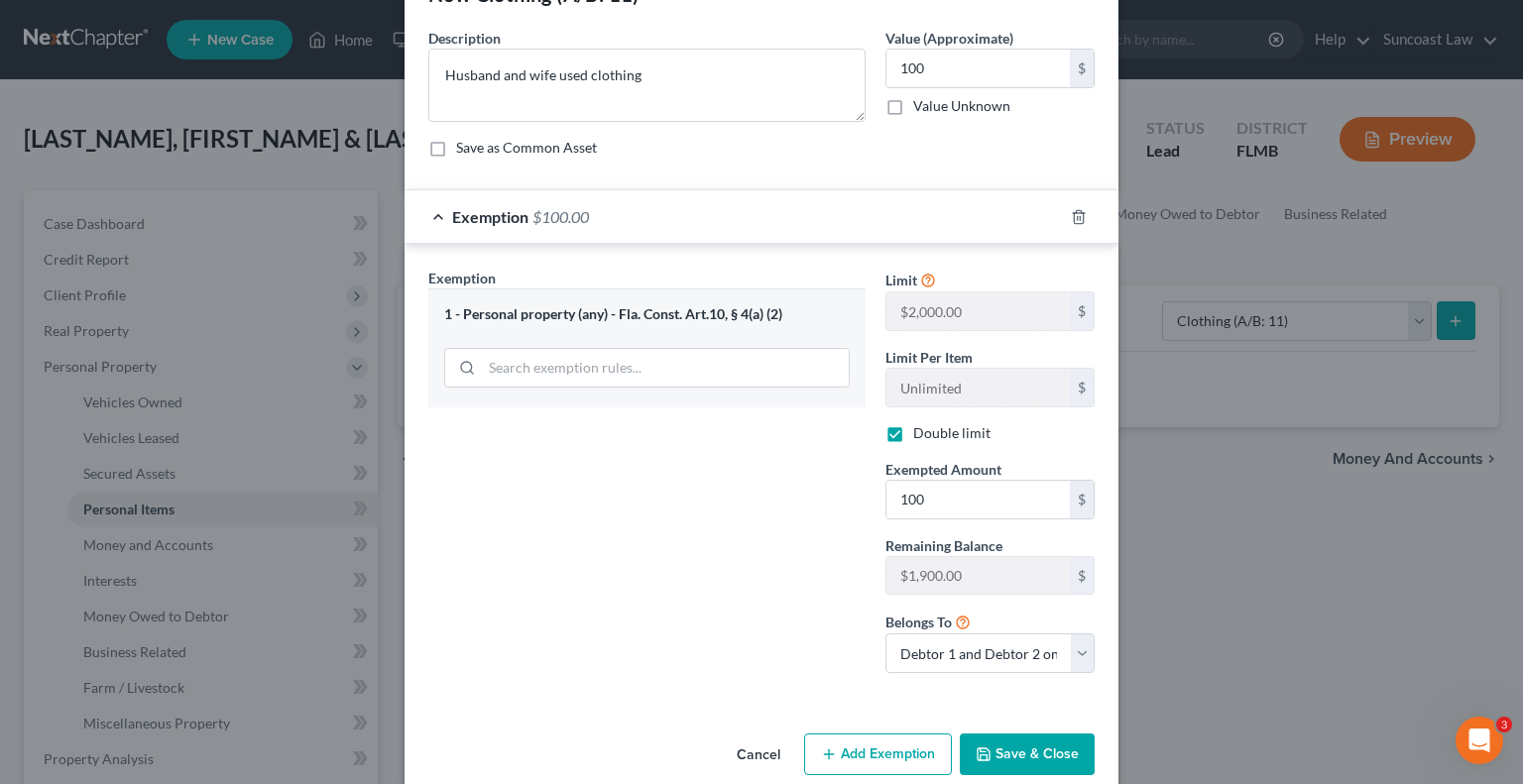 scroll, scrollTop: 91, scrollLeft: 0, axis: vertical 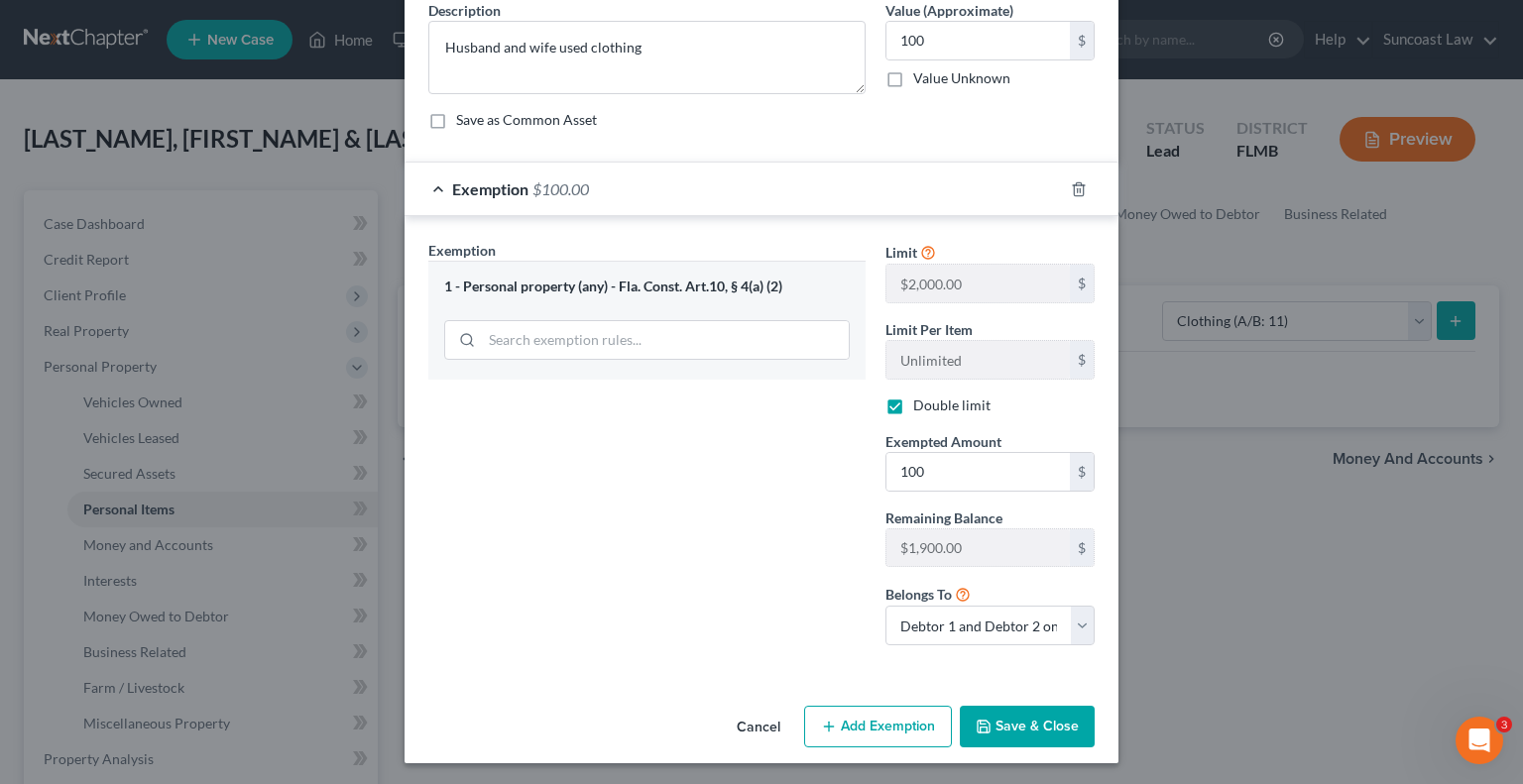 click on "Save & Close" at bounding box center [1027, 727] 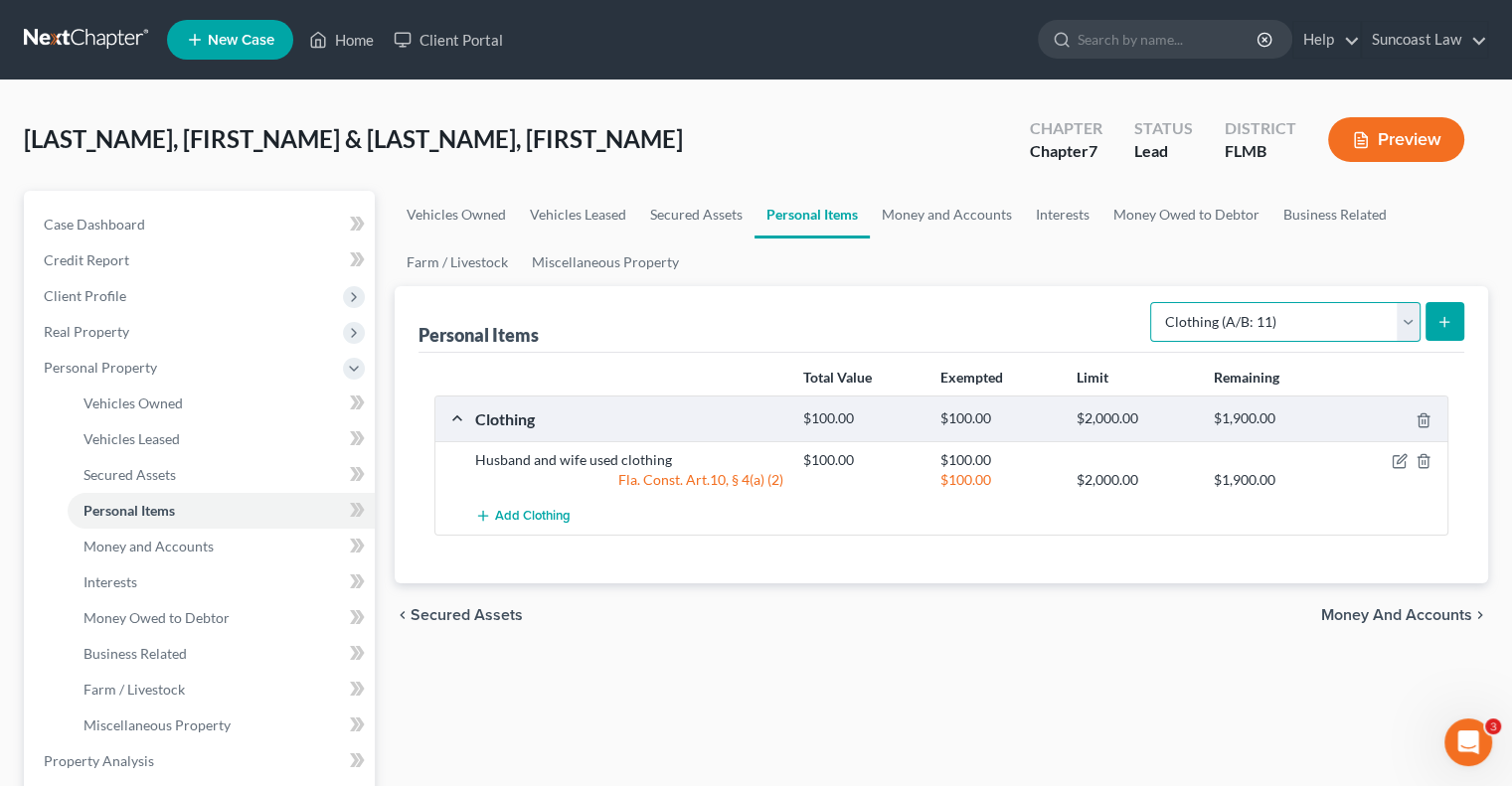 click on "Select Item Type Clothing (A/B: 11) Collectibles Of Value (A/B: 8) Electronics (A/B: 7) Firearms (A/B: 10) Household Goods (A/B: 6) Jewelry (A/B: 12) Other (A/B: 14) Pet(s) (A/B: 13) Sports & Hobby Equipment (A/B: 9)" at bounding box center (1285, 322) 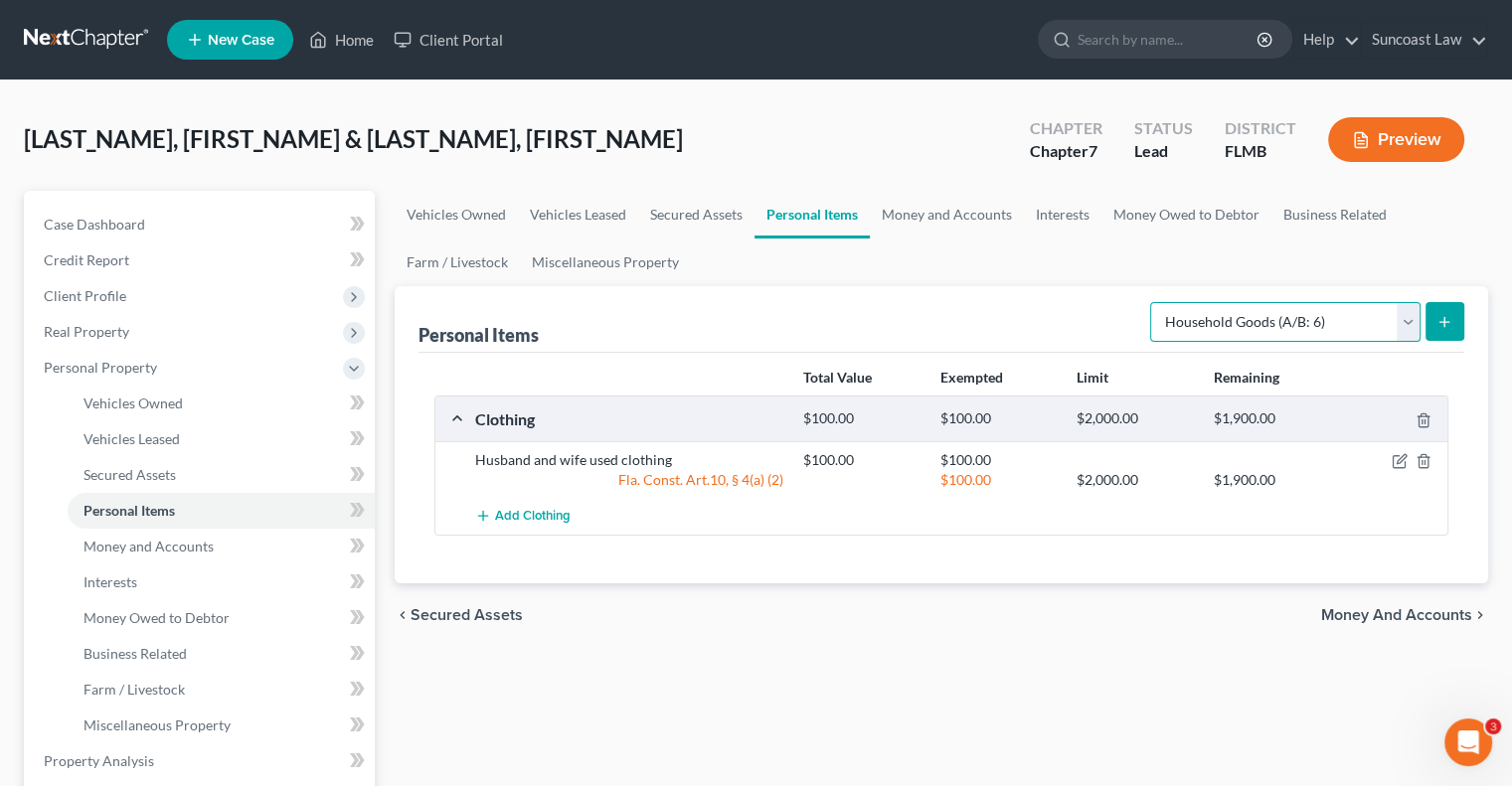 click on "Select Item Type Clothing (A/B: 11) Collectibles Of Value (A/B: 8) Electronics (A/B: 7) Firearms (A/B: 10) Household Goods (A/B: 6) Jewelry (A/B: 12) Other (A/B: 14) Pet(s) (A/B: 13) Sports & Hobby Equipment (A/B: 9)" at bounding box center (1285, 322) 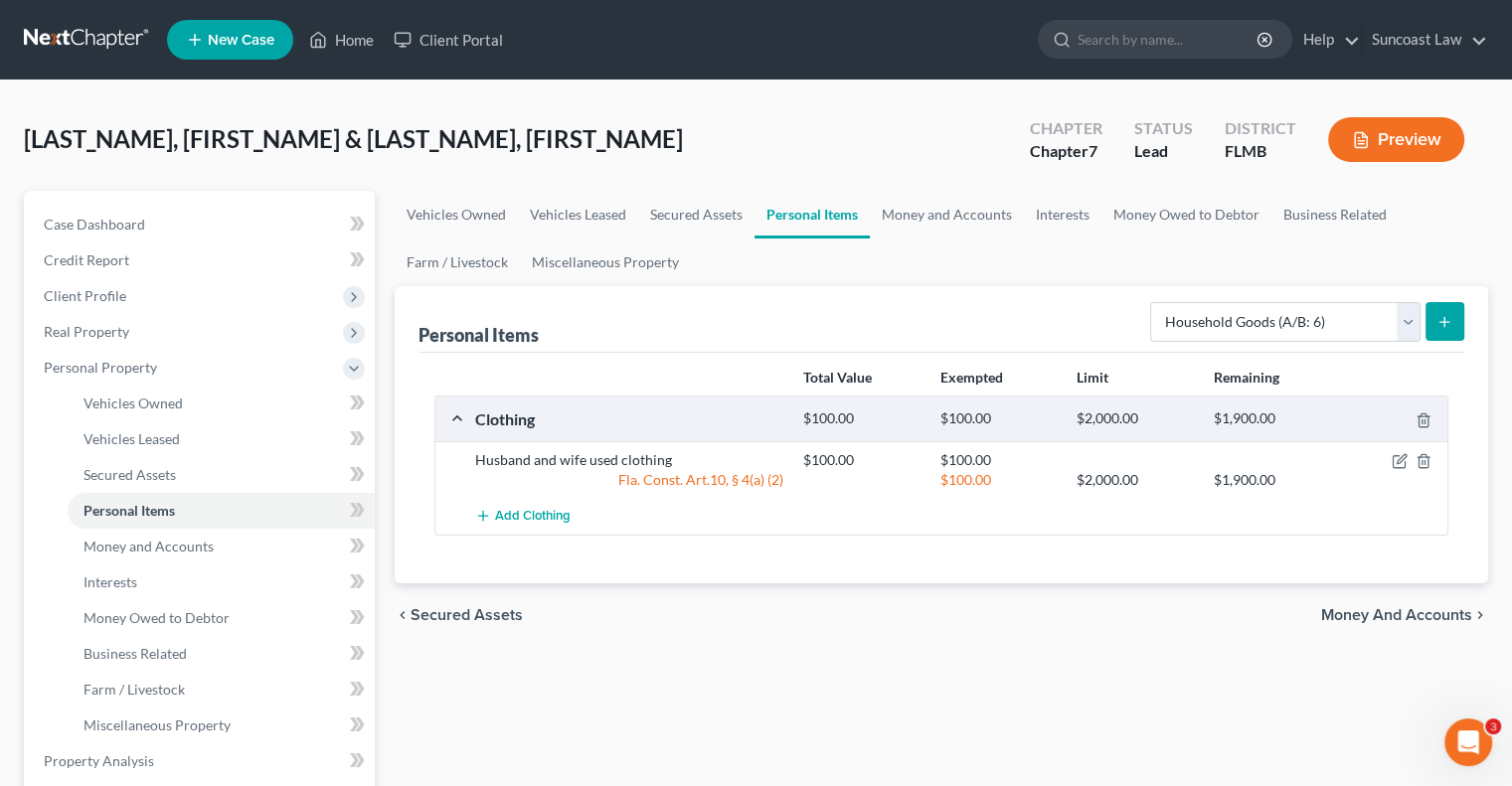 click 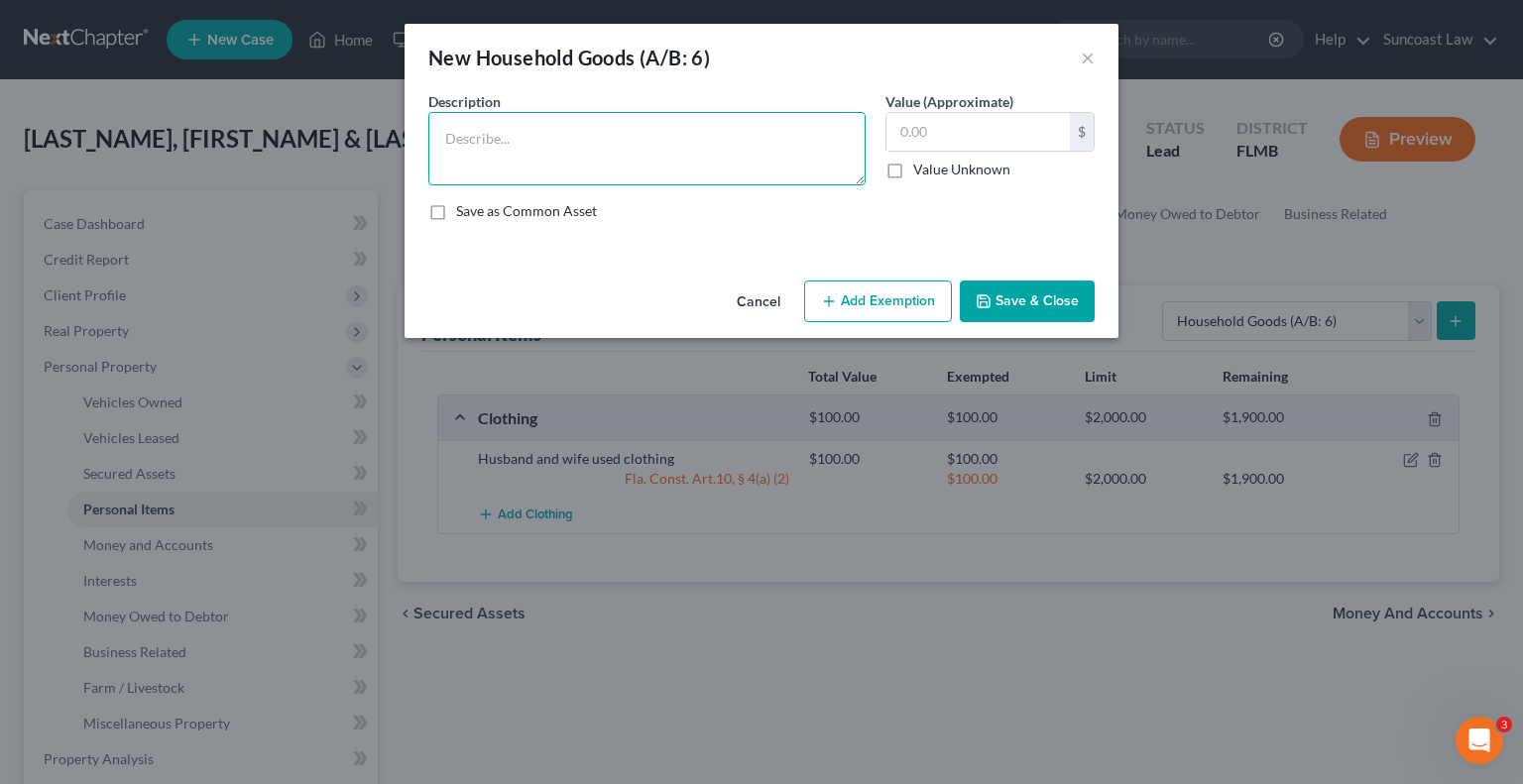 click at bounding box center [646, 149] 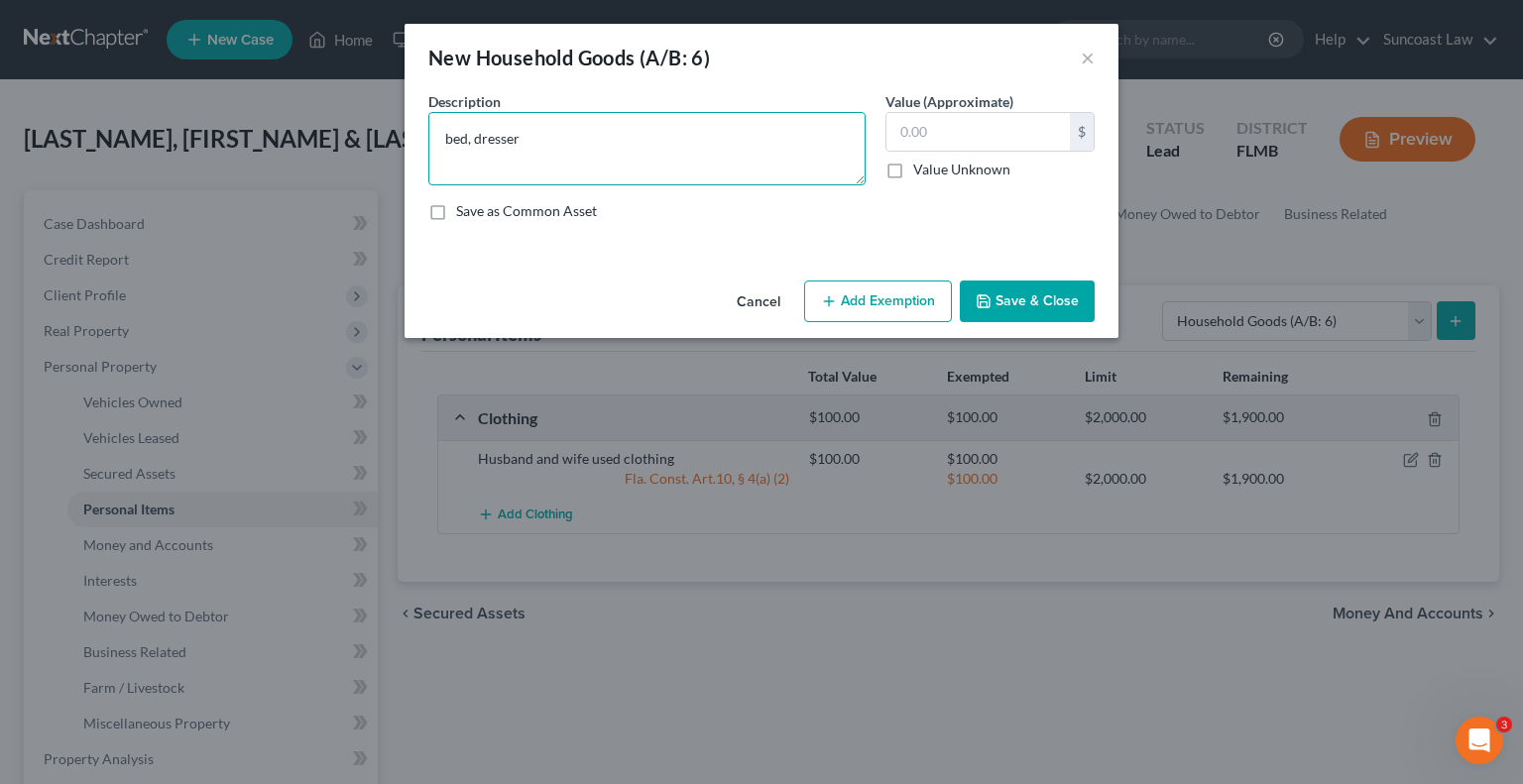type on "bed, dresser" 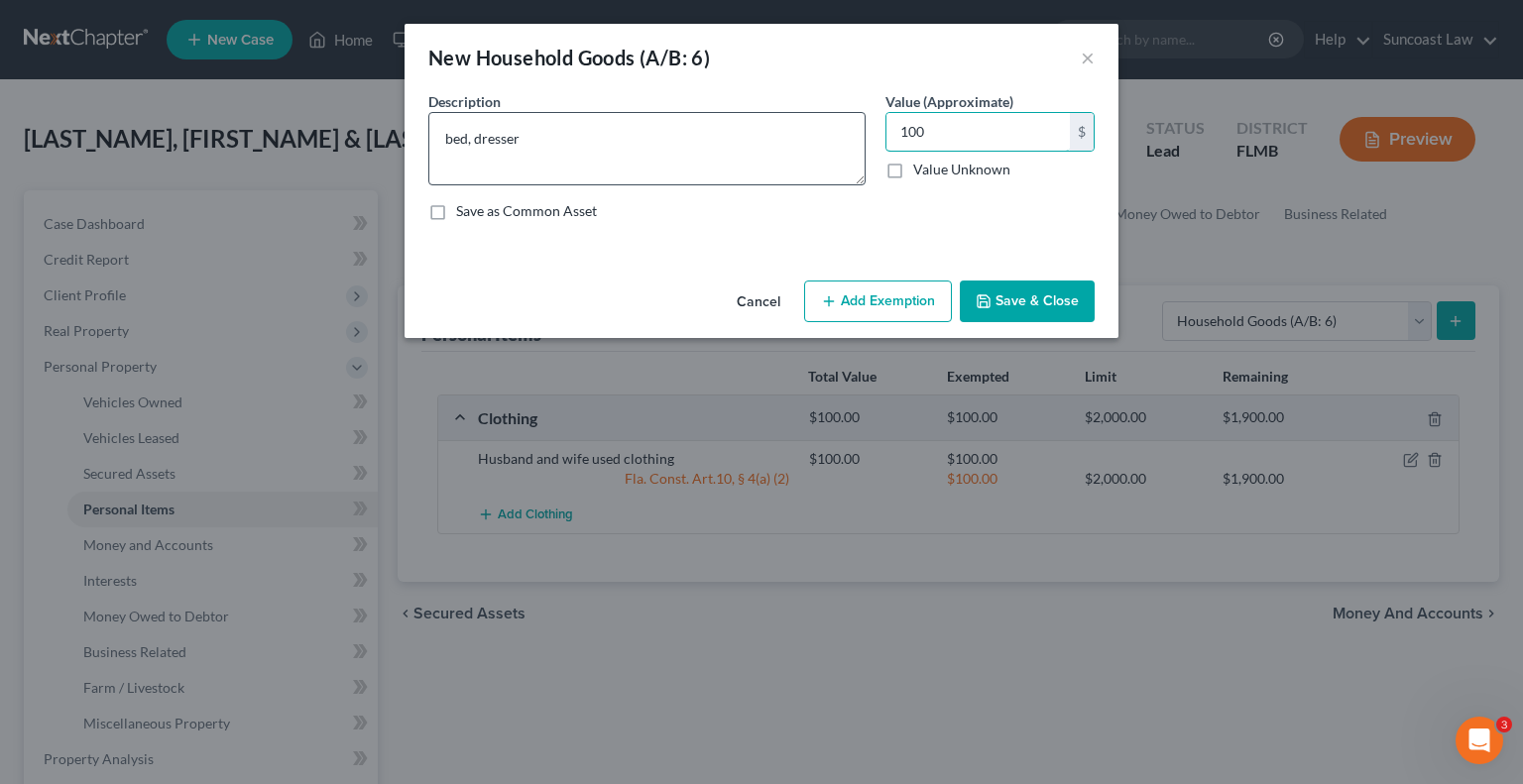 type on "100" 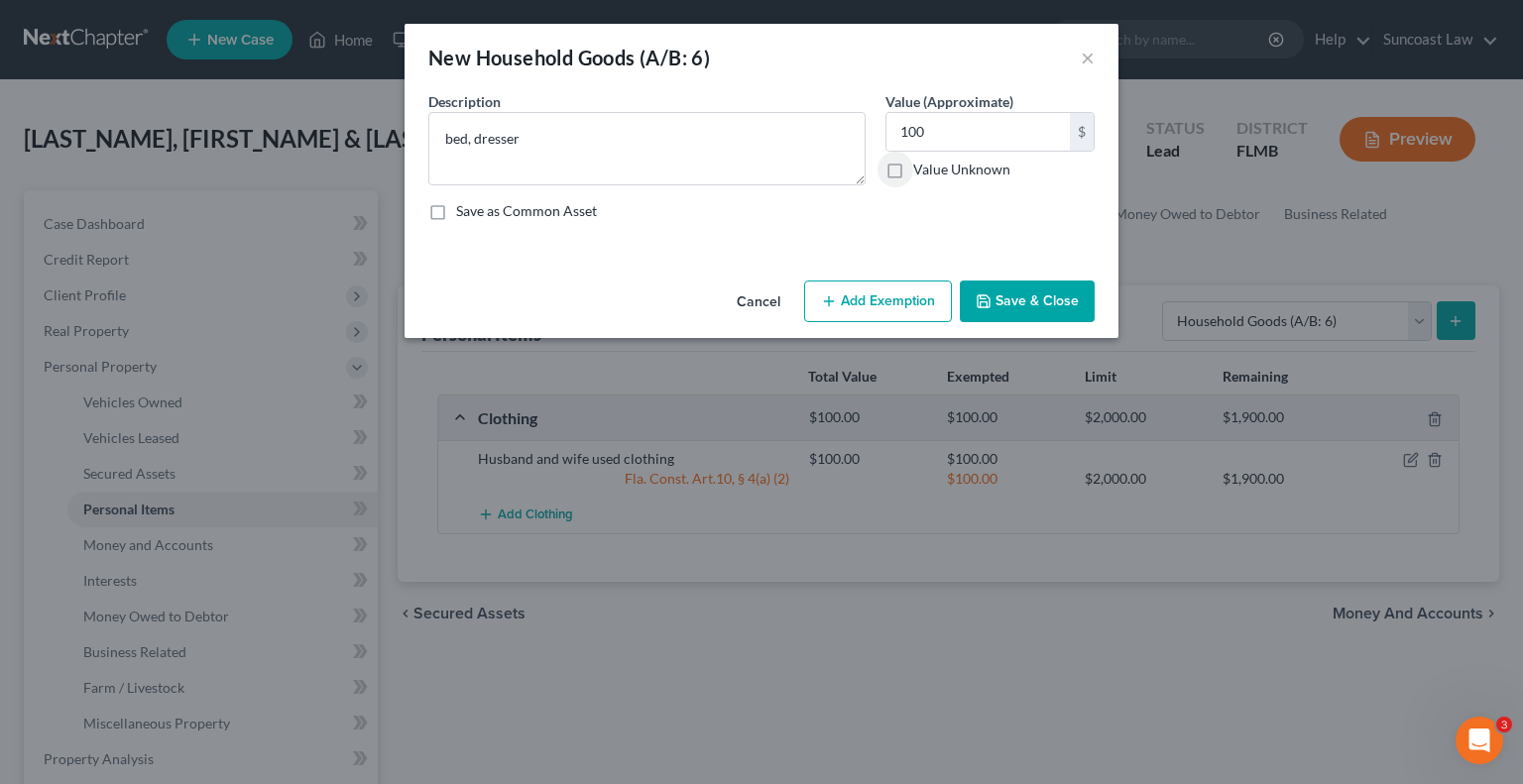 click on "Add Exemption" at bounding box center [878, 301] 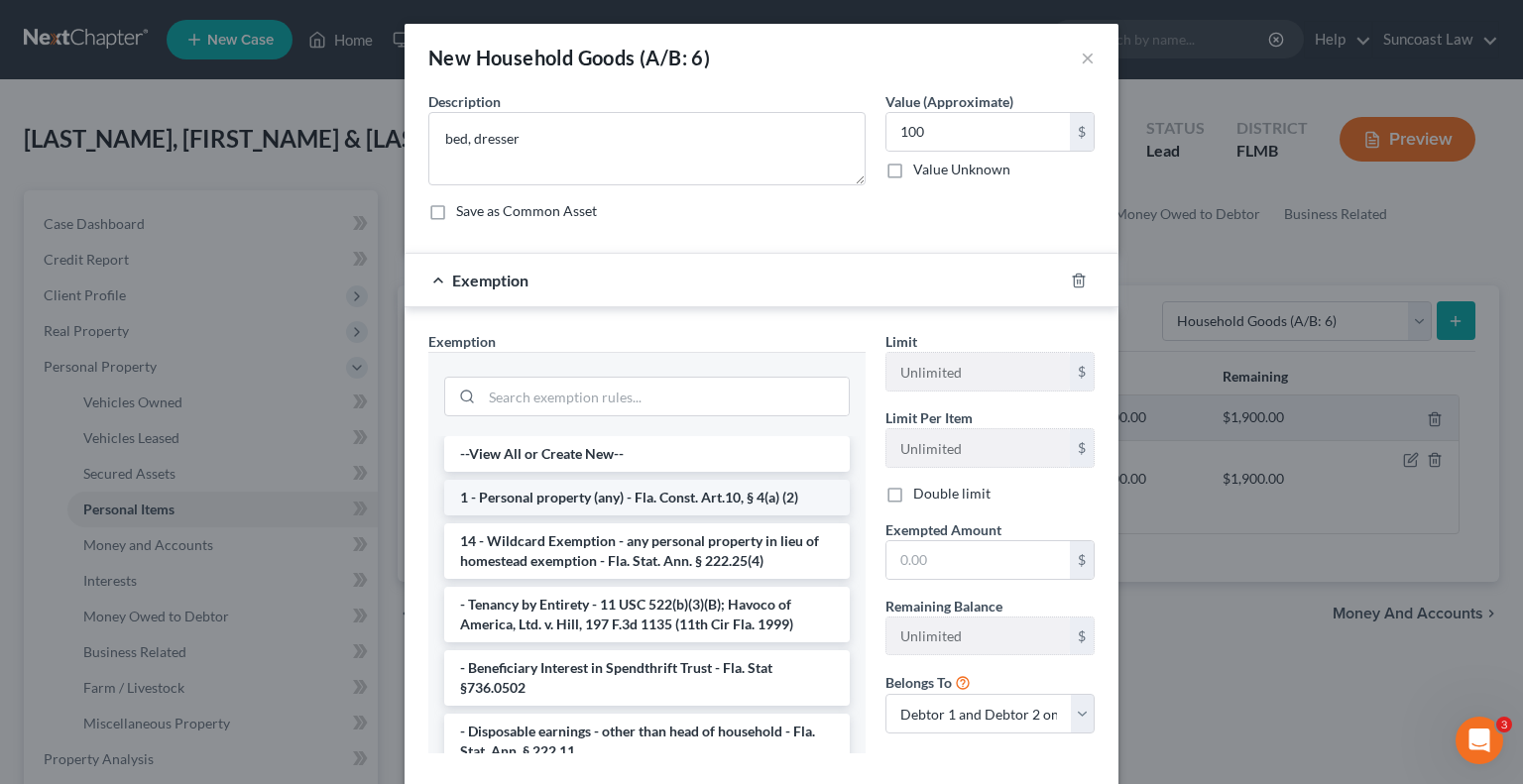 click on "1 - Personal property (any) - Fla. Const. Art.10, § 4(a) (2)" at bounding box center (646, 498) 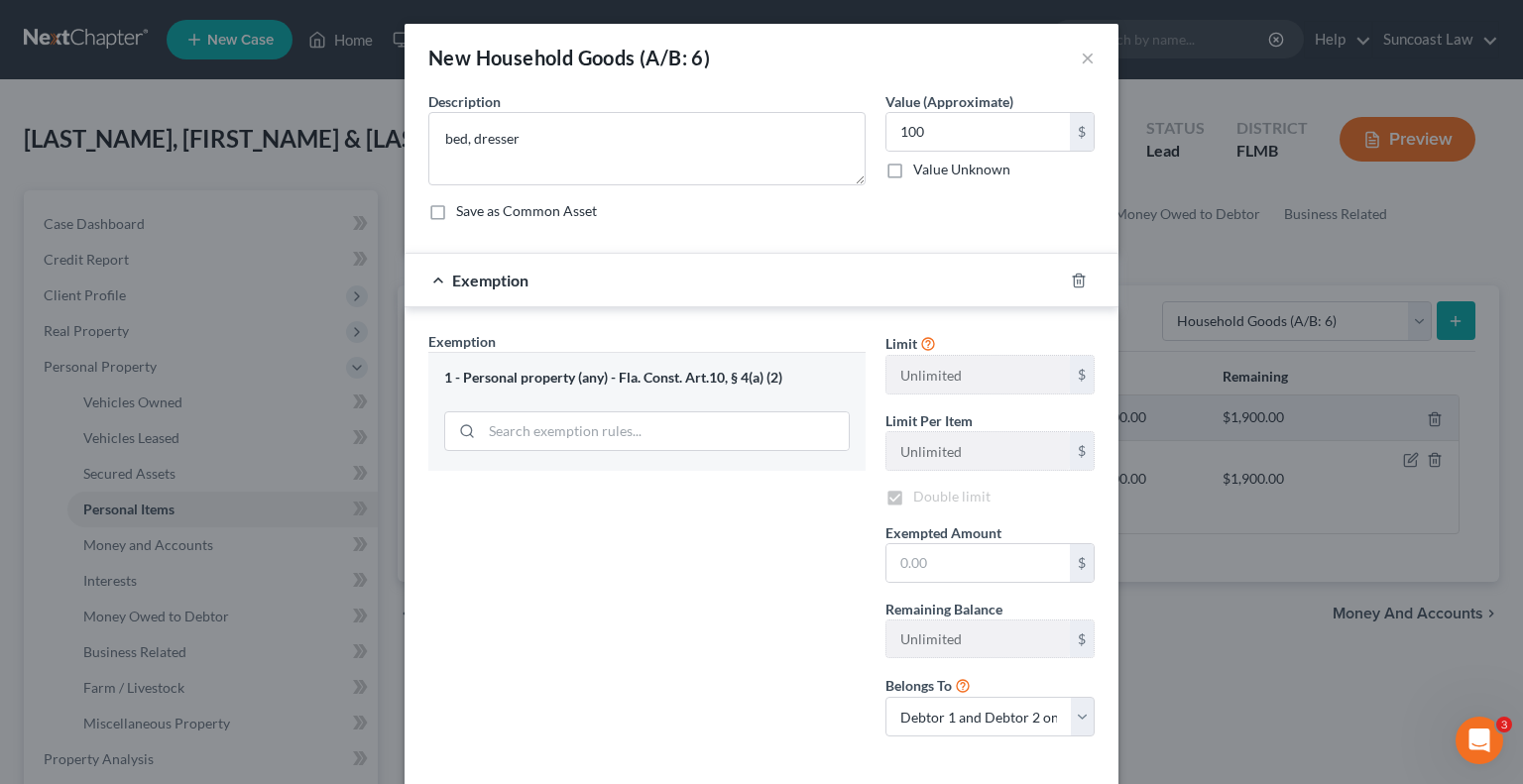 checkbox on "true" 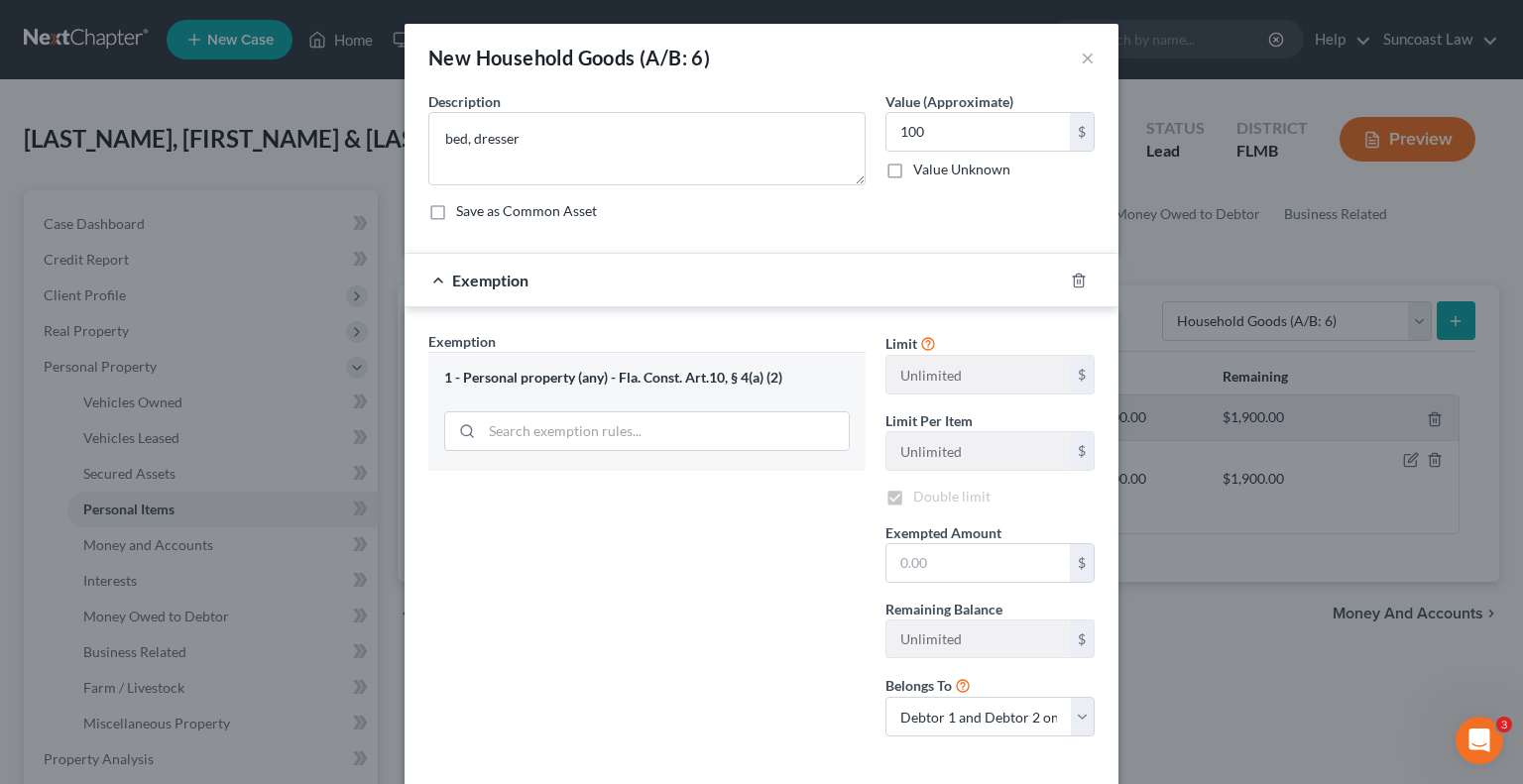 click on "Exemption Set must be selected for CA.
Exemption
*
1 - Personal property (any) - Fla. Const. Art.10, § 4(a) (2)" at bounding box center [646, 541] 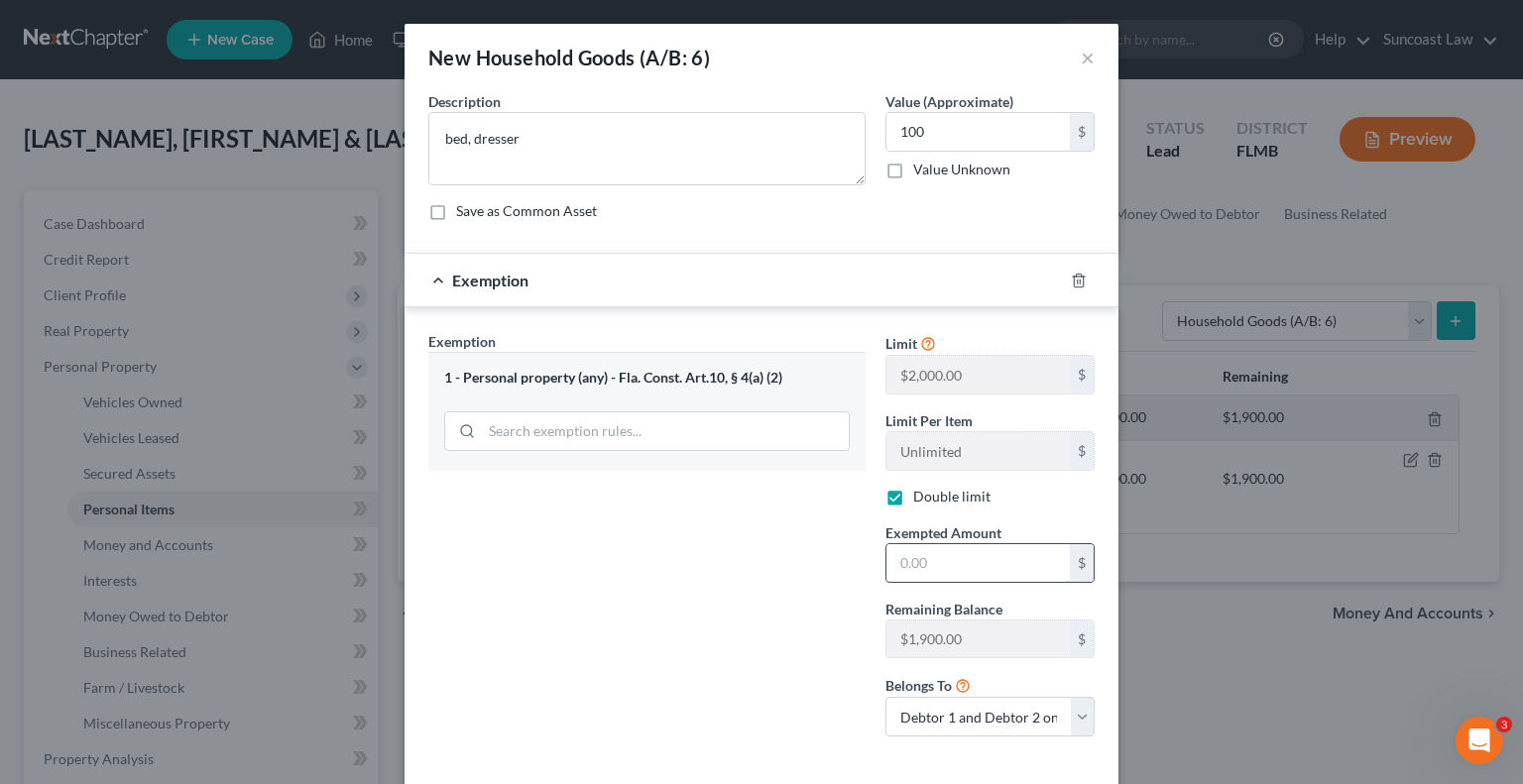 drag, startPoint x: 1003, startPoint y: 552, endPoint x: 995, endPoint y: 545, distance: 10.630146 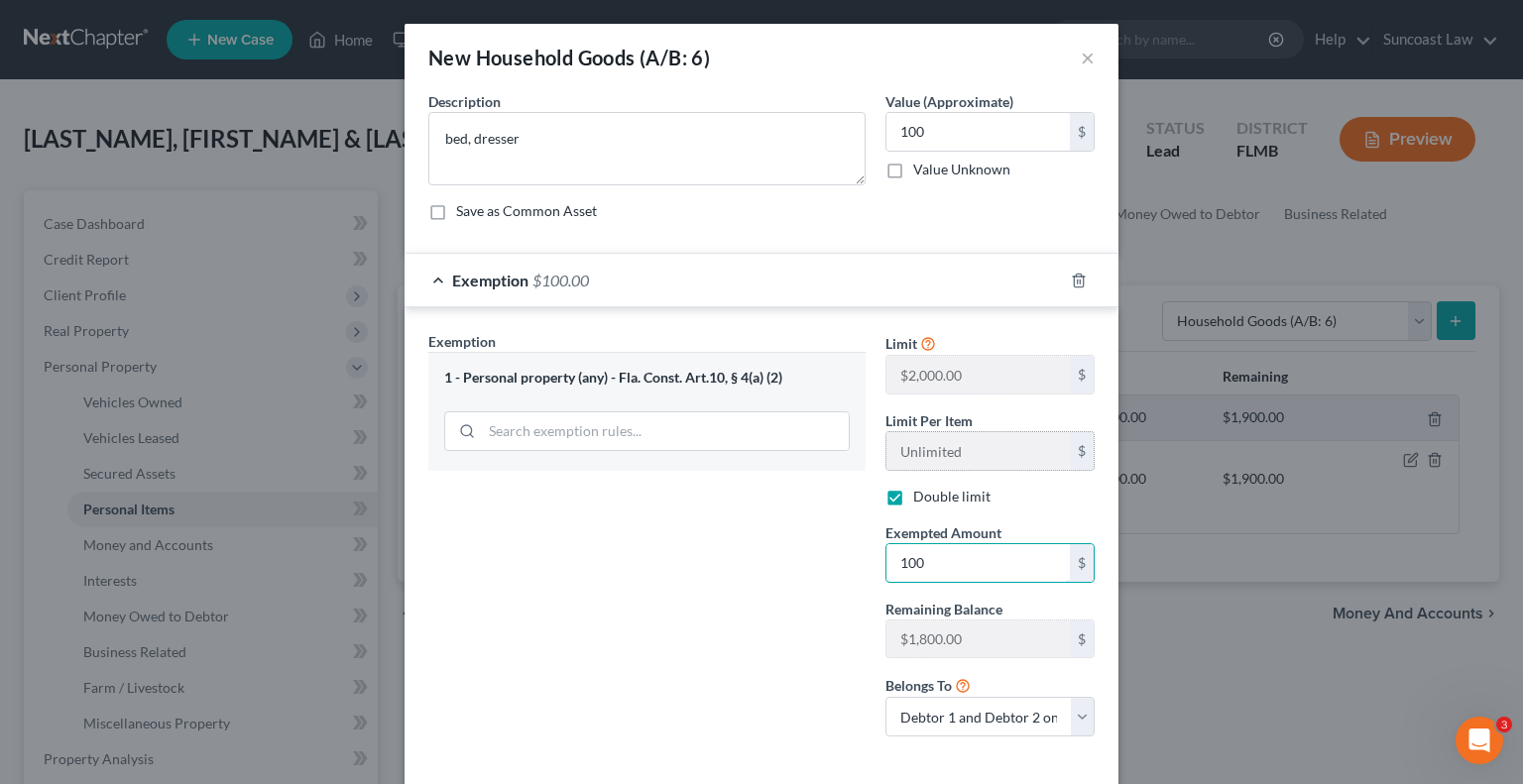 type on "100" 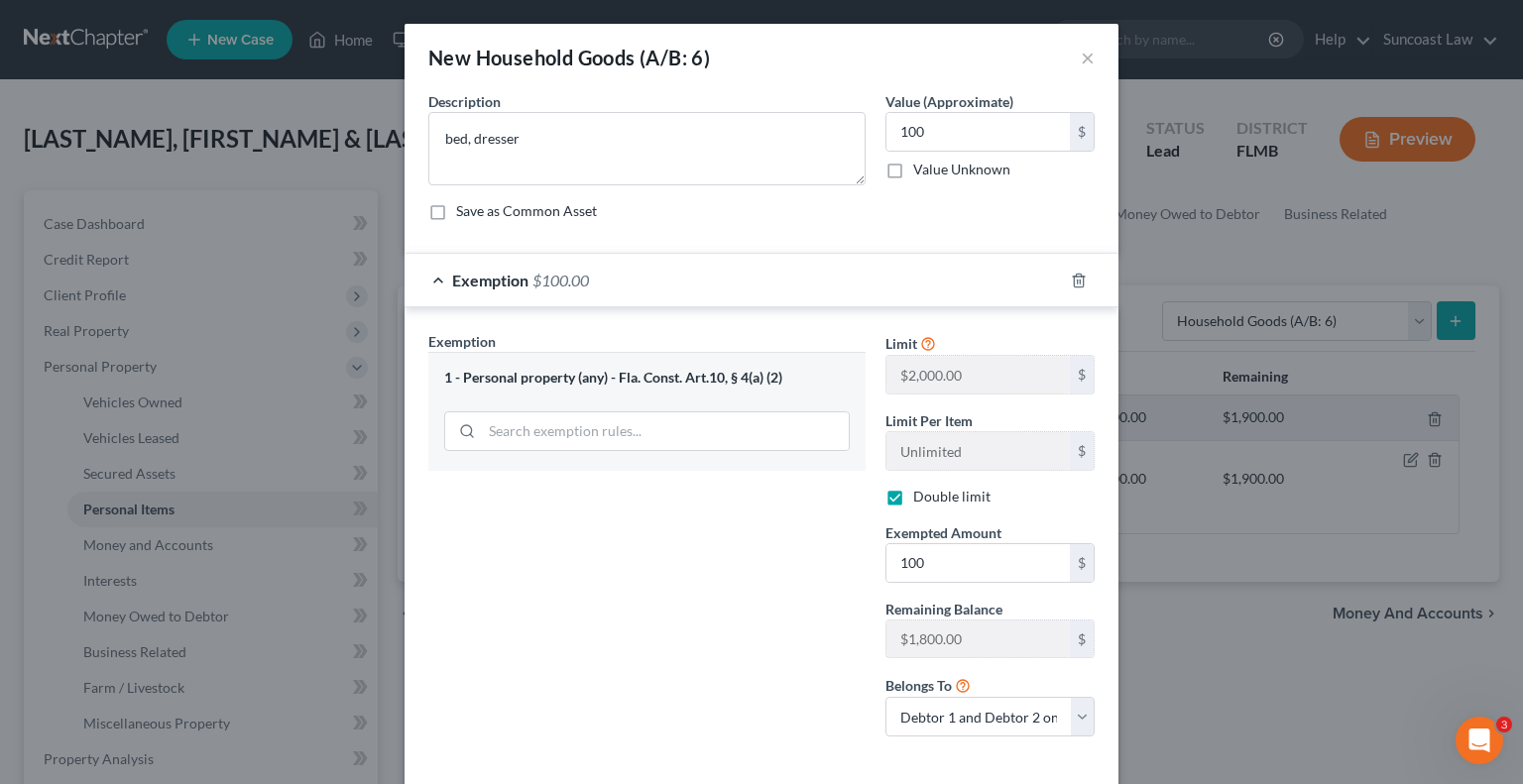 scroll, scrollTop: 91, scrollLeft: 0, axis: vertical 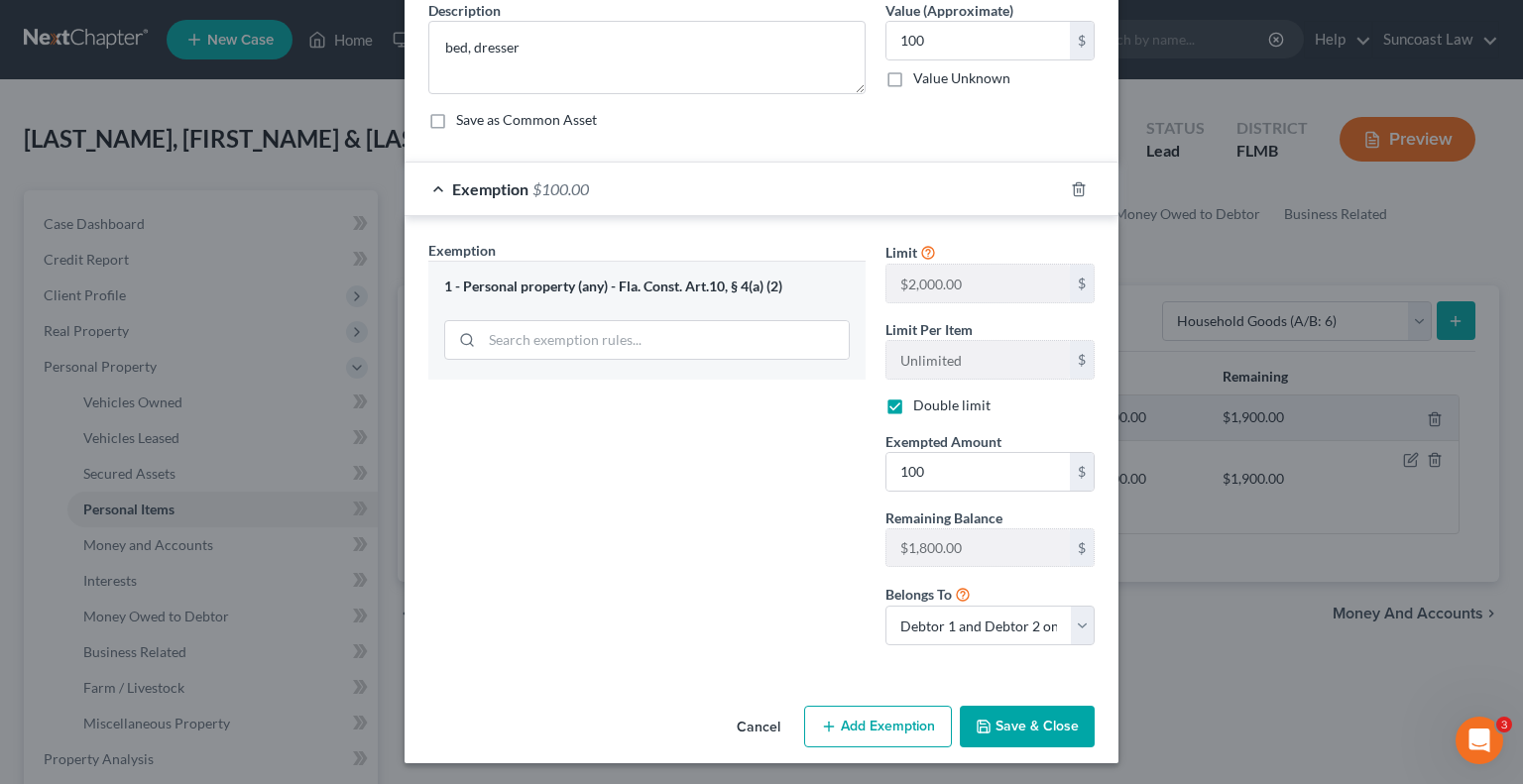 click on "Save & Close" at bounding box center [1027, 727] 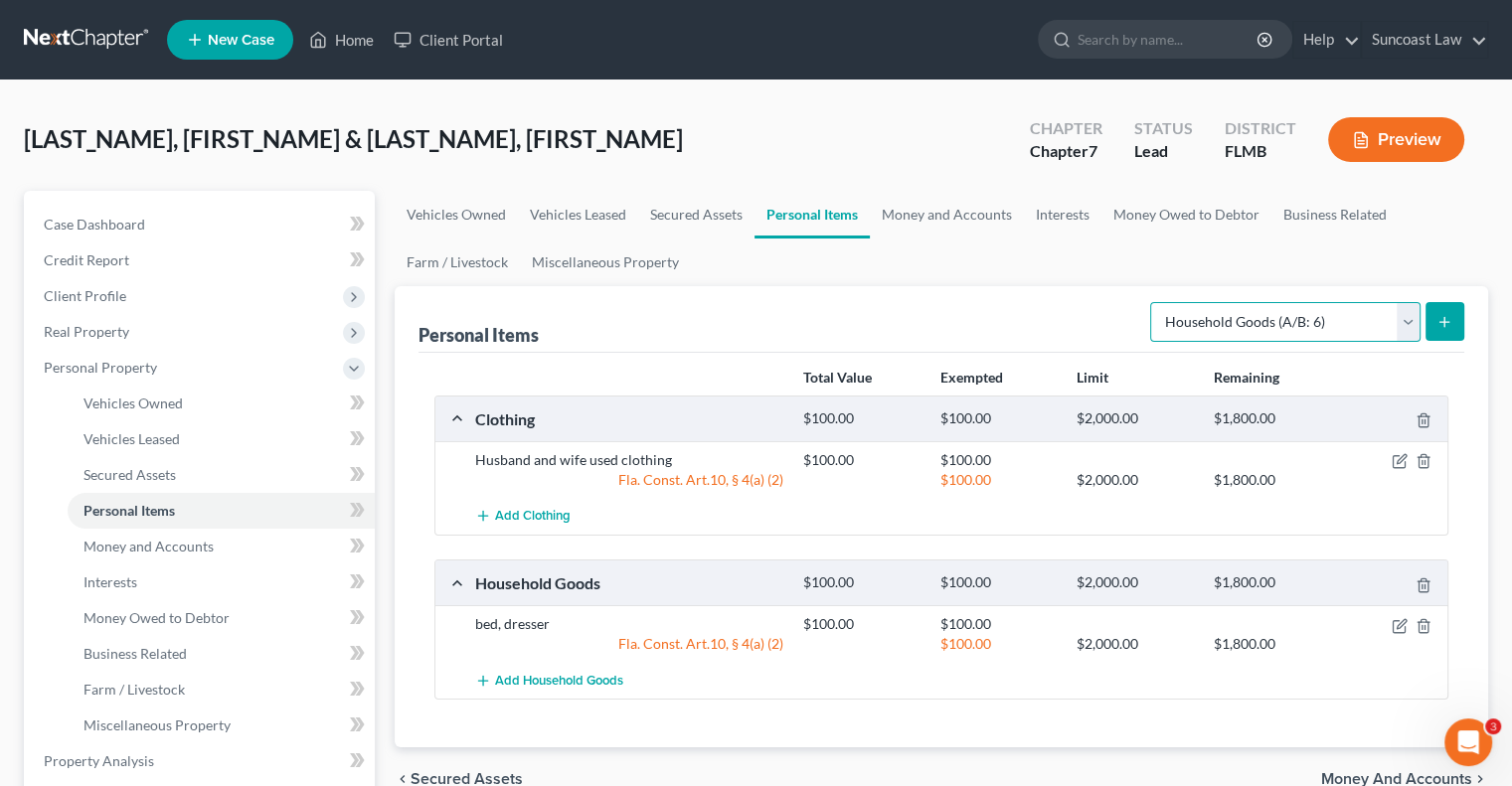 click on "Select Item Type Clothing (A/B: 11) Collectibles Of Value (A/B: 8) Electronics (A/B: 7) Firearms (A/B: 10) Household Goods (A/B: 6) Jewelry (A/B: 12) Other (A/B: 14) Pet(s) (A/B: 13) Sports & Hobby Equipment (A/B: 9)" at bounding box center [1285, 322] 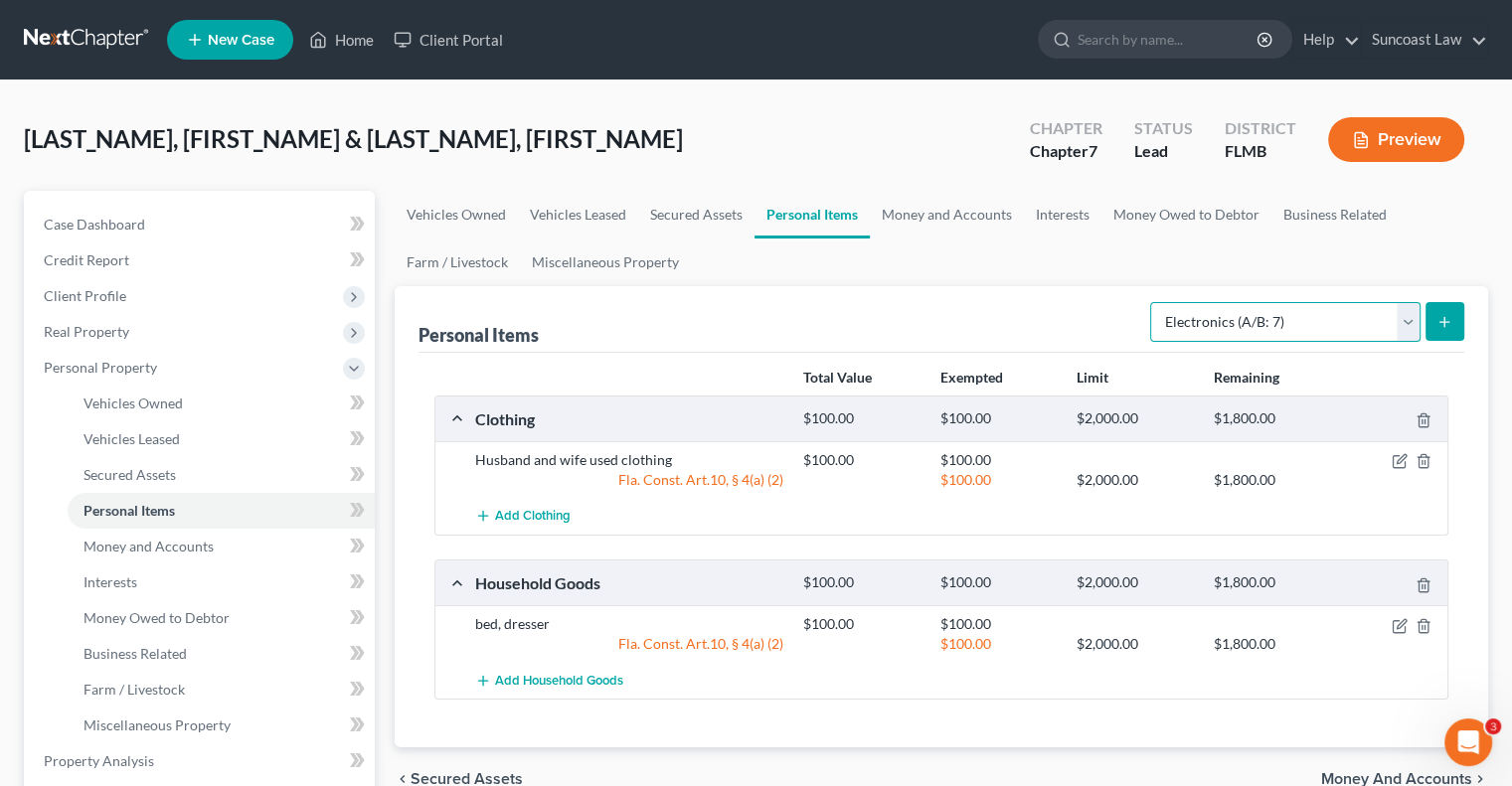 click on "Select Item Type Clothing (A/B: 11) Collectibles Of Value (A/B: 8) Electronics (A/B: 7) Firearms (A/B: 10) Household Goods (A/B: 6) Jewelry (A/B: 12) Other (A/B: 14) Pet(s) (A/B: 13) Sports & Hobby Equipment (A/B: 9)" at bounding box center [1285, 322] 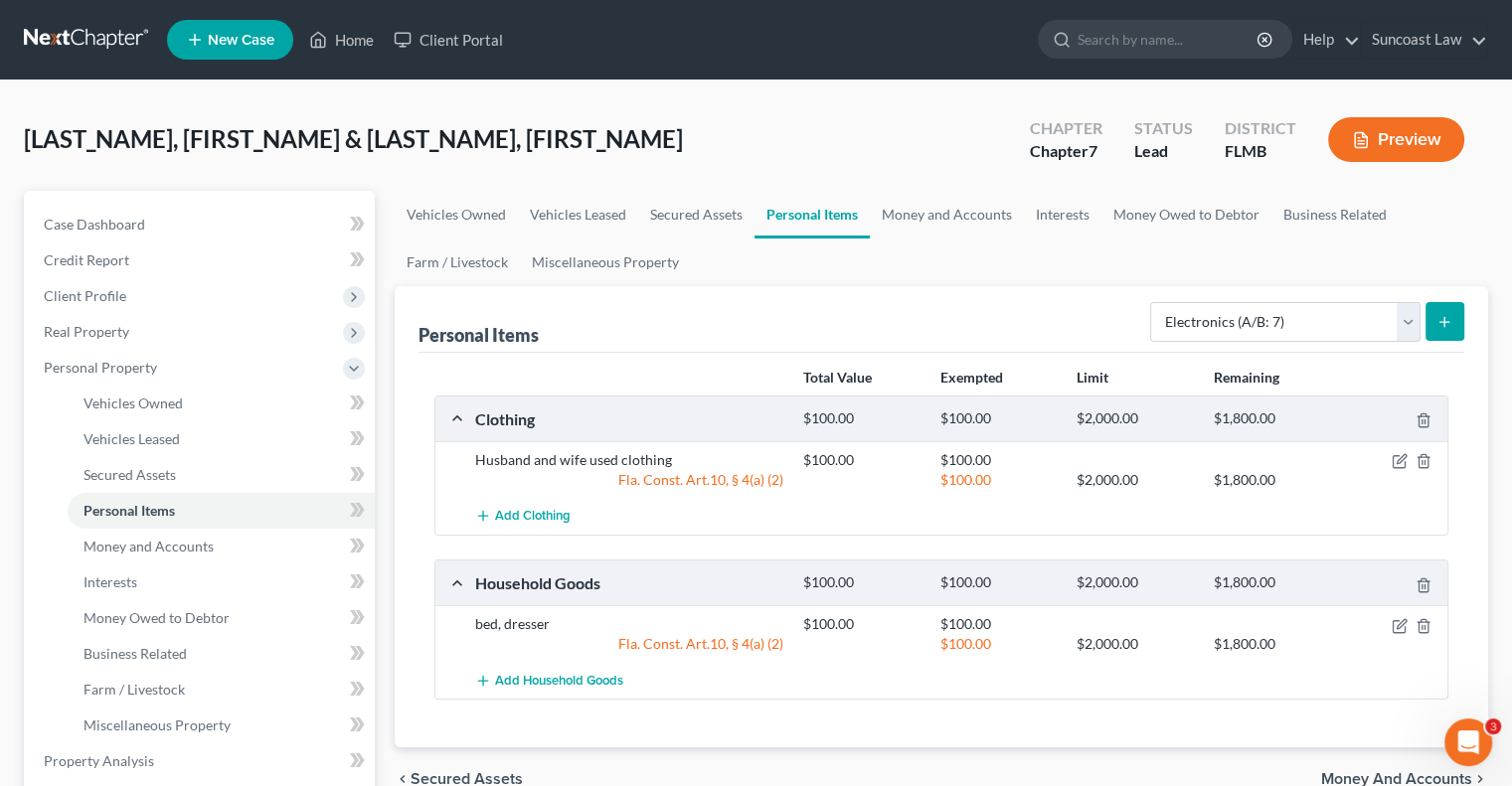 click 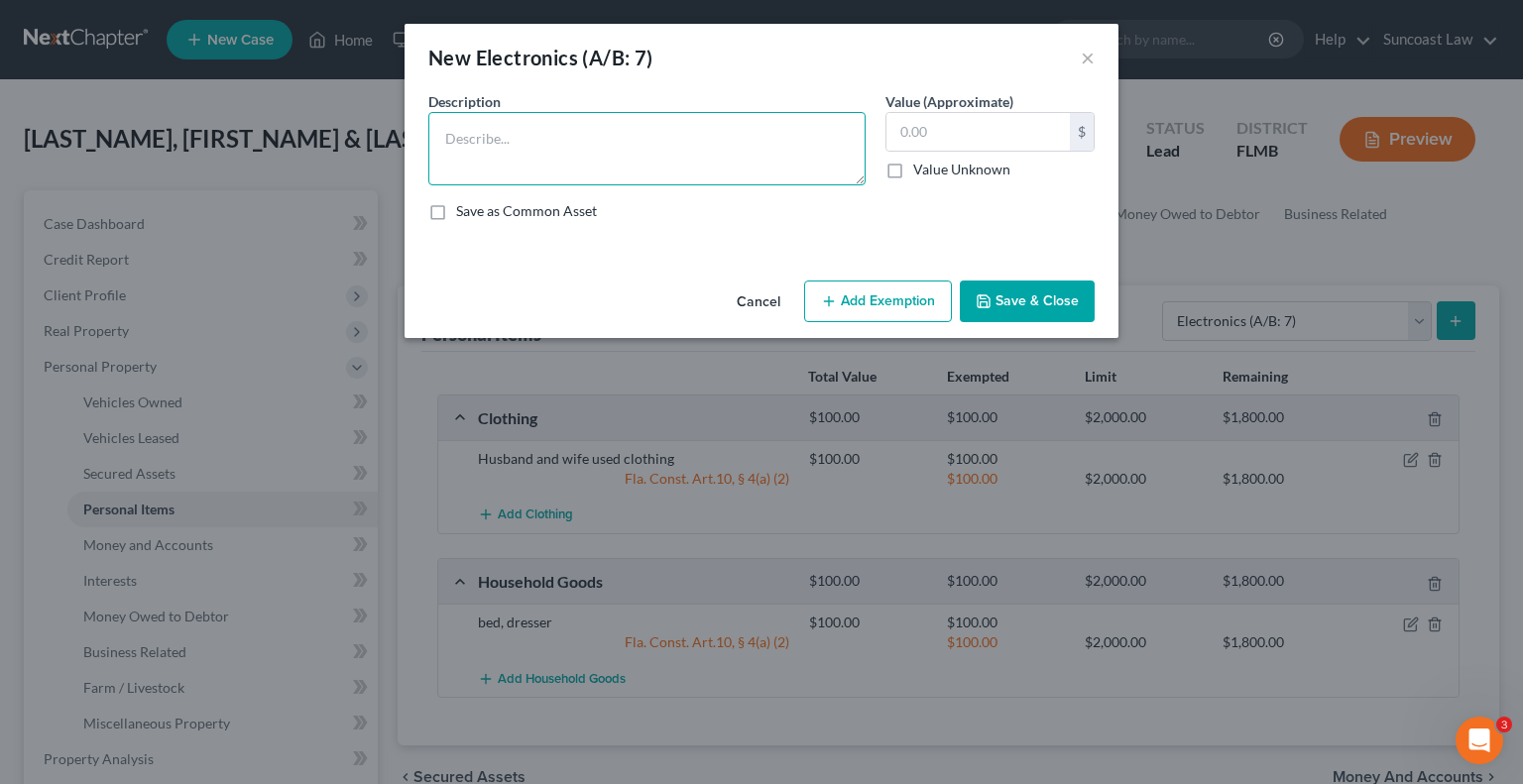 click at bounding box center [646, 149] 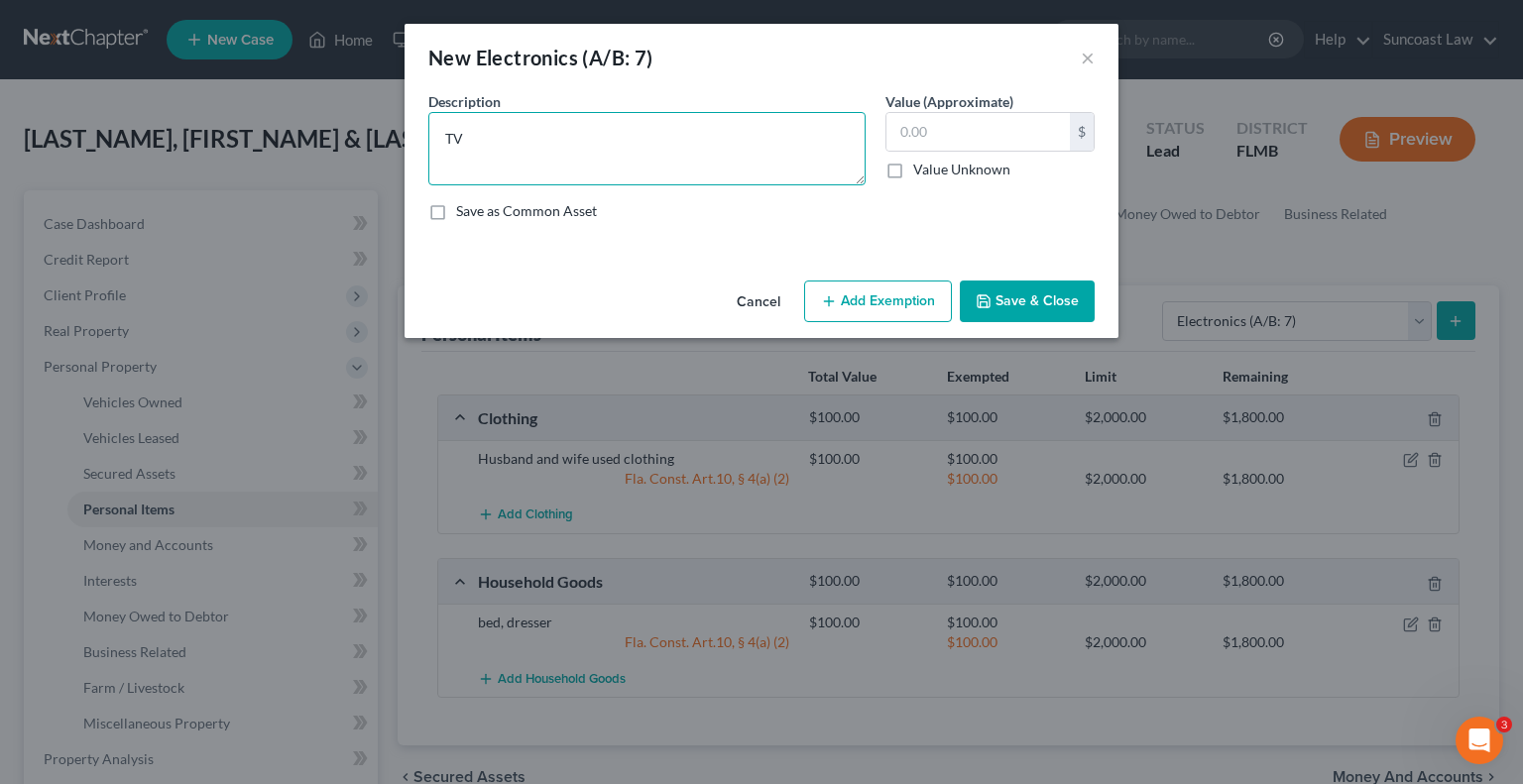 type on "TV" 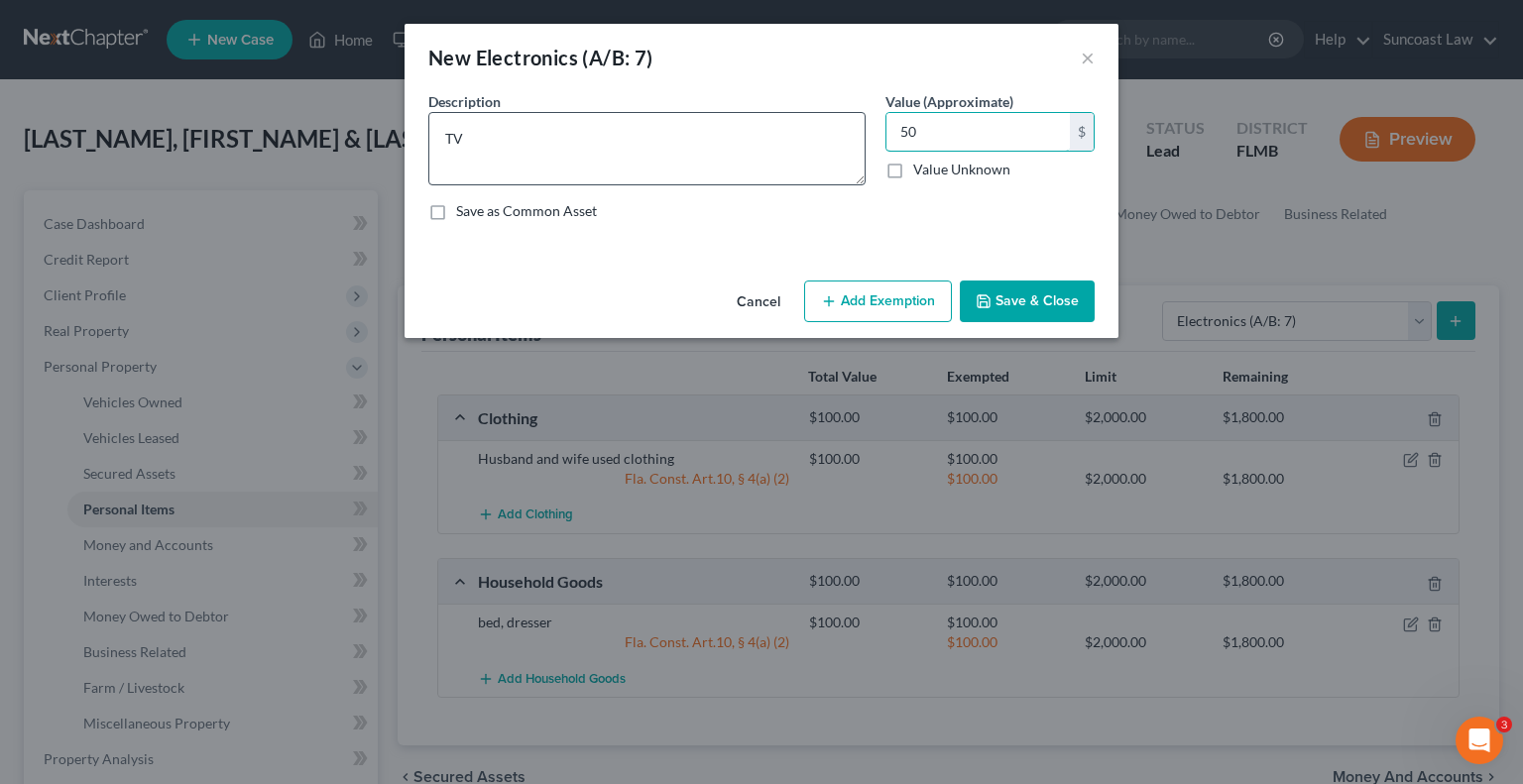 type on "50" 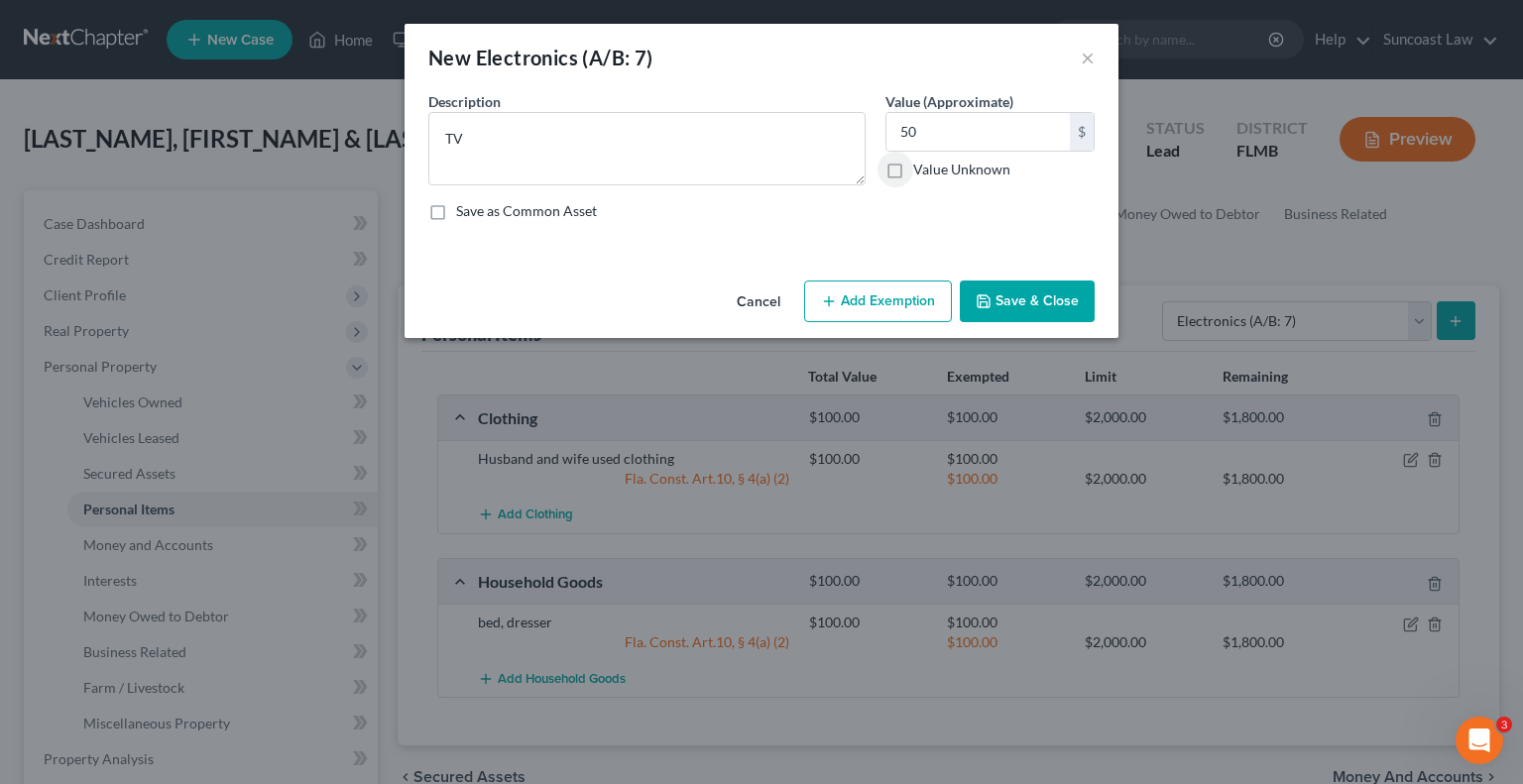 click on "Add Exemption" at bounding box center [878, 301] 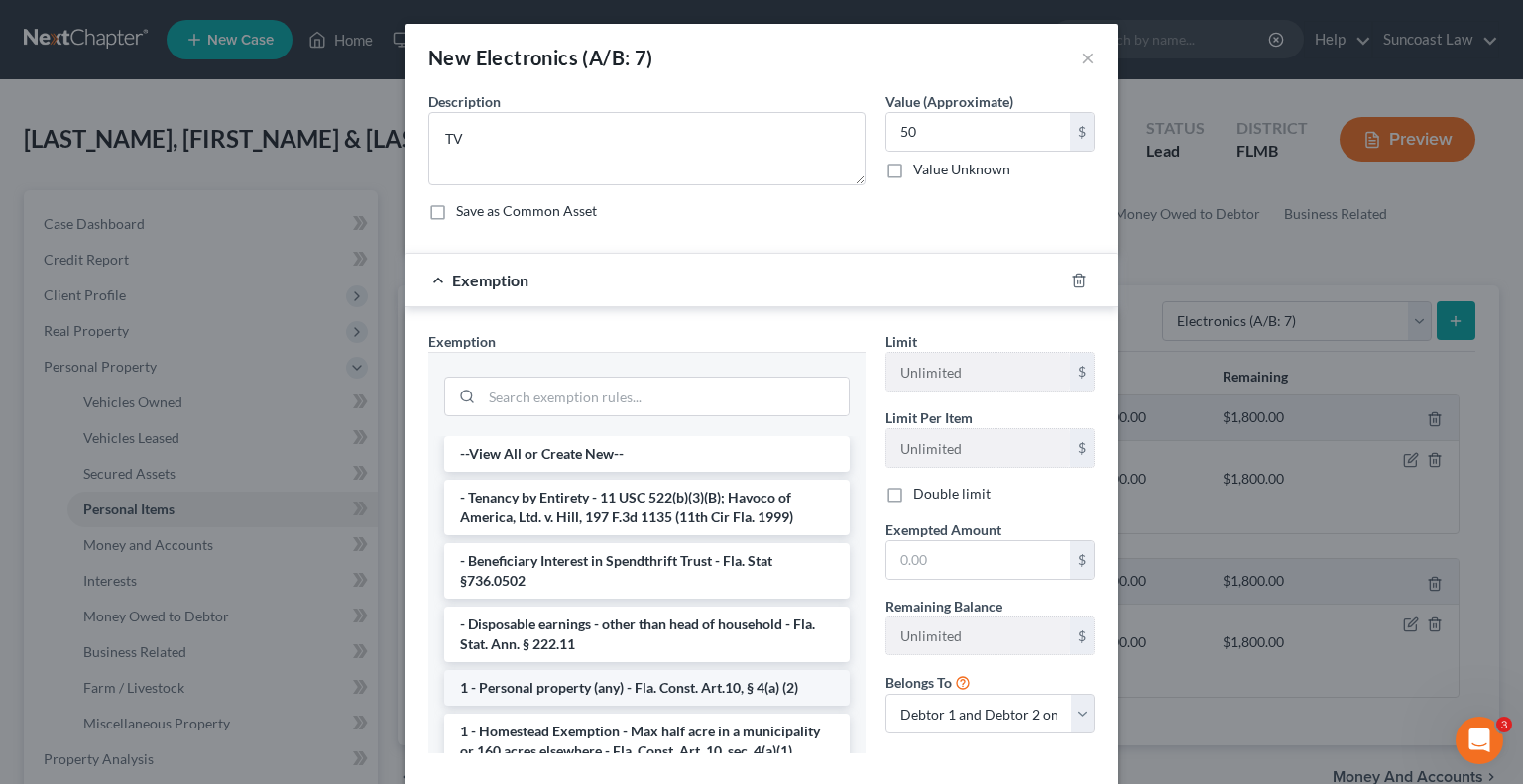 click on "1 - Personal property (any) - Fla. Const. Art.10, § 4(a) (2)" at bounding box center (646, 688) 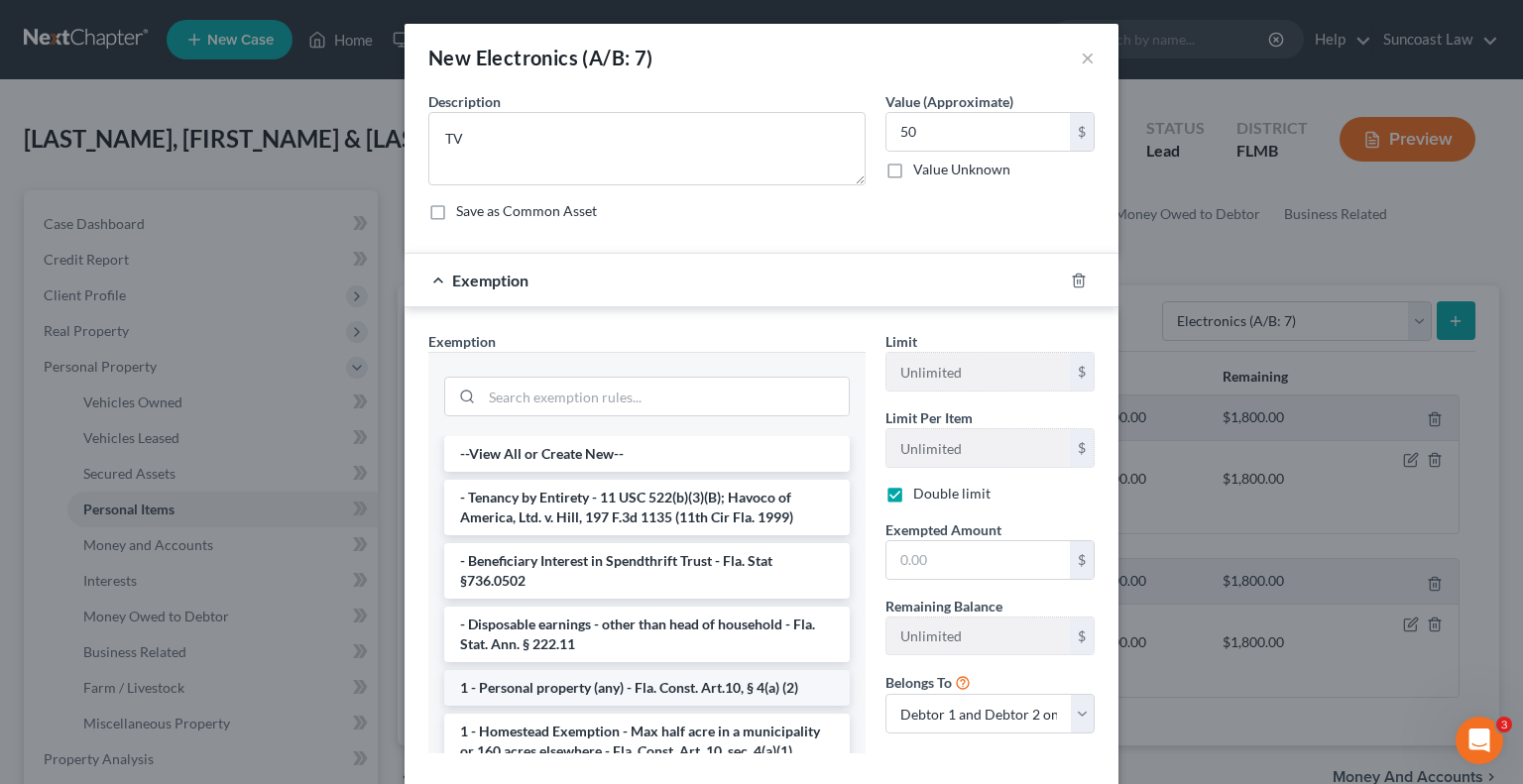 checkbox on "true" 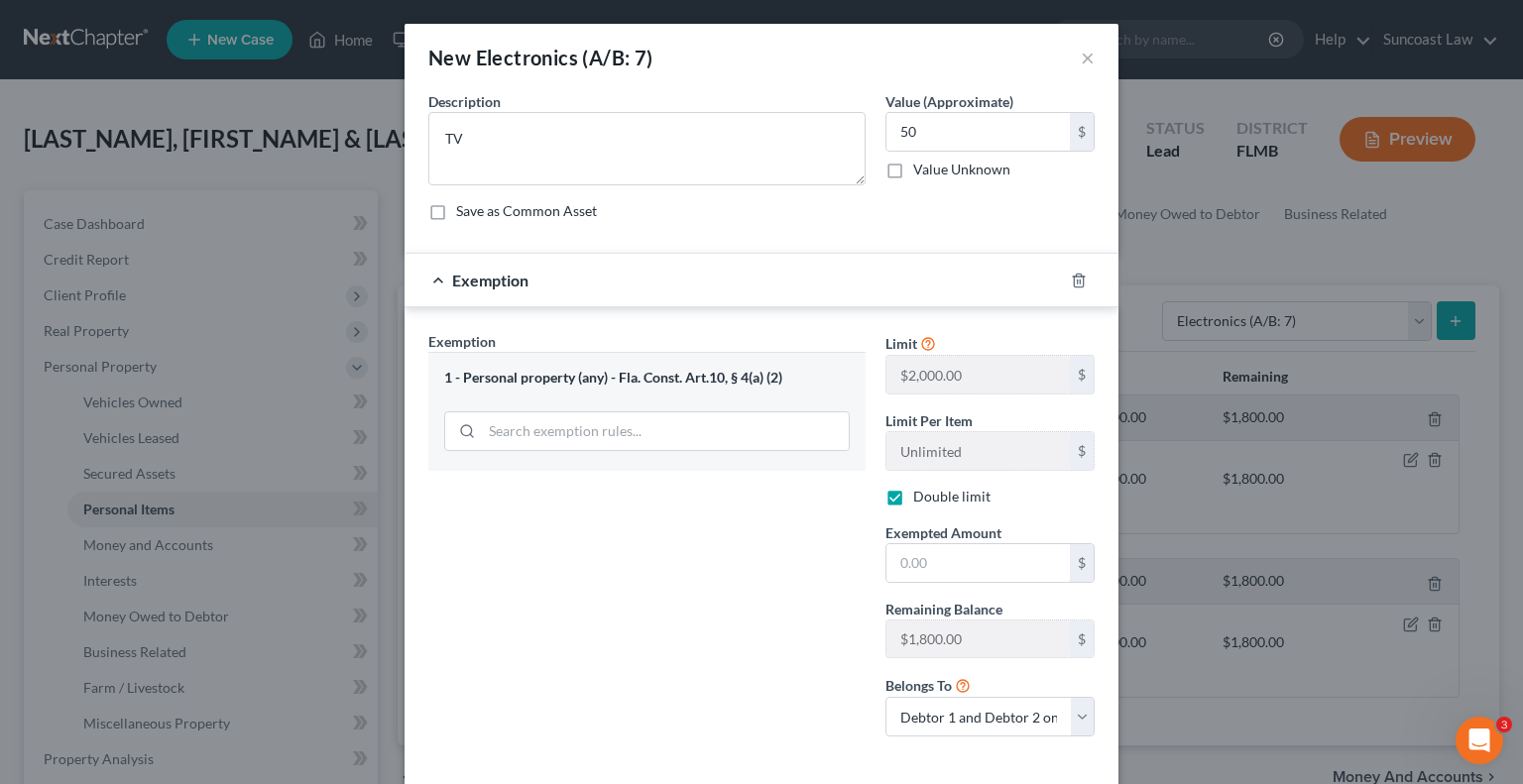 click on "Exemption Set must be selected for CA.
Exemption
*
1 - Personal property (any) - Fla. Const. Art.10, § 4(a) (2)" at bounding box center (646, 541) 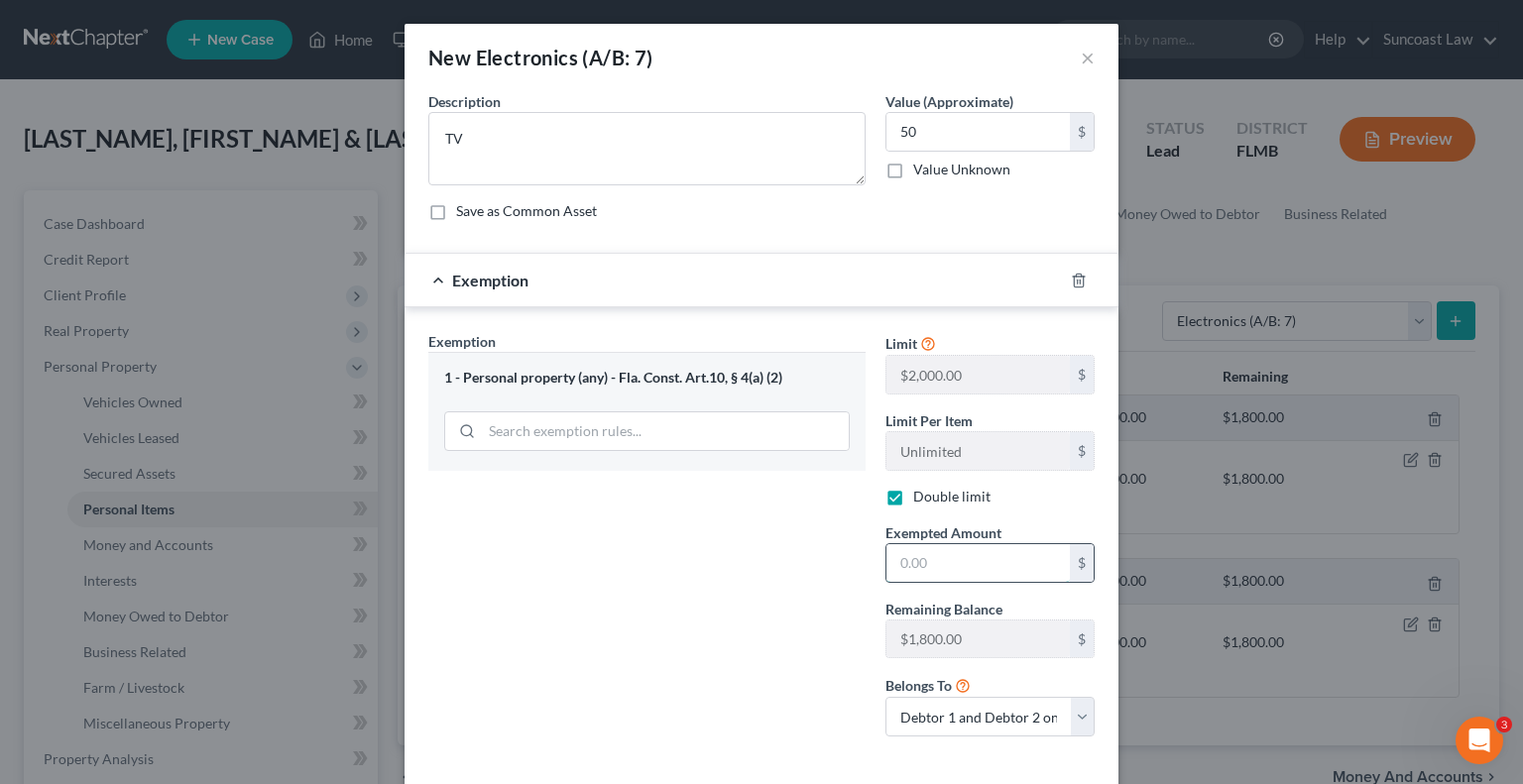 click at bounding box center [978, 563] 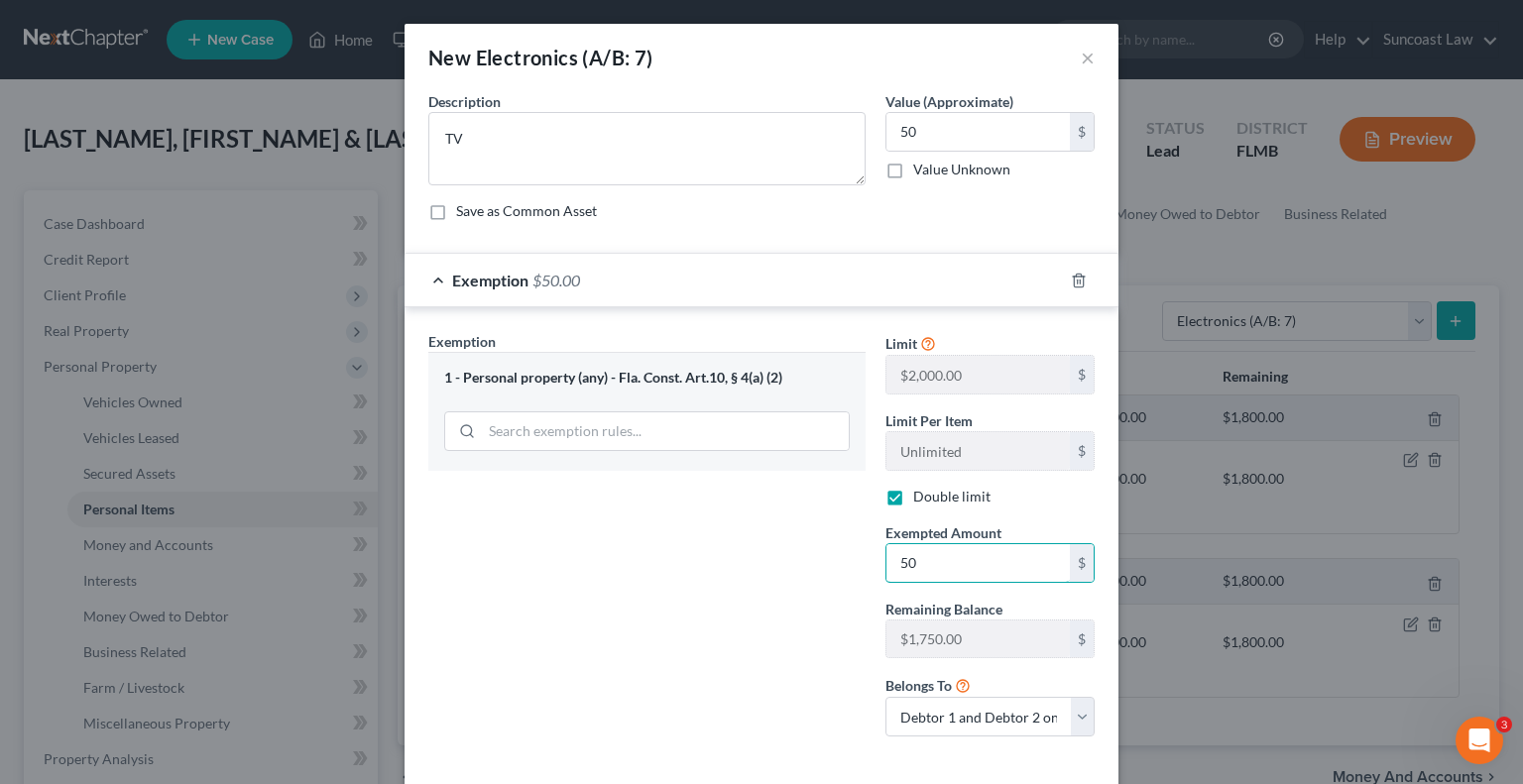 type on "50" 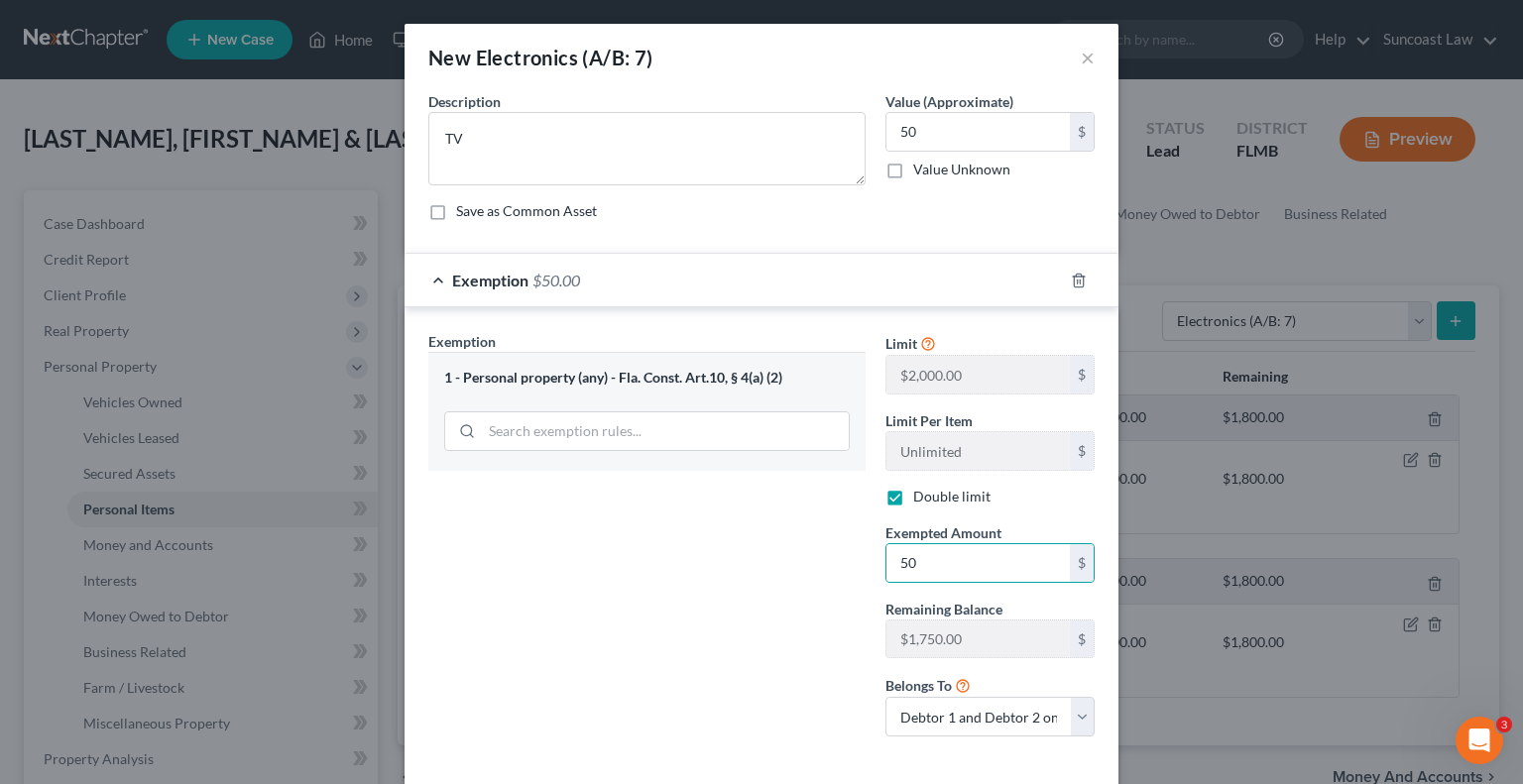 click on "Exemption Set must be selected for CA.
Exemption
*
1 - Personal property (any) - Fla. Const. Art.10, § 4(a) (2)" at bounding box center [646, 541] 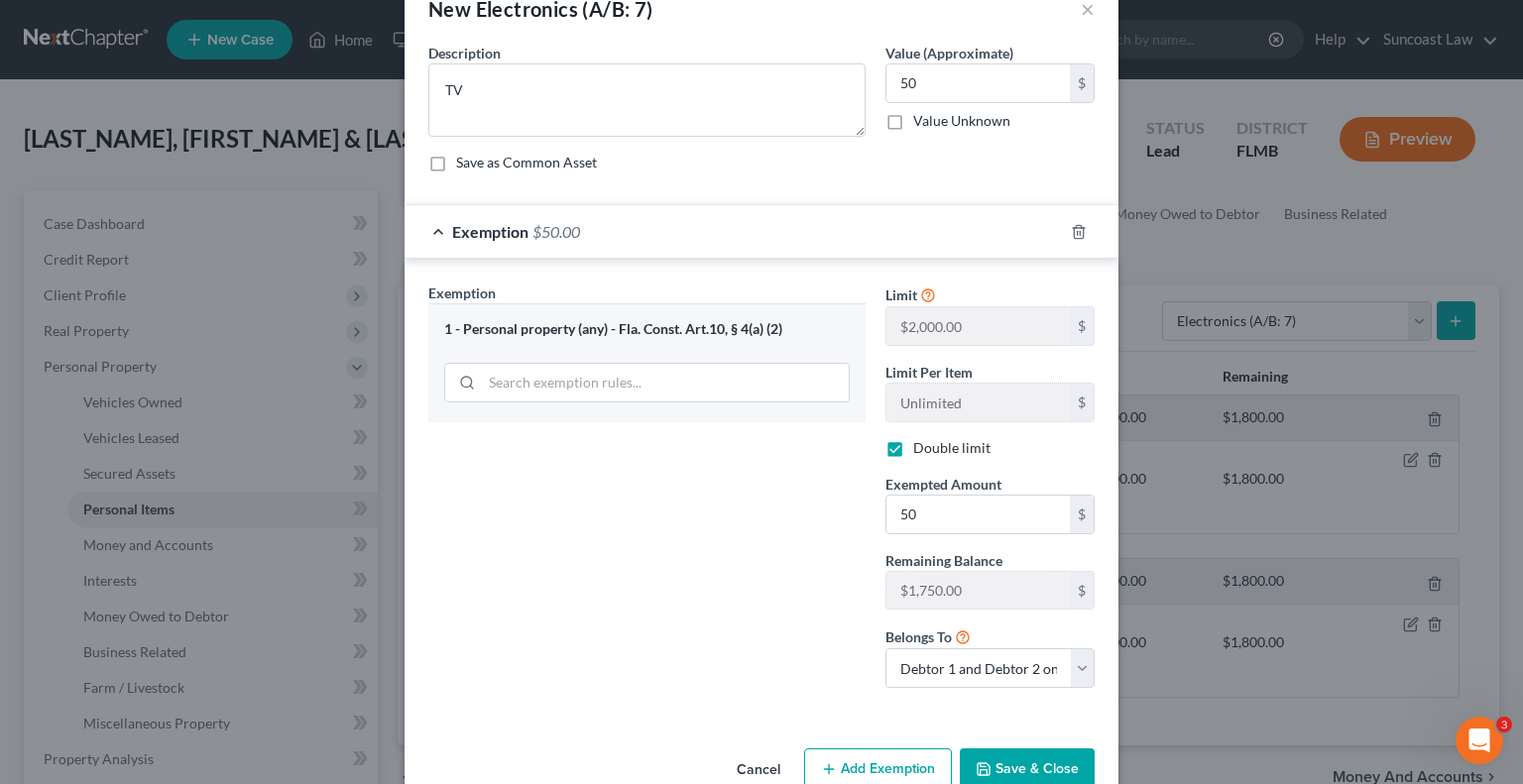 scroll, scrollTop: 91, scrollLeft: 0, axis: vertical 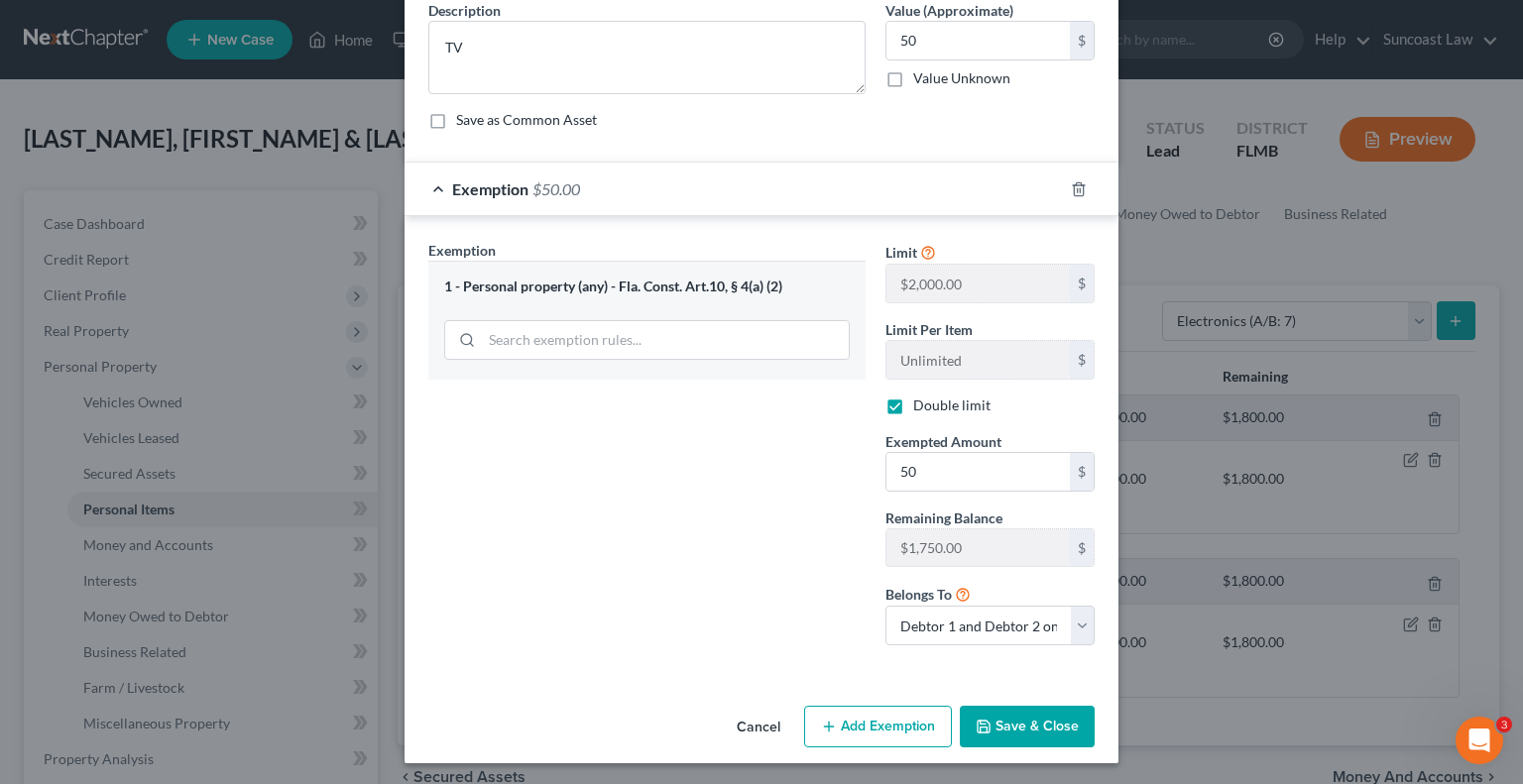 click 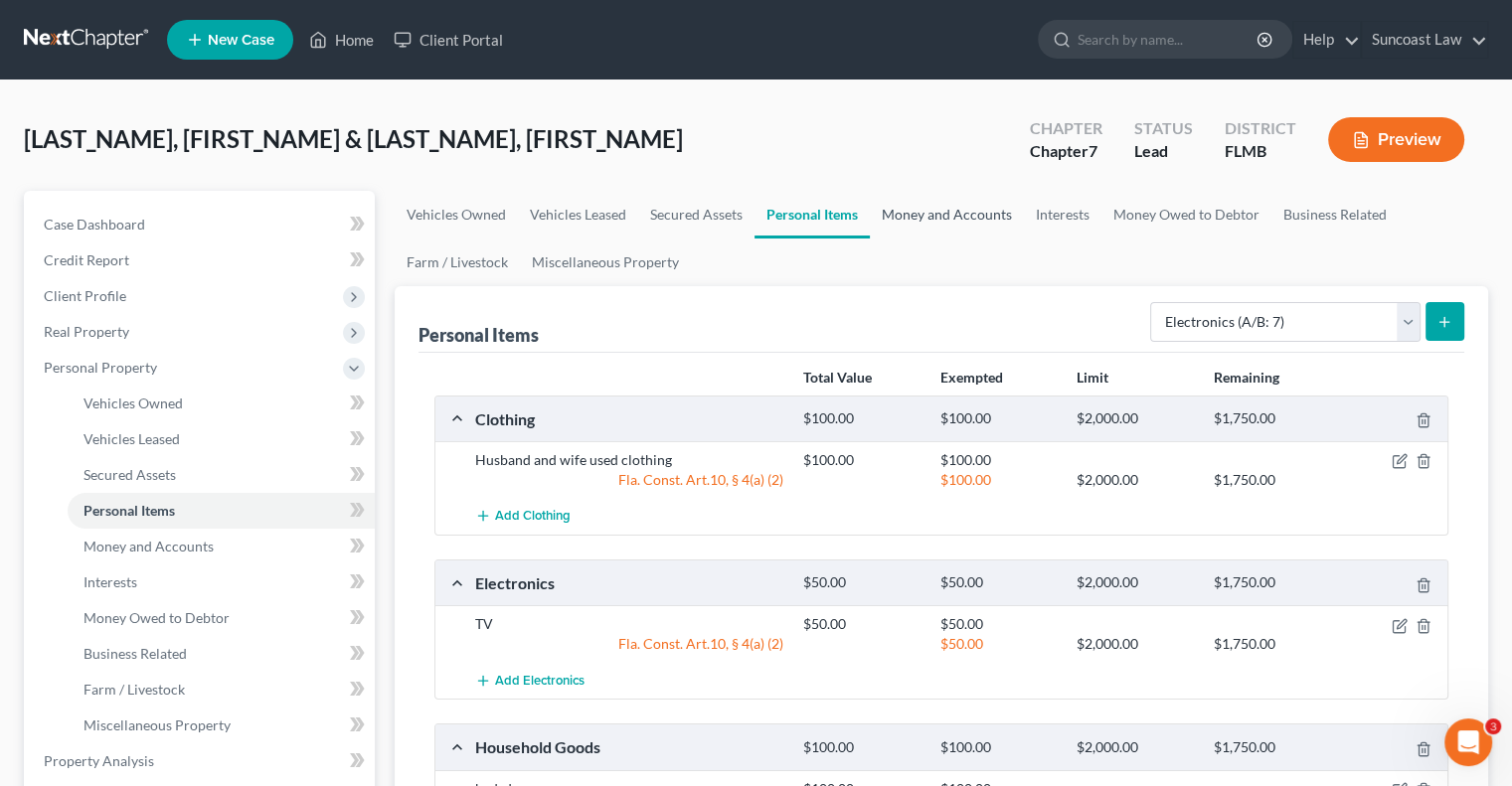 click on "Money and Accounts" at bounding box center (946, 215) 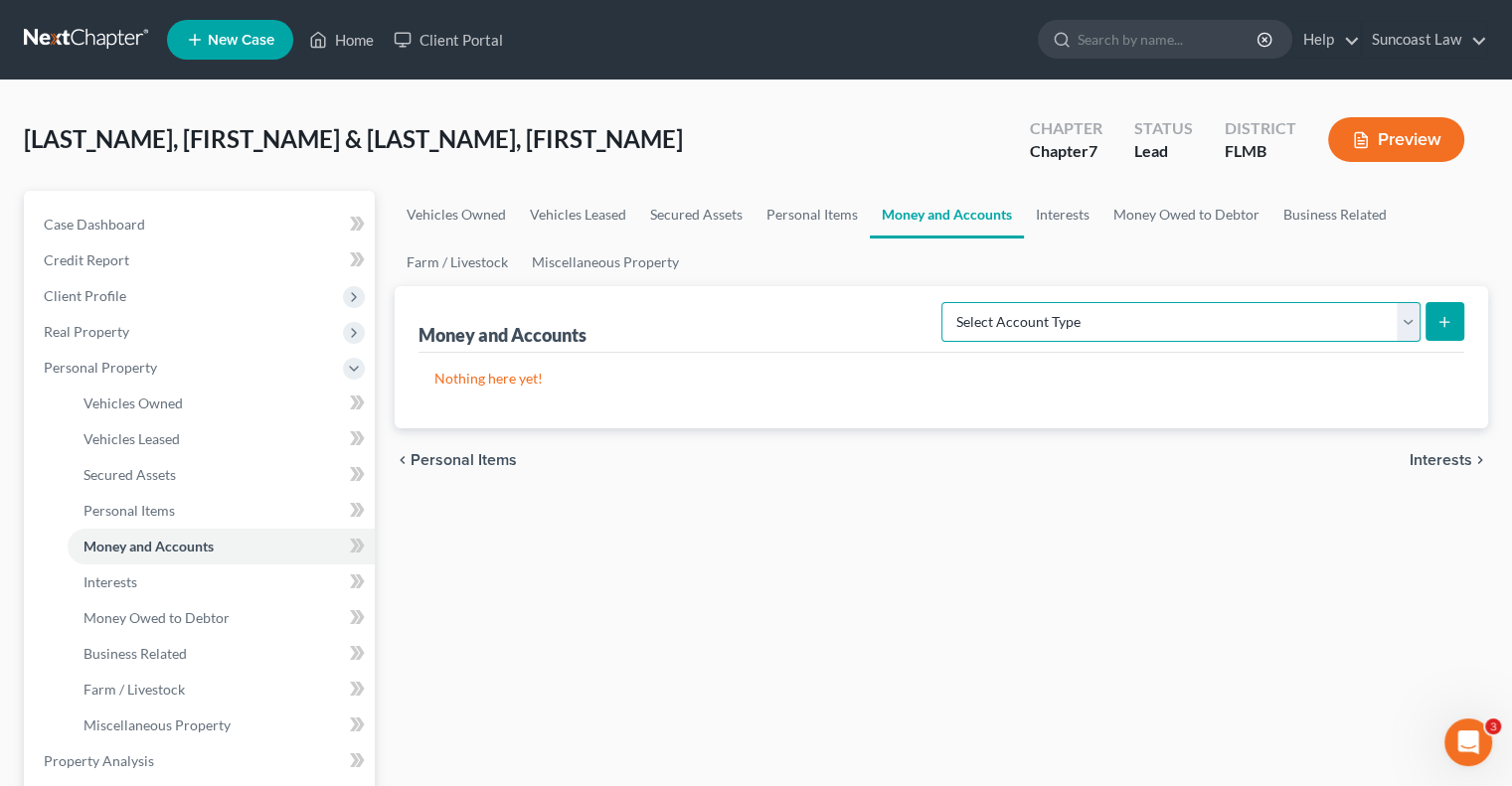 click on "Select Account Type Brokerage (A/B: 18, SOFA: 20) Cash on Hand (A/B: 16) Certificates of Deposit (A/B: 17, SOFA: 20) Checking Account (A/B: 17, SOFA: 20) Money Market (A/B: 18, SOFA: 20) Other (Credit Union, Health Savings Account, etc) (A/B: 17, SOFA: 20) Safe Deposit Box (A/B: 16) Savings Account (A/B: 17, SOFA: 20) Security Deposits or Prepayments (A/B: 22)" at bounding box center [1181, 322] 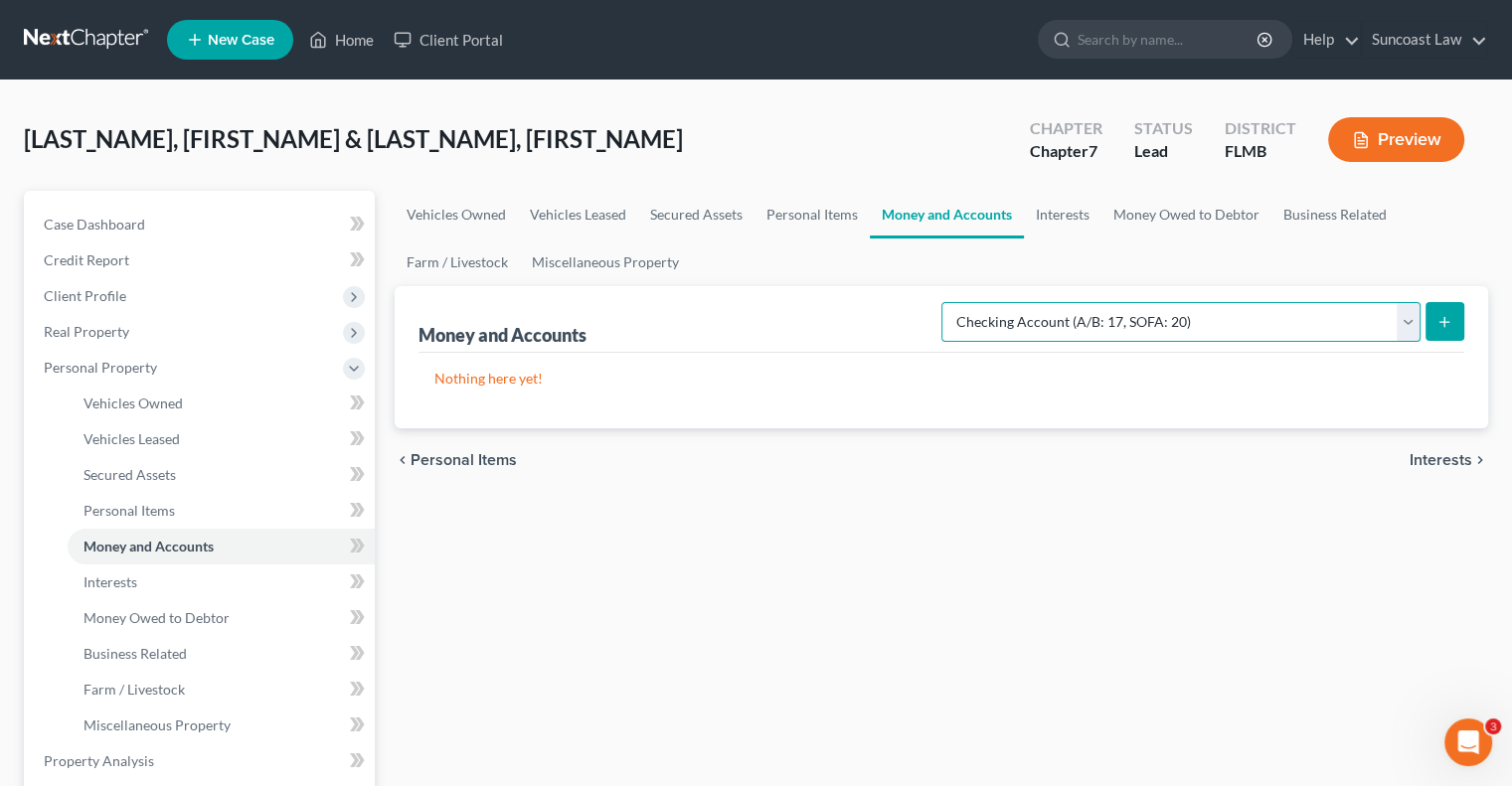 click on "Select Account Type Brokerage (A/B: 18, SOFA: 20) Cash on Hand (A/B: 16) Certificates of Deposit (A/B: 17, SOFA: 20) Checking Account (A/B: 17, SOFA: 20) Money Market (A/B: 18, SOFA: 20) Other (Credit Union, Health Savings Account, etc) (A/B: 17, SOFA: 20) Safe Deposit Box (A/B: 16) Savings Account (A/B: 17, SOFA: 20) Security Deposits or Prepayments (A/B: 22)" at bounding box center (1181, 322) 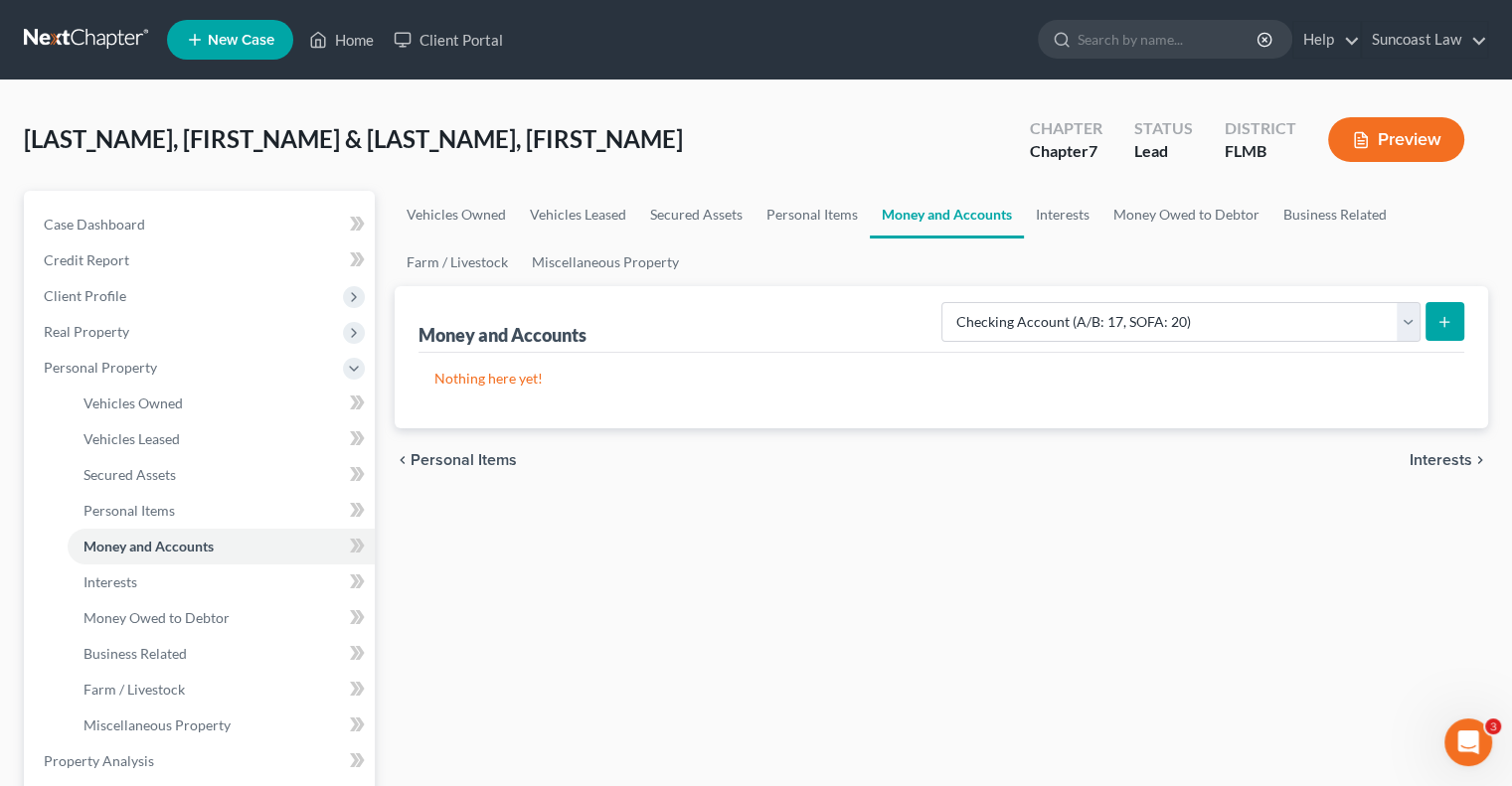 click at bounding box center (1444, 321) 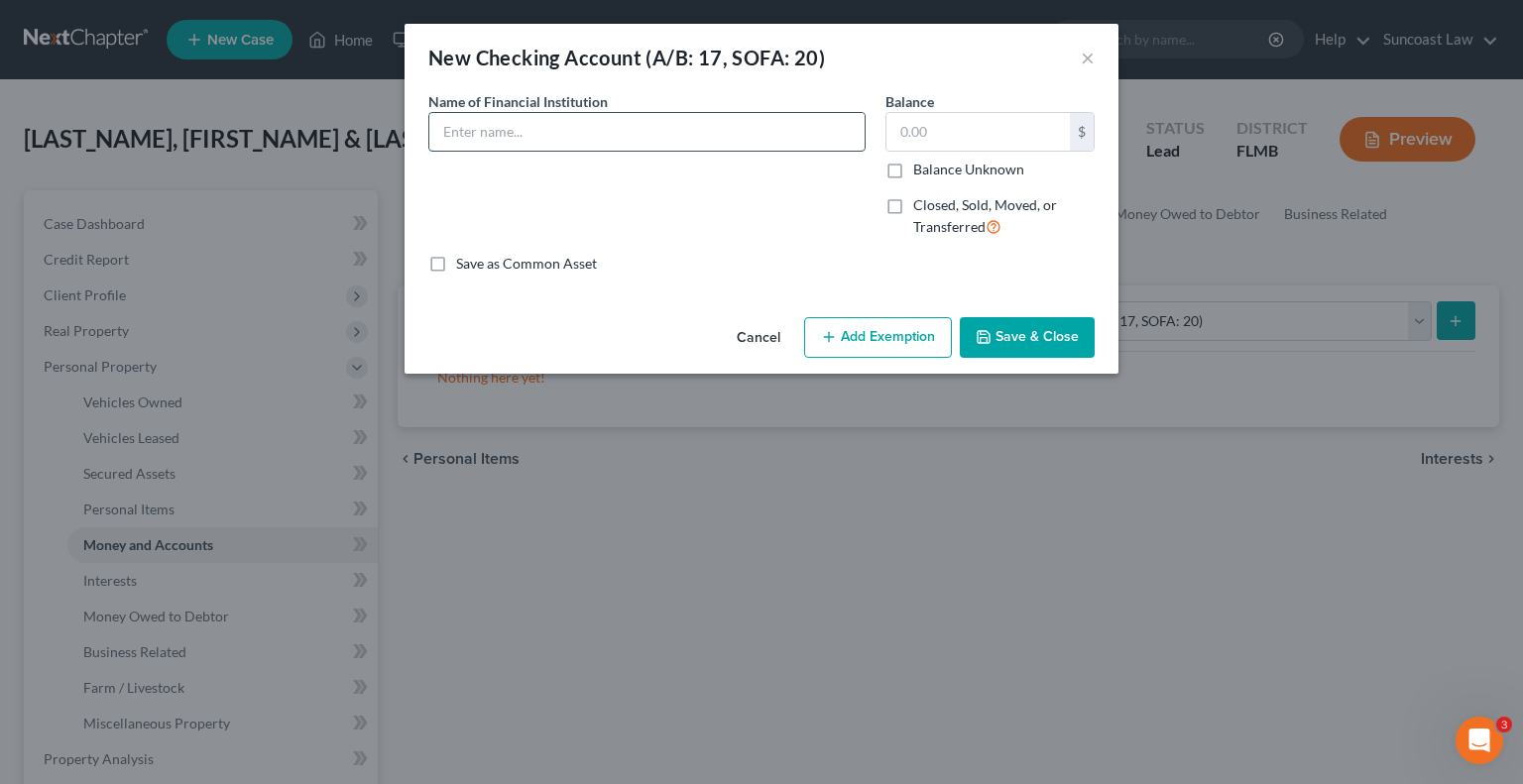 click at bounding box center [646, 132] 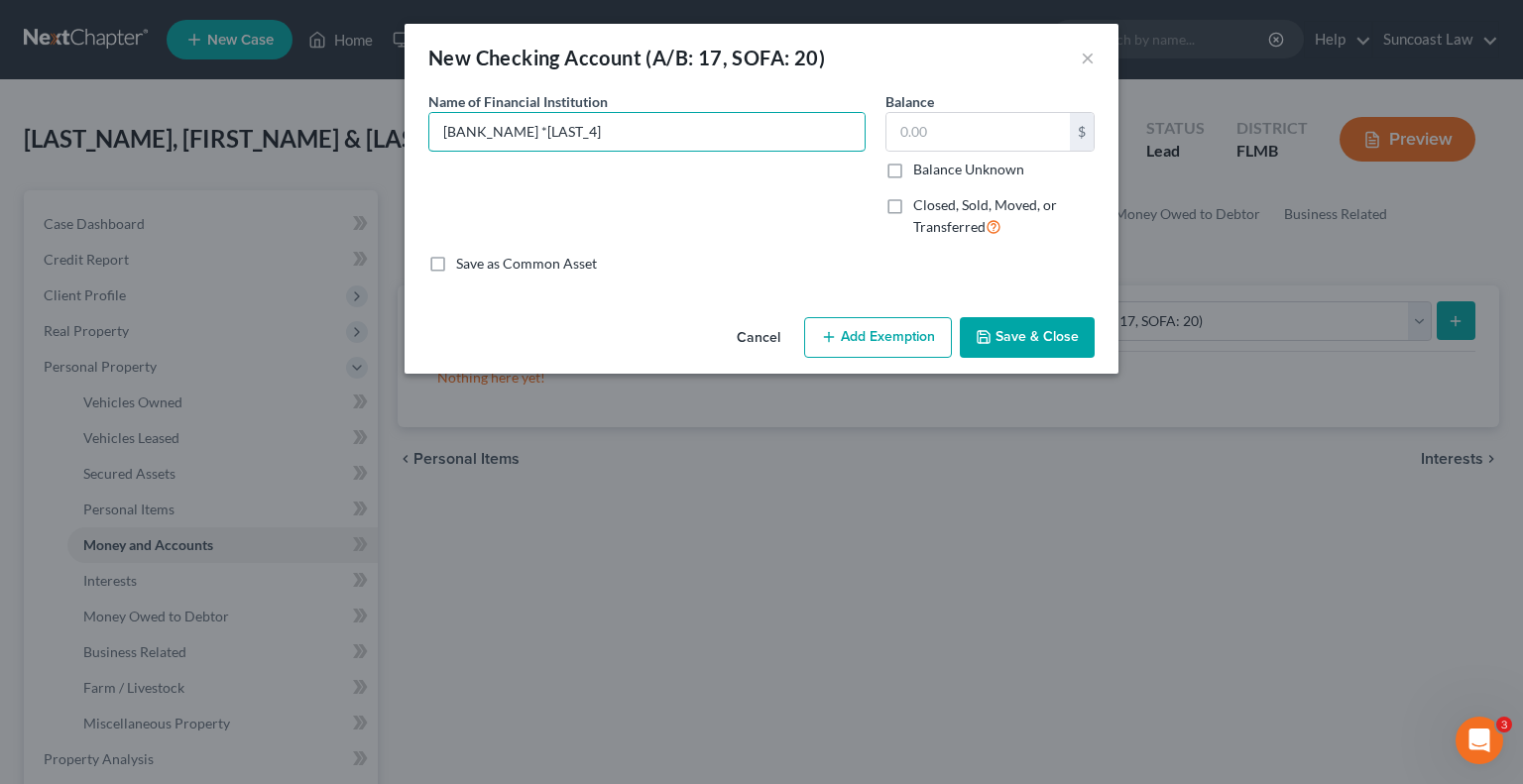 type on "[BANK_NAME] *[LAST_4]" 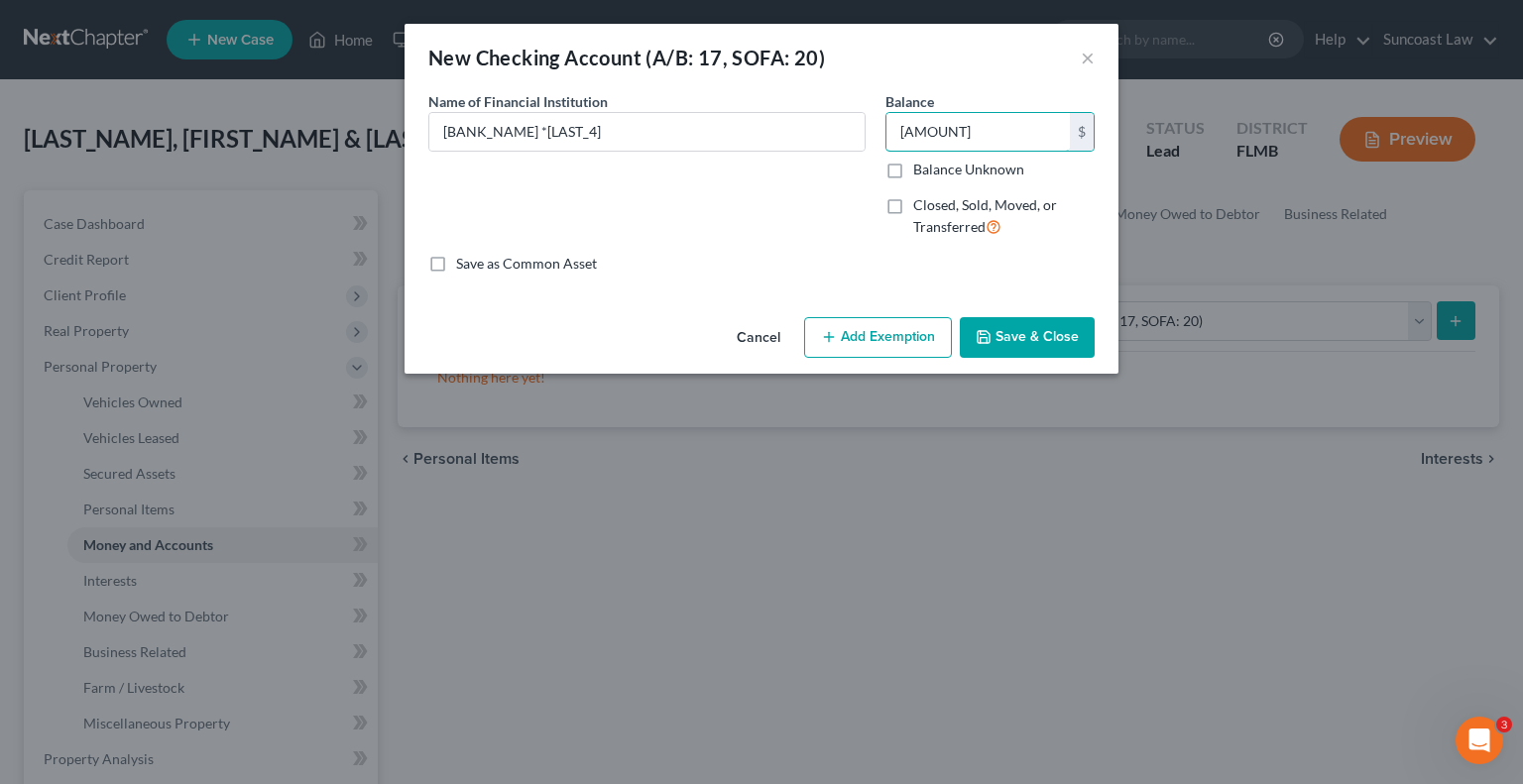 type on "[AMOUNT]" 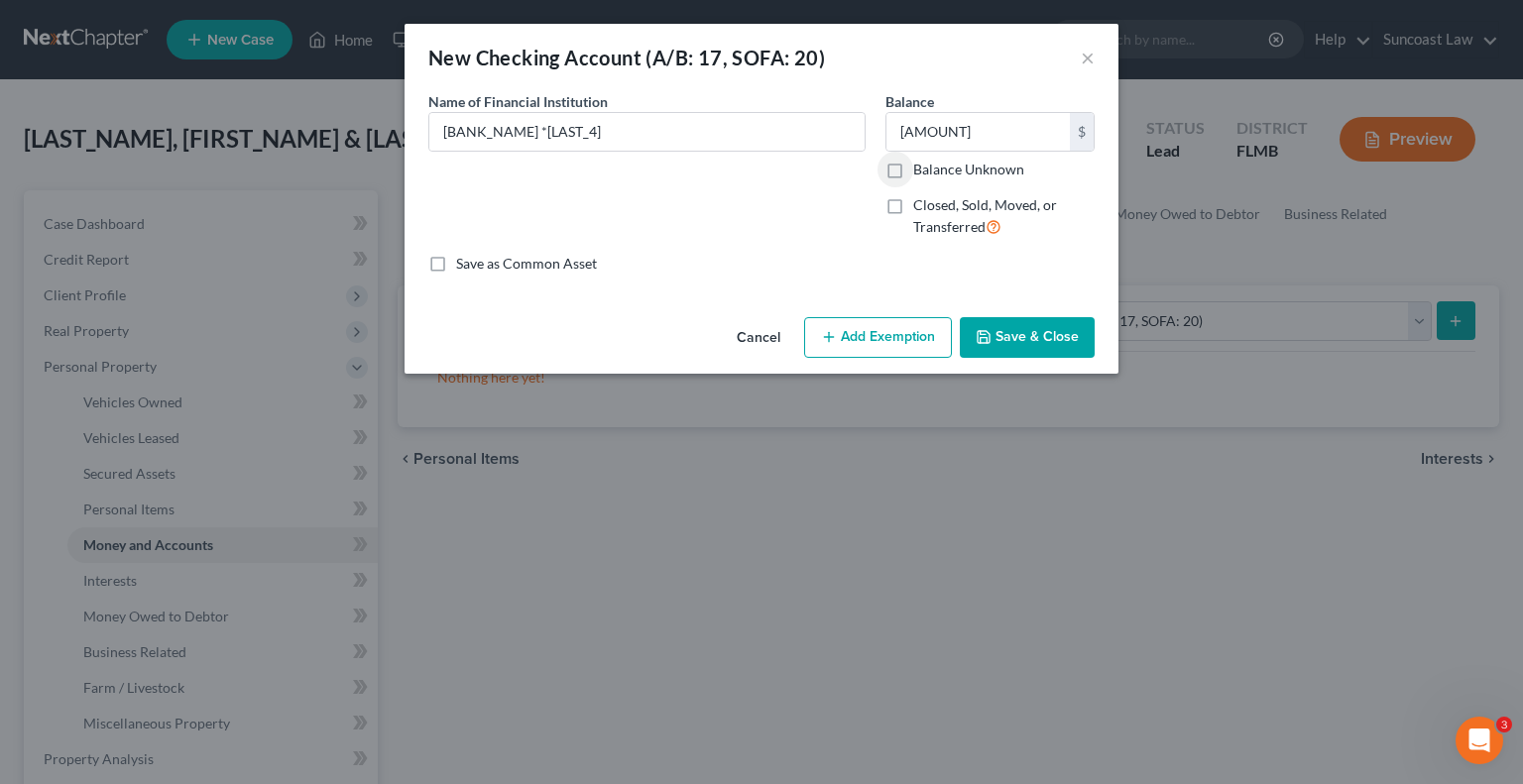 click on "Add Exemption" at bounding box center [878, 338] 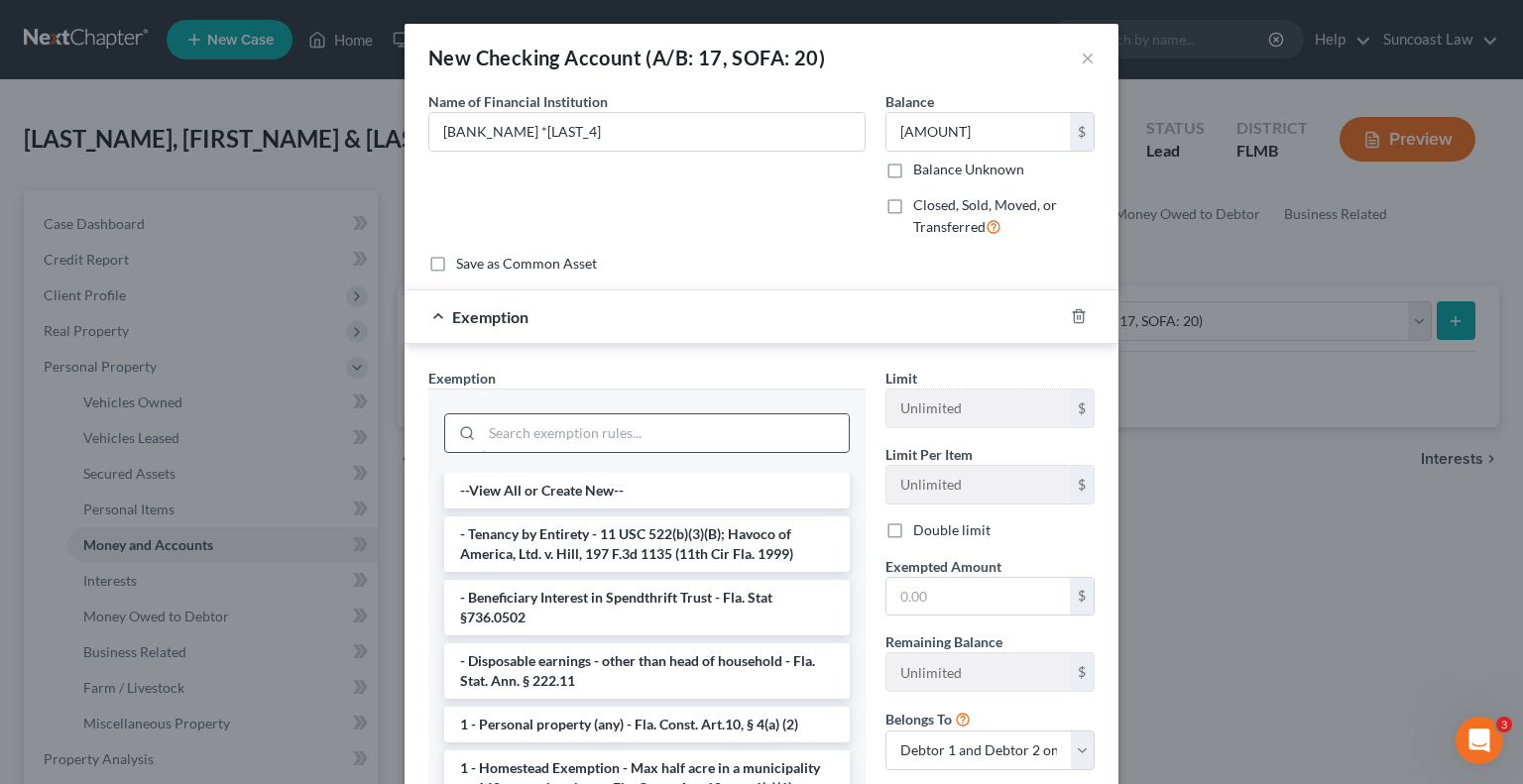 click at bounding box center (665, 433) 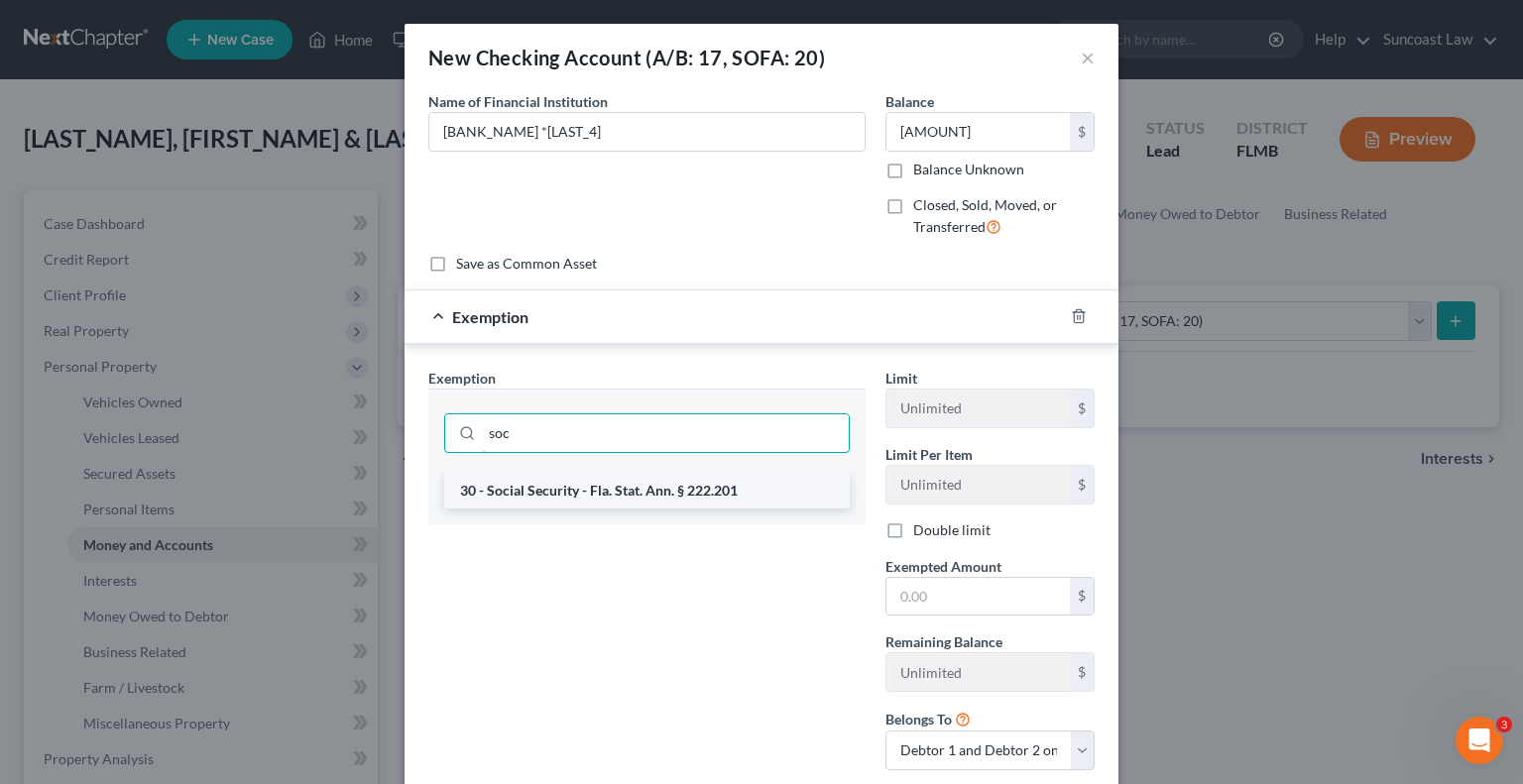 type on "soc" 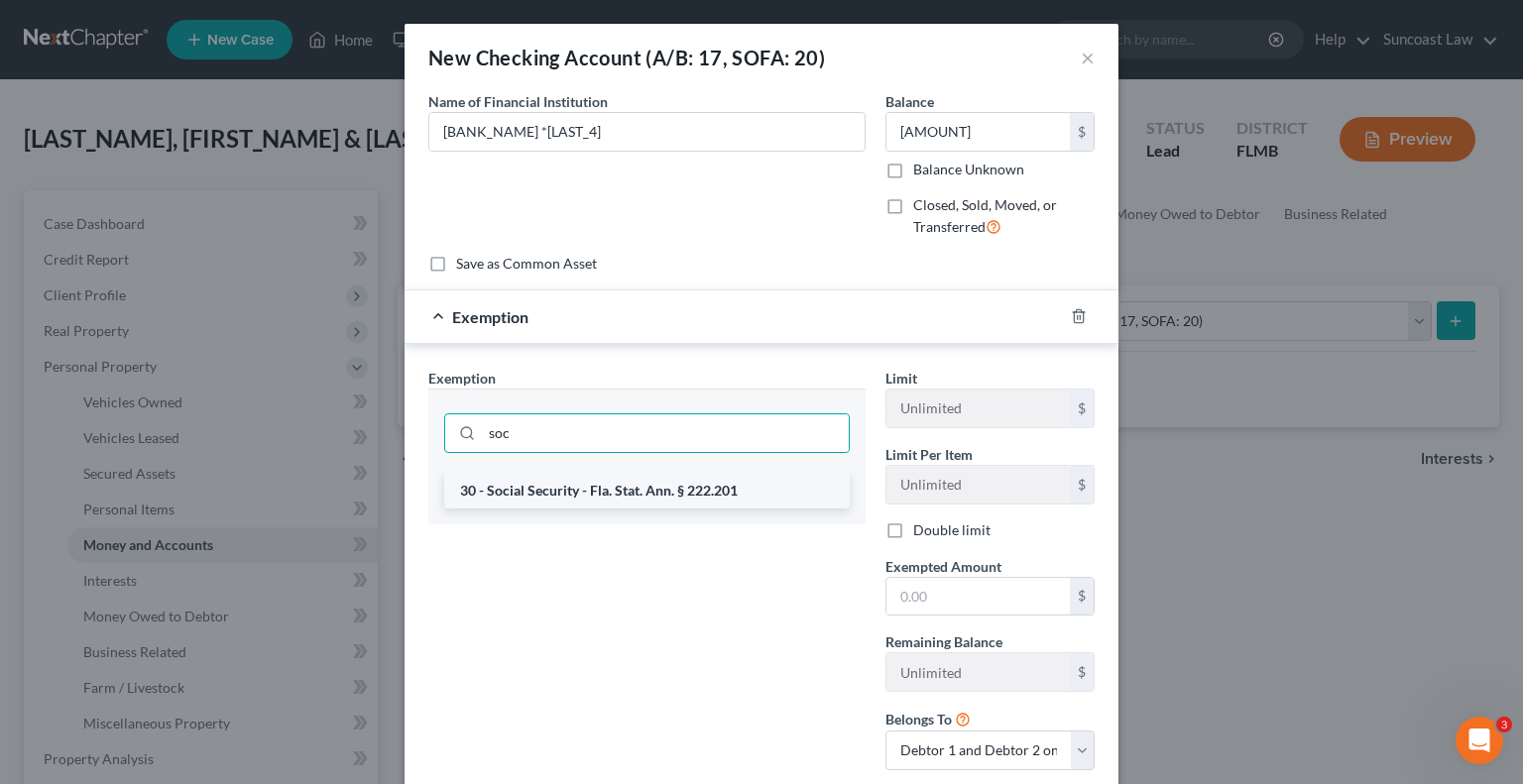 click on "30 - Social Security - Fla. Stat. Ann. § 222.201" at bounding box center (646, 491) 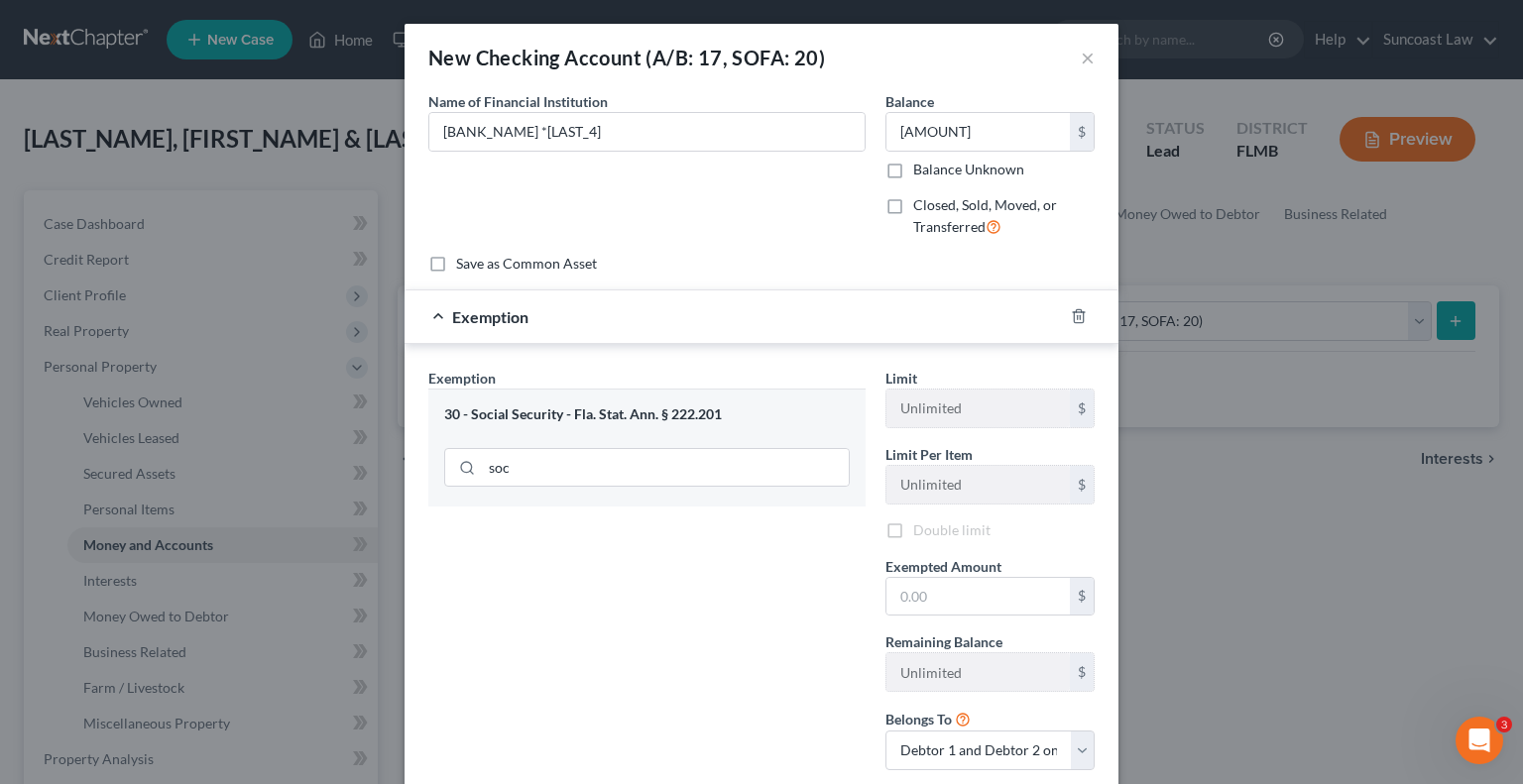 drag, startPoint x: 690, startPoint y: 487, endPoint x: 706, endPoint y: 492, distance: 16.763055 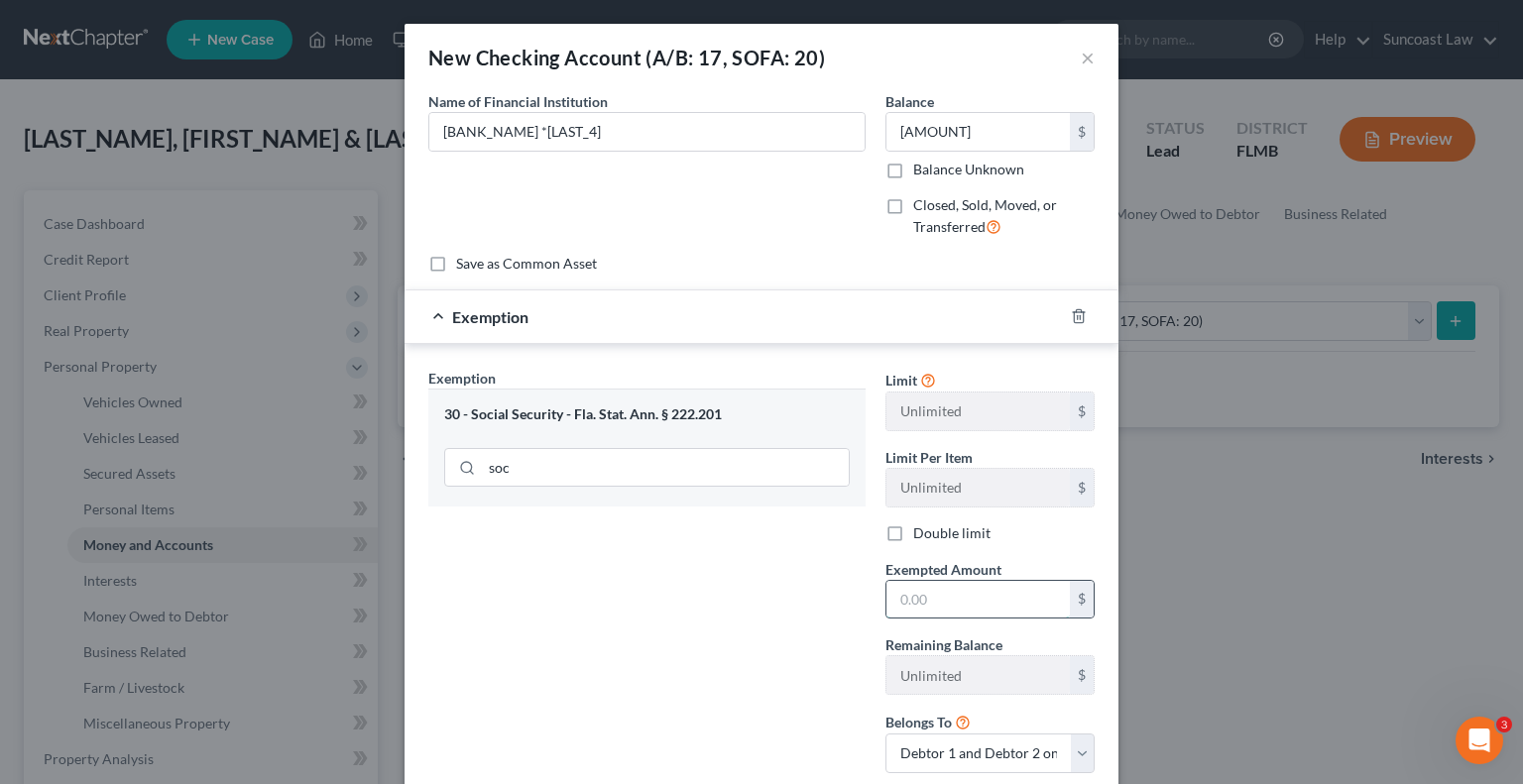 click at bounding box center (978, 600) 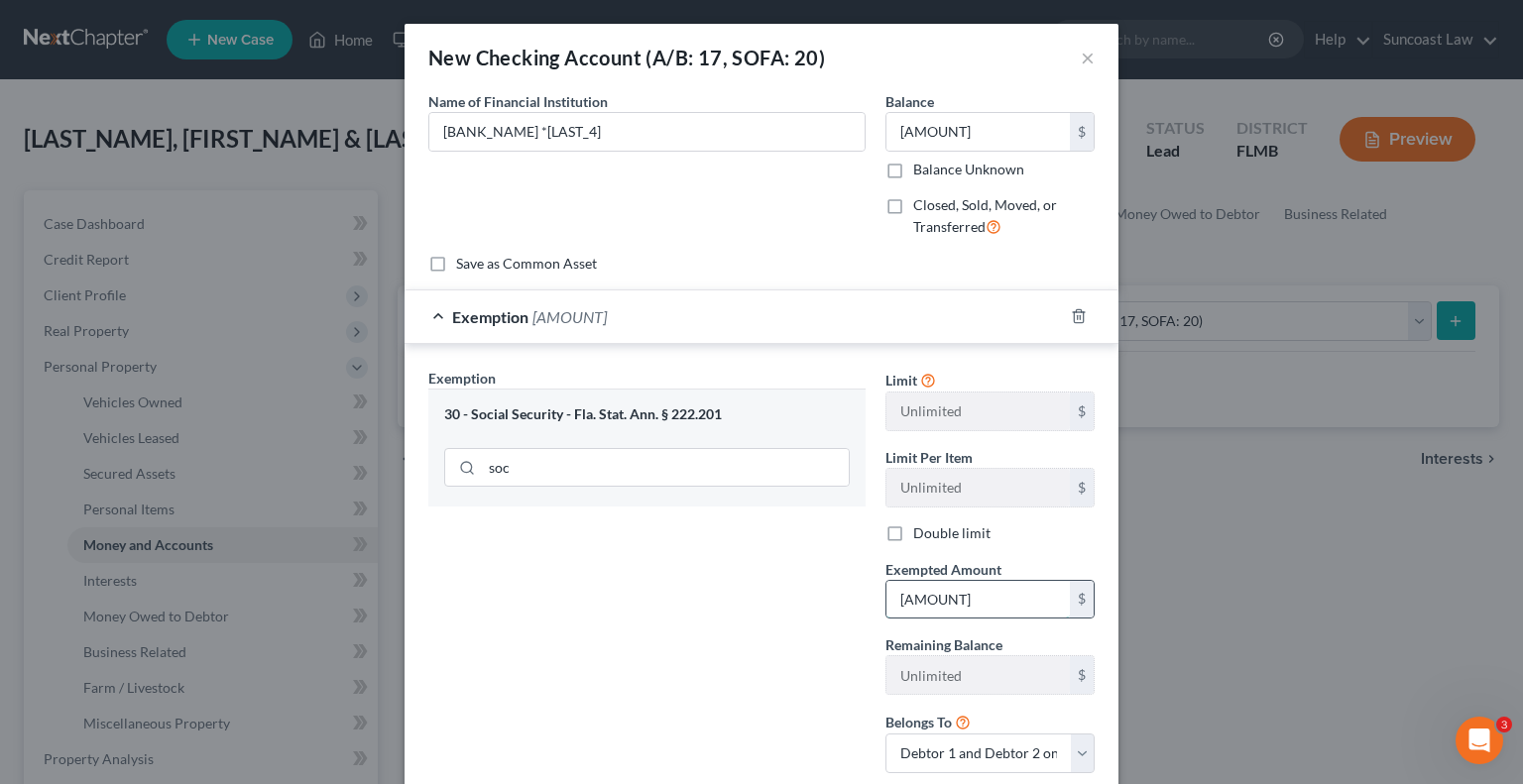 type on "[AMOUNT]" 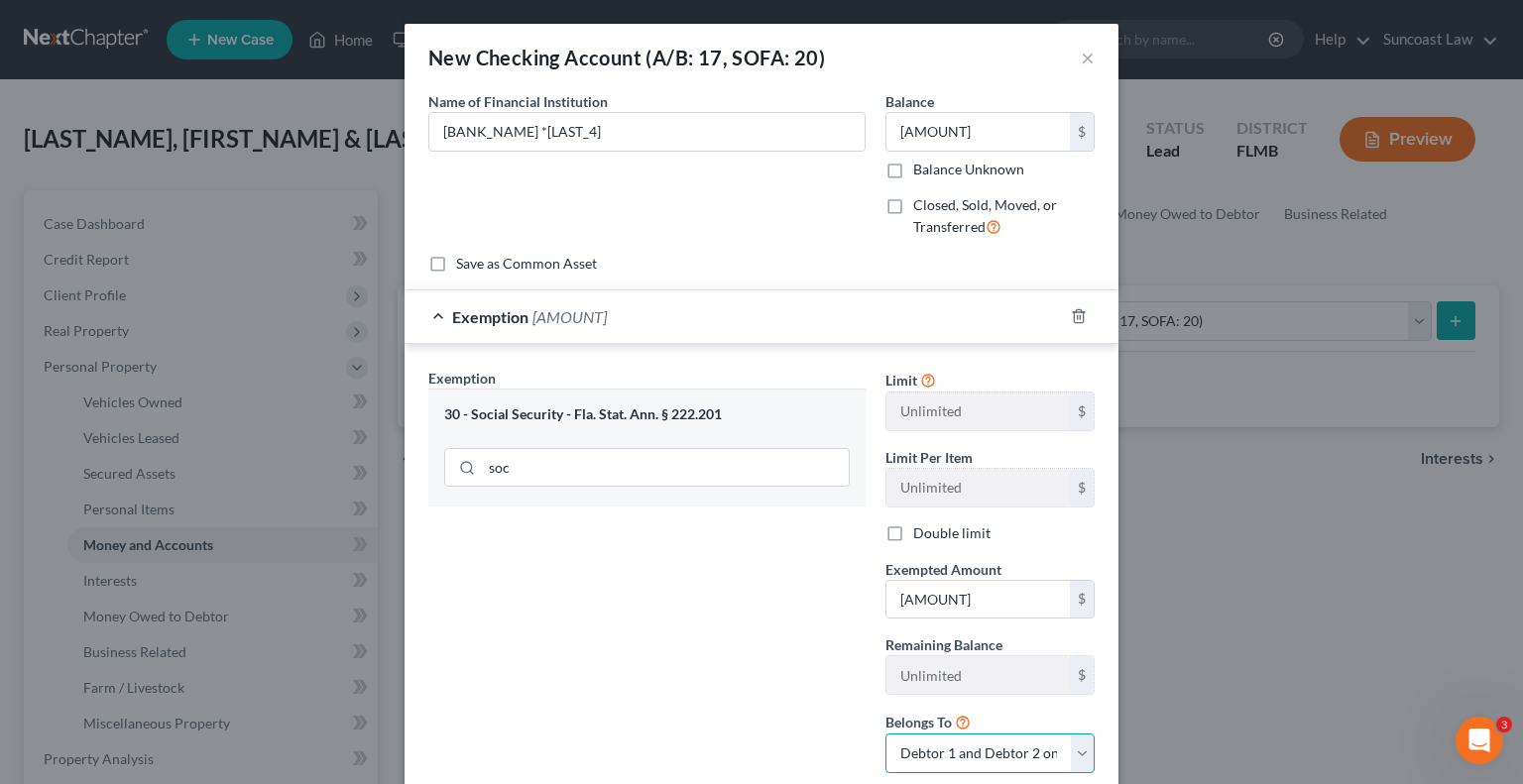 click on "Debtor 1 only Debtor 2 only Debtor 1 and Debtor 2 only" at bounding box center (990, 753) 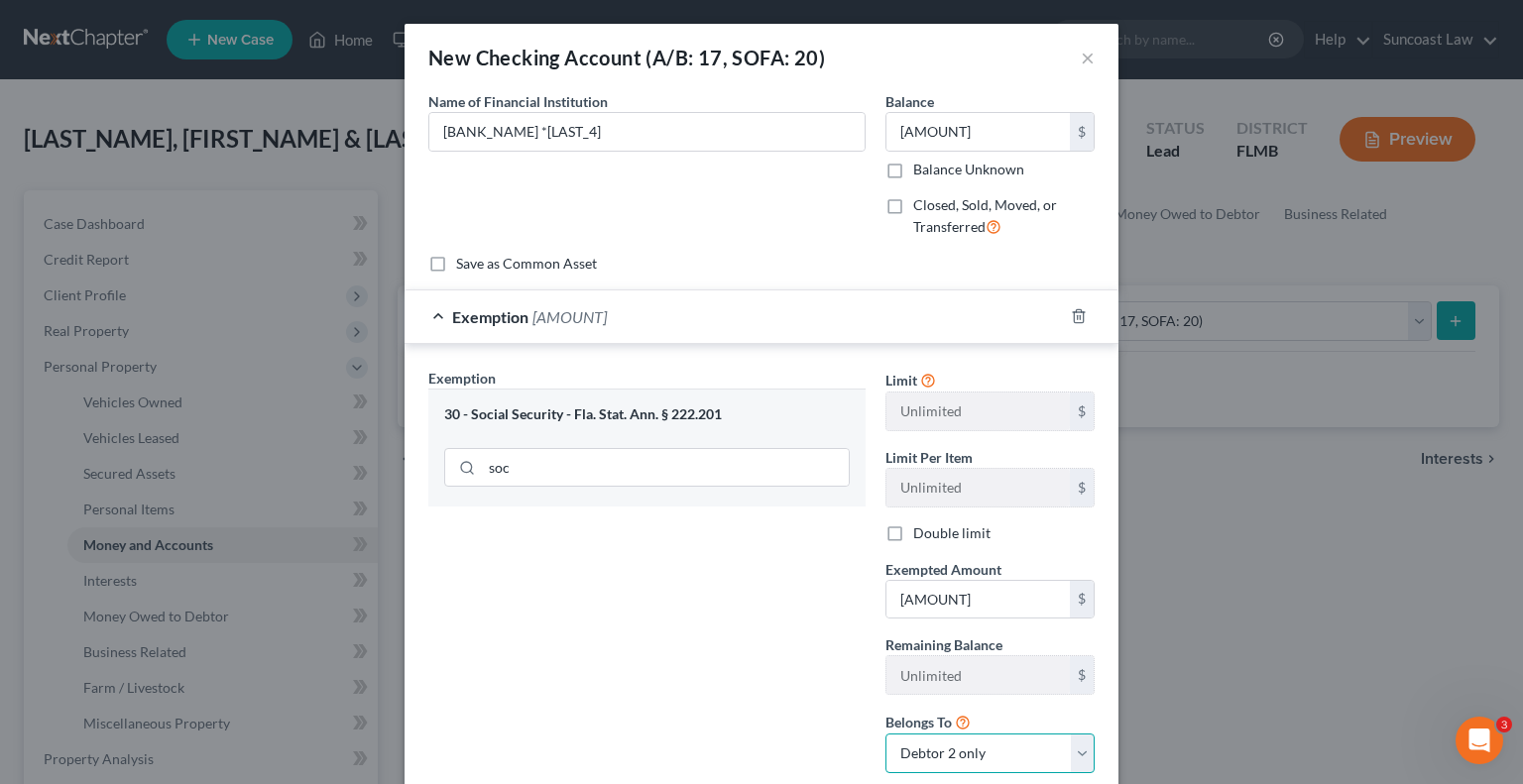 click on "Debtor 1 only Debtor 2 only Debtor 1 and Debtor 2 only" at bounding box center [990, 753] 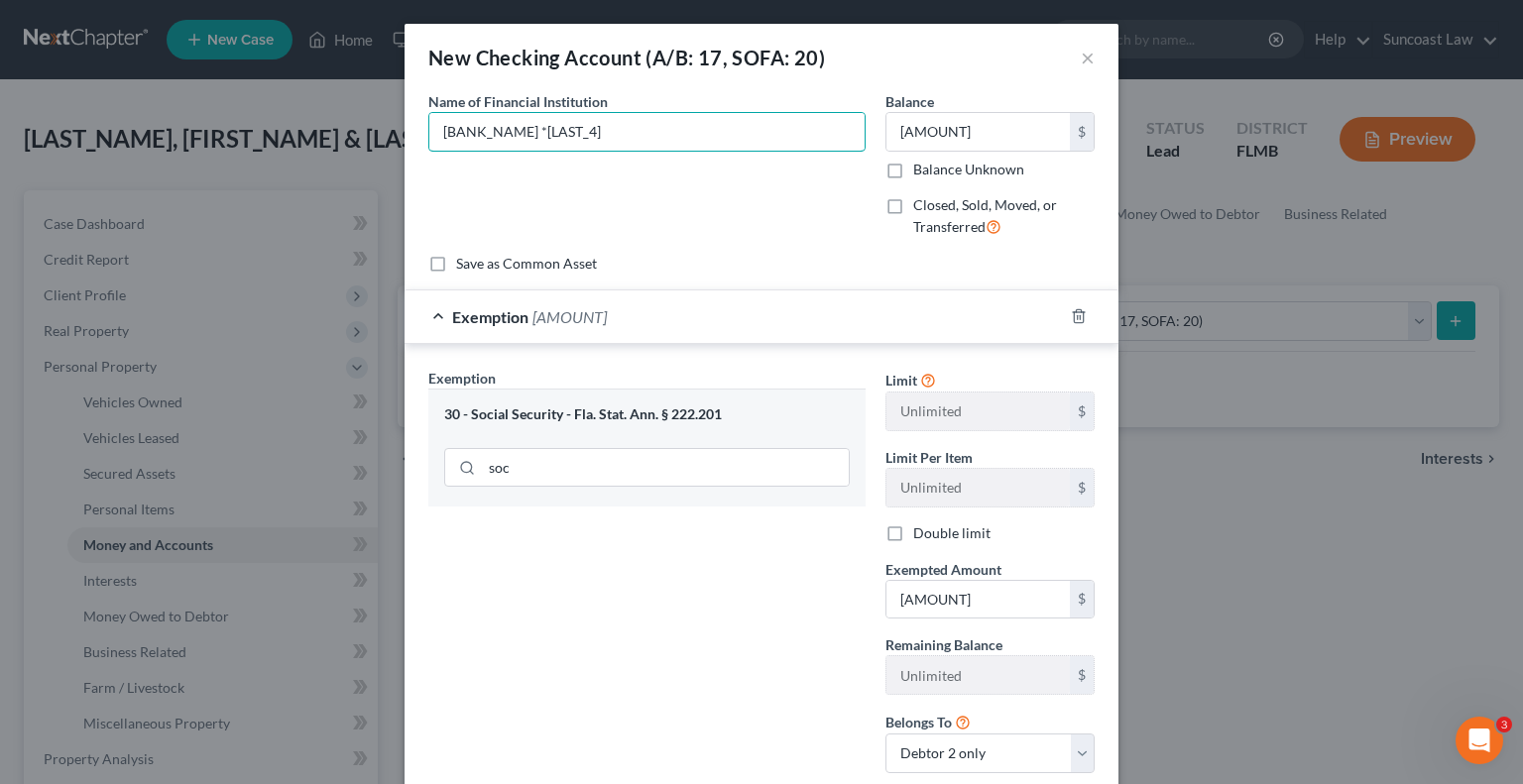 drag, startPoint x: 595, startPoint y: 125, endPoint x: 377, endPoint y: 145, distance: 218.91551 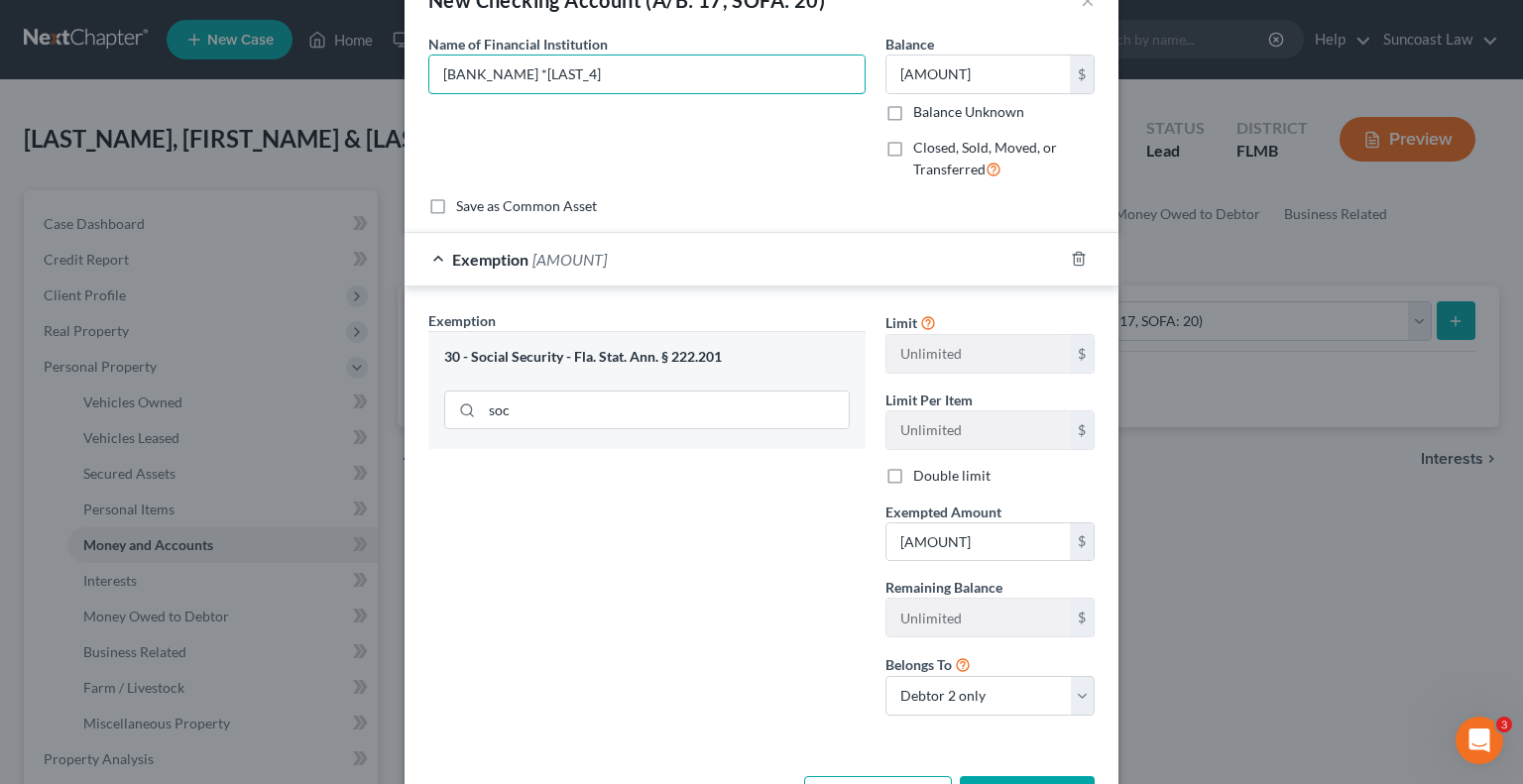 scroll, scrollTop: 127, scrollLeft: 0, axis: vertical 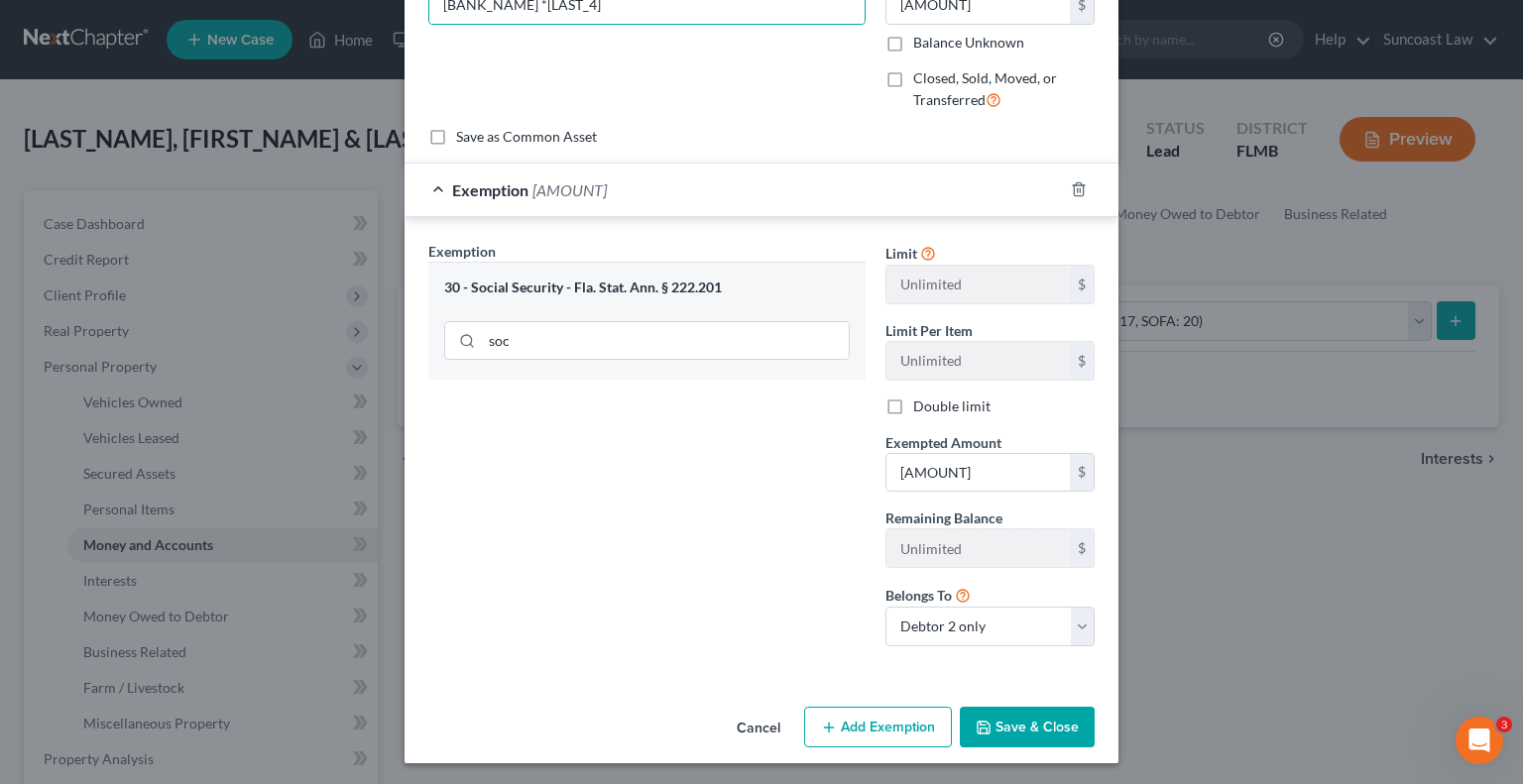 click on "Save & Close" at bounding box center (1027, 728) 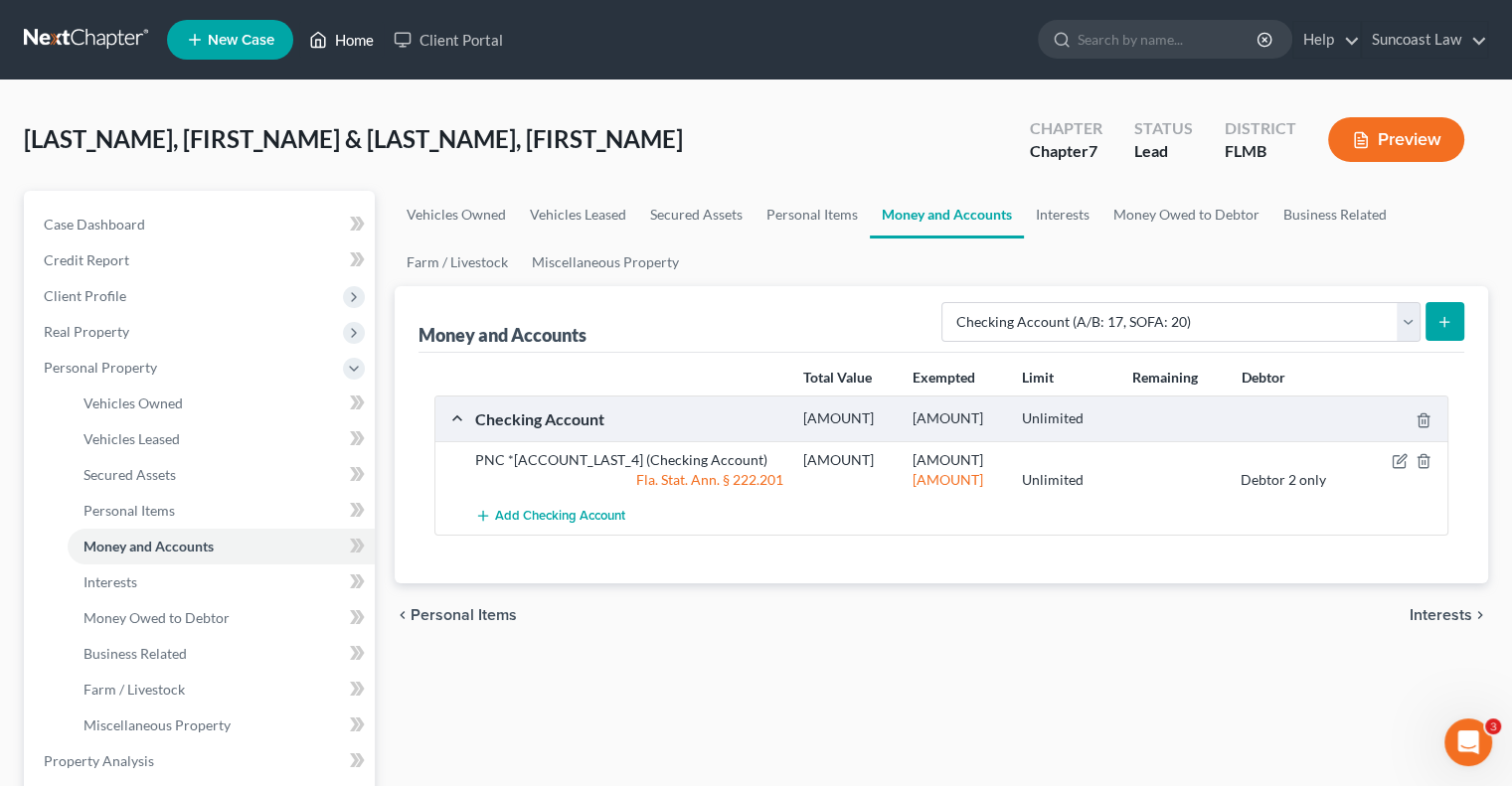 click on "Home" at bounding box center [341, 40] 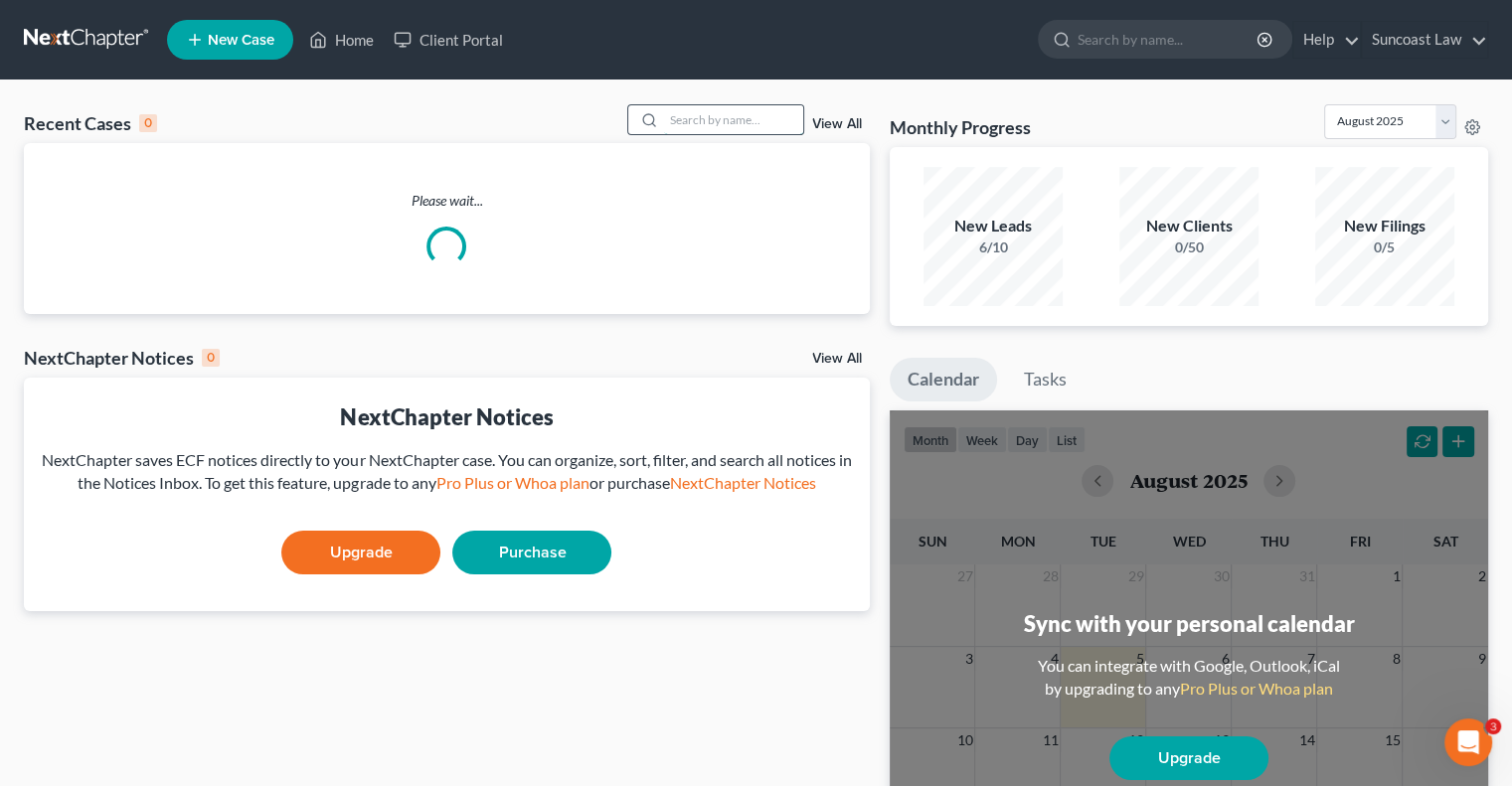 click at bounding box center (734, 119) 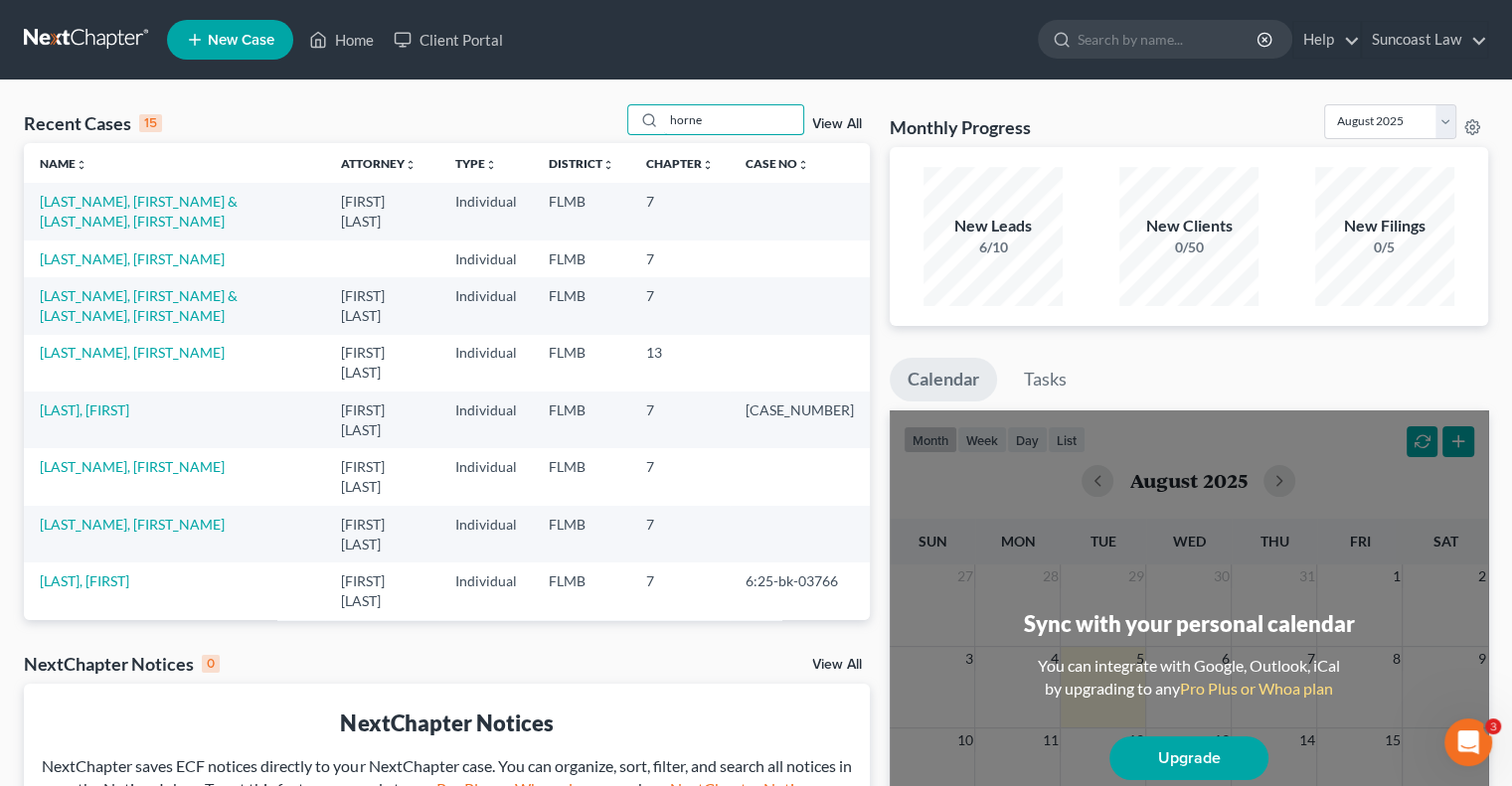 type on "horne" 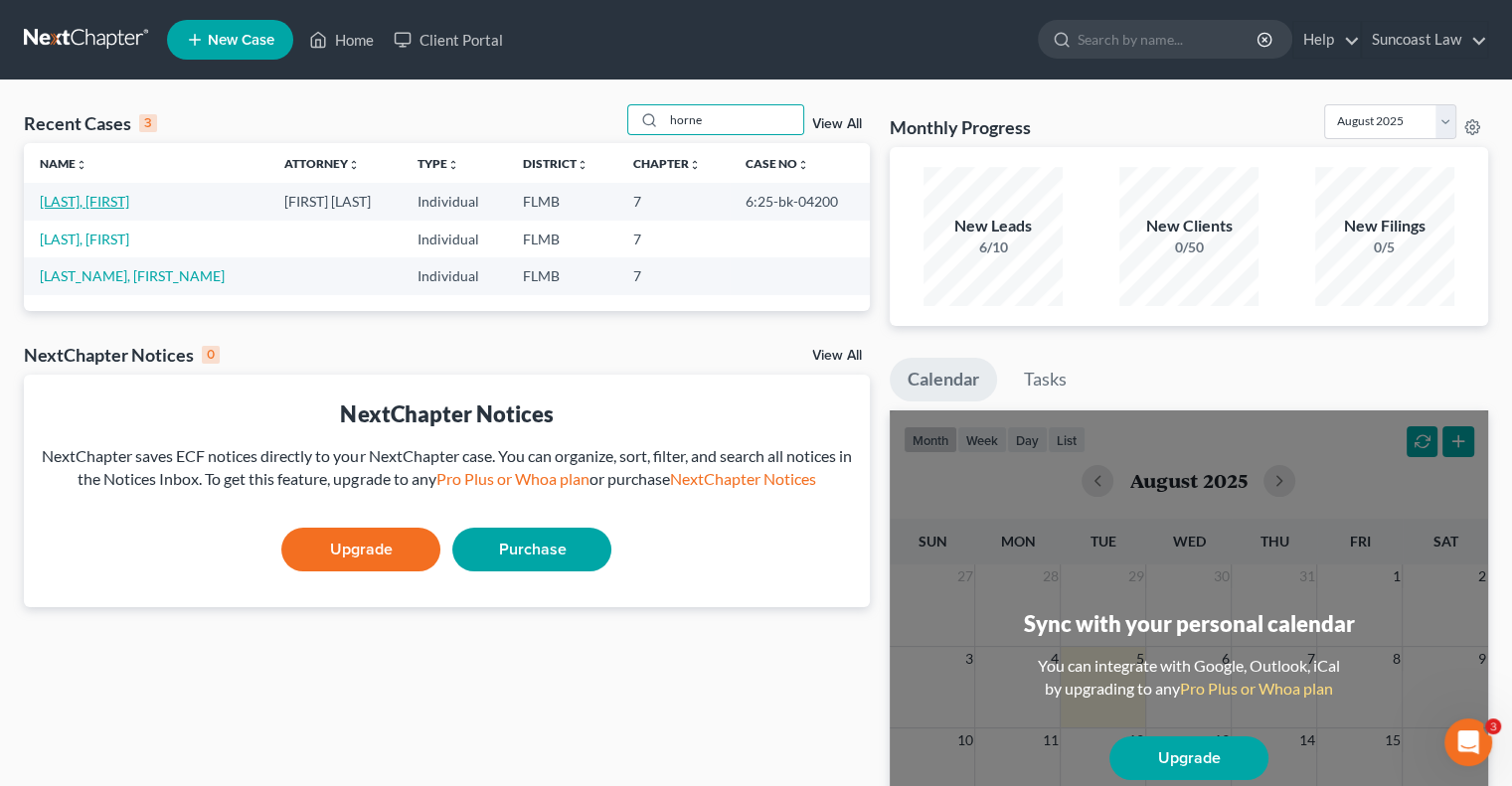 click on "[LAST], [FIRST]" at bounding box center [84, 201] 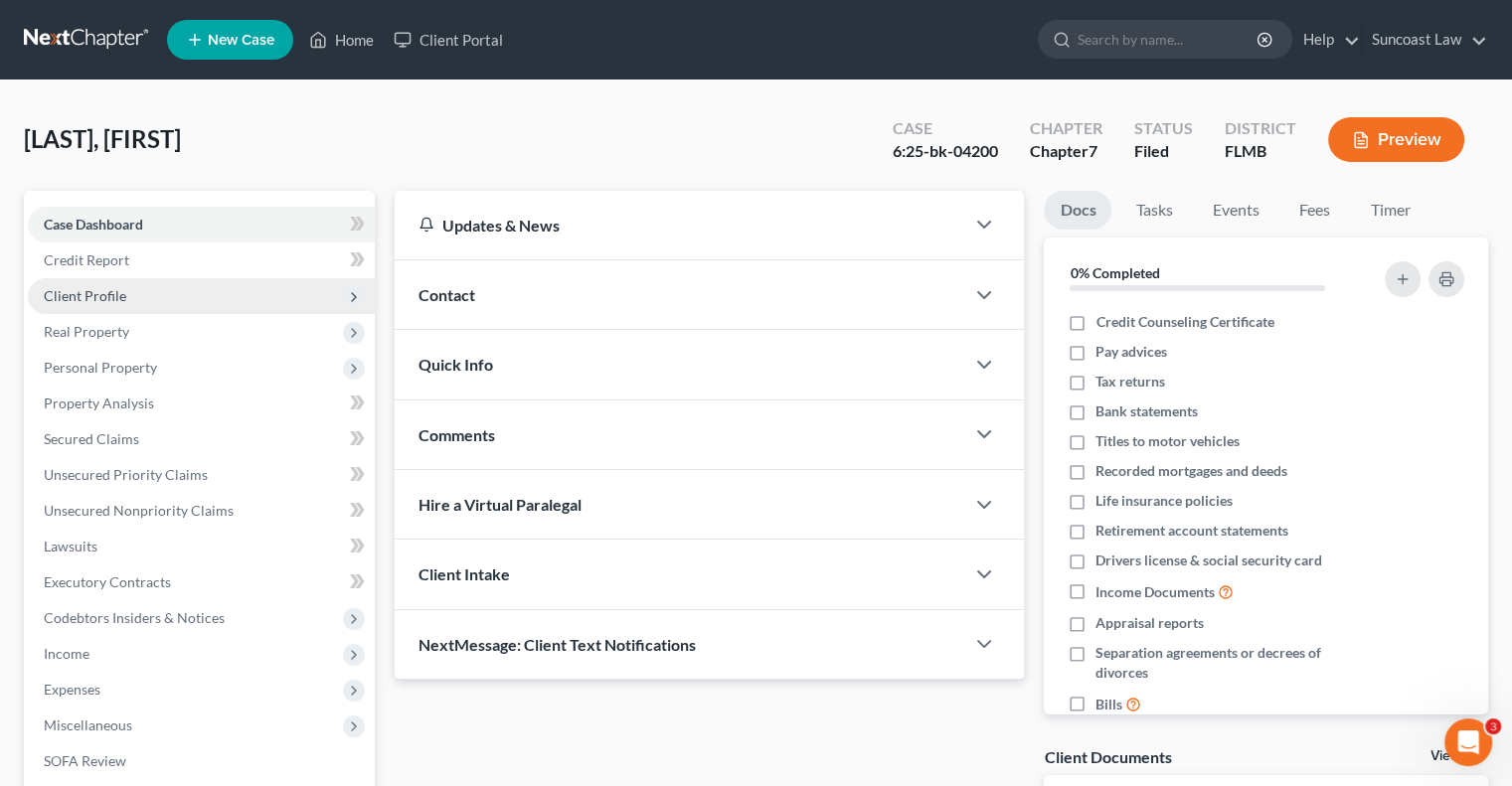click on "Client Profile" at bounding box center (84, 295) 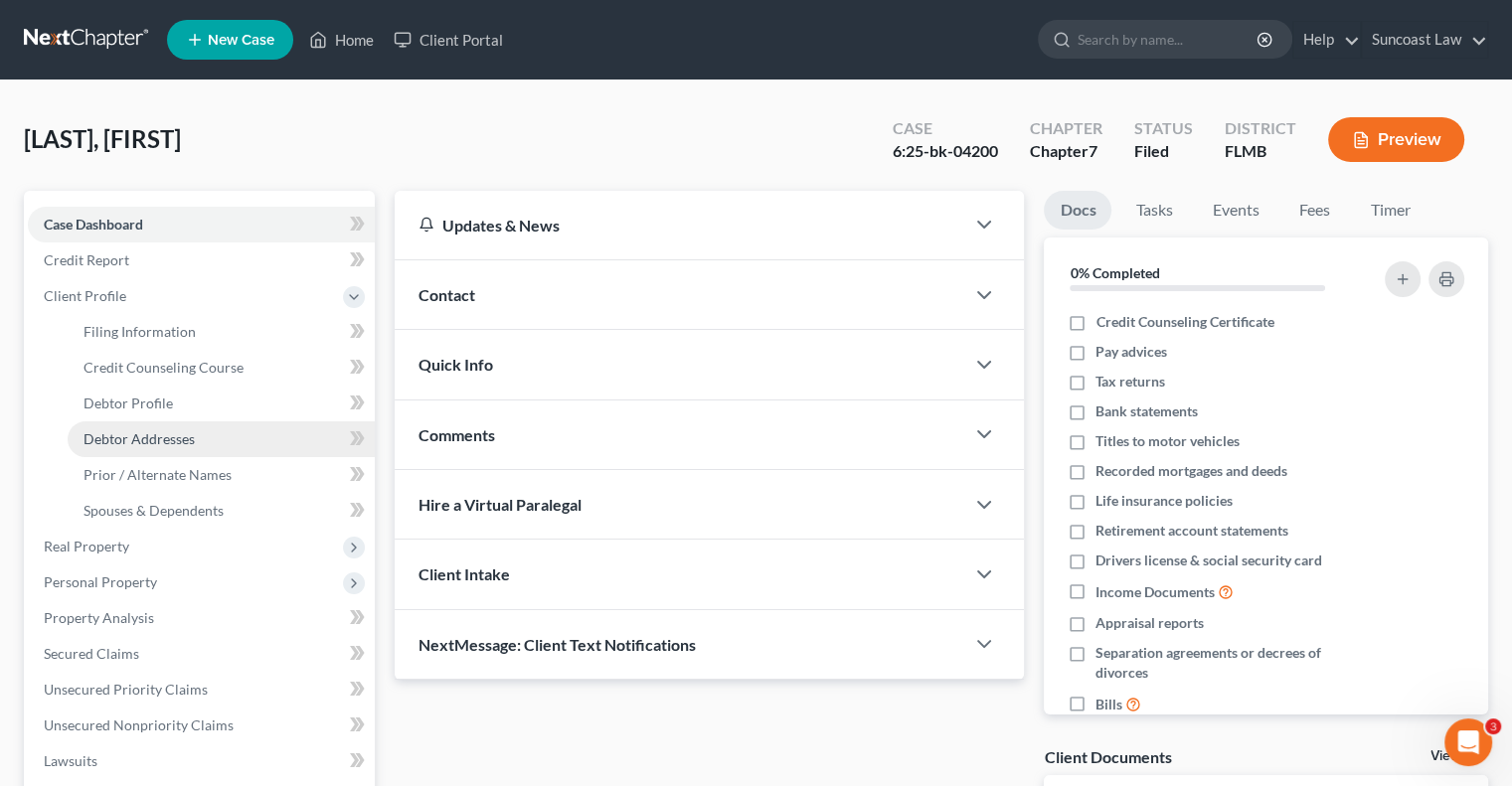 click on "Debtor Addresses" at bounding box center (139, 438) 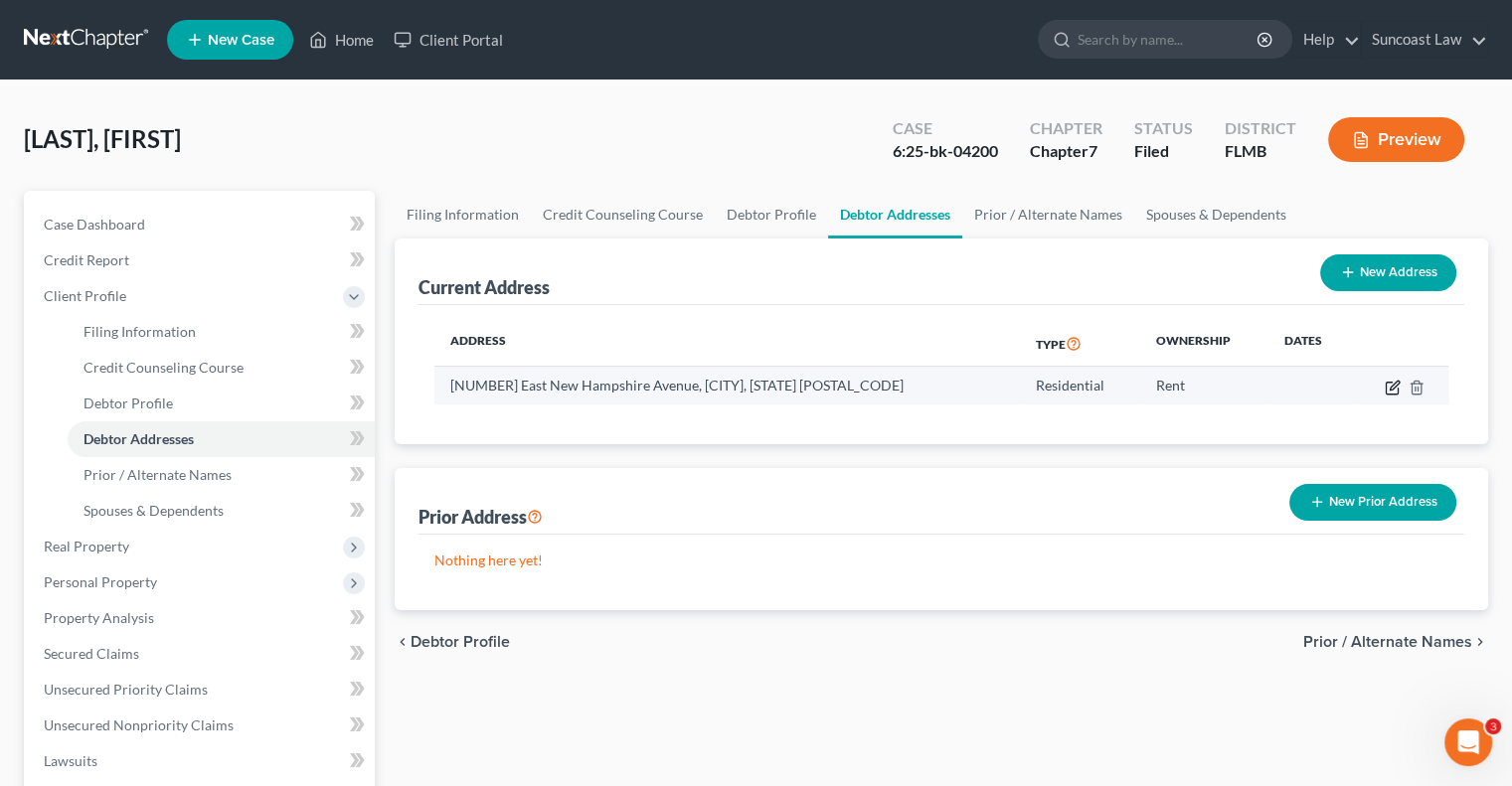 click 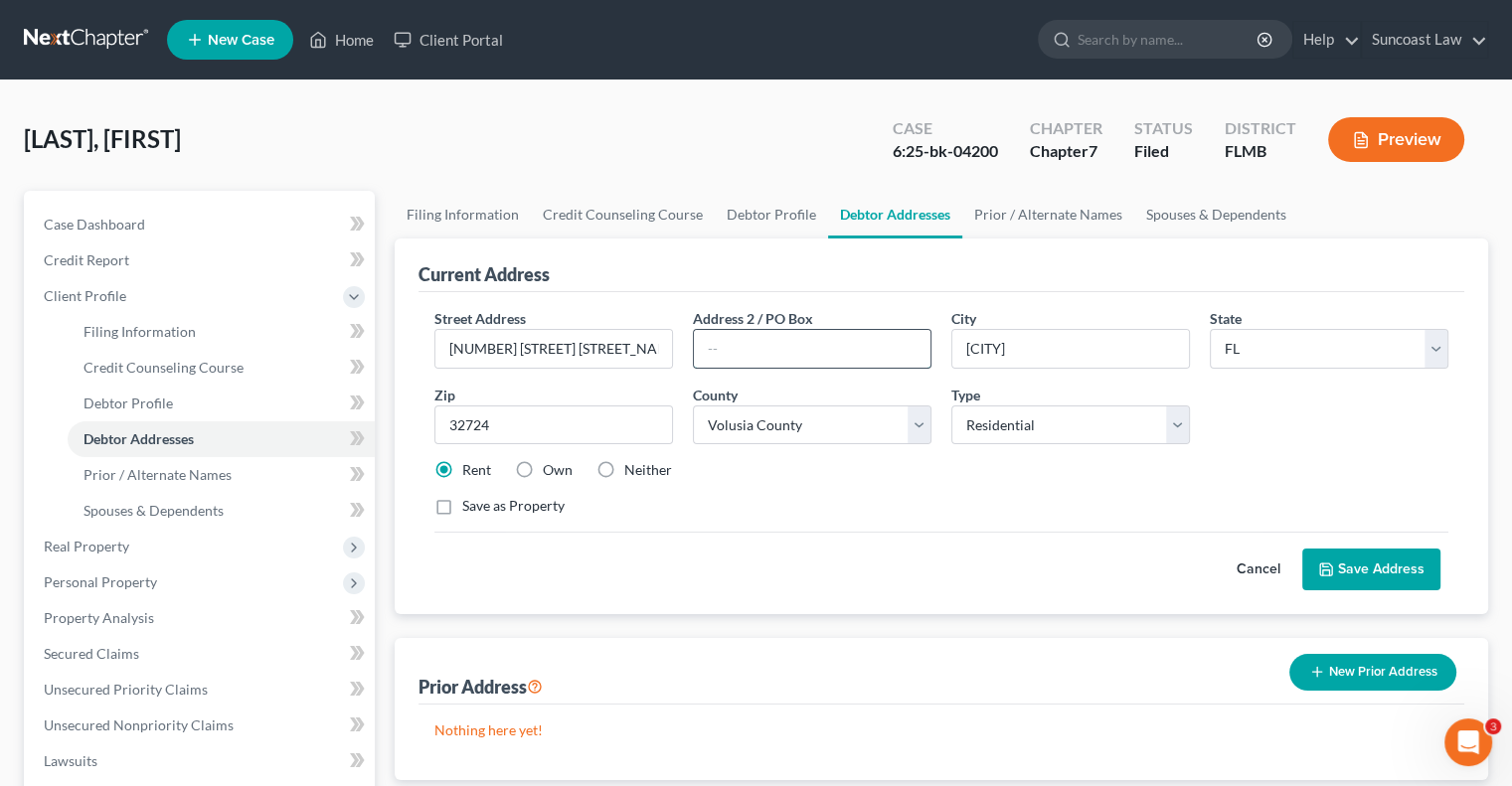click at bounding box center (812, 349) 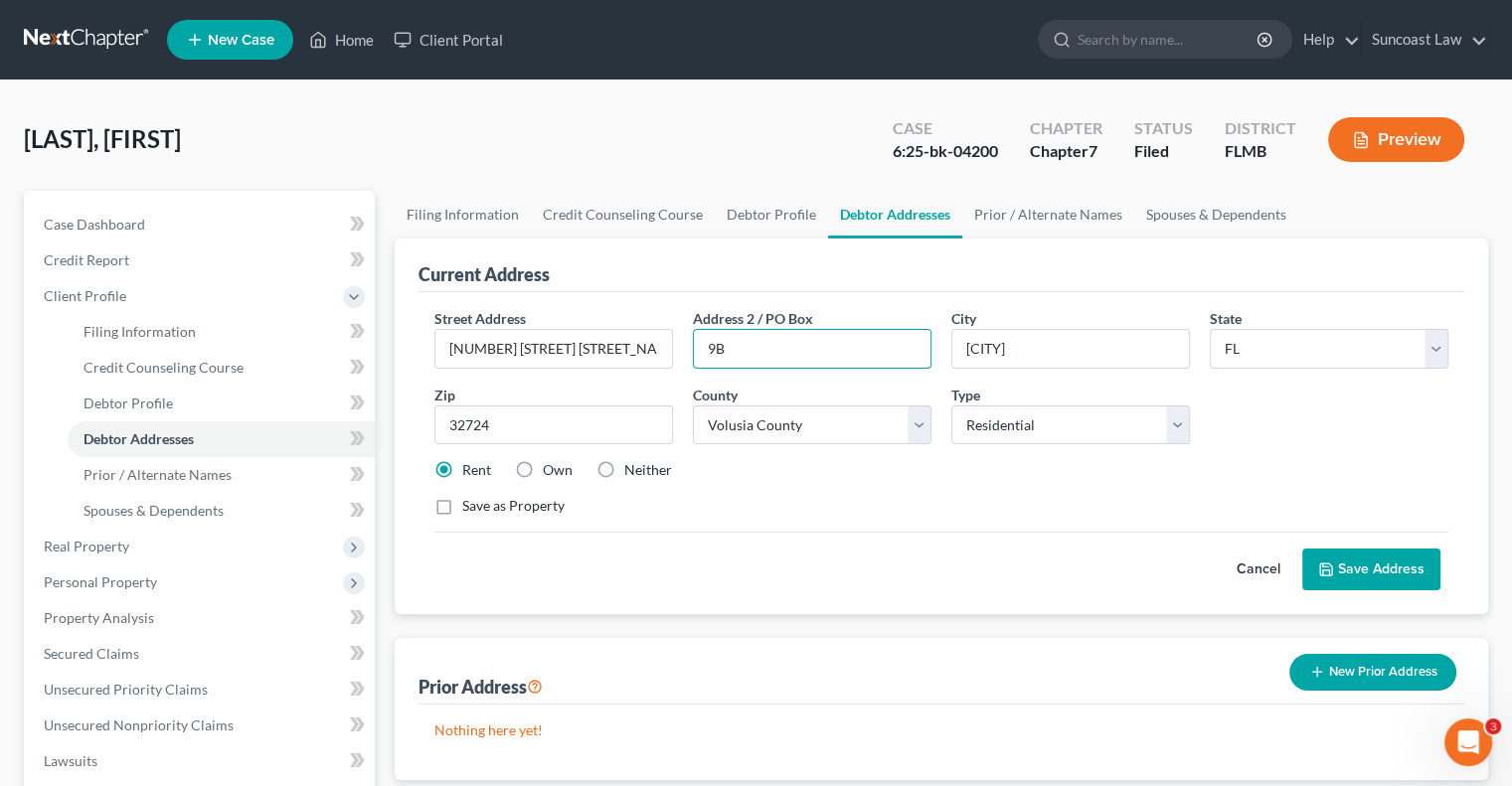 type on "9B" 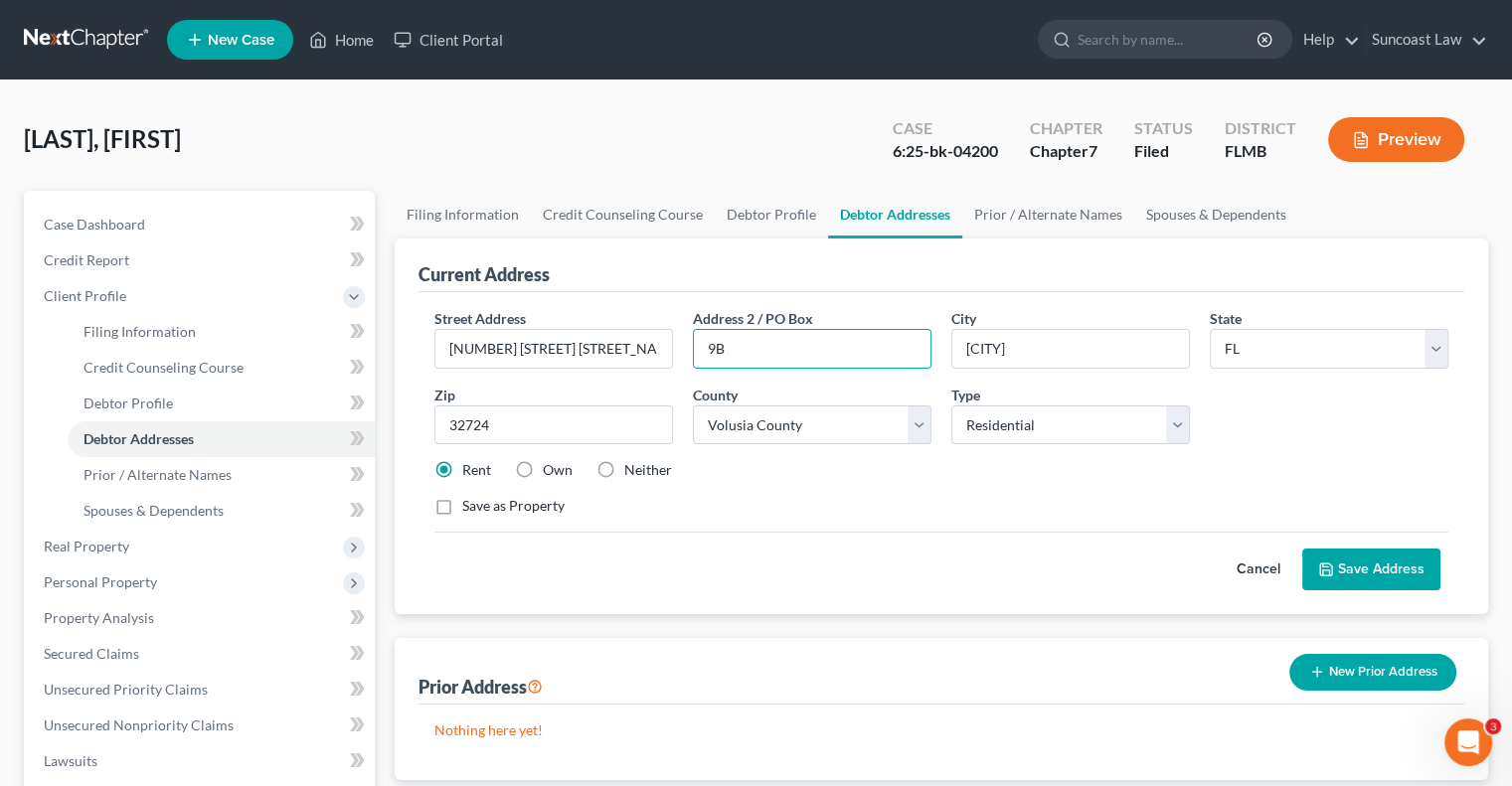 click on "Save Address" at bounding box center (1371, 569) 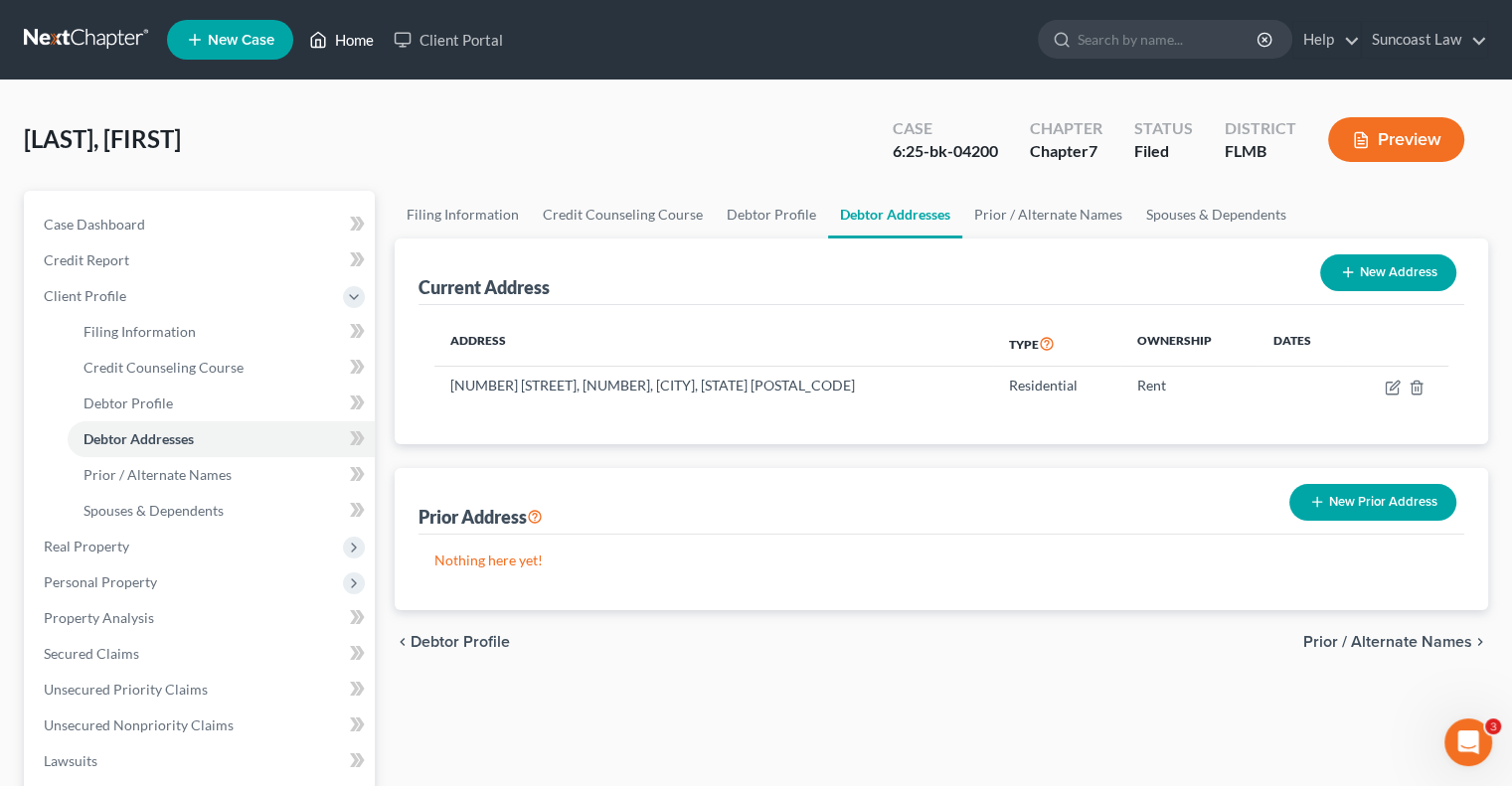 click on "Home" at bounding box center [341, 40] 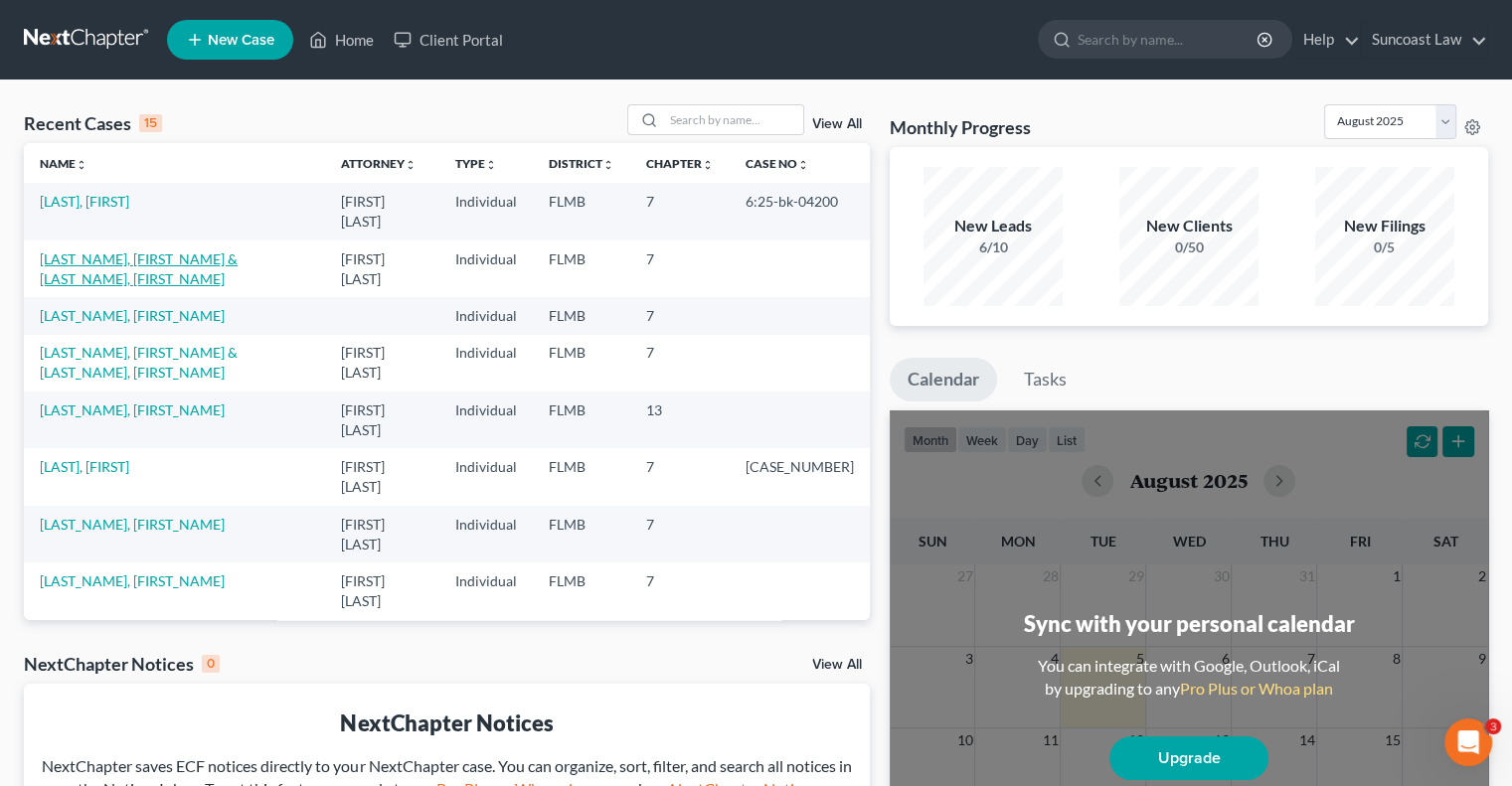 click on "[LAST_NAME], [FIRST_NAME] & [LAST_NAME], [FIRST_NAME]" at bounding box center [138, 268] 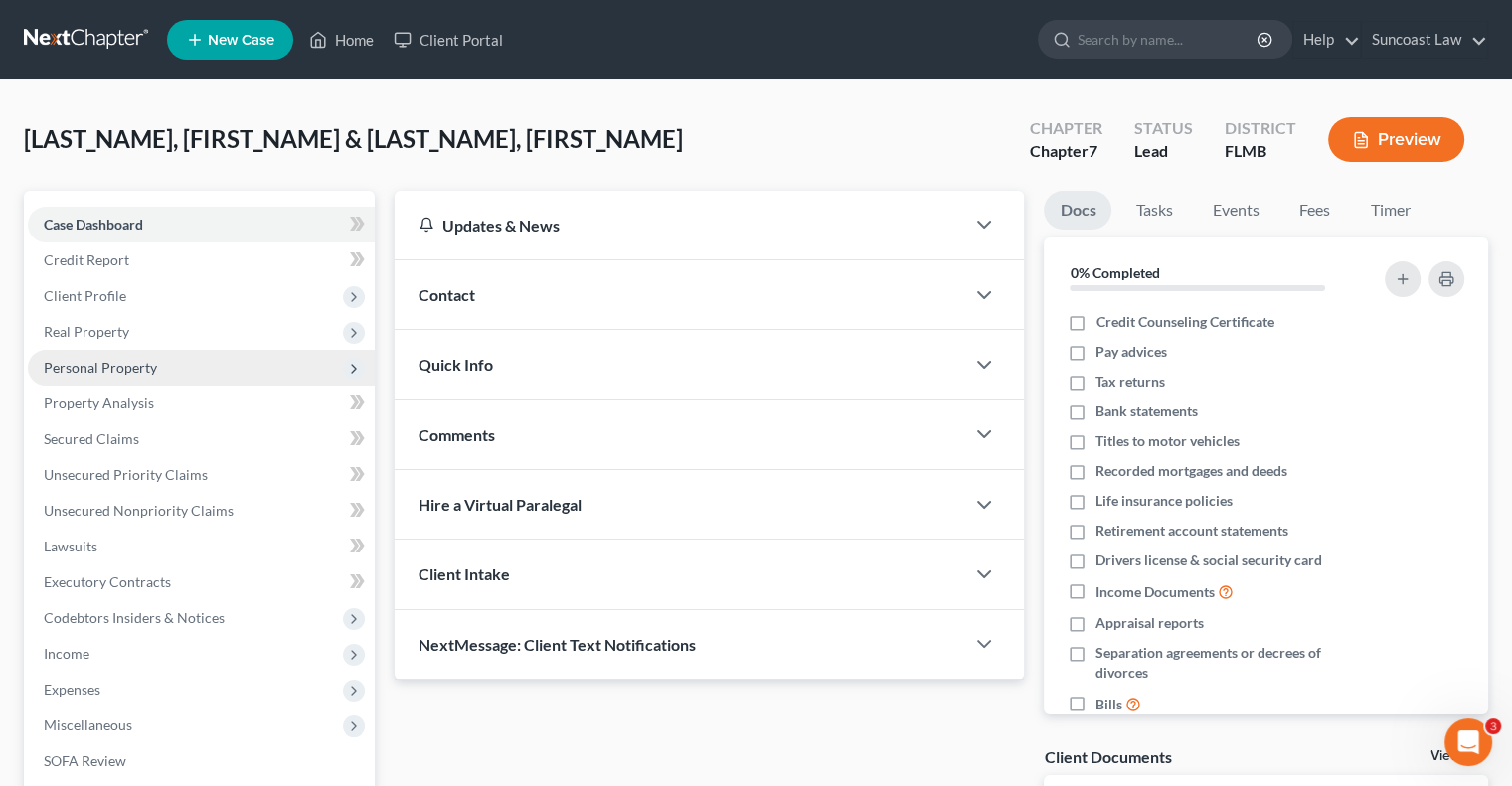 click on "Personal Property" at bounding box center (201, 368) 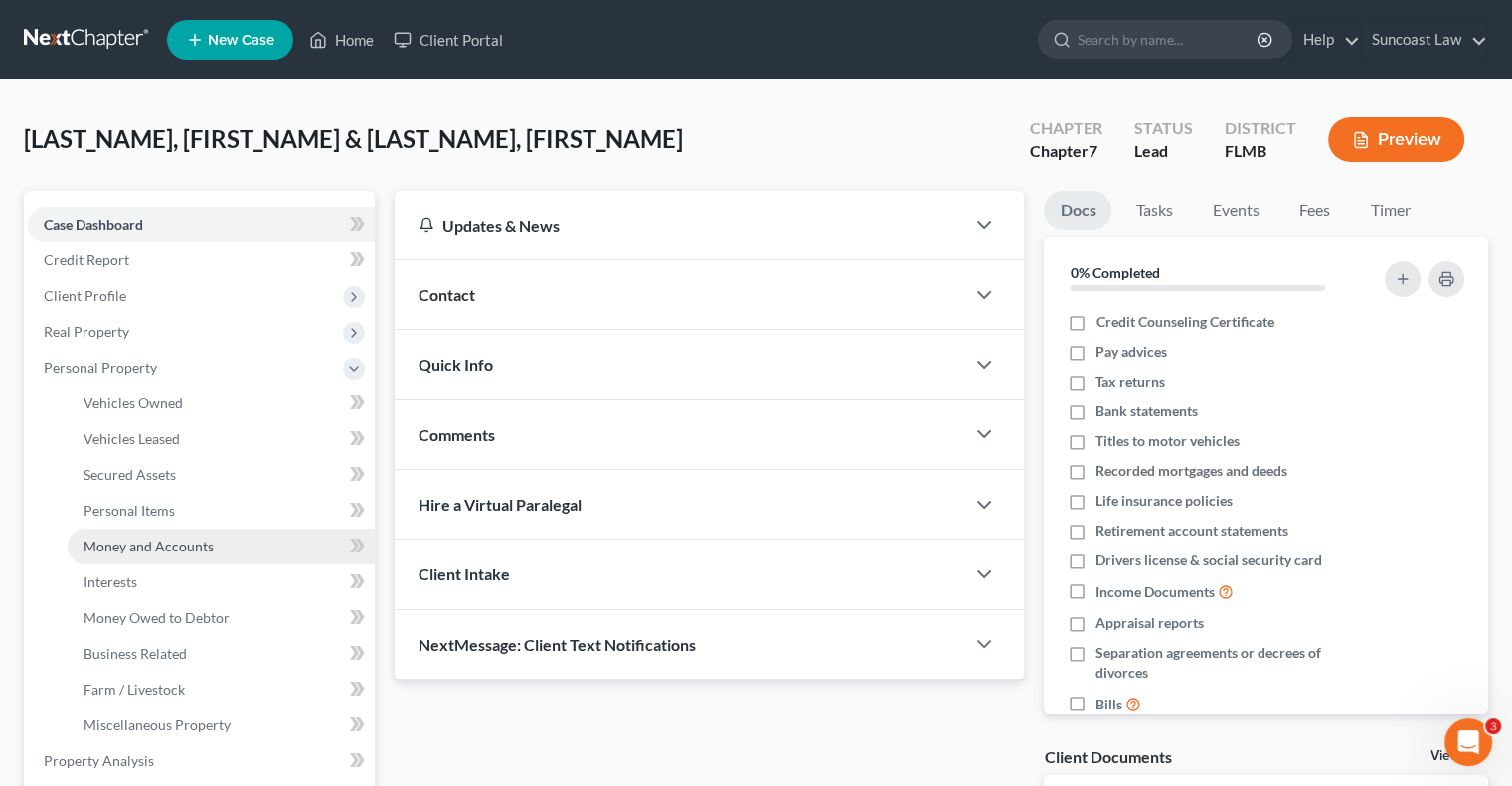 drag, startPoint x: 195, startPoint y: 549, endPoint x: 247, endPoint y: 546, distance: 52.086467 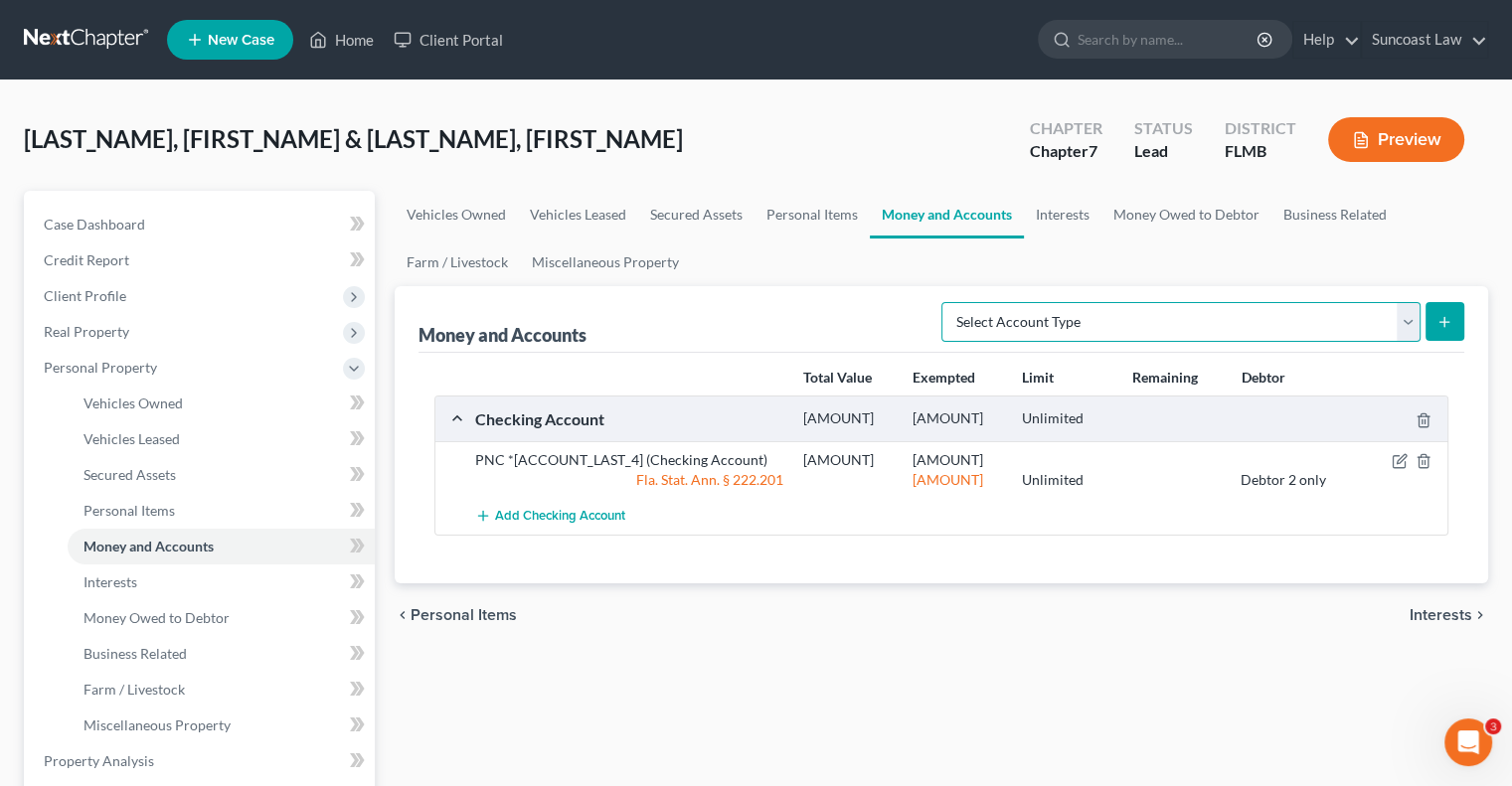 click on "Select Account Type Brokerage (A/B: 18, SOFA: 20) Cash on Hand (A/B: 16) Certificates of Deposit (A/B: 17, SOFA: 20) Checking Account (A/B: 17, SOFA: 20) Money Market (A/B: 18, SOFA: 20) Other (Credit Union, Health Savings Account, etc) (A/B: 17, SOFA: 20) Safe Deposit Box (A/B: 16) Savings Account (A/B: 17, SOFA: 20) Security Deposits or Prepayments (A/B: 22)" at bounding box center [1181, 322] 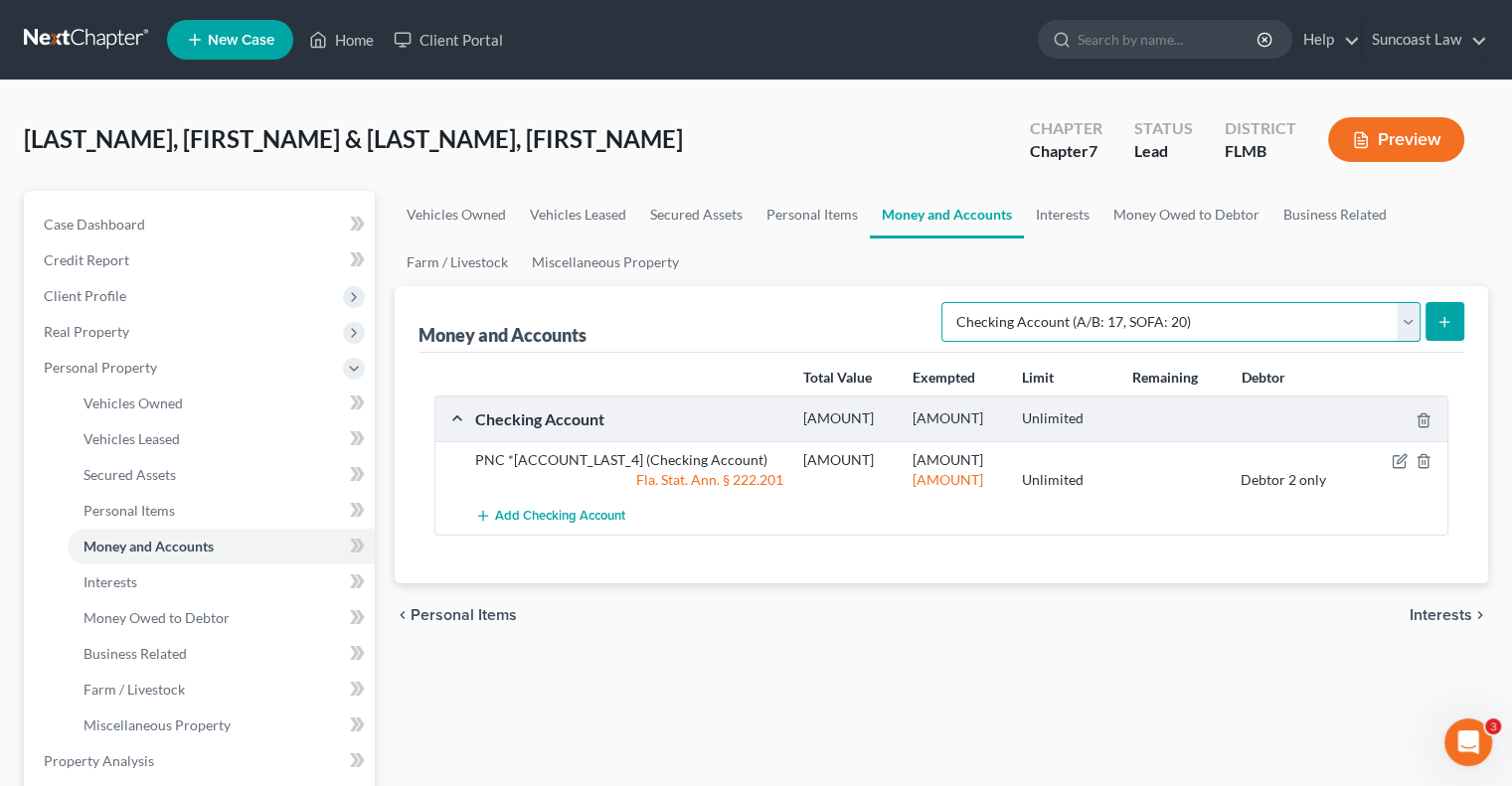 click on "Select Account Type Brokerage (A/B: 18, SOFA: 20) Cash on Hand (A/B: 16) Certificates of Deposit (A/B: 17, SOFA: 20) Checking Account (A/B: 17, SOFA: 20) Money Market (A/B: 18, SOFA: 20) Other (Credit Union, Health Savings Account, etc) (A/B: 17, SOFA: 20) Safe Deposit Box (A/B: 16) Savings Account (A/B: 17, SOFA: 20) Security Deposits or Prepayments (A/B: 22)" at bounding box center [1181, 322] 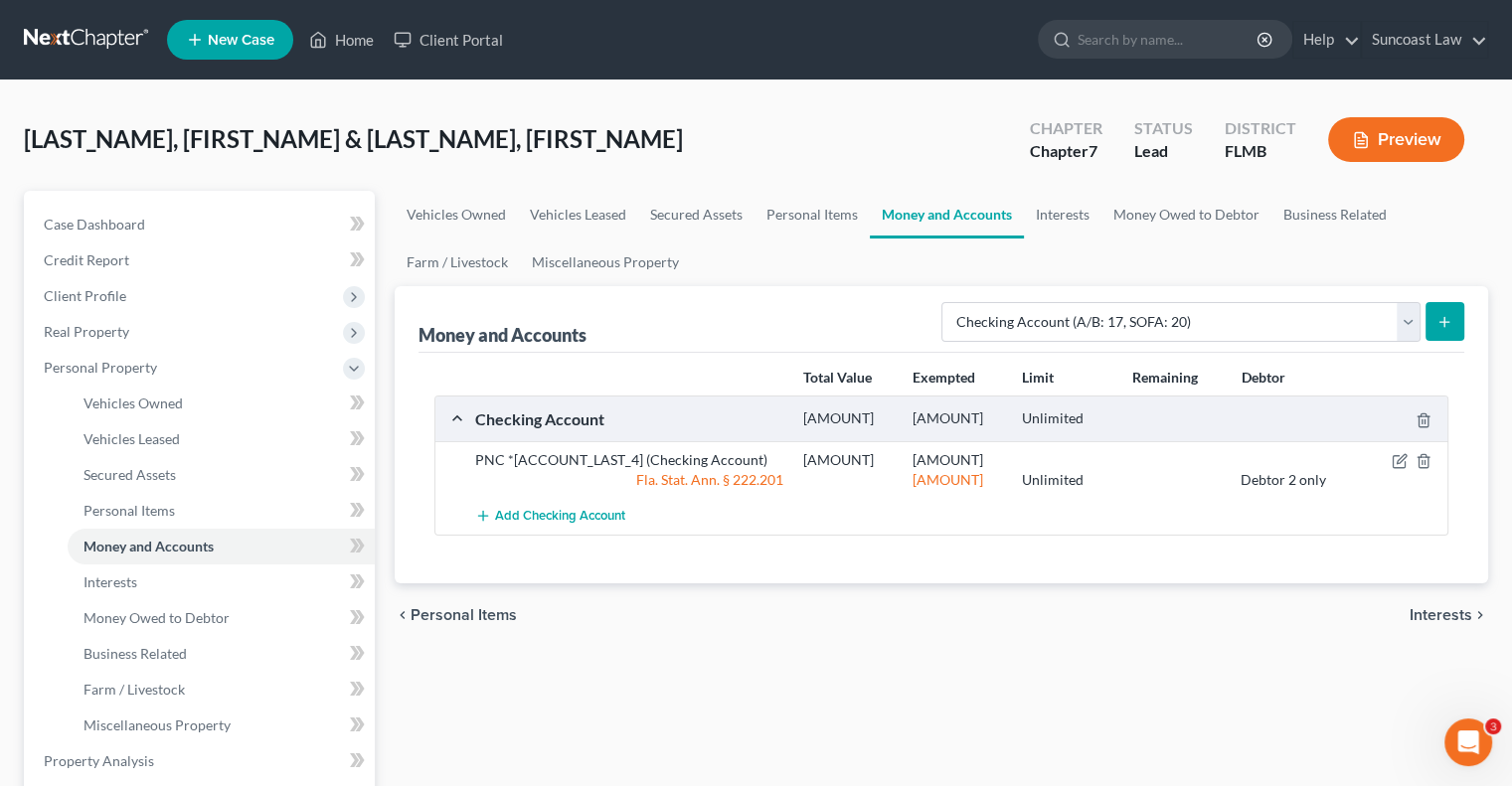 click at bounding box center [1444, 321] 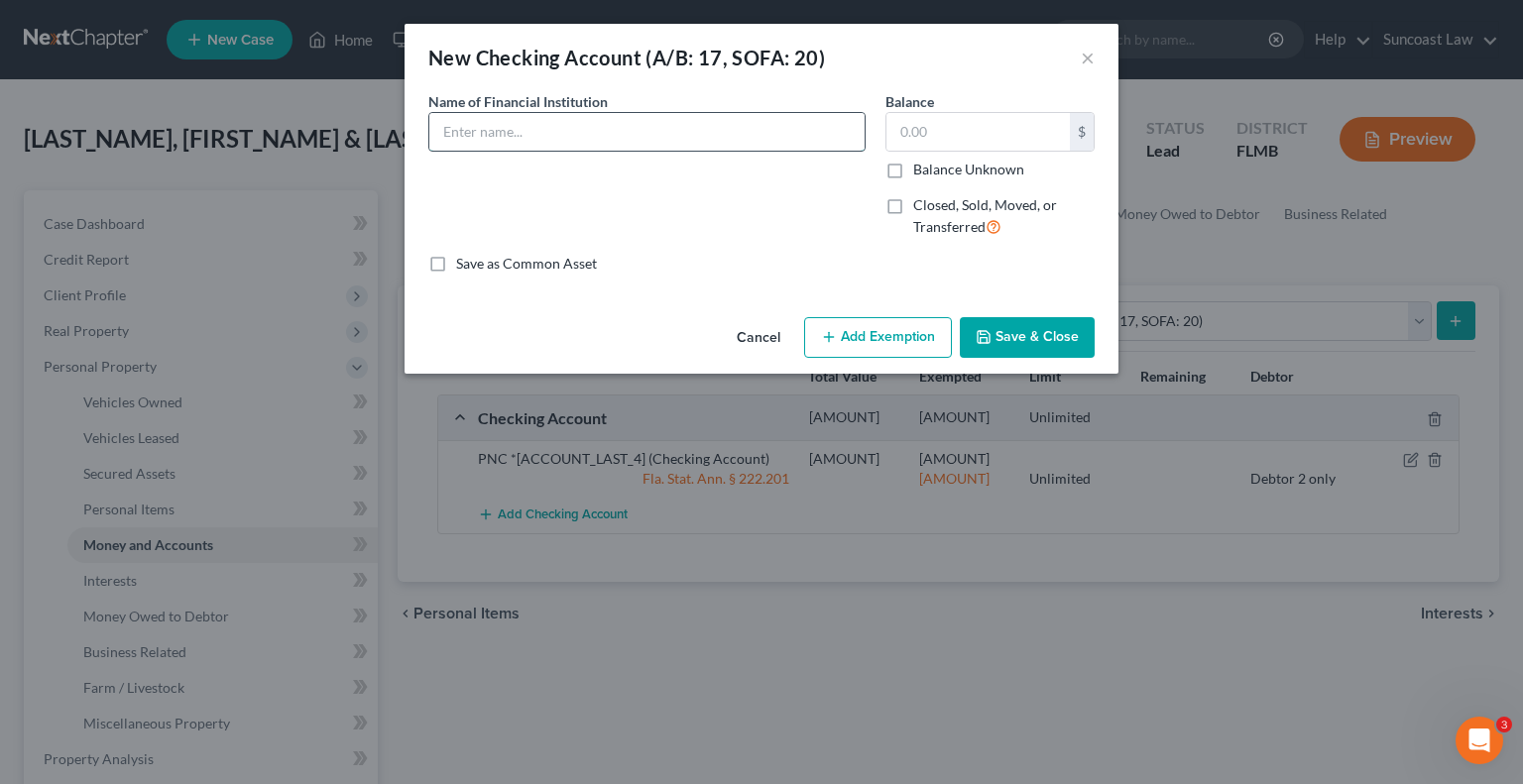 click at bounding box center [646, 132] 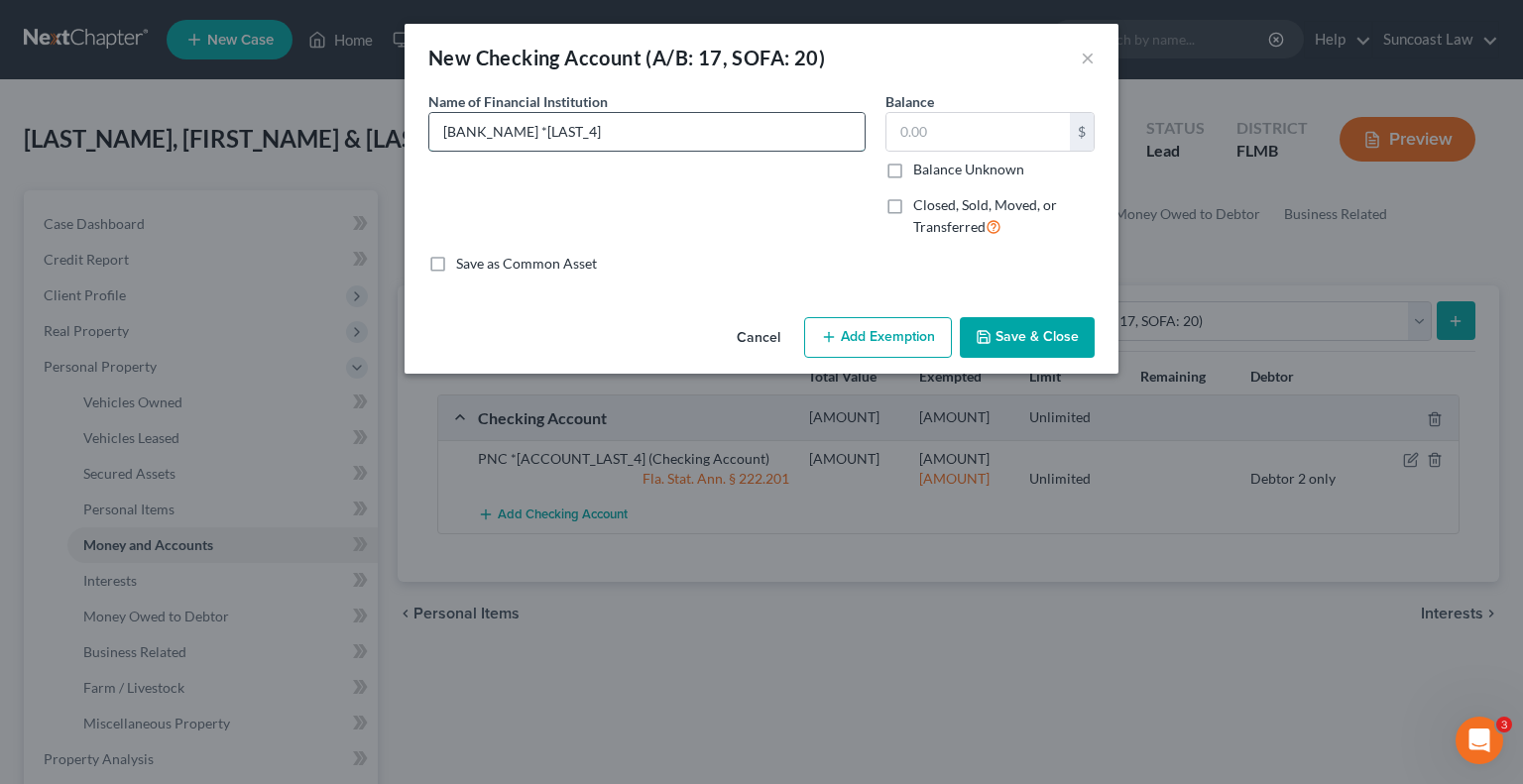 type on "[BANK_NAME] *[LAST_4]" 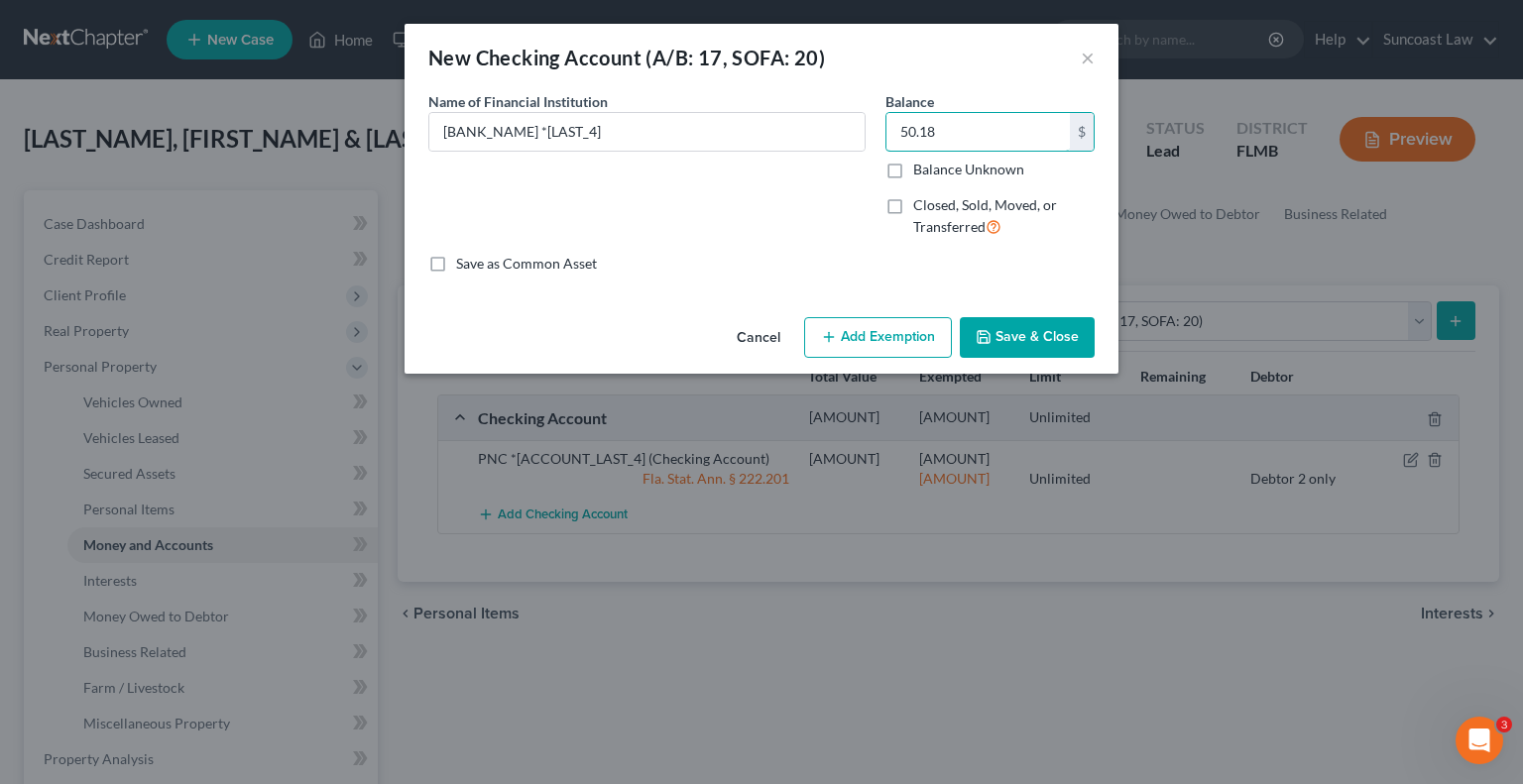 type on "50.18" 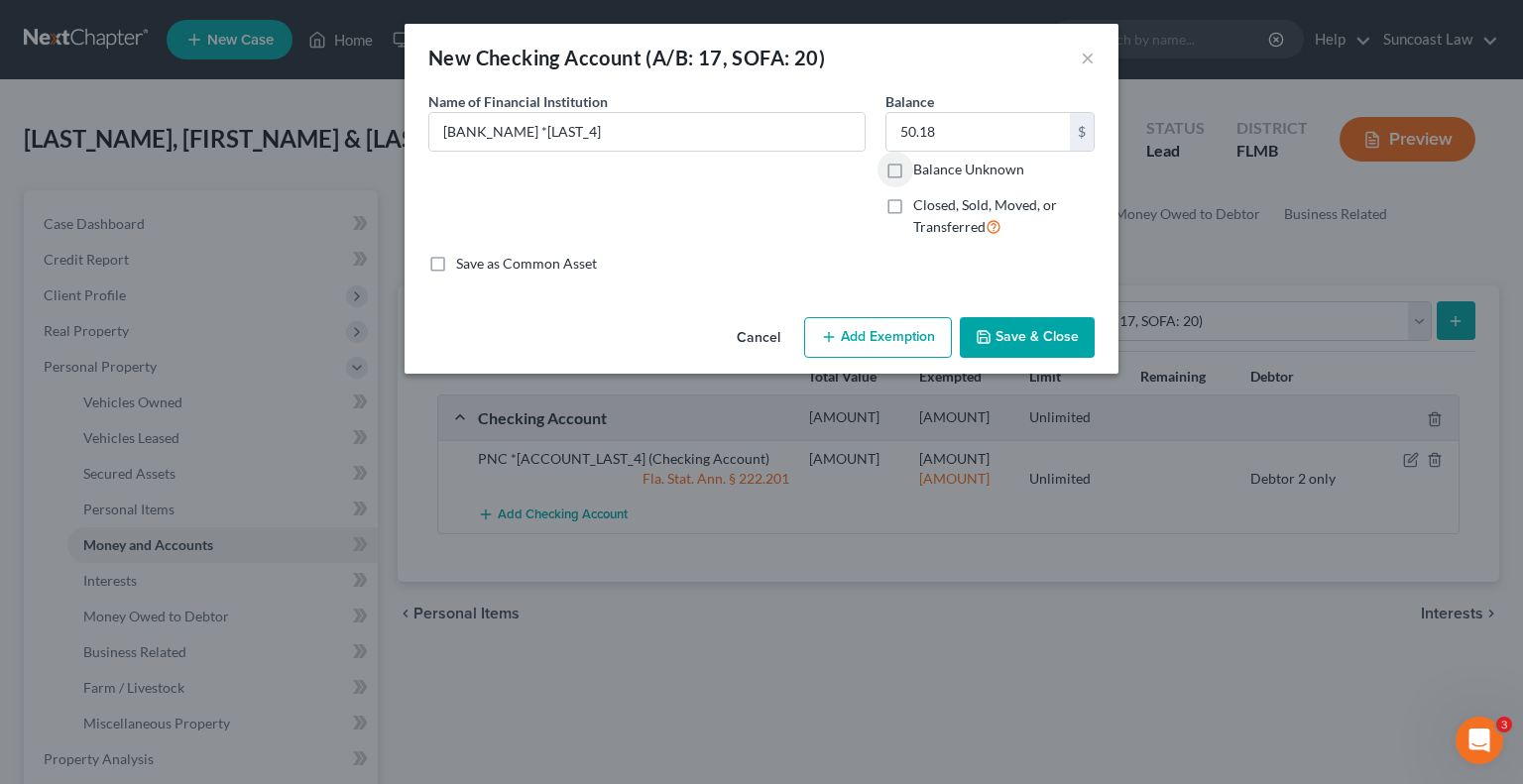 click on "Add Exemption" at bounding box center (878, 338) 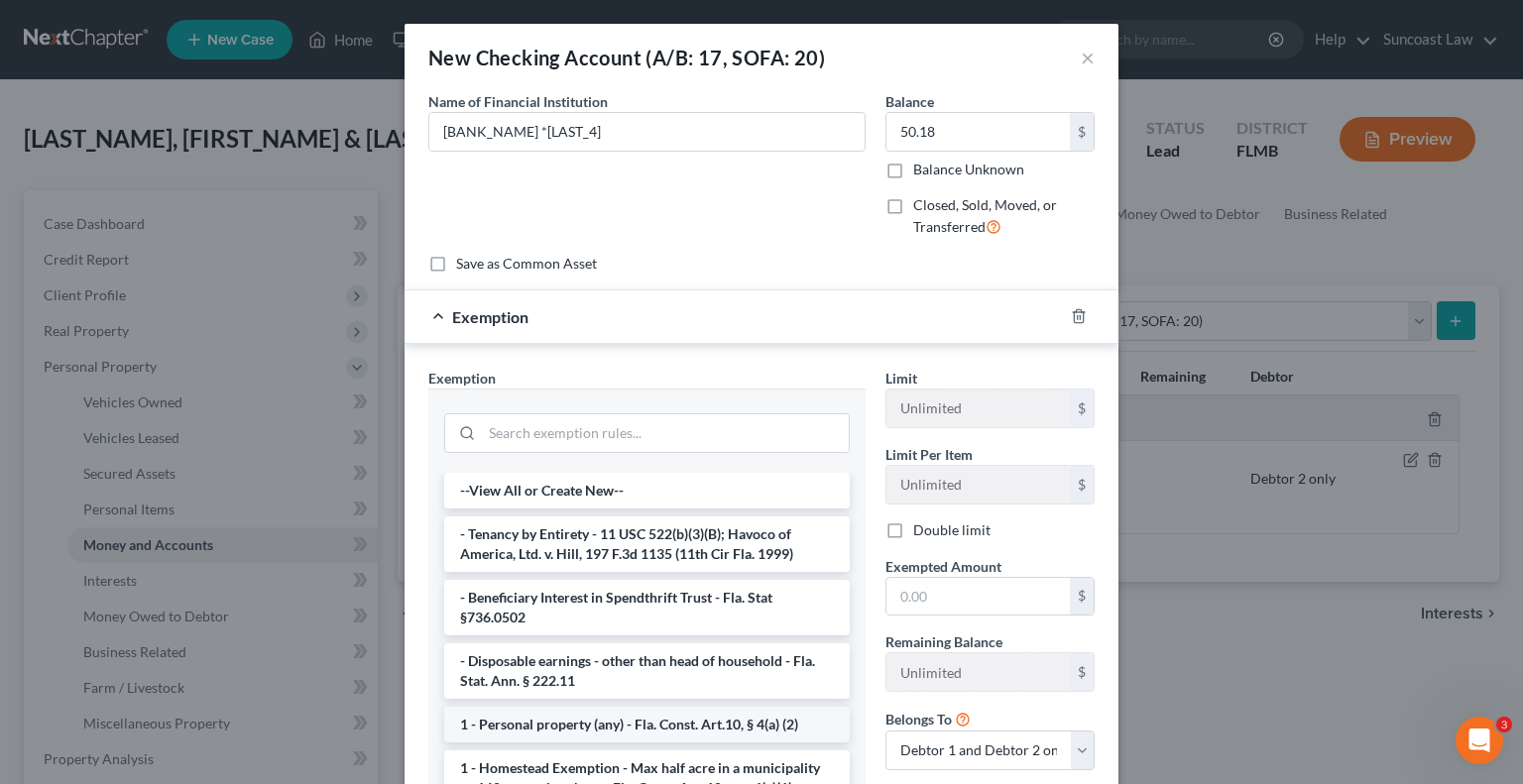 click on "1 - Personal property (any) - Fla. Const. Art.10, § 4(a) (2)" at bounding box center (646, 725) 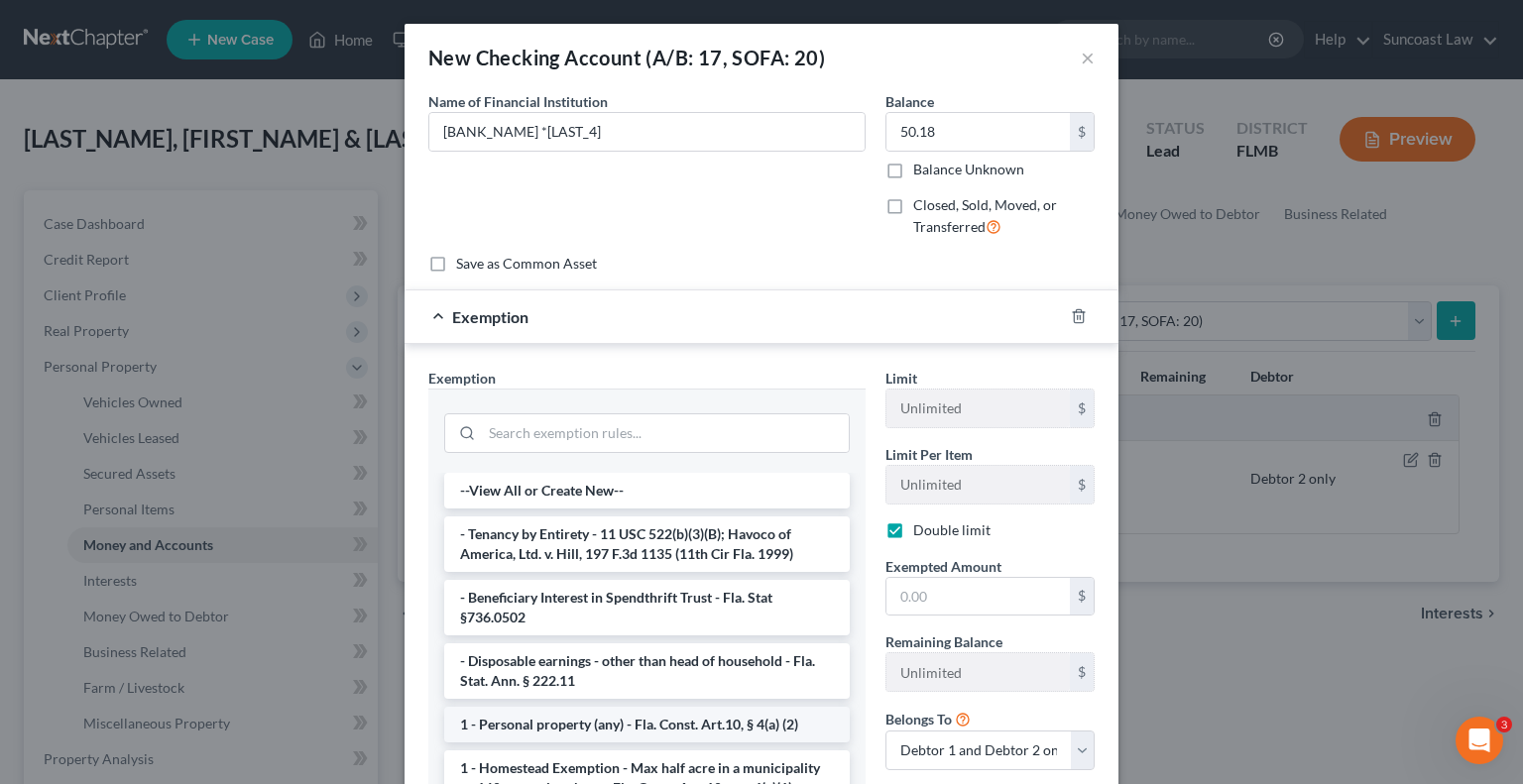 checkbox on "true" 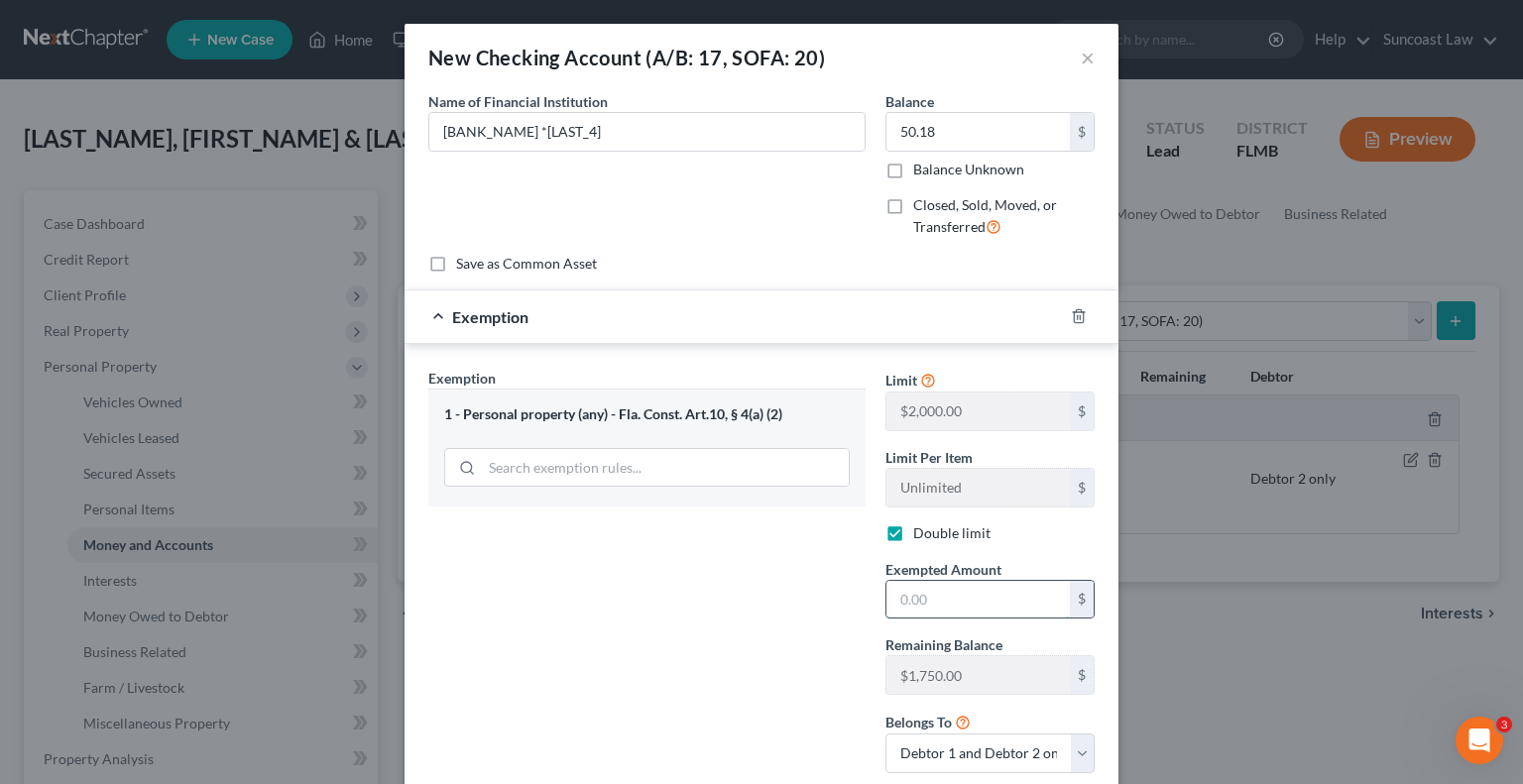 drag, startPoint x: 952, startPoint y: 591, endPoint x: 961, endPoint y: 582, distance: 12.727922 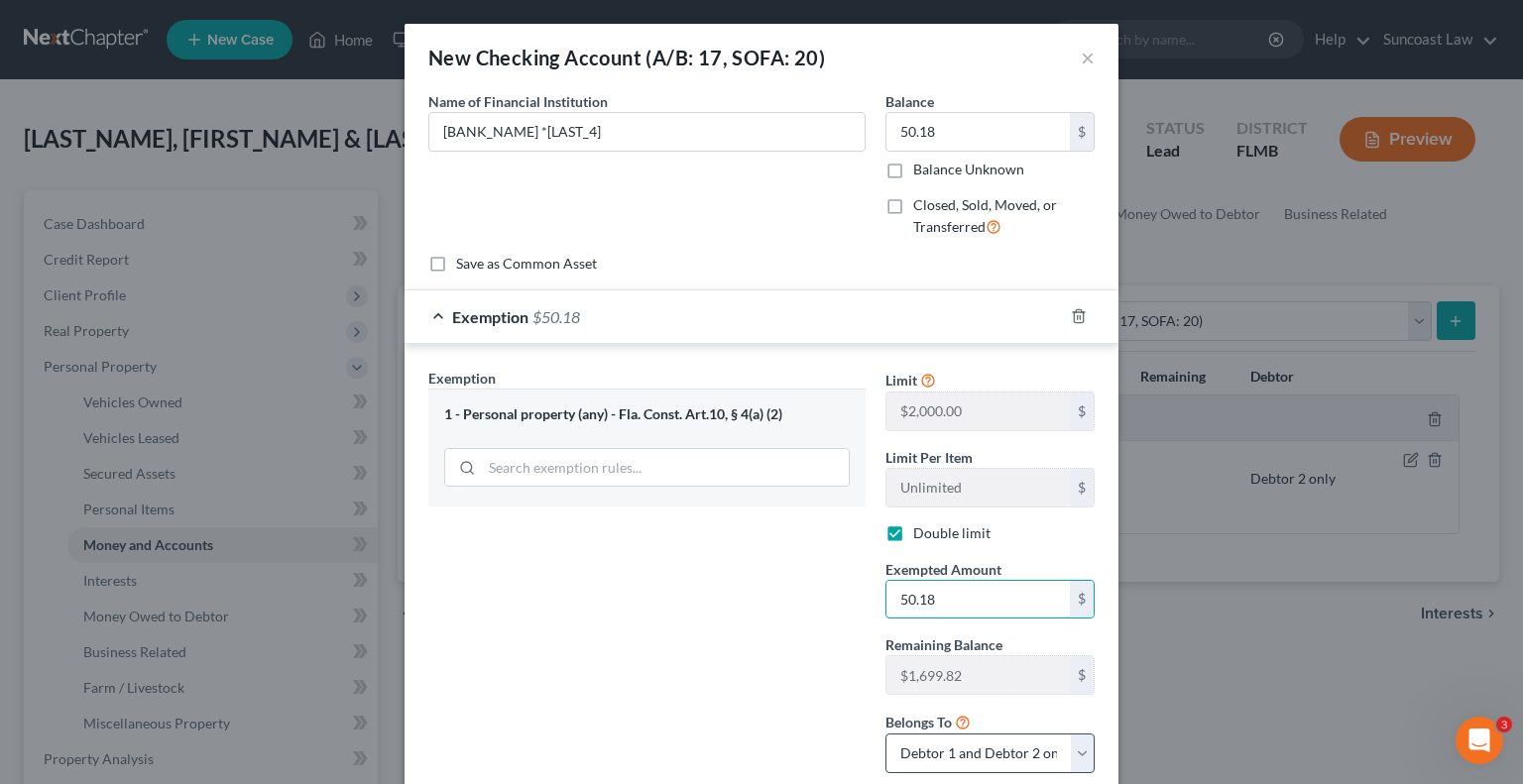 type on "50.18" 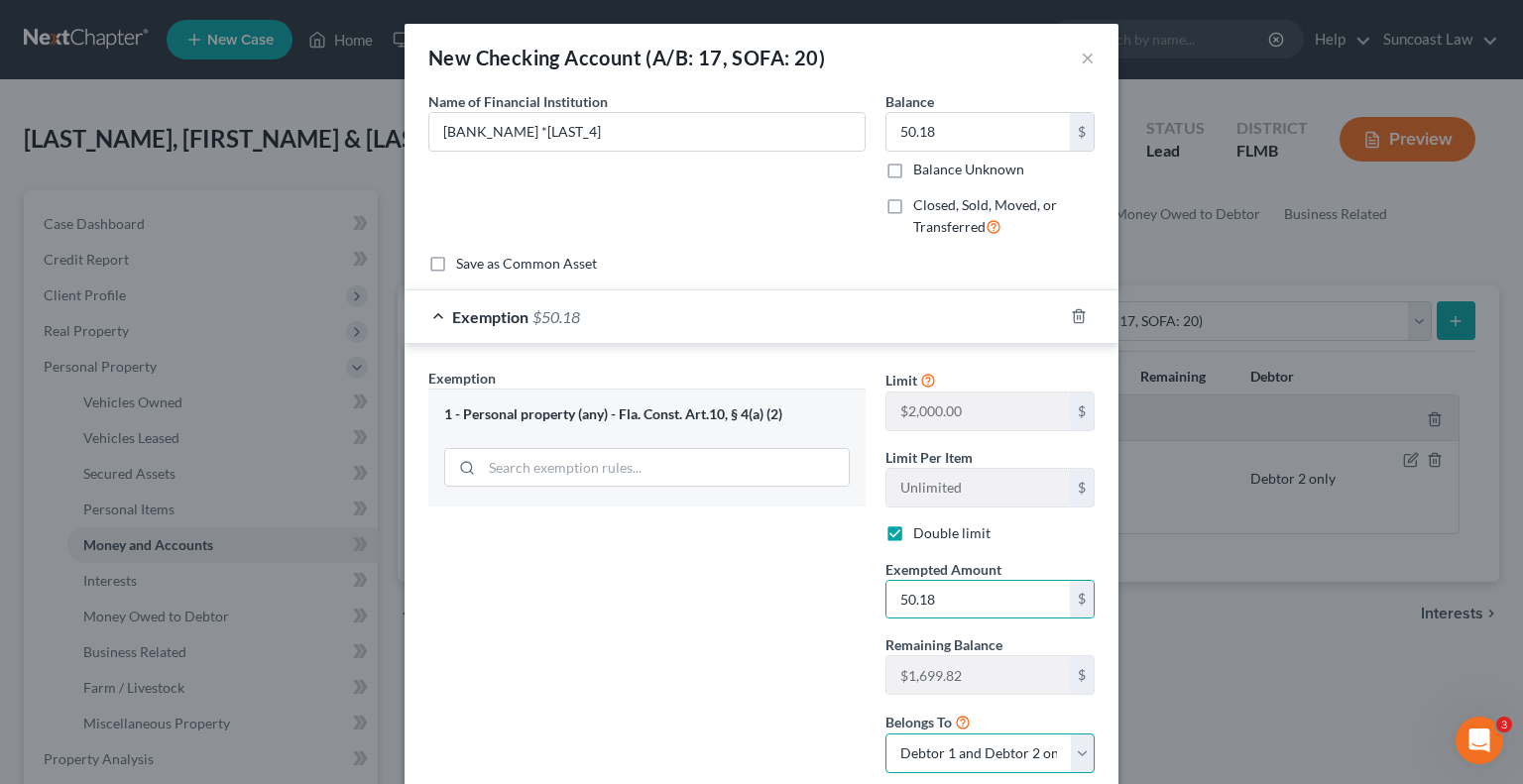 click on "Debtor 1 only Debtor 2 only Debtor 1 and Debtor 2 only" at bounding box center (990, 753) 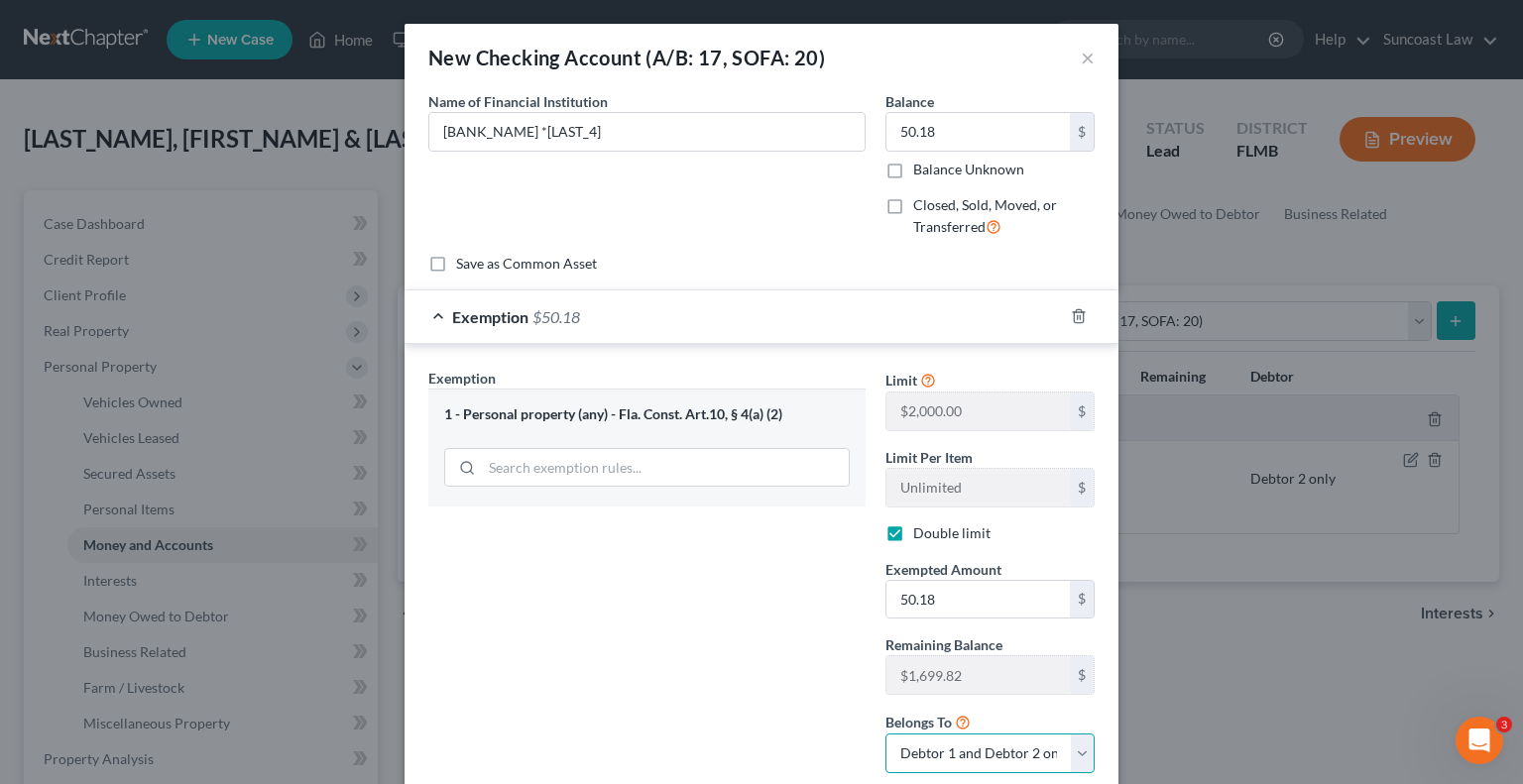 select on "1" 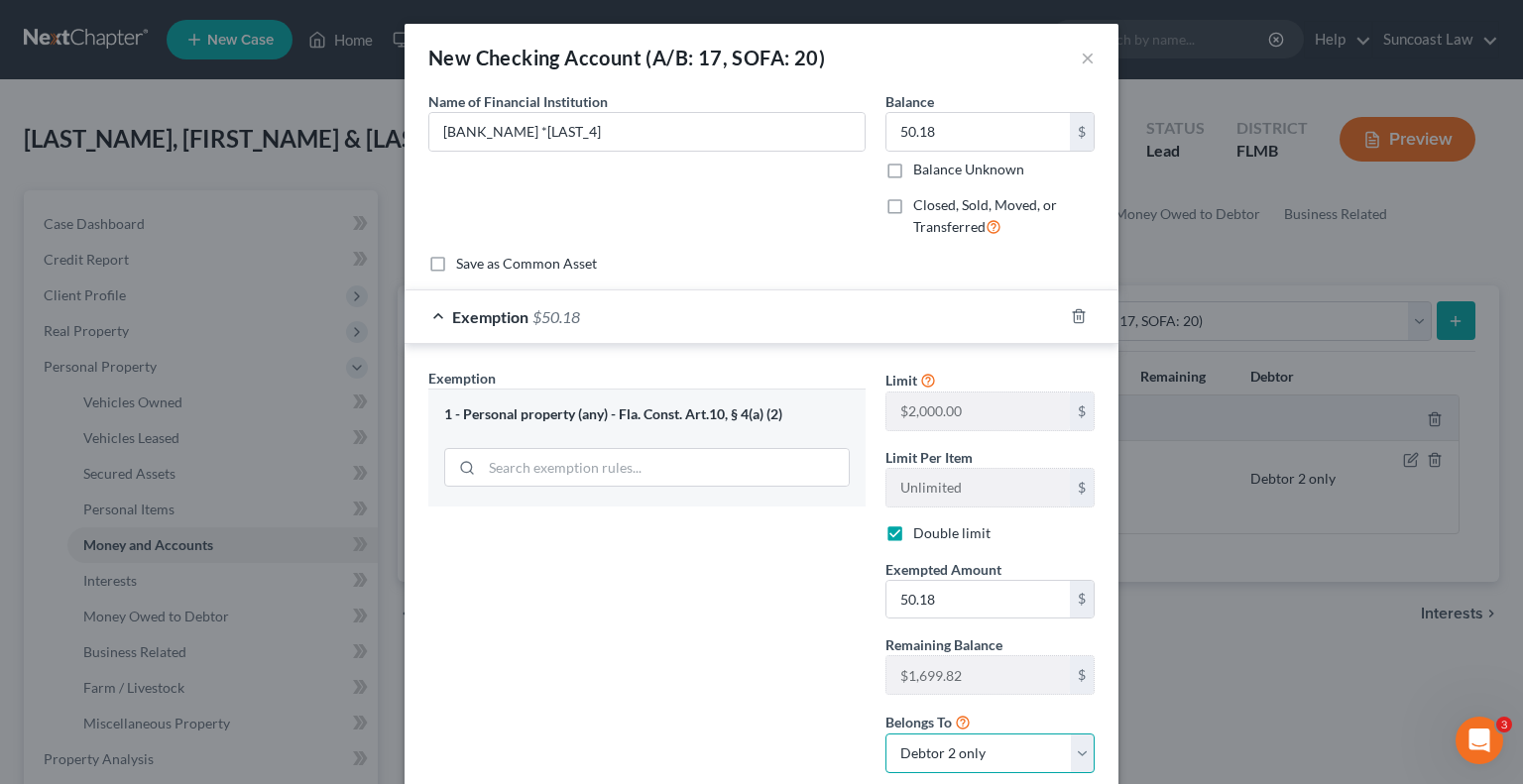 click on "Debtor 1 only Debtor 2 only Debtor 1 and Debtor 2 only" at bounding box center [990, 753] 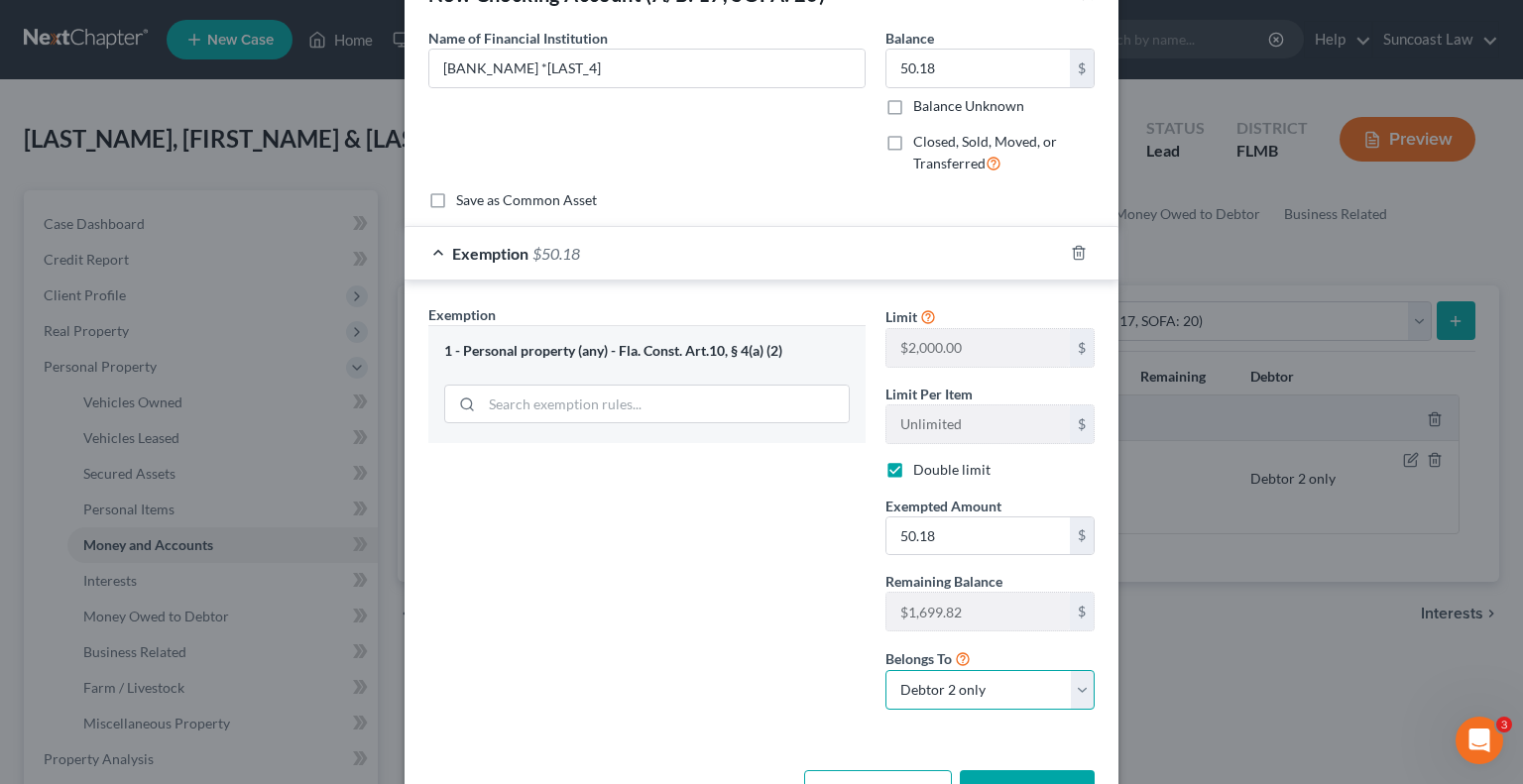 scroll, scrollTop: 127, scrollLeft: 0, axis: vertical 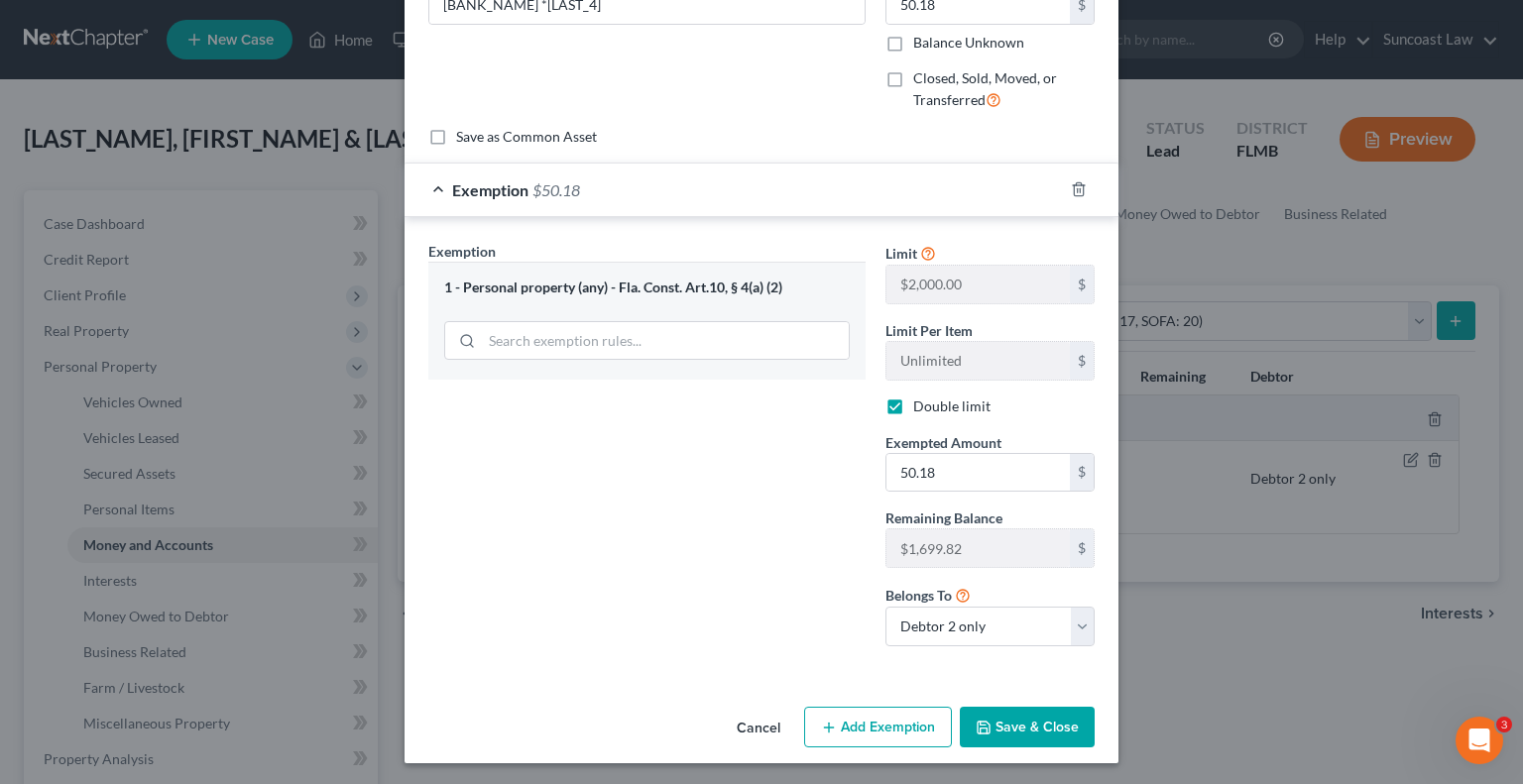 click on "Save & Close" at bounding box center [1027, 728] 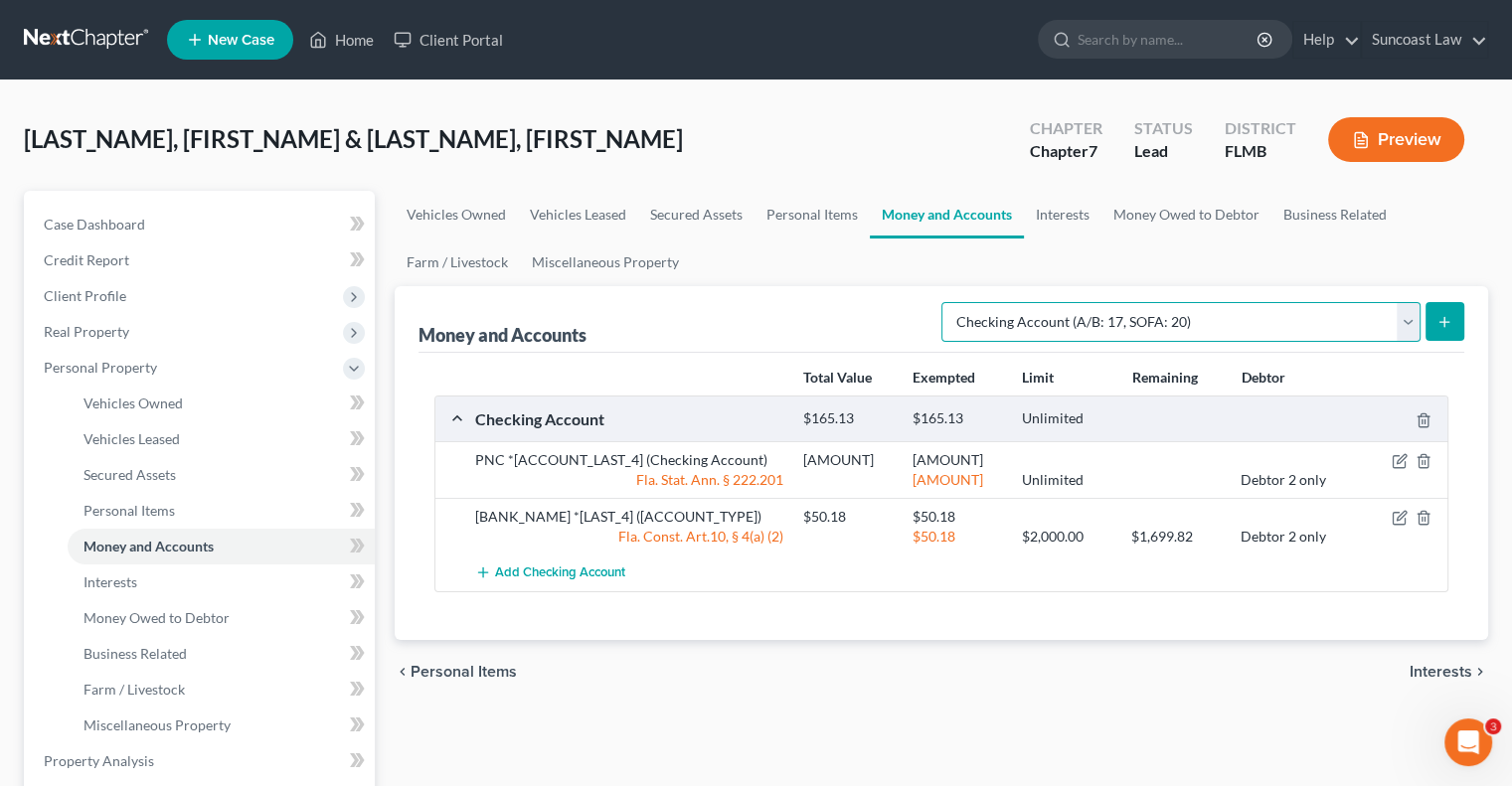 click on "Select Account Type Brokerage (A/B: 18, SOFA: 20) Cash on Hand (A/B: 16) Certificates of Deposit (A/B: 17, SOFA: 20) Checking Account (A/B: 17, SOFA: 20) Money Market (A/B: 18, SOFA: 20) Other (Credit Union, Health Savings Account, etc) (A/B: 17, SOFA: 20) Safe Deposit Box (A/B: 16) Savings Account (A/B: 17, SOFA: 20) Security Deposits or Prepayments (A/B: 22)" at bounding box center (1181, 322) 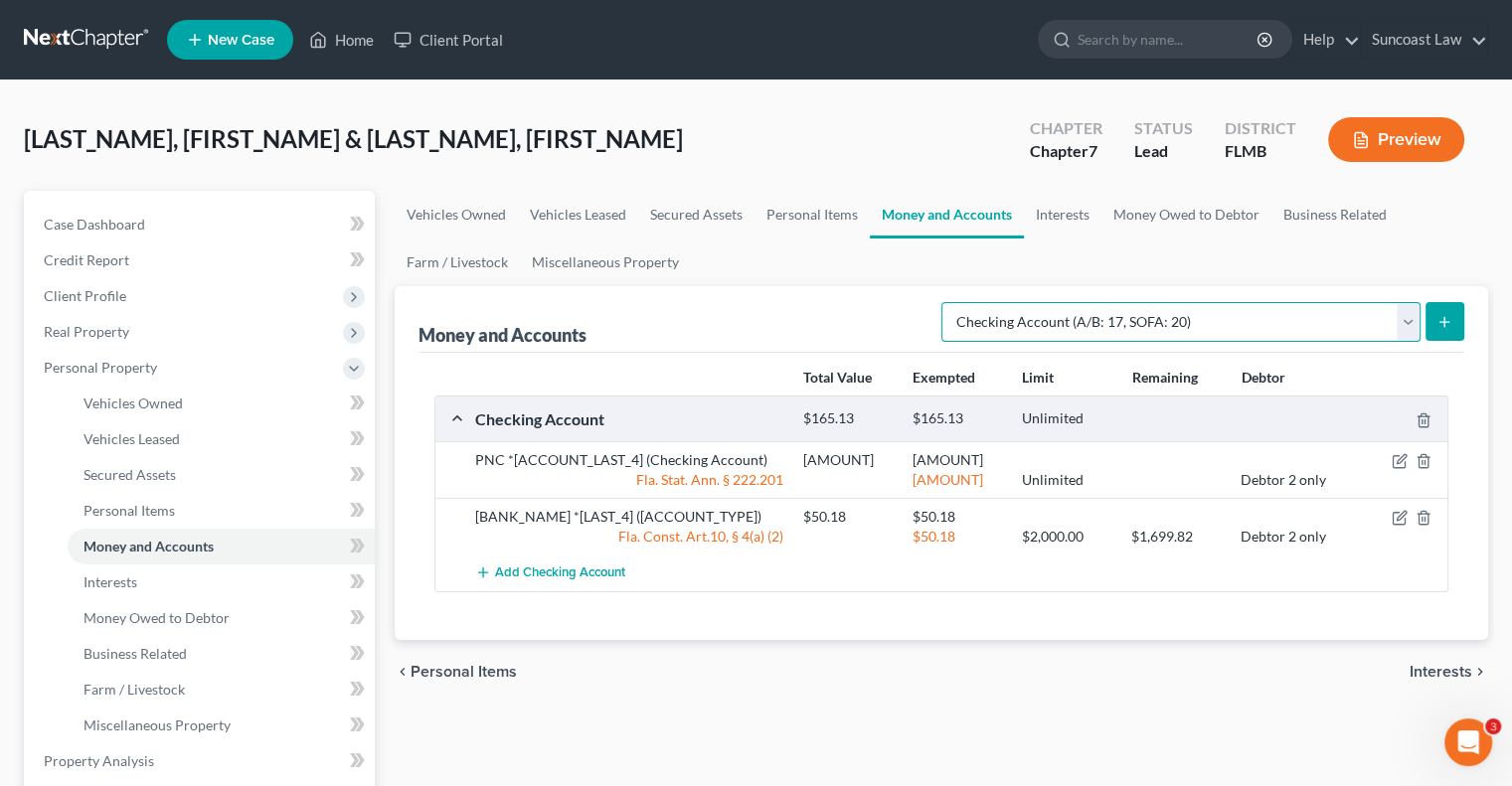 select on "savings" 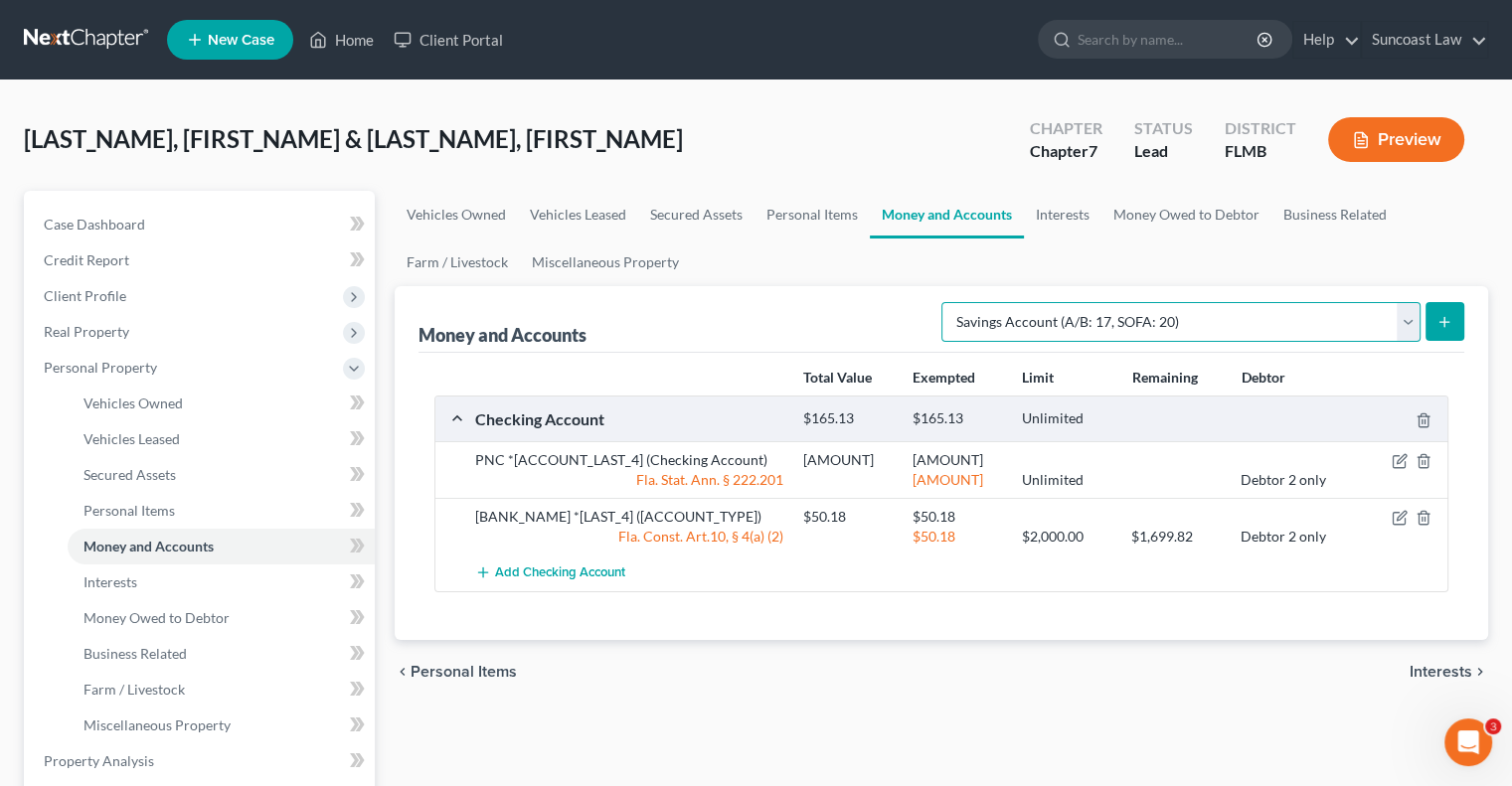 click on "Select Account Type Brokerage (A/B: 18, SOFA: 20) Cash on Hand (A/B: 16) Certificates of Deposit (A/B: 17, SOFA: 20) Checking Account (A/B: 17, SOFA: 20) Money Market (A/B: 18, SOFA: 20) Other (Credit Union, Health Savings Account, etc) (A/B: 17, SOFA: 20) Safe Deposit Box (A/B: 16) Savings Account (A/B: 17, SOFA: 20) Security Deposits or Prepayments (A/B: 22)" at bounding box center (1181, 322) 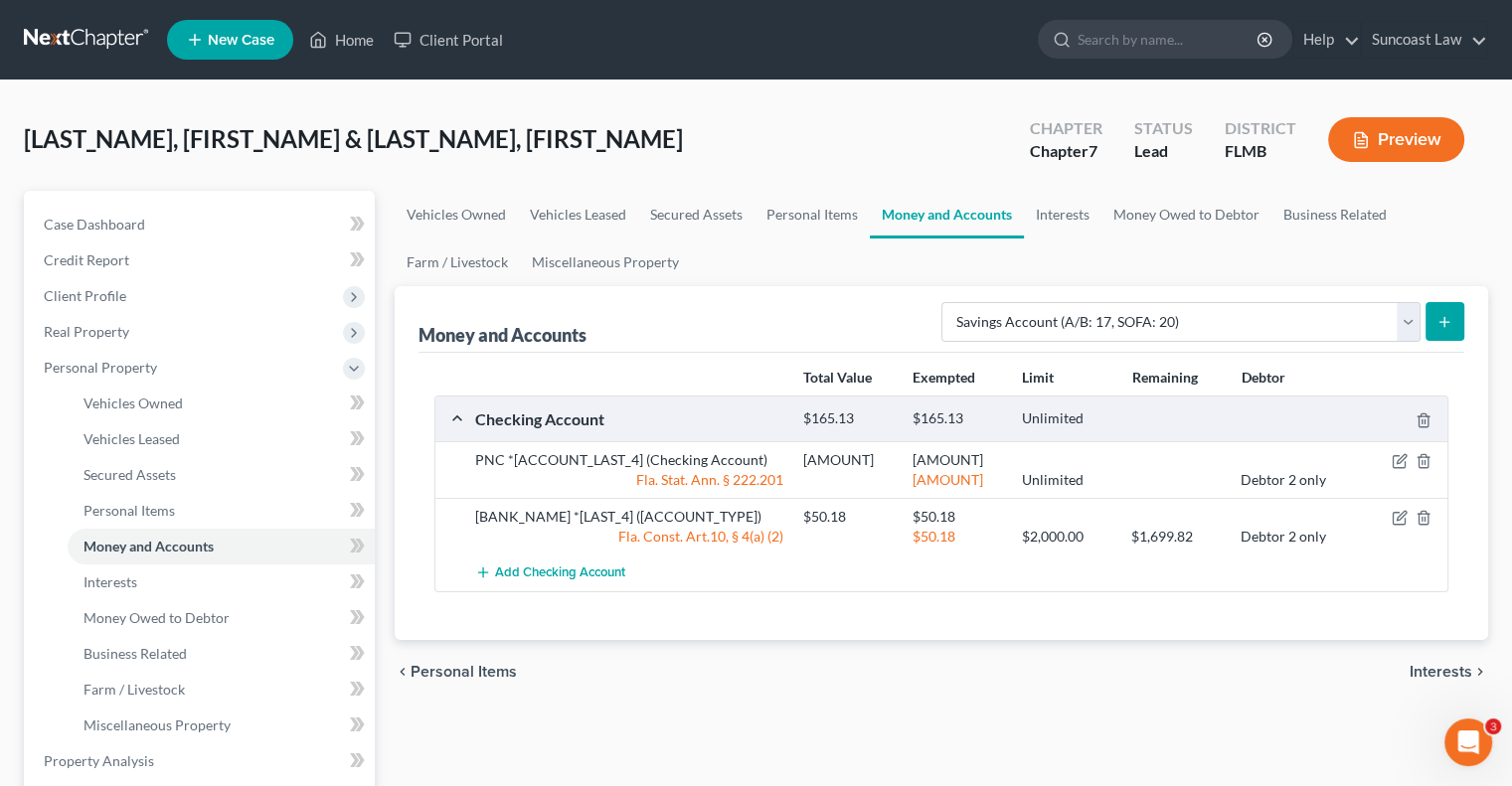 click at bounding box center [1444, 321] 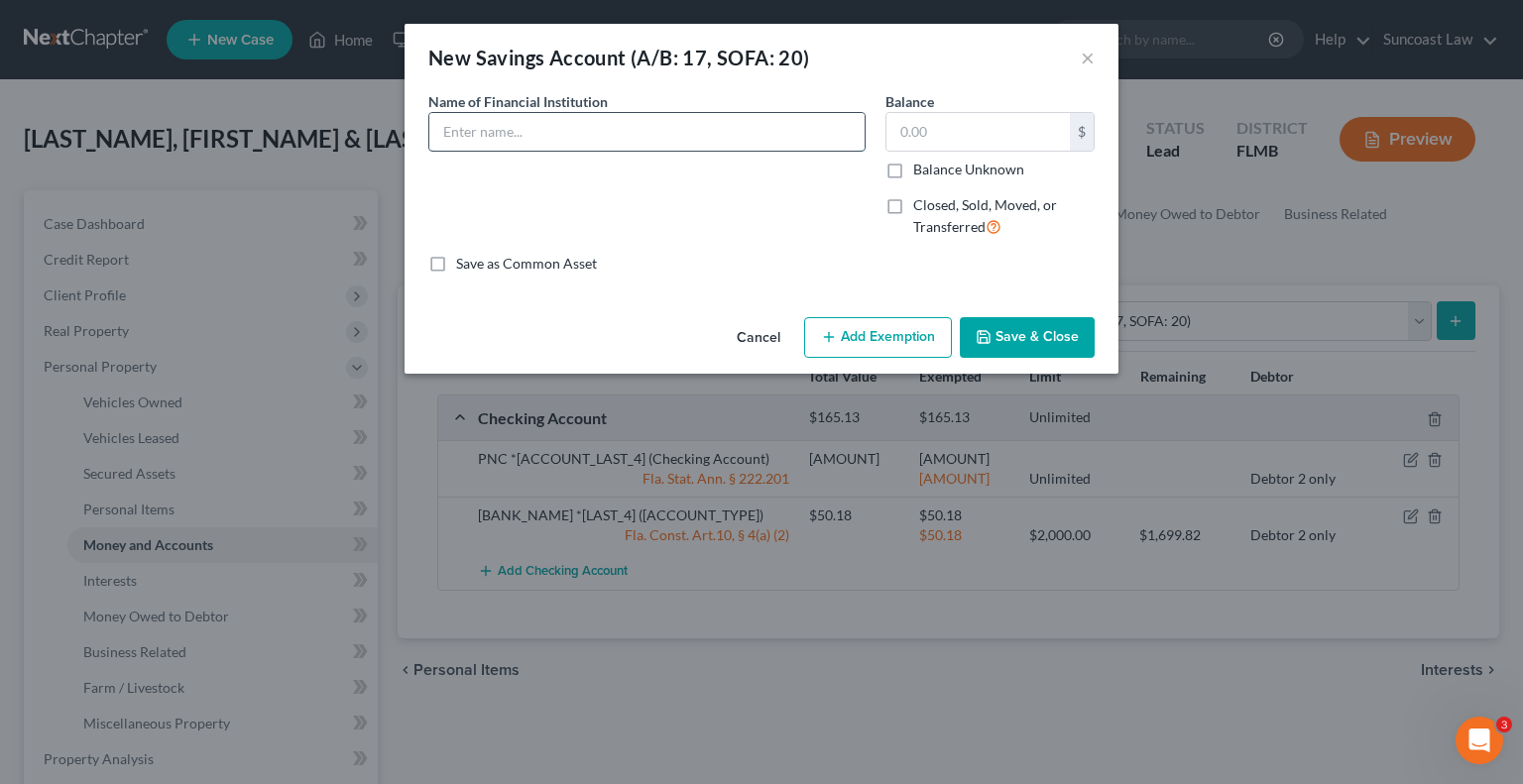 click at bounding box center (646, 132) 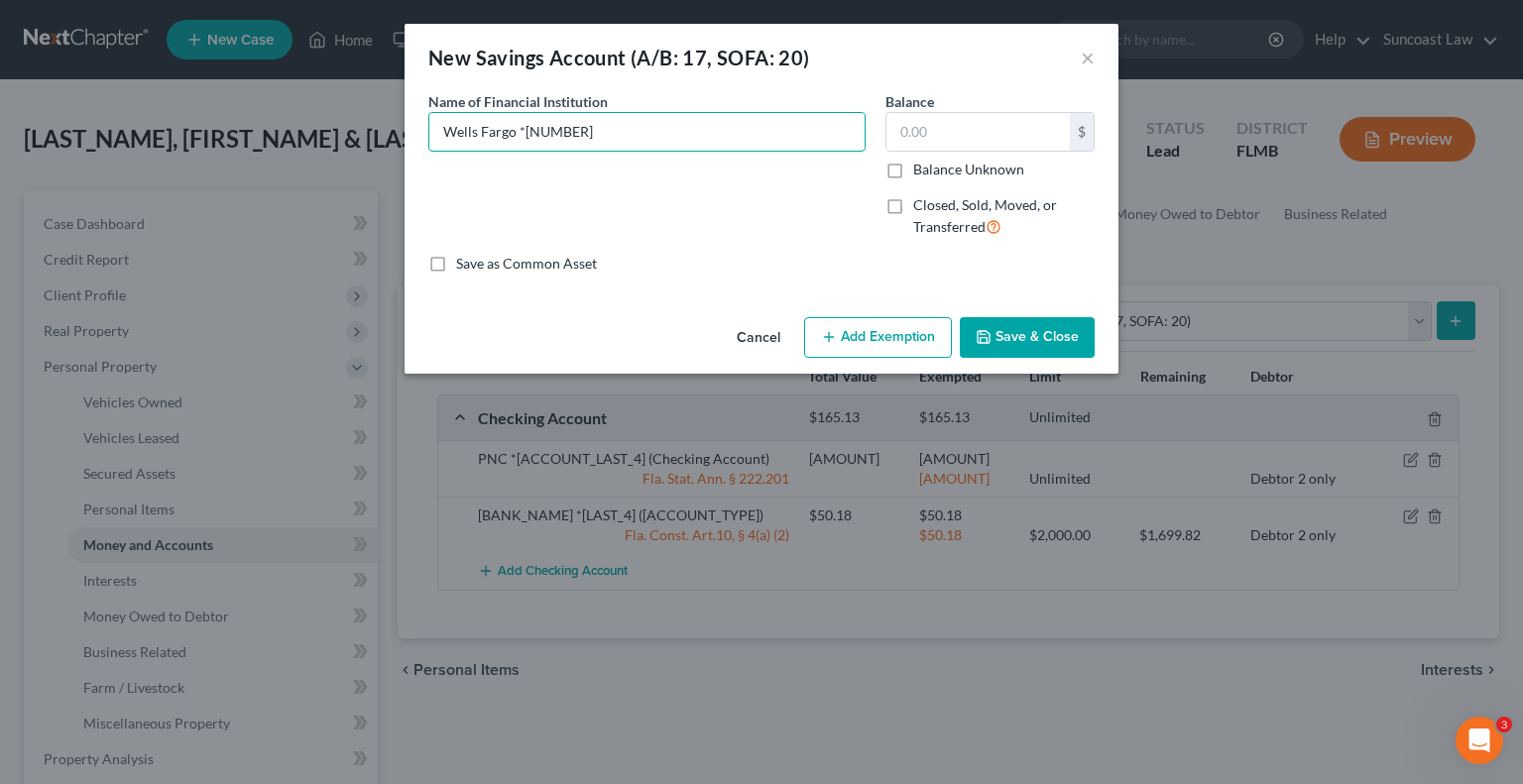 type on "Wells Fargo *[NUMBER]" 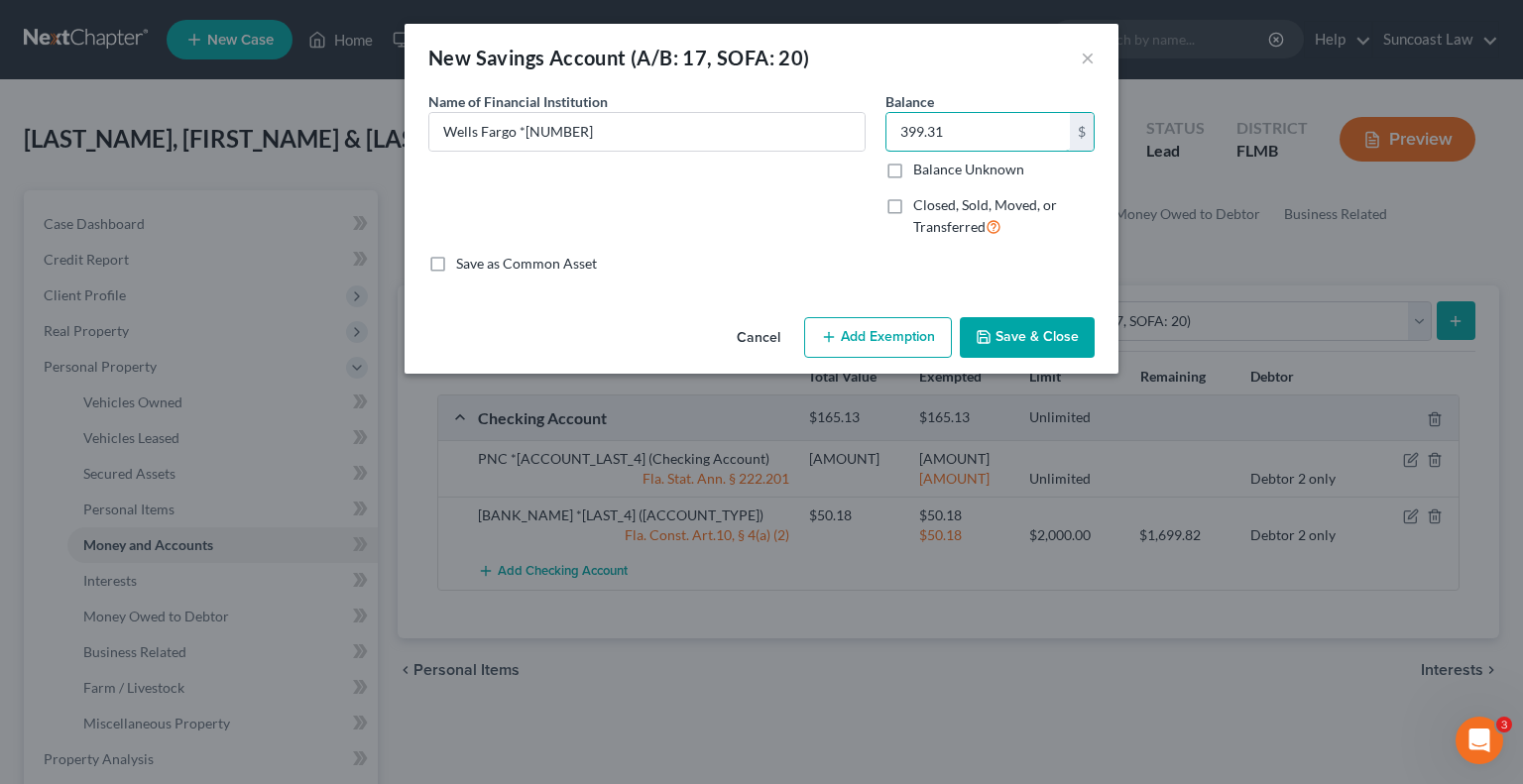 type on "399.31" 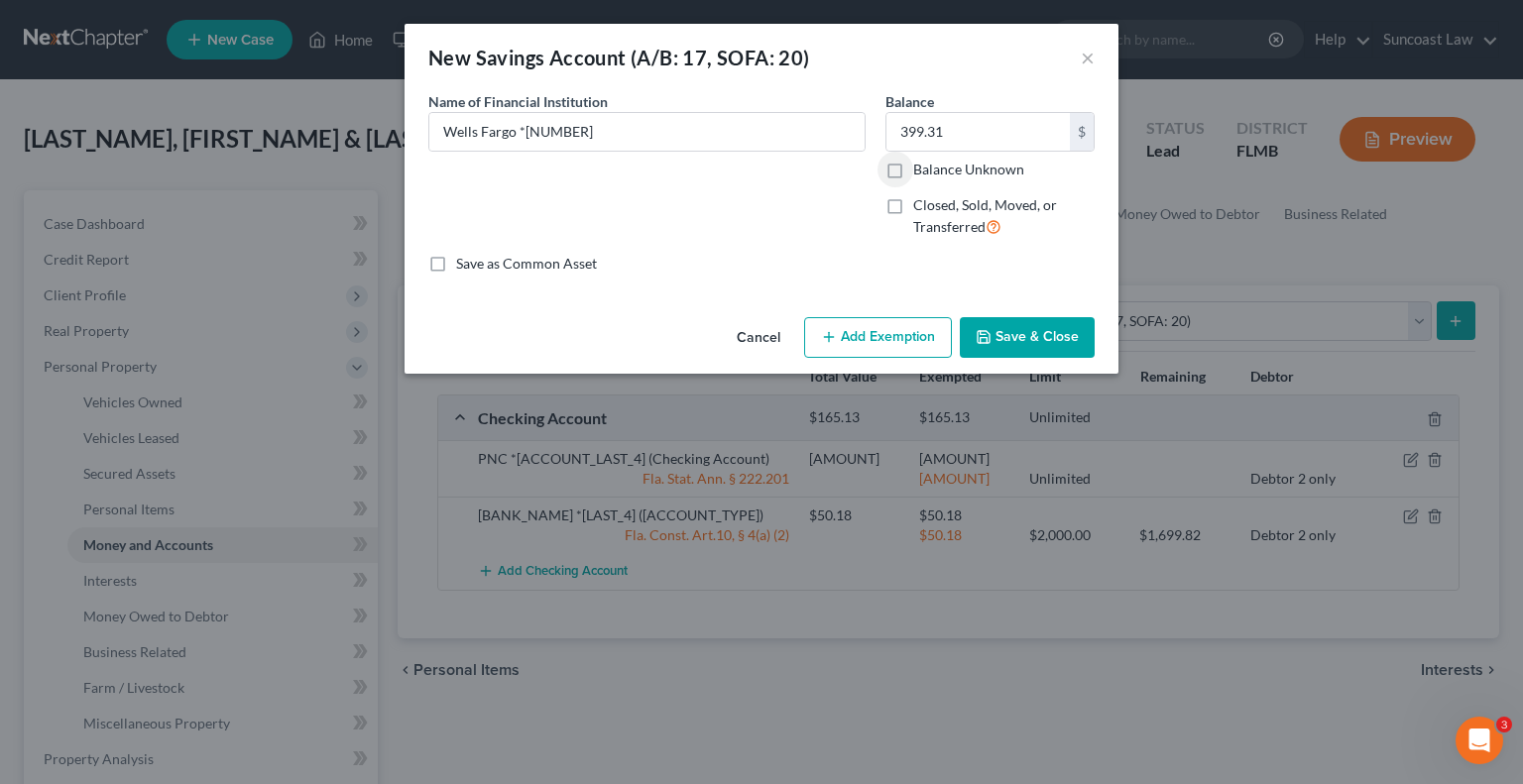 click on "Add Exemption" at bounding box center (878, 338) 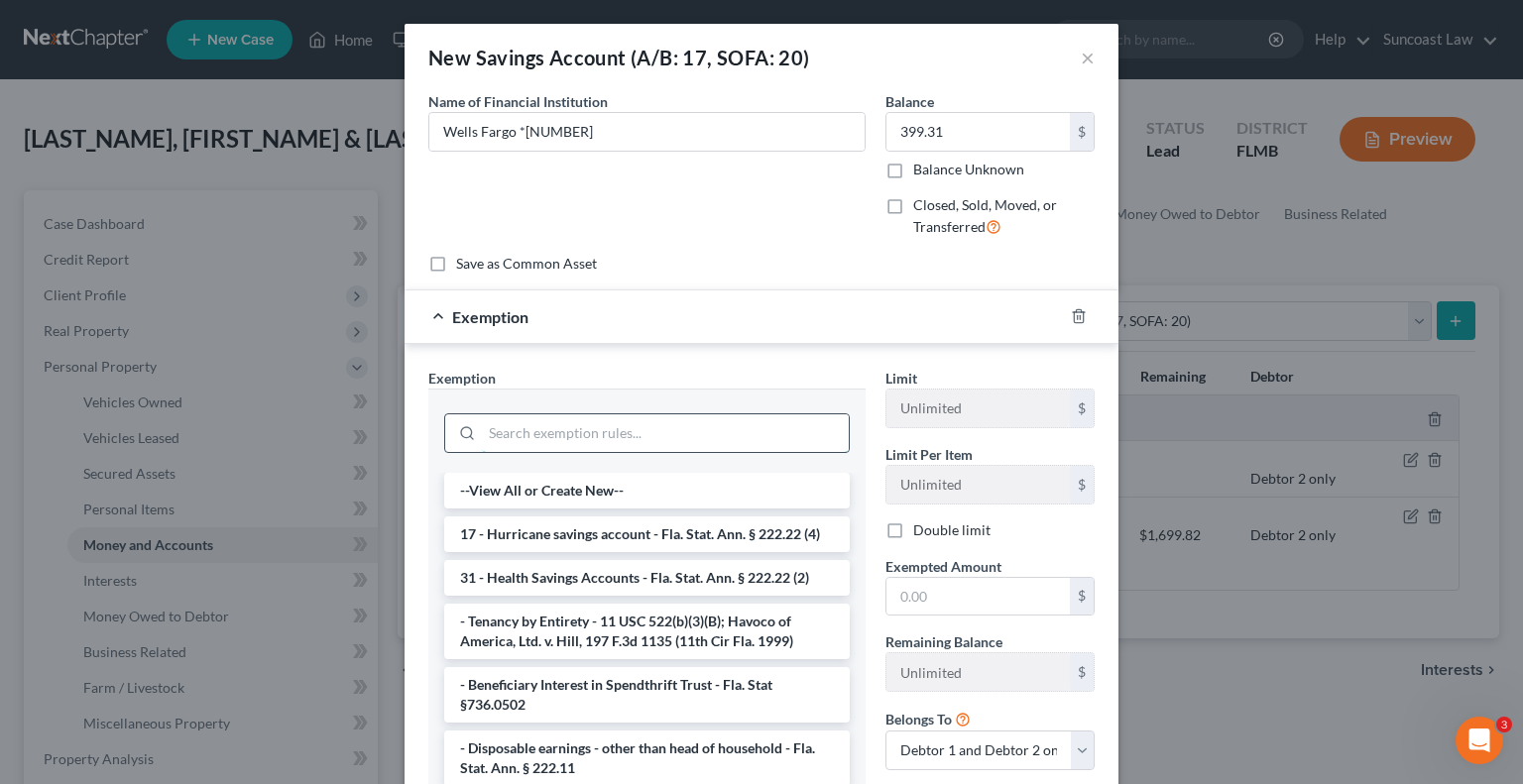 click at bounding box center (665, 433) 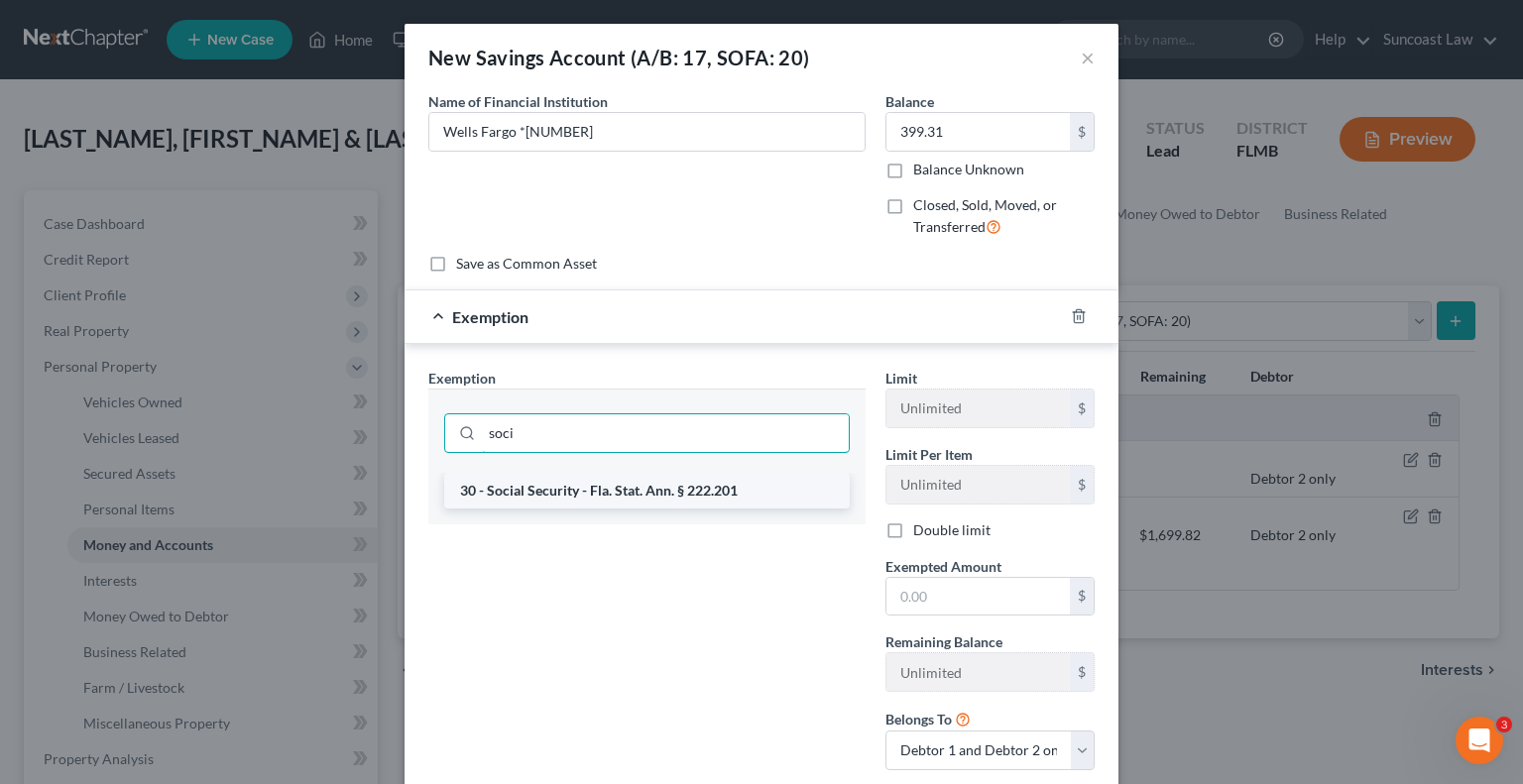 type on "soci" 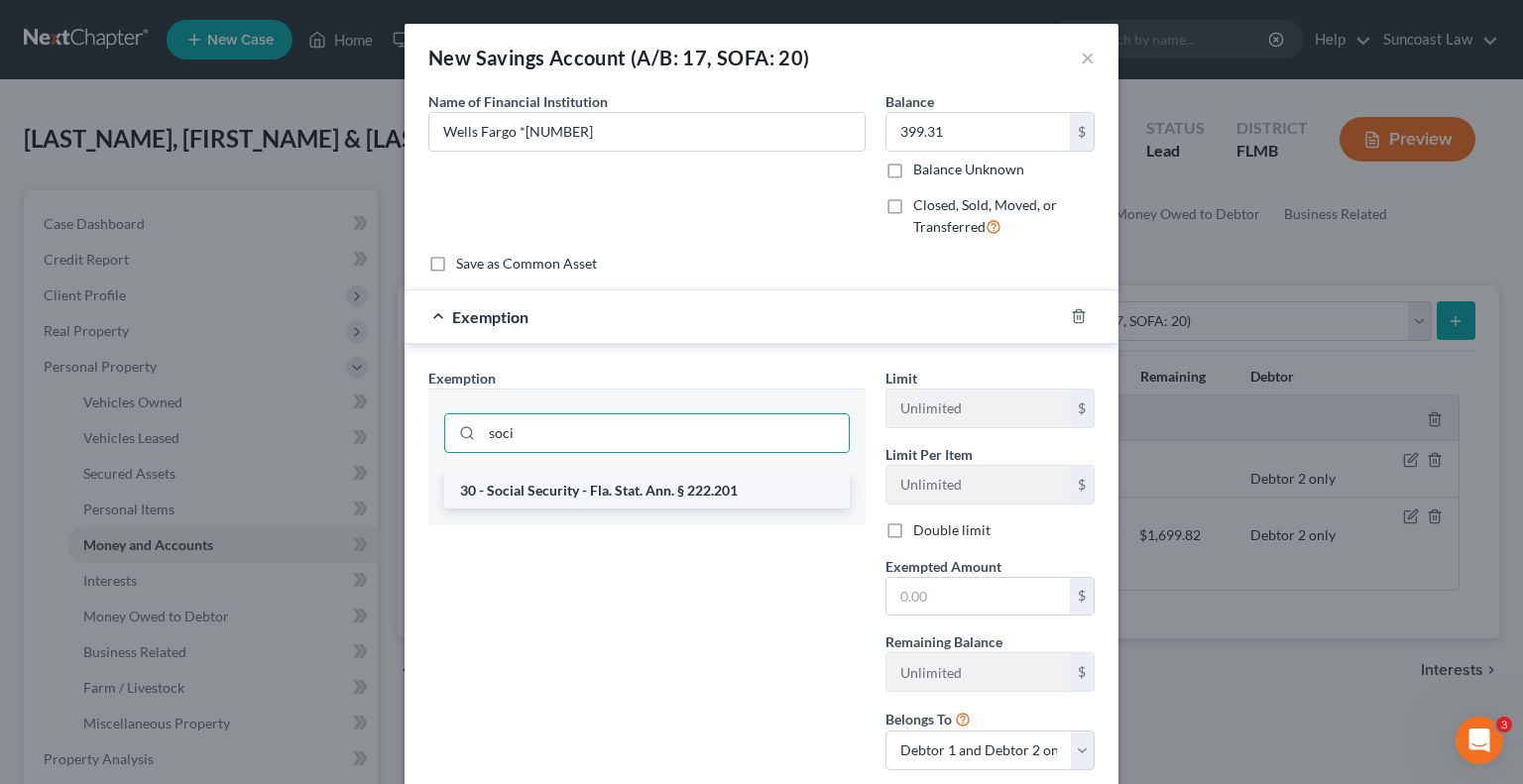 click on "30 - Social Security - Fla. Stat. Ann. § 222.201" at bounding box center [646, 491] 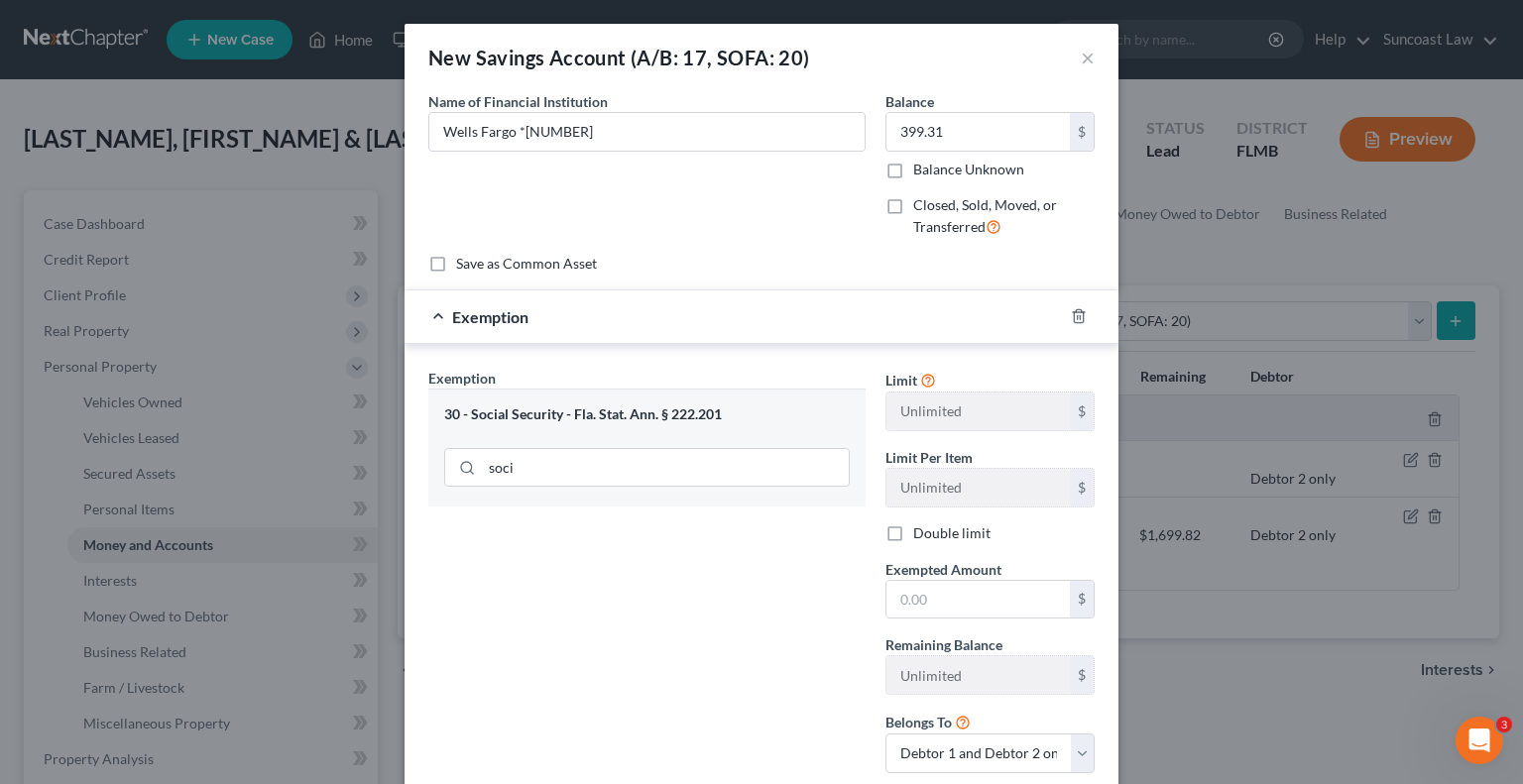 click on "30 - Social Security - Fla. Stat. Ann. § 222.201         soci" at bounding box center (646, 447) 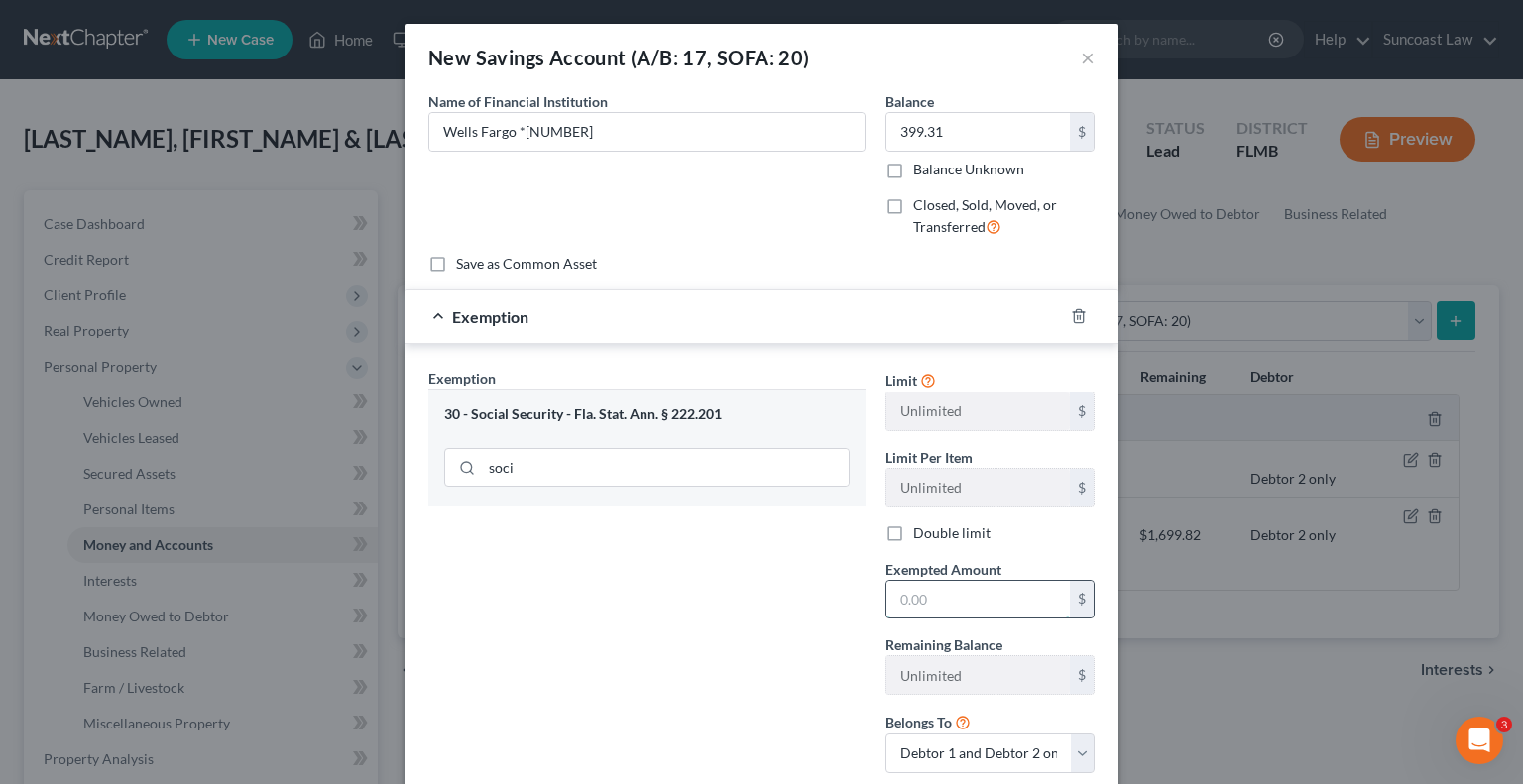 click at bounding box center [978, 600] 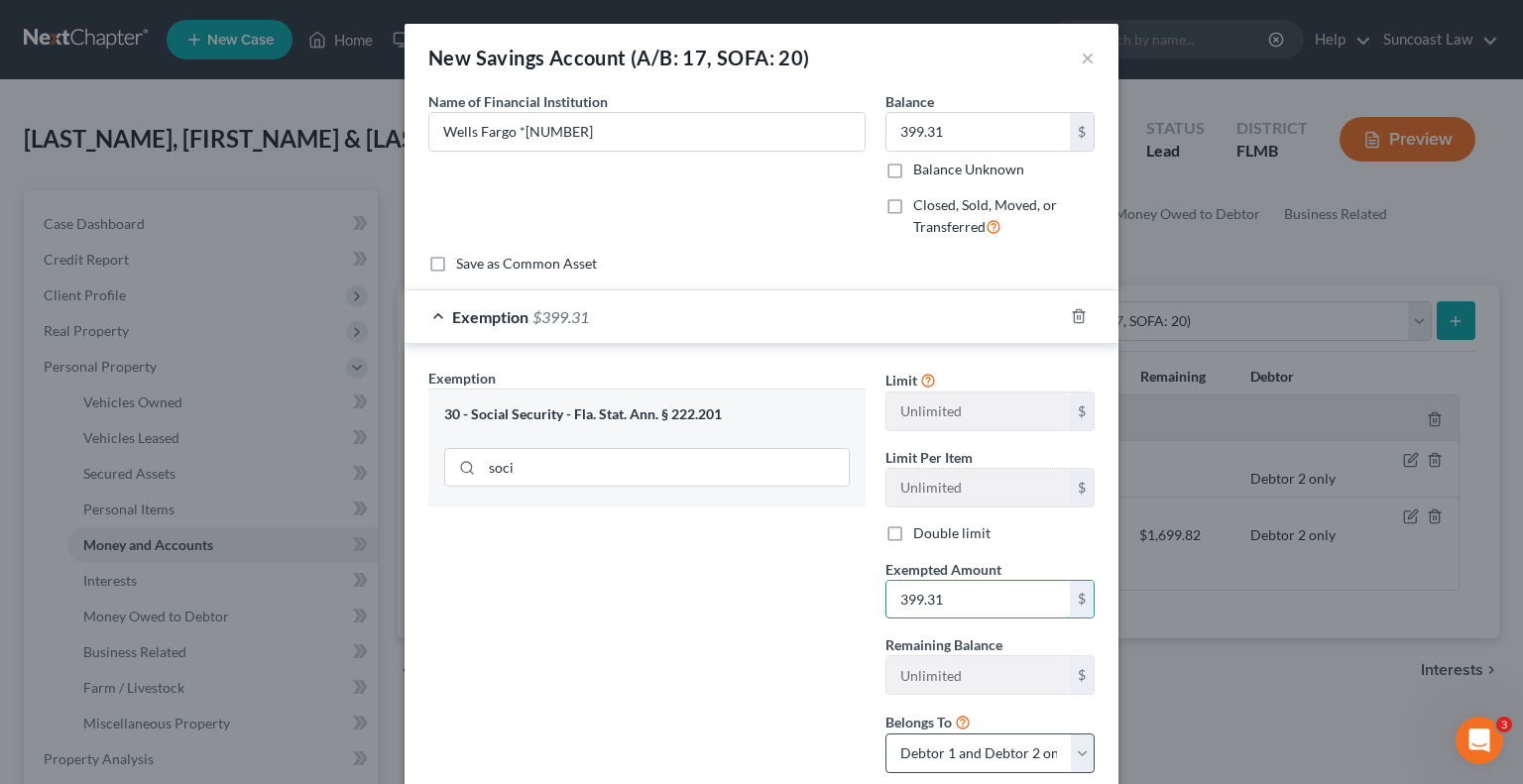 type on "399.31" 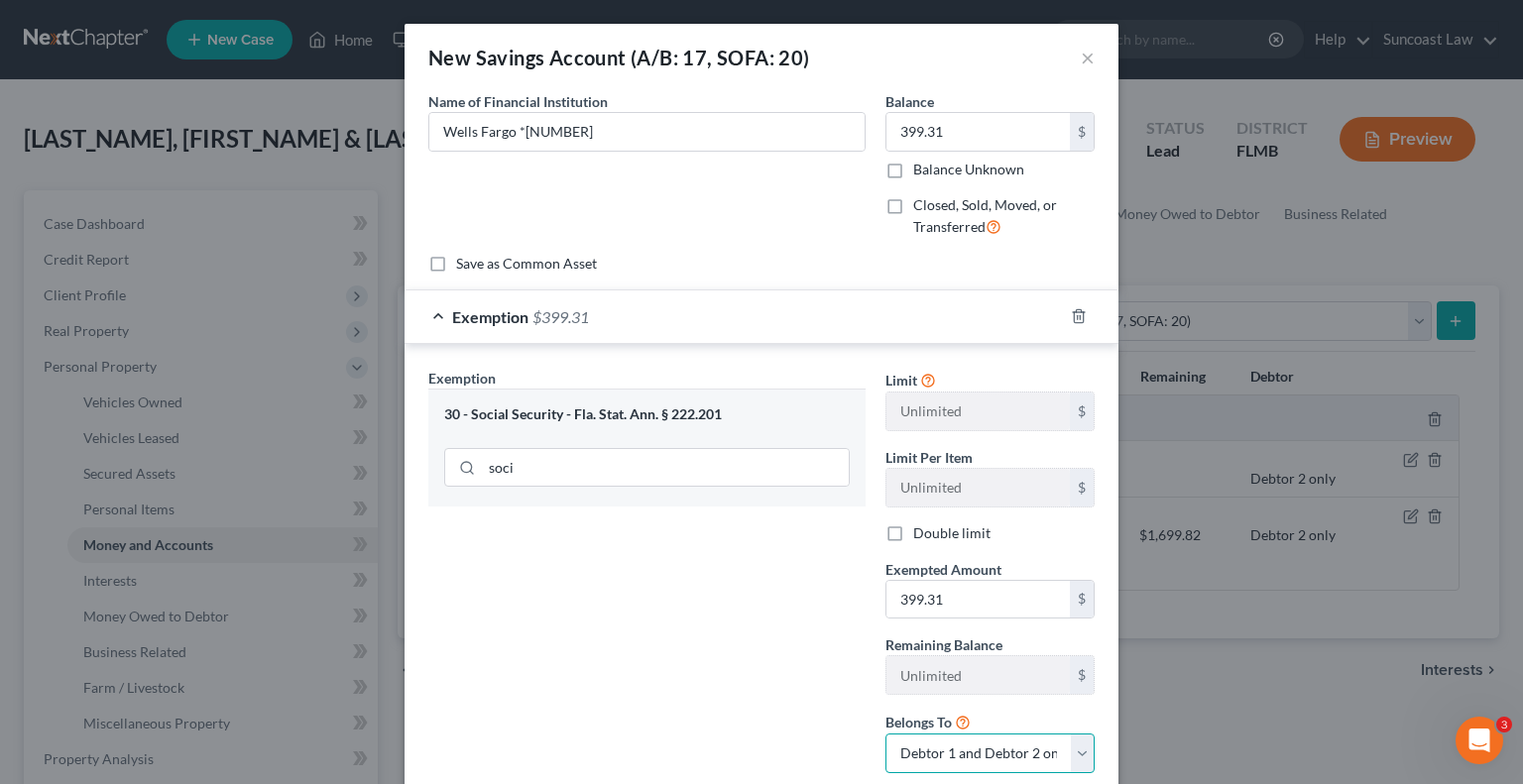 click on "Debtor 1 only Debtor 2 only Debtor 1 and Debtor 2 only" at bounding box center (990, 753) 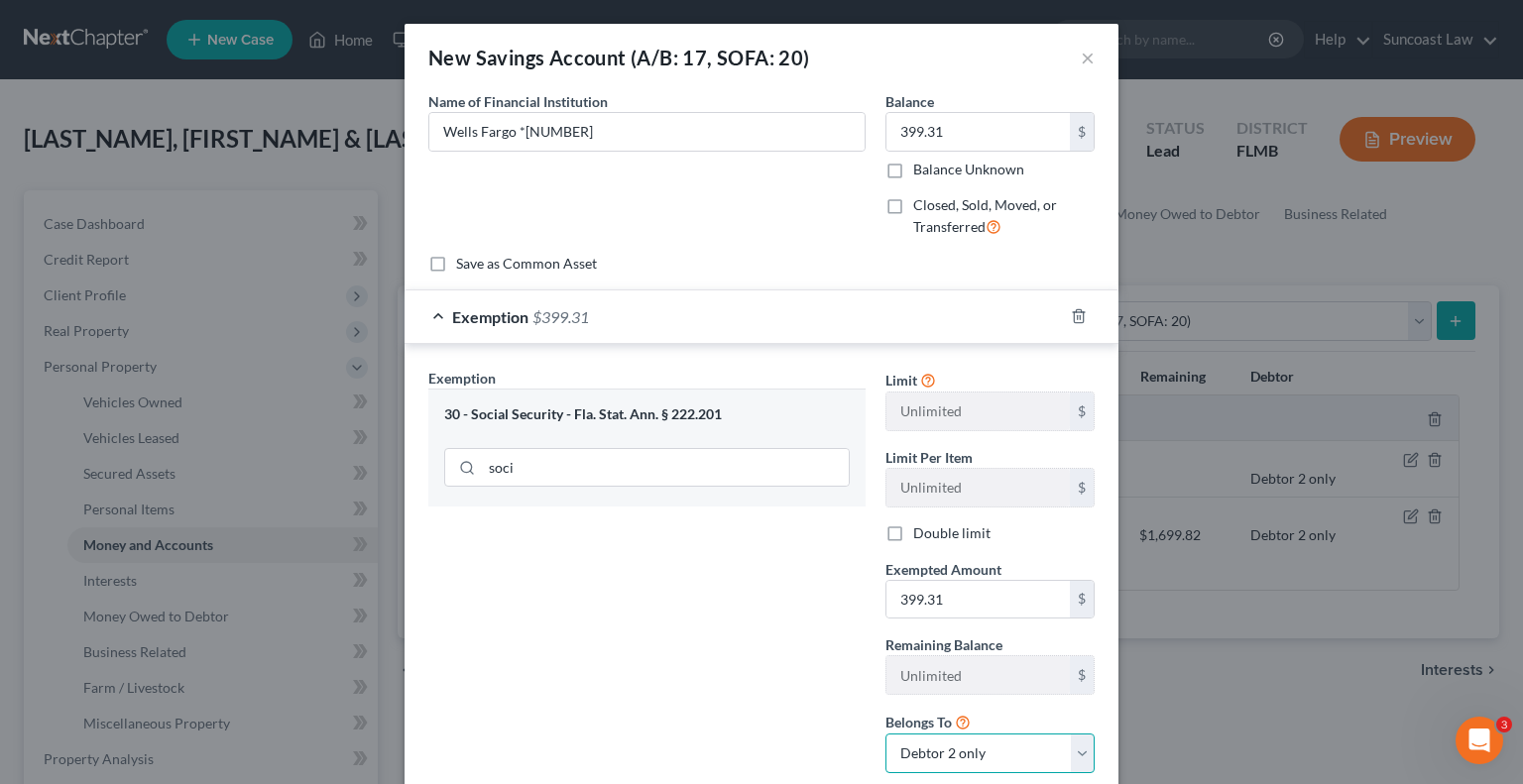 click on "Debtor 1 only Debtor 2 only Debtor 1 and Debtor 2 only" at bounding box center [990, 753] 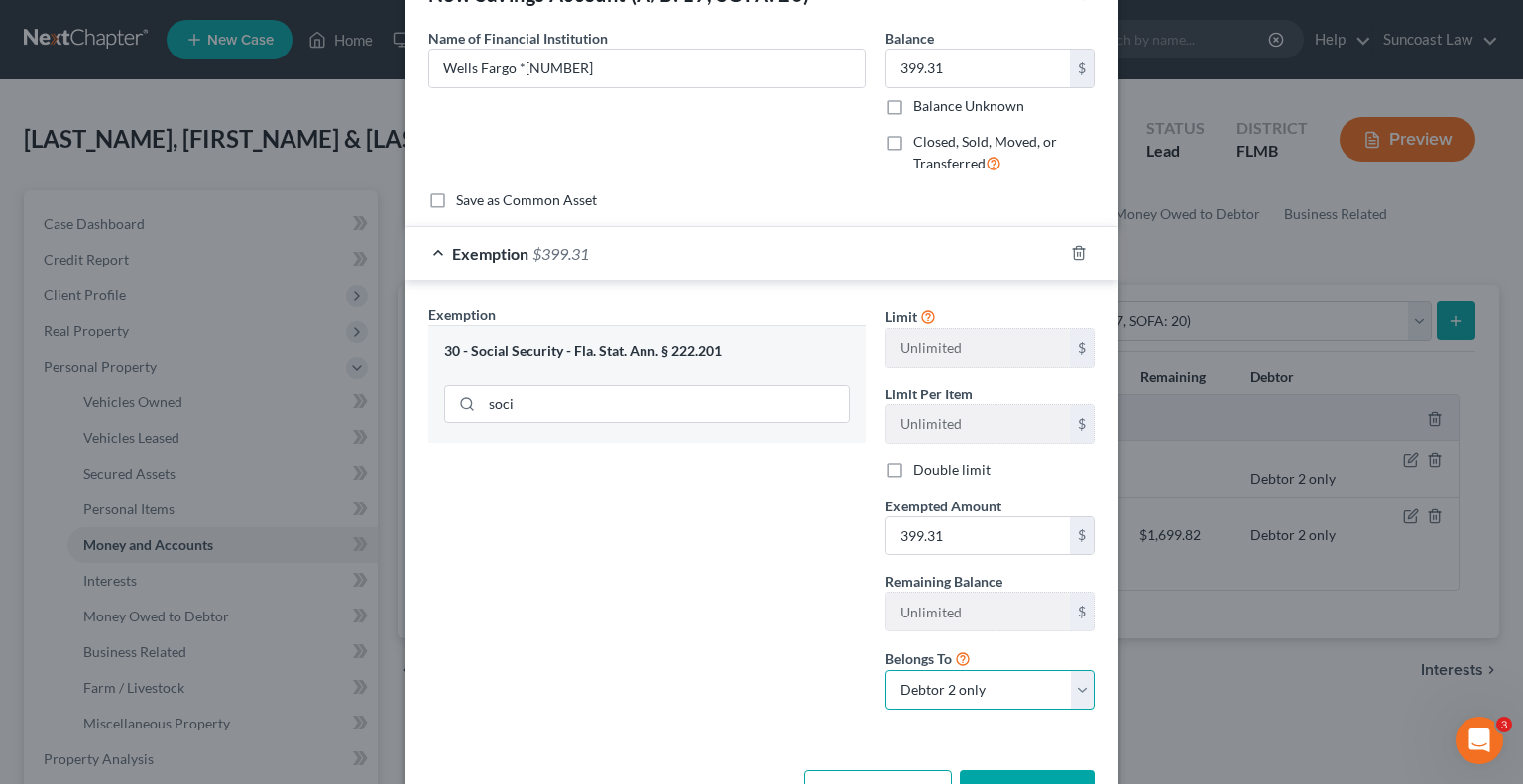 scroll, scrollTop: 127, scrollLeft: 0, axis: vertical 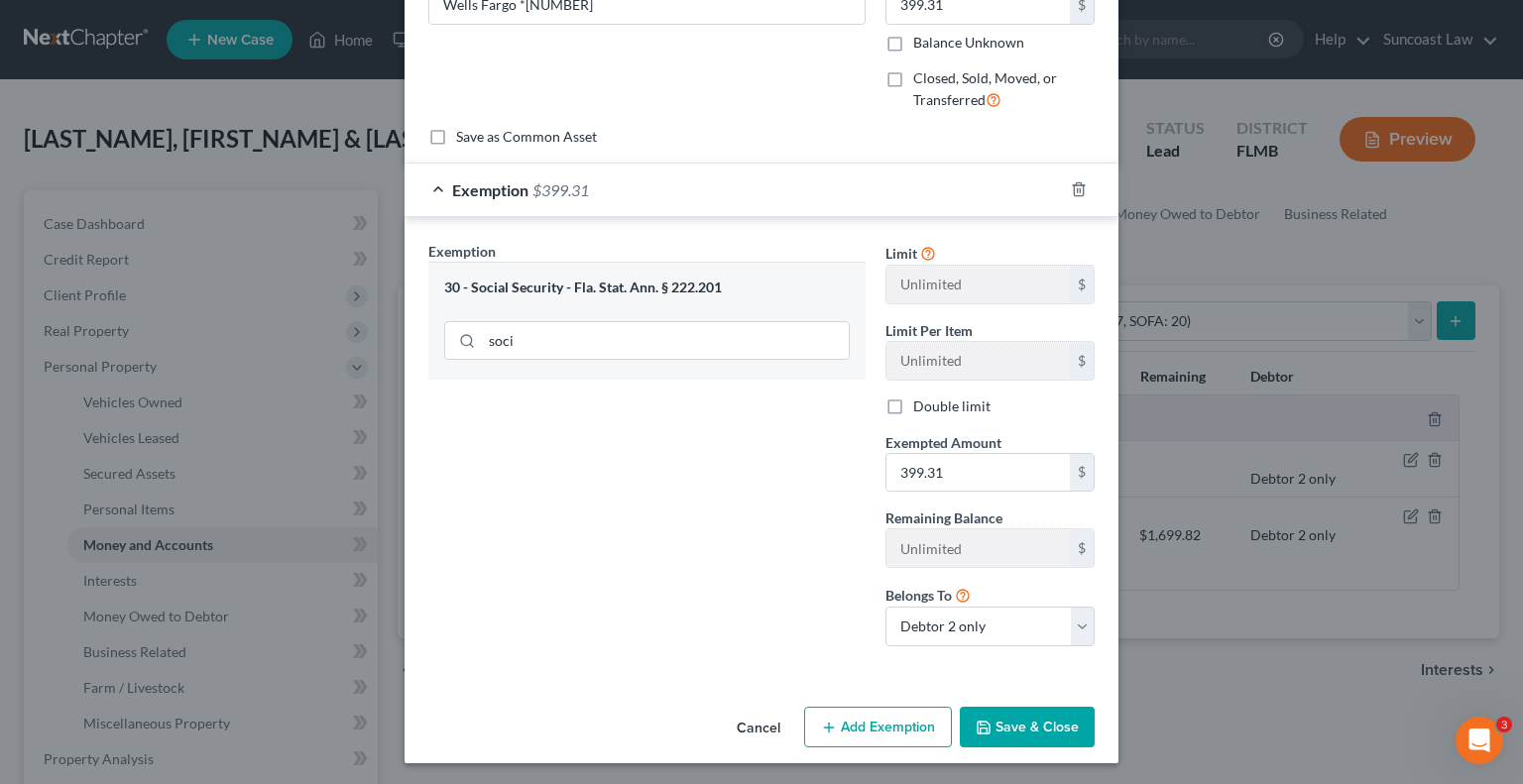 click on "Save & Close" at bounding box center (1027, 728) 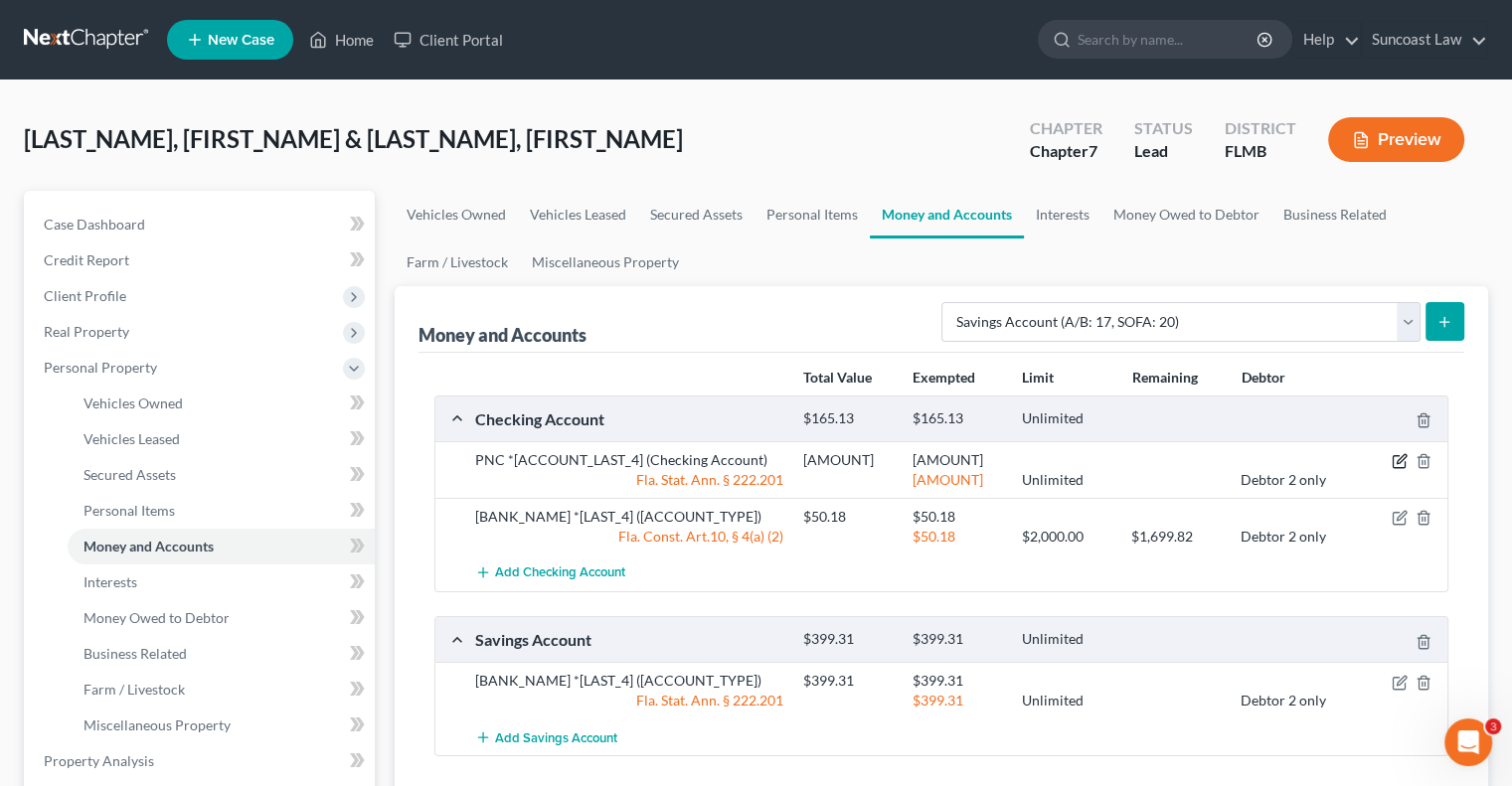 click 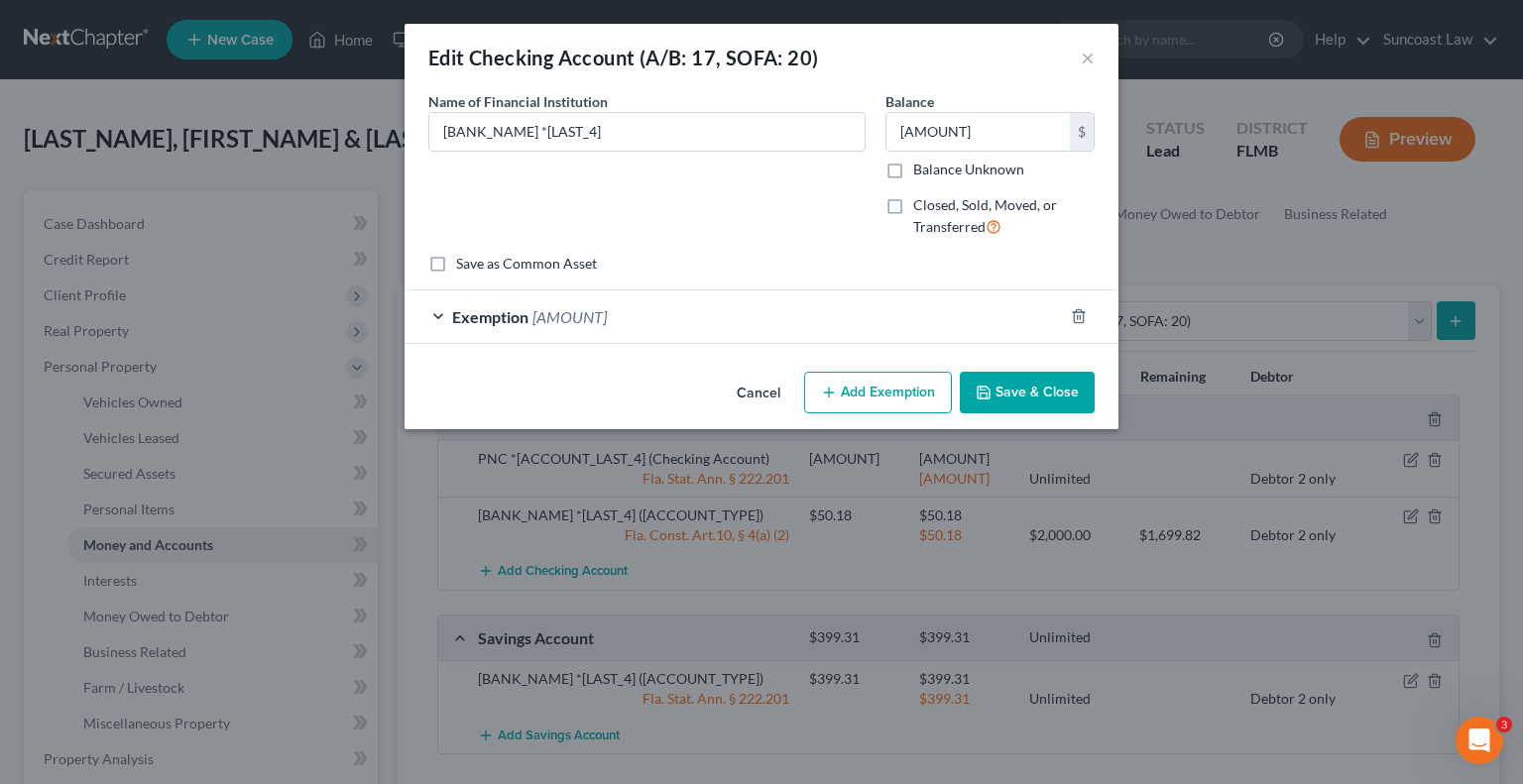 click on "Exemption [AMOUNT]" at bounding box center (734, 316) 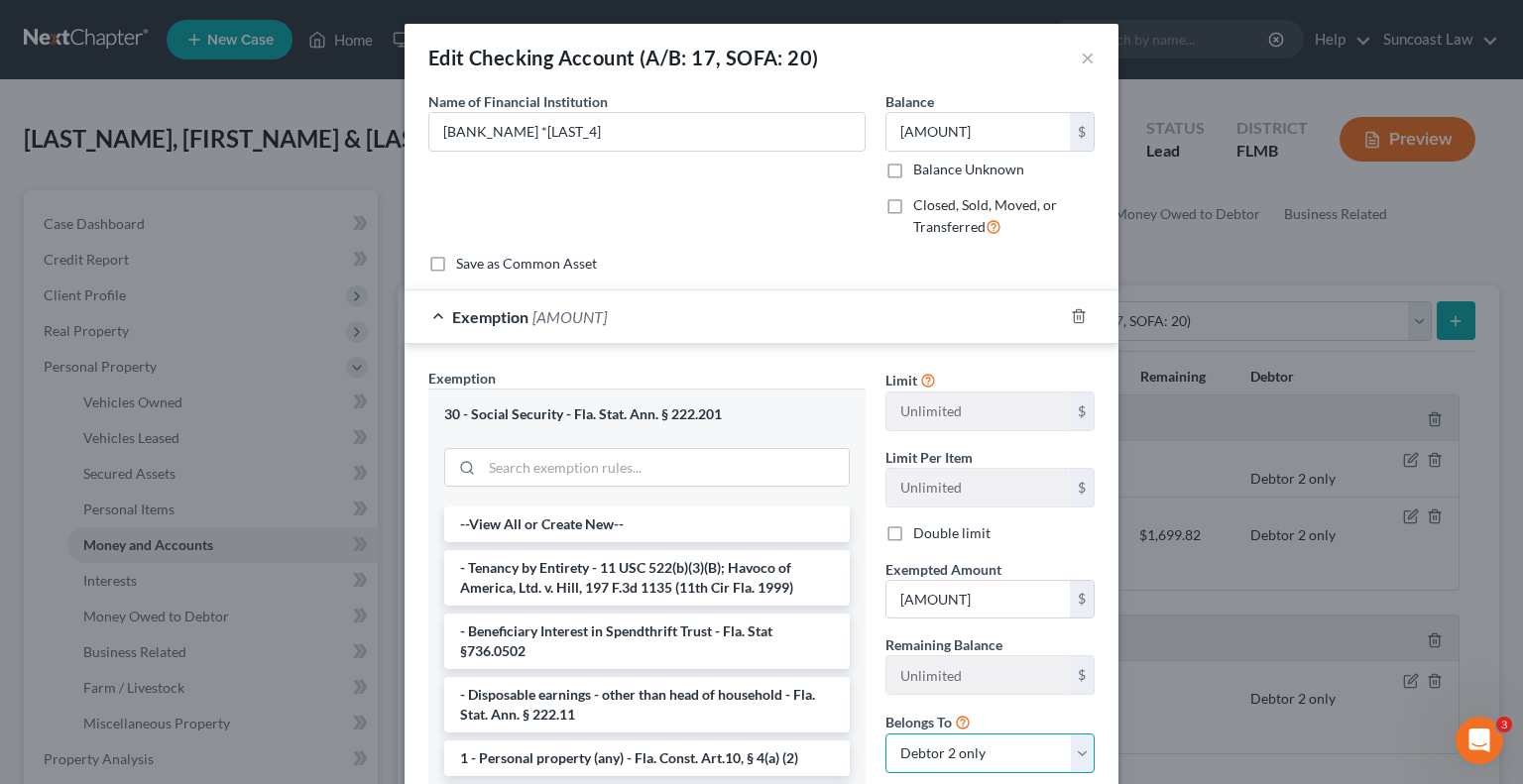 click on "Debtor 1 only Debtor 2 only Debtor 1 and Debtor 2 only" at bounding box center [990, 753] 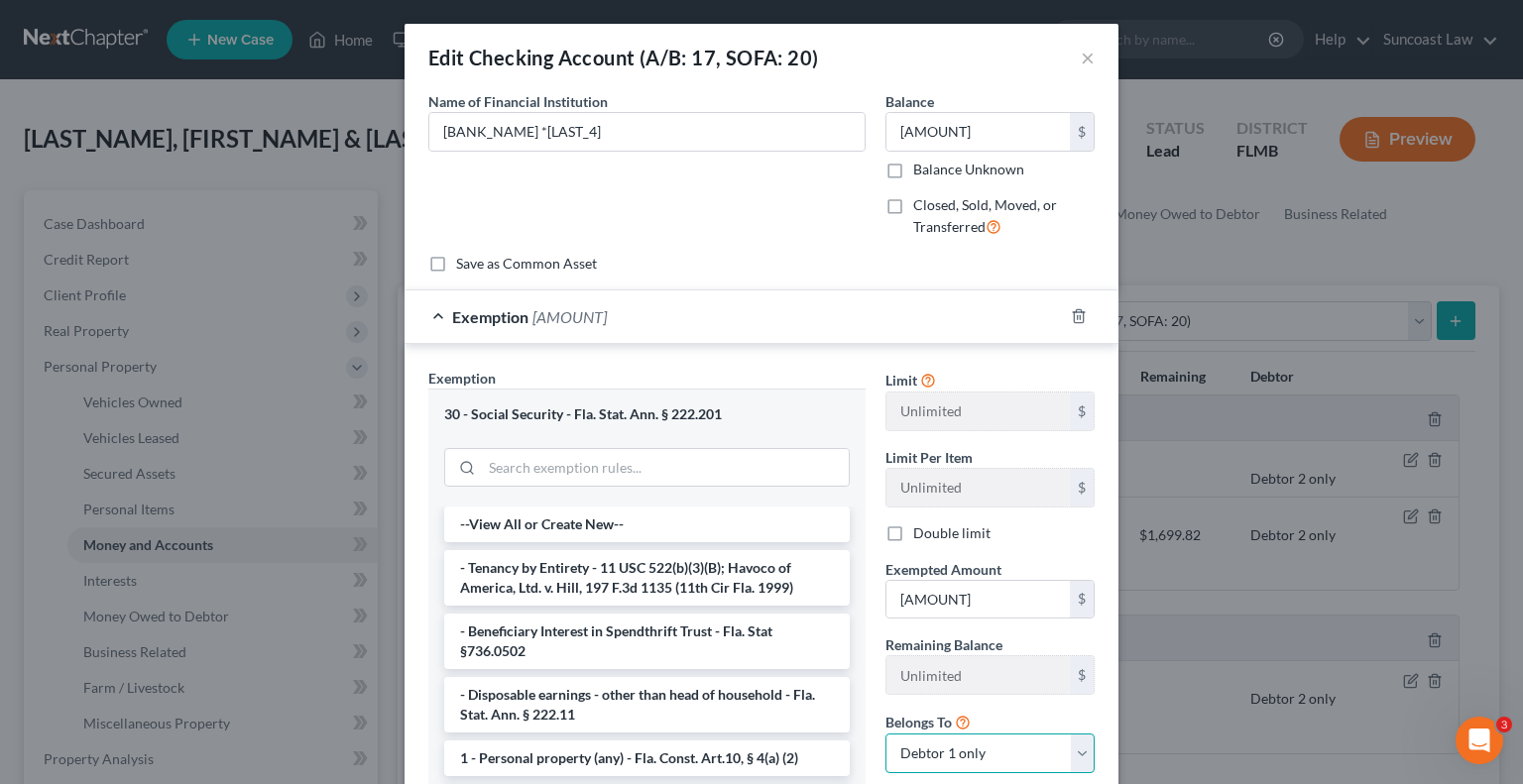 click on "Debtor 1 only Debtor 2 only Debtor 1 and Debtor 2 only" at bounding box center (990, 753) 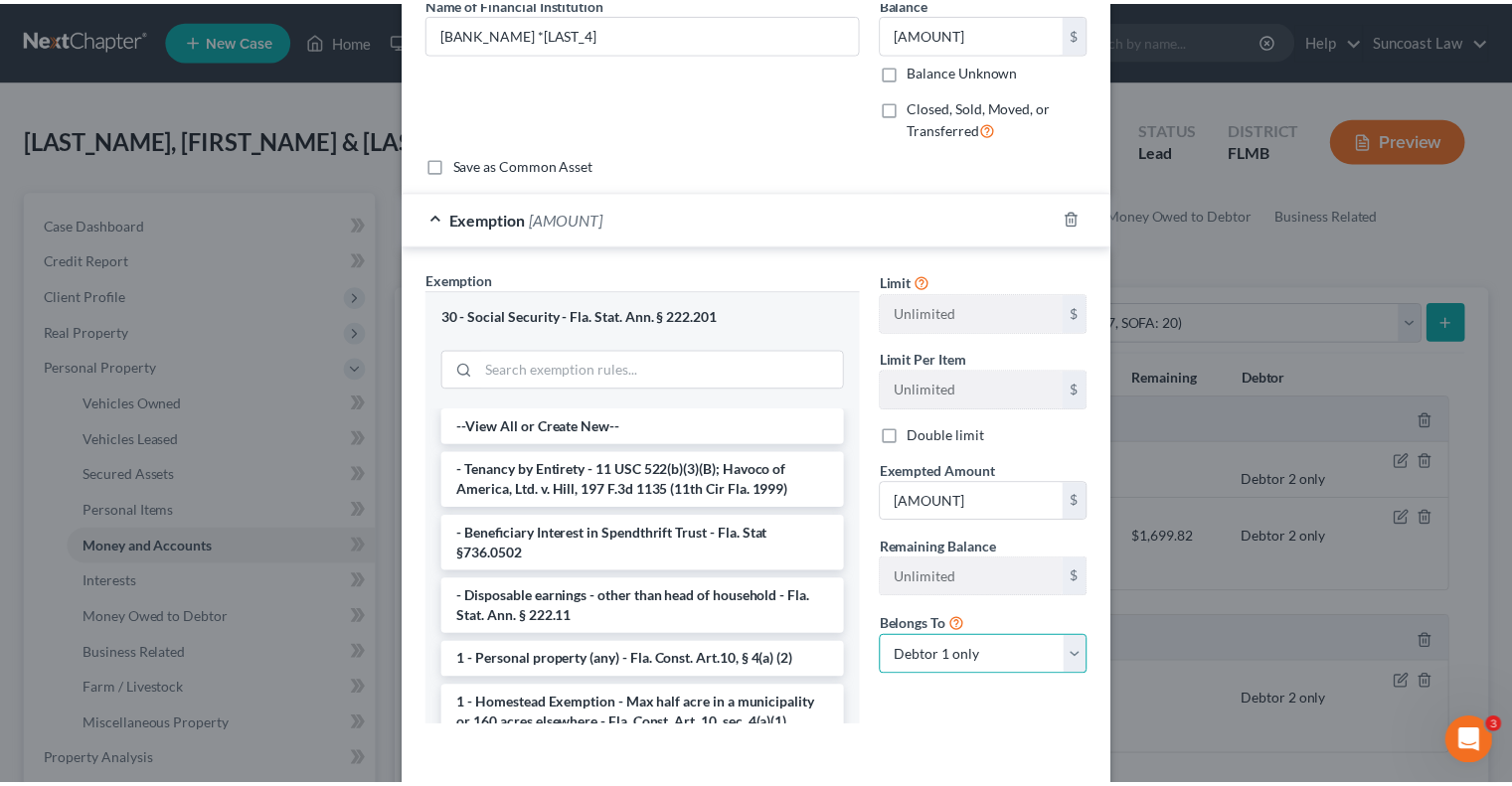 scroll, scrollTop: 180, scrollLeft: 0, axis: vertical 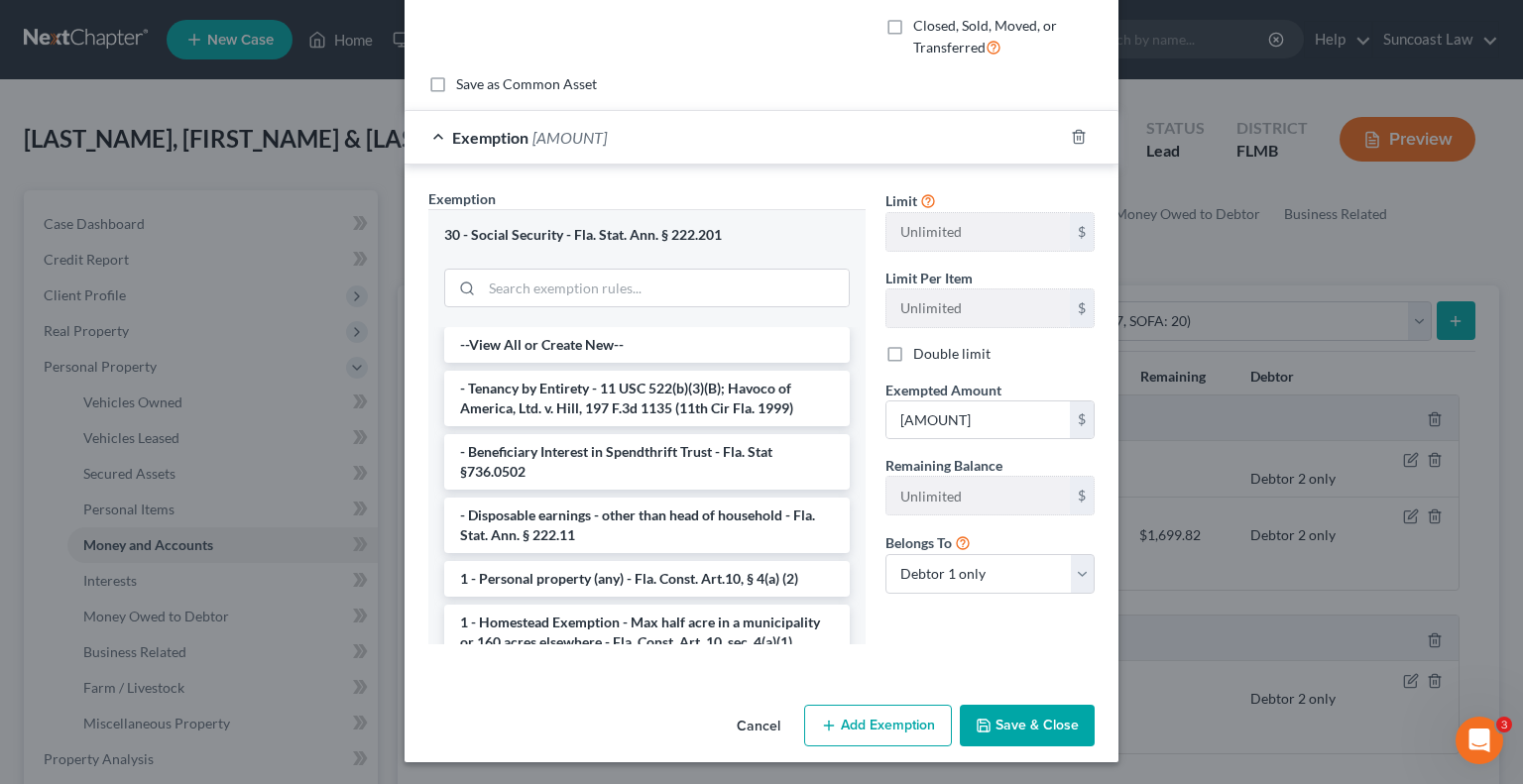 click on "Save & Close" at bounding box center (1027, 726) 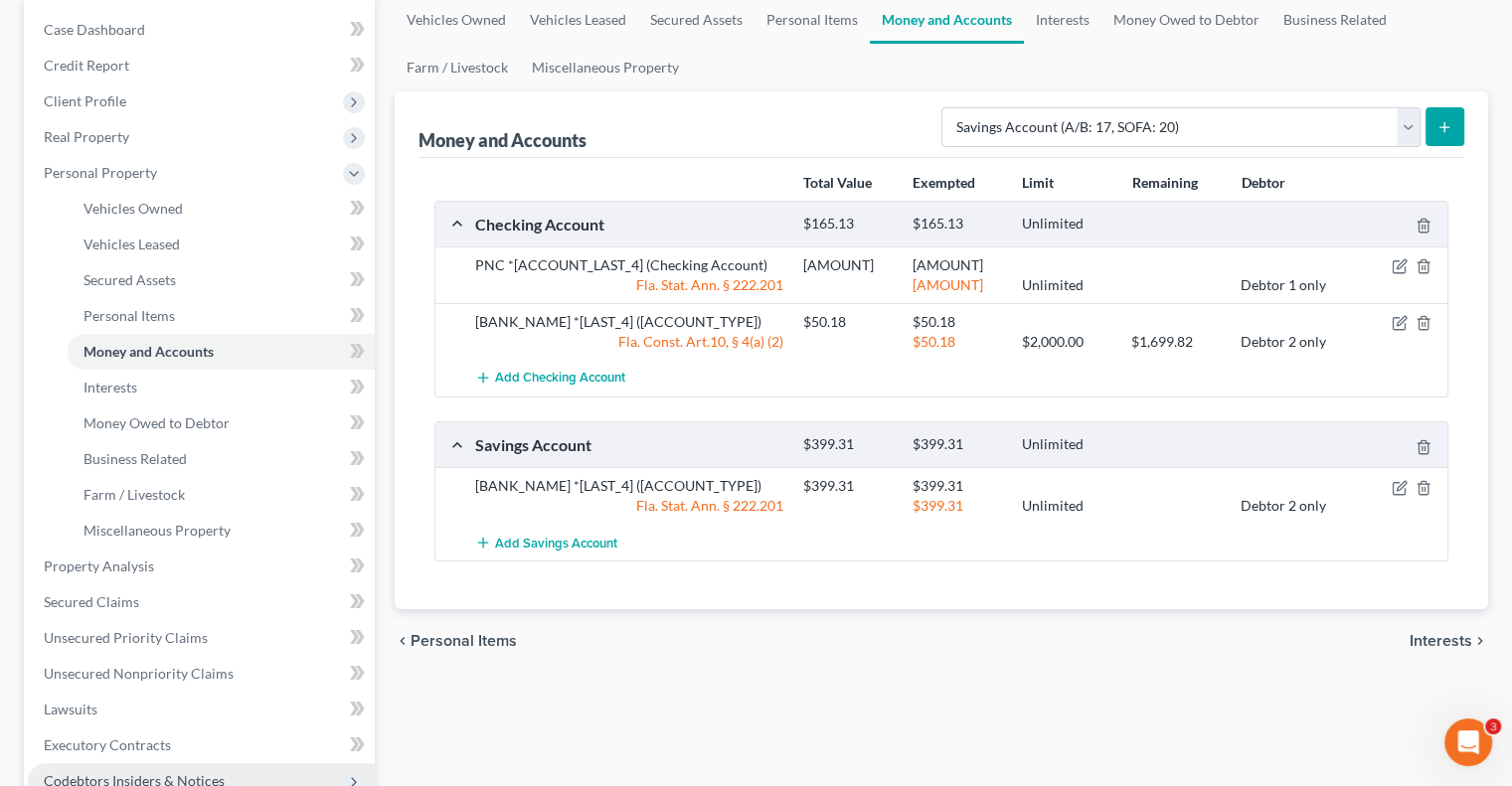 scroll, scrollTop: 298, scrollLeft: 0, axis: vertical 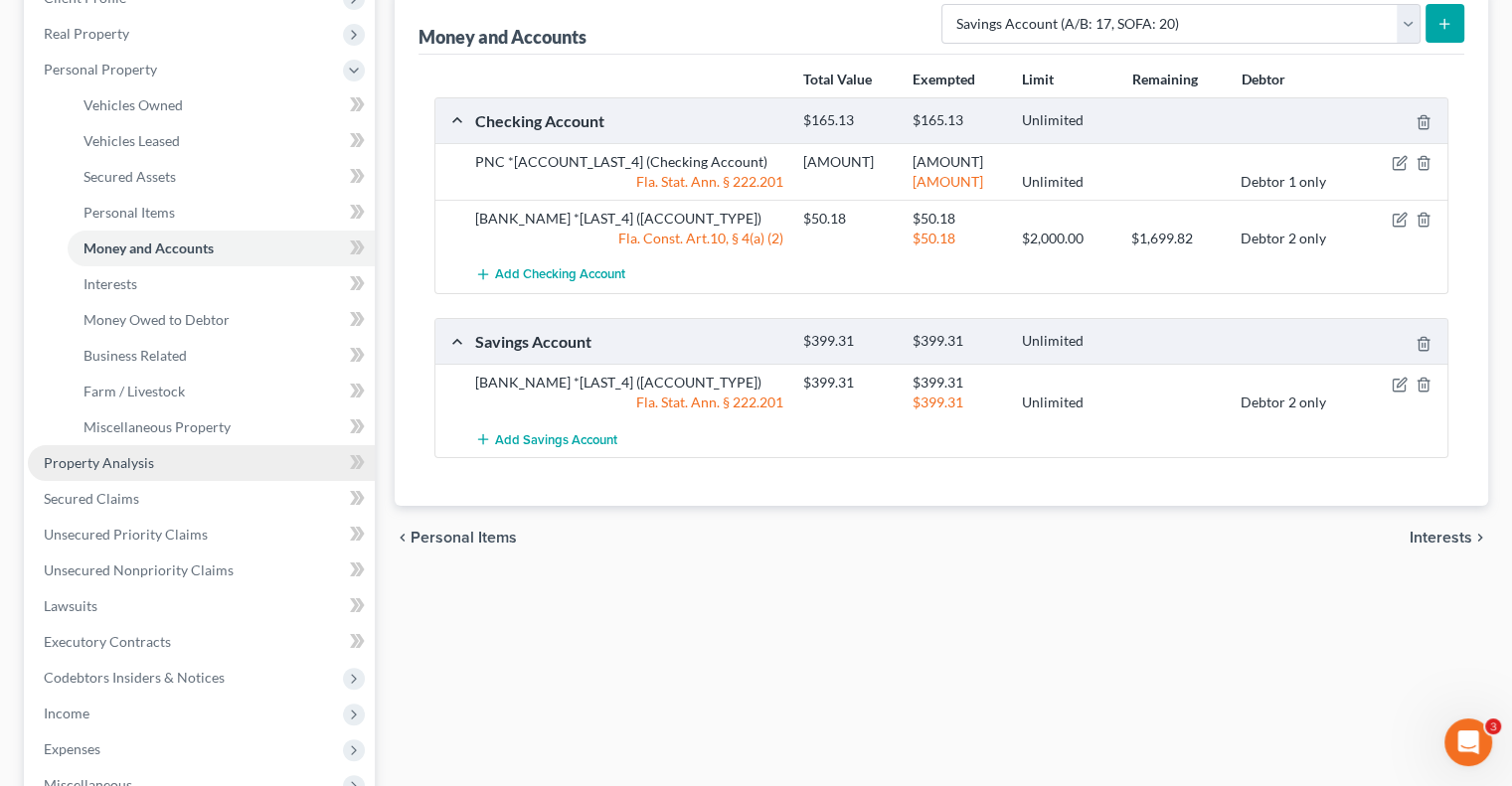 click on "Property Analysis" at bounding box center [98, 462] 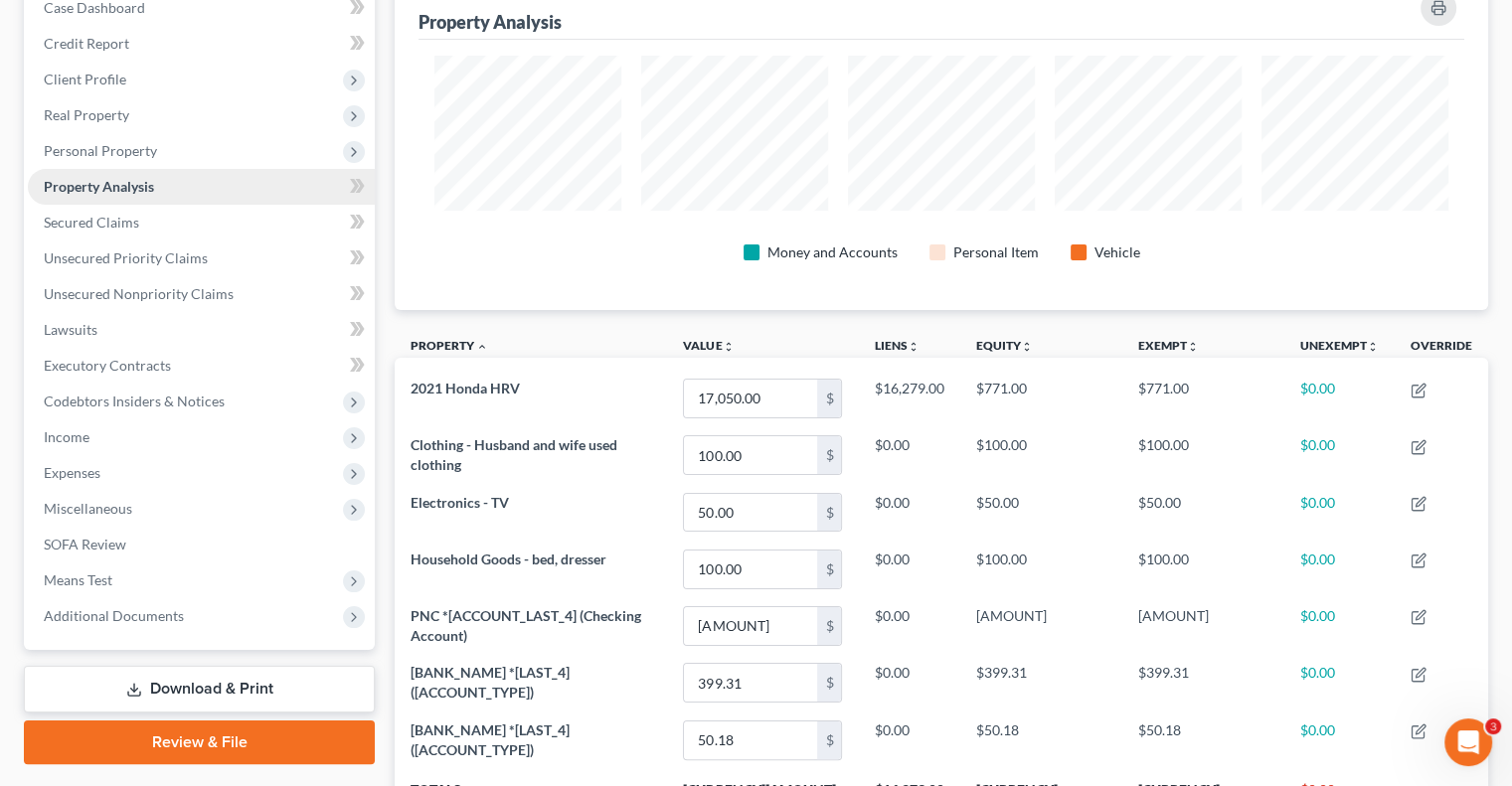 scroll, scrollTop: 0, scrollLeft: 0, axis: both 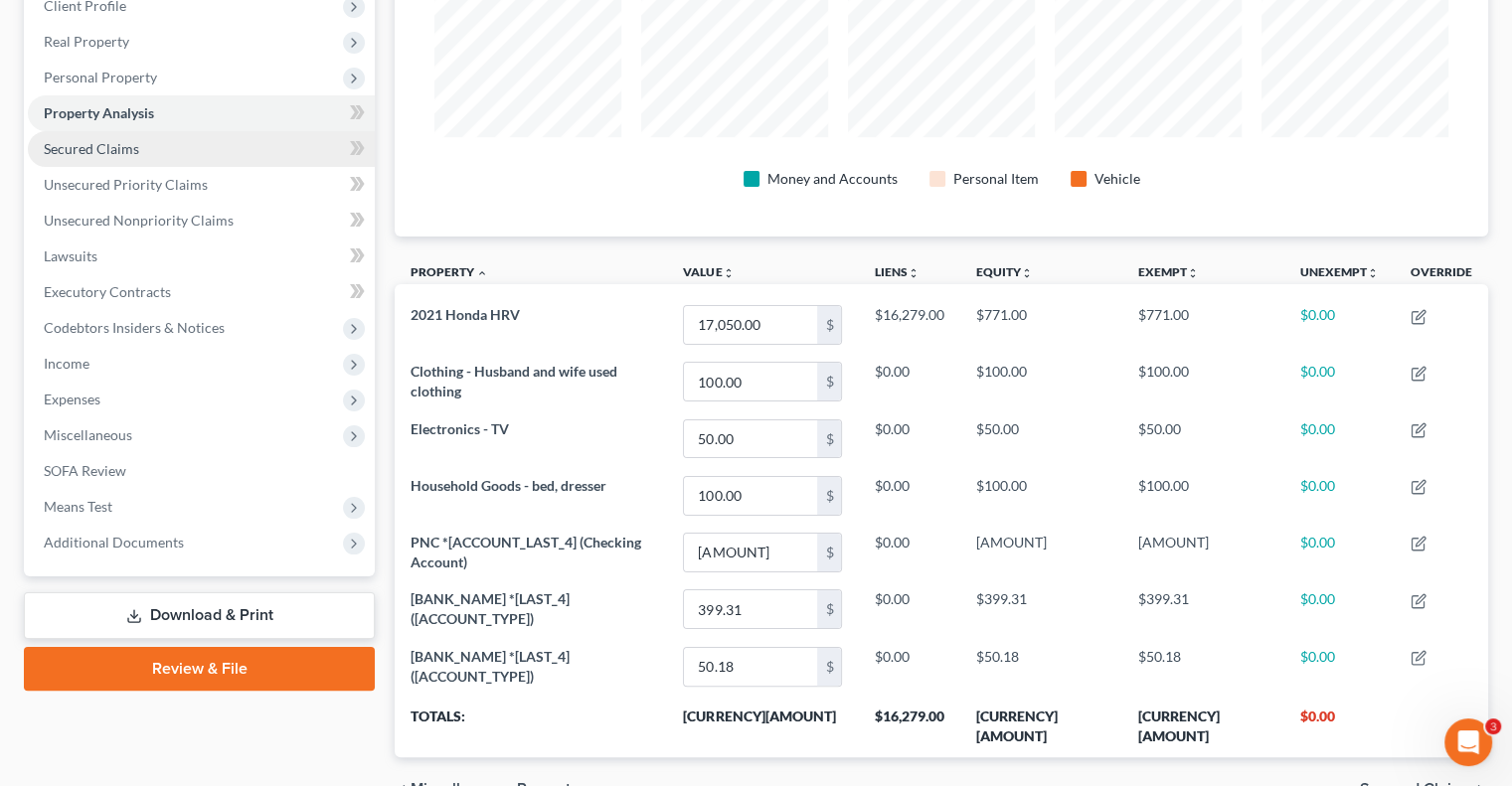 click on "Secured Claims" at bounding box center [201, 149] 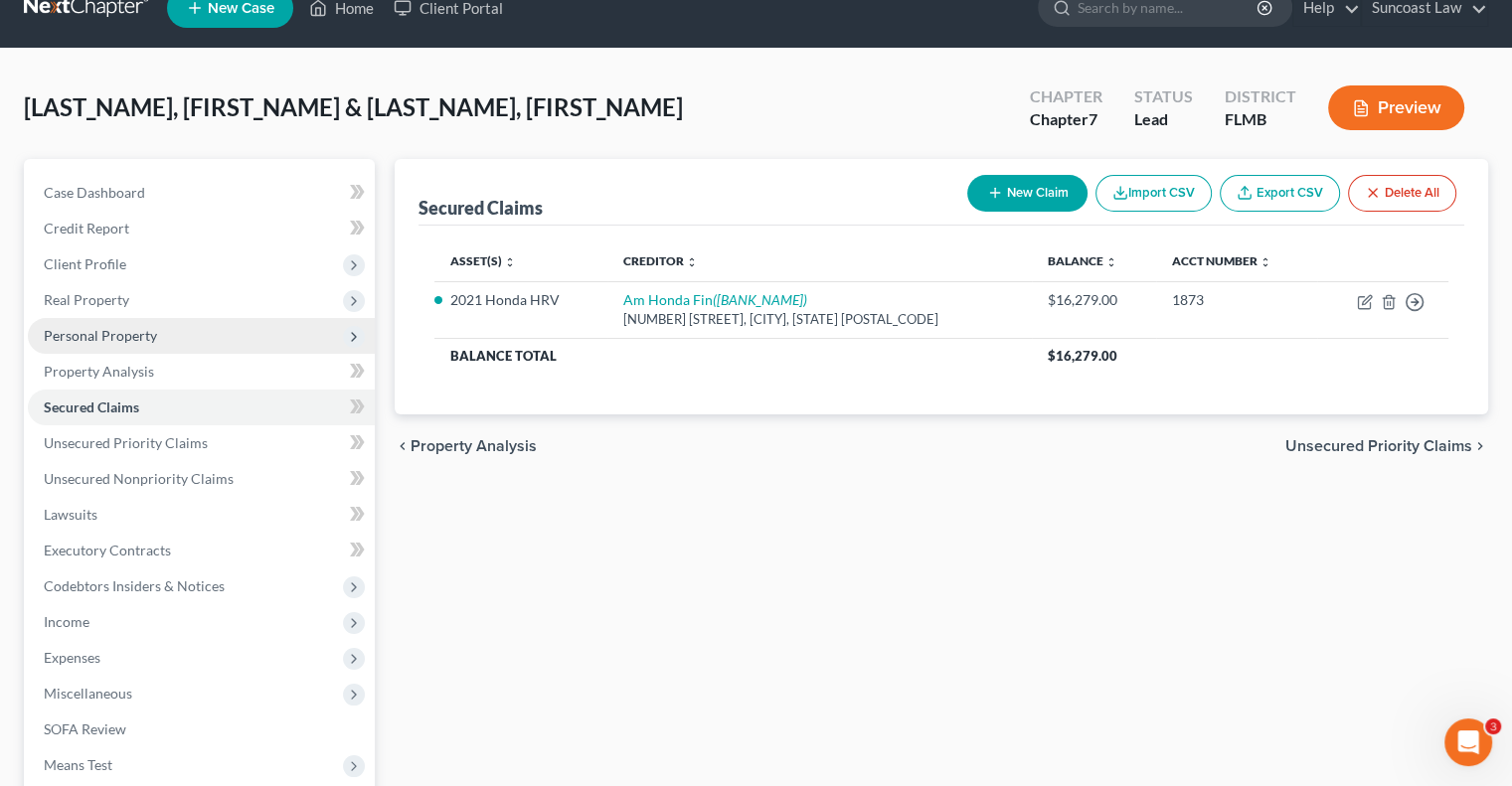scroll, scrollTop: 0, scrollLeft: 0, axis: both 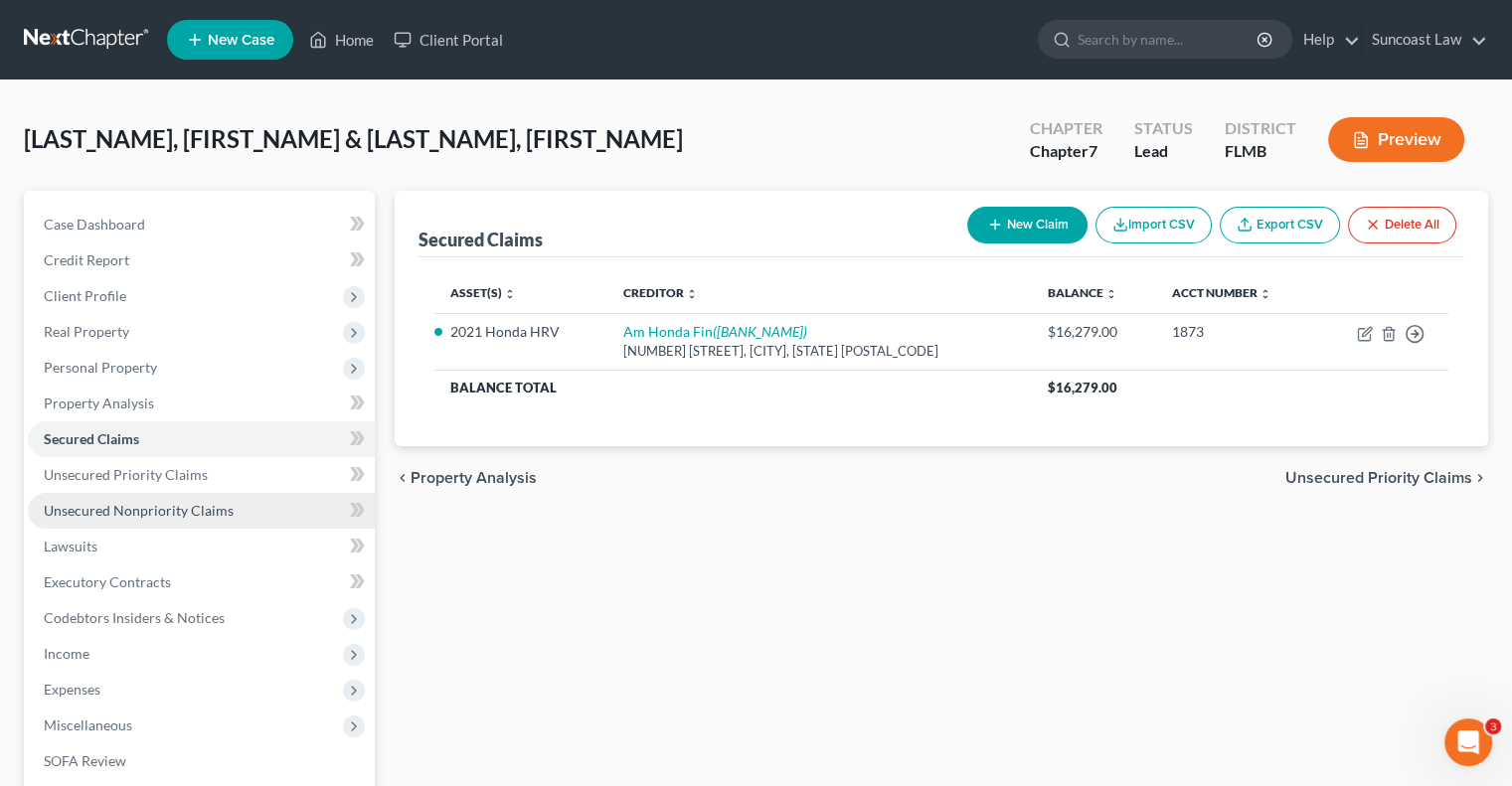click on "Unsecured Nonpriority Claims" at bounding box center (138, 510) 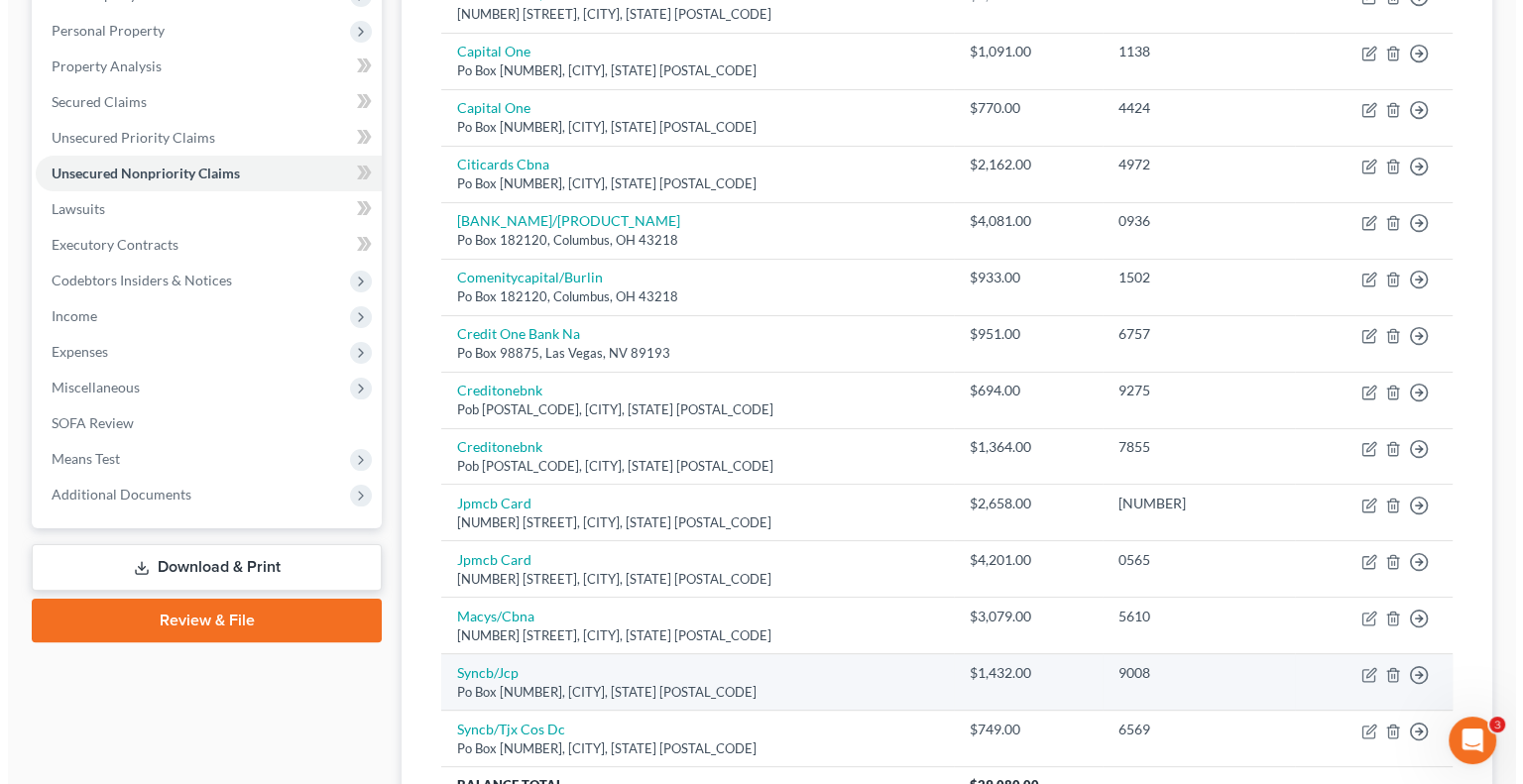 scroll, scrollTop: 133, scrollLeft: 0, axis: vertical 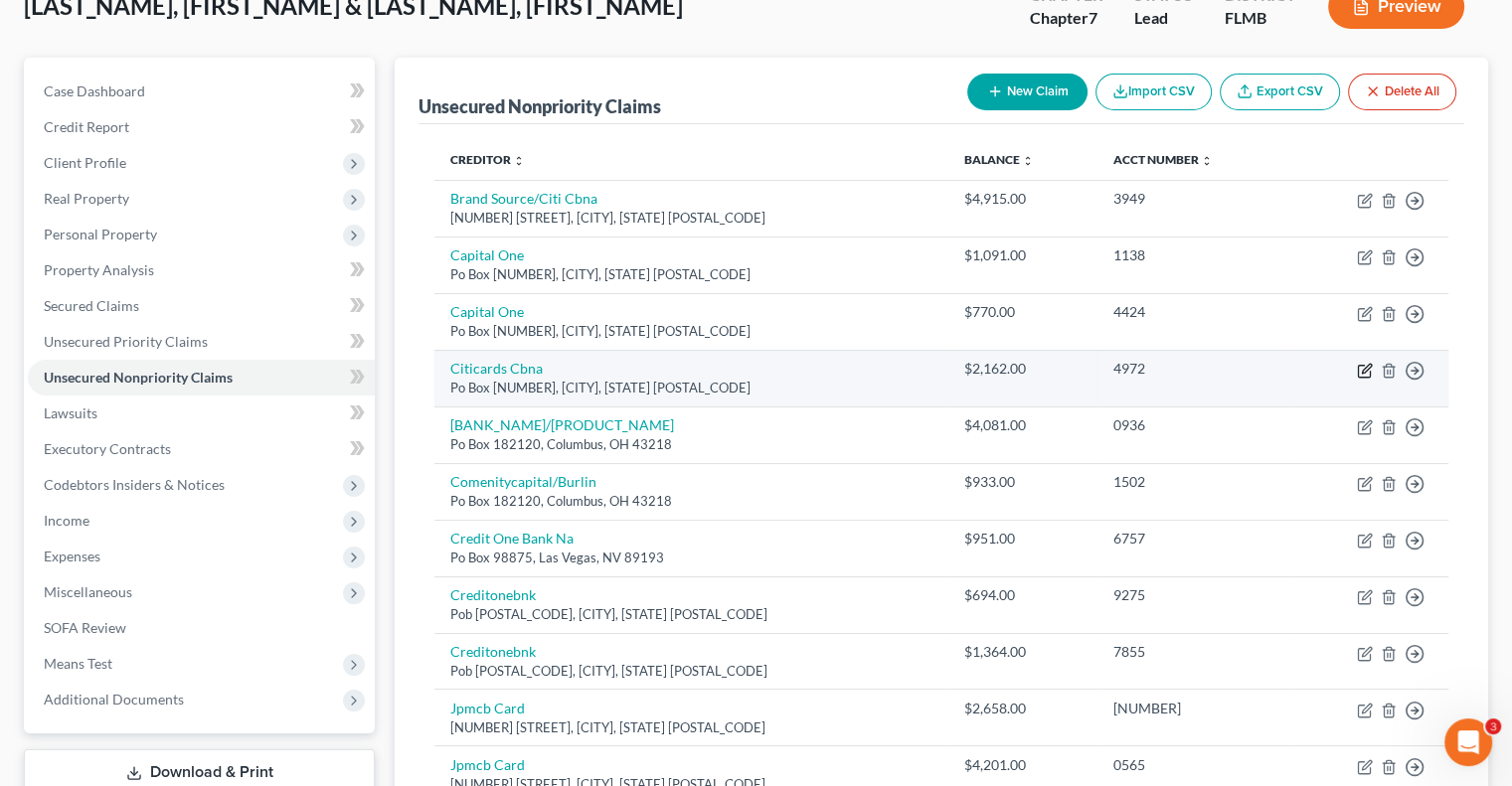 click 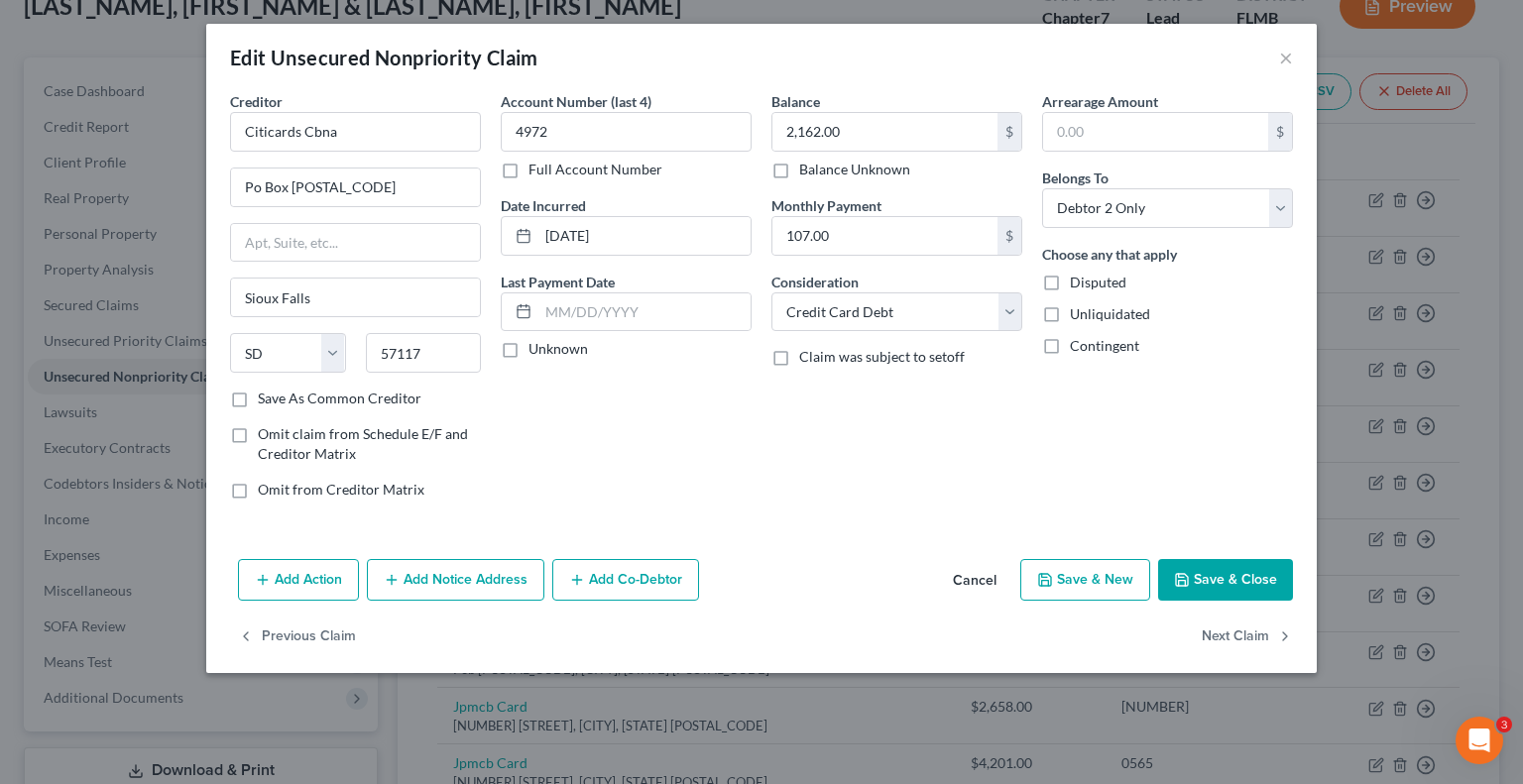 click on "Add Notice Address" at bounding box center [455, 580] 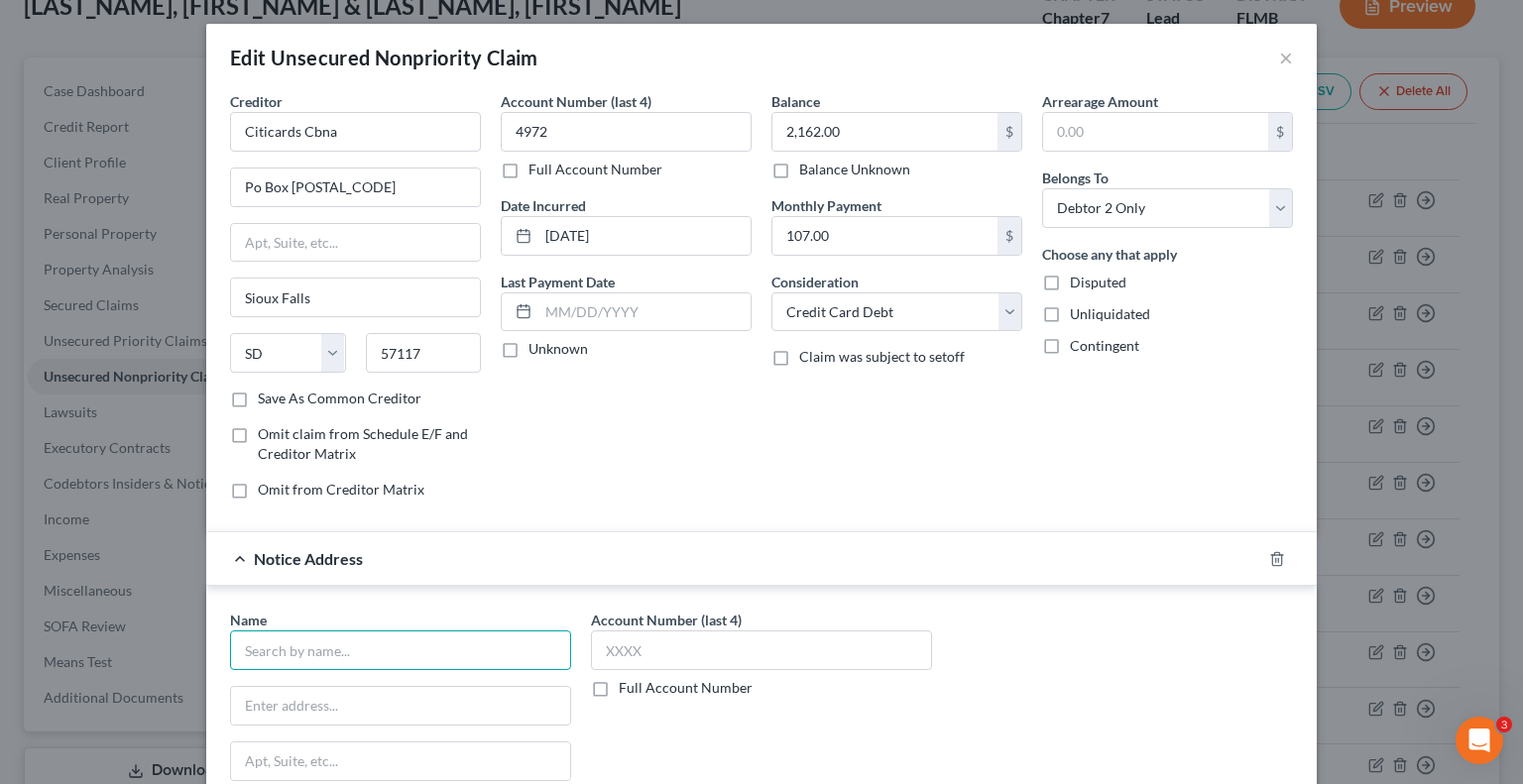 click at bounding box center [401, 650] 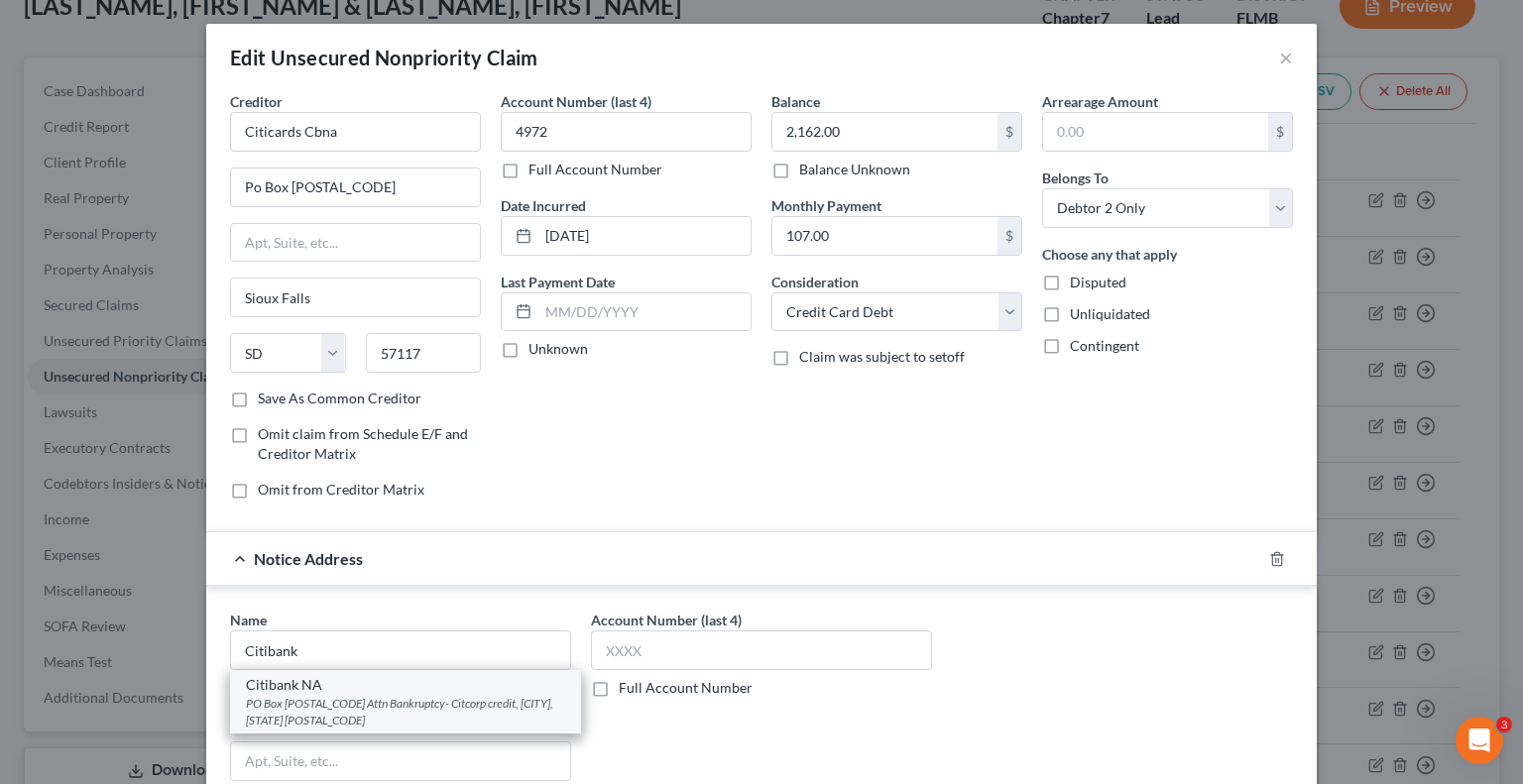click on "PO Box [POSTAL_CODE] Attn Bankruptcy- Citcorp credit, [CITY], [STATE] [POSTAL_CODE]" at bounding box center (406, 712) 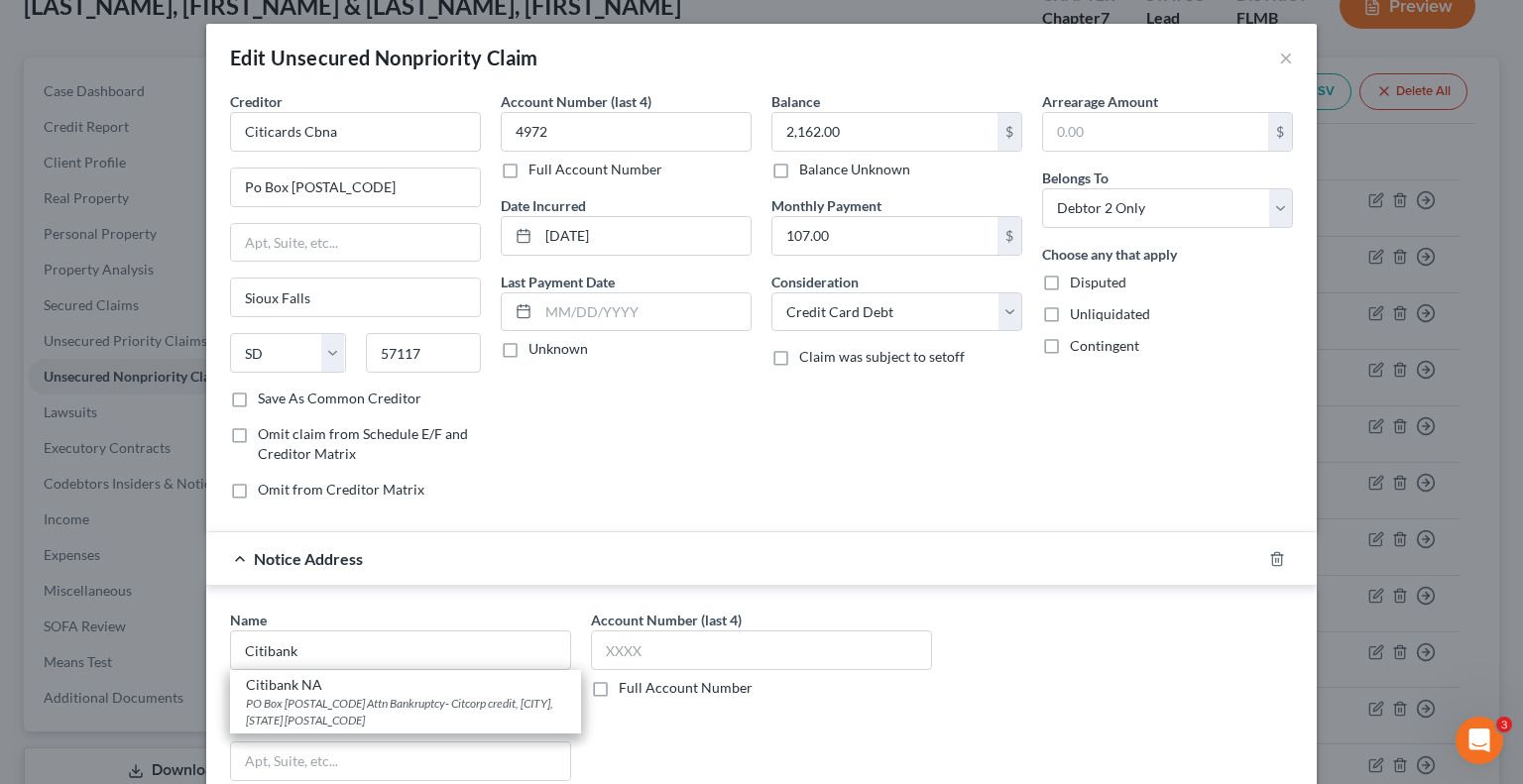 type on "Citibank NA" 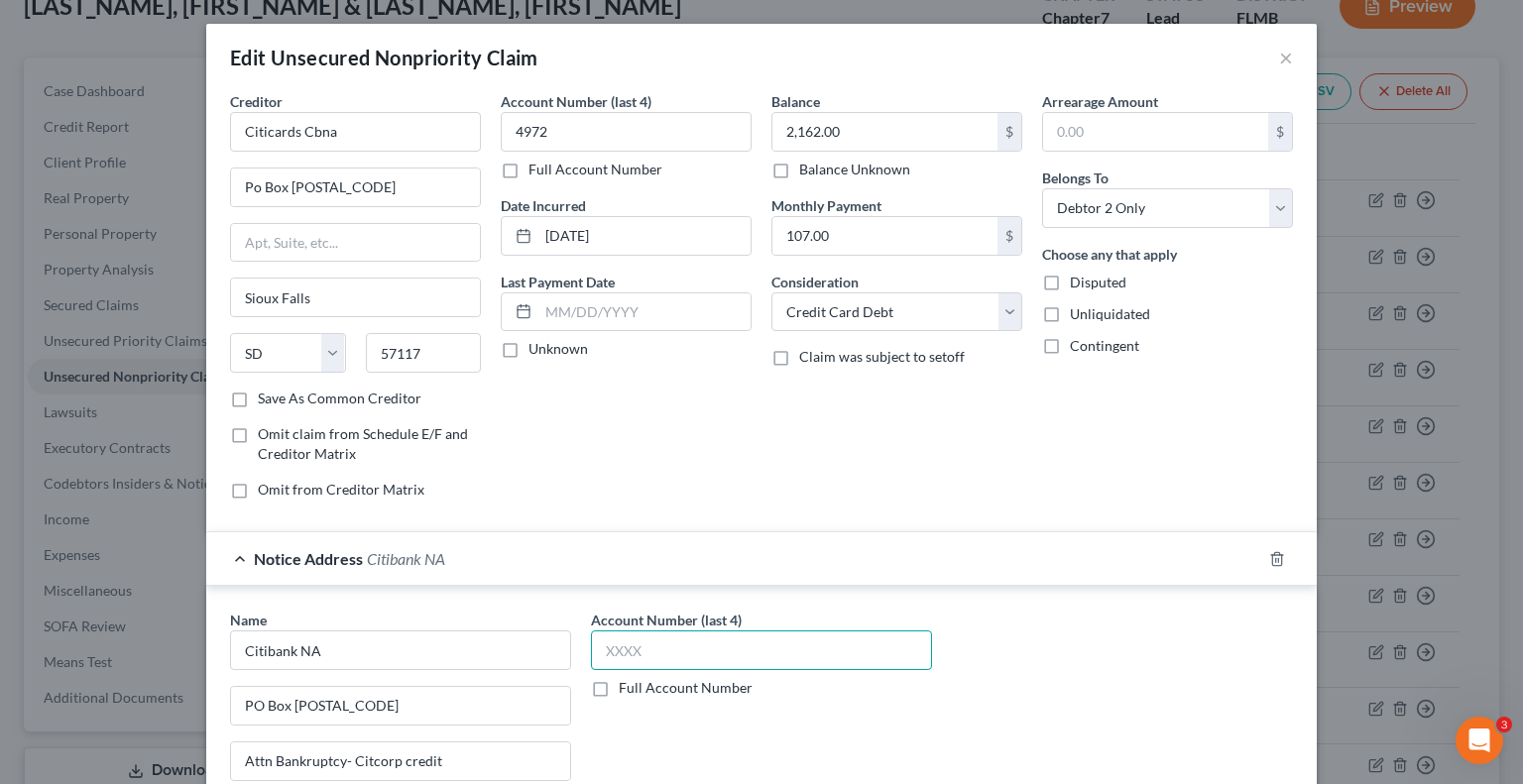 click at bounding box center [762, 650] 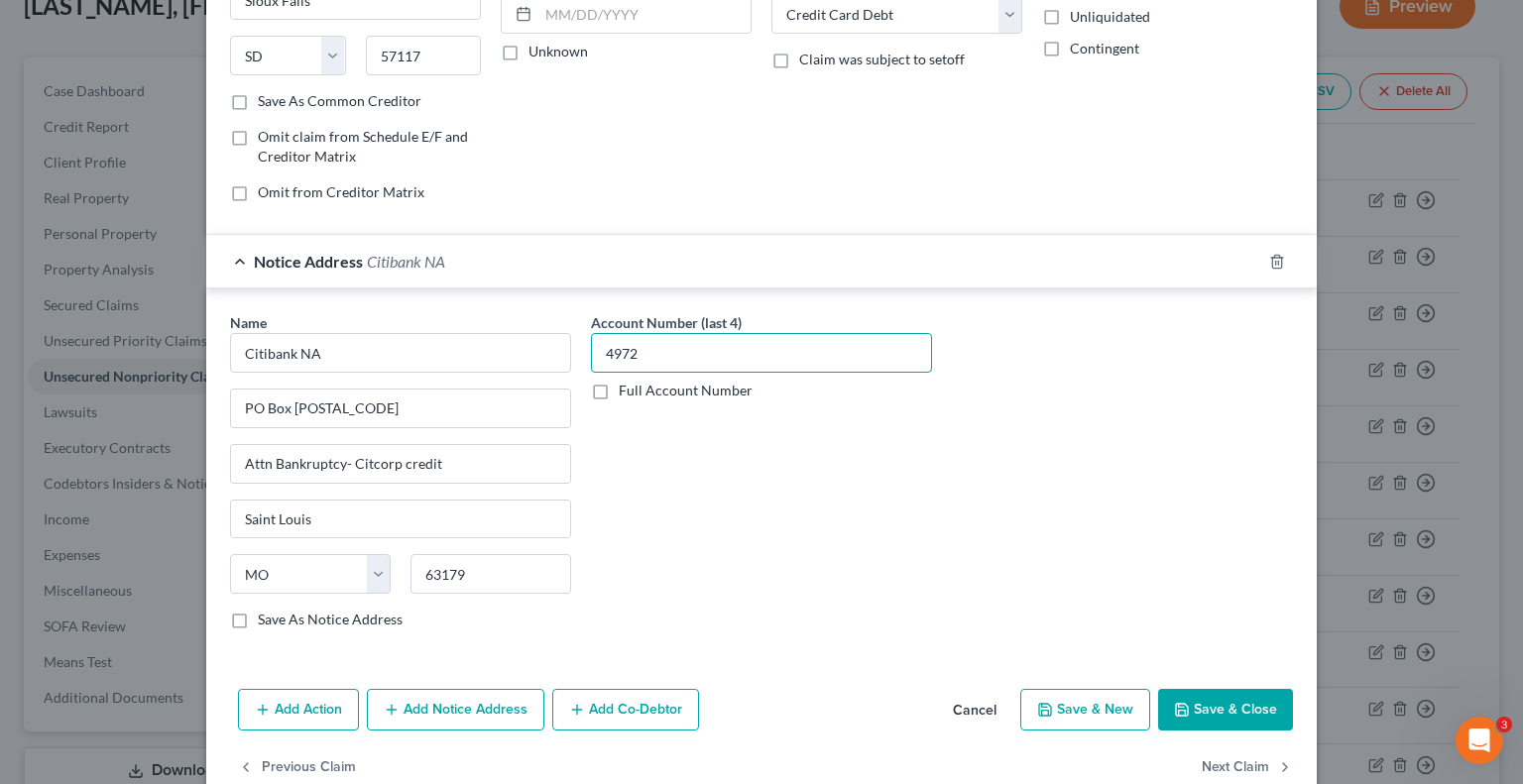 scroll, scrollTop: 0, scrollLeft: 0, axis: both 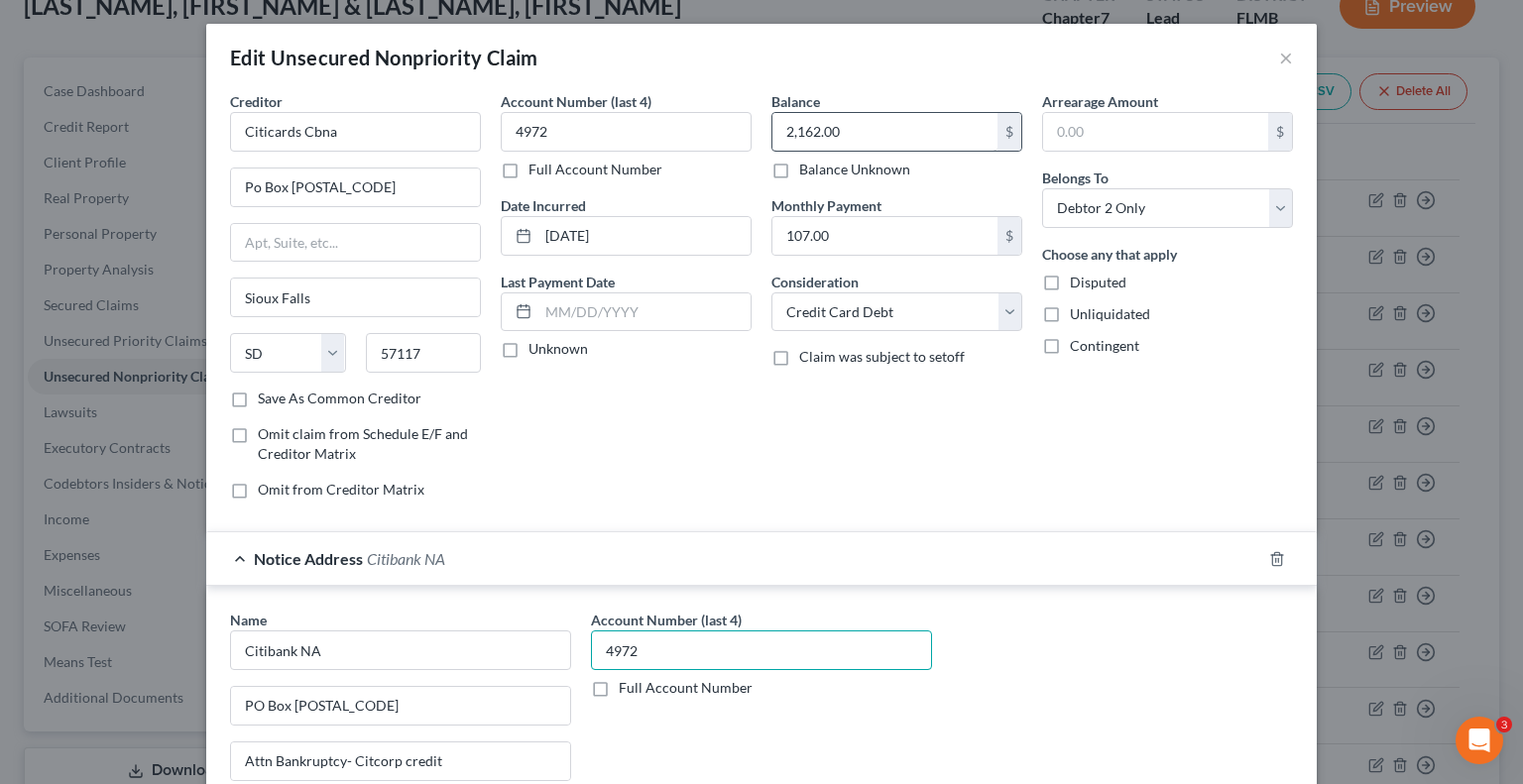 type on "4972" 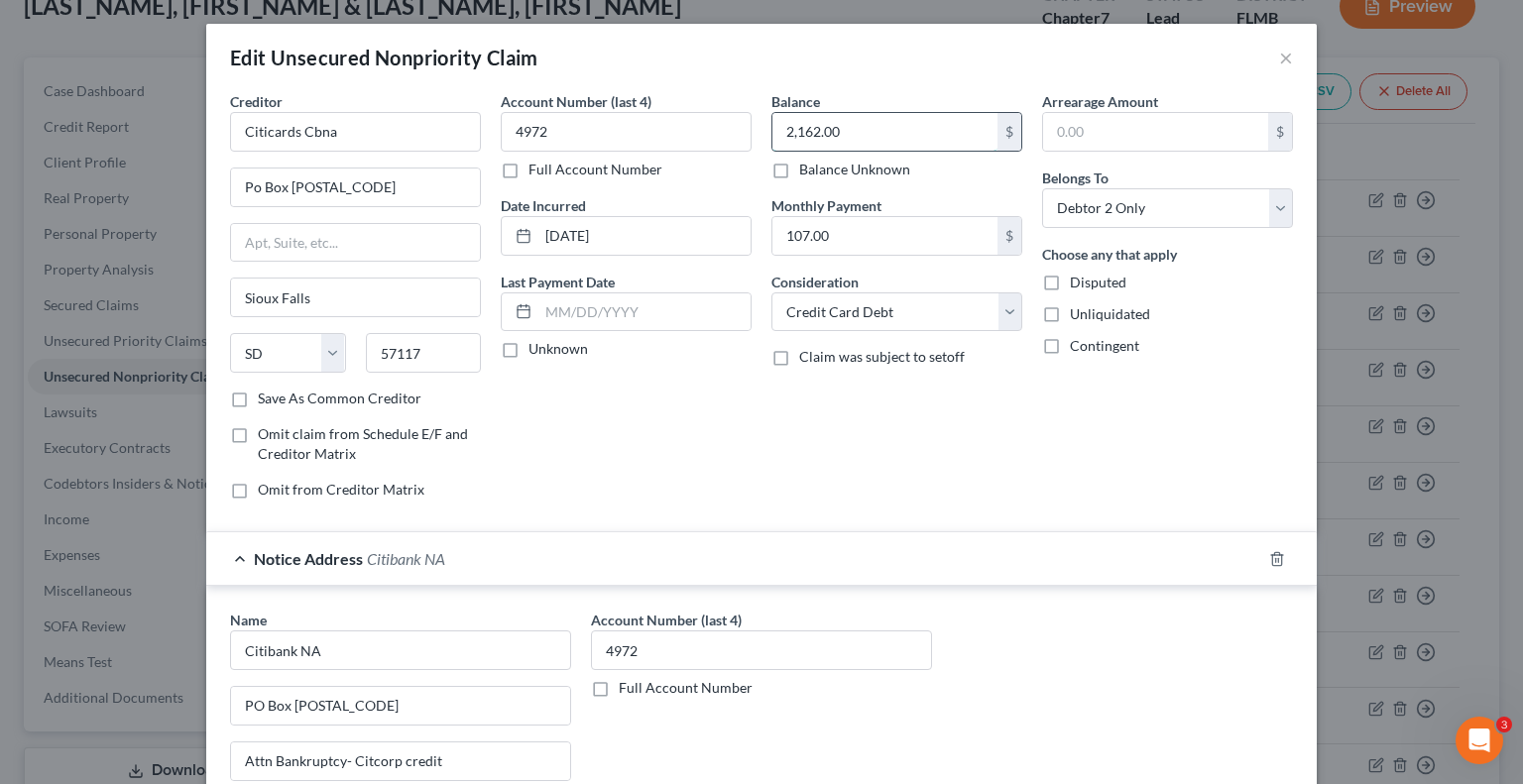 click on "2,162.00" at bounding box center [884, 132] 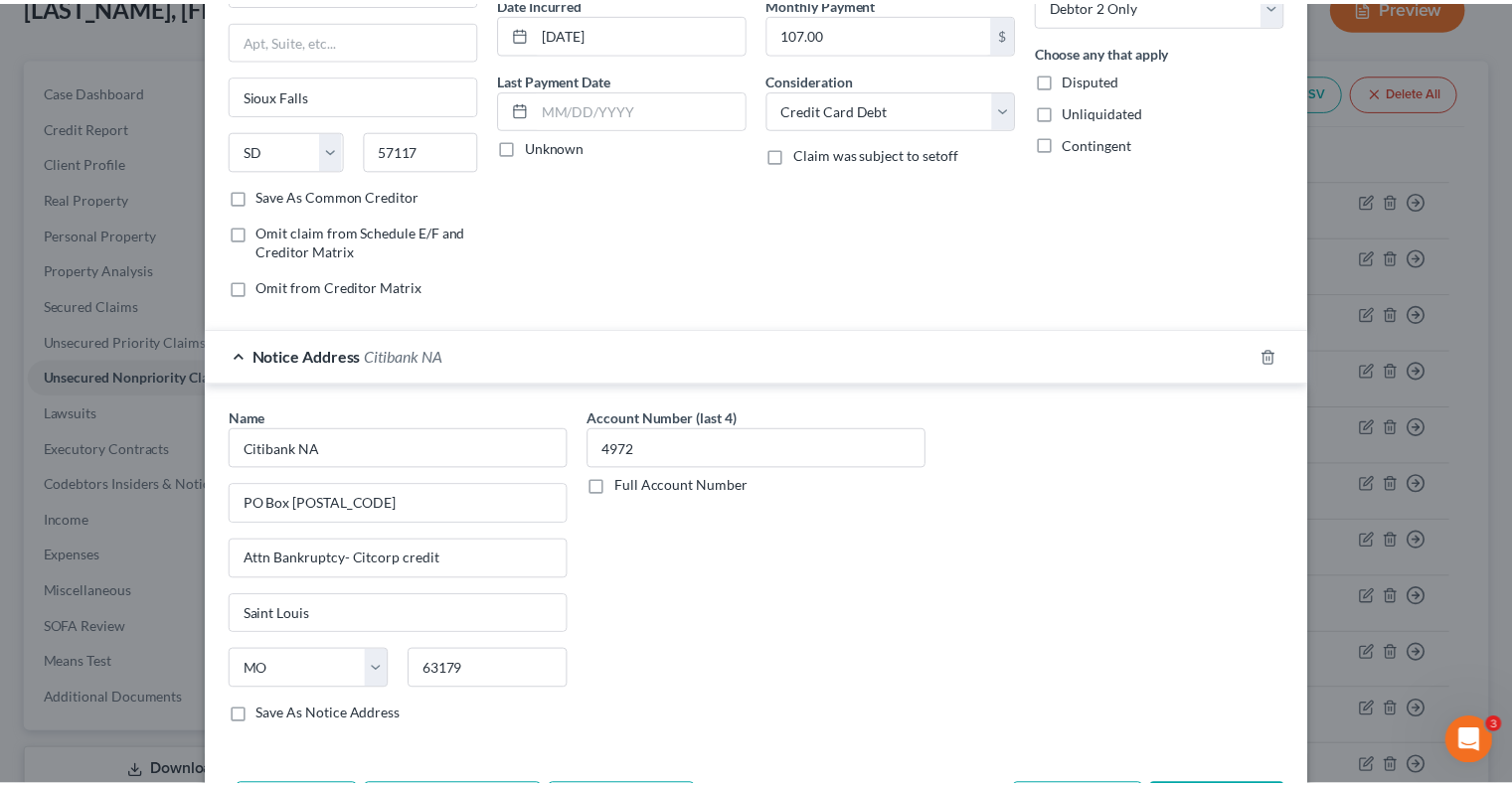 scroll, scrollTop: 337, scrollLeft: 0, axis: vertical 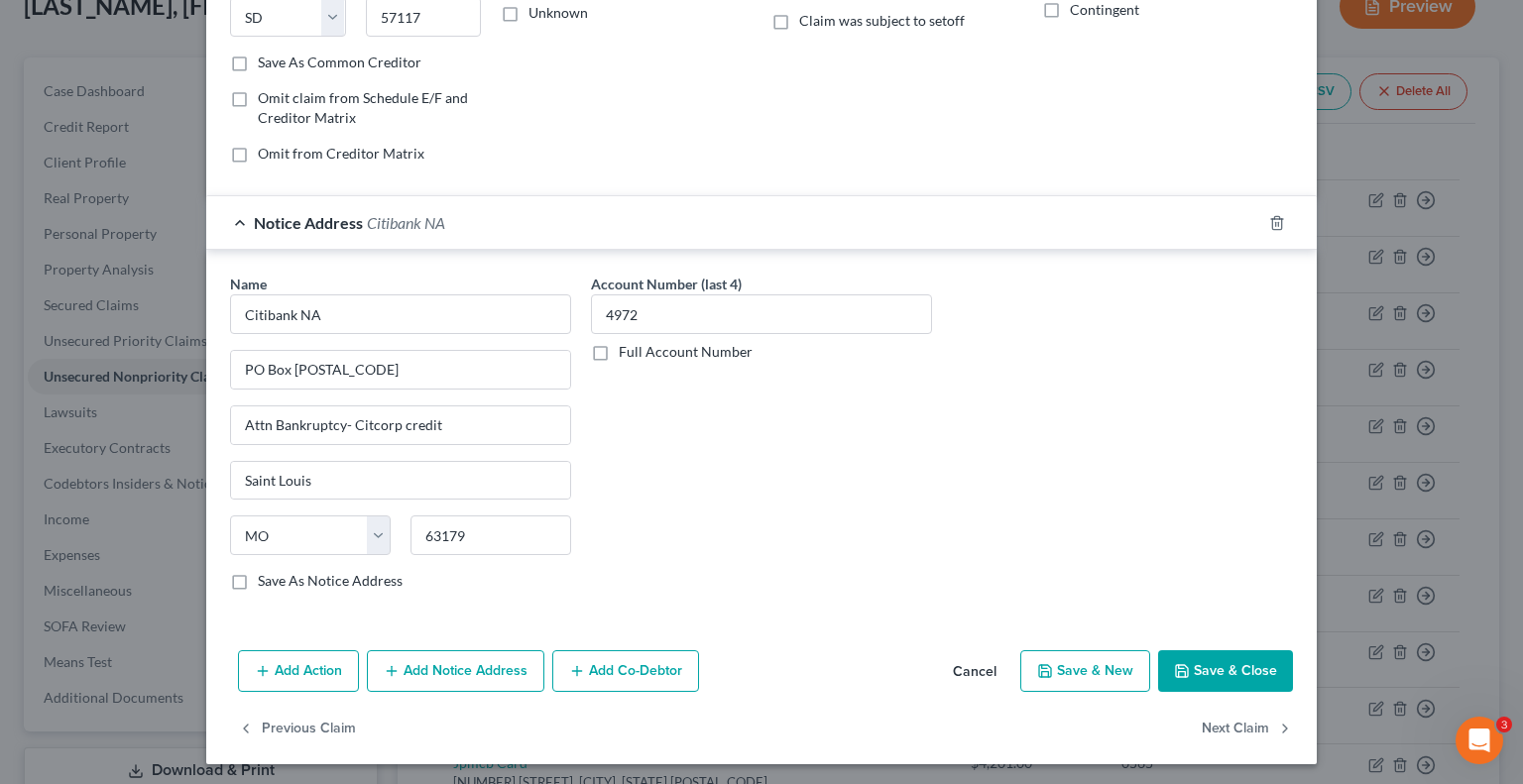 type on "2,443.27" 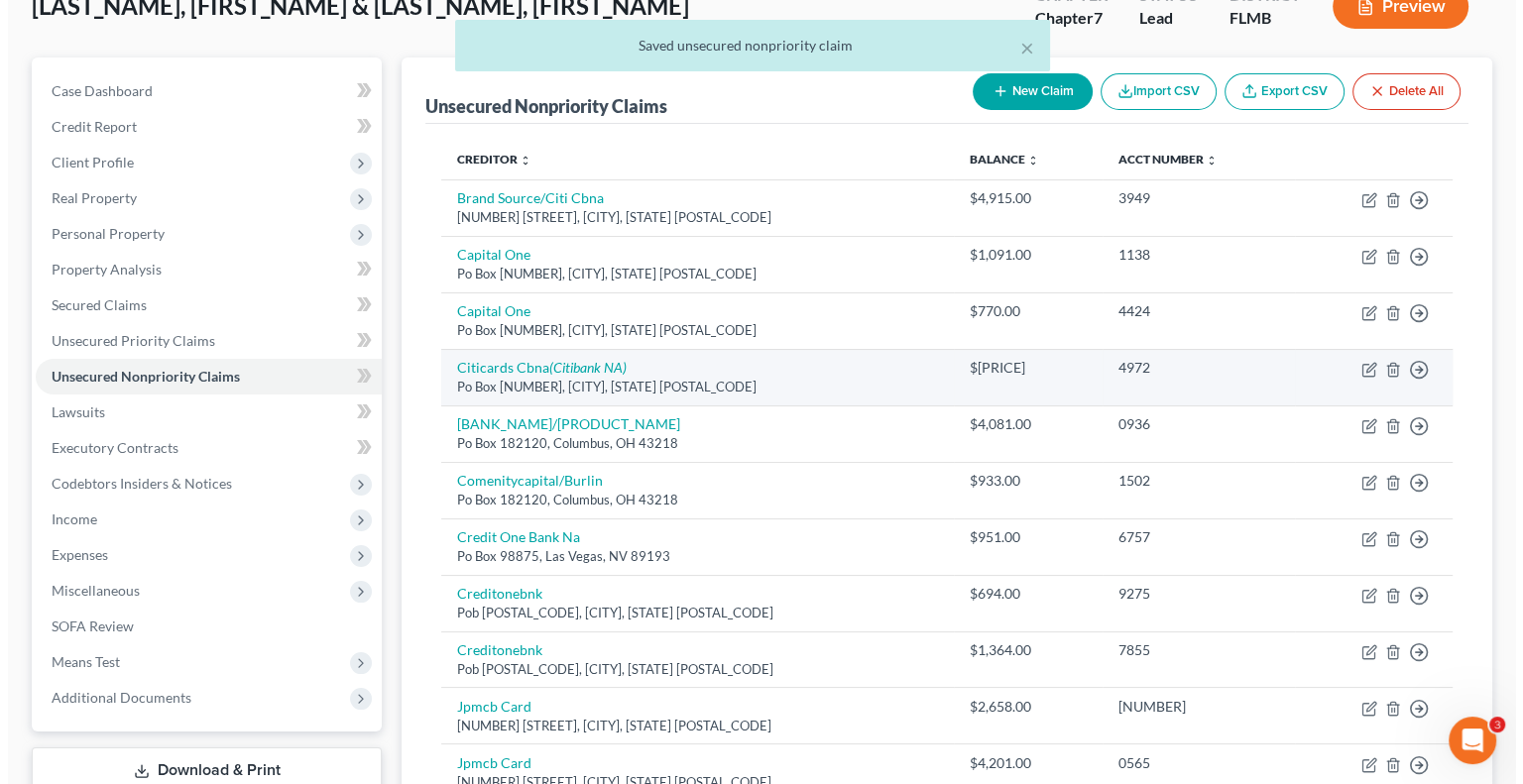 scroll, scrollTop: 232, scrollLeft: 0, axis: vertical 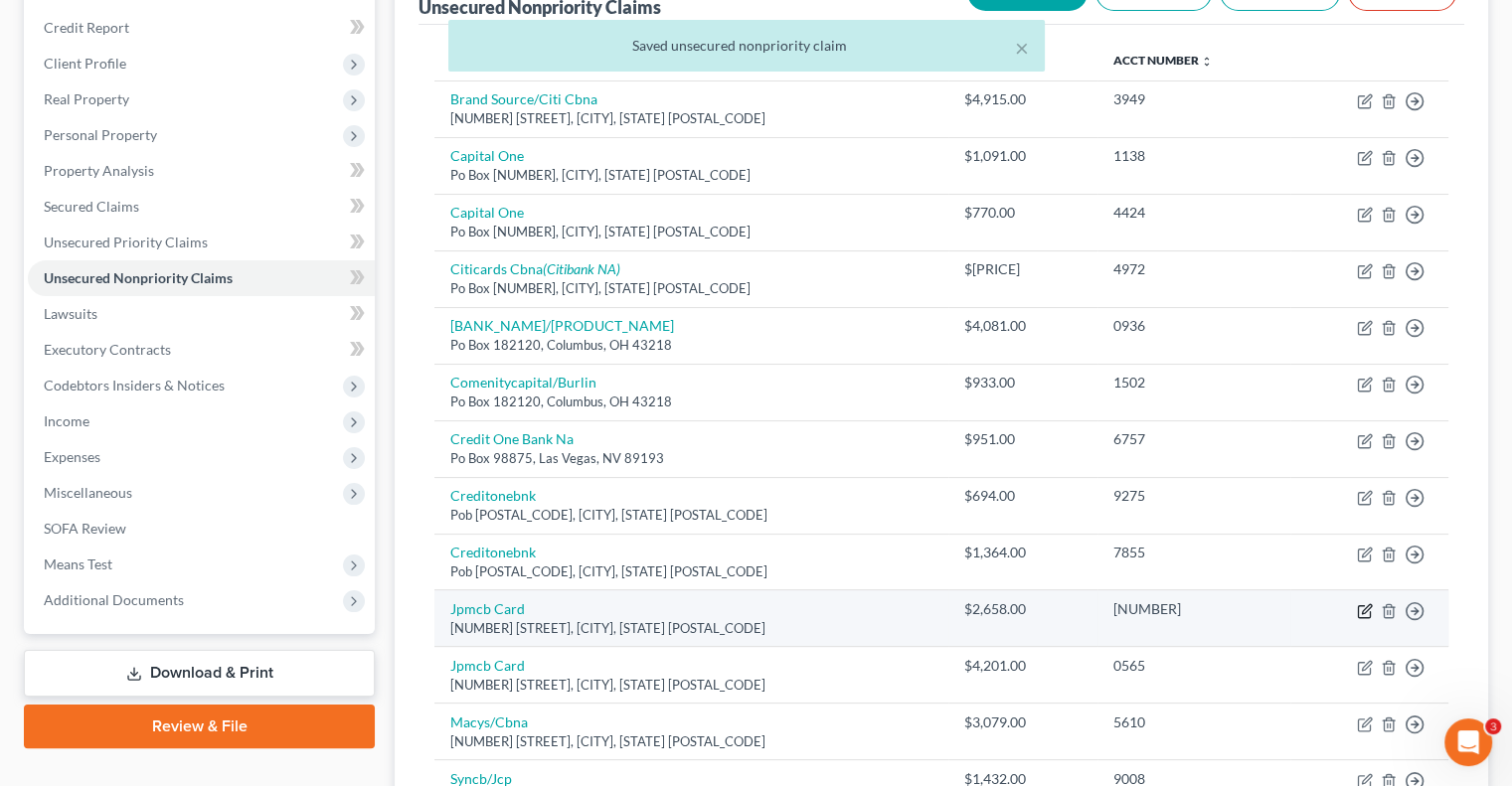 click 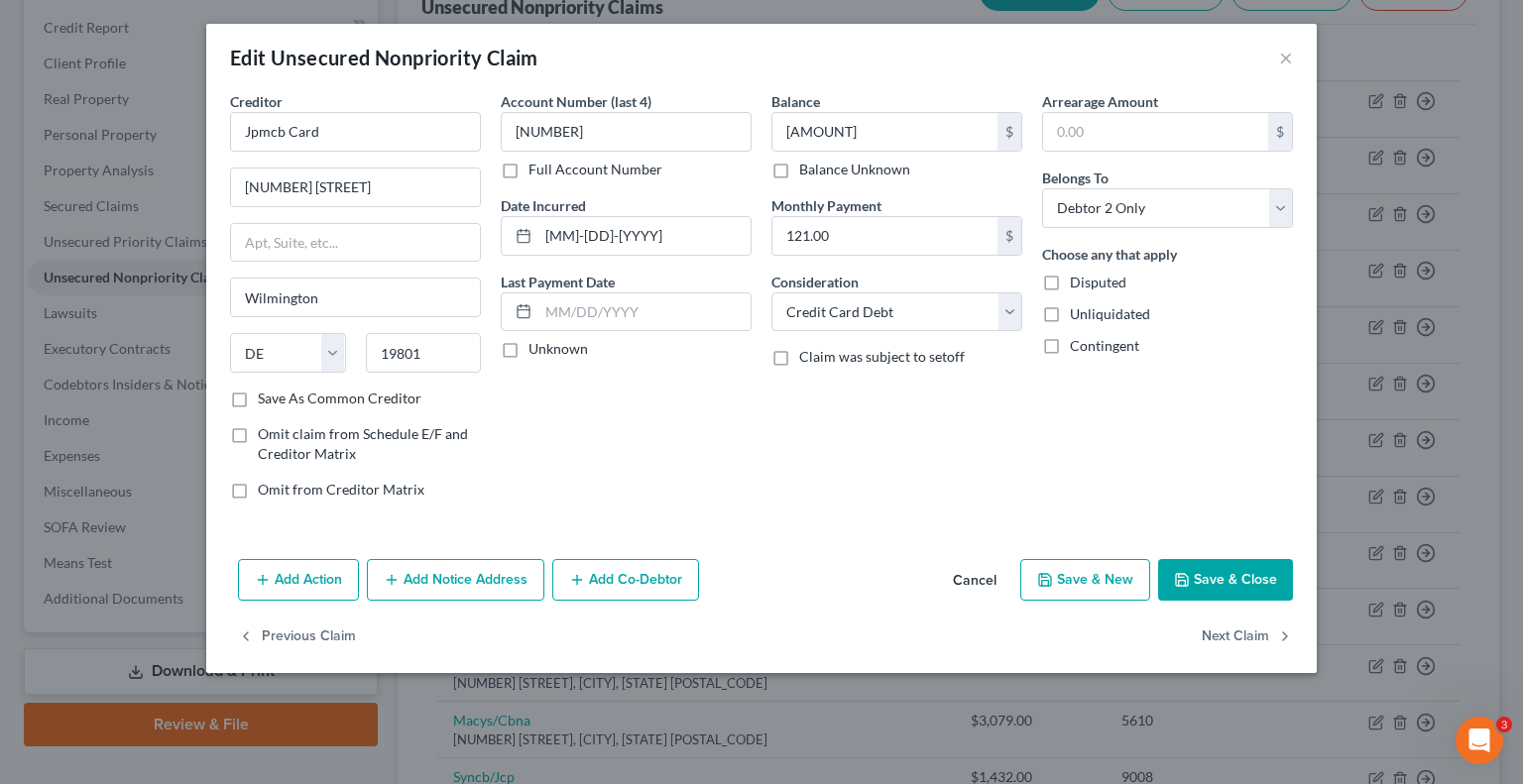 click on "Add Notice Address" at bounding box center (455, 580) 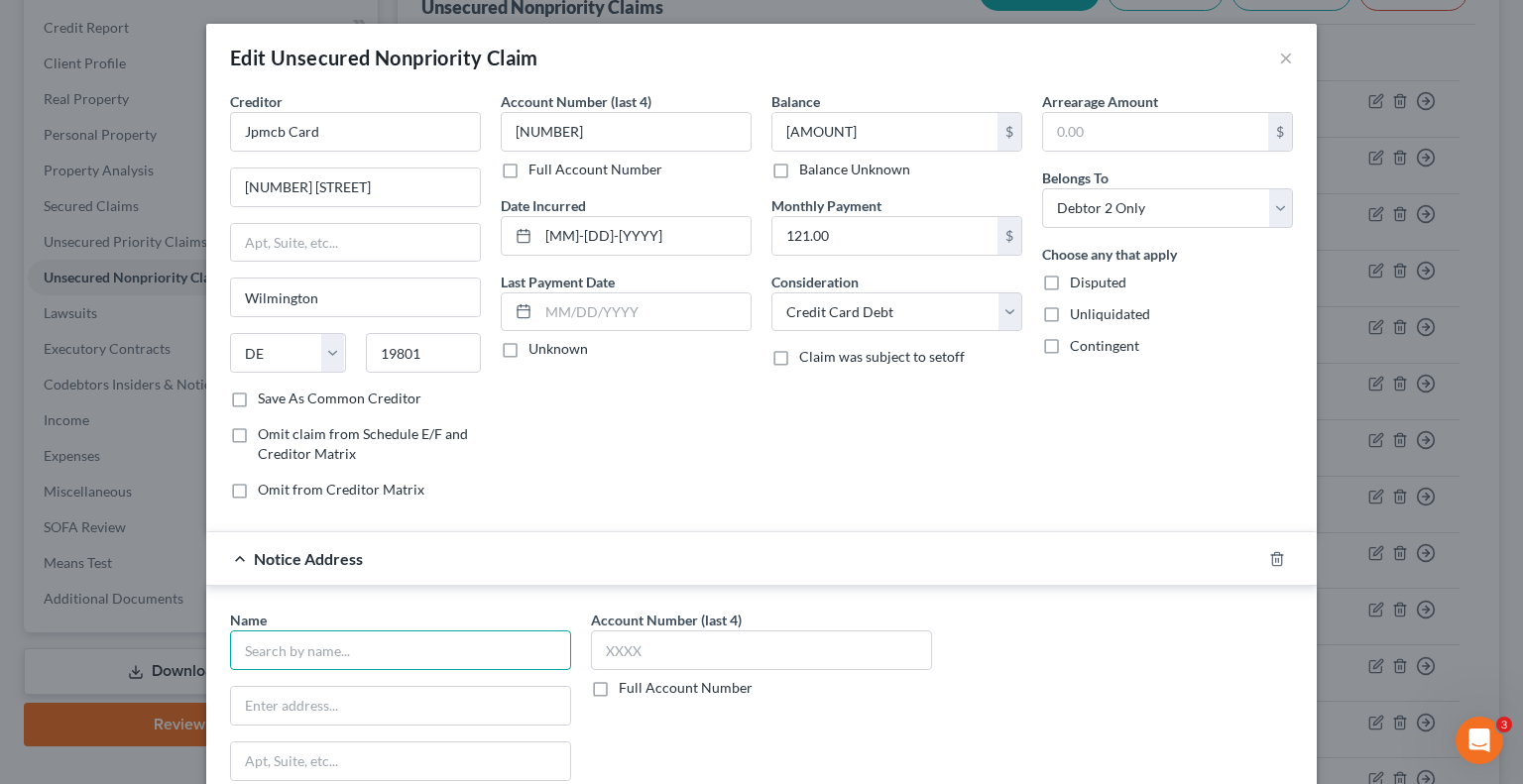 click at bounding box center [401, 650] 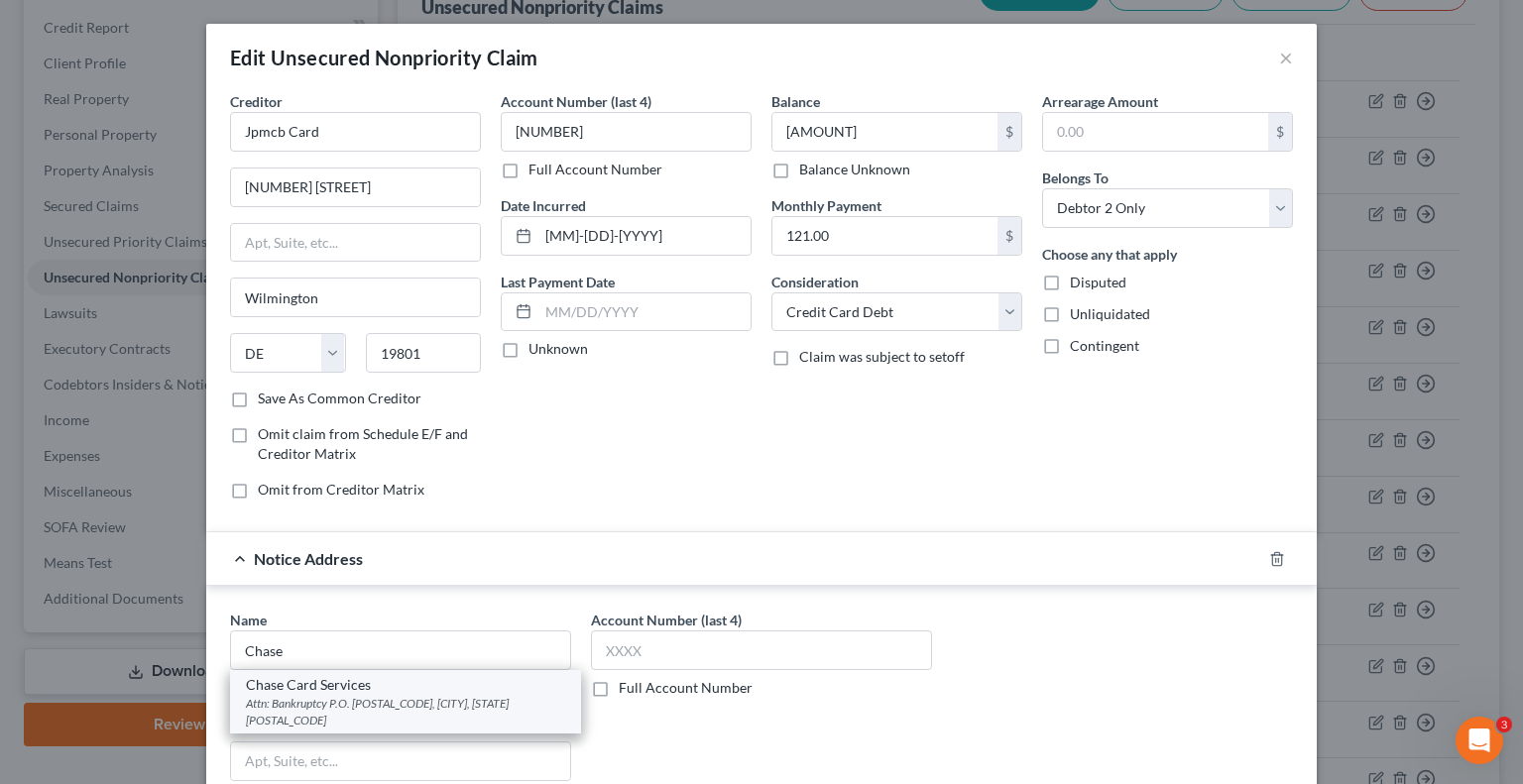 click on "Attn: Bankruptcy P.O. [POSTAL_CODE], [CITY], [STATE] [POSTAL_CODE]" at bounding box center (406, 712) 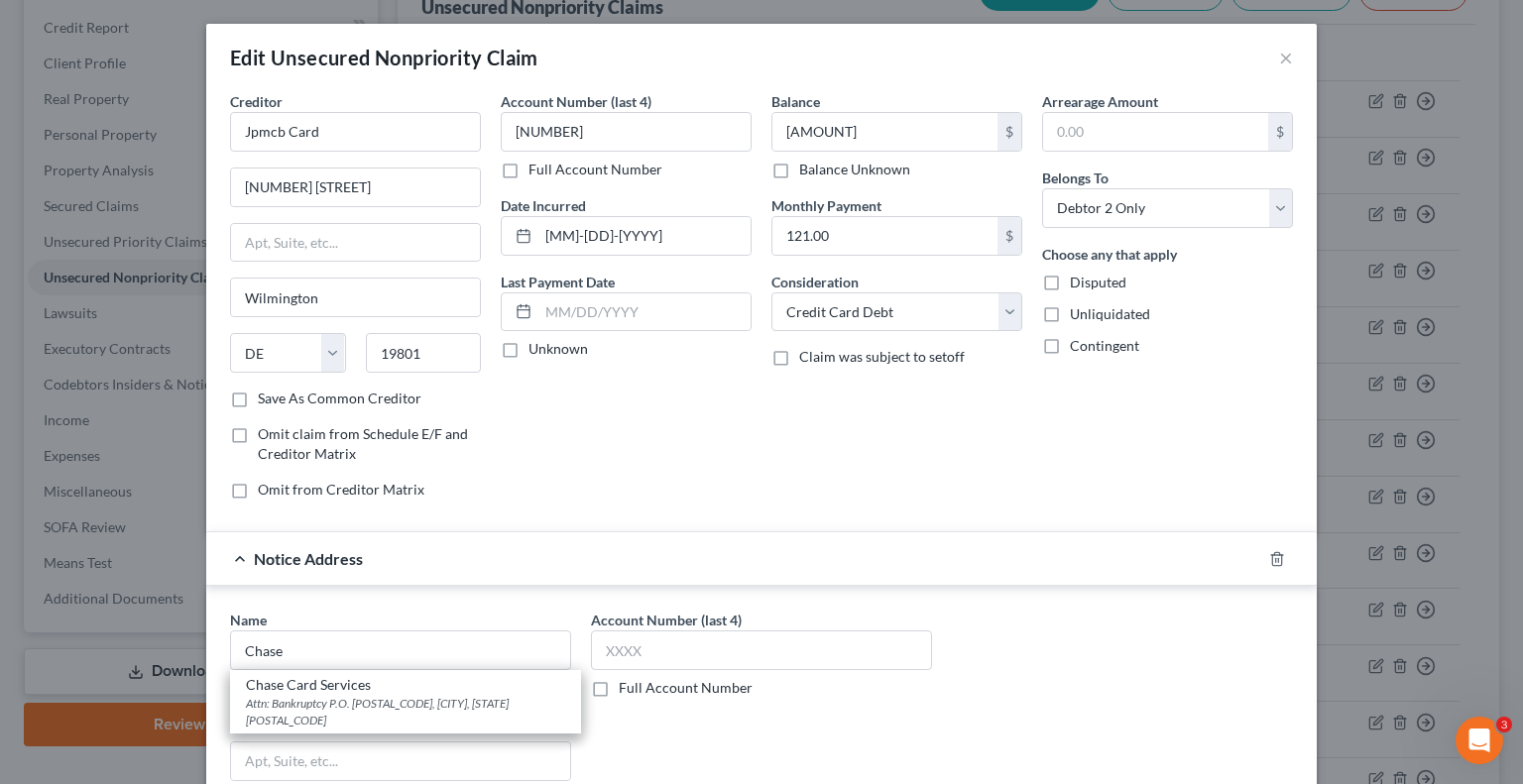 type on "Chase Card Services" 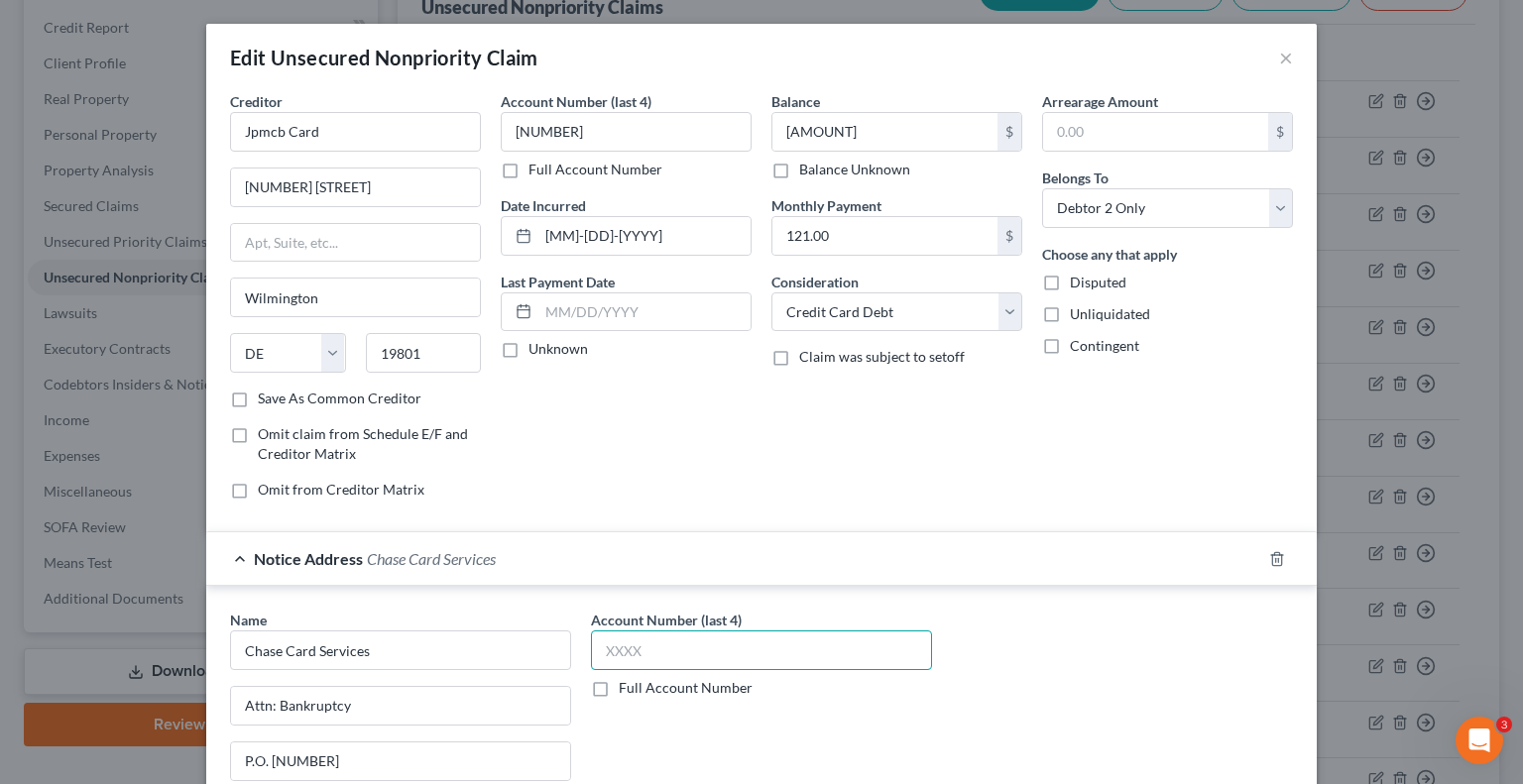 click at bounding box center [762, 650] 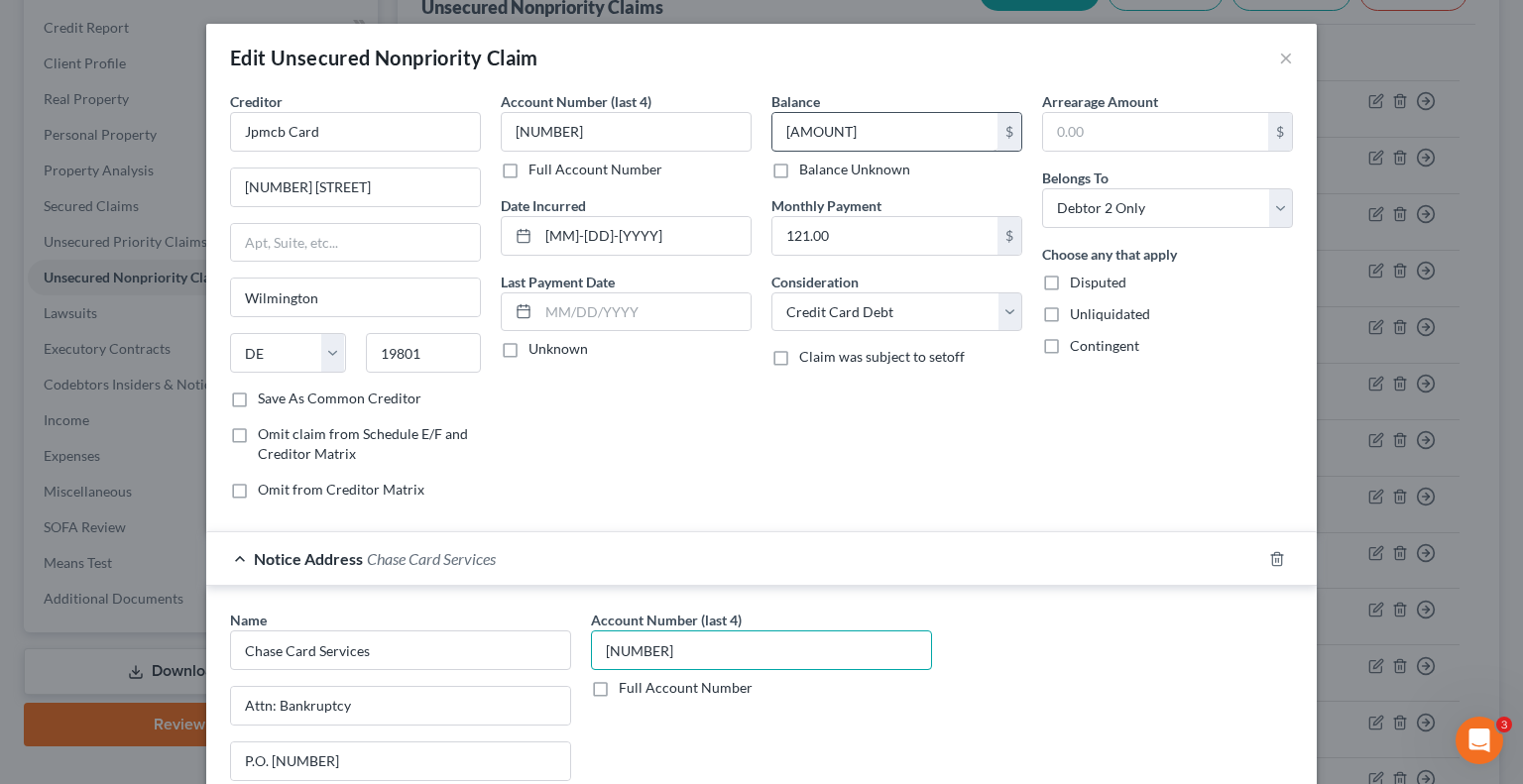 type on "[NUMBER]" 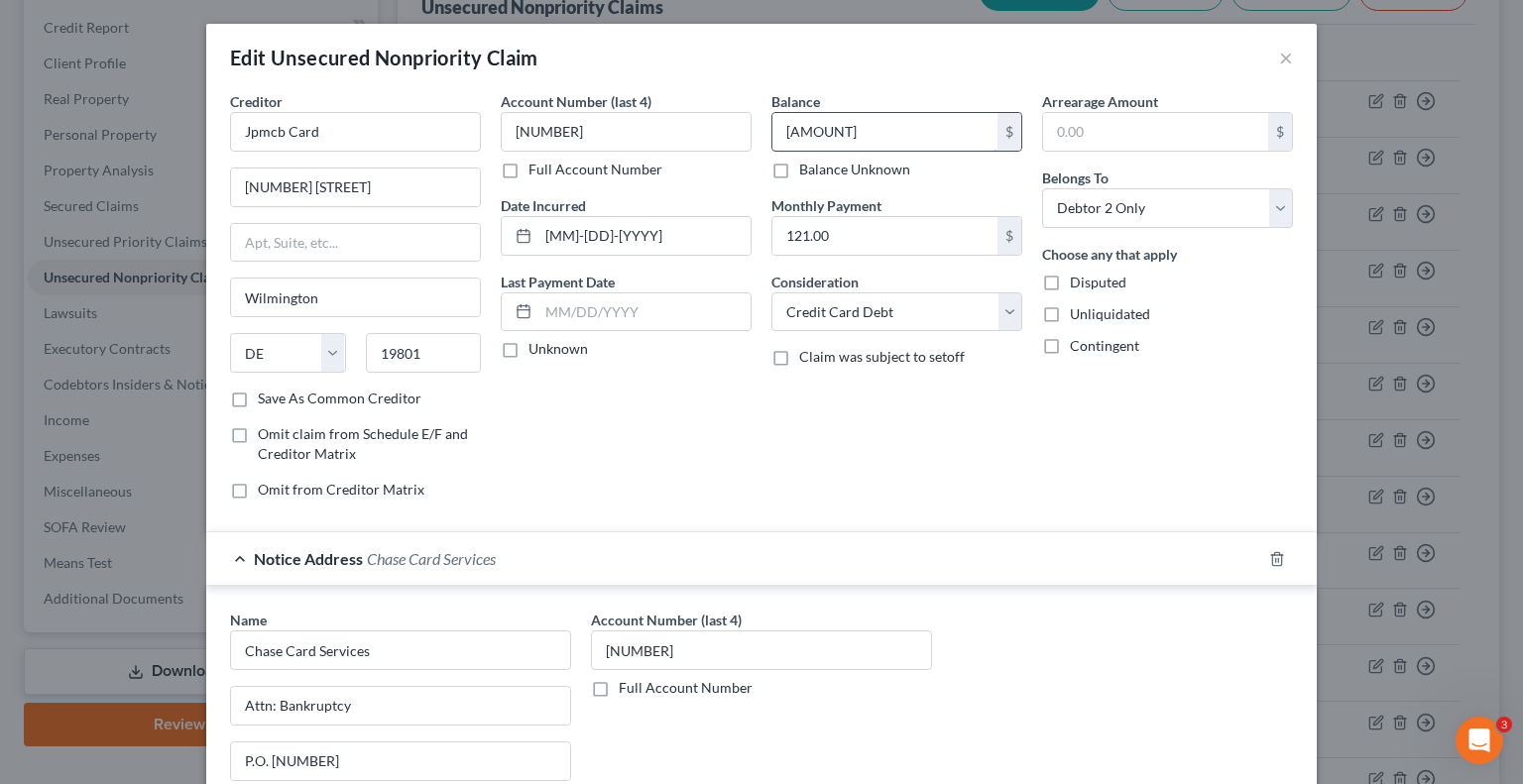 click on "[AMOUNT]" at bounding box center [884, 132] 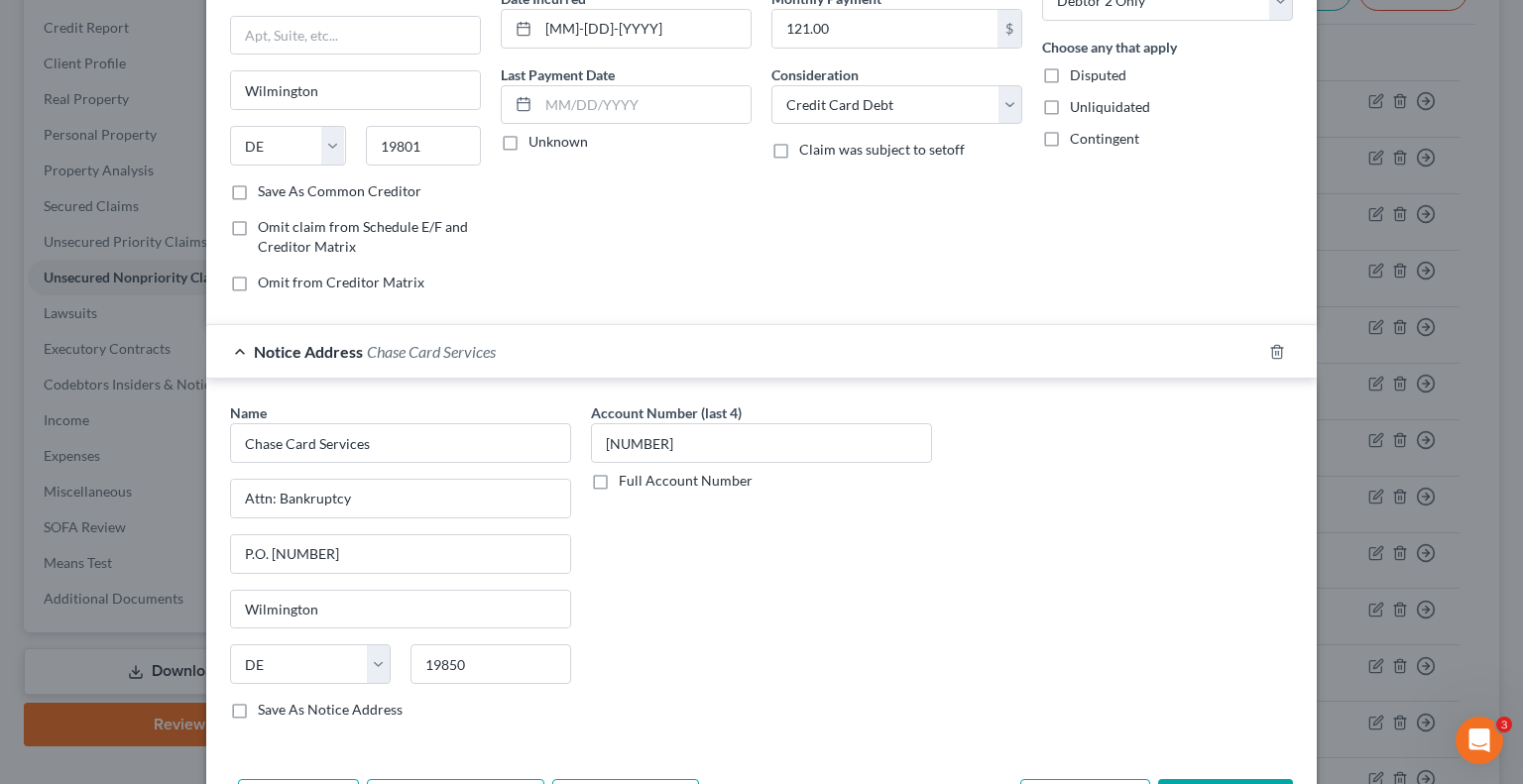 scroll, scrollTop: 336, scrollLeft: 0, axis: vertical 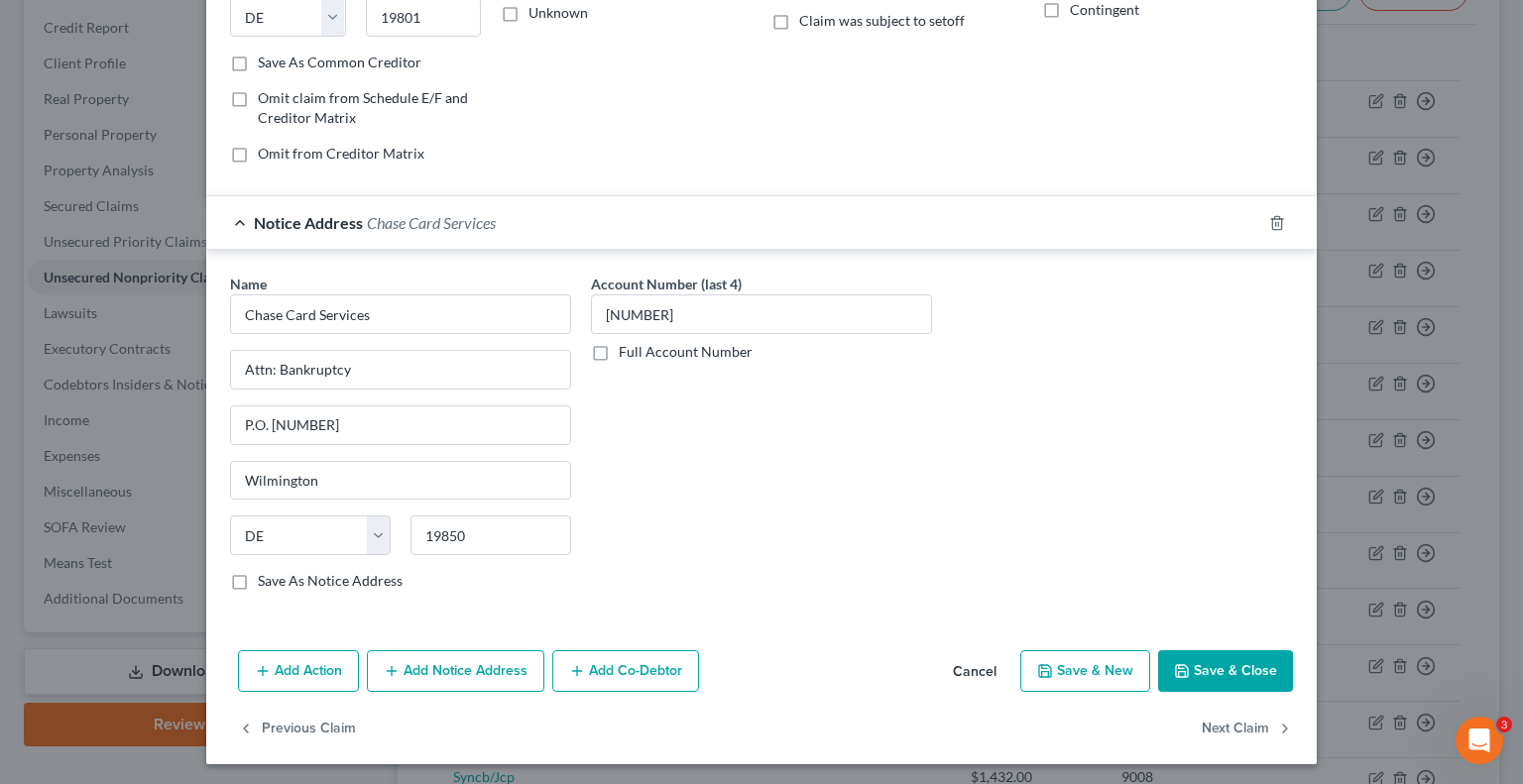 type on "2,972.37" 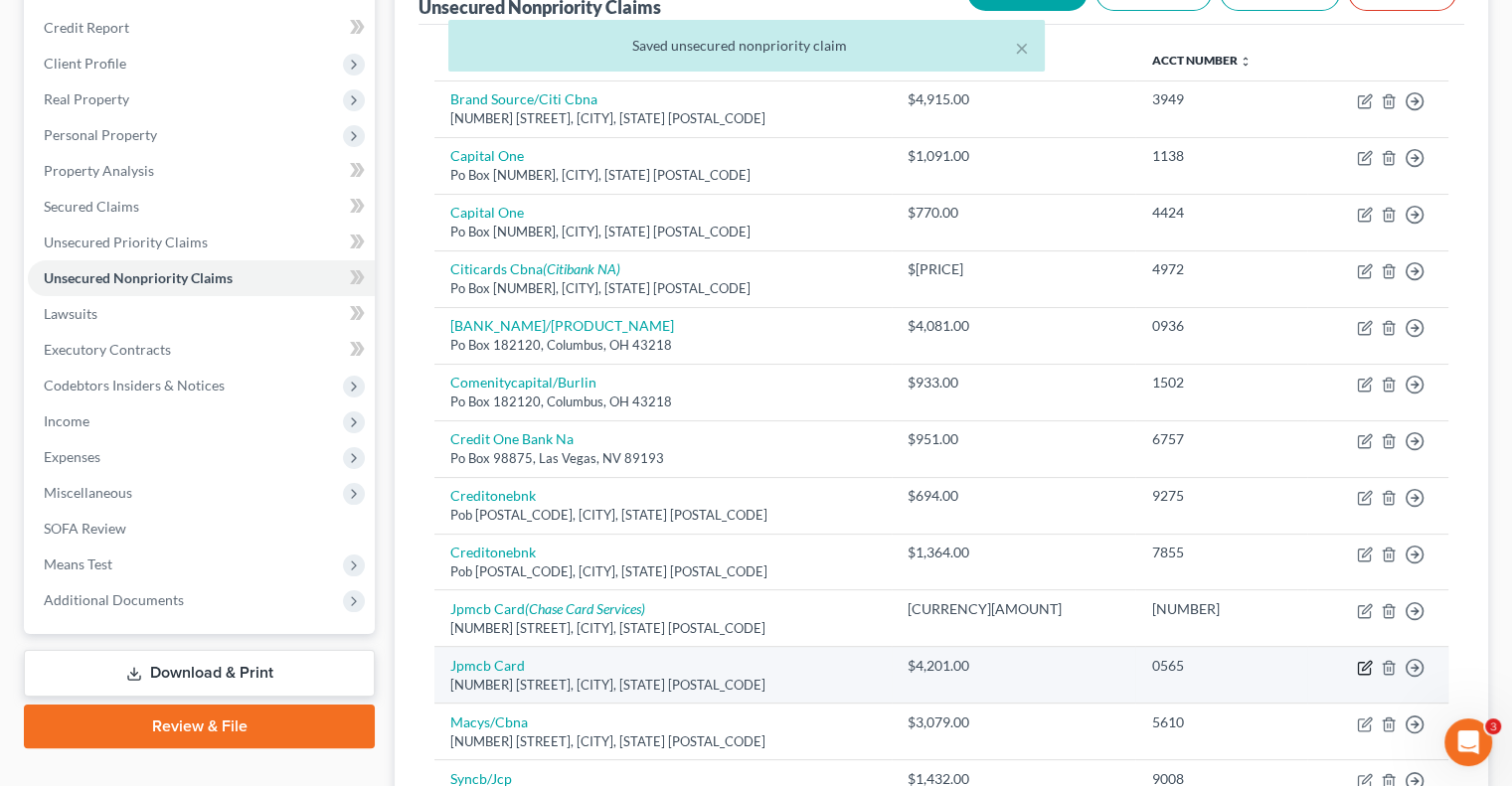 click 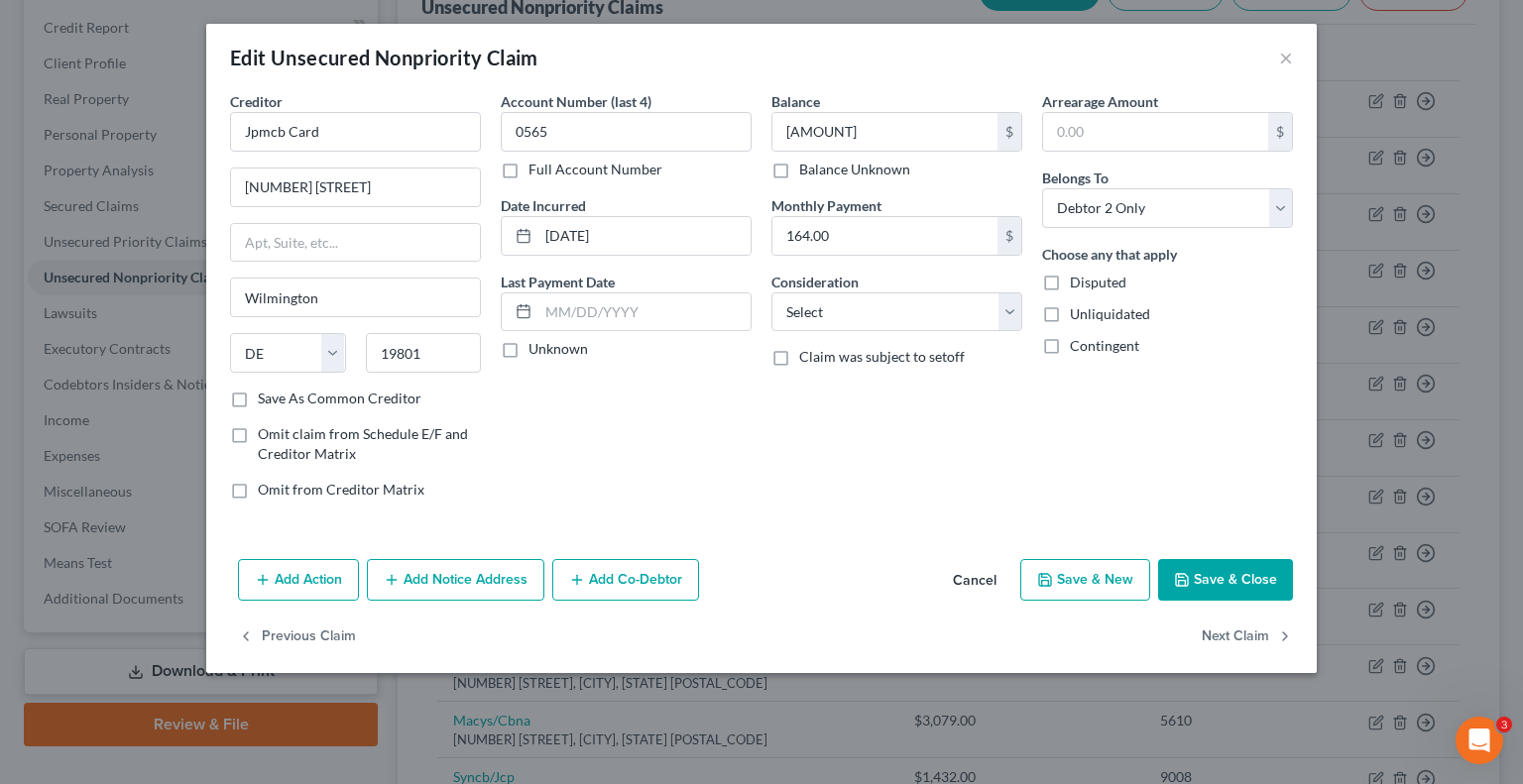 click on "Add Notice Address" at bounding box center [455, 580] 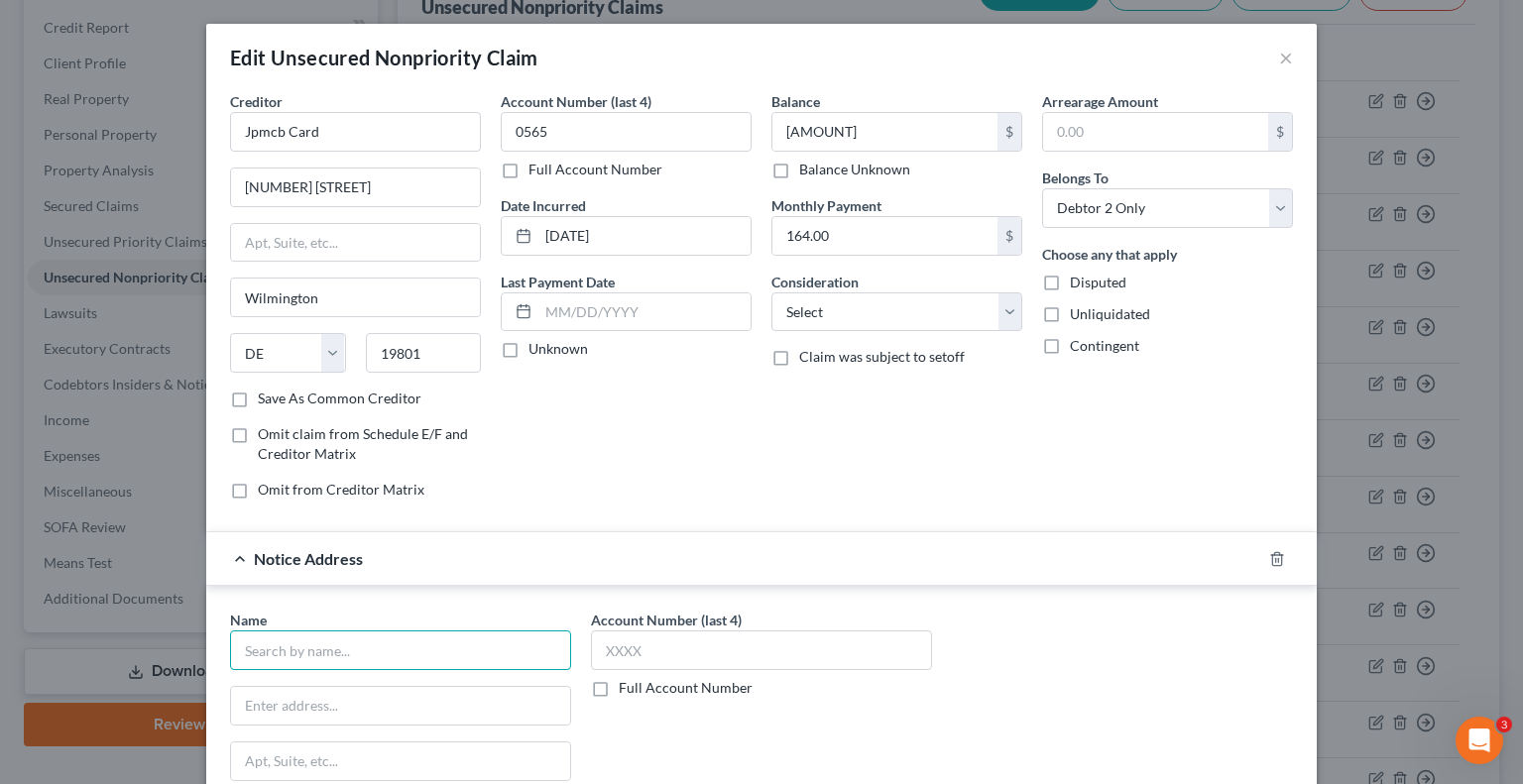 click at bounding box center [401, 650] 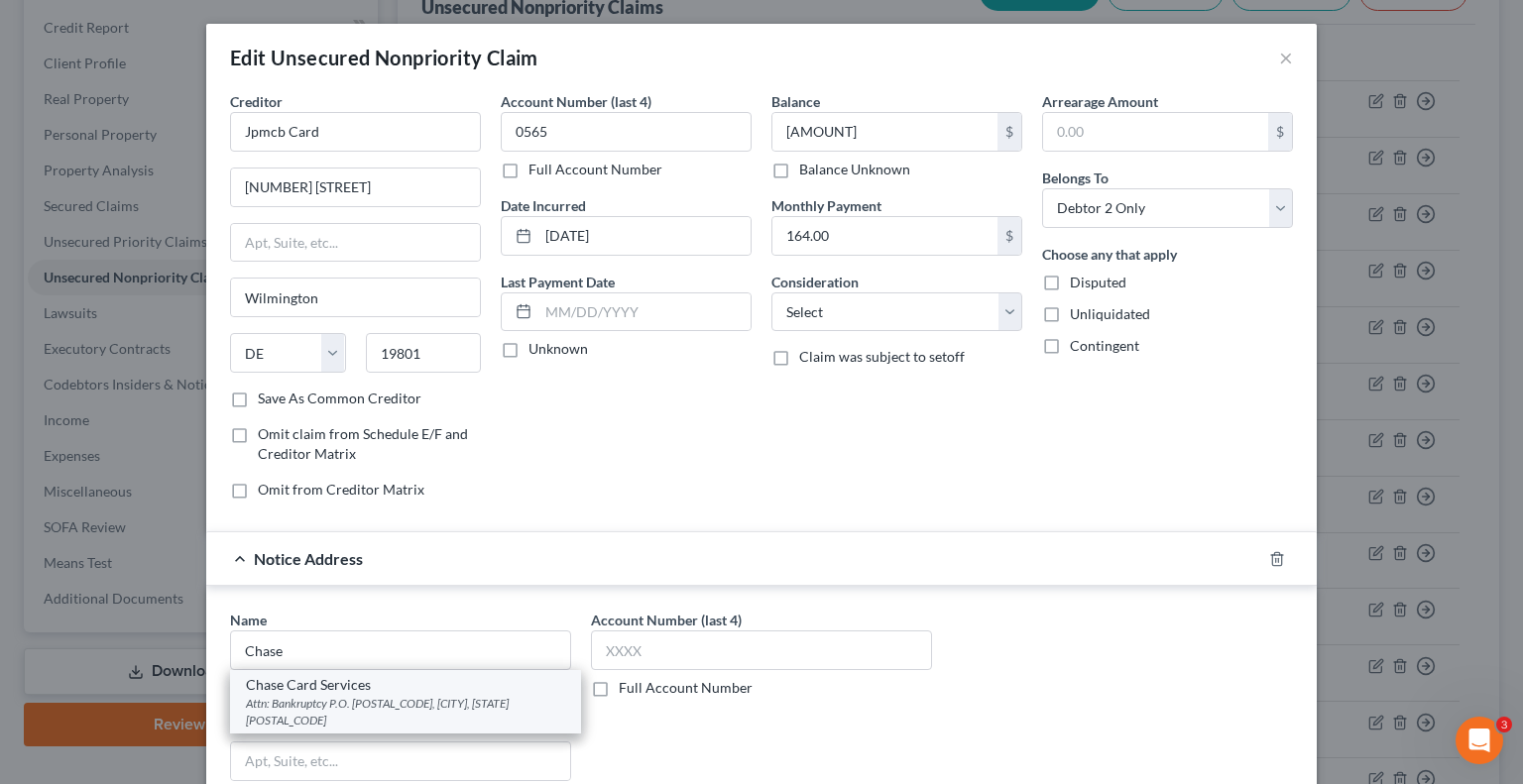 click on "Attn: Bankruptcy P.O. [POSTAL_CODE], [CITY], [STATE] [POSTAL_CODE]" at bounding box center (406, 712) 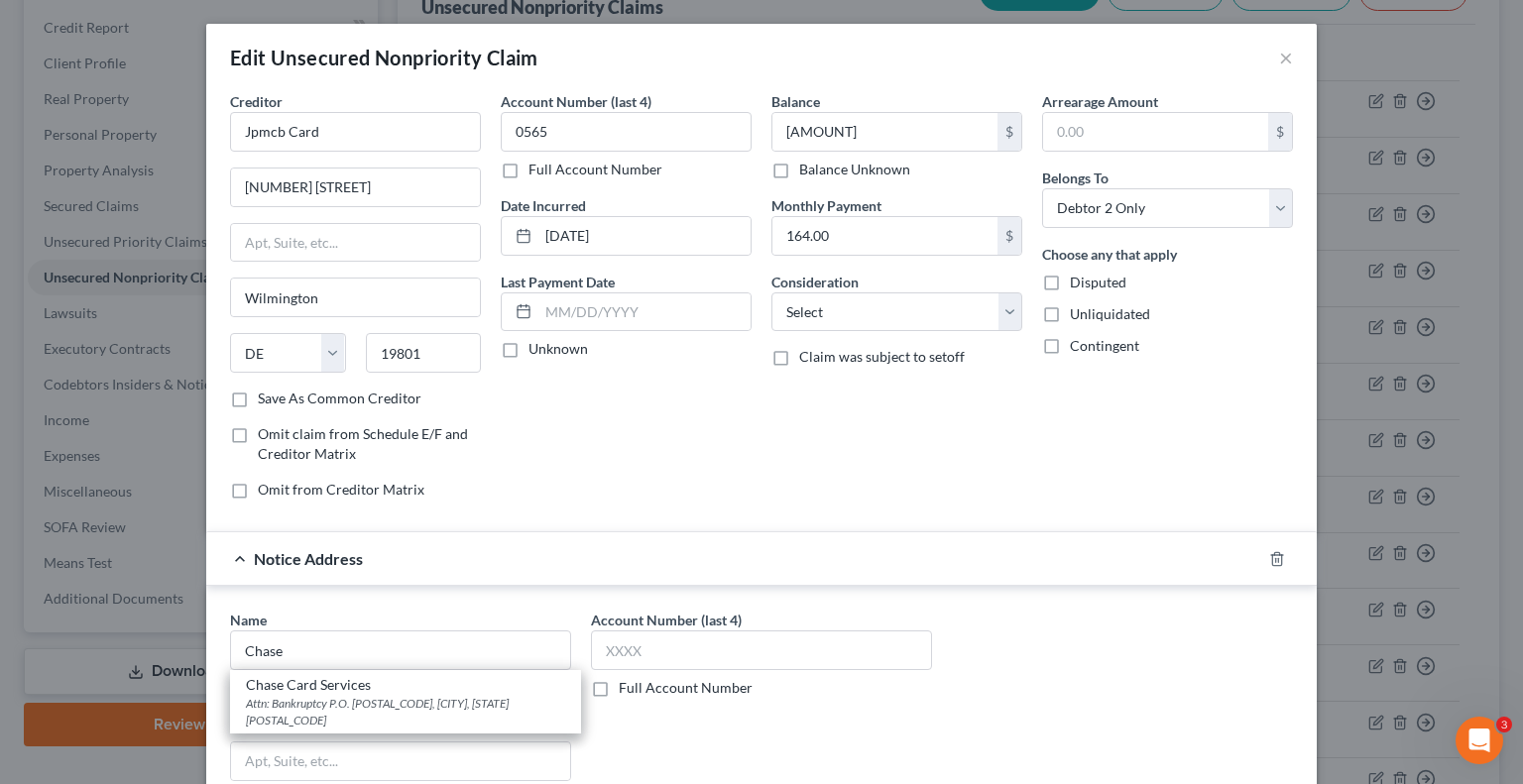 type on "Chase Card Services" 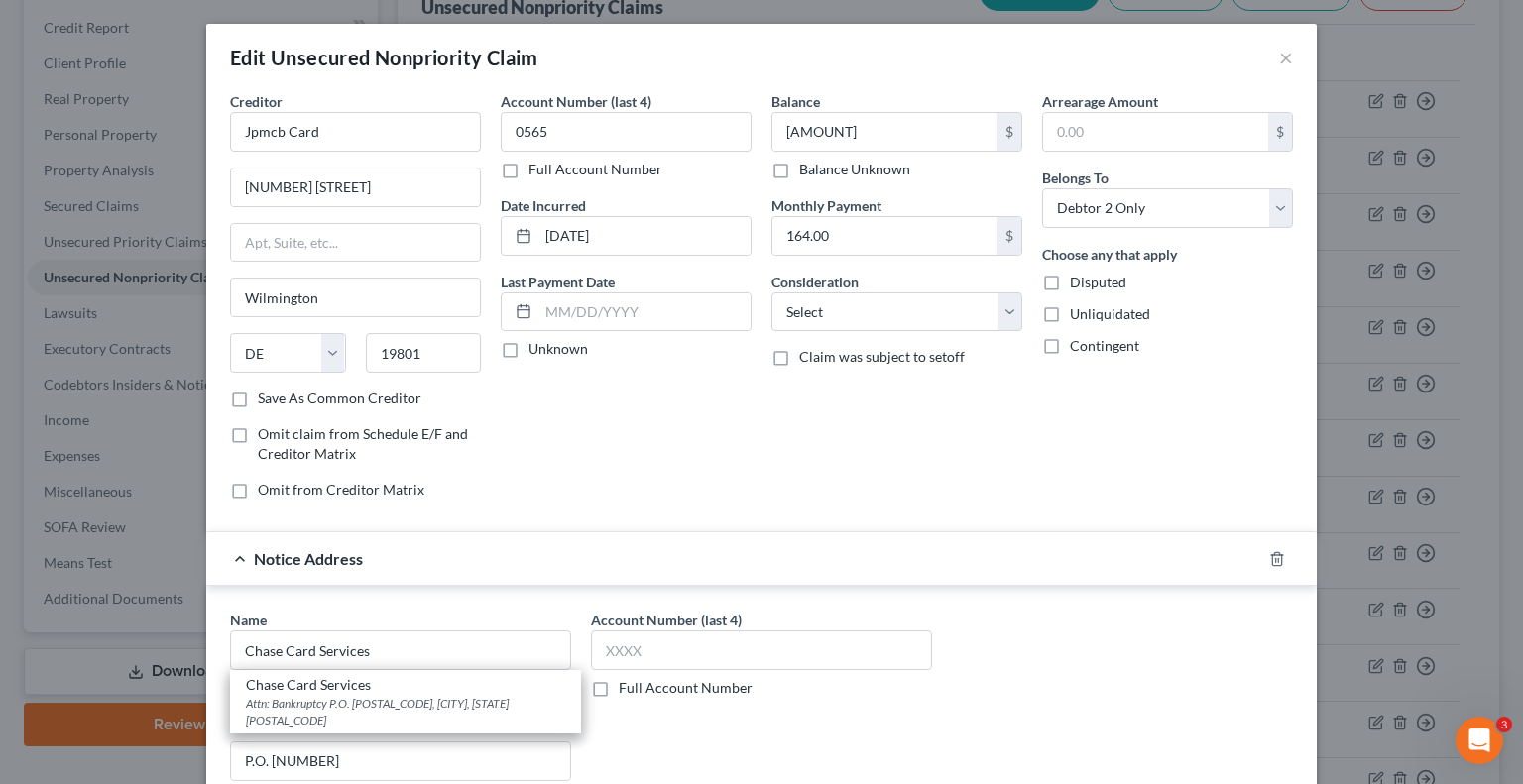 type on "Wilmington" 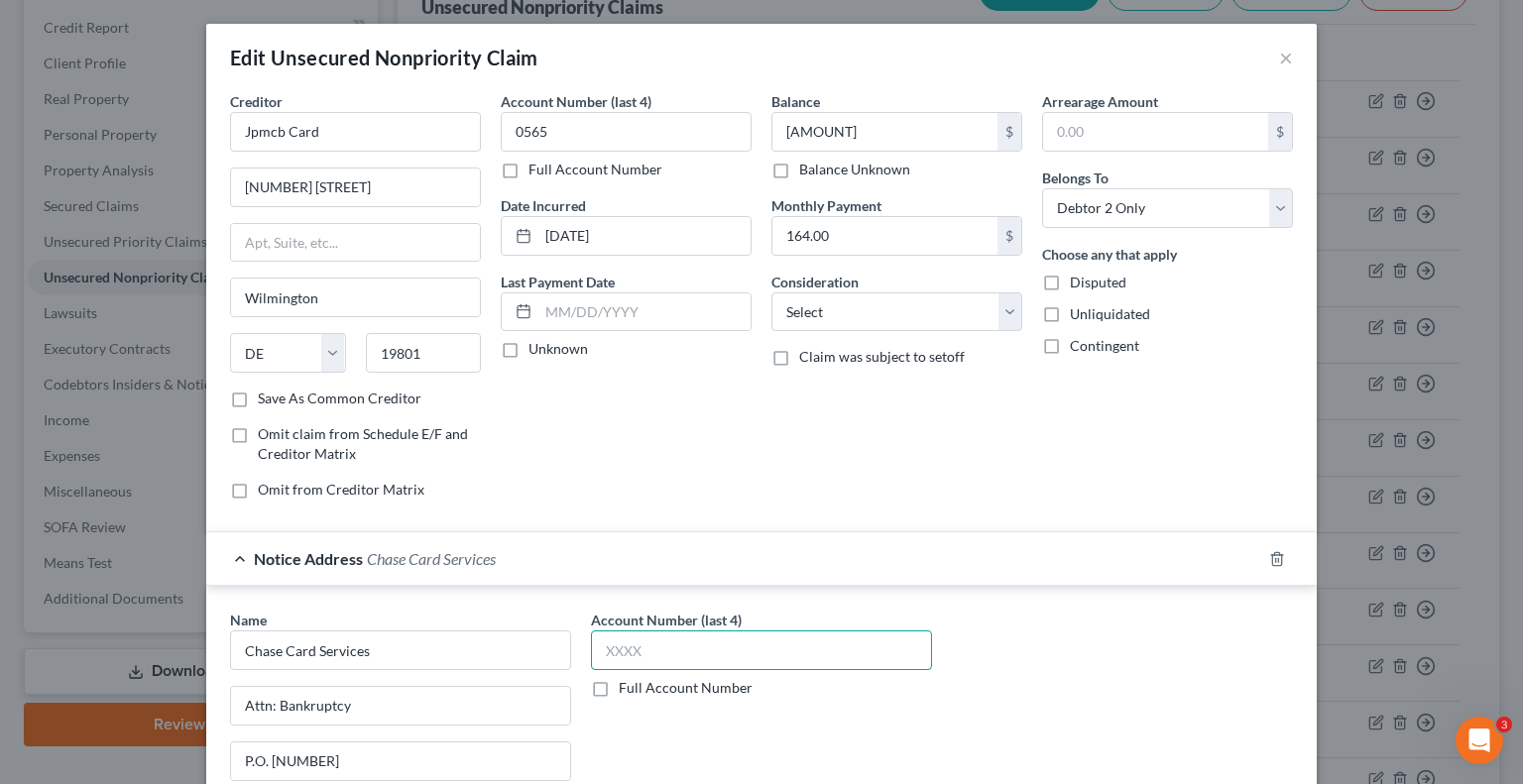click at bounding box center [762, 650] 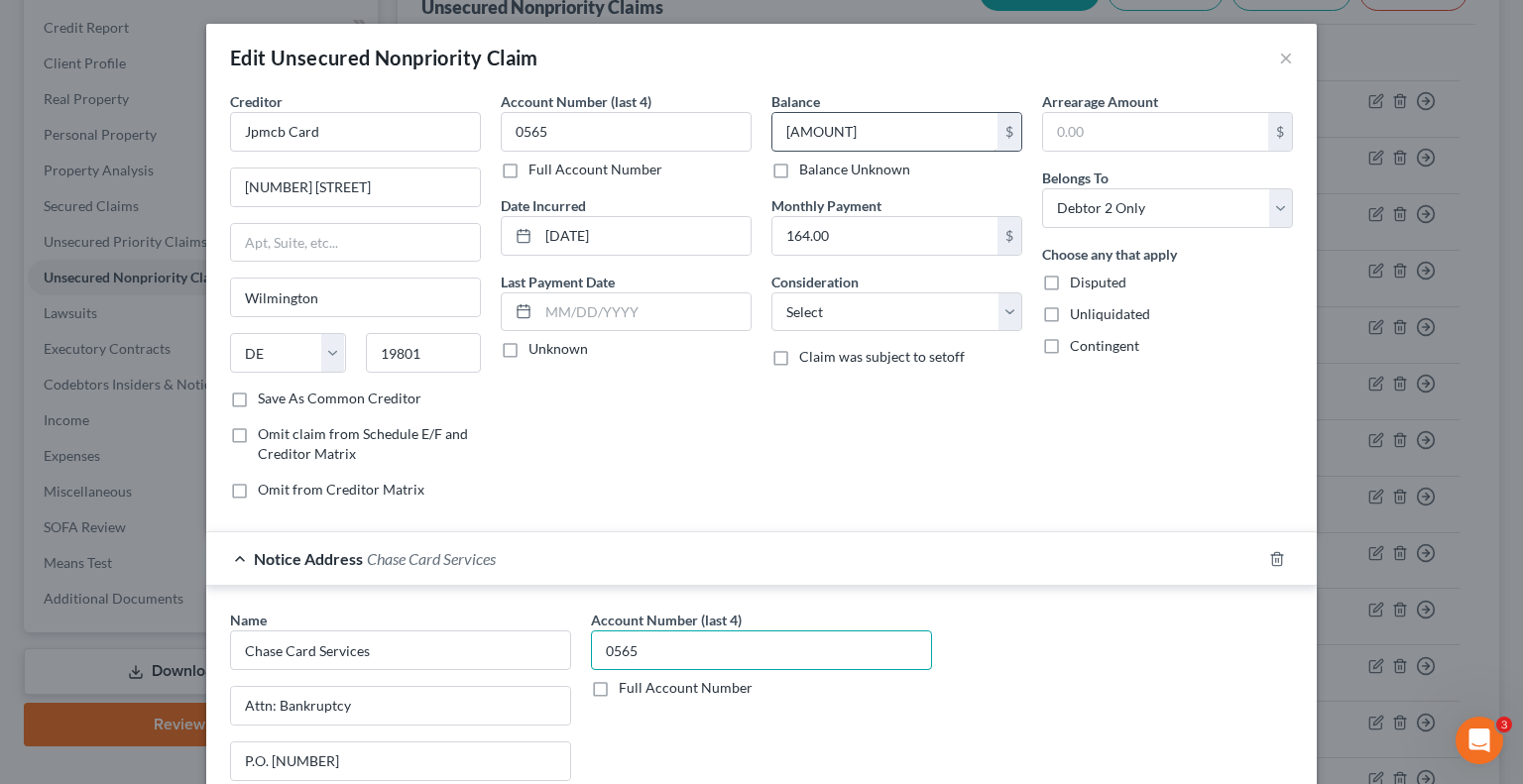 type on "0565" 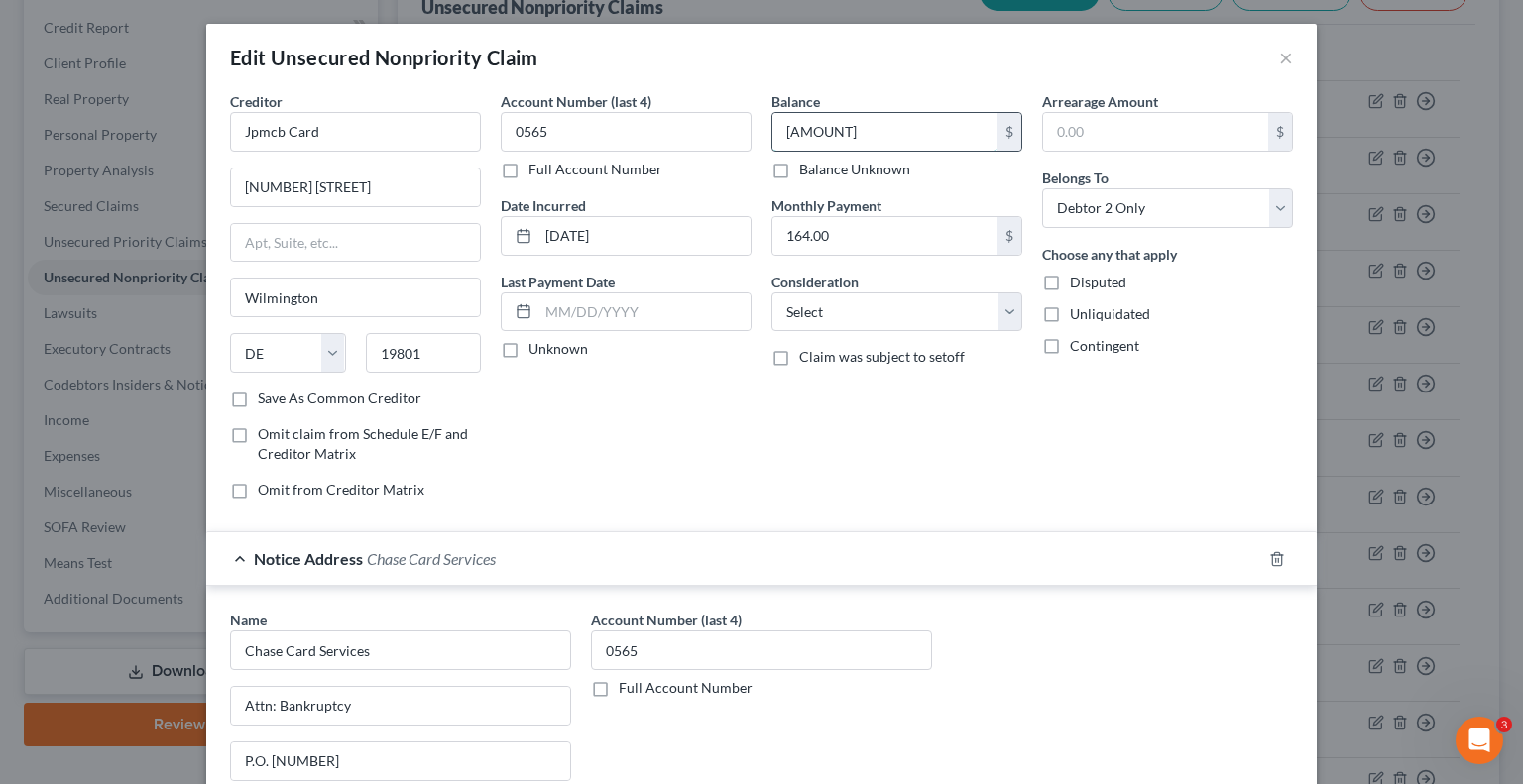 click on "[AMOUNT]" at bounding box center [884, 132] 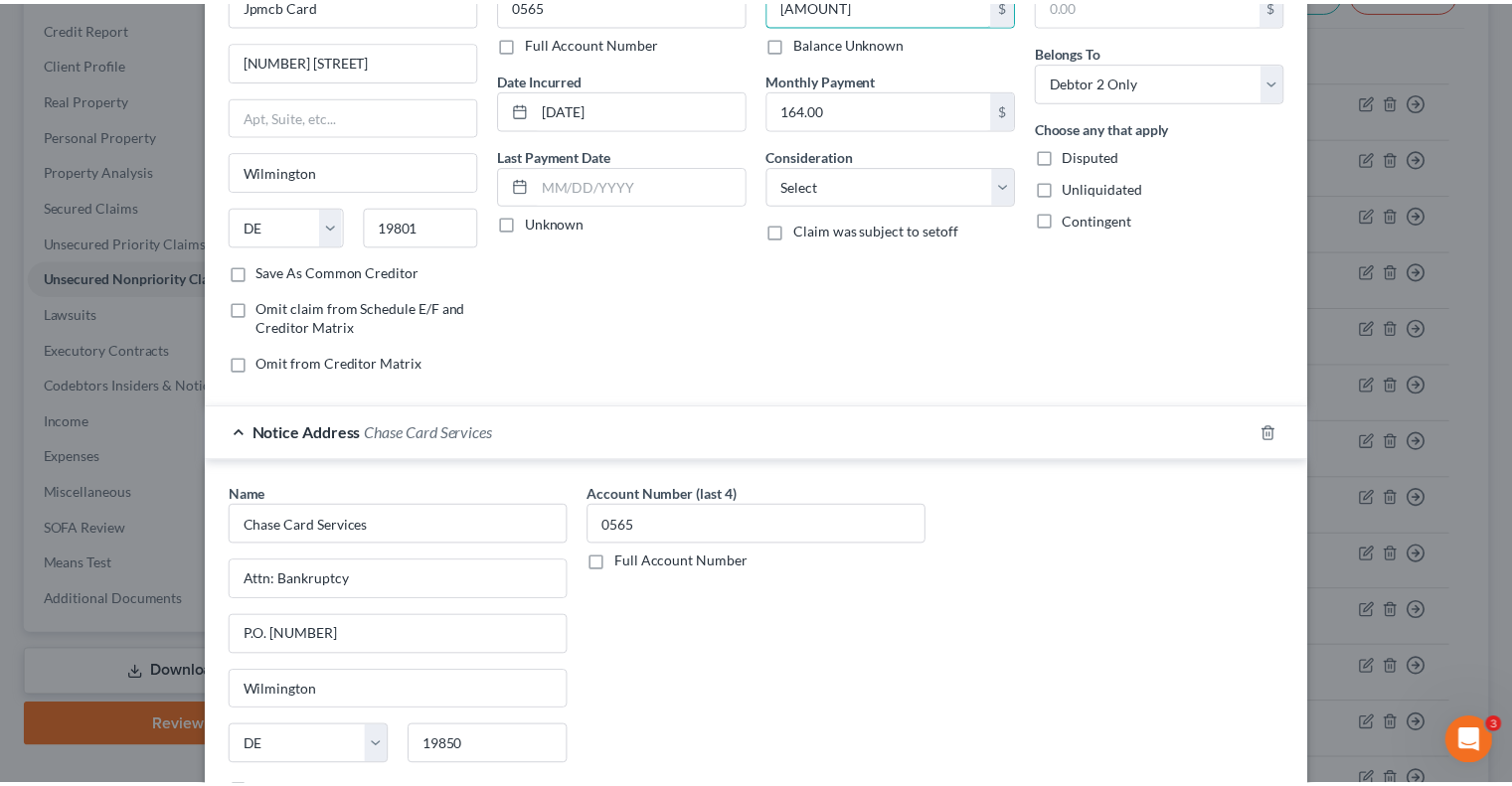 scroll, scrollTop: 337, scrollLeft: 0, axis: vertical 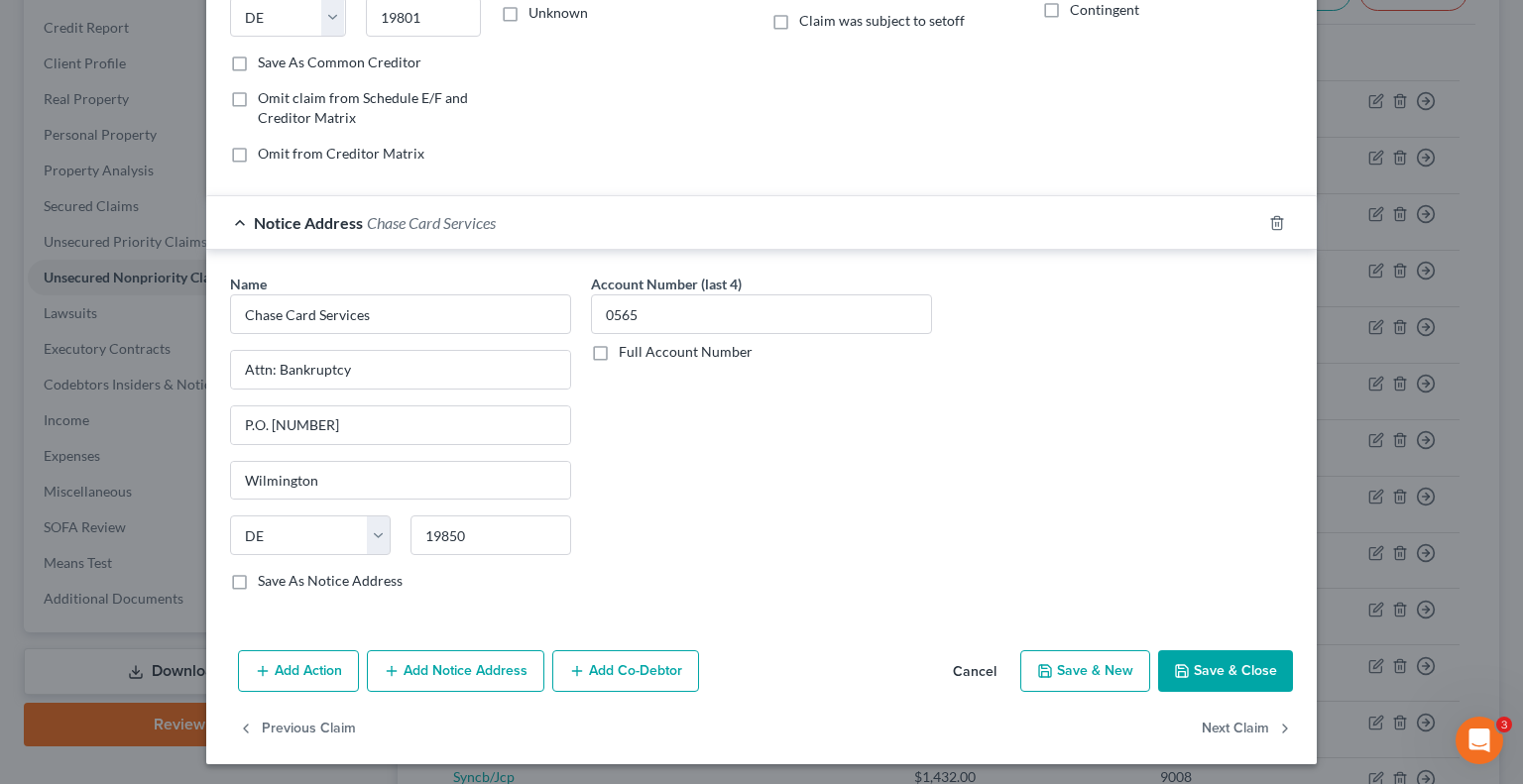 type on "[AMOUNT]" 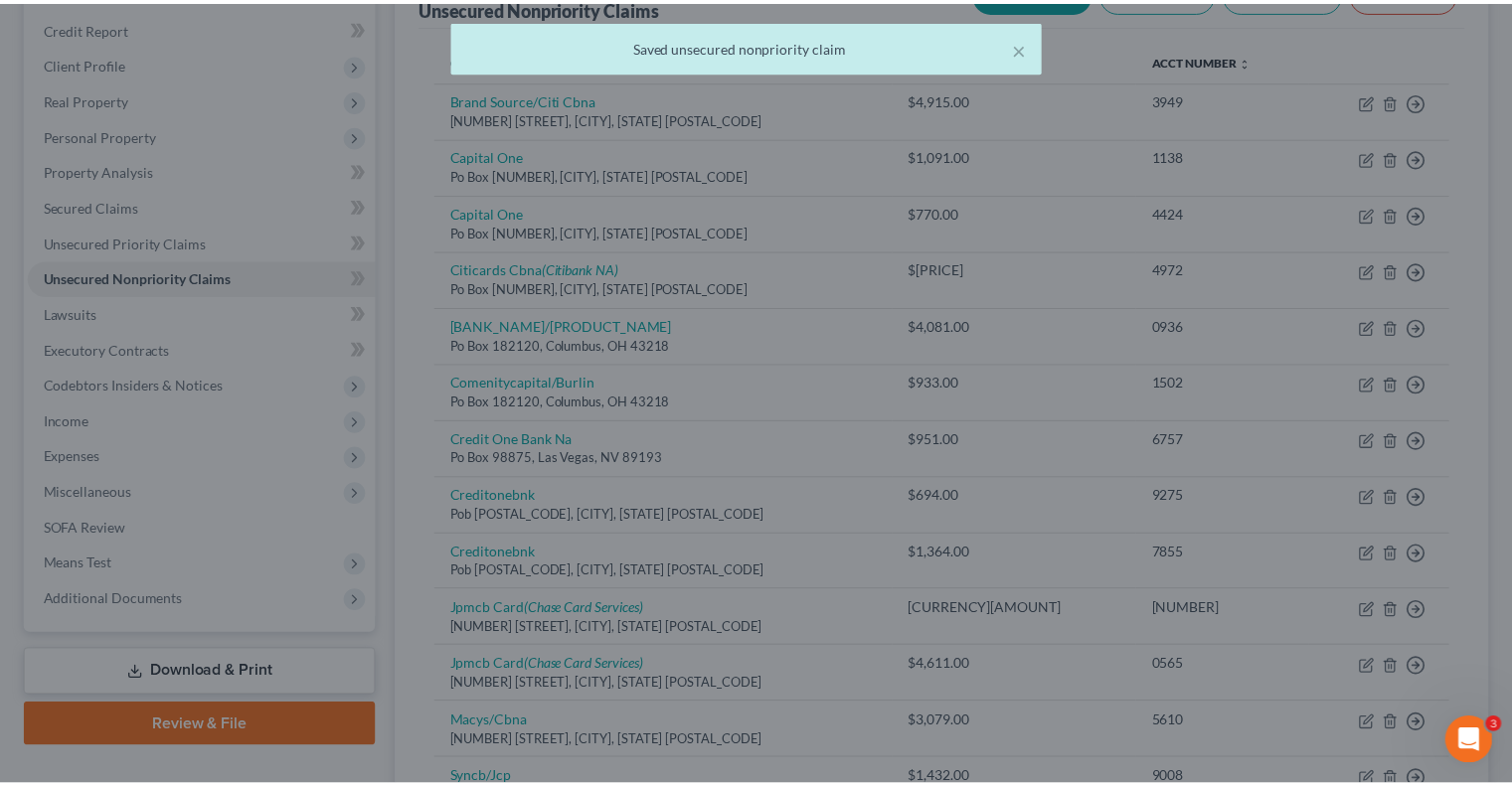 scroll, scrollTop: 0, scrollLeft: 0, axis: both 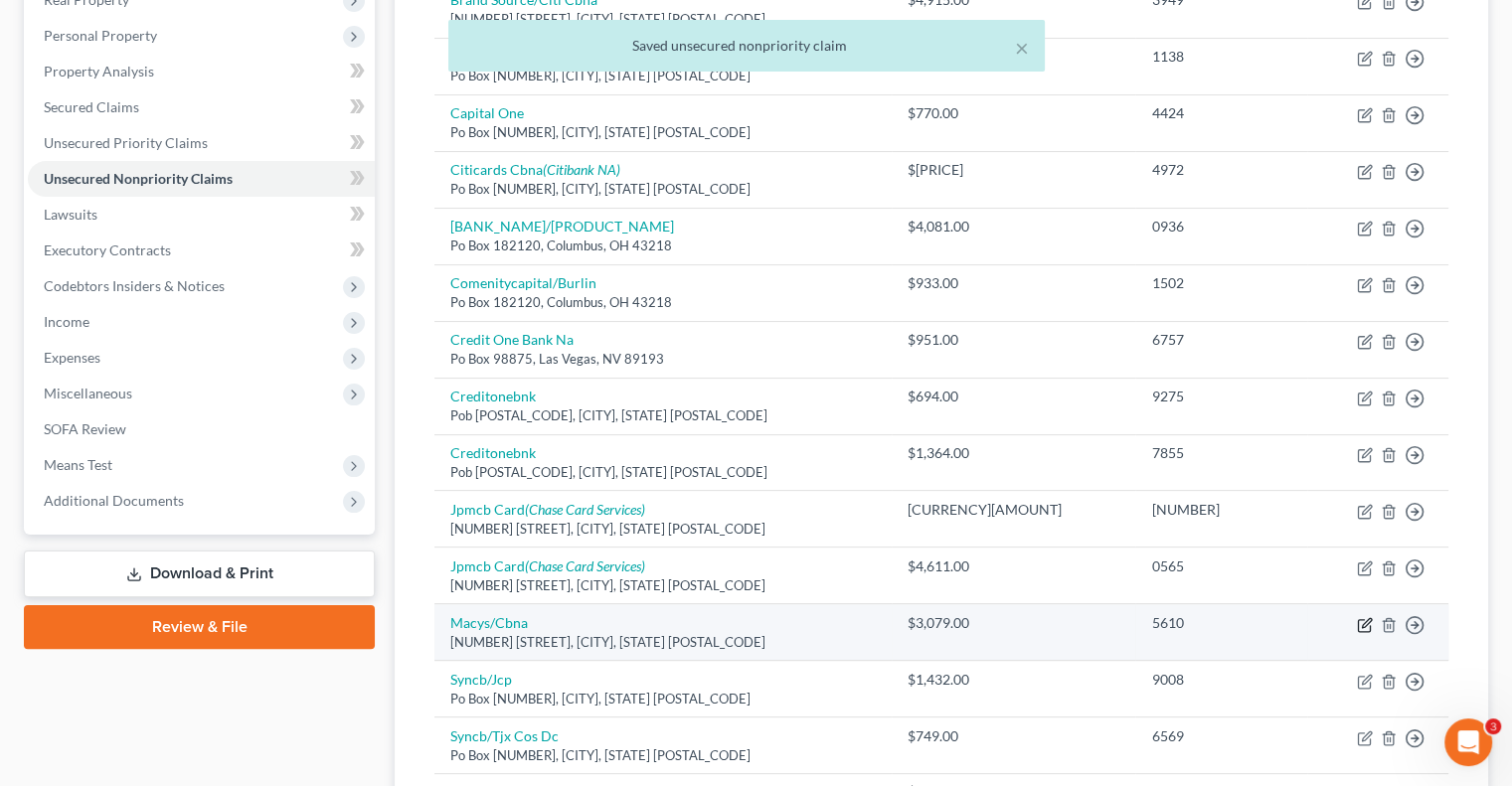 click 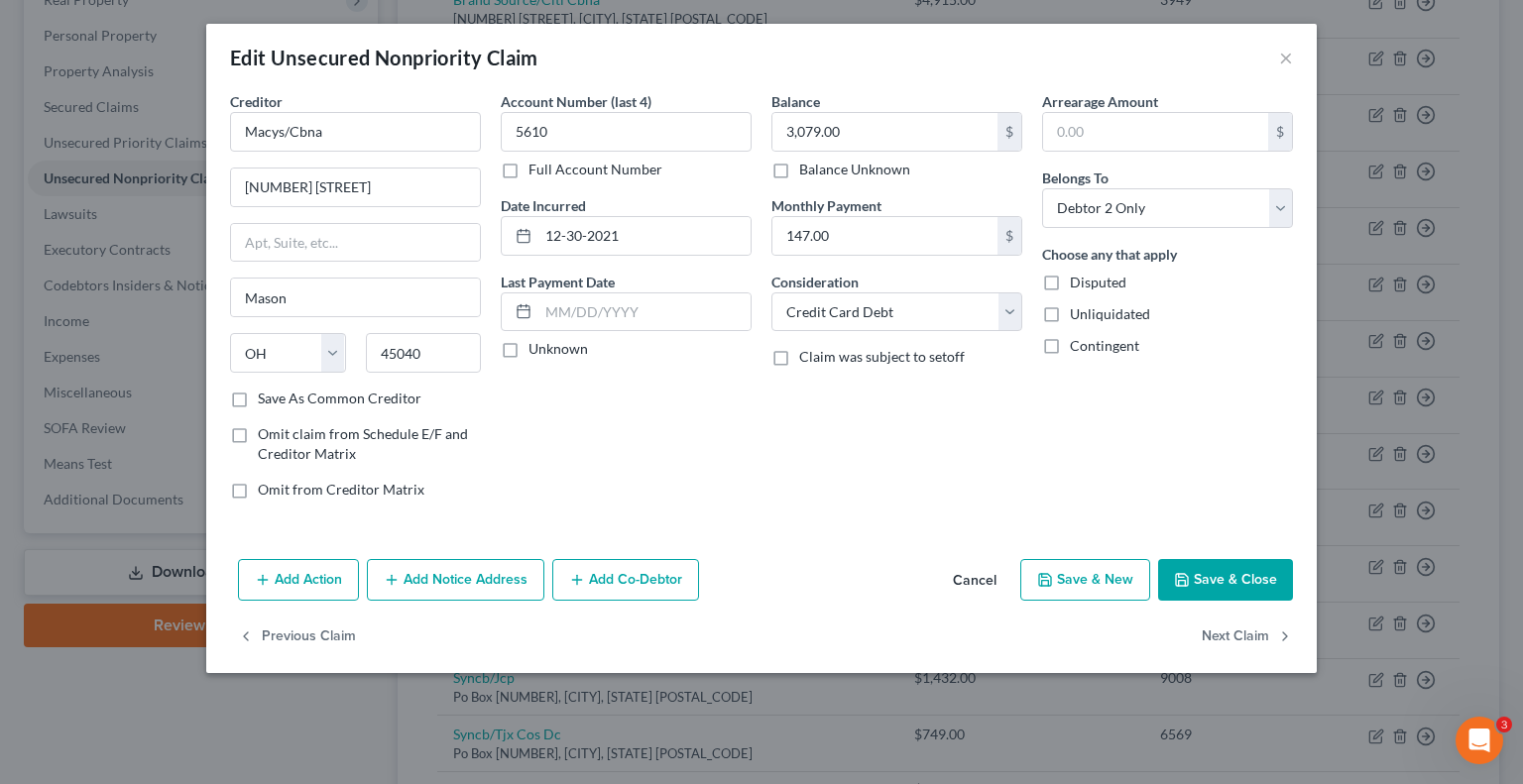 click on "Add Notice Address" at bounding box center [455, 580] 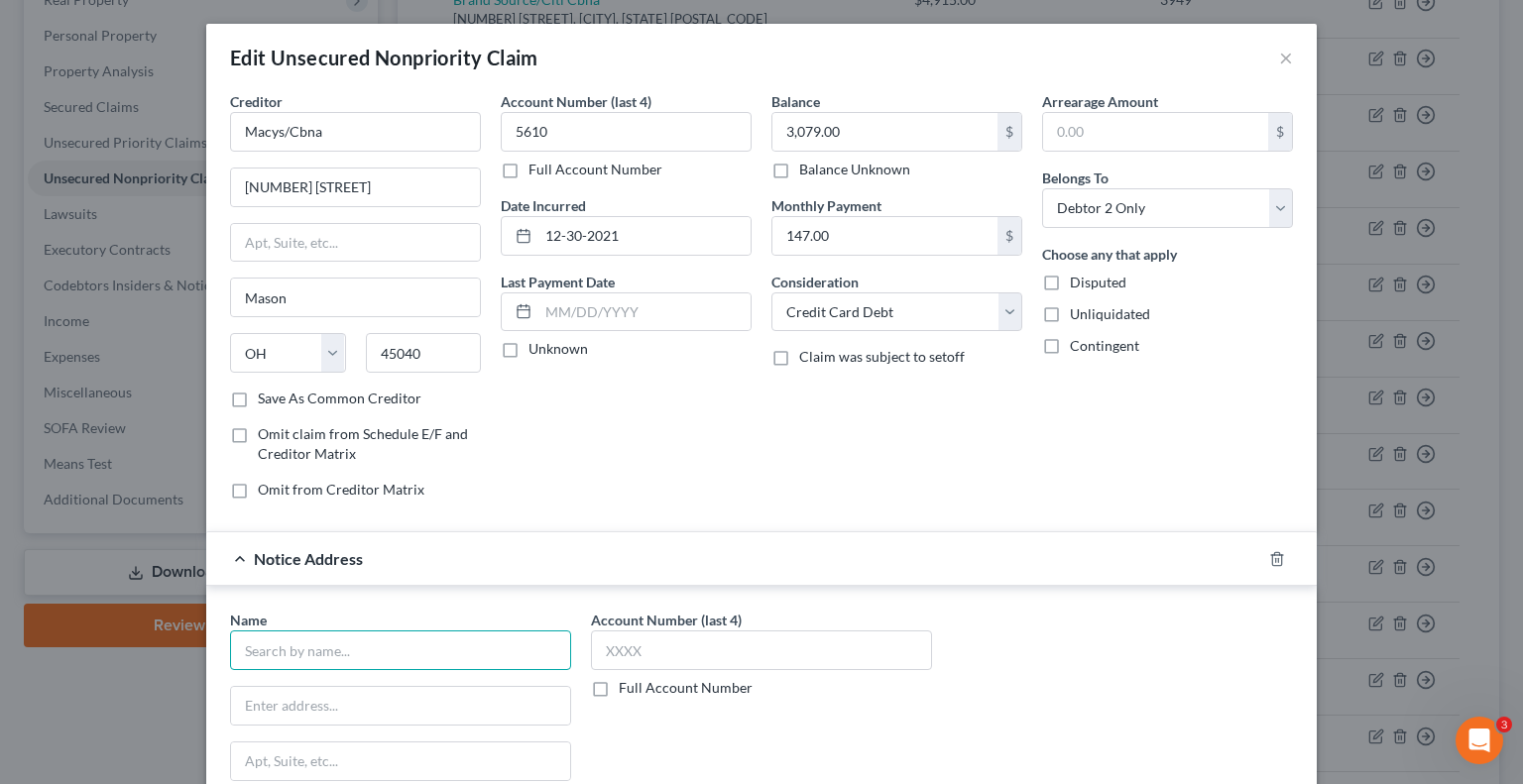 click at bounding box center (401, 650) 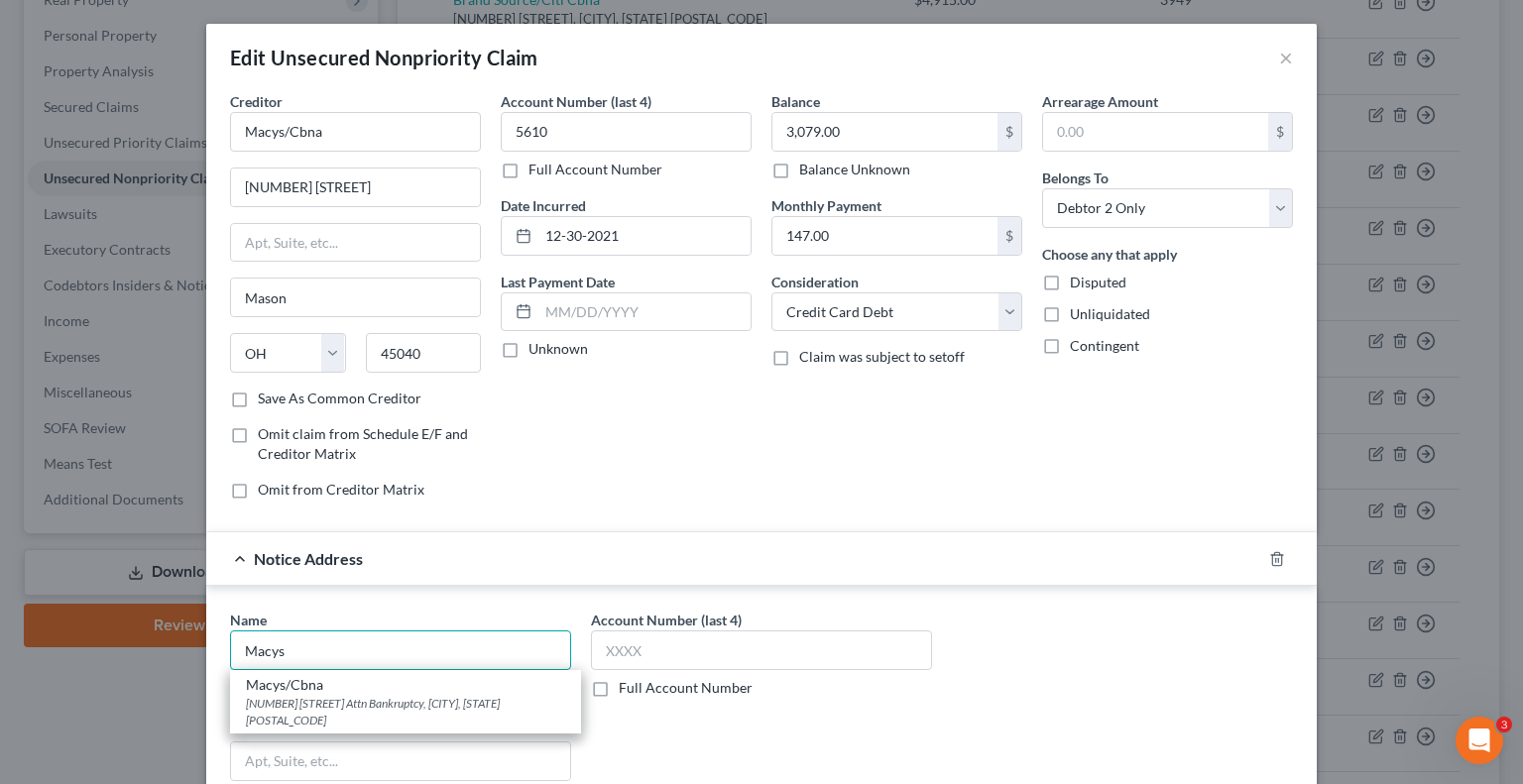 type on "Macys" 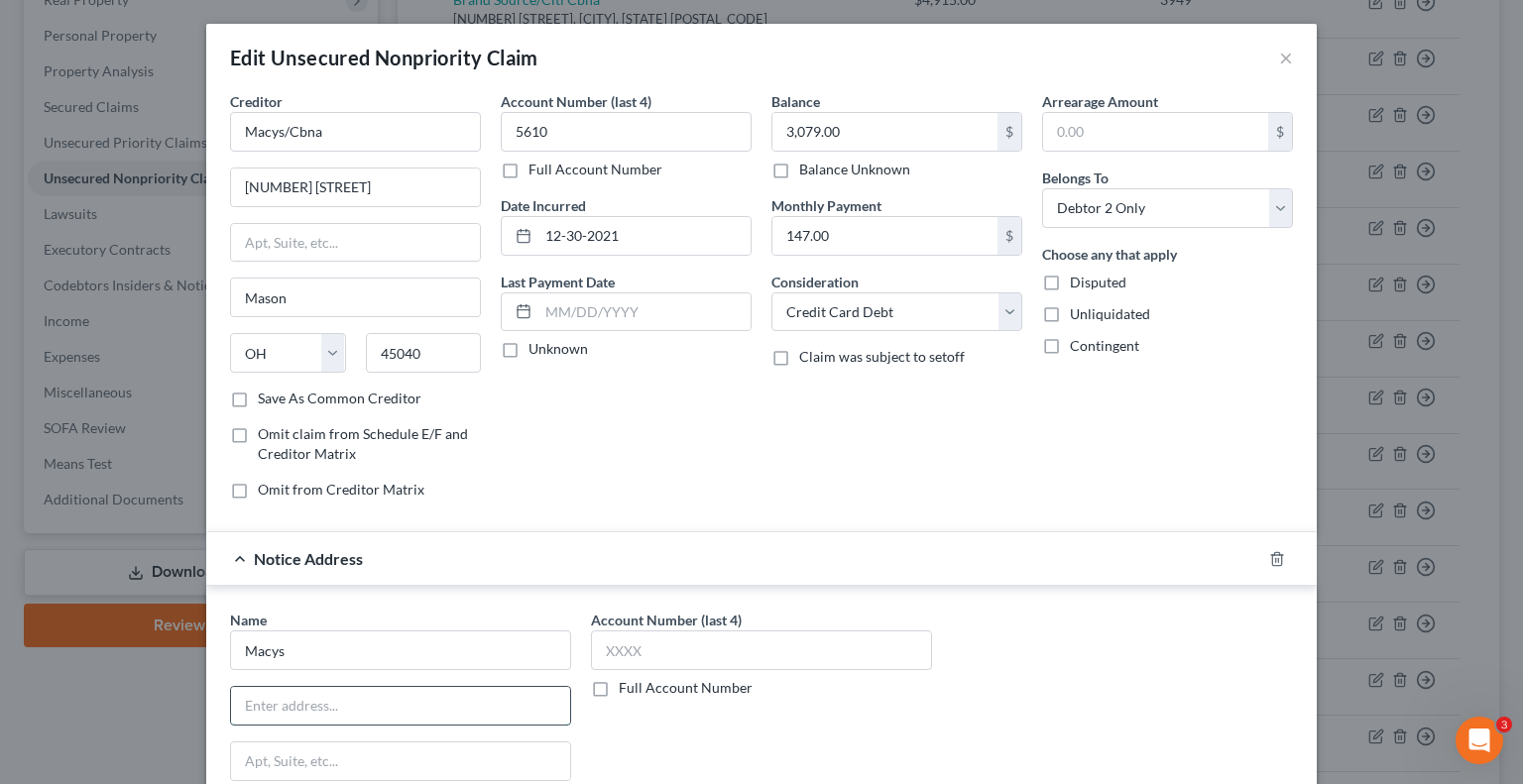 click at bounding box center [401, 706] 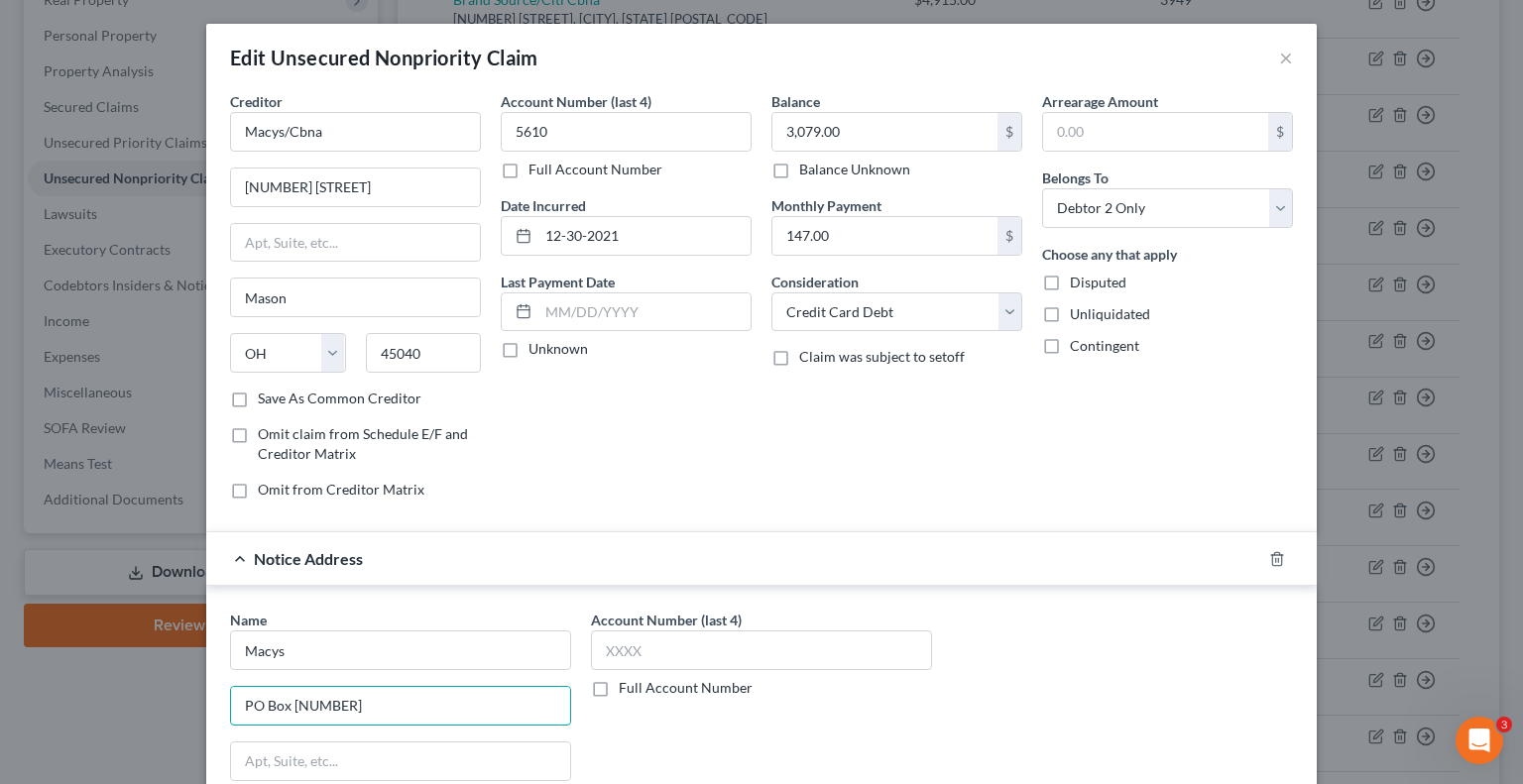scroll, scrollTop: 336, scrollLeft: 0, axis: vertical 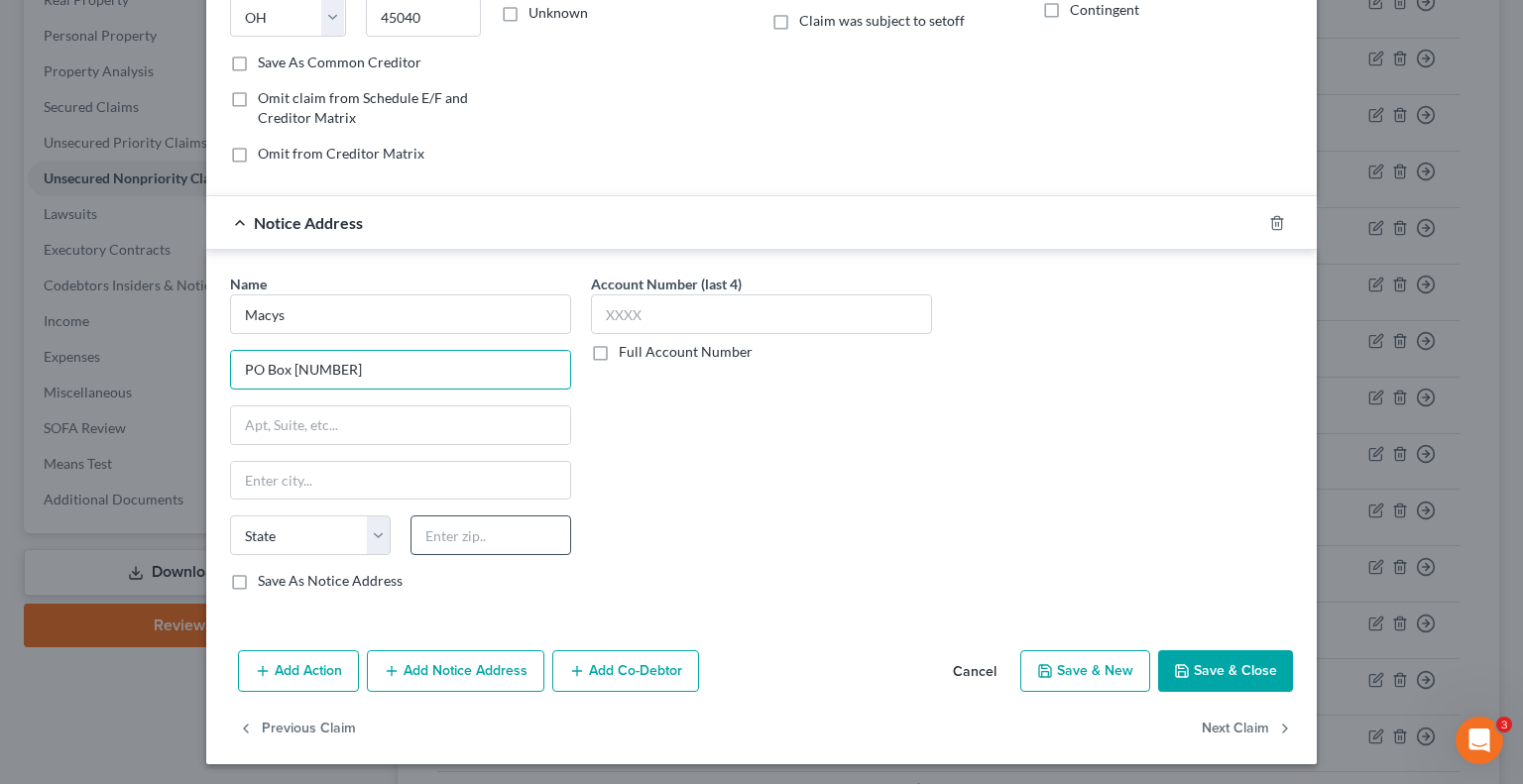 type on "PO Box [NUMBER]" 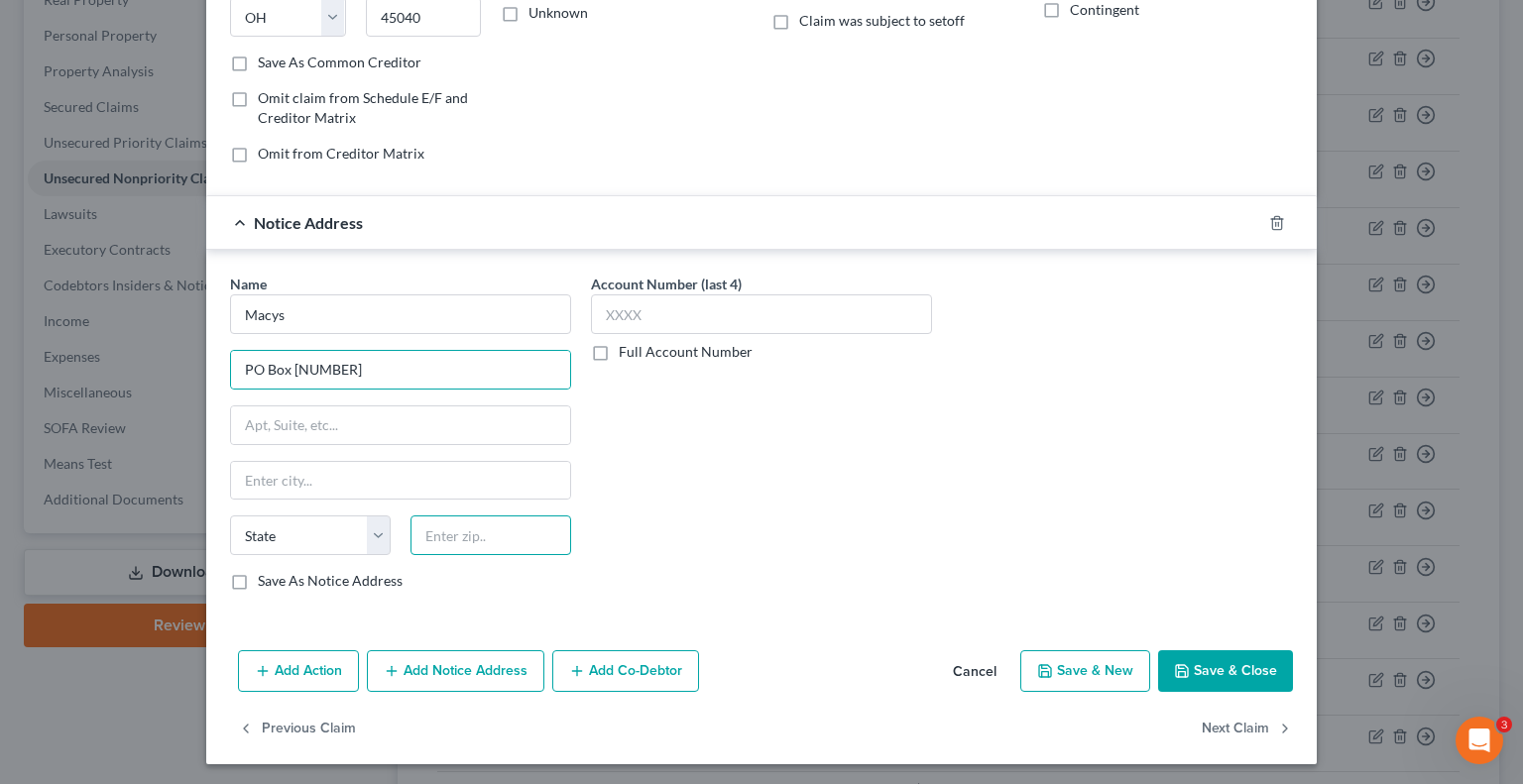 drag, startPoint x: 496, startPoint y: 533, endPoint x: 565, endPoint y: 345, distance: 200.26233 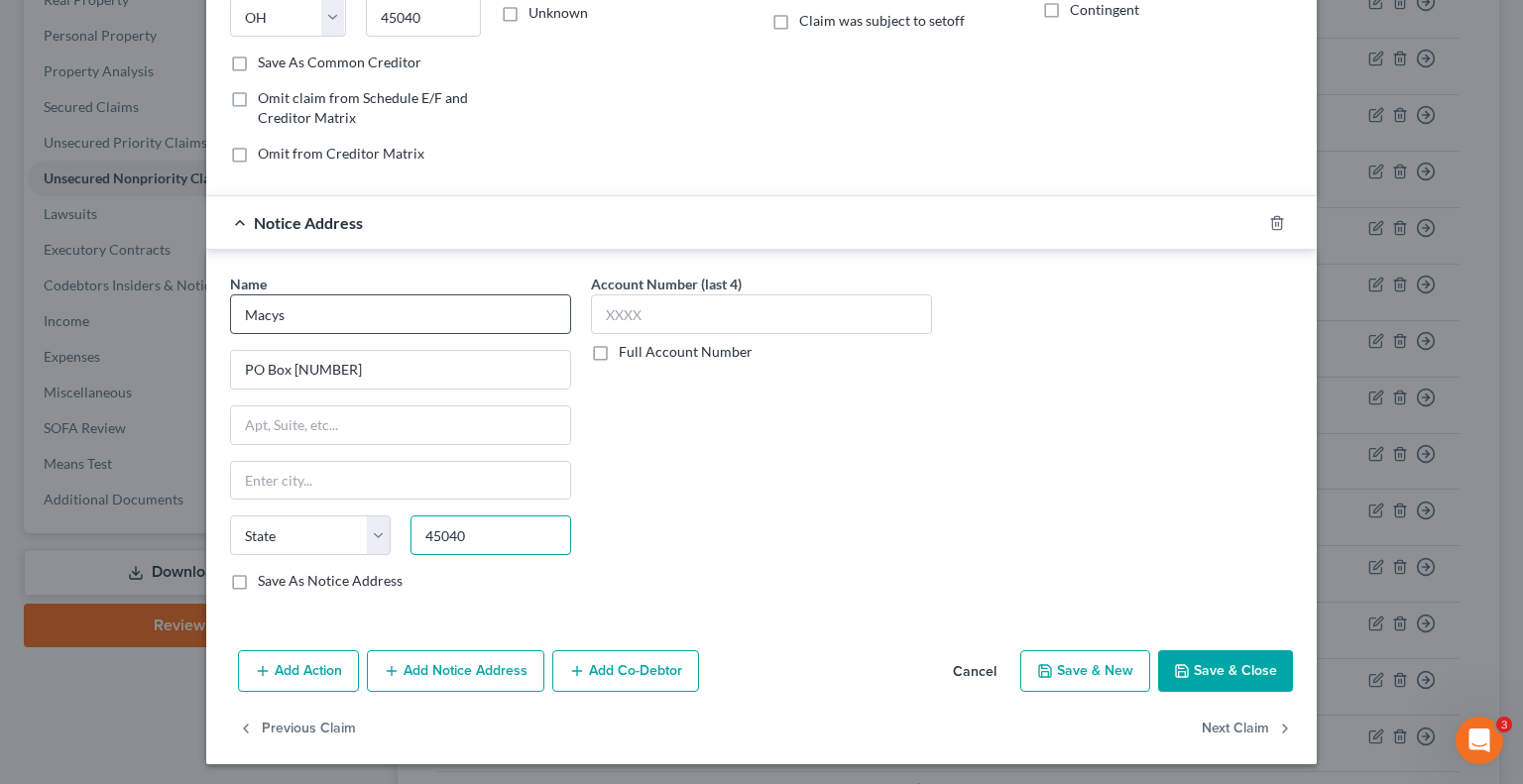 type on "45040" 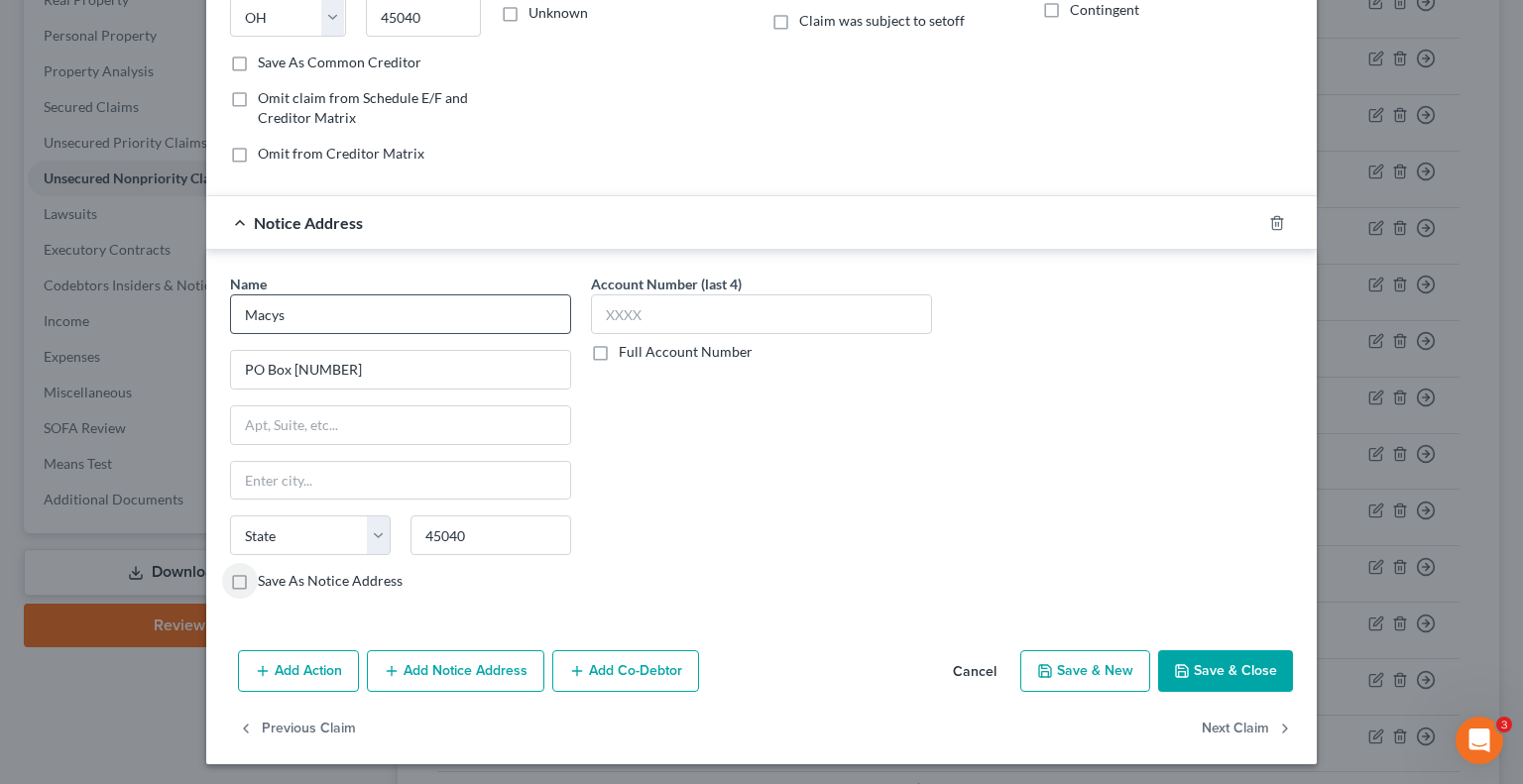 type on "Mason" 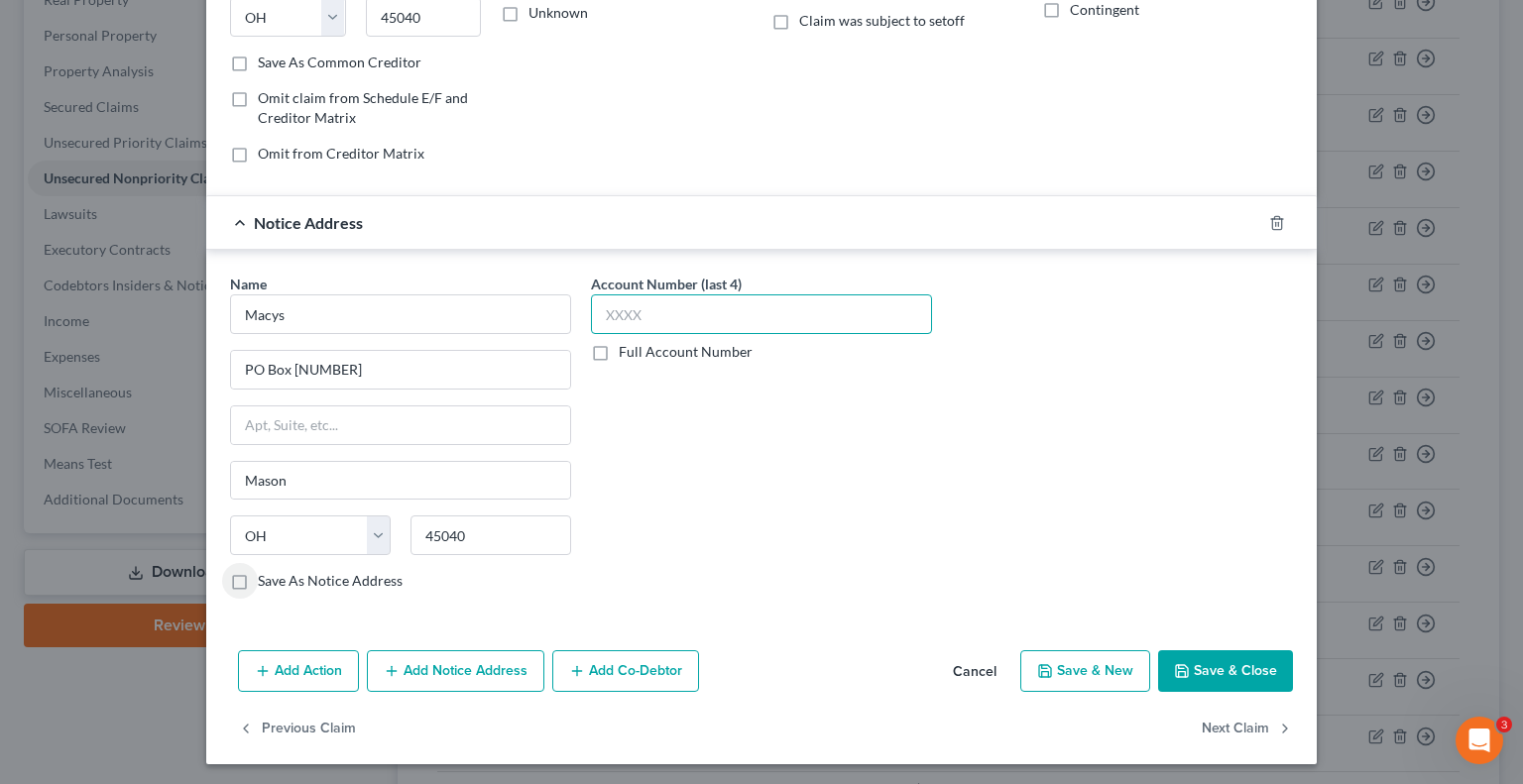 drag, startPoint x: 652, startPoint y: 313, endPoint x: 722, endPoint y: 365, distance: 87.20092 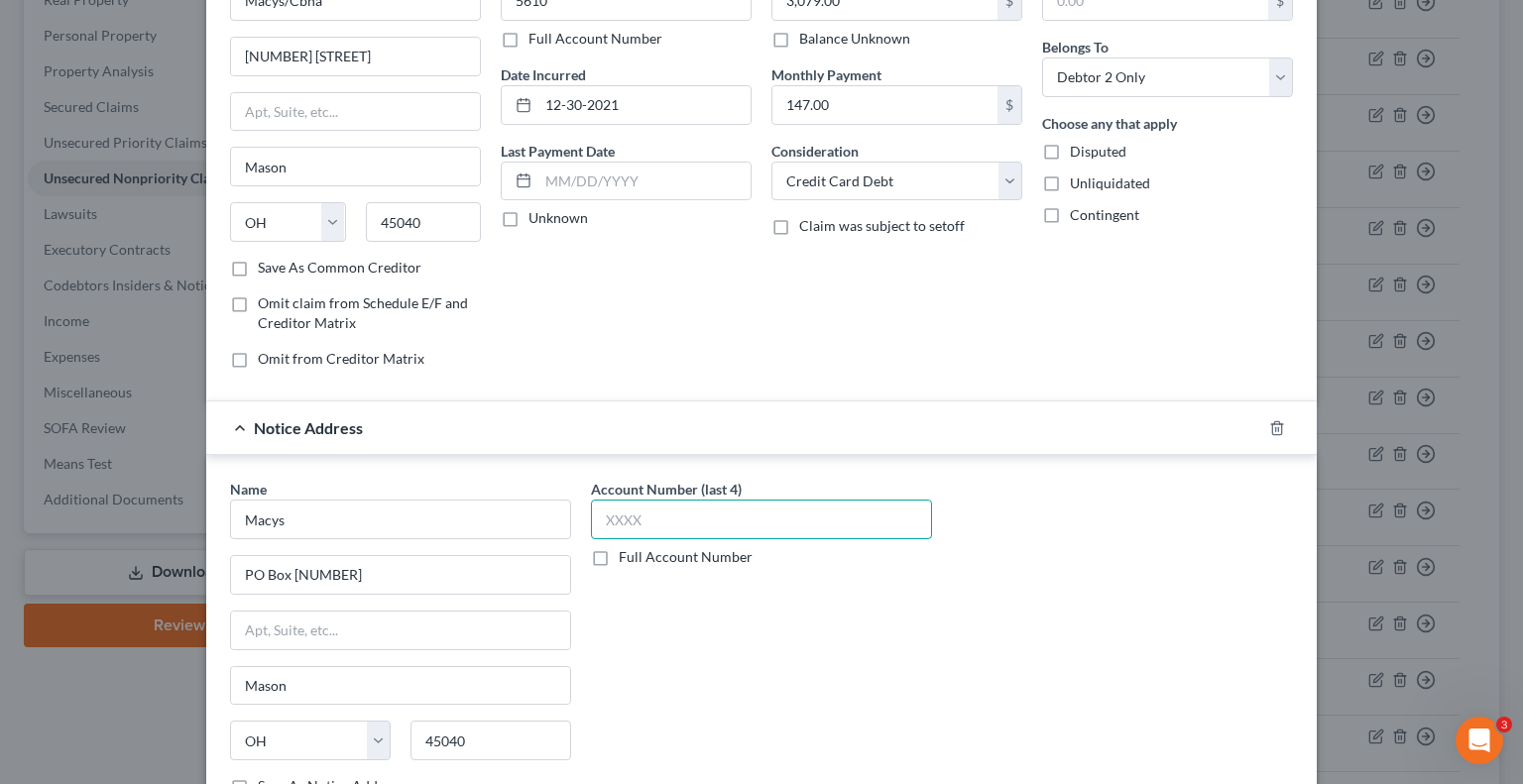 scroll, scrollTop: 0, scrollLeft: 0, axis: both 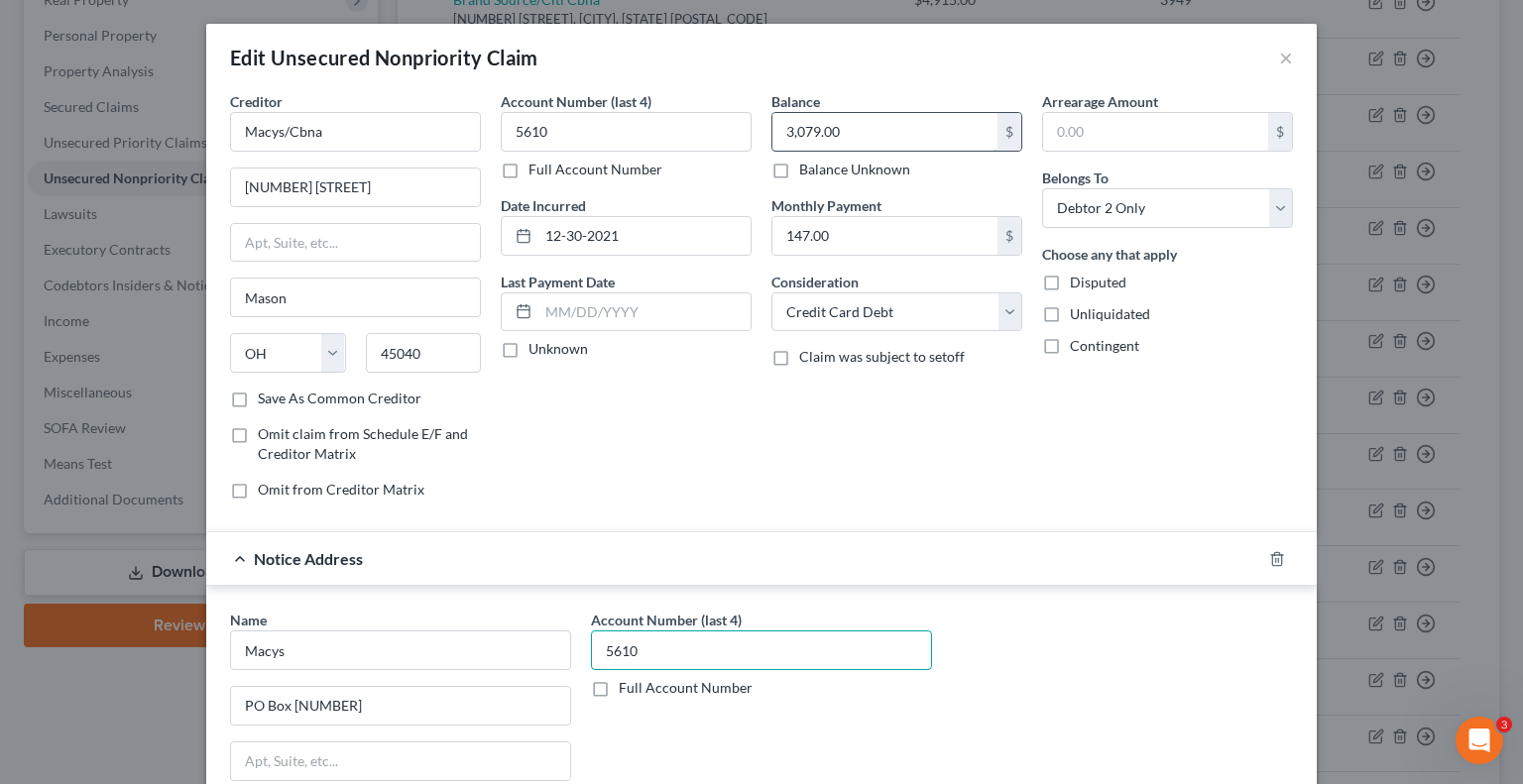 type on "5610" 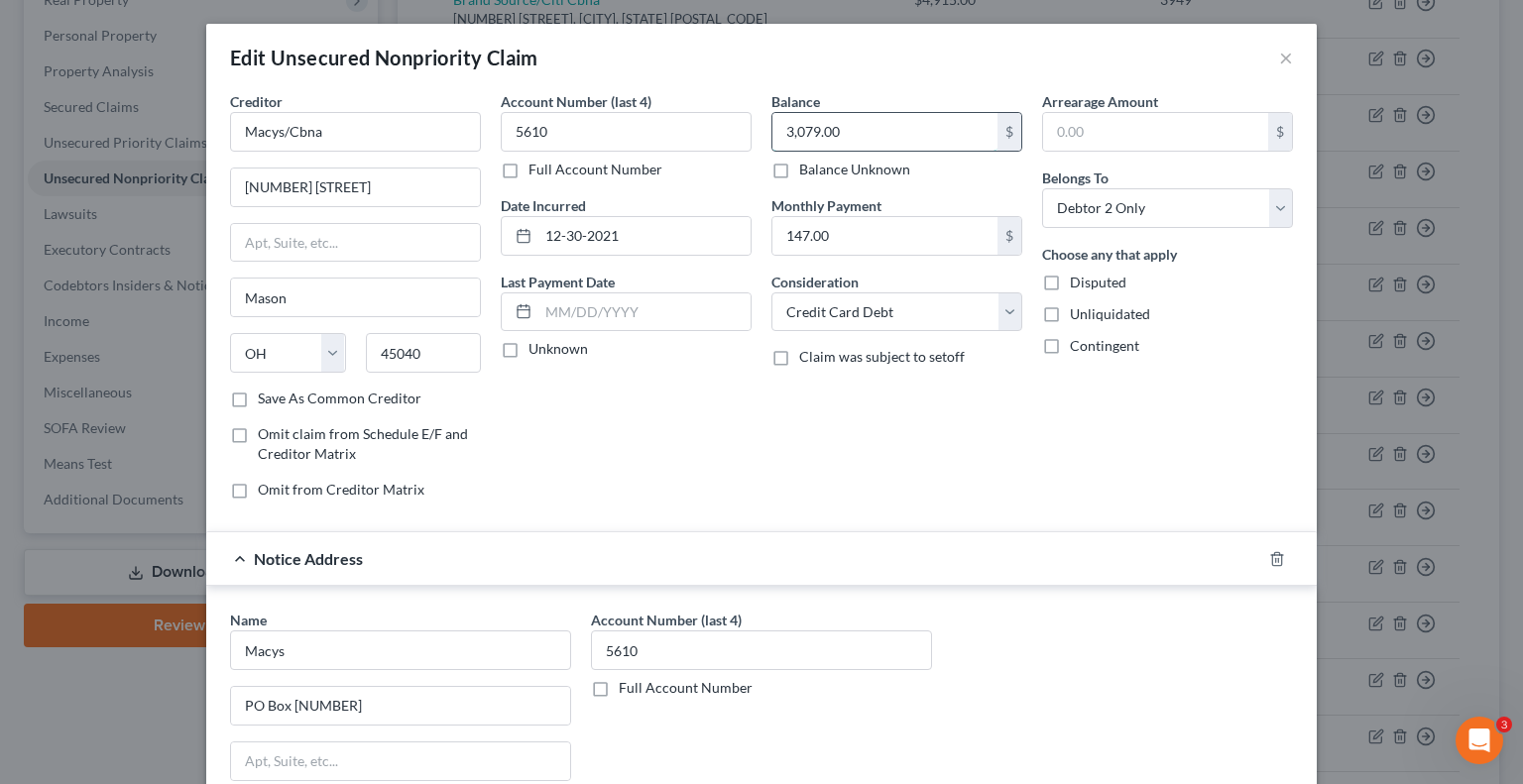 click on "3,079.00" at bounding box center (884, 132) 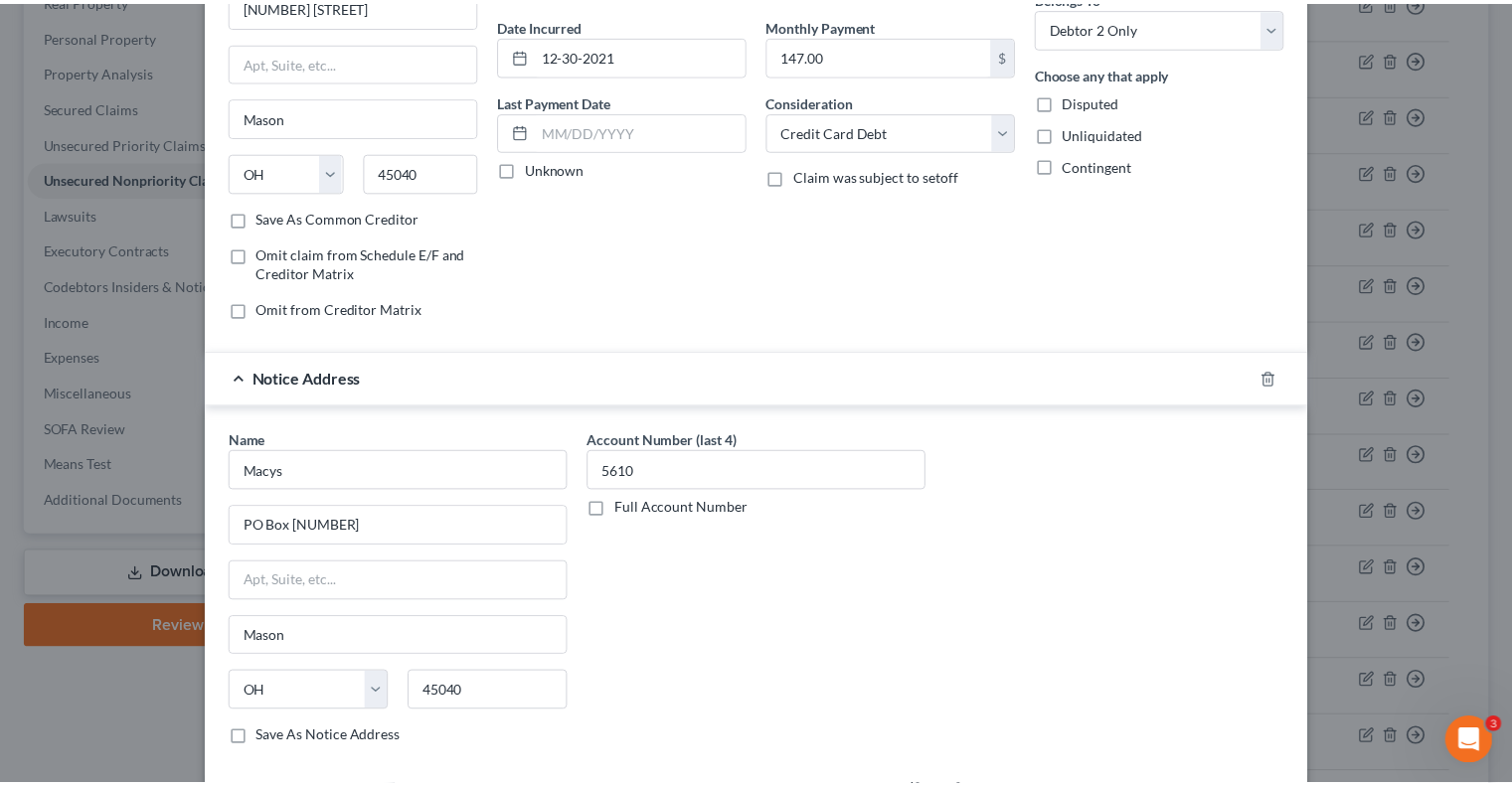 scroll, scrollTop: 337, scrollLeft: 0, axis: vertical 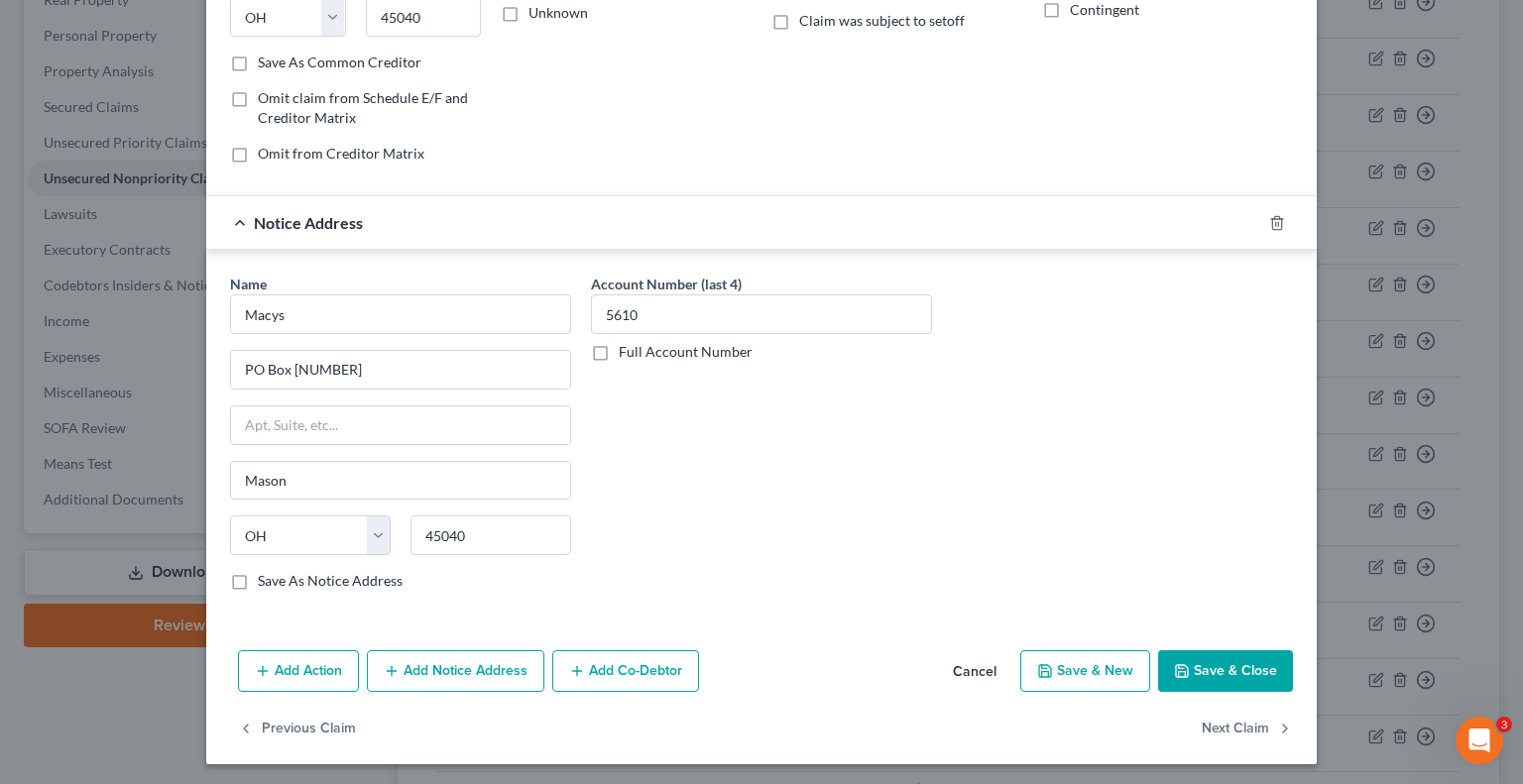 type on "3,325.06" 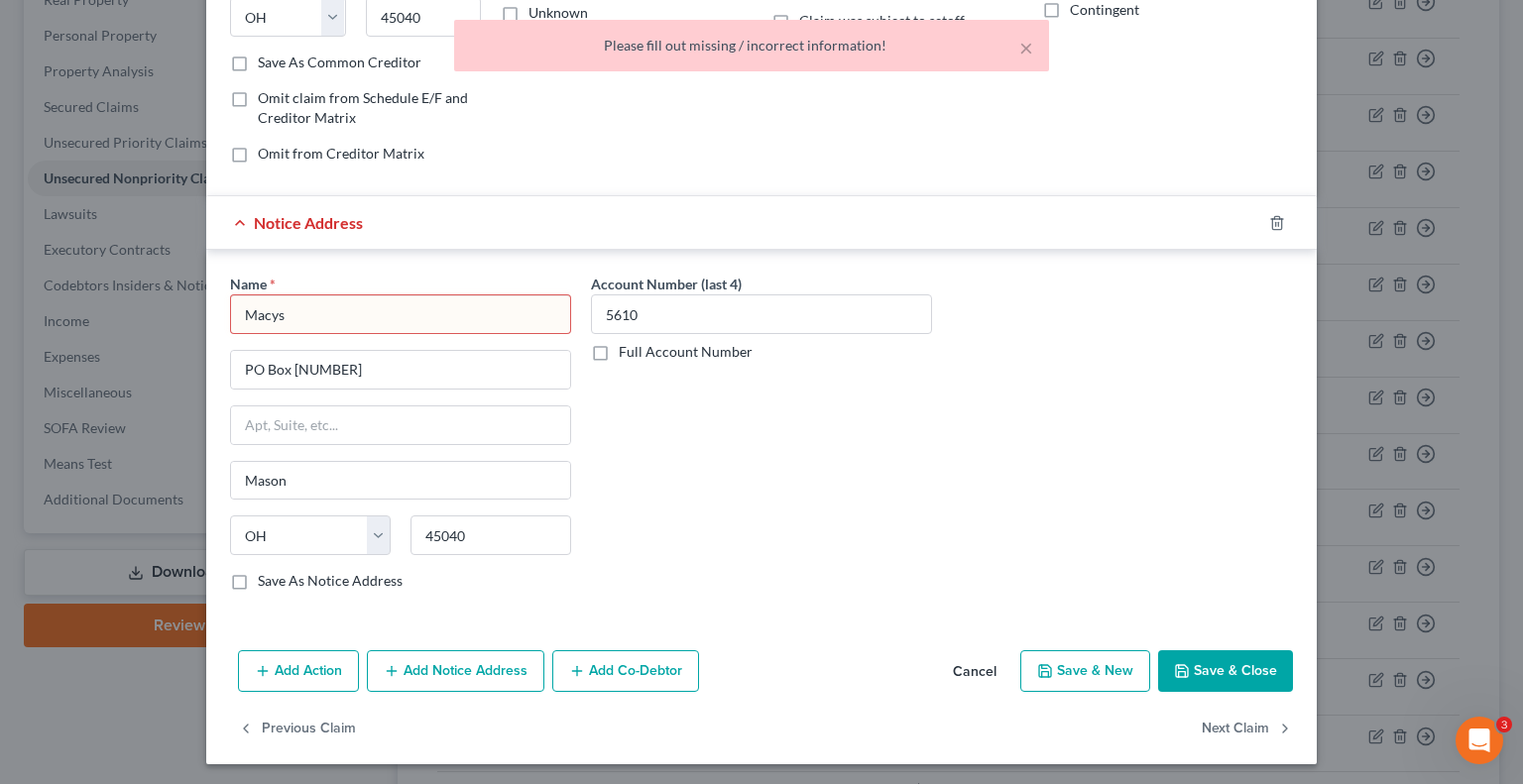 click on "Macys" at bounding box center [401, 314] 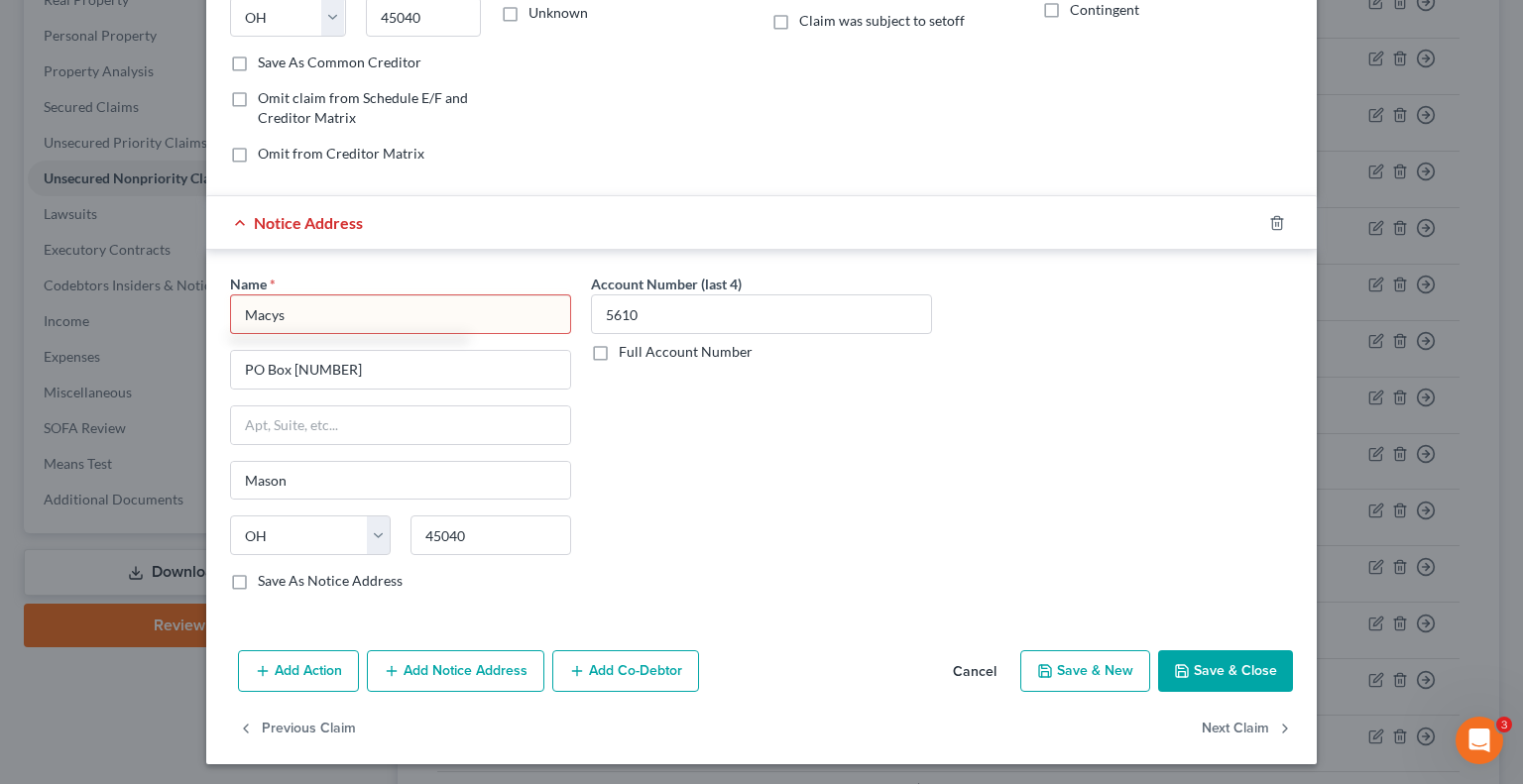 click on "Save & Close" at bounding box center [1226, 671] 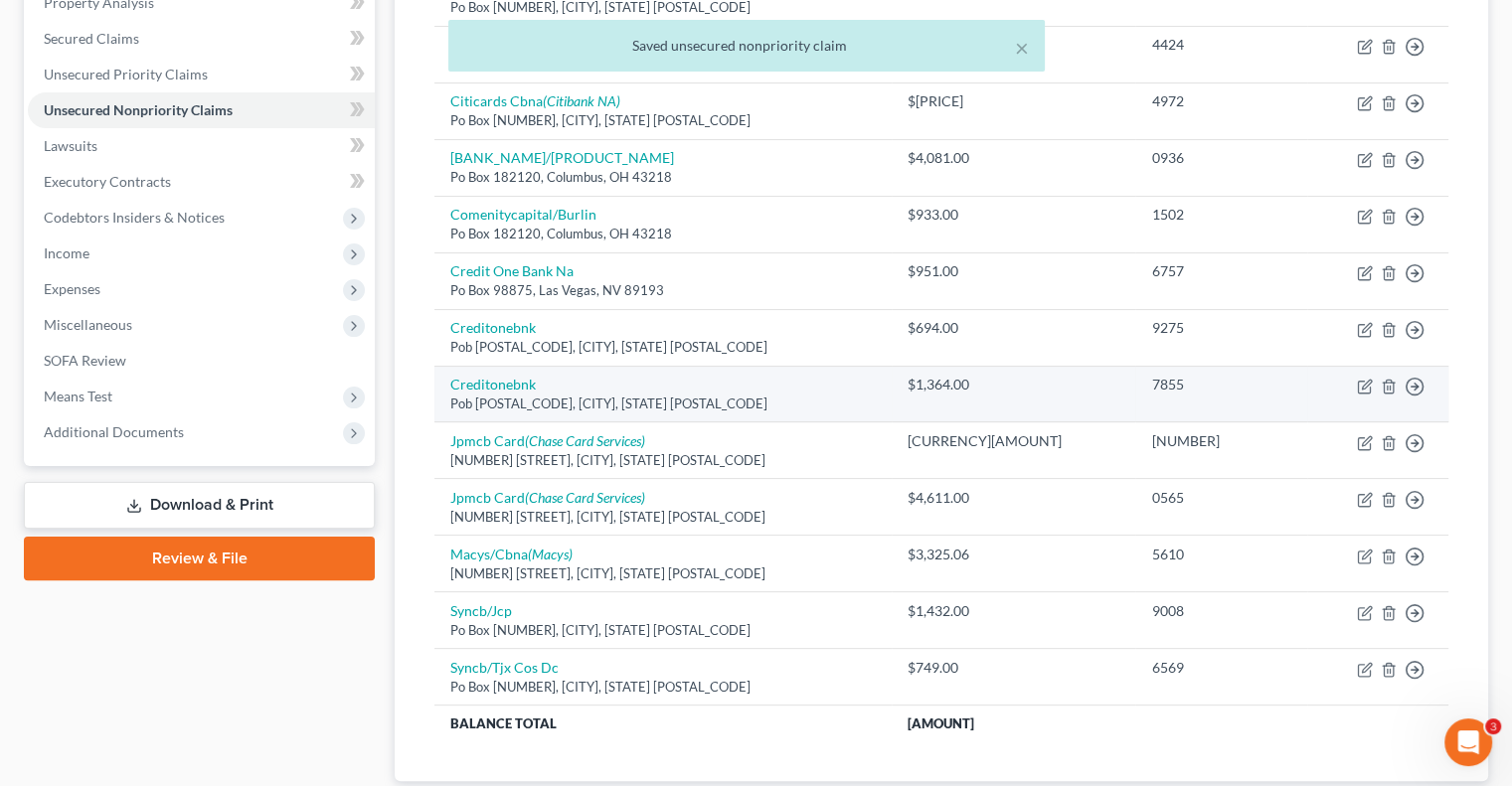 scroll, scrollTop: 431, scrollLeft: 0, axis: vertical 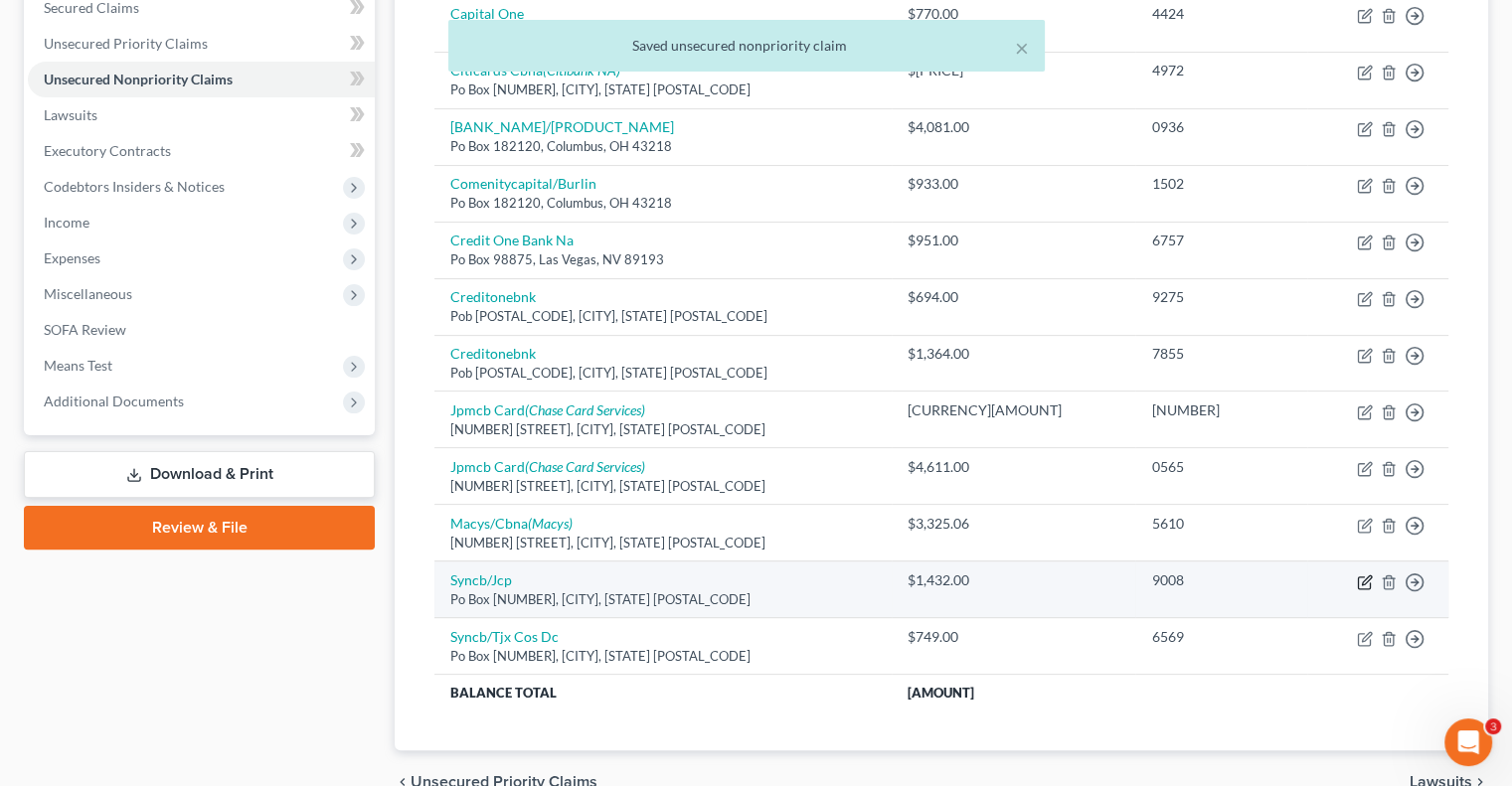 click 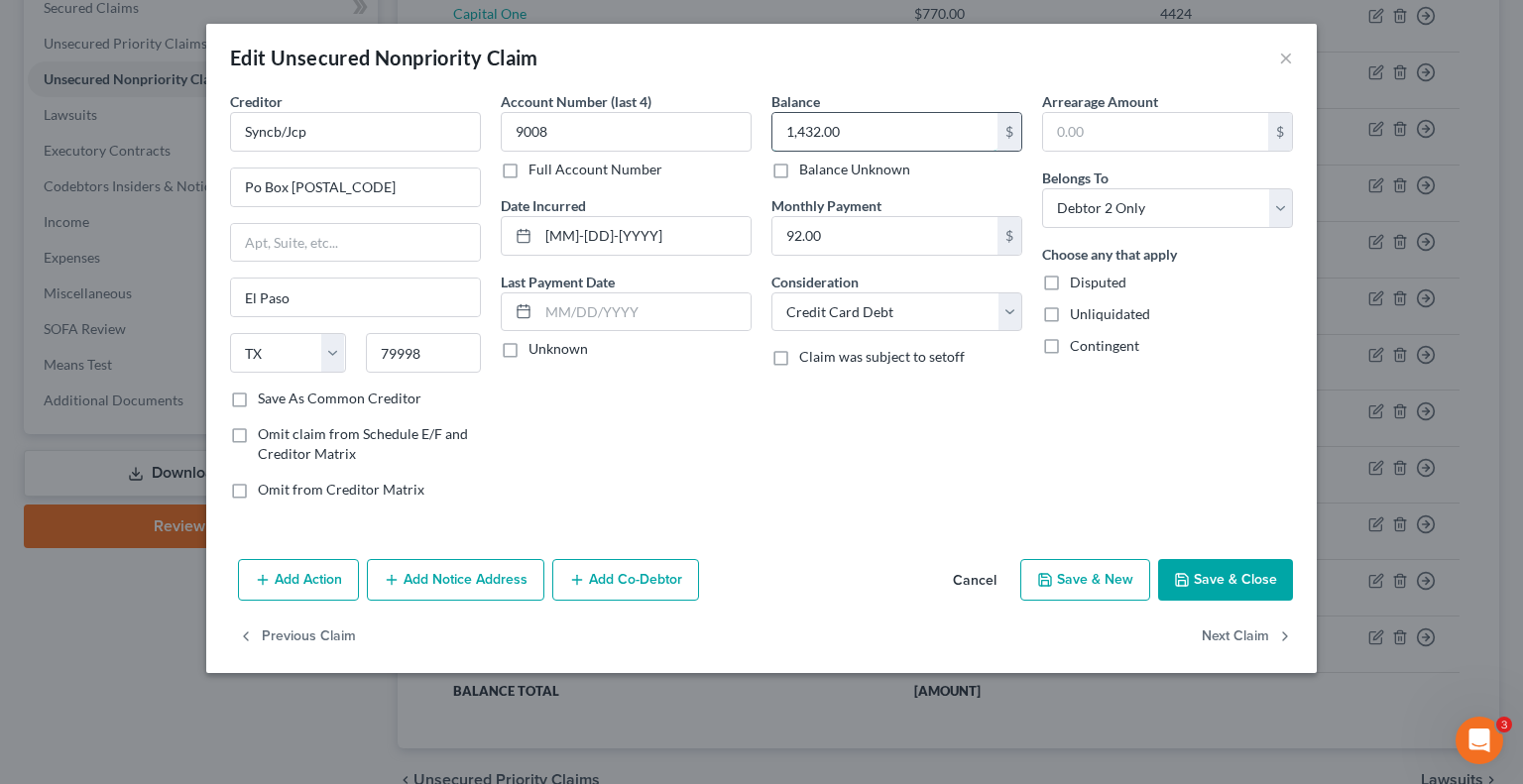 click on "1,432.00" at bounding box center (884, 132) 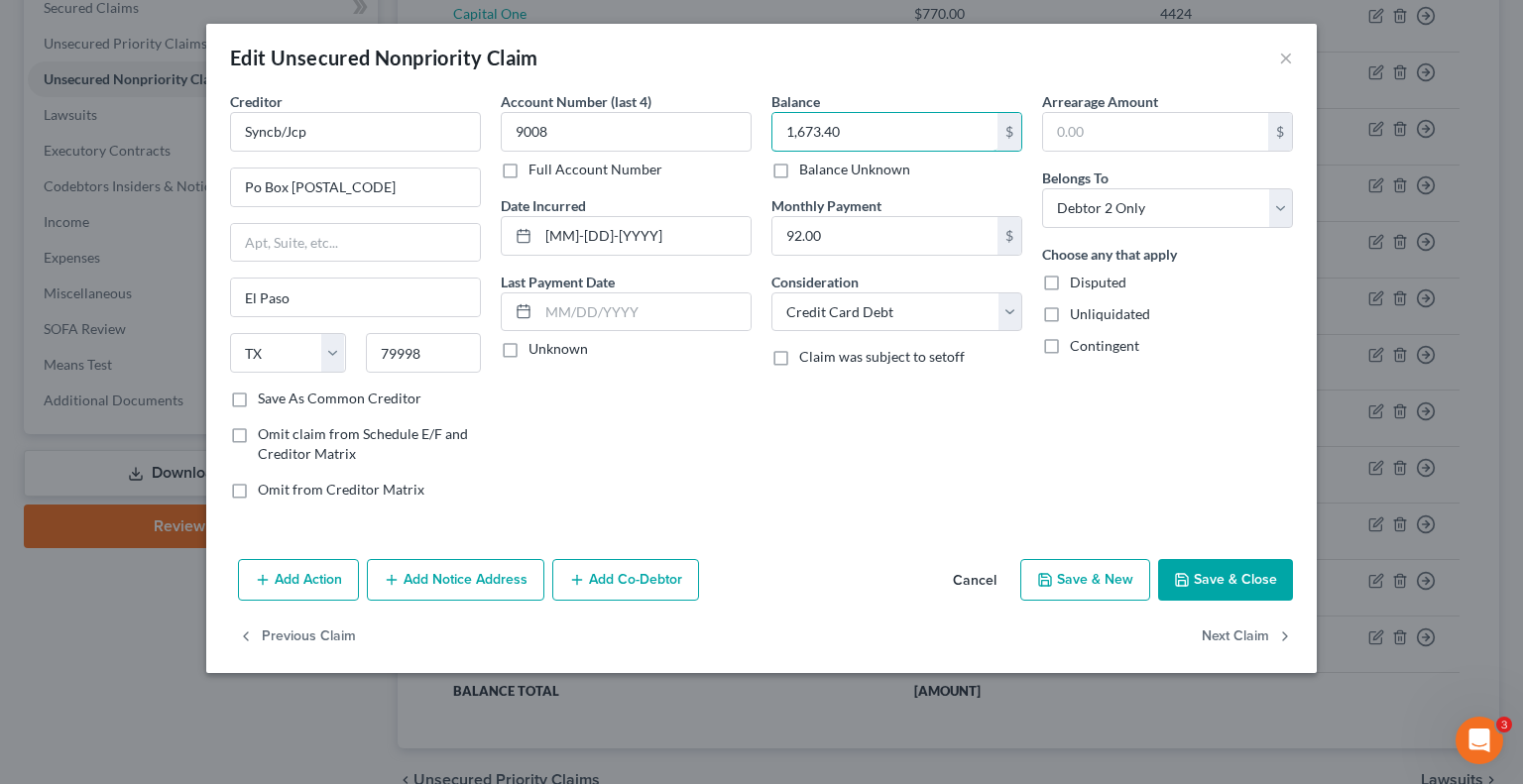 type on "1,673.40" 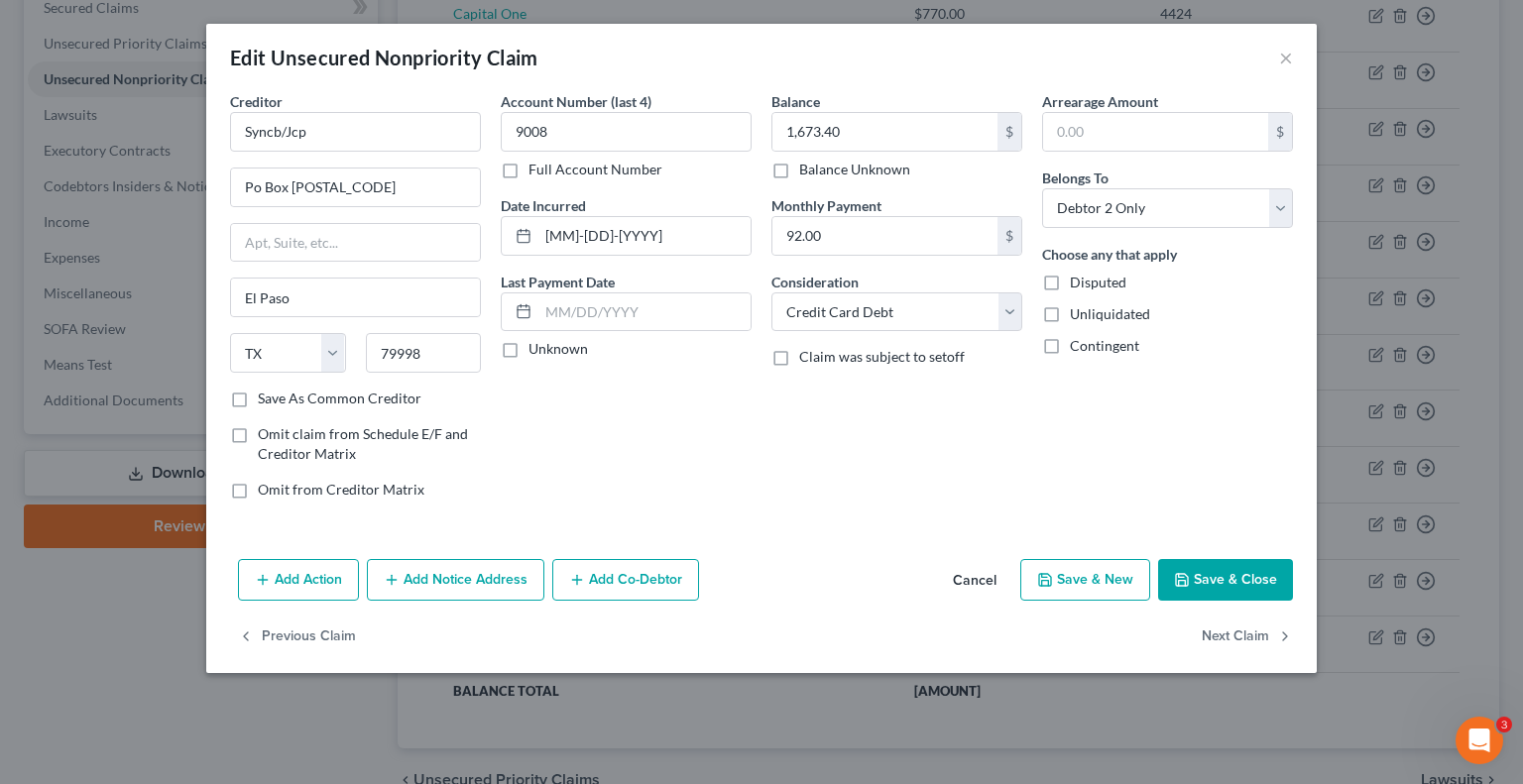click on "Save & Close" at bounding box center [1226, 580] 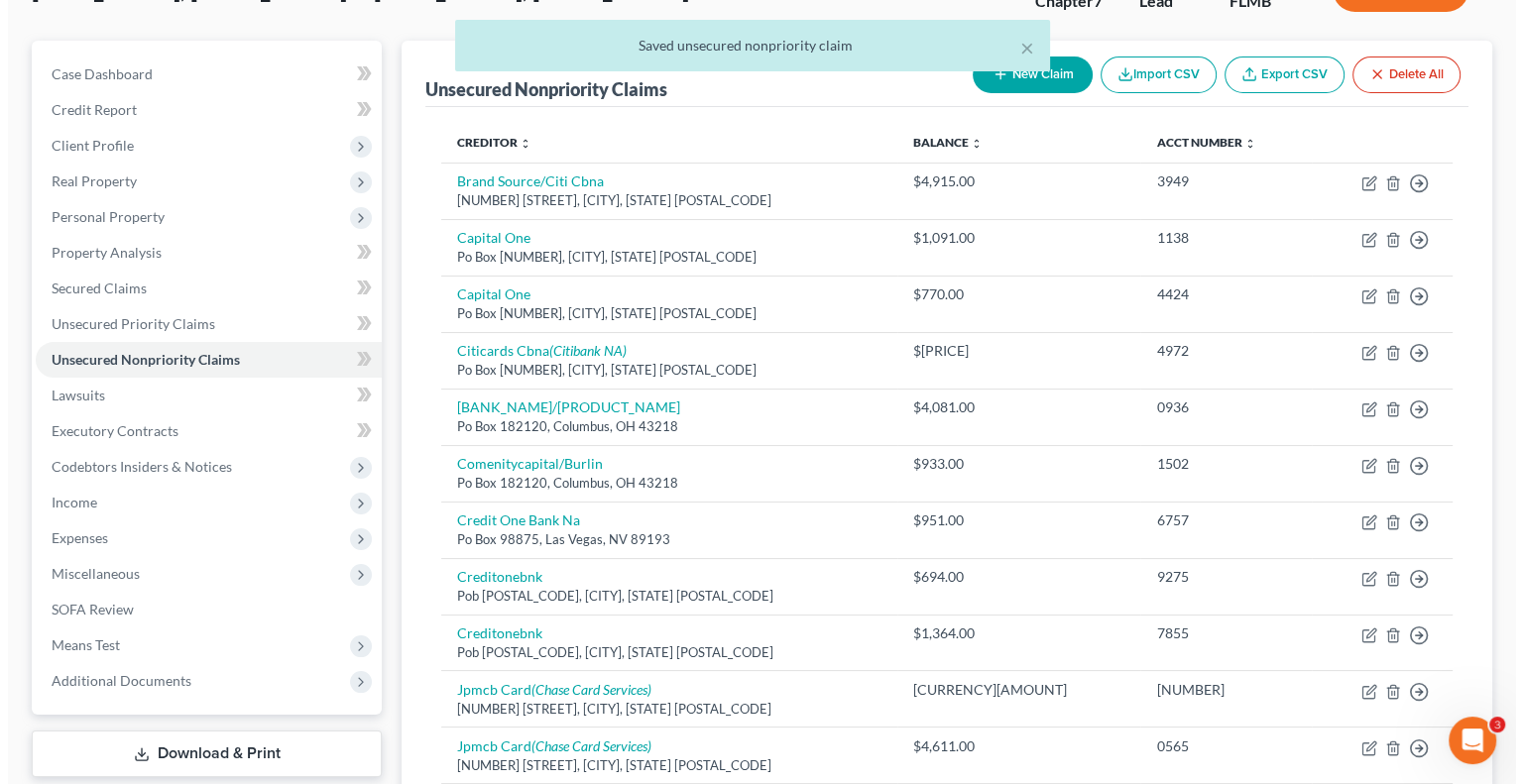 scroll, scrollTop: 133, scrollLeft: 0, axis: vertical 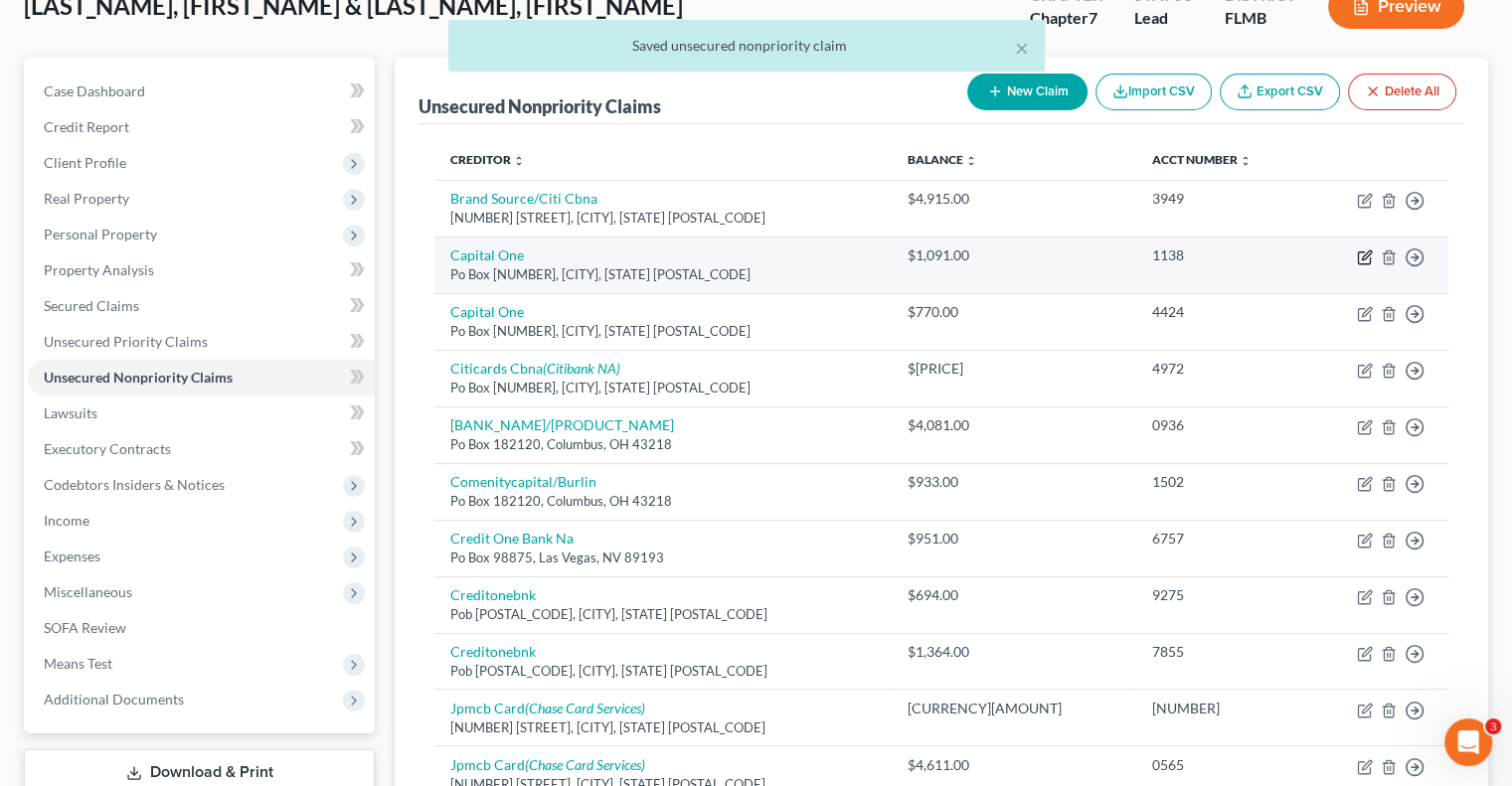 click 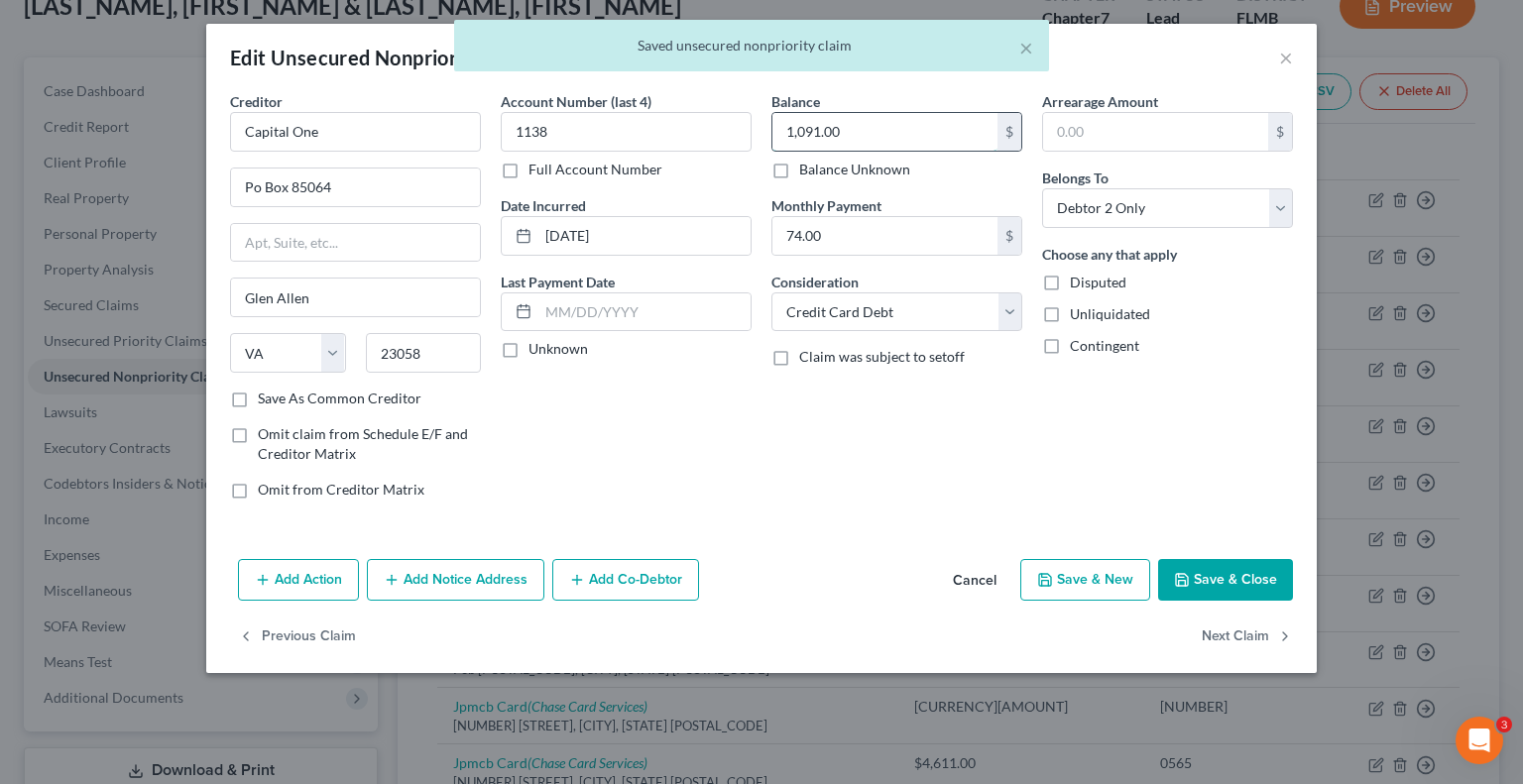 click on "1,091.00" at bounding box center (884, 132) 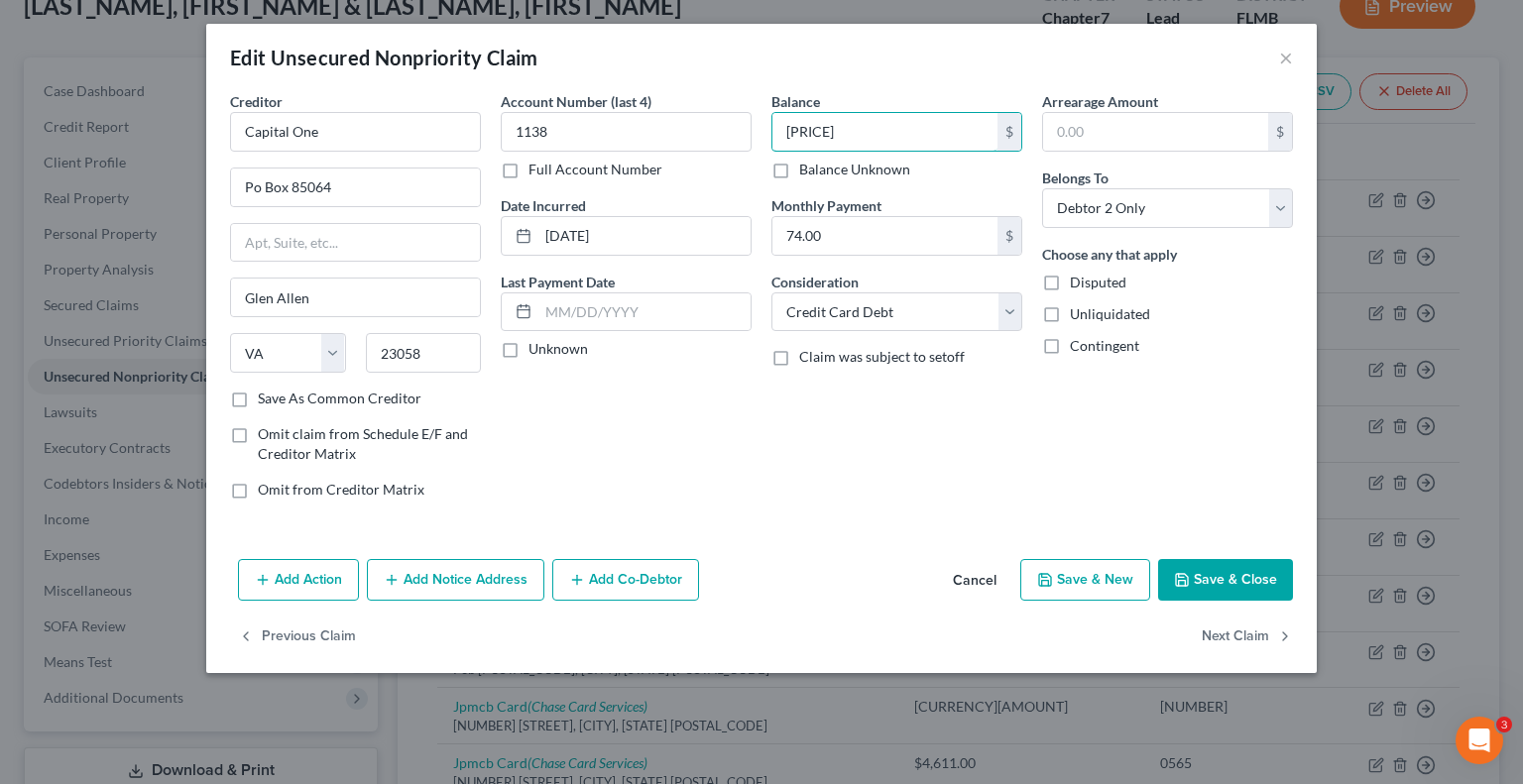 type on "[PRICE]" 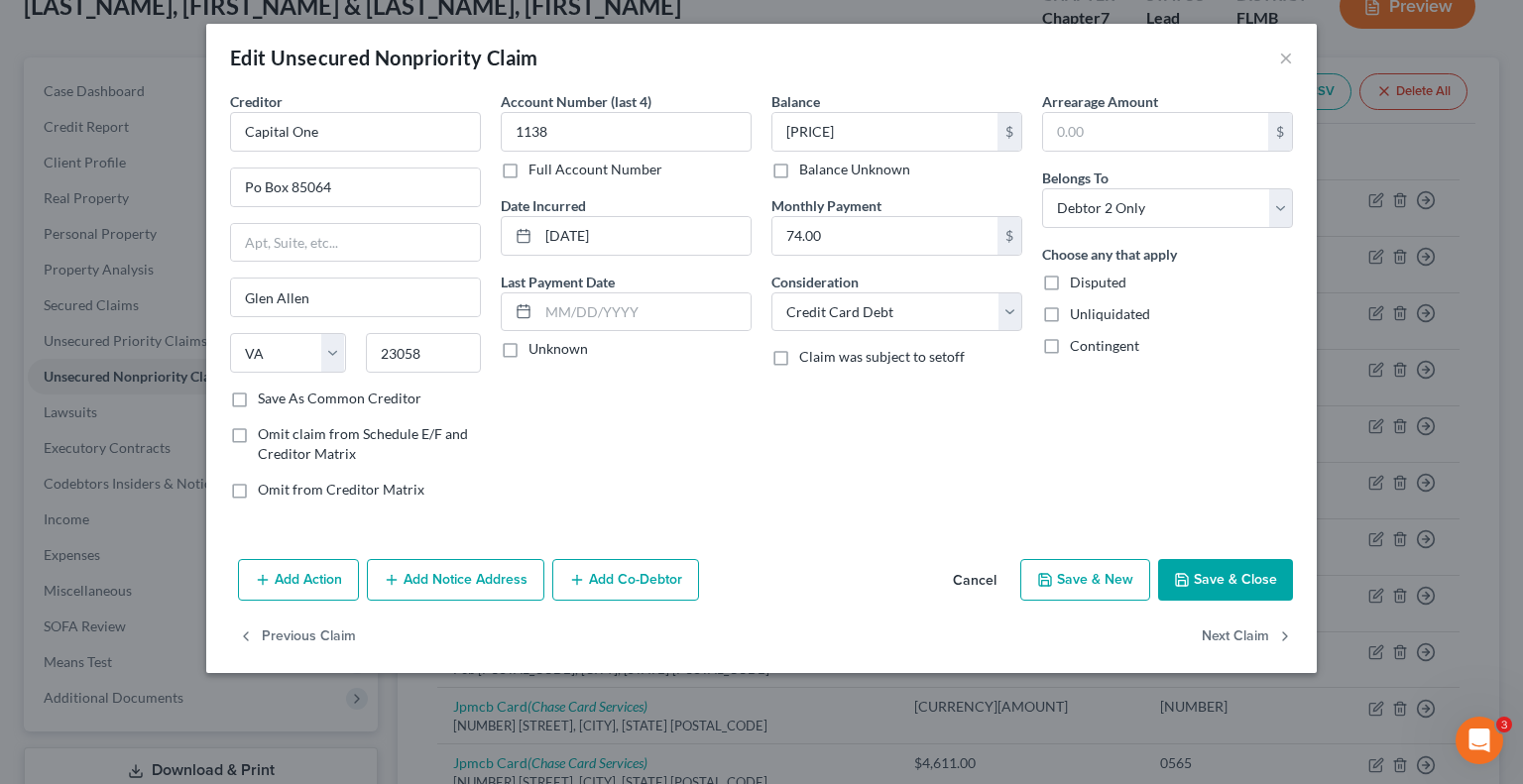 click on "Add Notice Address" at bounding box center [455, 580] 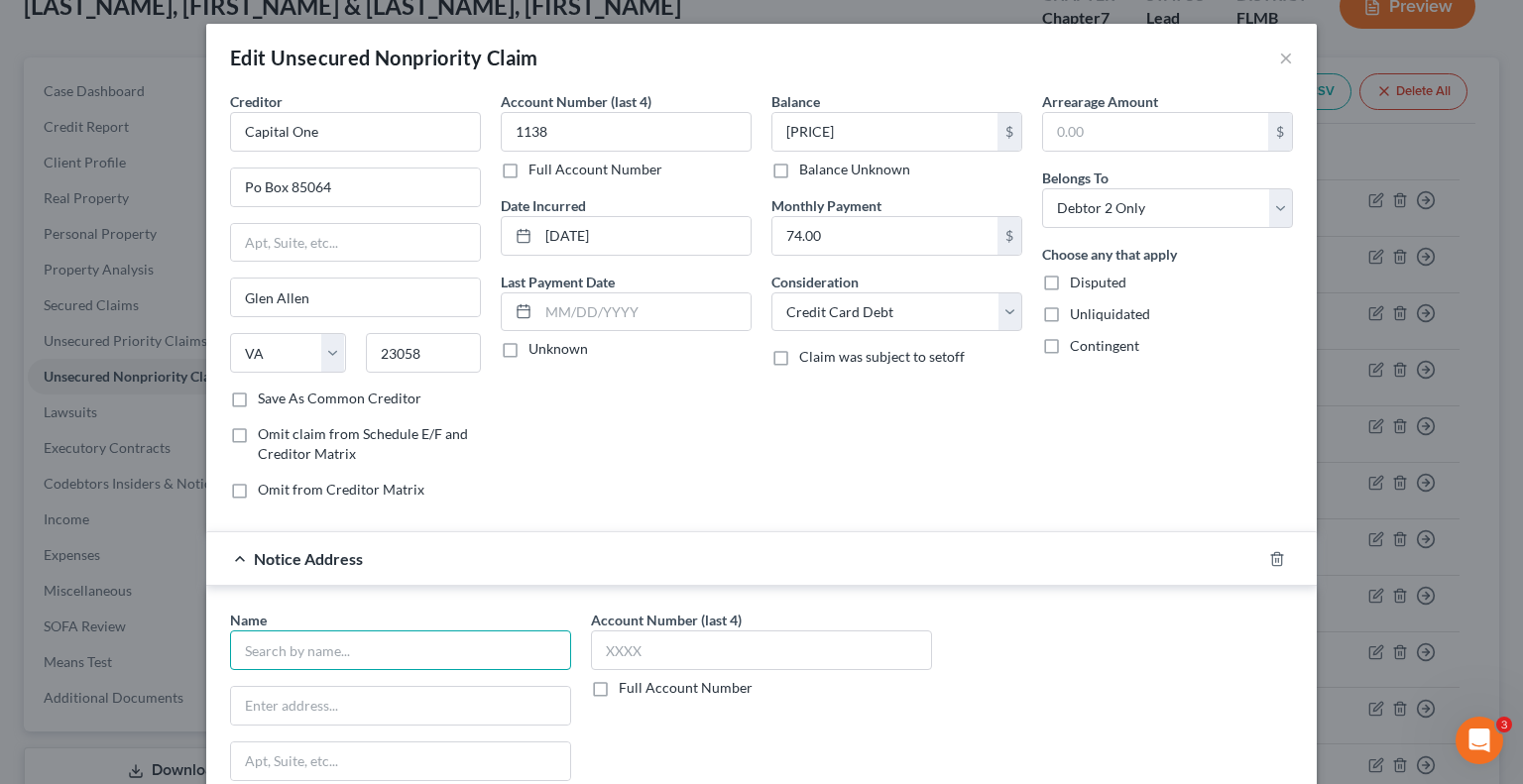 drag, startPoint x: 326, startPoint y: 644, endPoint x: 341, endPoint y: 629, distance: 21.213203 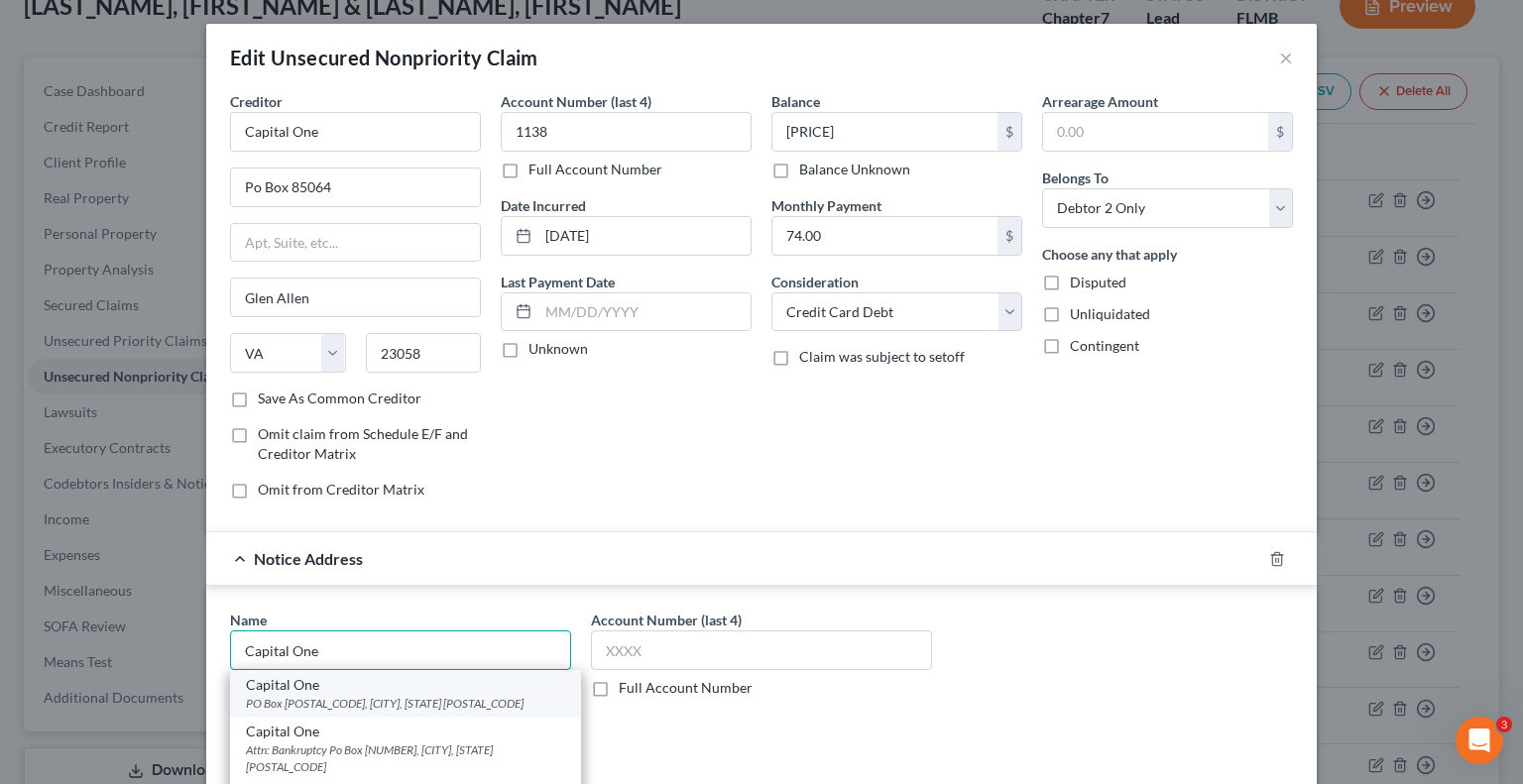 type on "Capital One" 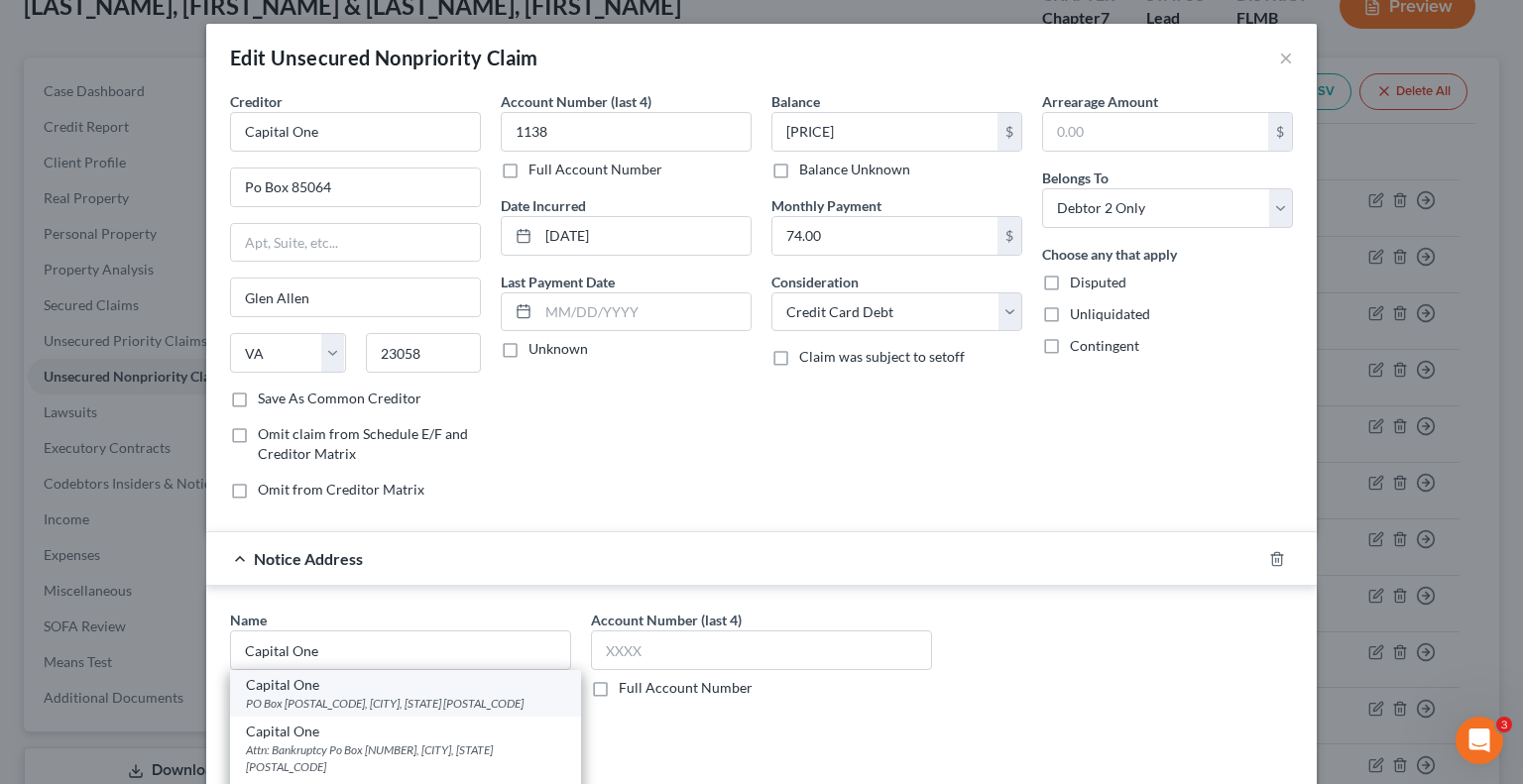 click on "Capital One" at bounding box center [406, 685] 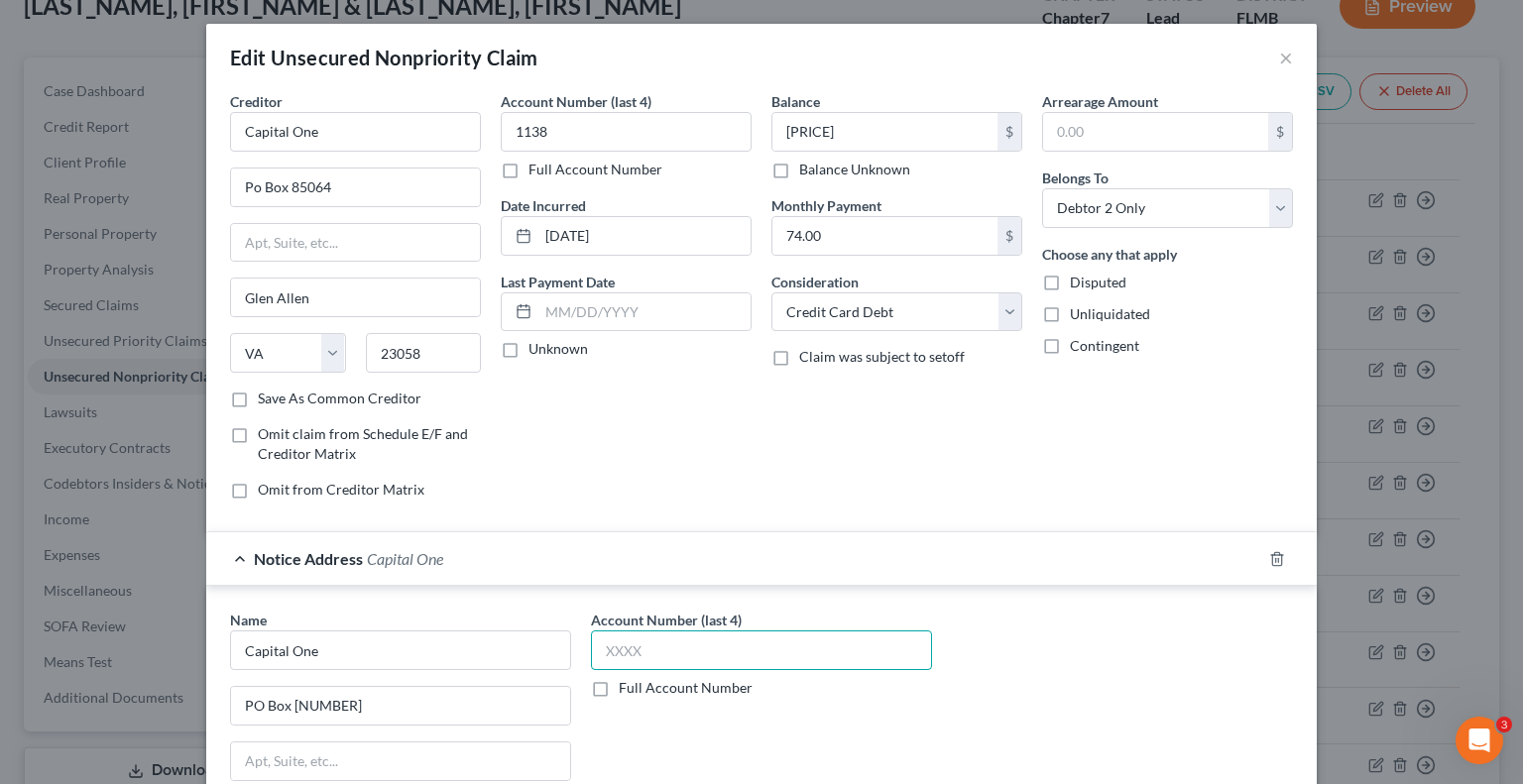 click at bounding box center (762, 650) 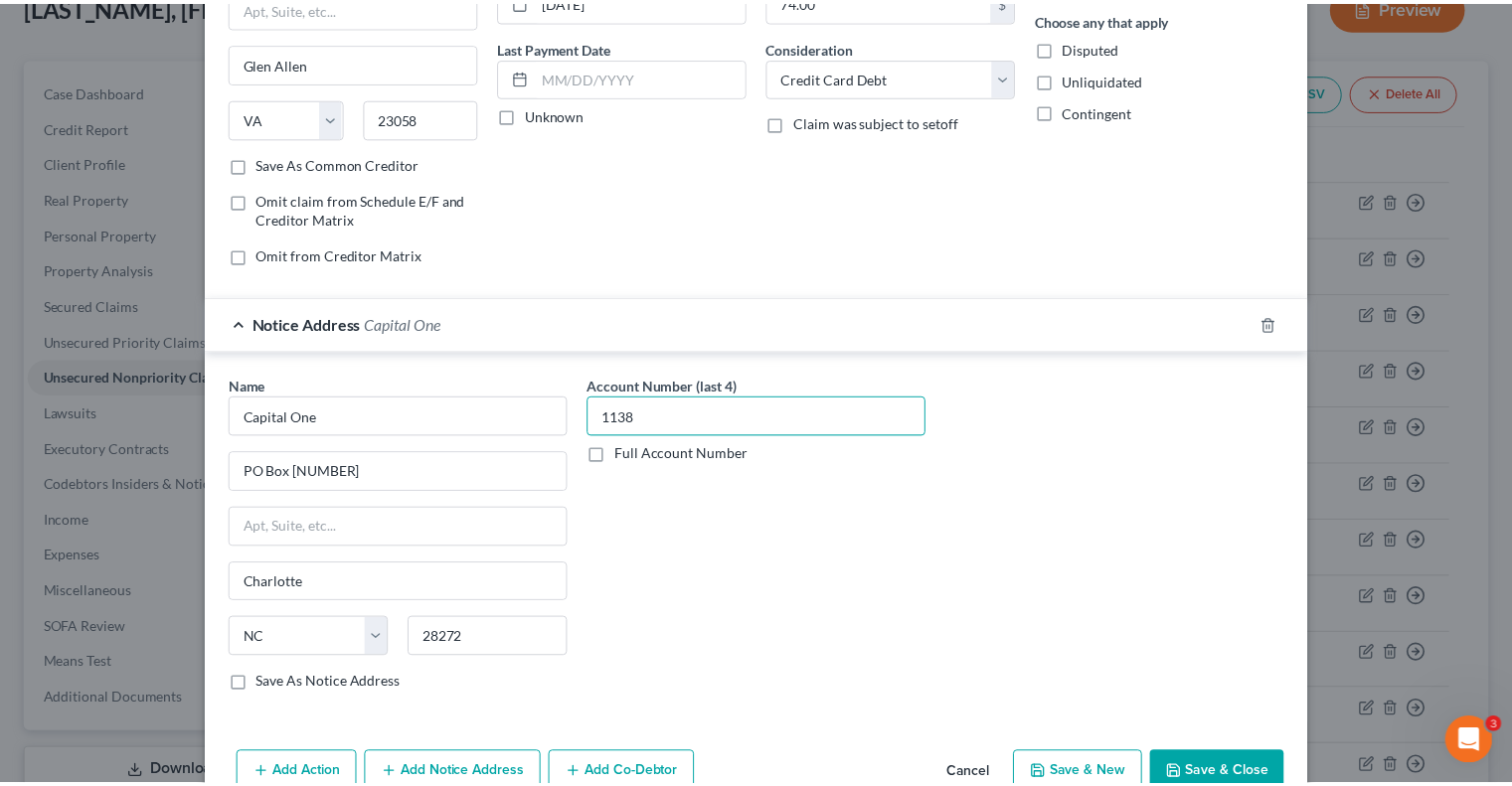 scroll, scrollTop: 337, scrollLeft: 0, axis: vertical 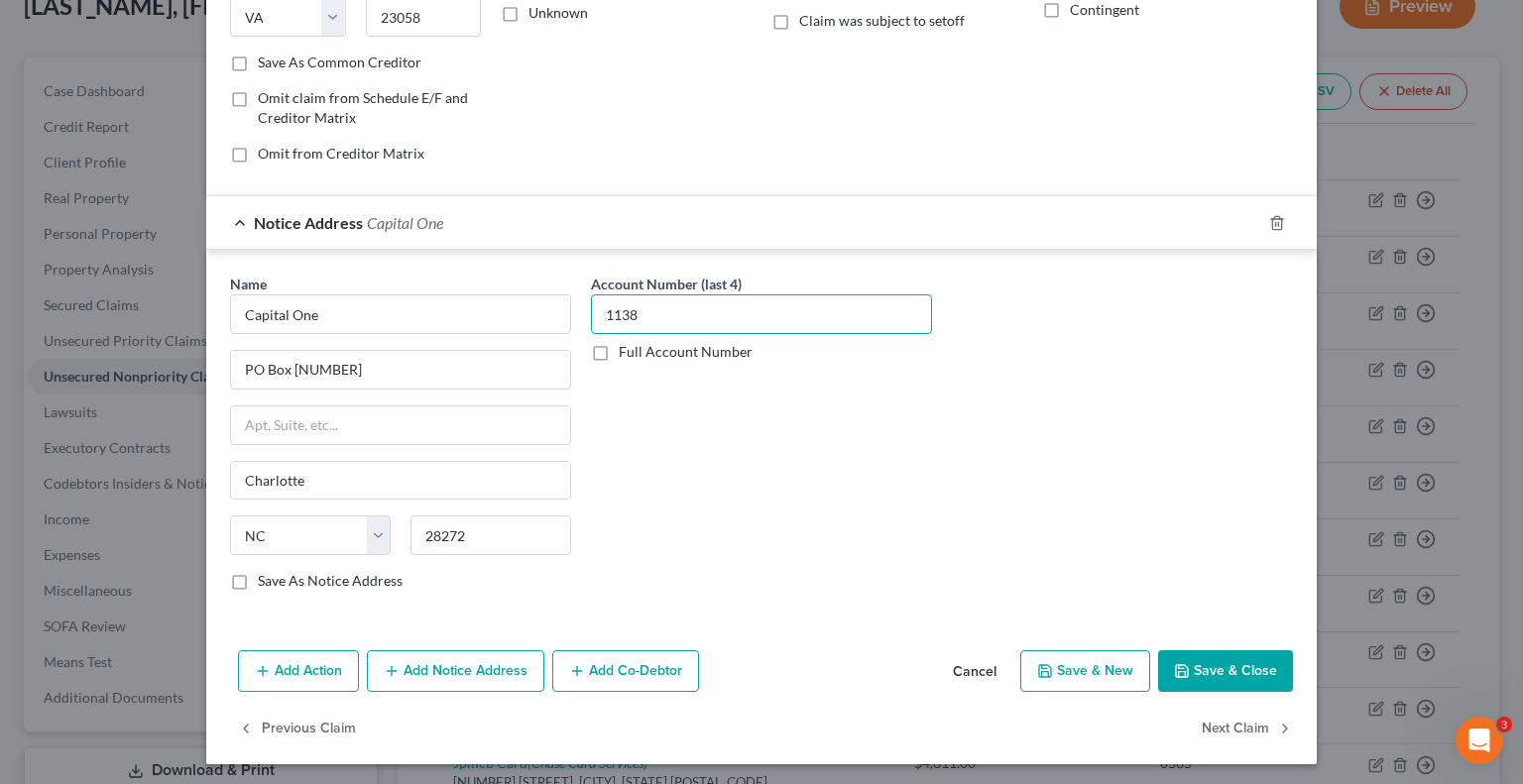 type on "1138" 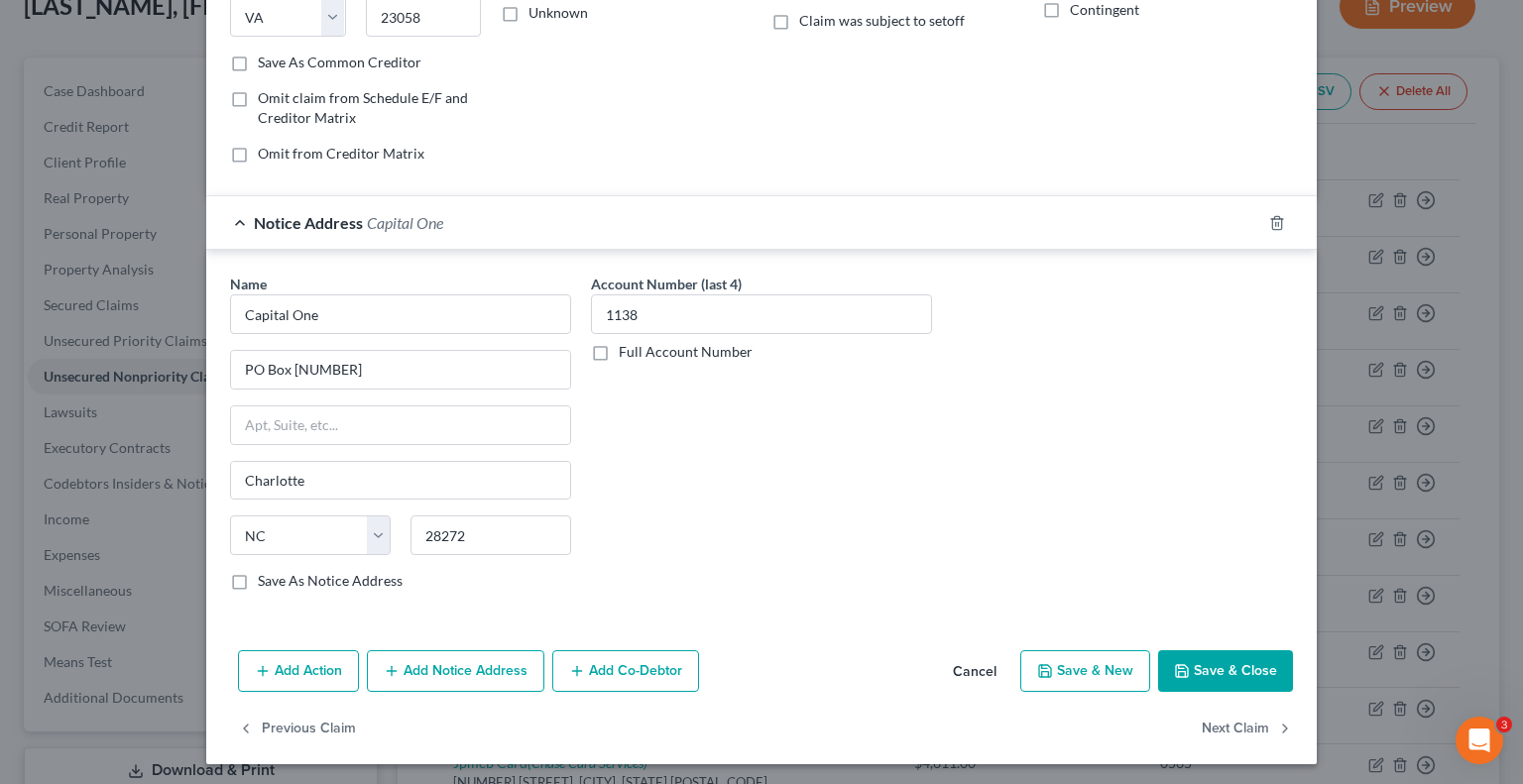 click on "Save & Close" at bounding box center [1226, 671] 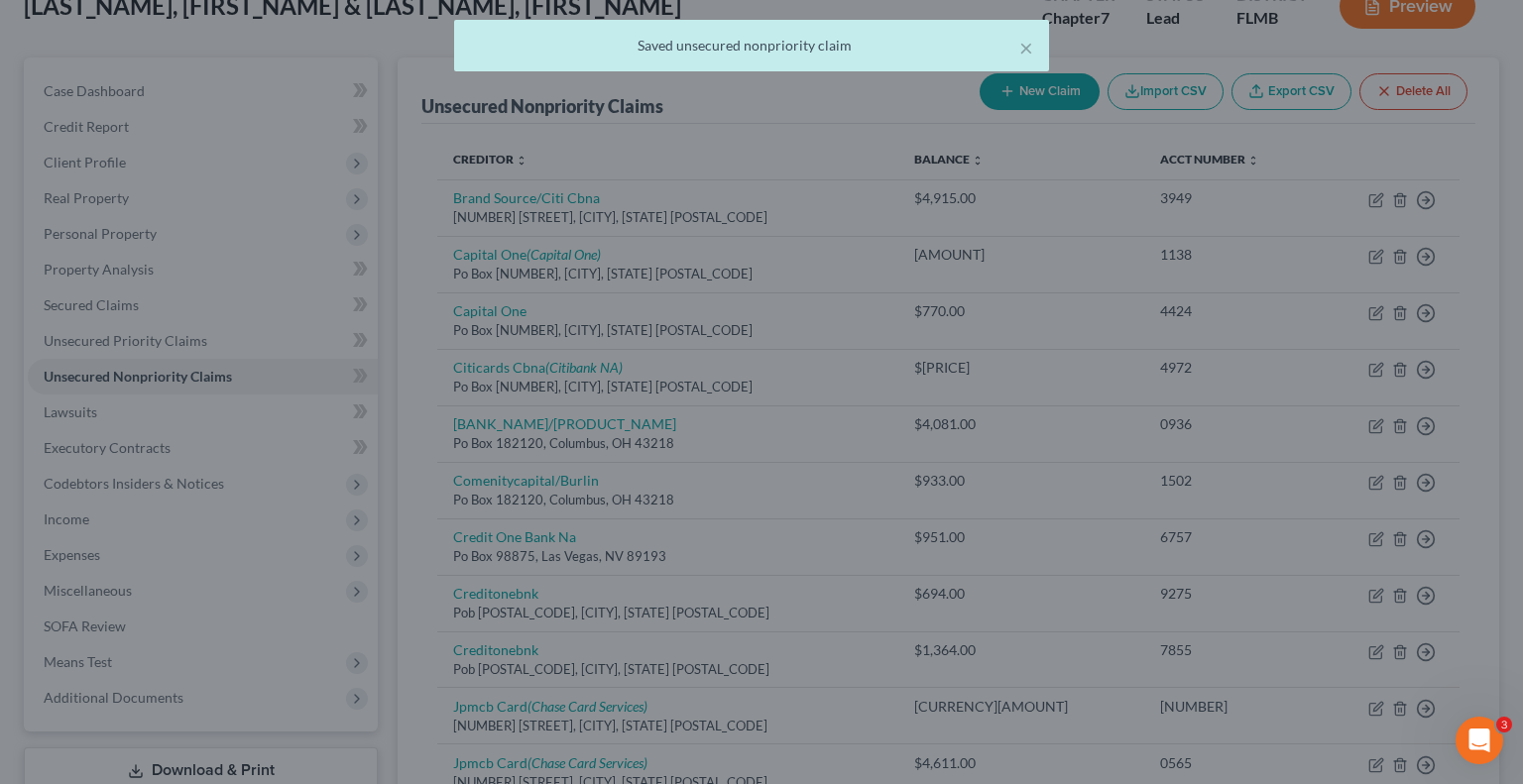 scroll, scrollTop: 0, scrollLeft: 0, axis: both 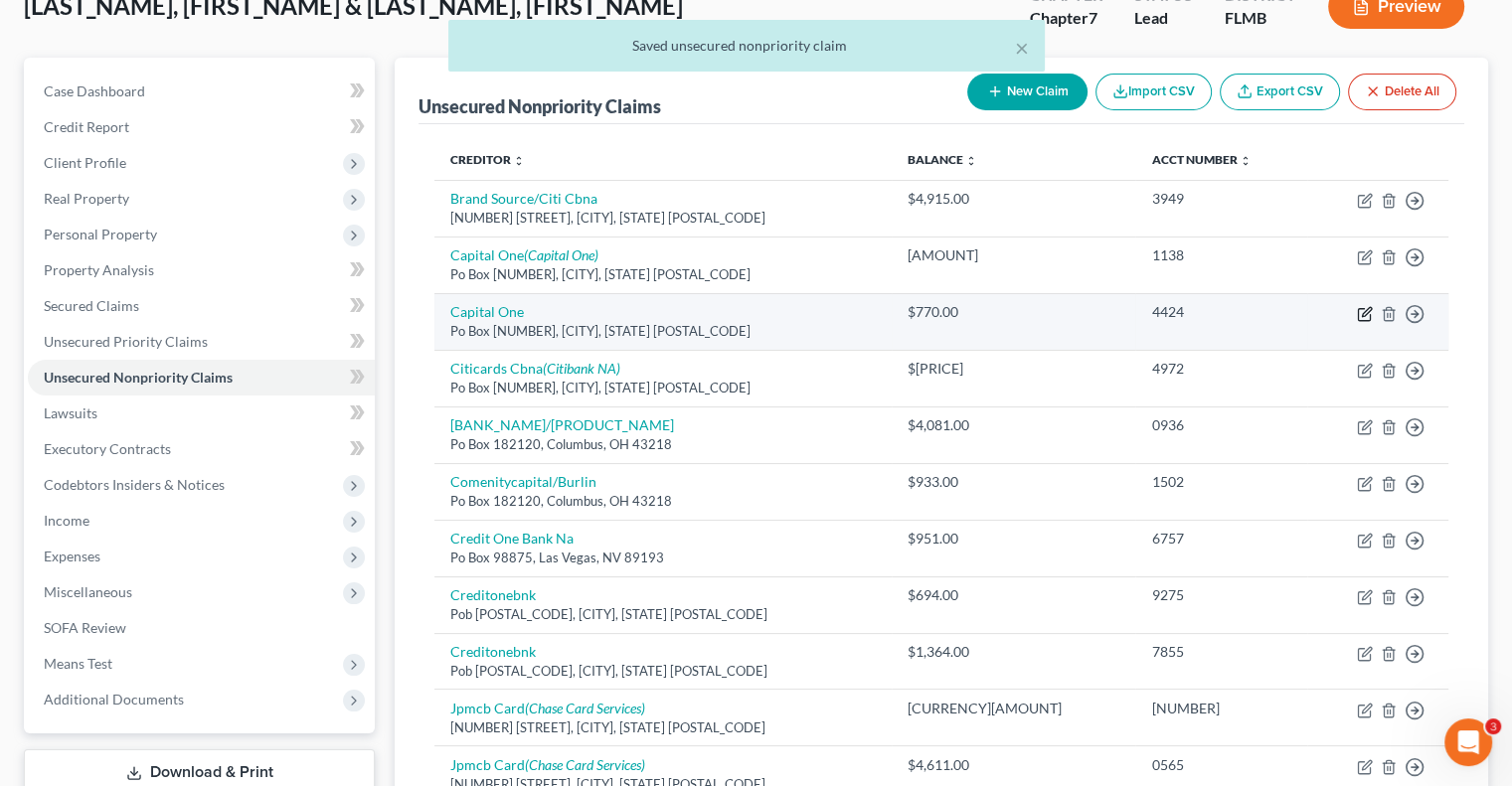 click 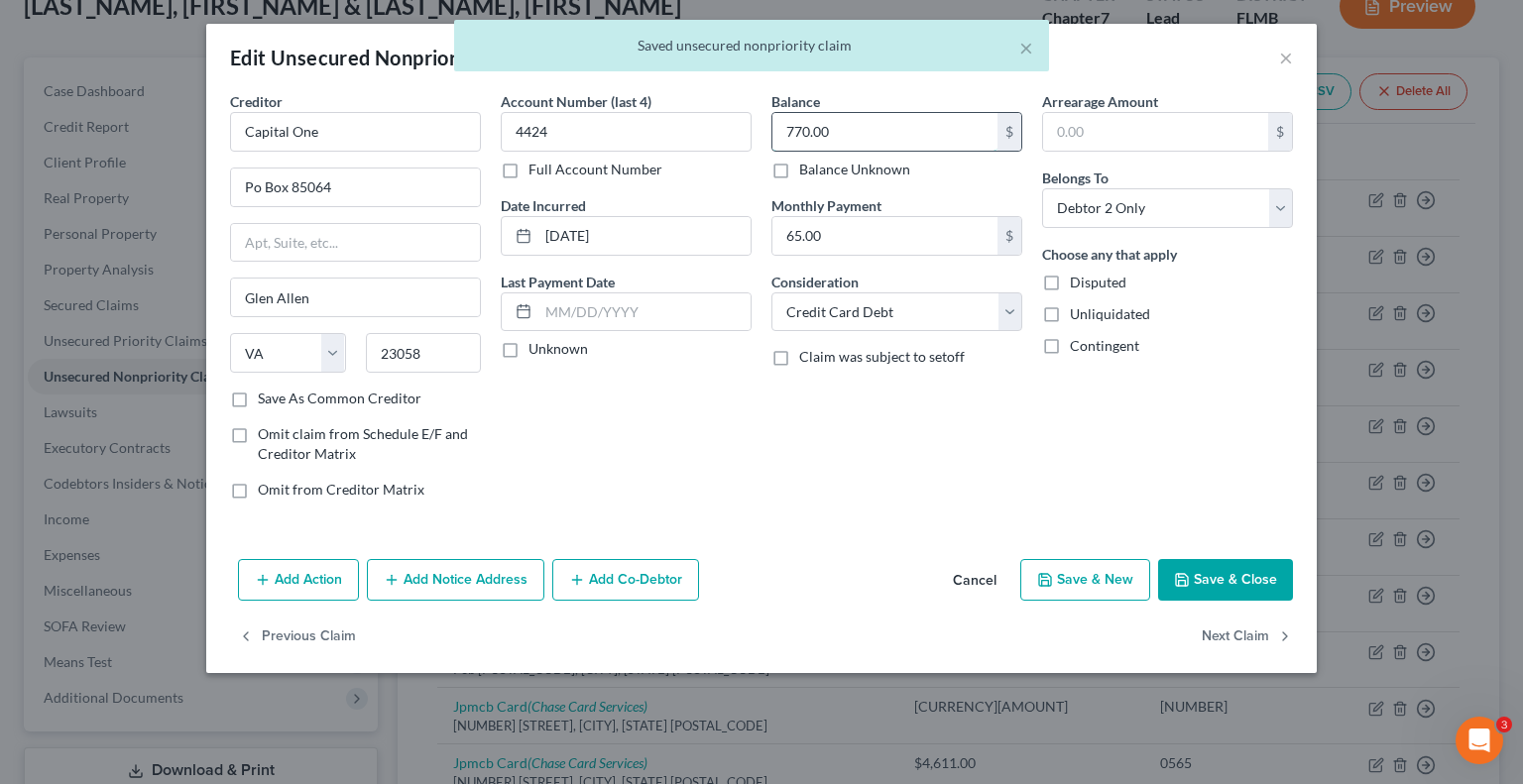 click on "770.00" at bounding box center [884, 132] 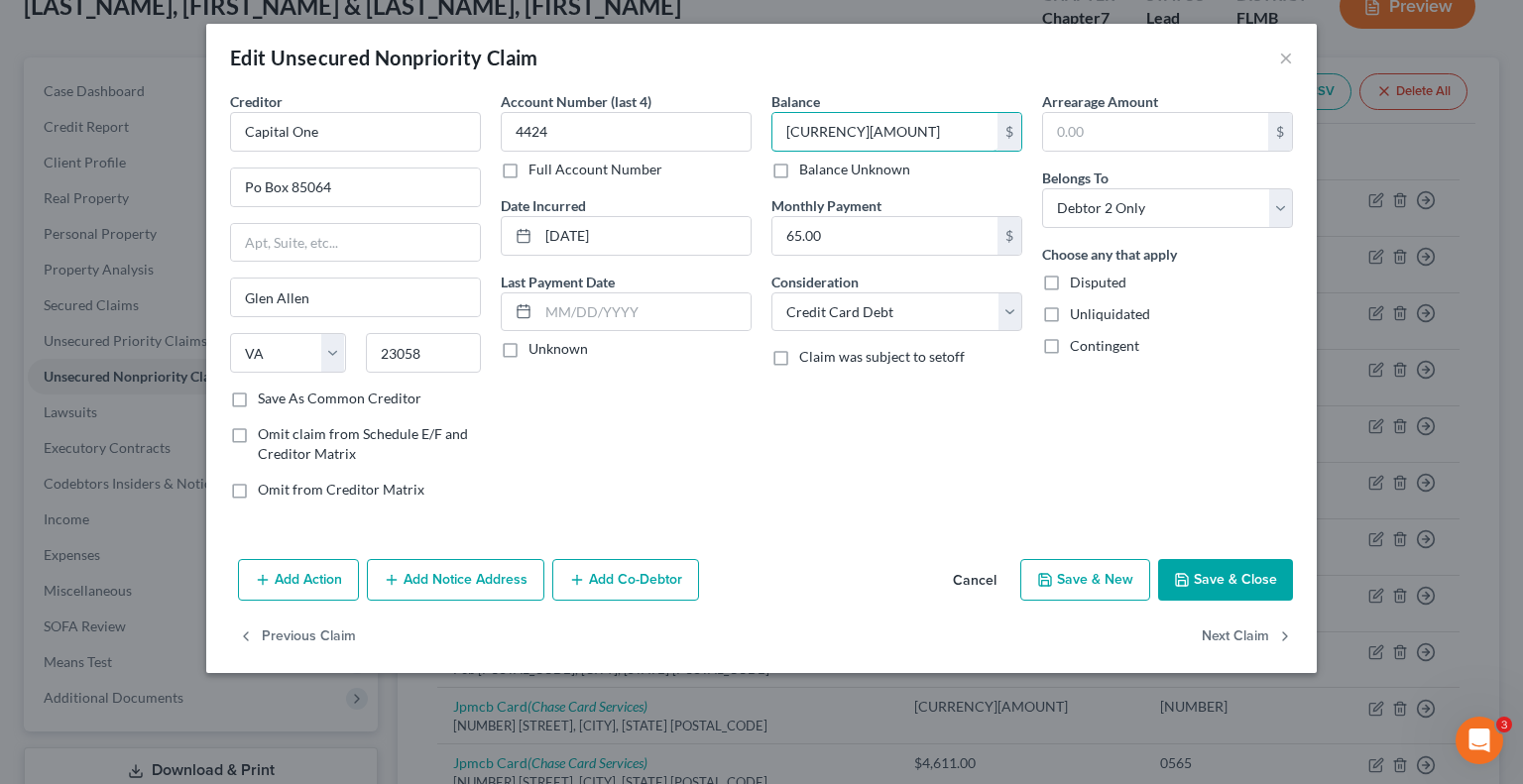 type on "[CURRENCY][AMOUNT]" 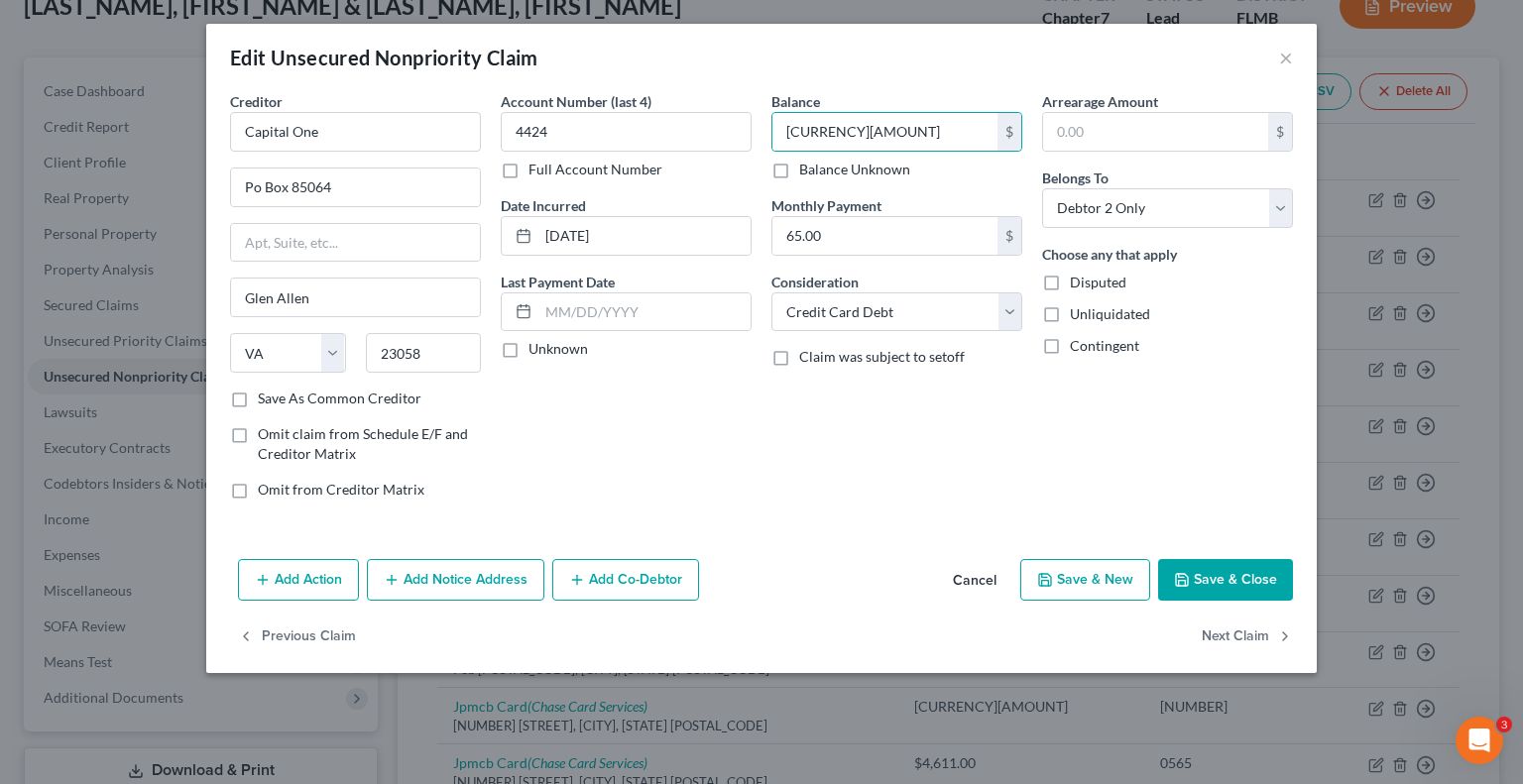 click on "Add Notice Address" at bounding box center [455, 580] 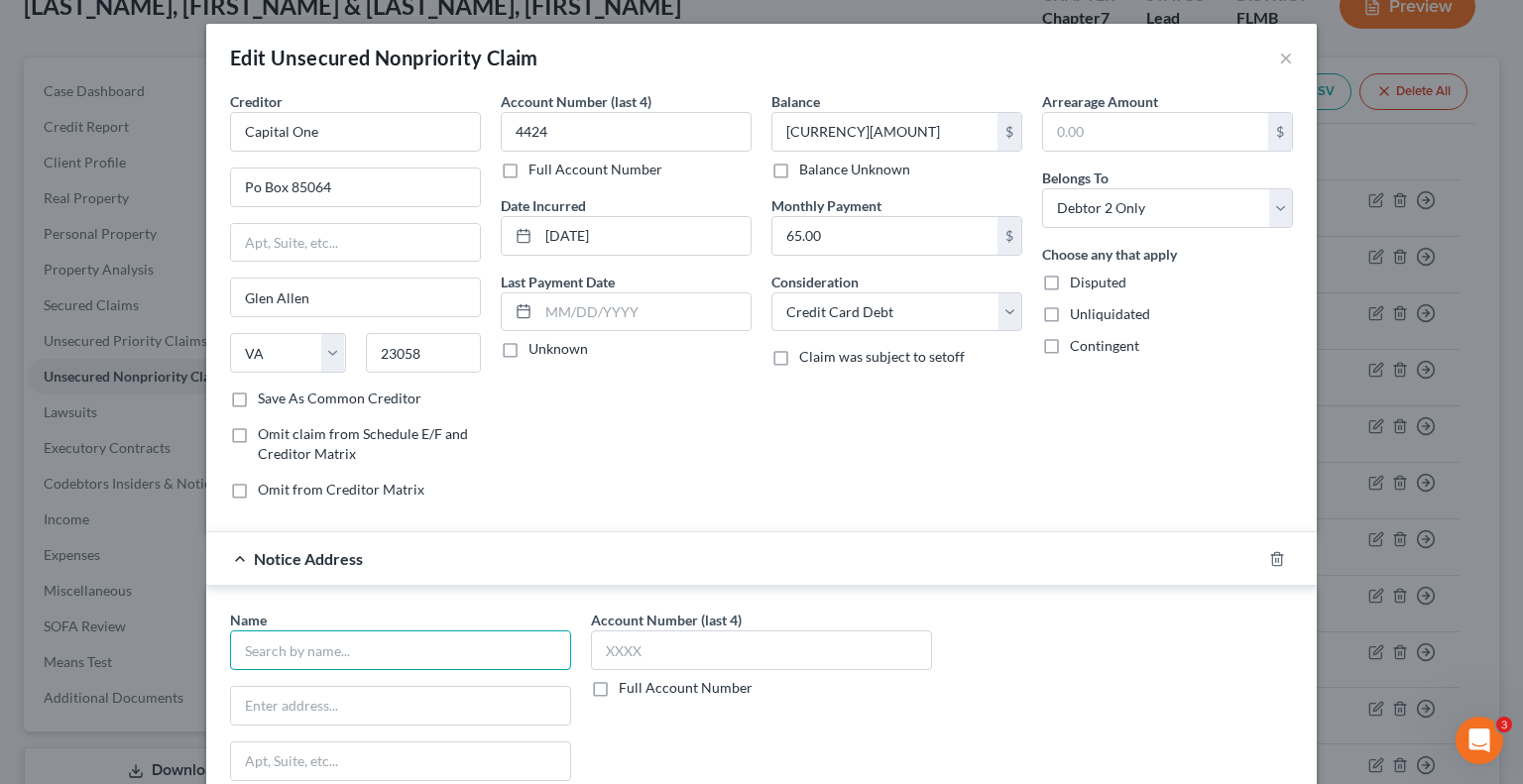 drag, startPoint x: 368, startPoint y: 649, endPoint x: 390, endPoint y: 646, distance: 22.203603 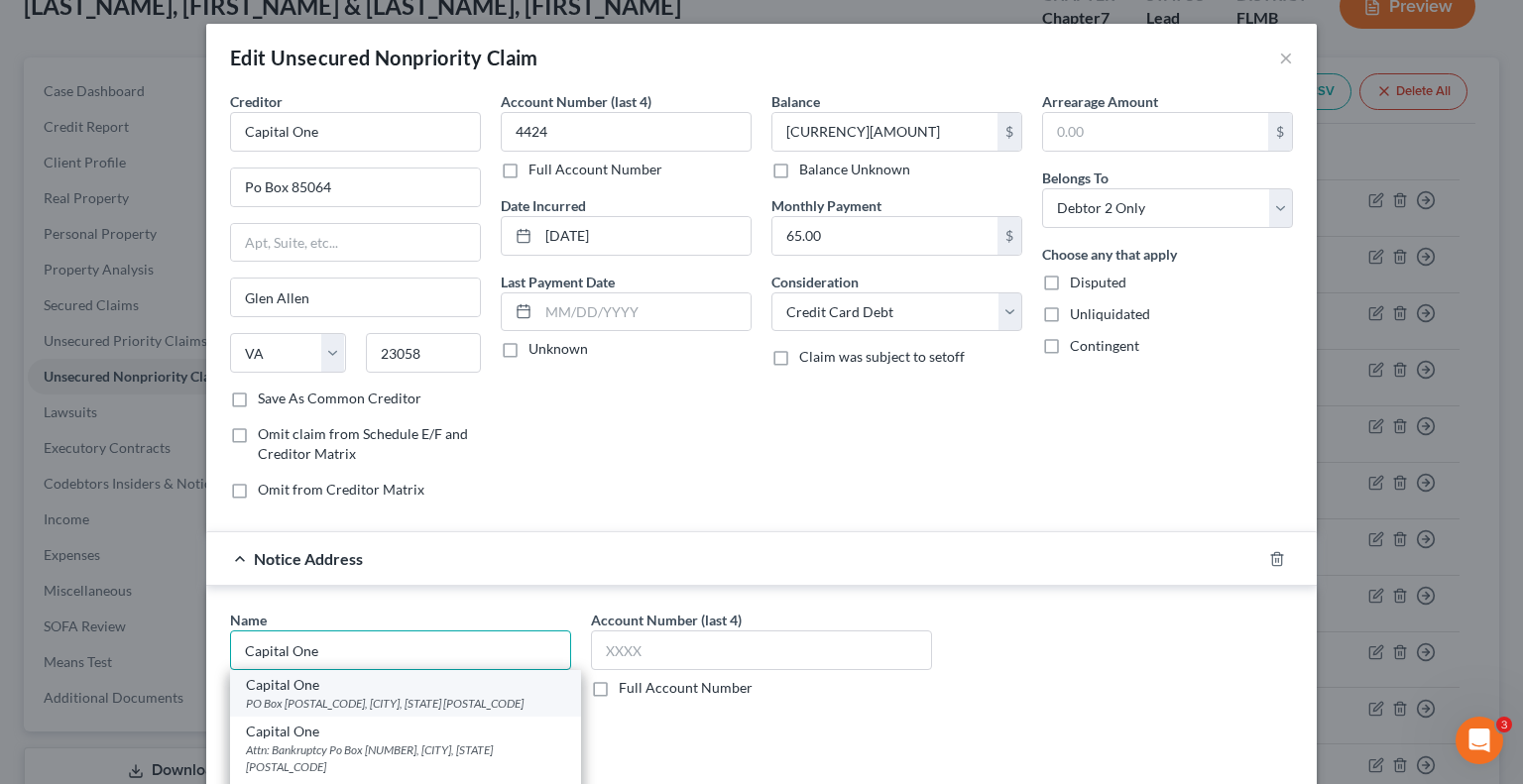 type on "Capital One" 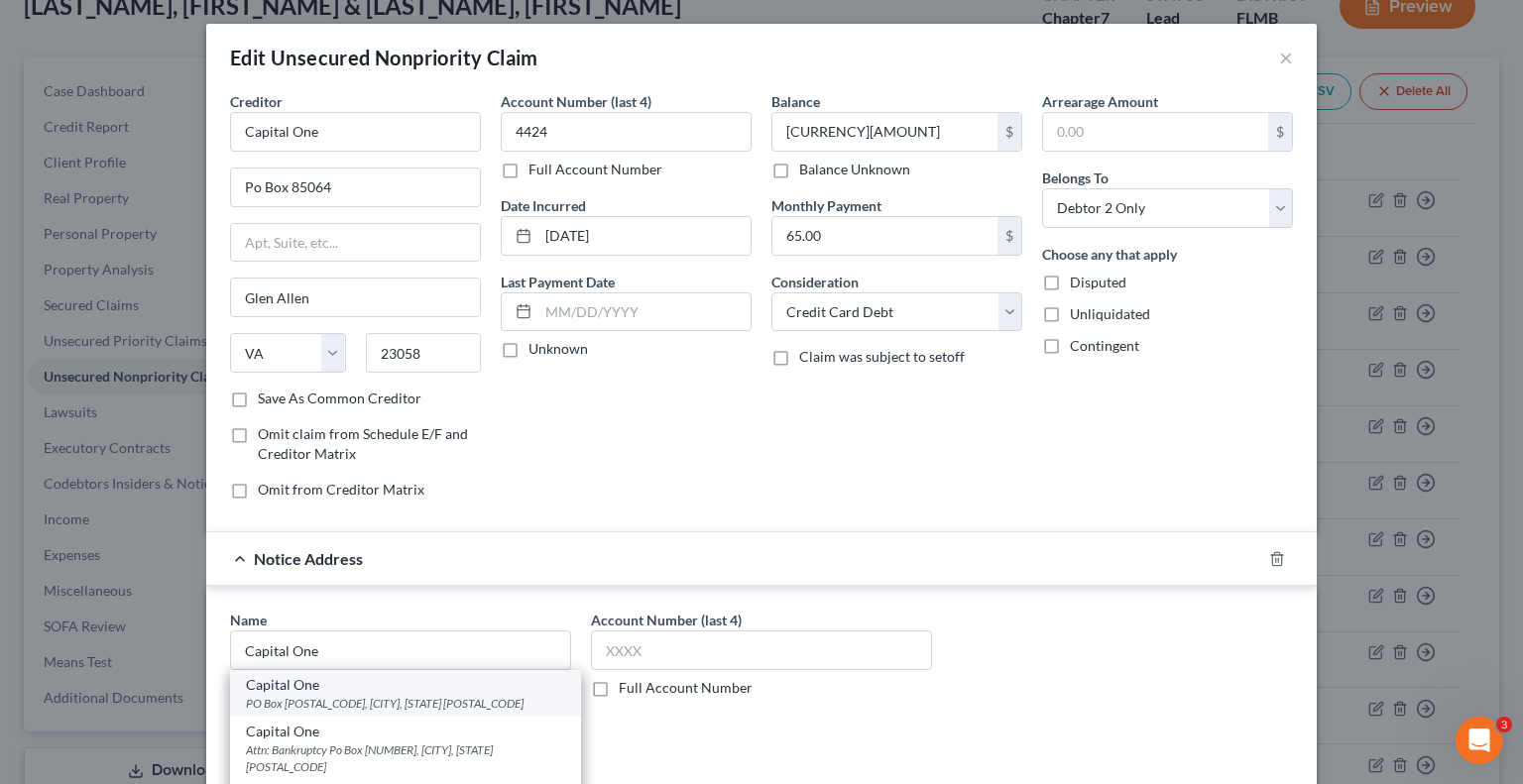click on "PO Box [POSTAL_CODE], [CITY], [STATE] [POSTAL_CODE]" at bounding box center [406, 703] 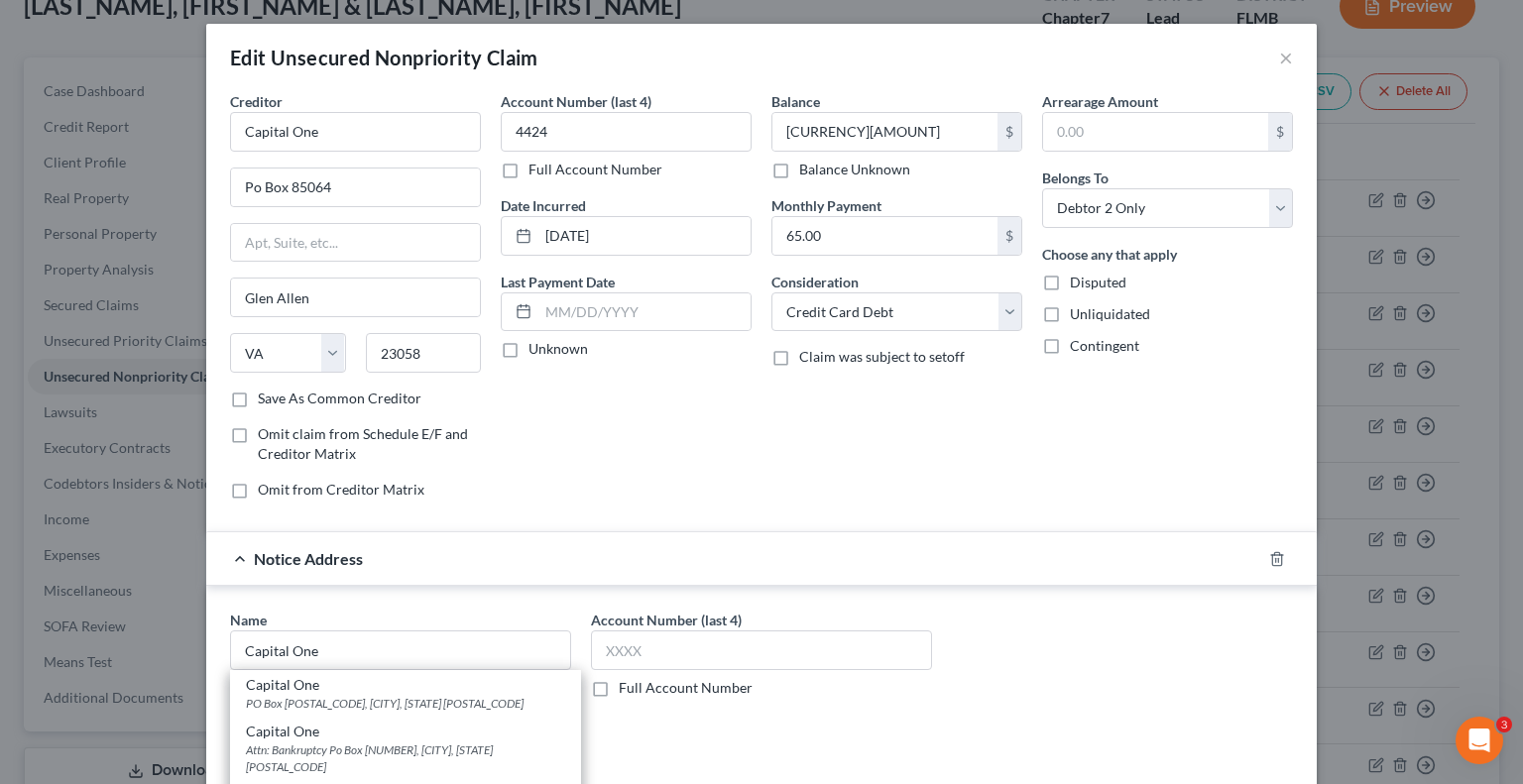 type on "PO Box [NUMBER]" 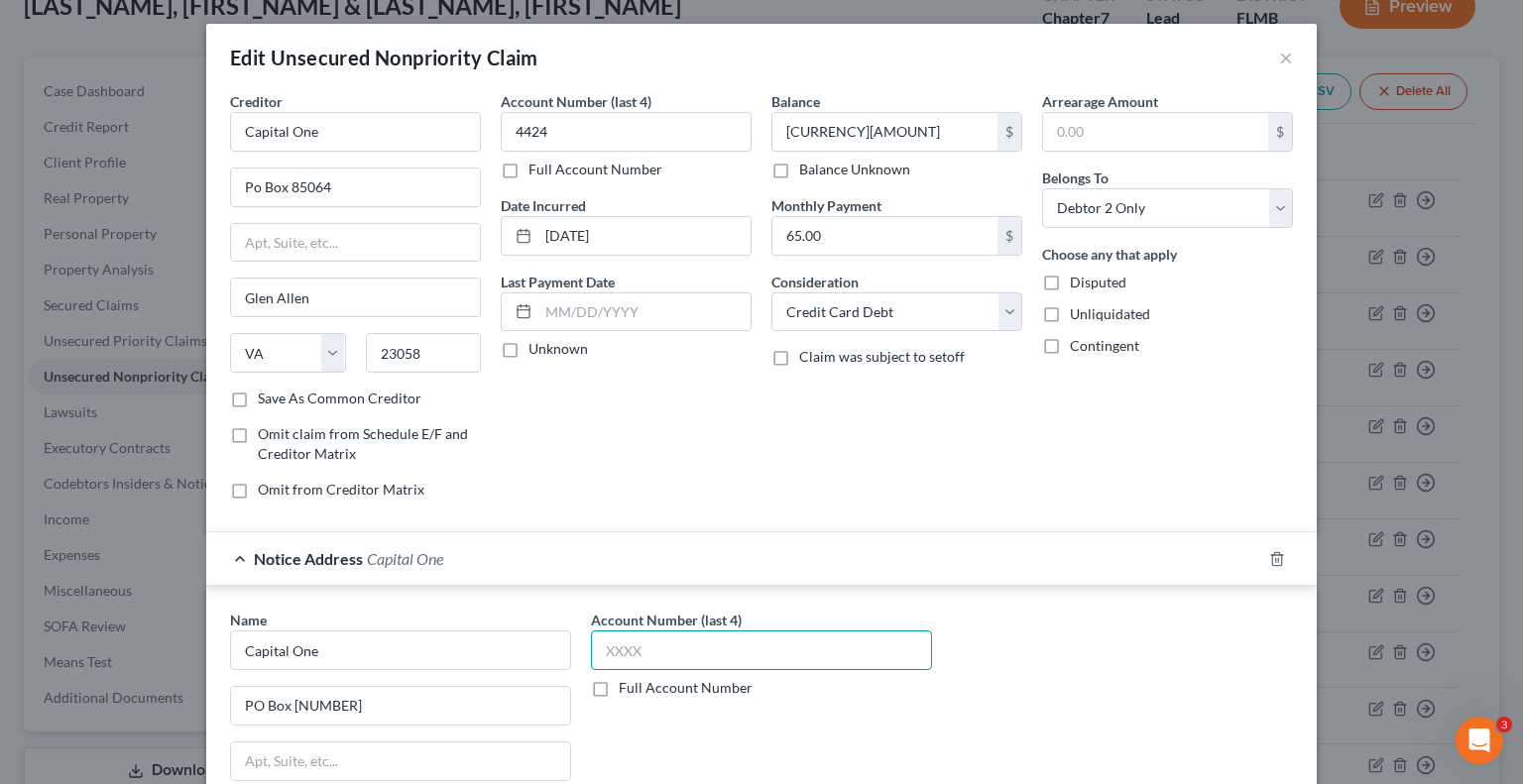 click at bounding box center (762, 650) 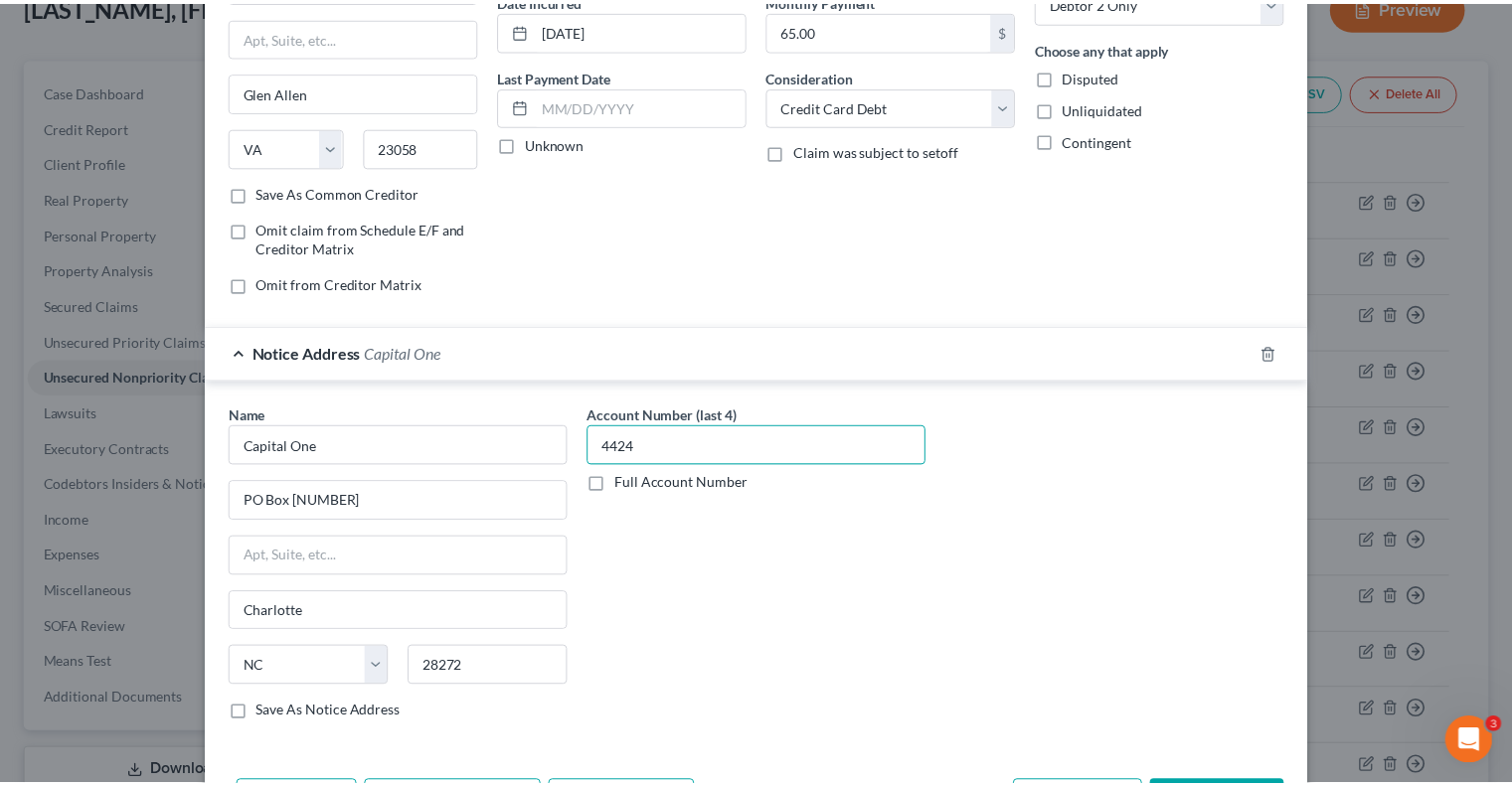 scroll, scrollTop: 337, scrollLeft: 0, axis: vertical 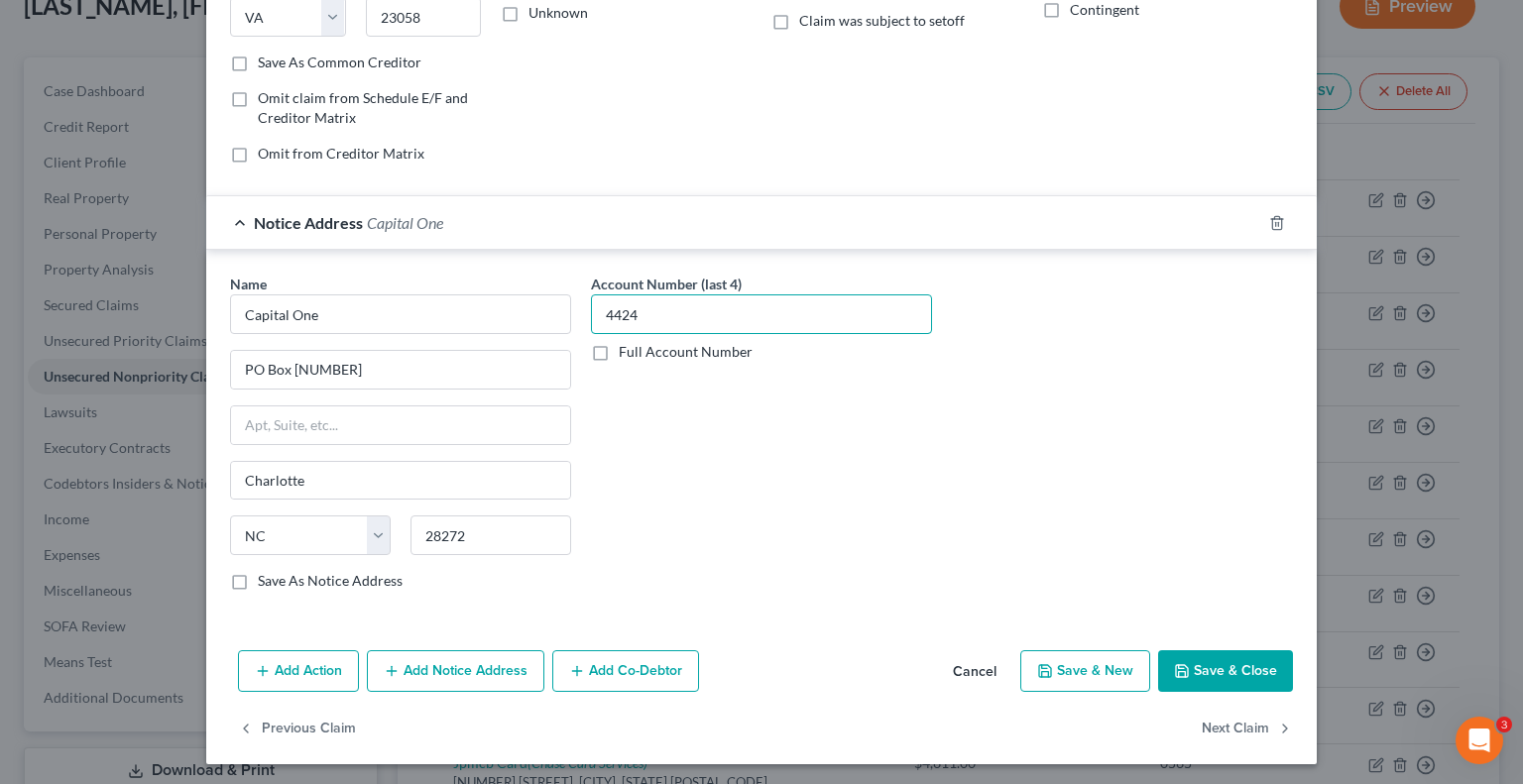 type on "4424" 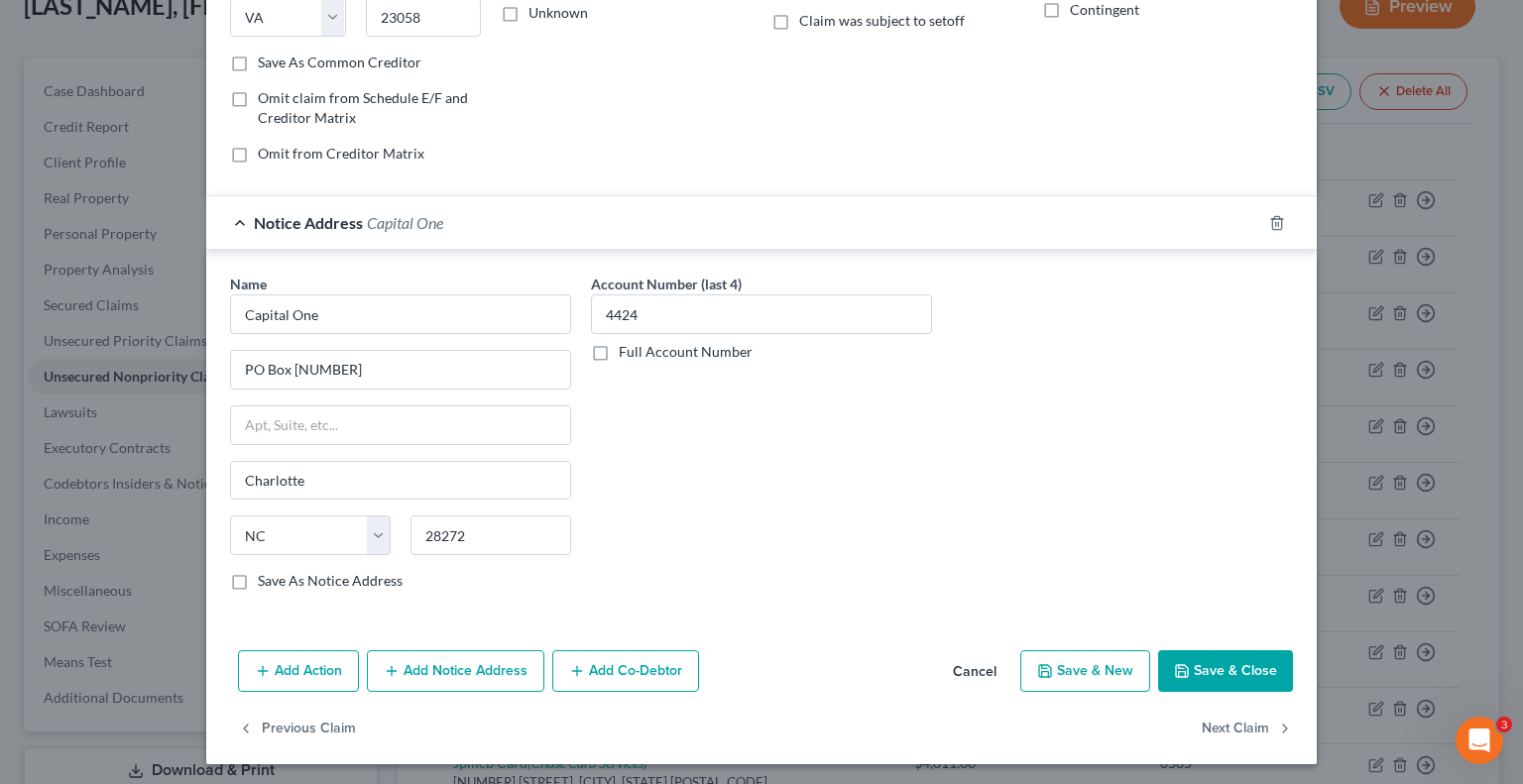 click on "Save & Close" at bounding box center [1226, 671] 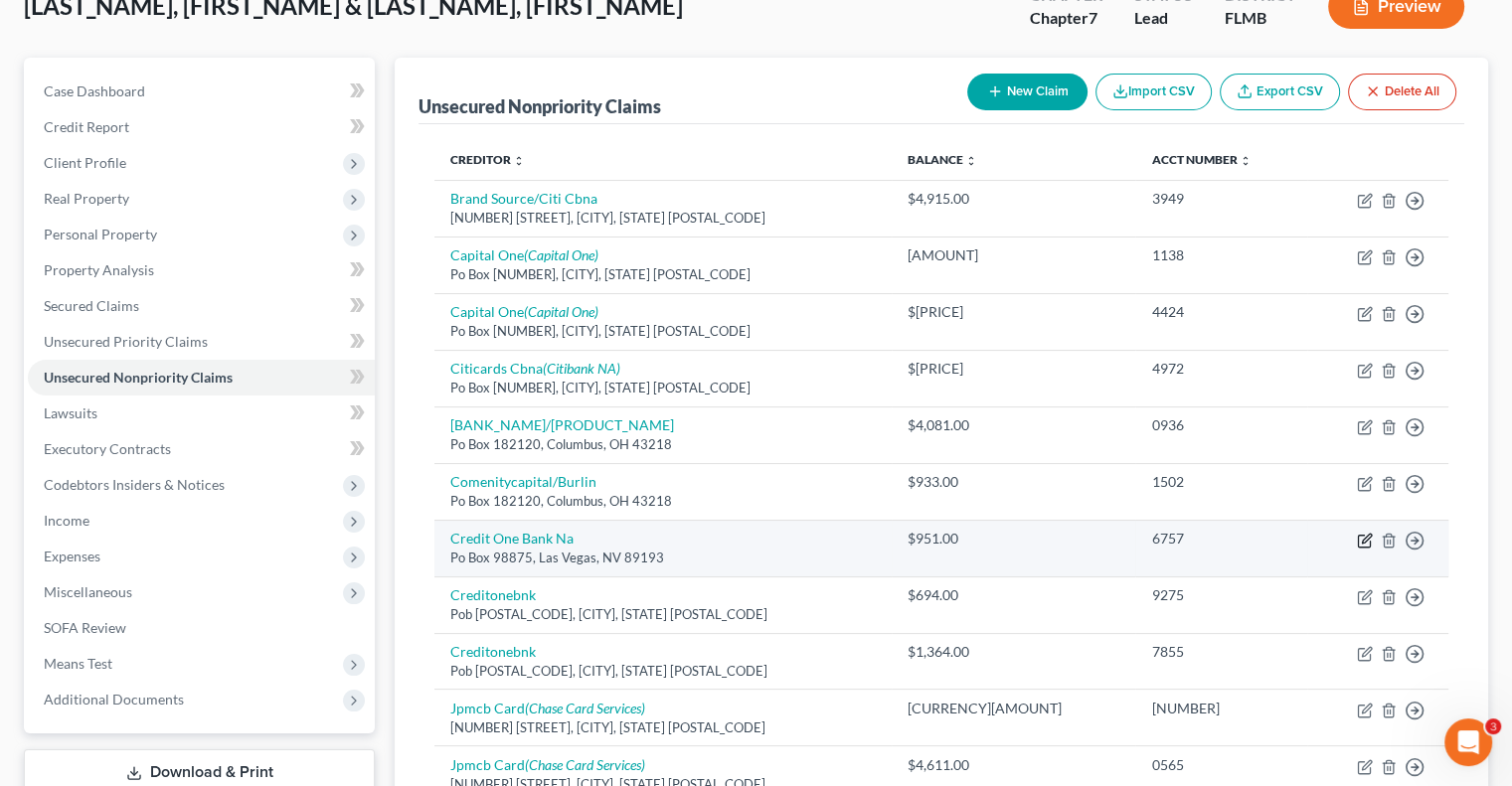 click 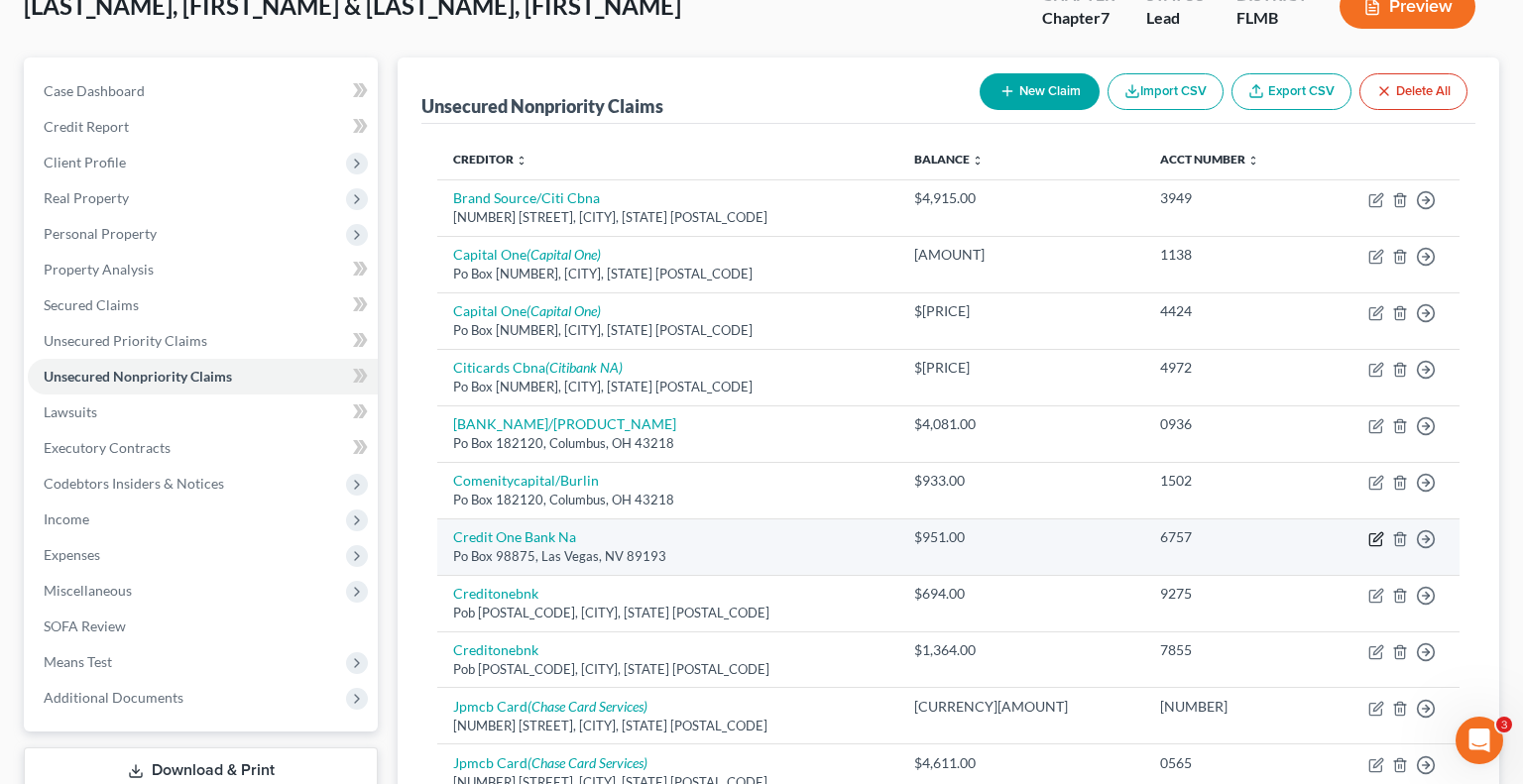 select on "31" 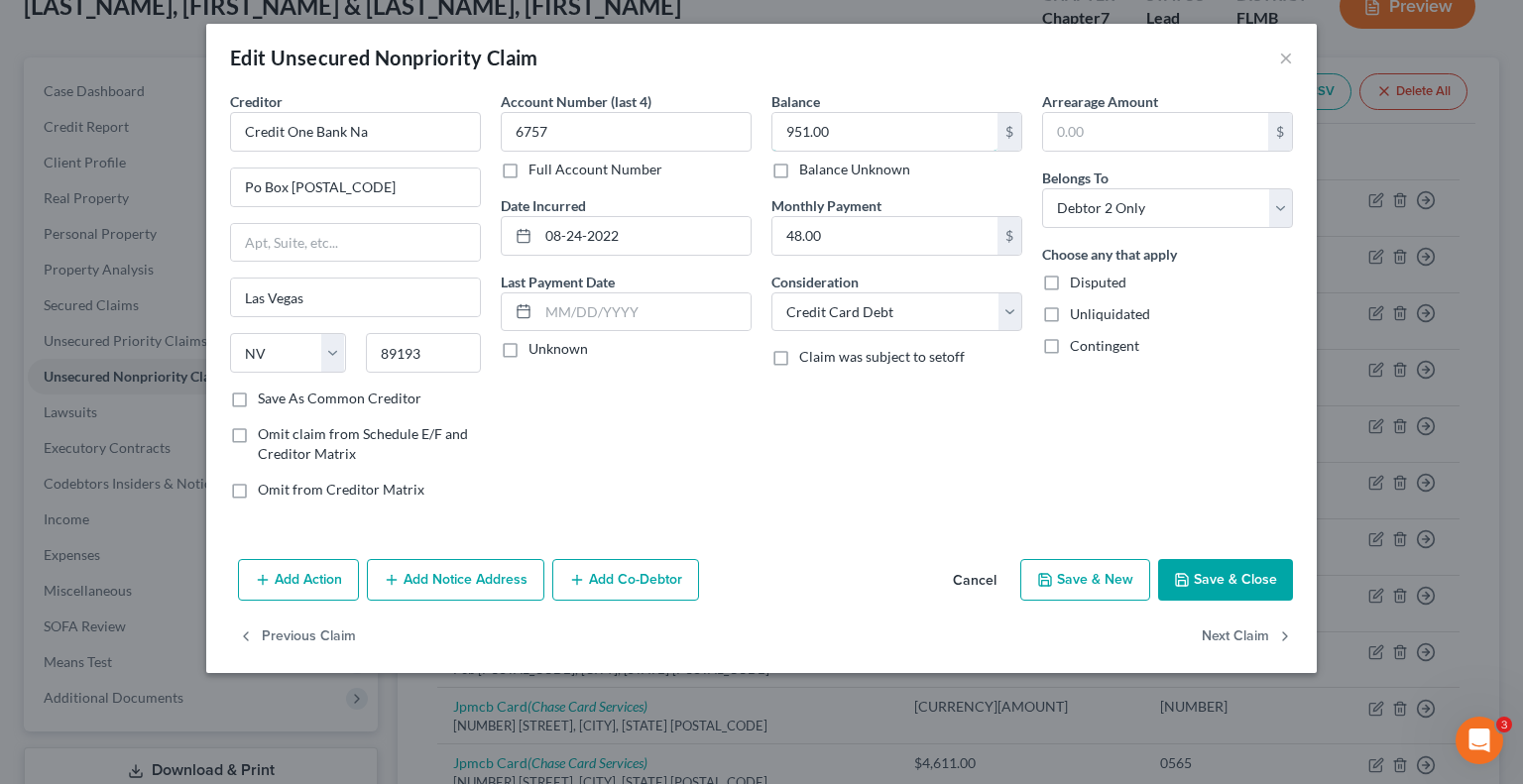 click on "951.00" at bounding box center (884, 132) 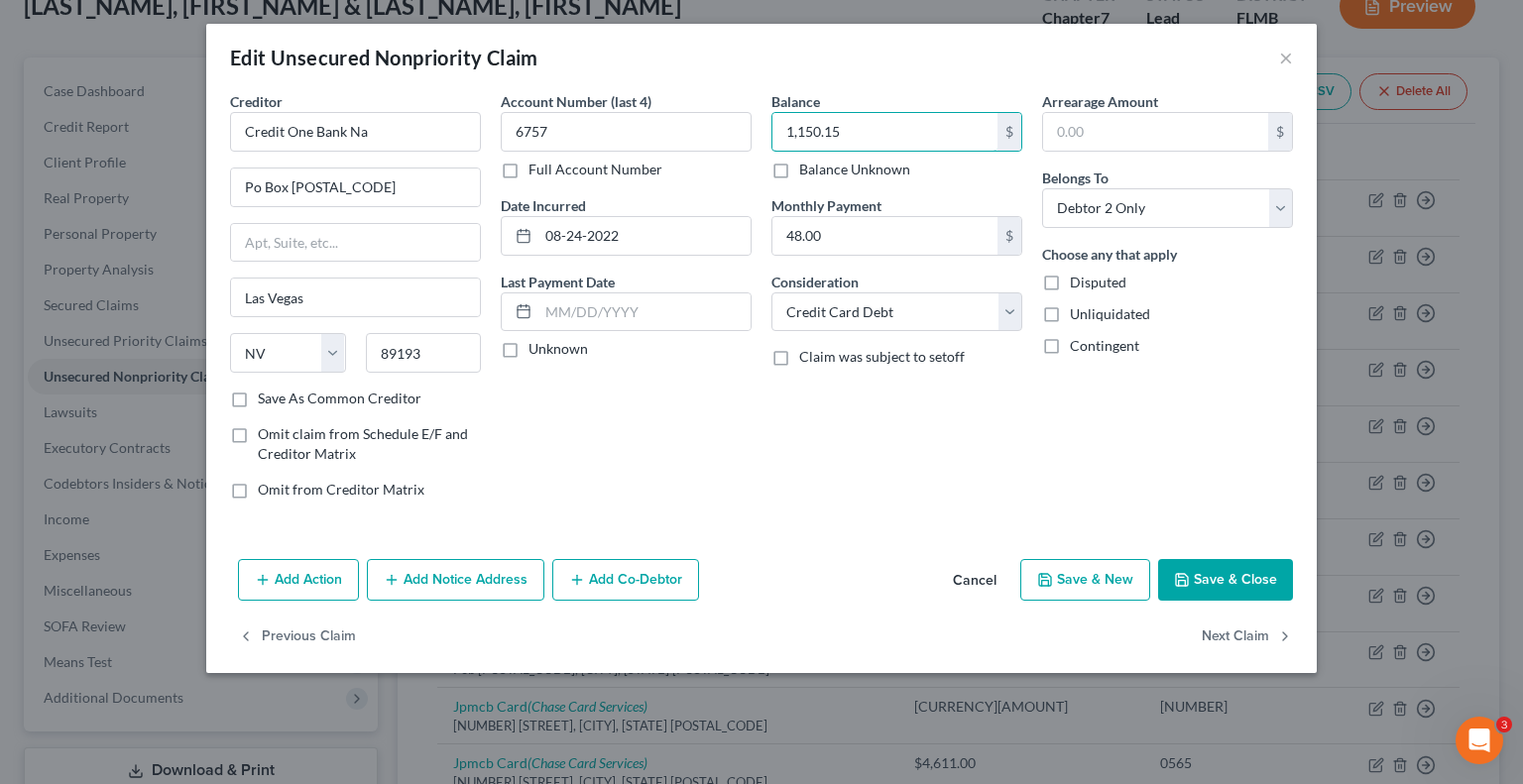 type on "1,150.15" 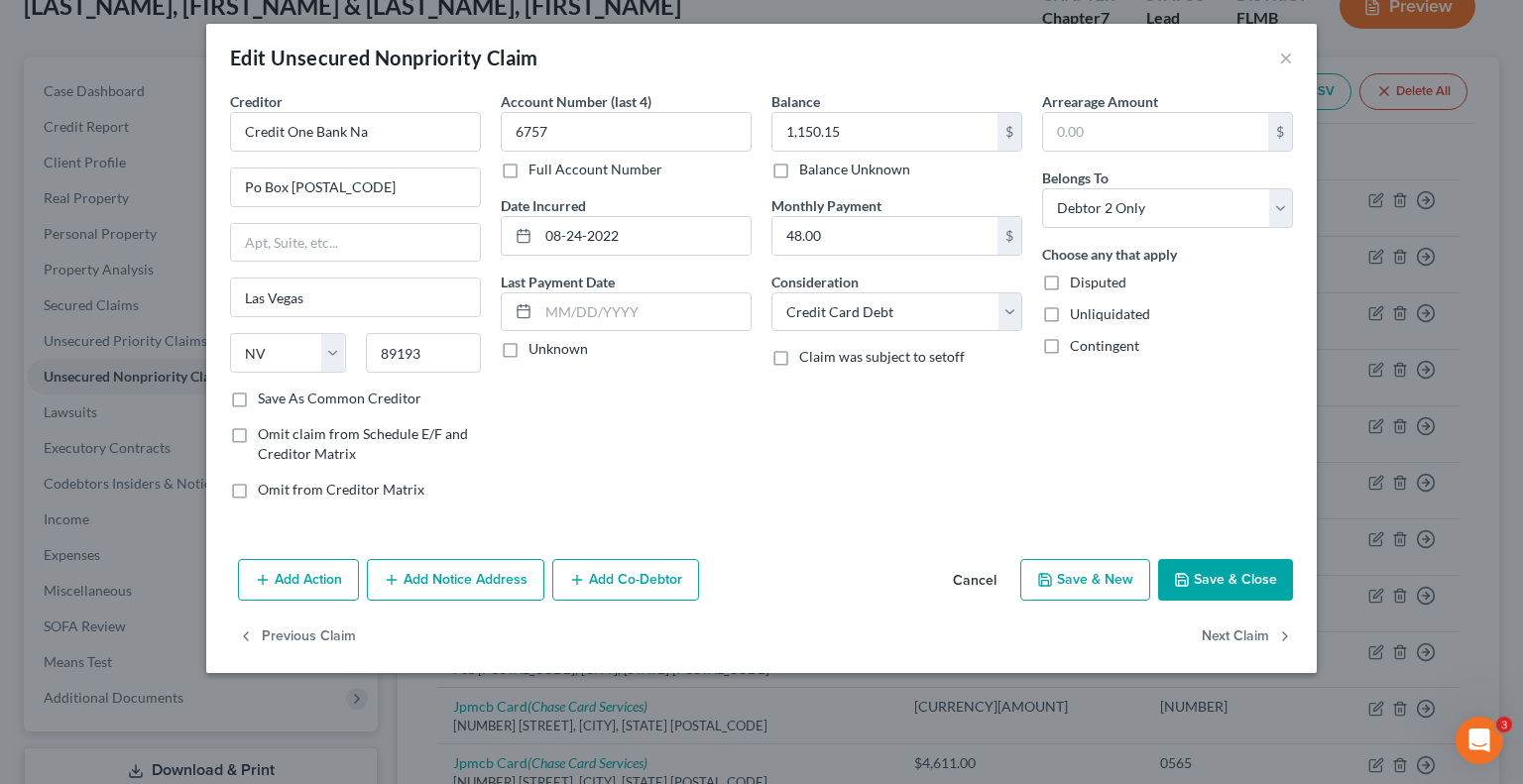 click on "Save & Close" at bounding box center (1226, 580) 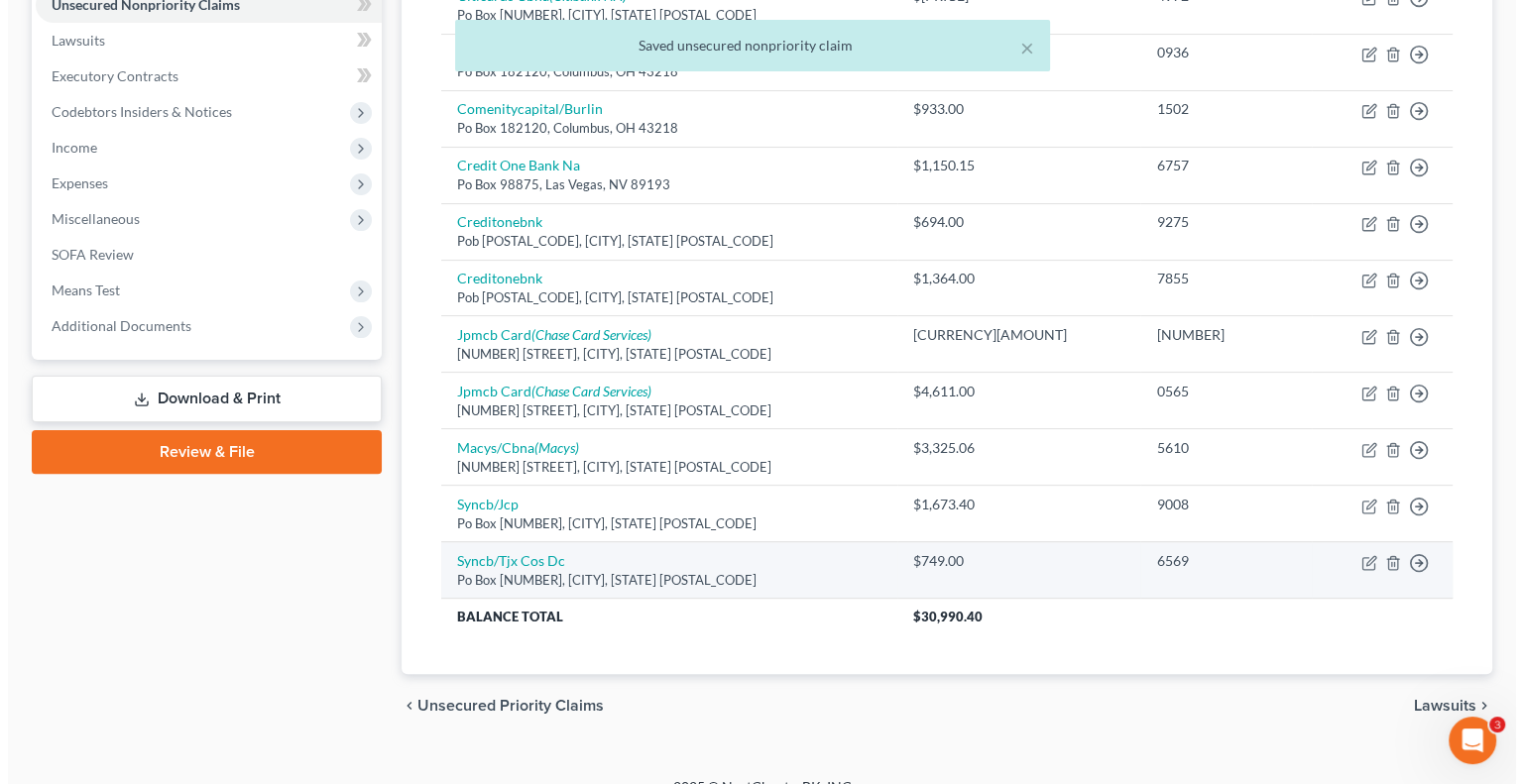 scroll, scrollTop: 529, scrollLeft: 0, axis: vertical 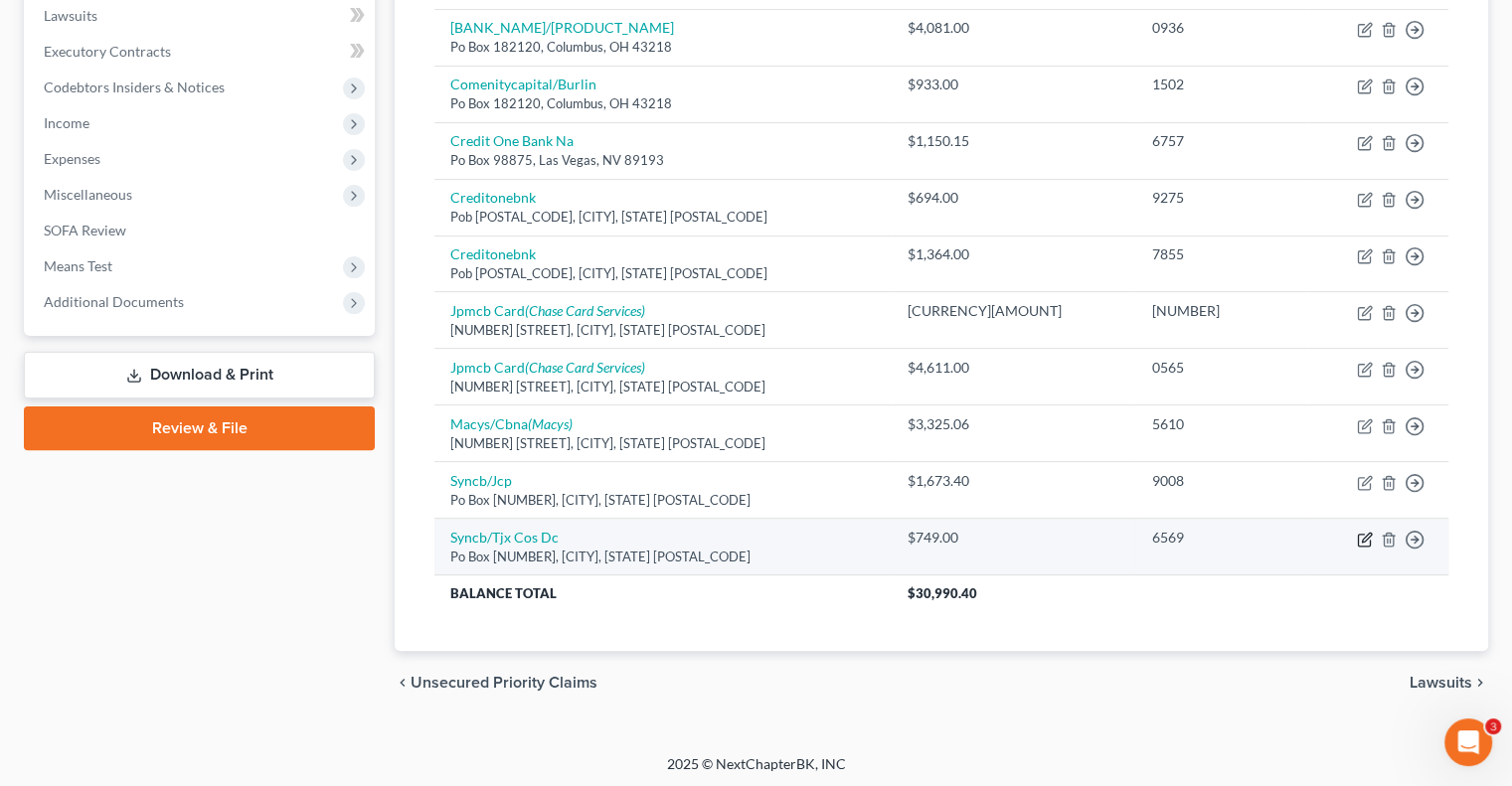 click 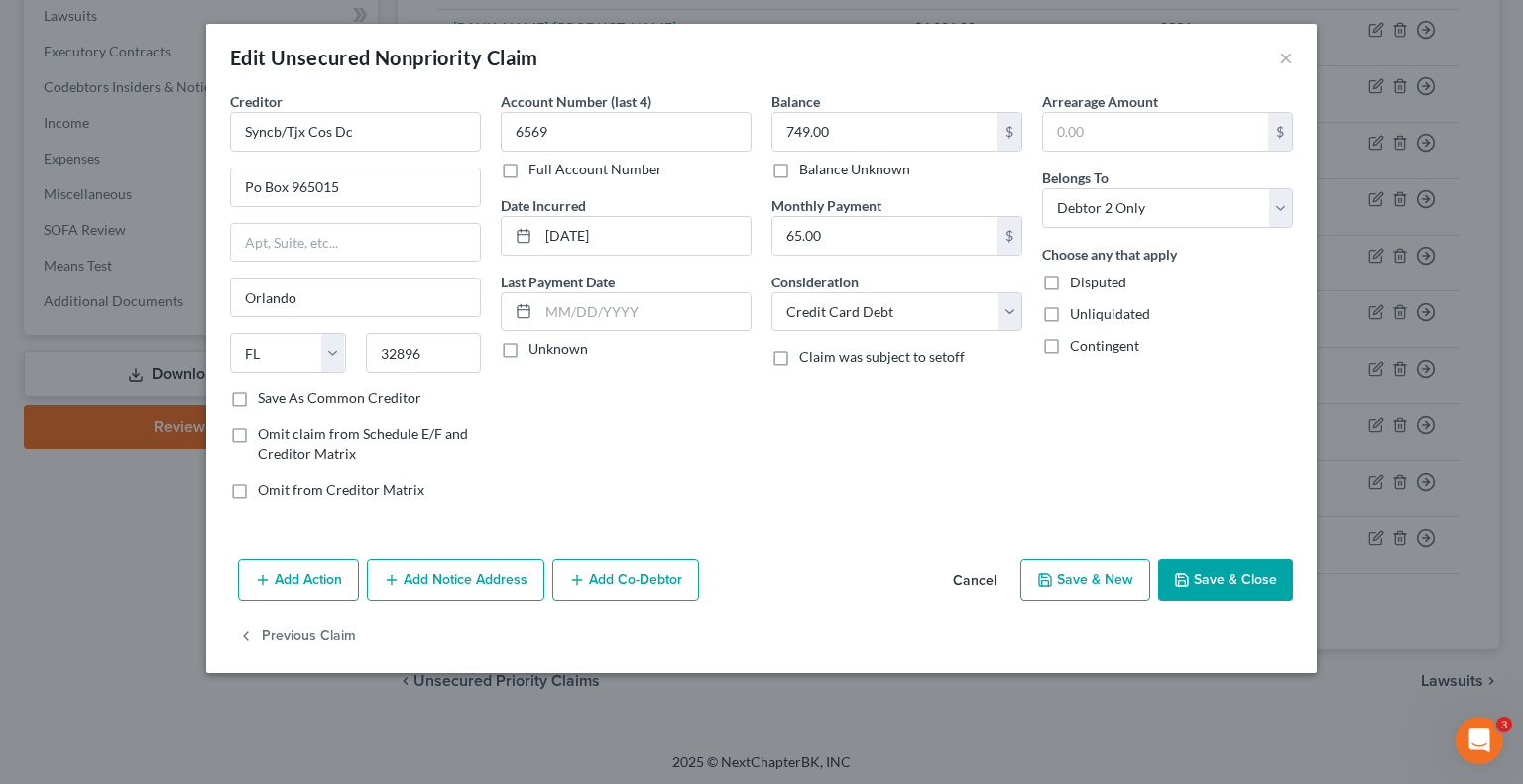 click on "Add Notice Address" at bounding box center (455, 580) 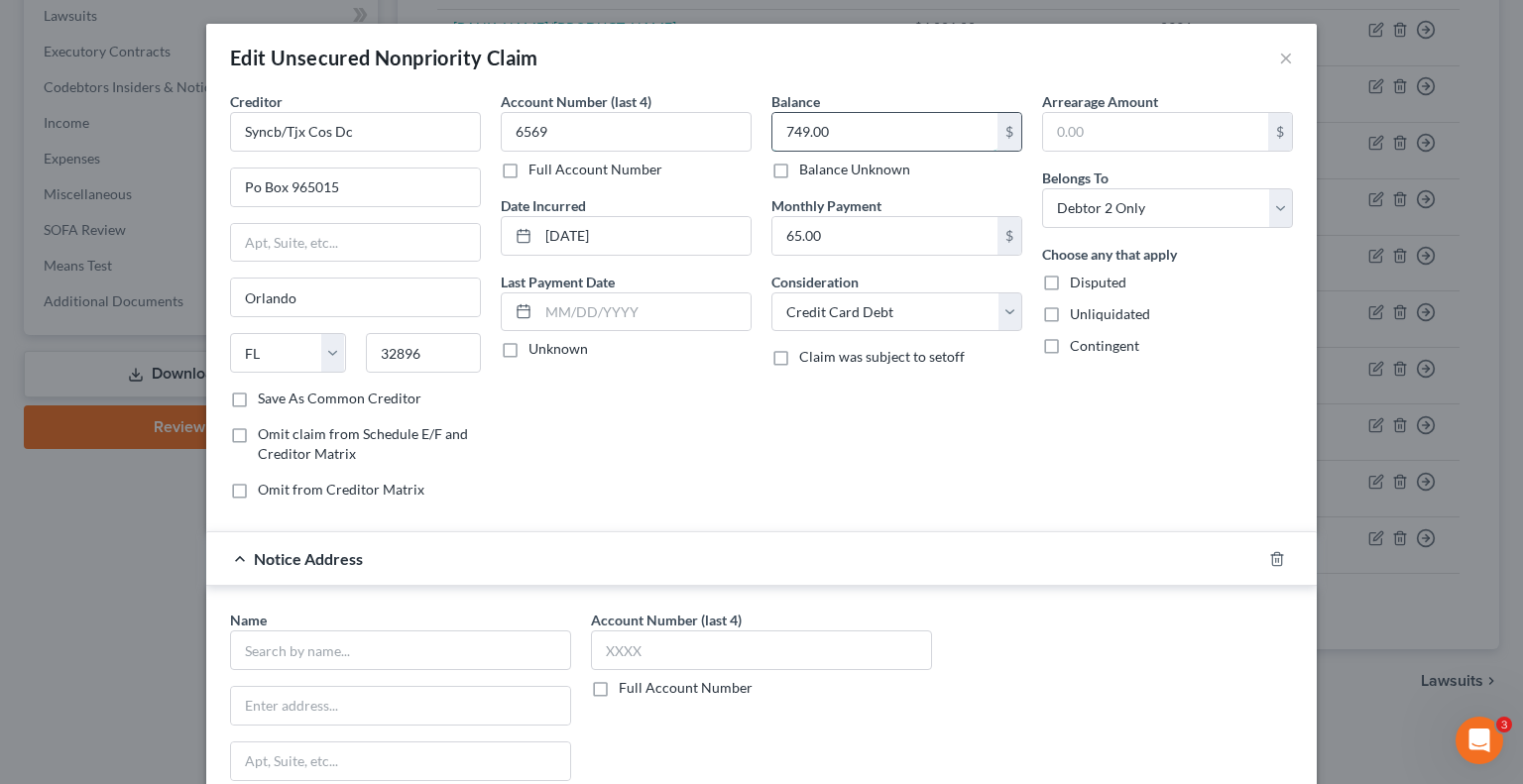 click on "749.00" at bounding box center (884, 132) 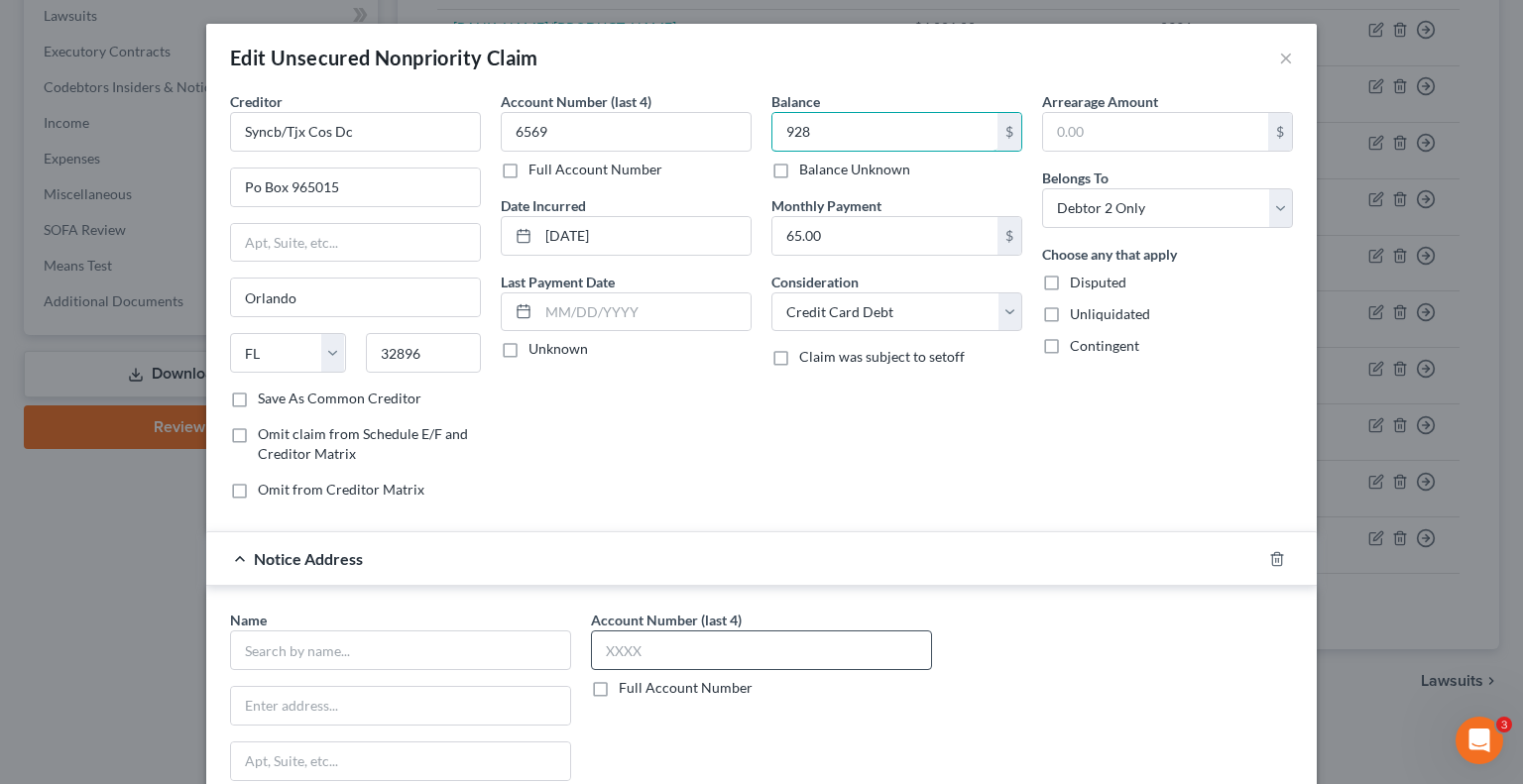 type on "928" 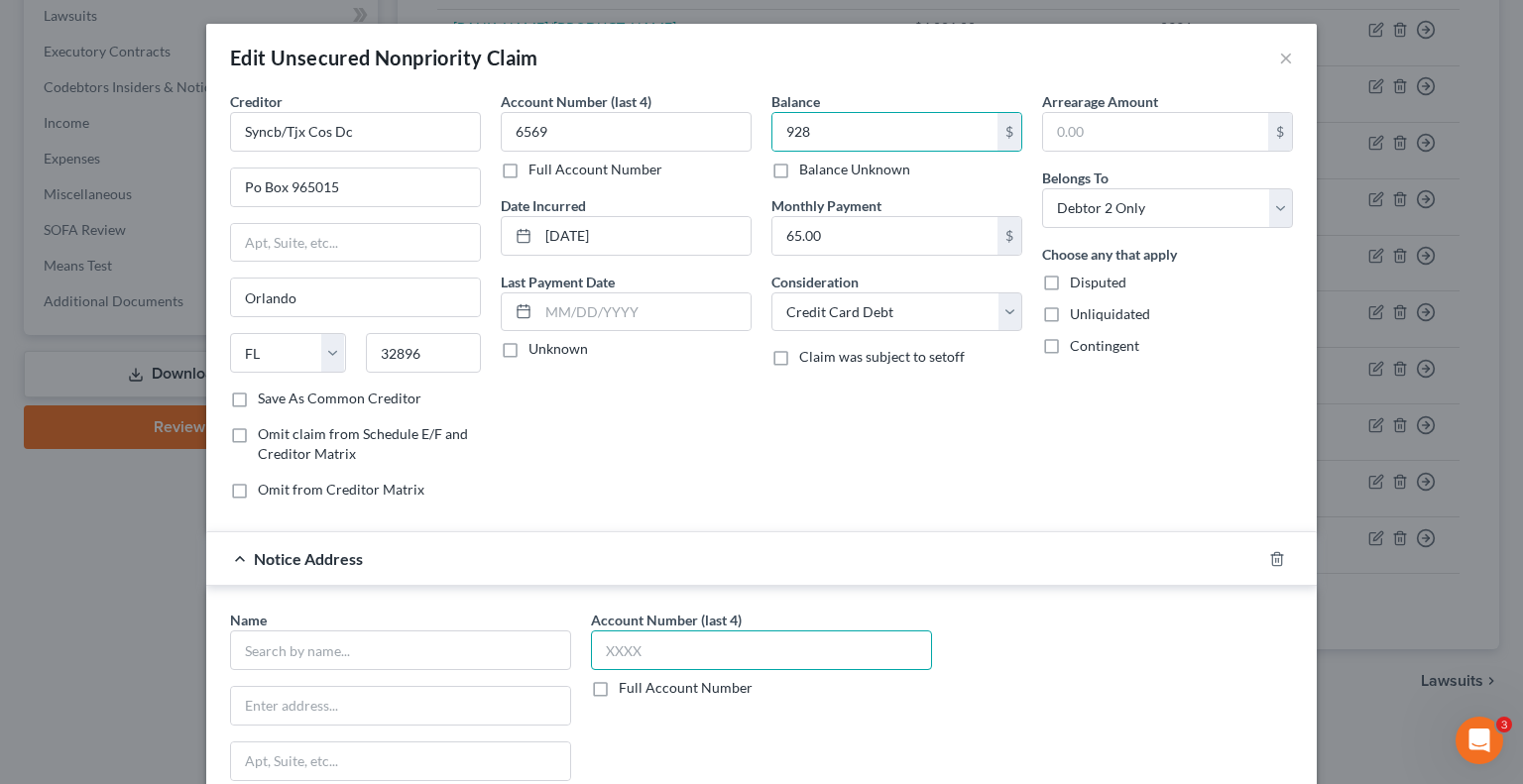 click at bounding box center (762, 650) 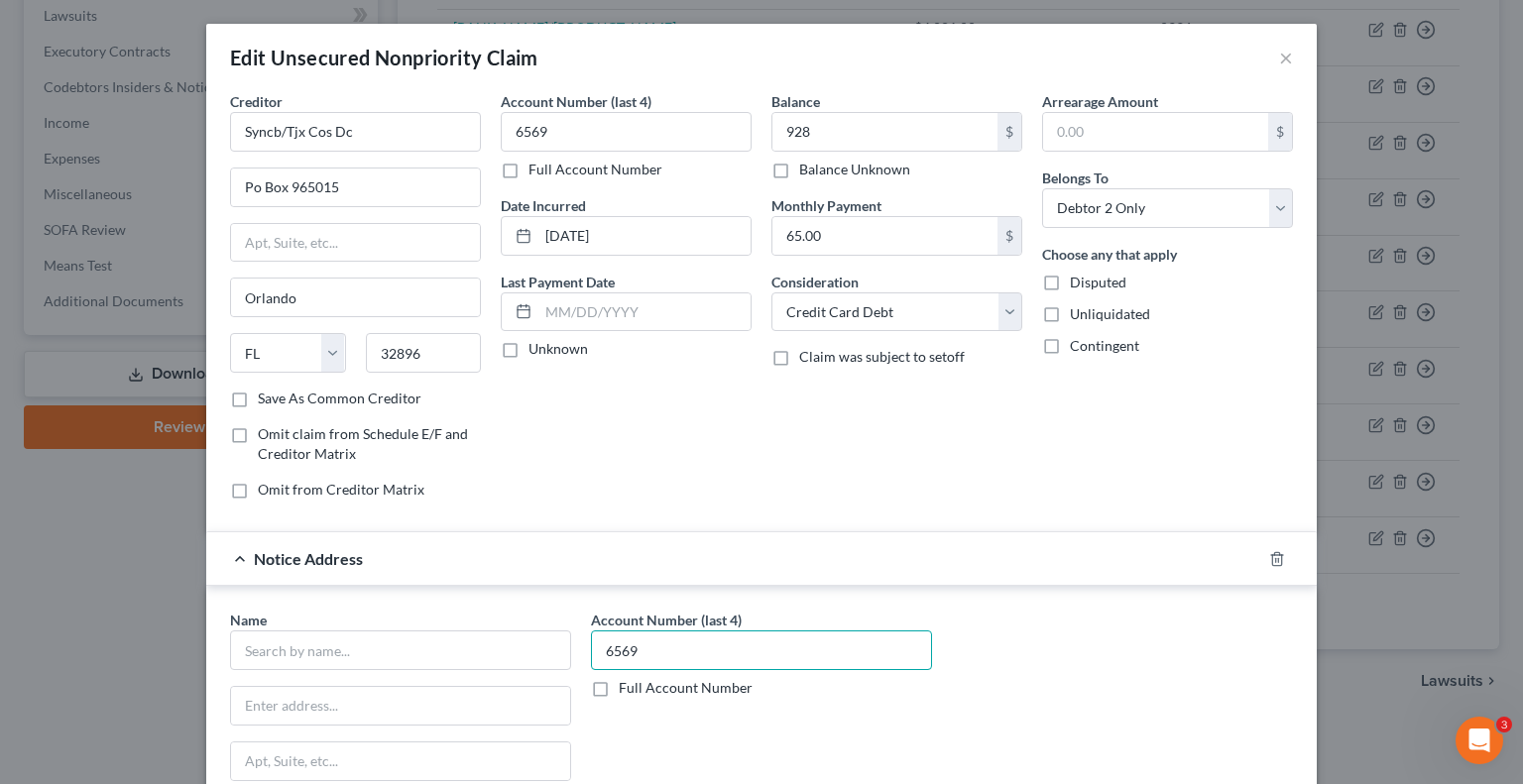 type on "6569" 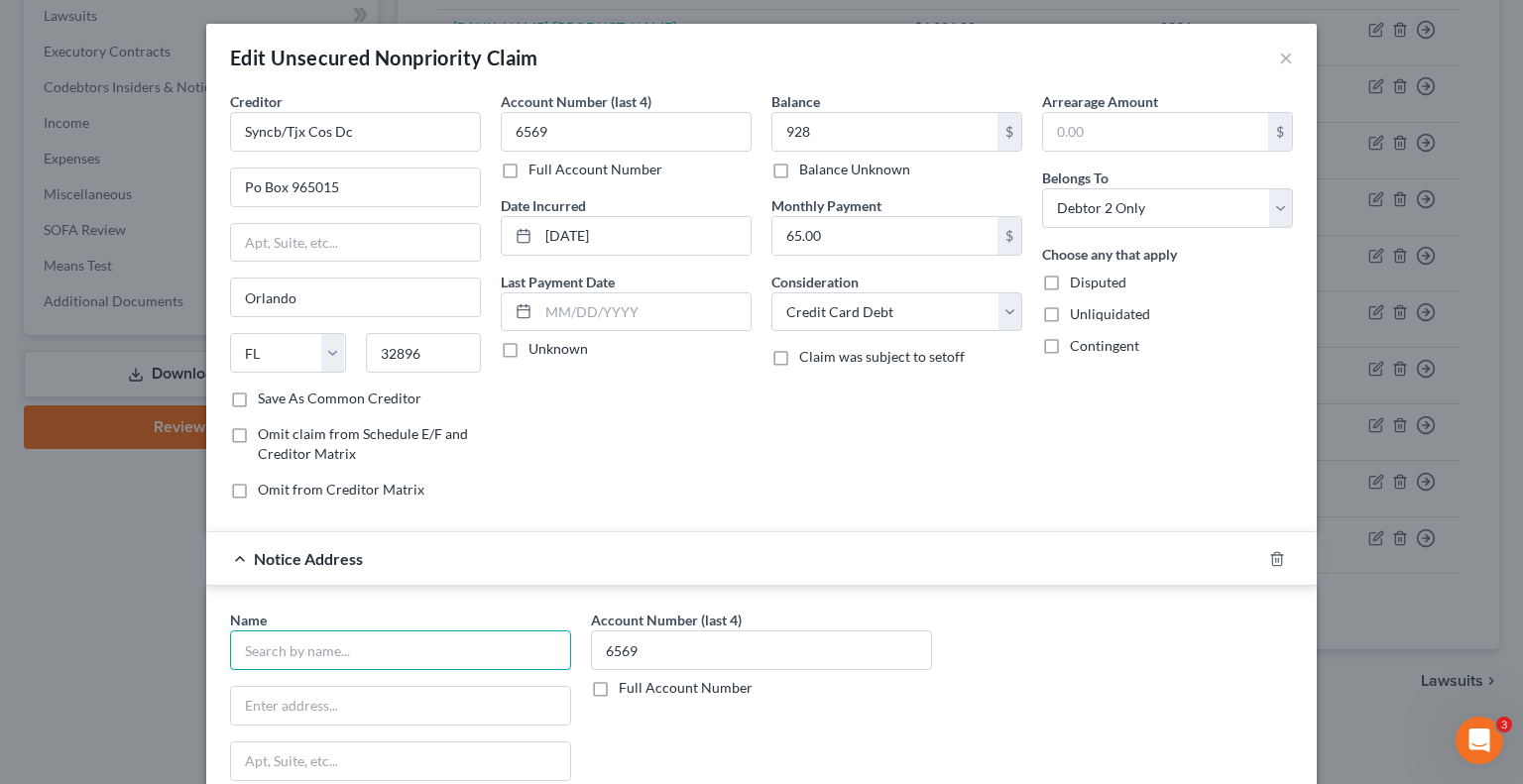 click at bounding box center [401, 650] 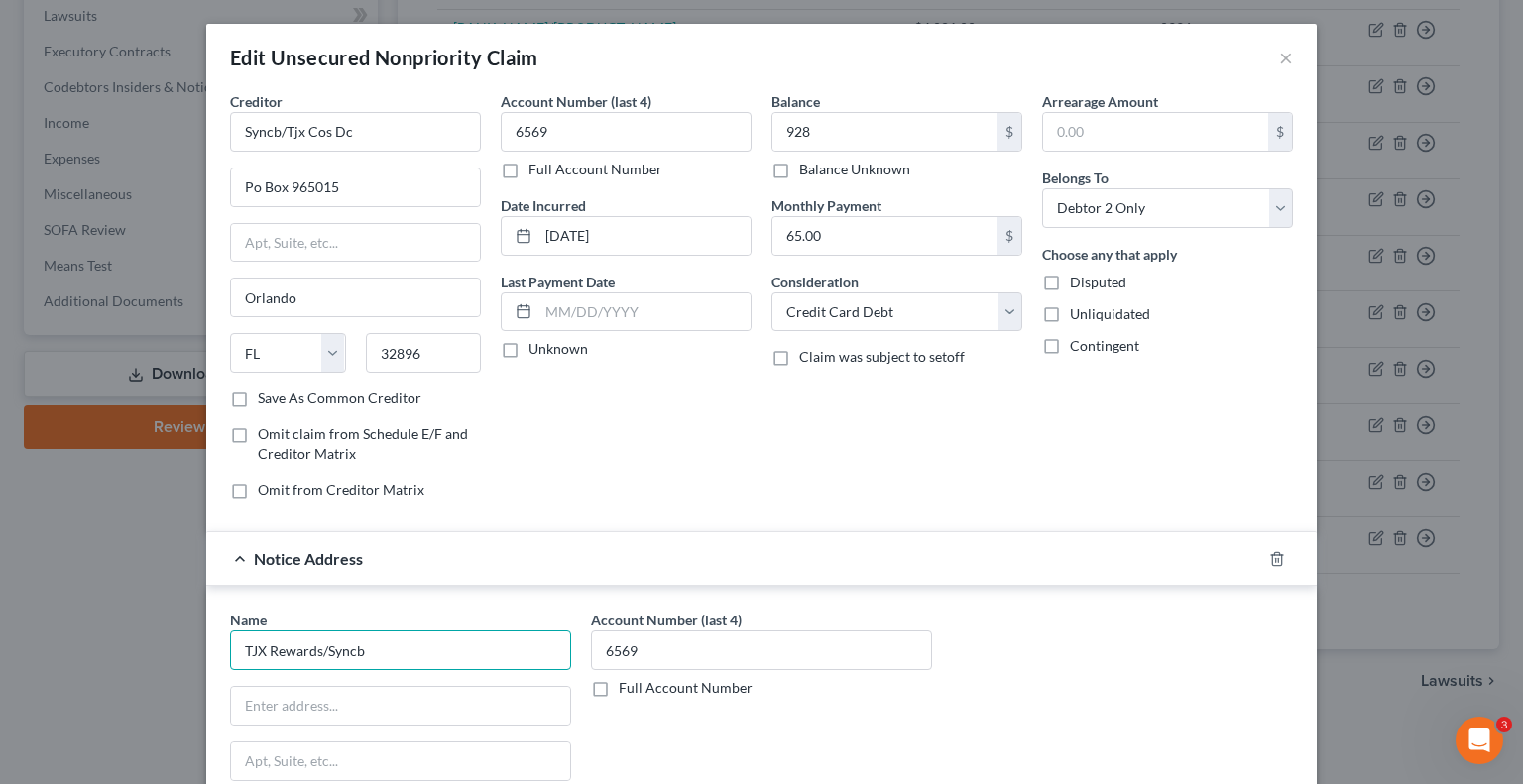 type on "TJX Rewards/Syncb" 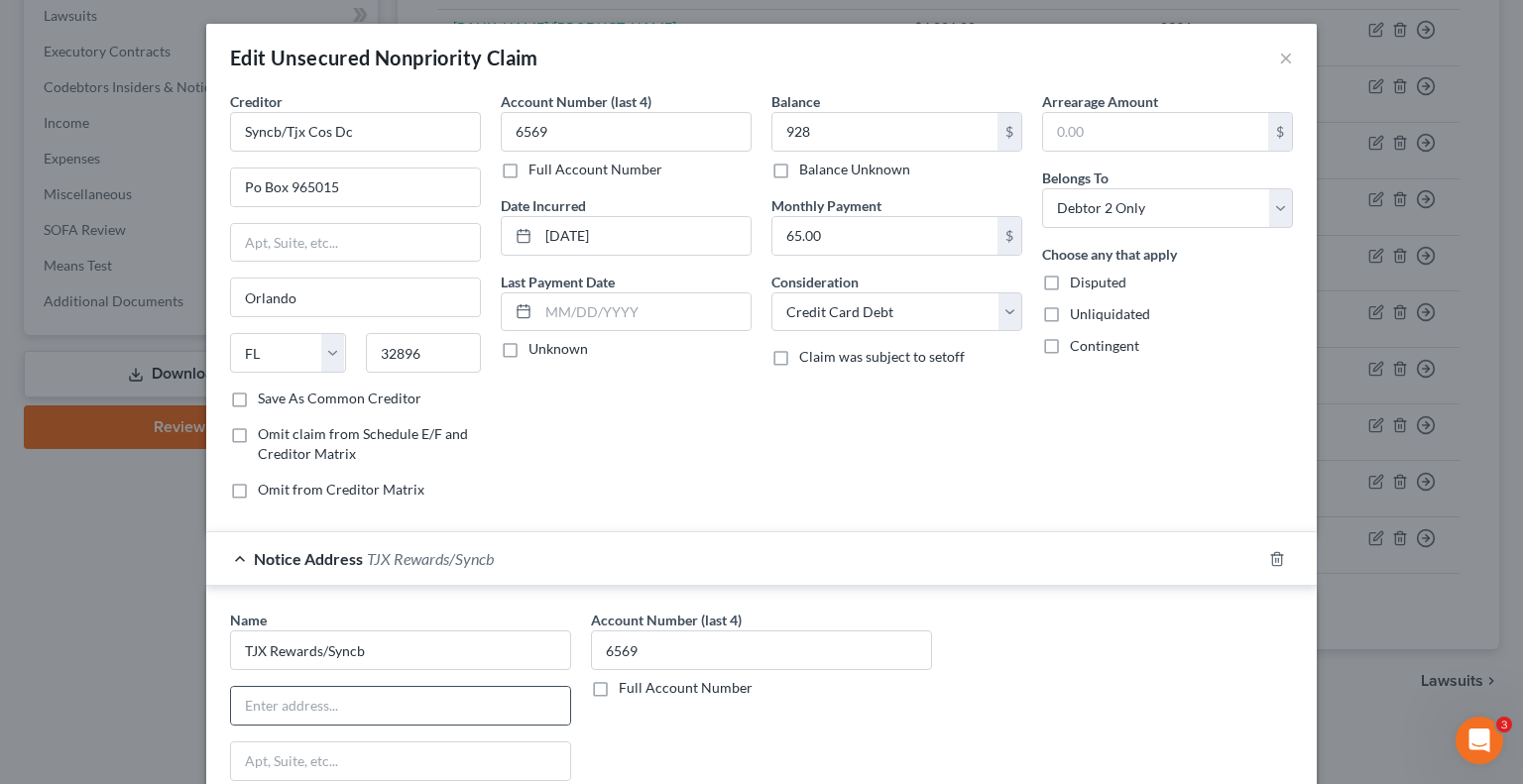 click at bounding box center (401, 706) 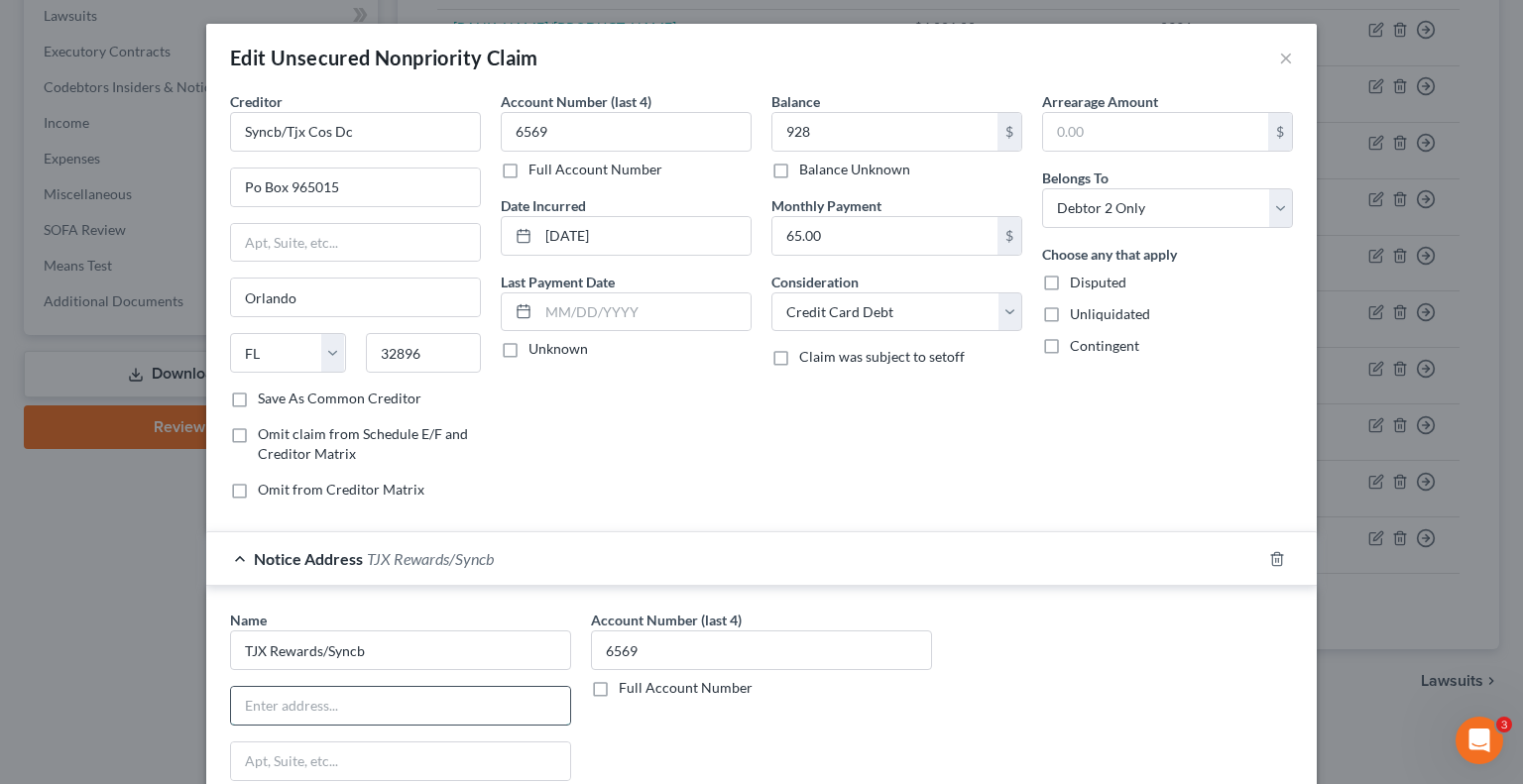 click at bounding box center [401, 706] 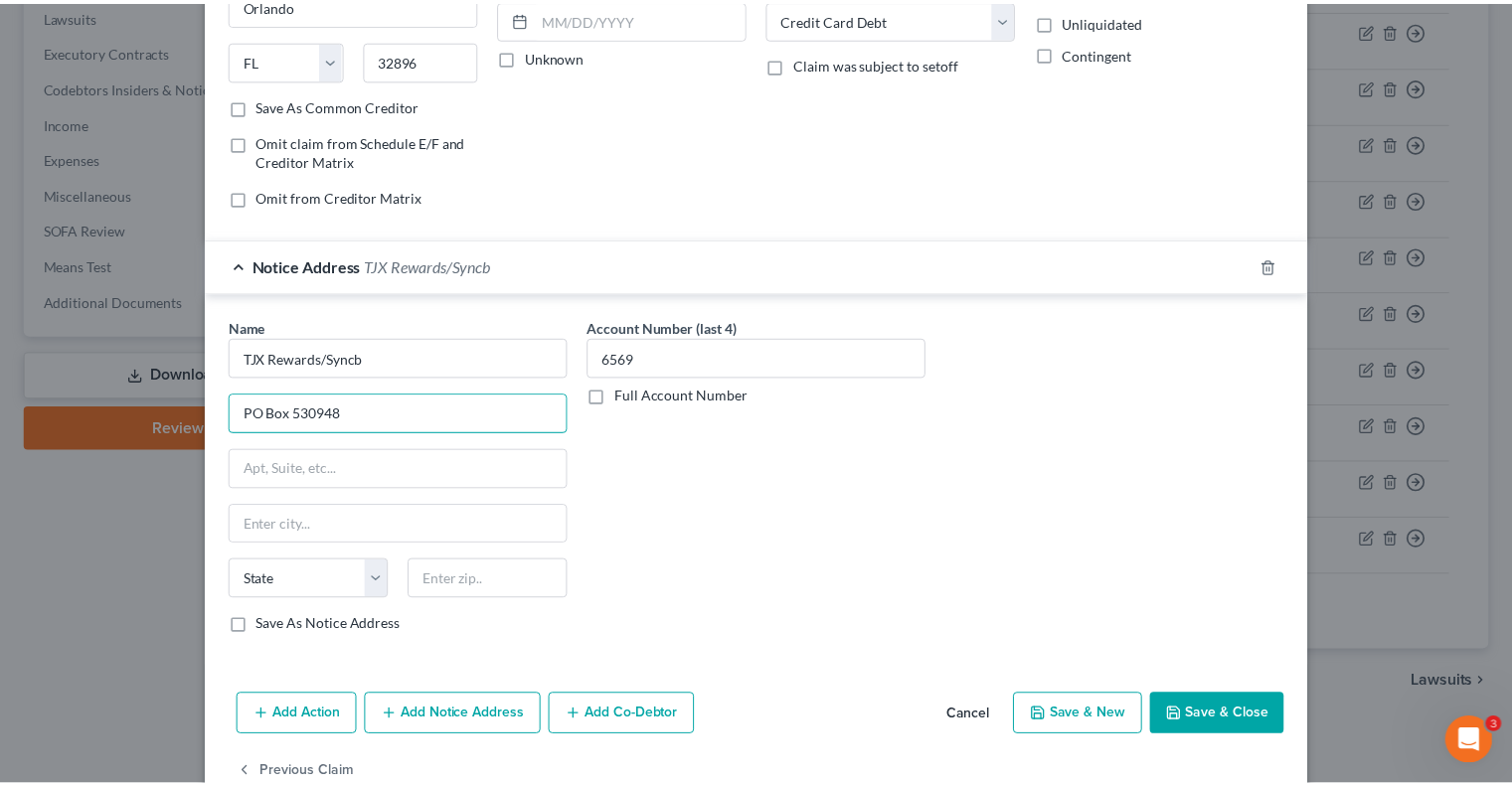 scroll, scrollTop: 298, scrollLeft: 0, axis: vertical 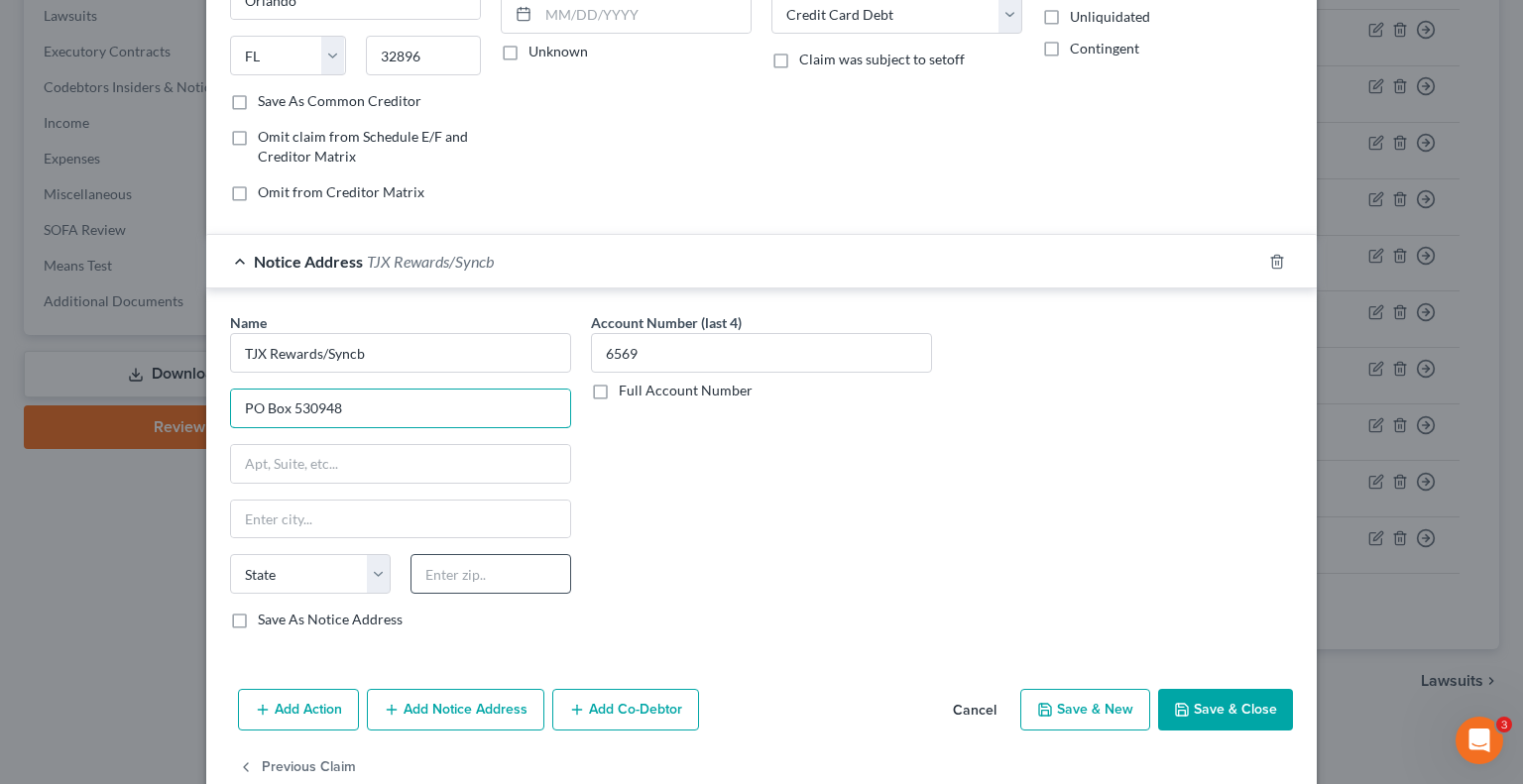 type on "PO Box 530948" 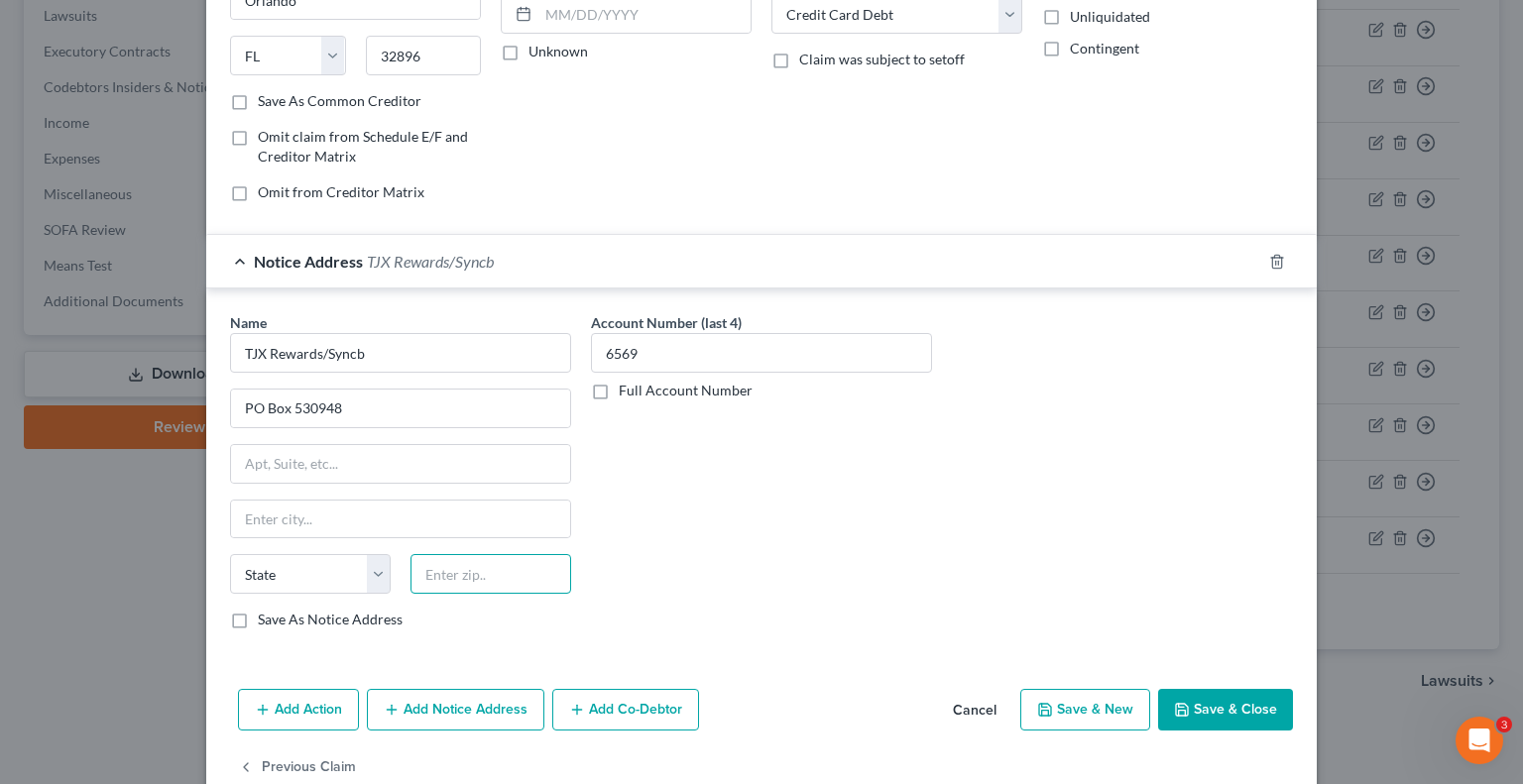 drag, startPoint x: 470, startPoint y: 581, endPoint x: 468, endPoint y: 561, distance: 20.09975 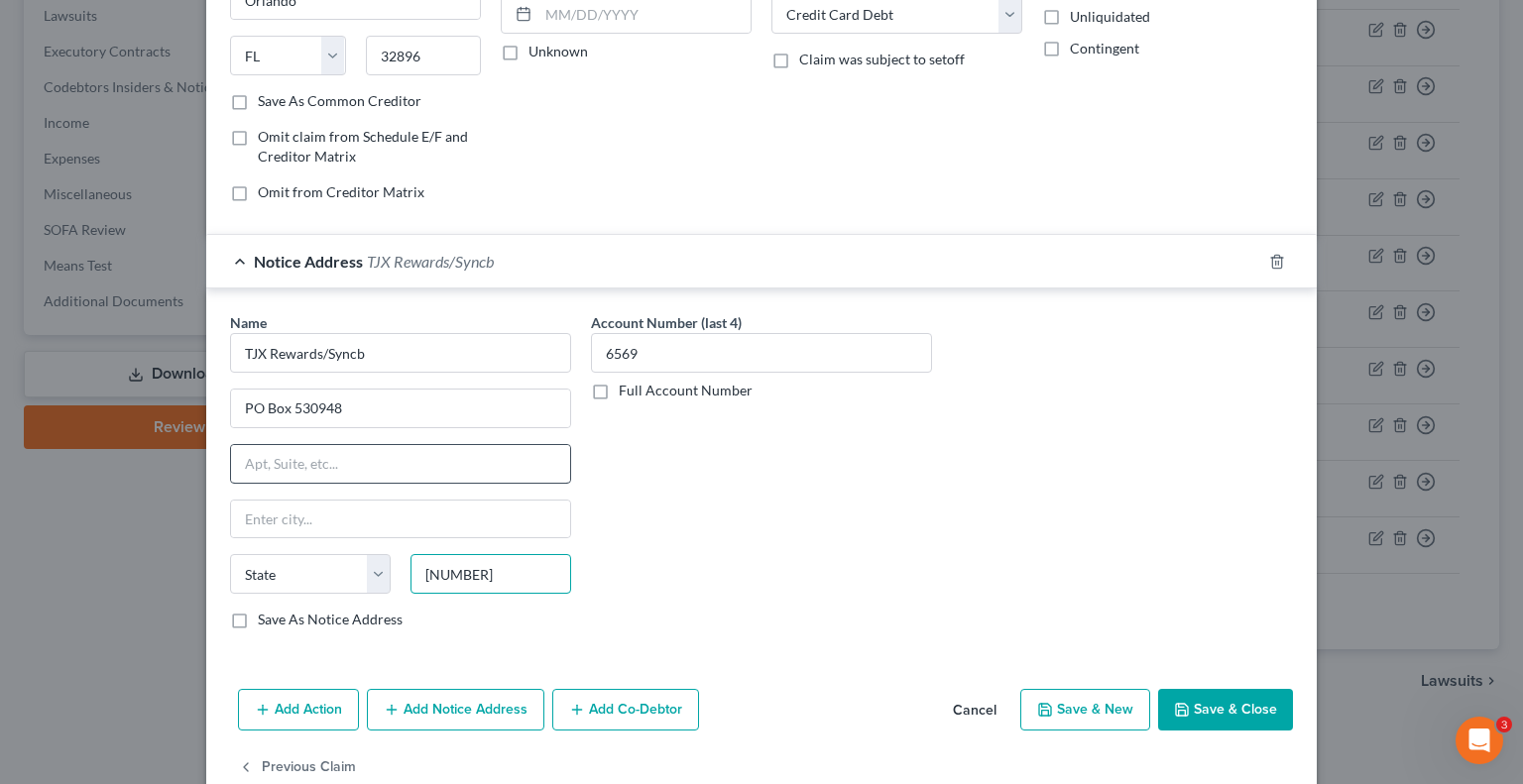 type on "[NUMBER]" 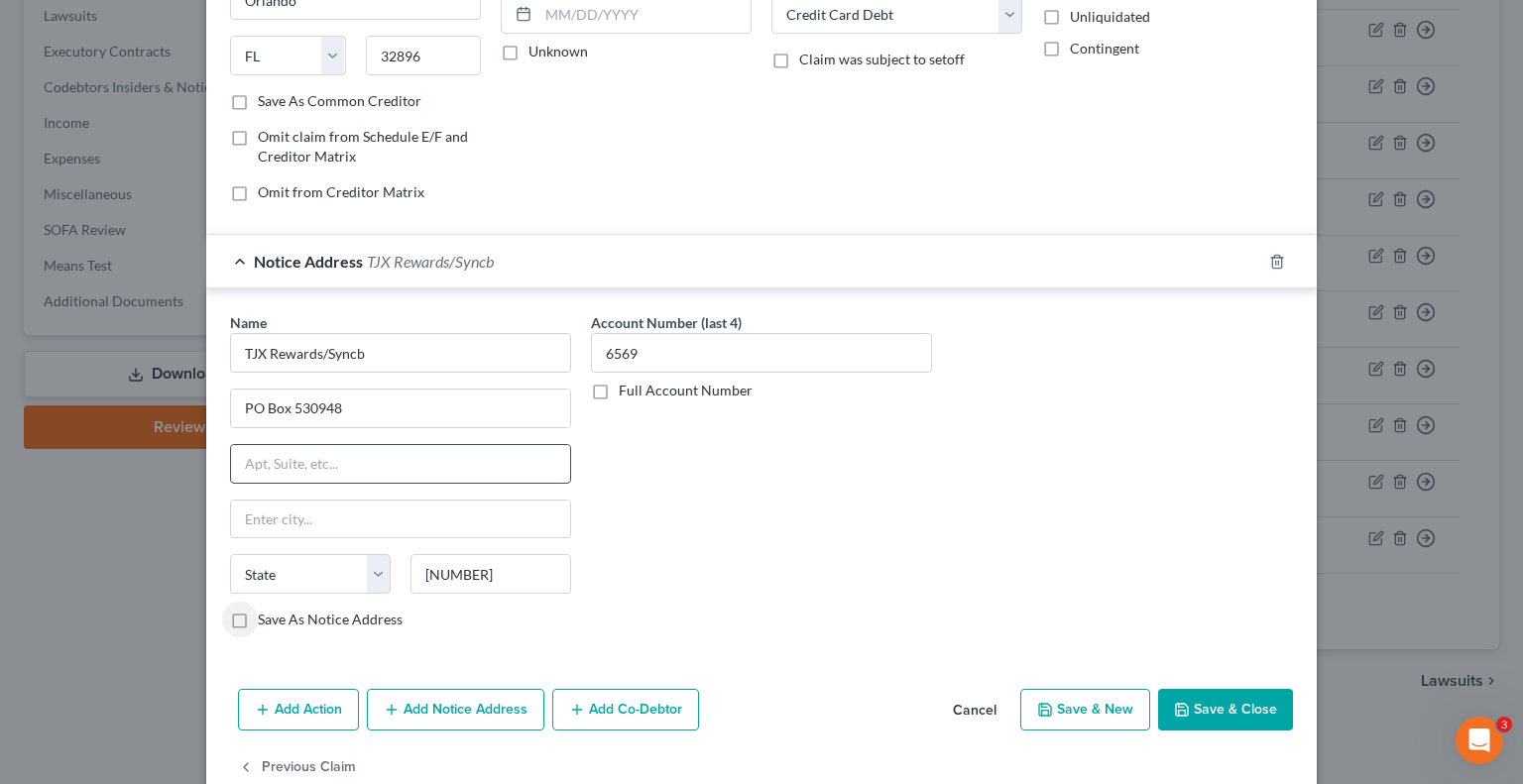 type on "Atlanta" 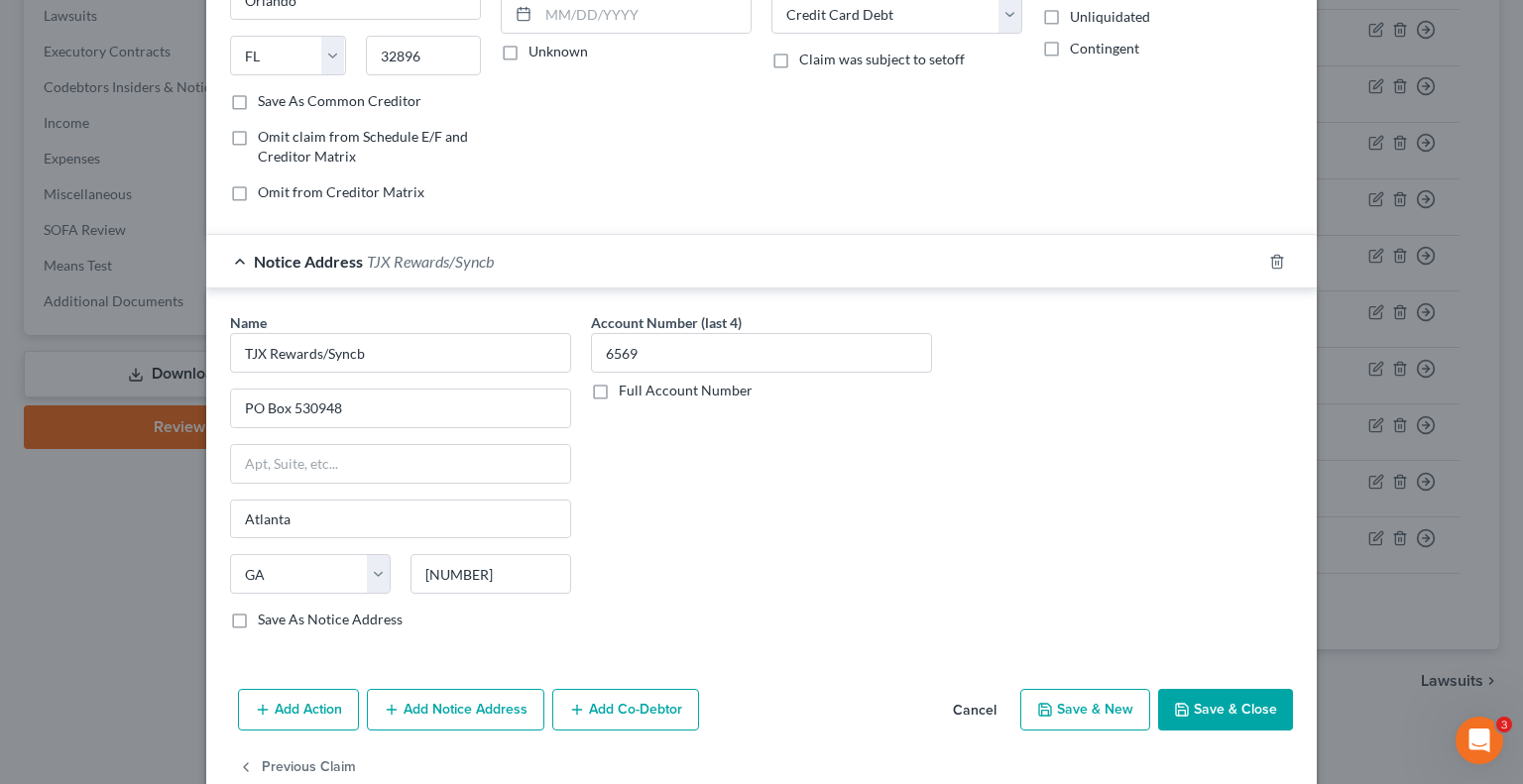 click on "Save & Close" at bounding box center (1226, 710) 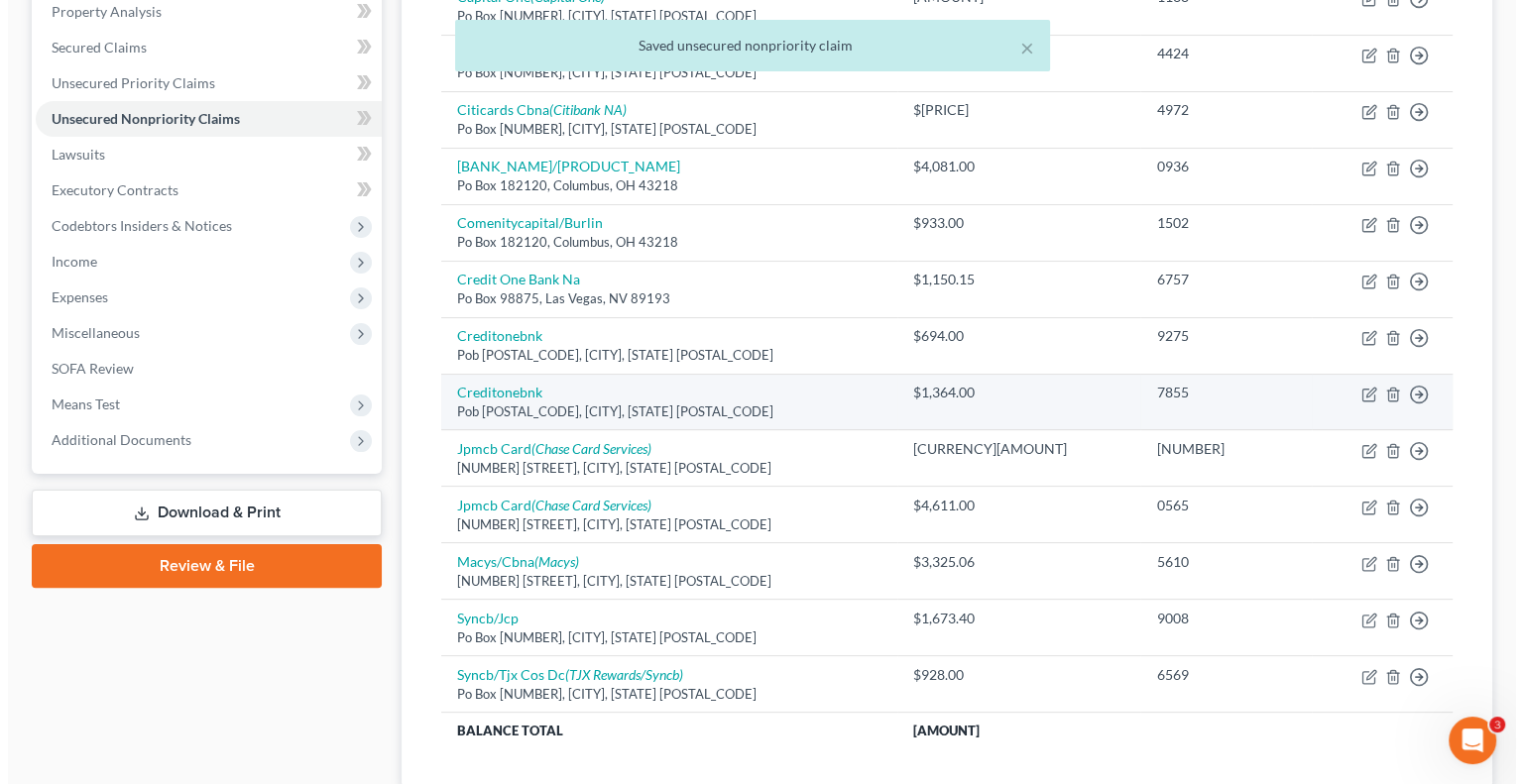 scroll, scrollTop: 232, scrollLeft: 0, axis: vertical 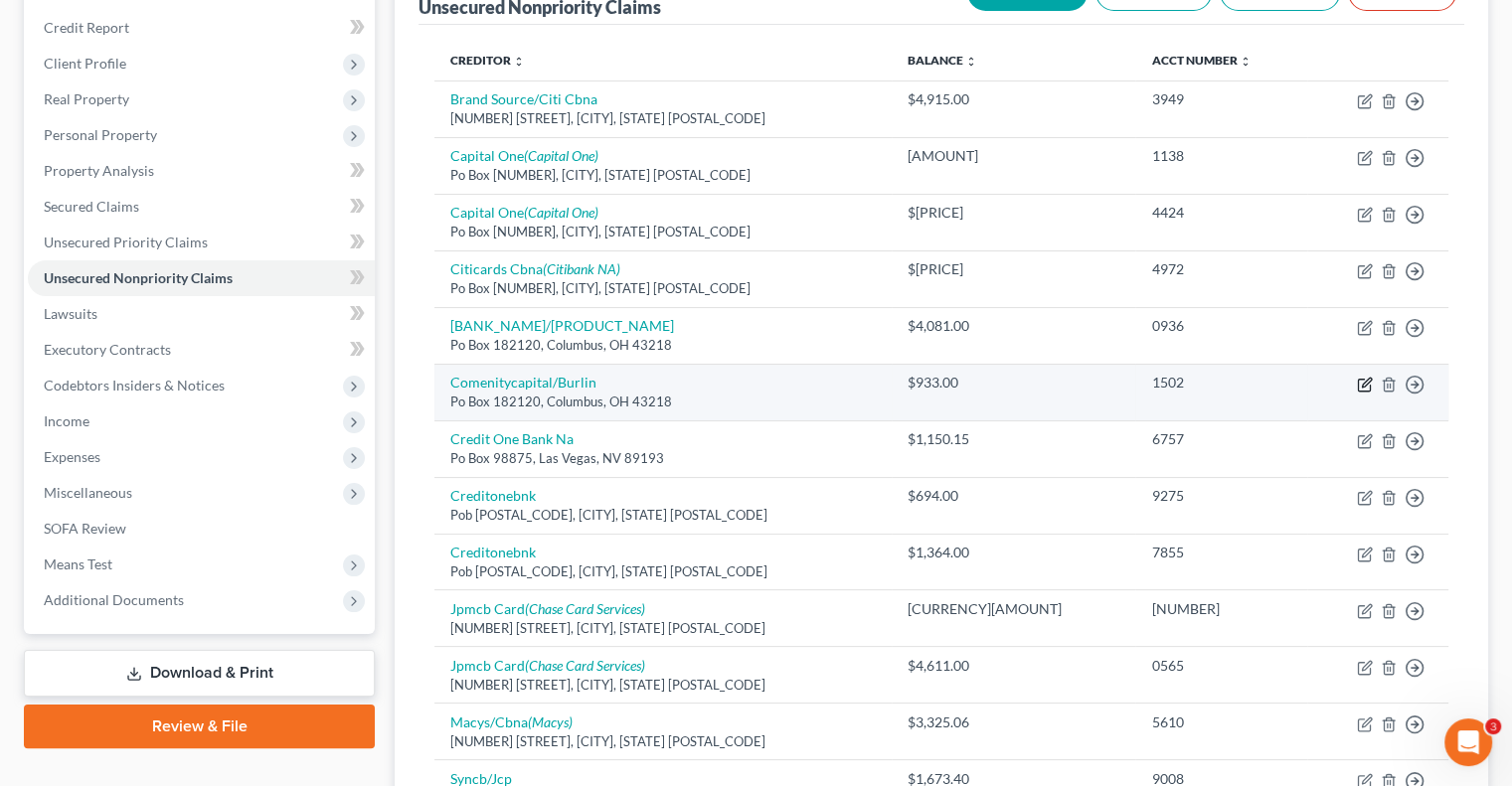click 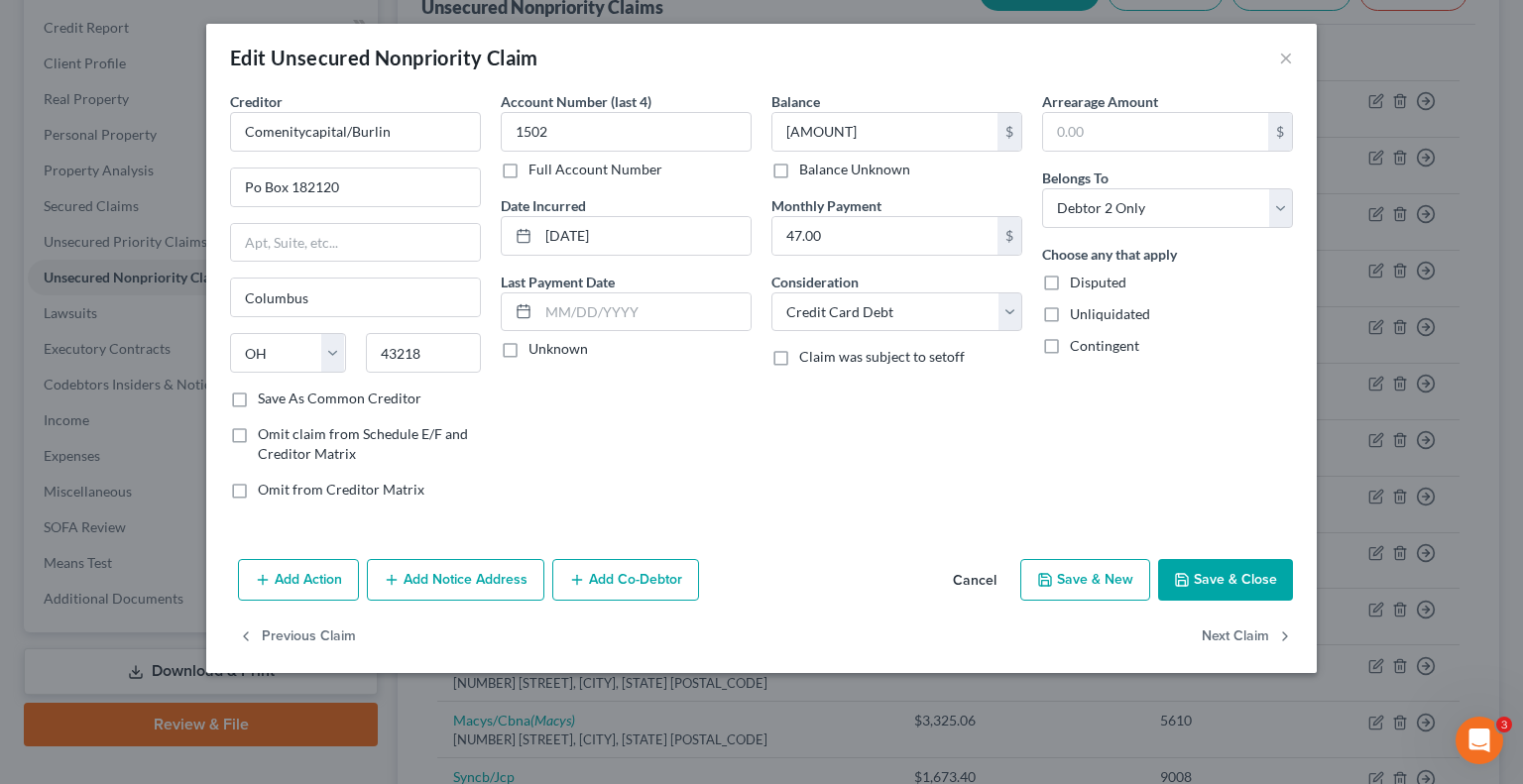 click on "Add Notice Address" at bounding box center [455, 580] 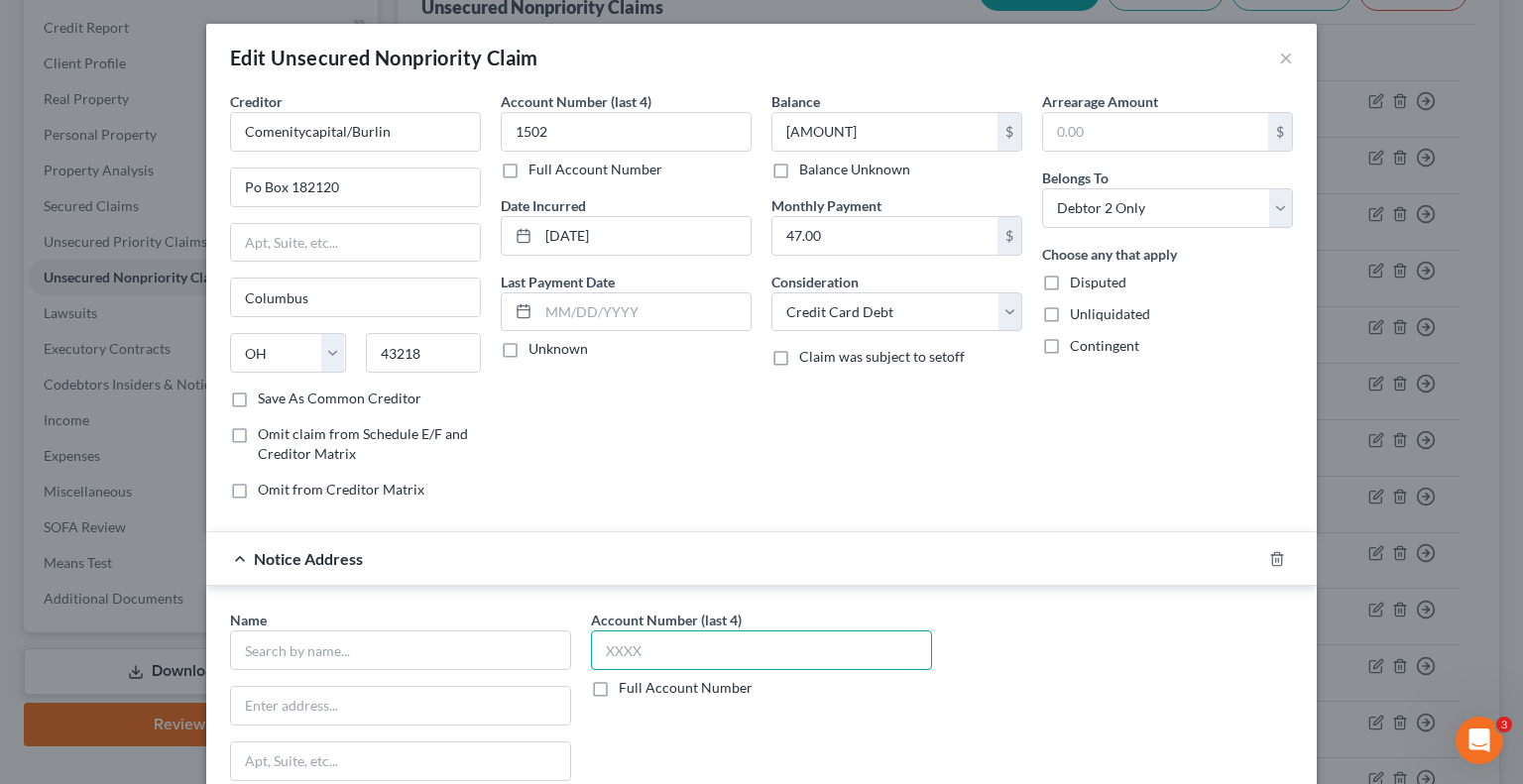 click at bounding box center [762, 650] 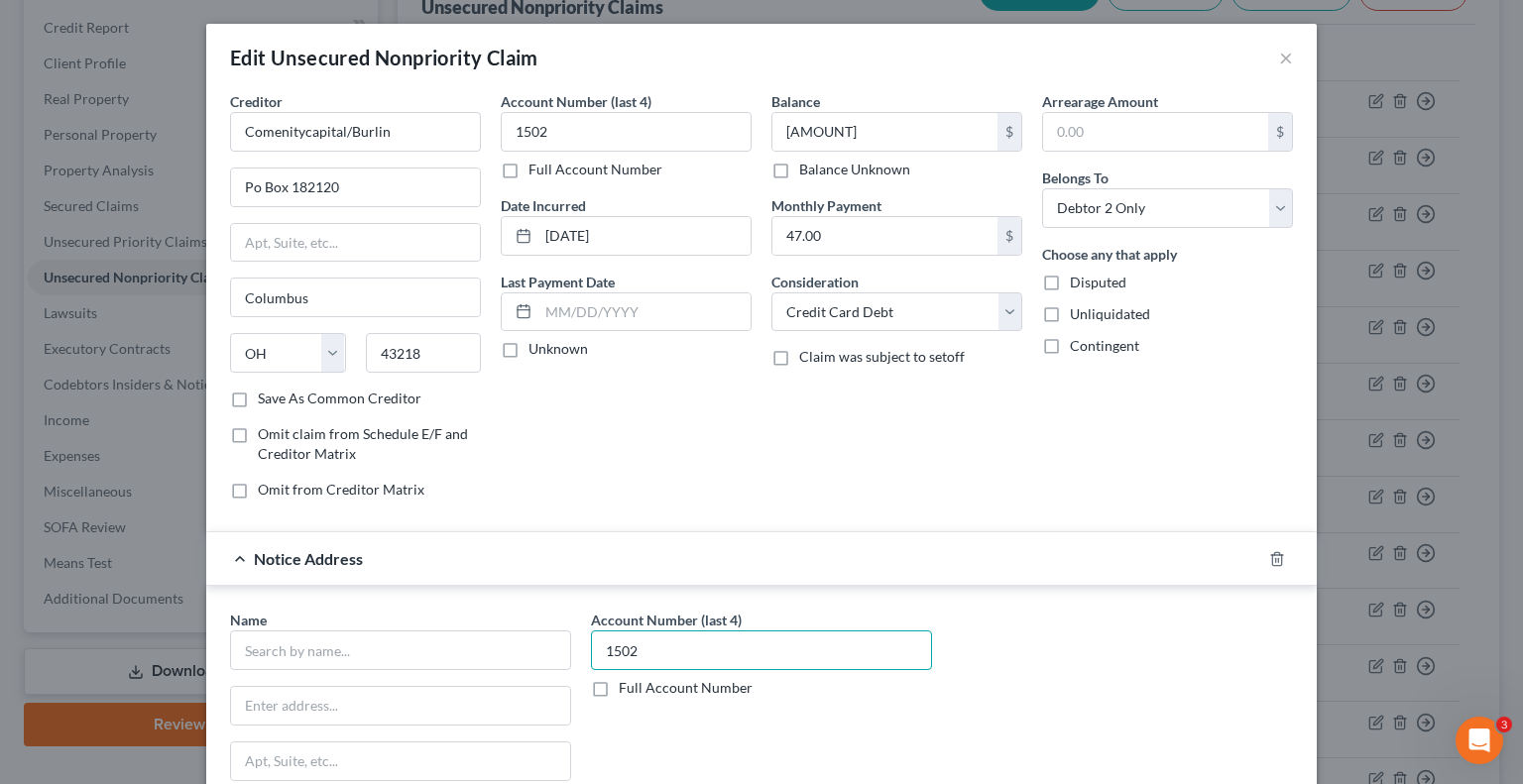 type on "1502" 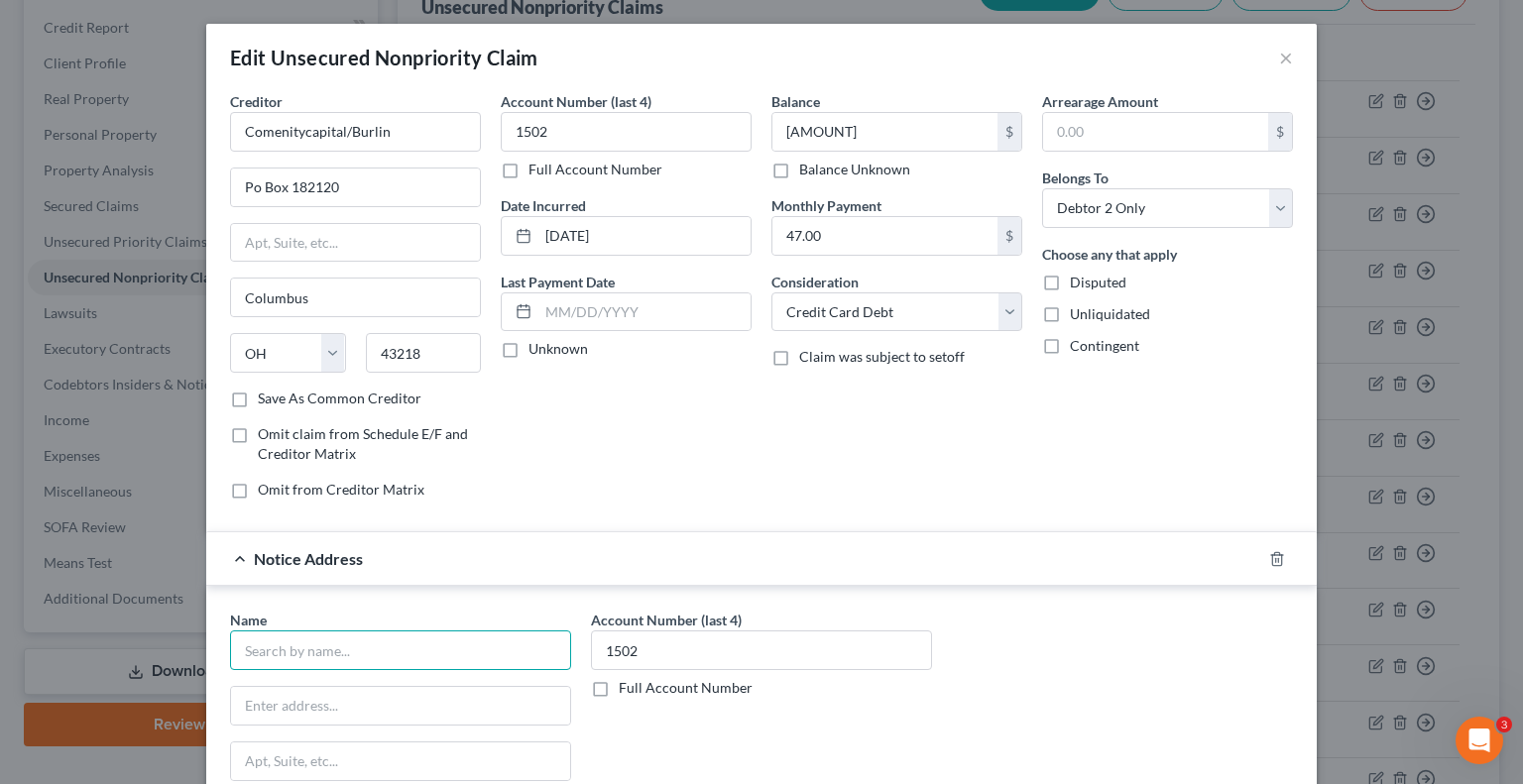 click at bounding box center (401, 650) 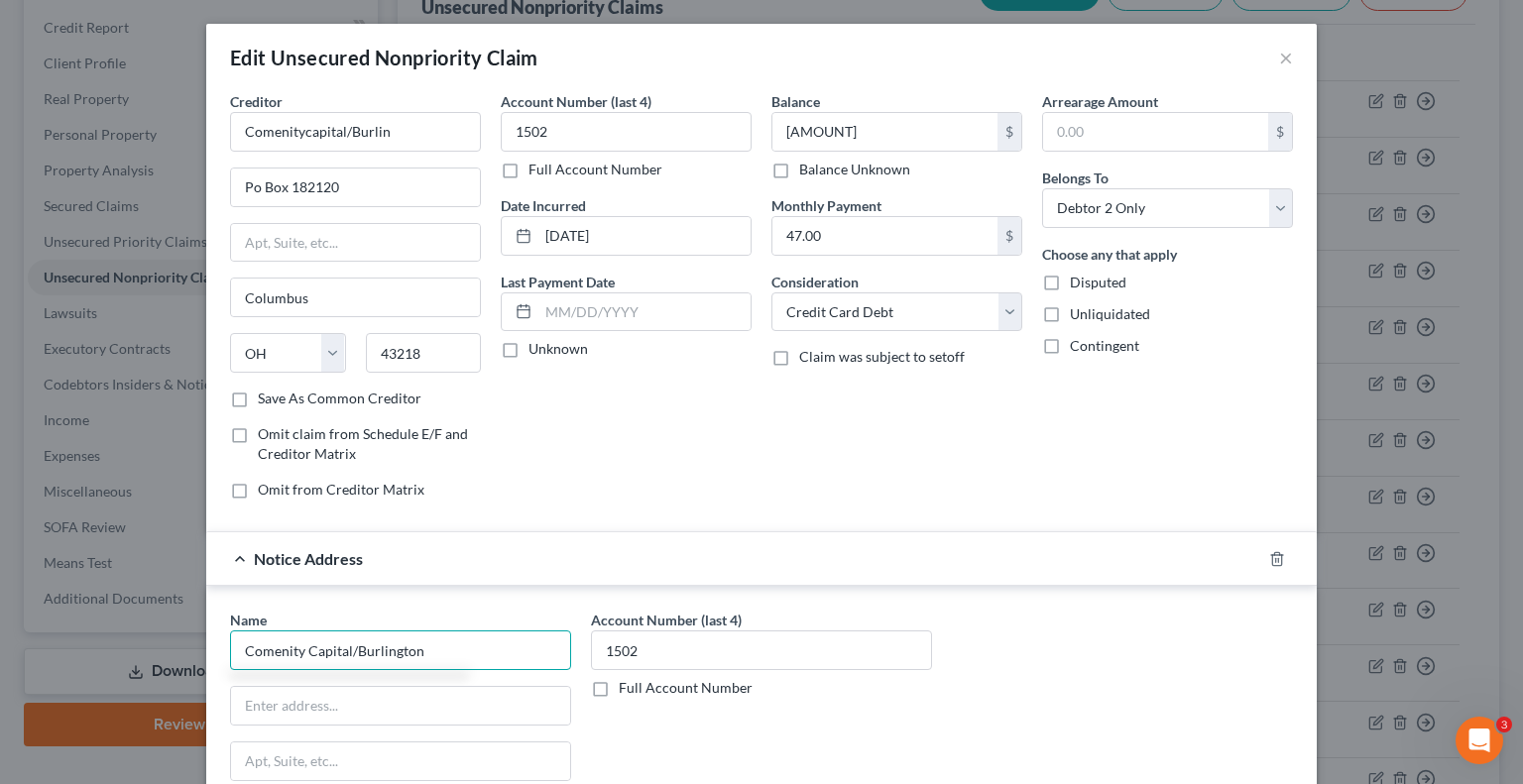 type on "Comenity Capital/Burlington" 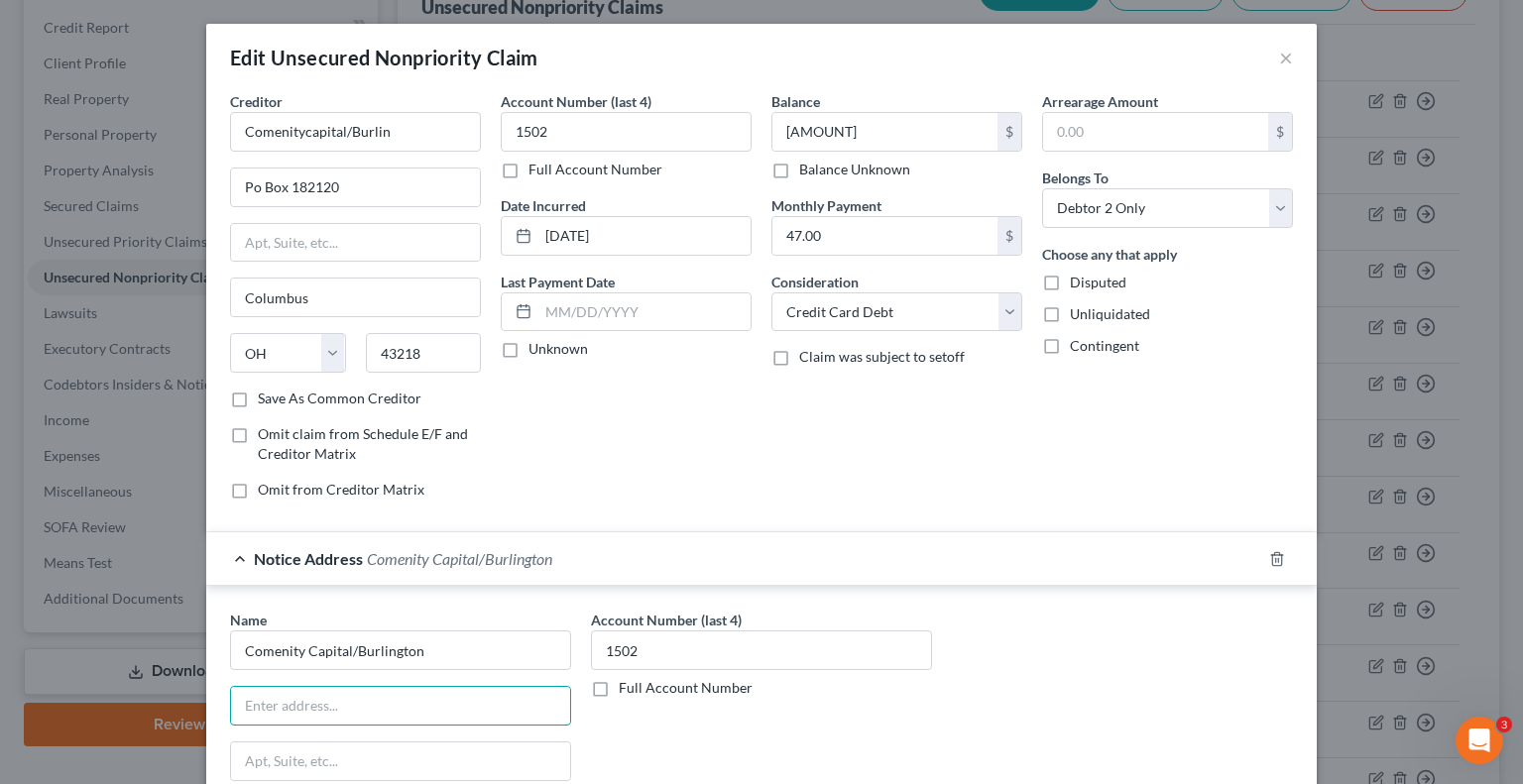 paste on "PO Box 183003" 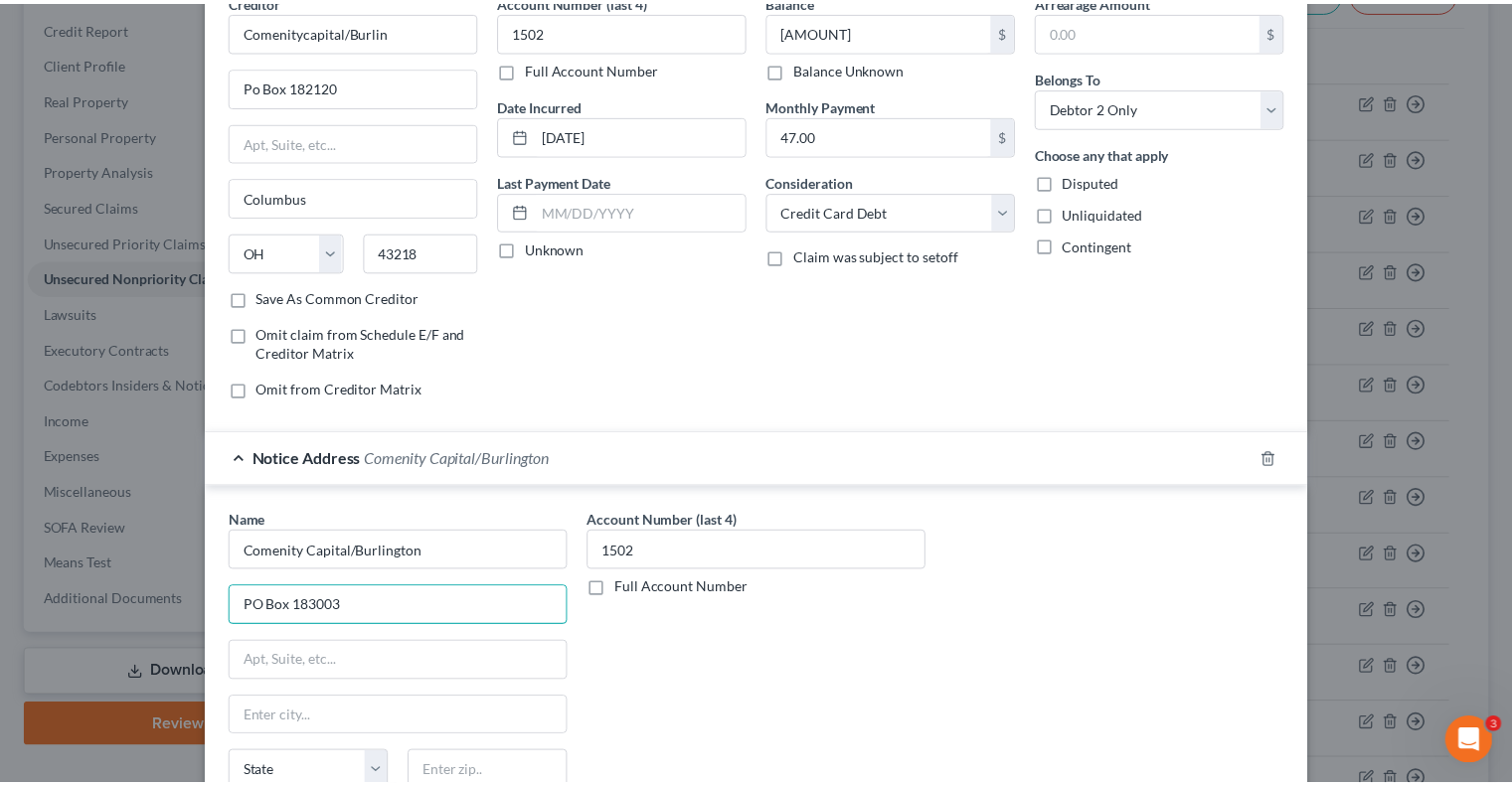 scroll, scrollTop: 298, scrollLeft: 0, axis: vertical 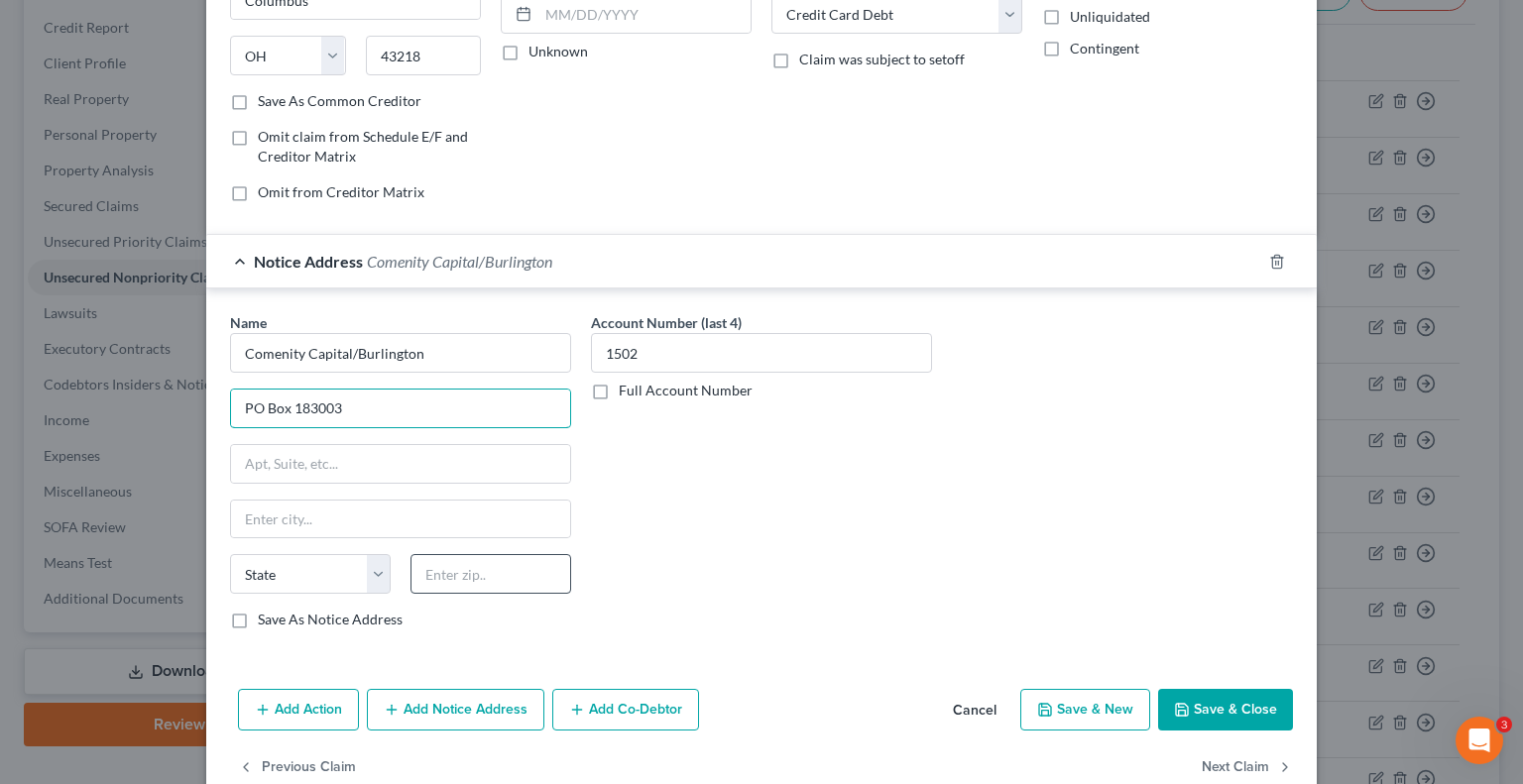 type on "PO Box 183003" 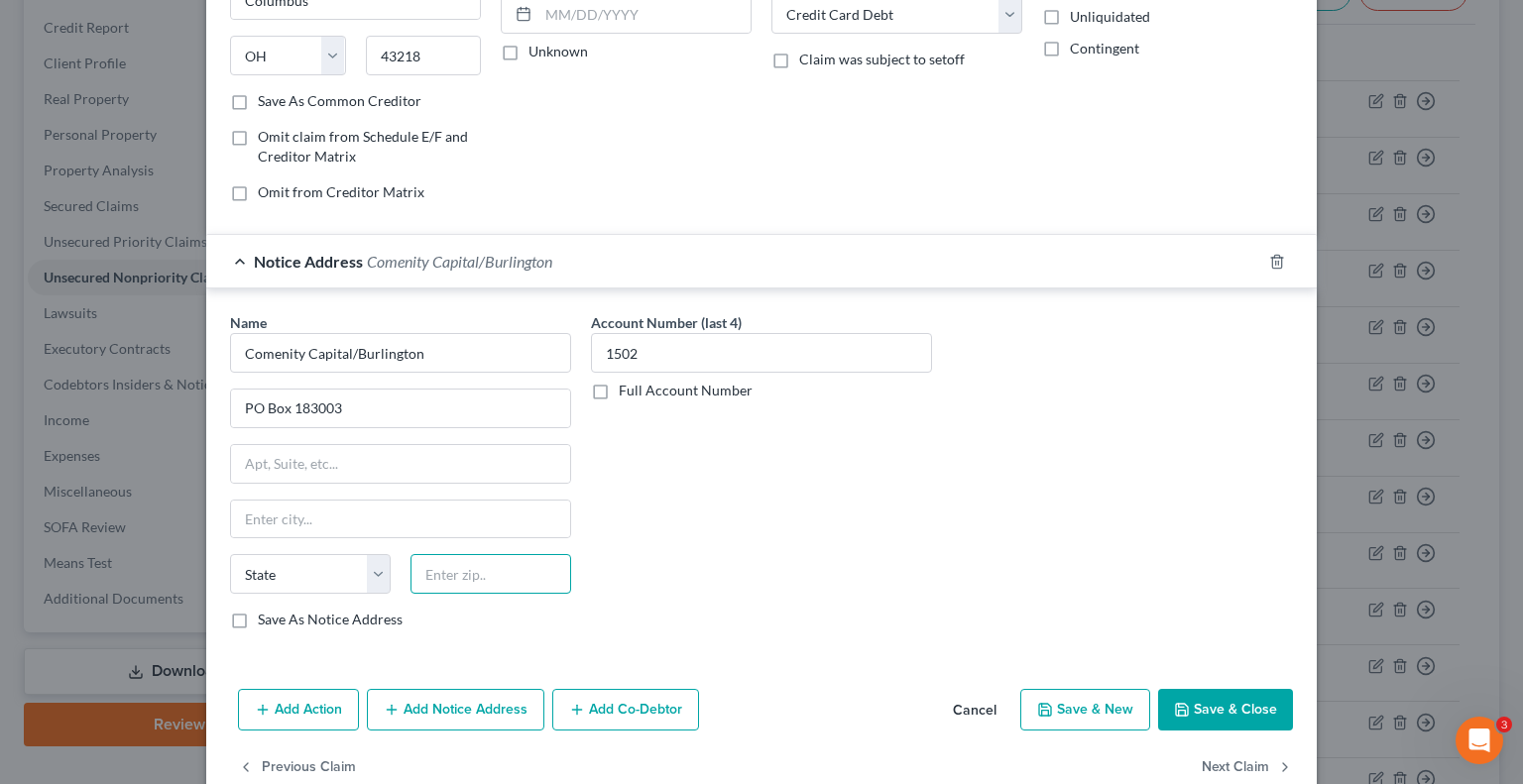 drag, startPoint x: 464, startPoint y: 565, endPoint x: 471, endPoint y: 554, distance: 13.038405 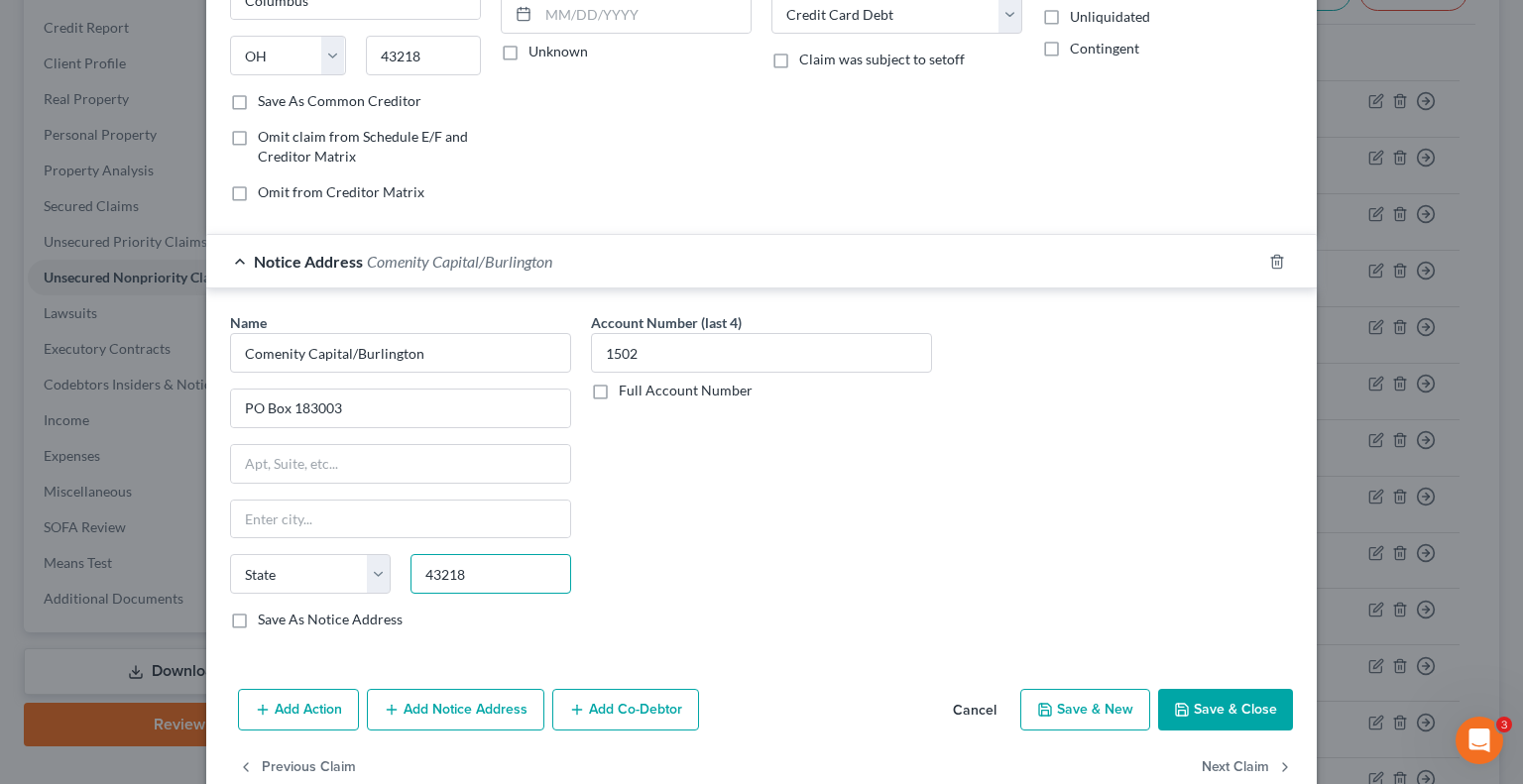 type on "43218" 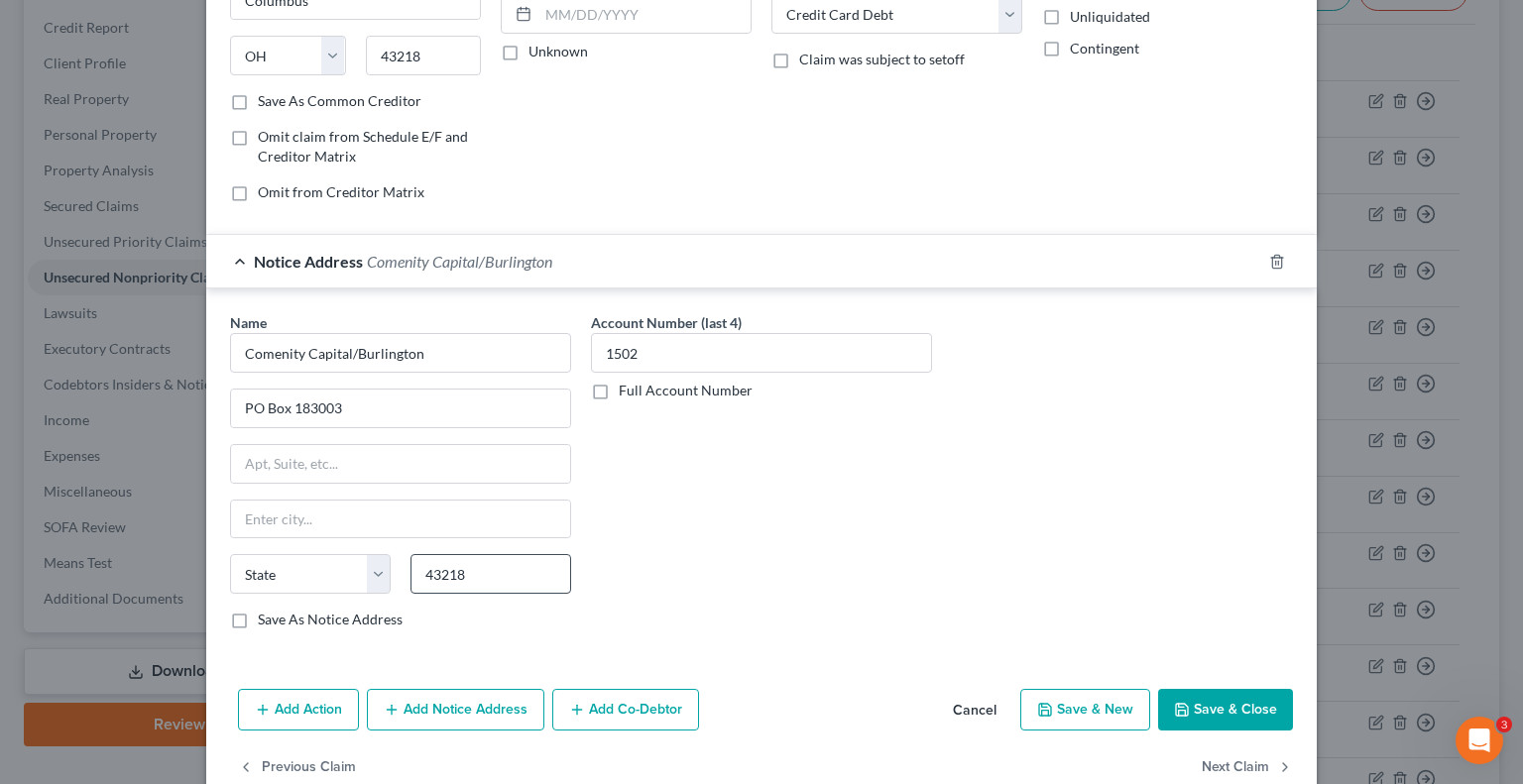 type on "Columbus" 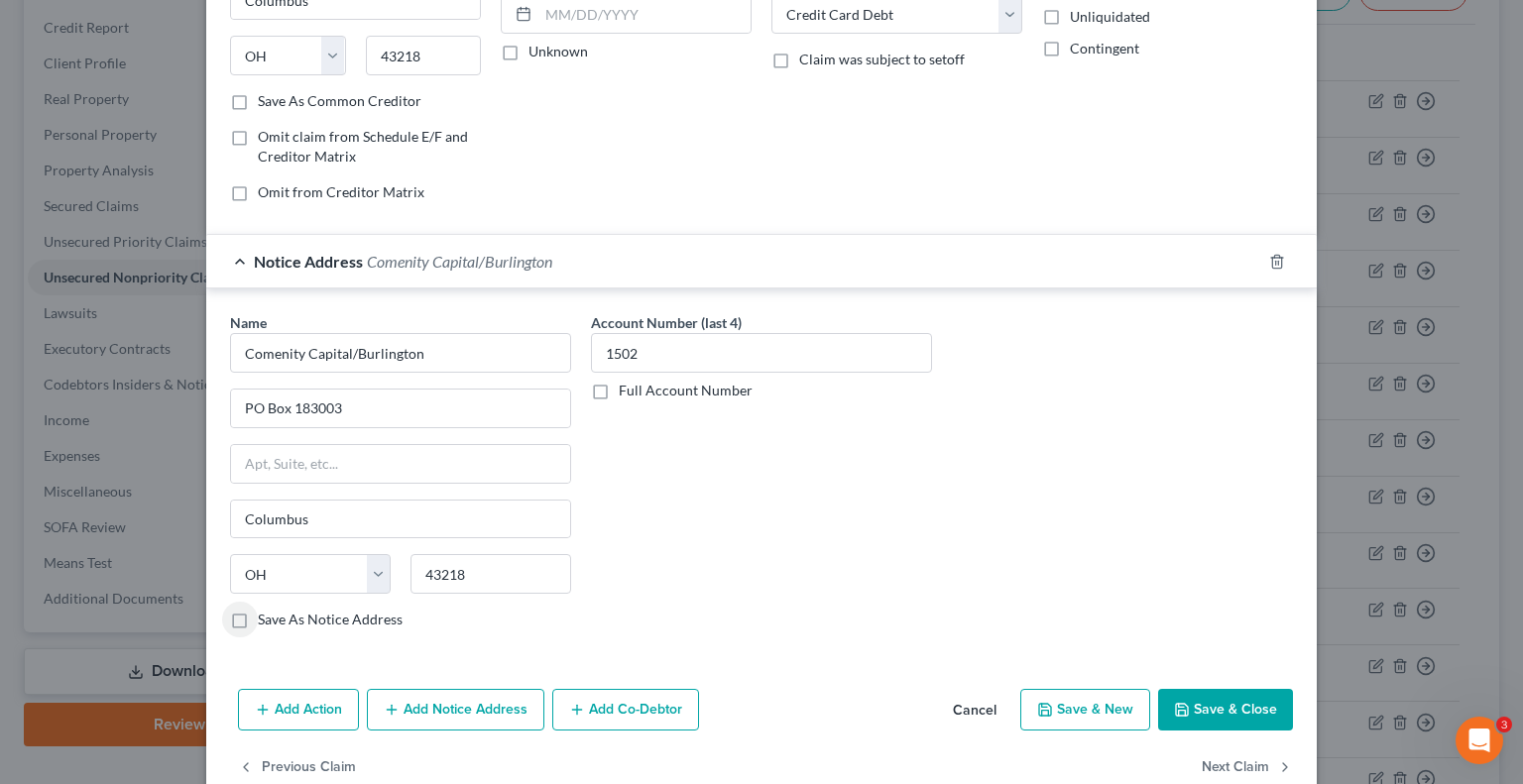click on "Save & Close" at bounding box center (1226, 710) 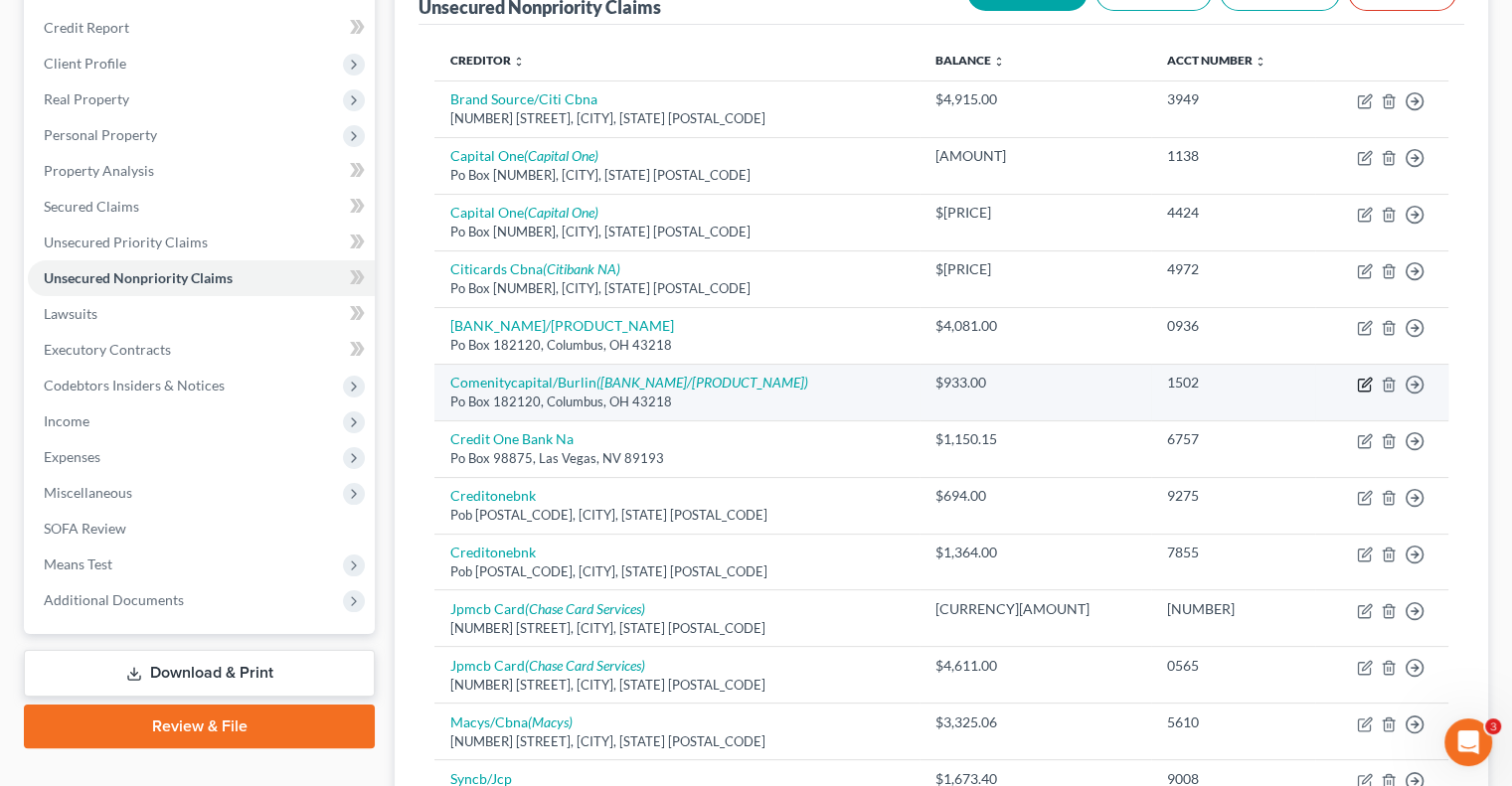 click 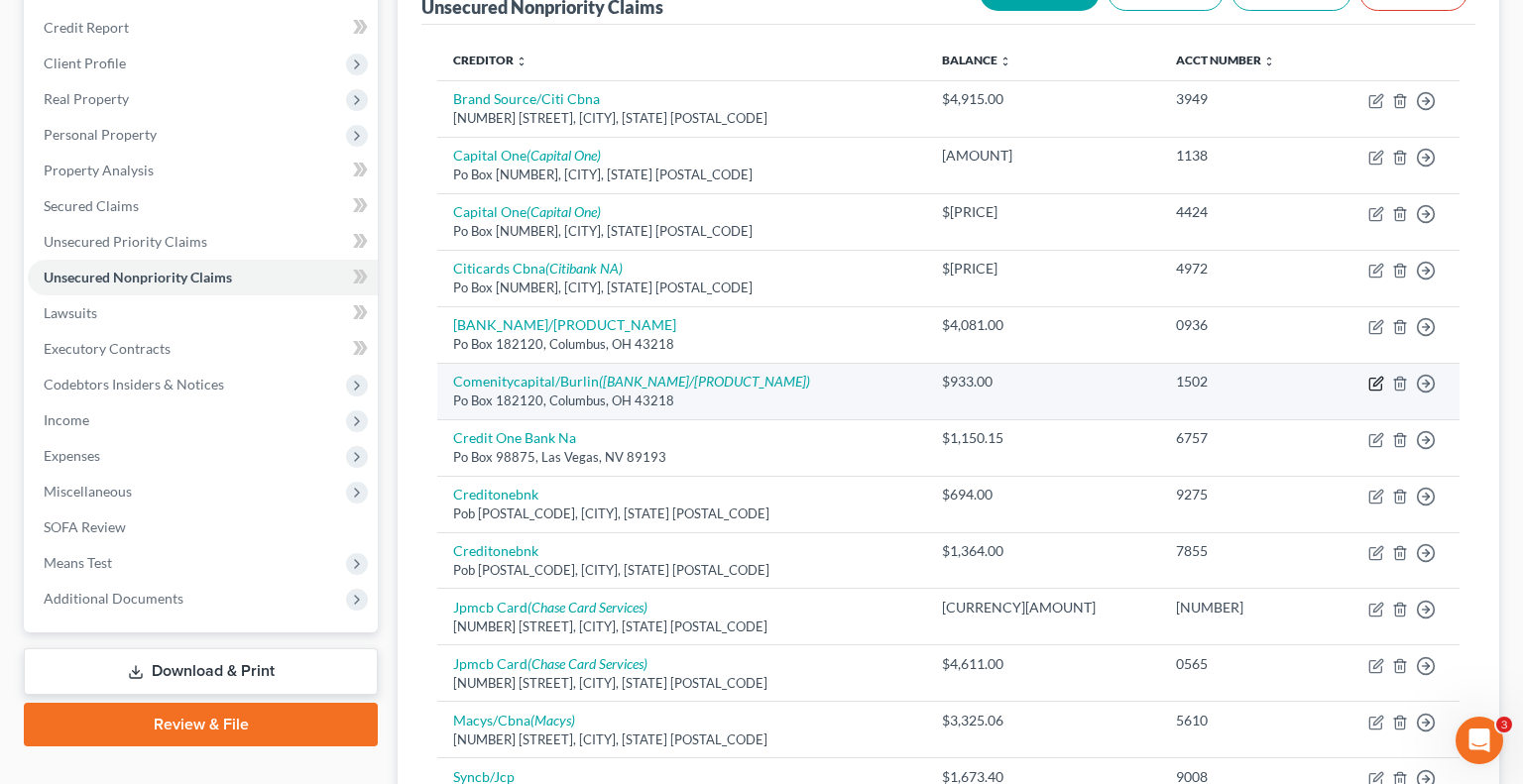 select on "36" 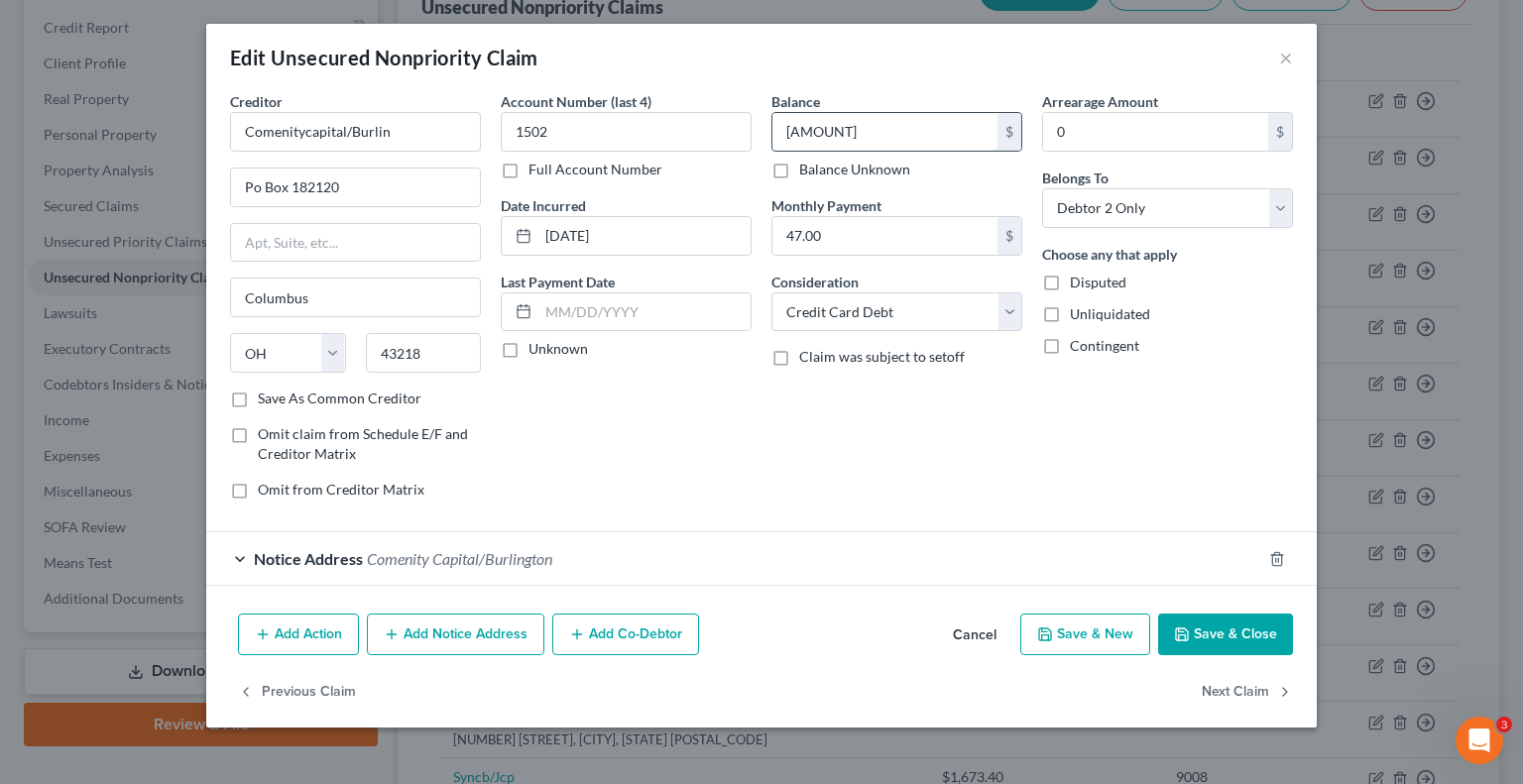 click on "[AMOUNT]" at bounding box center (884, 132) 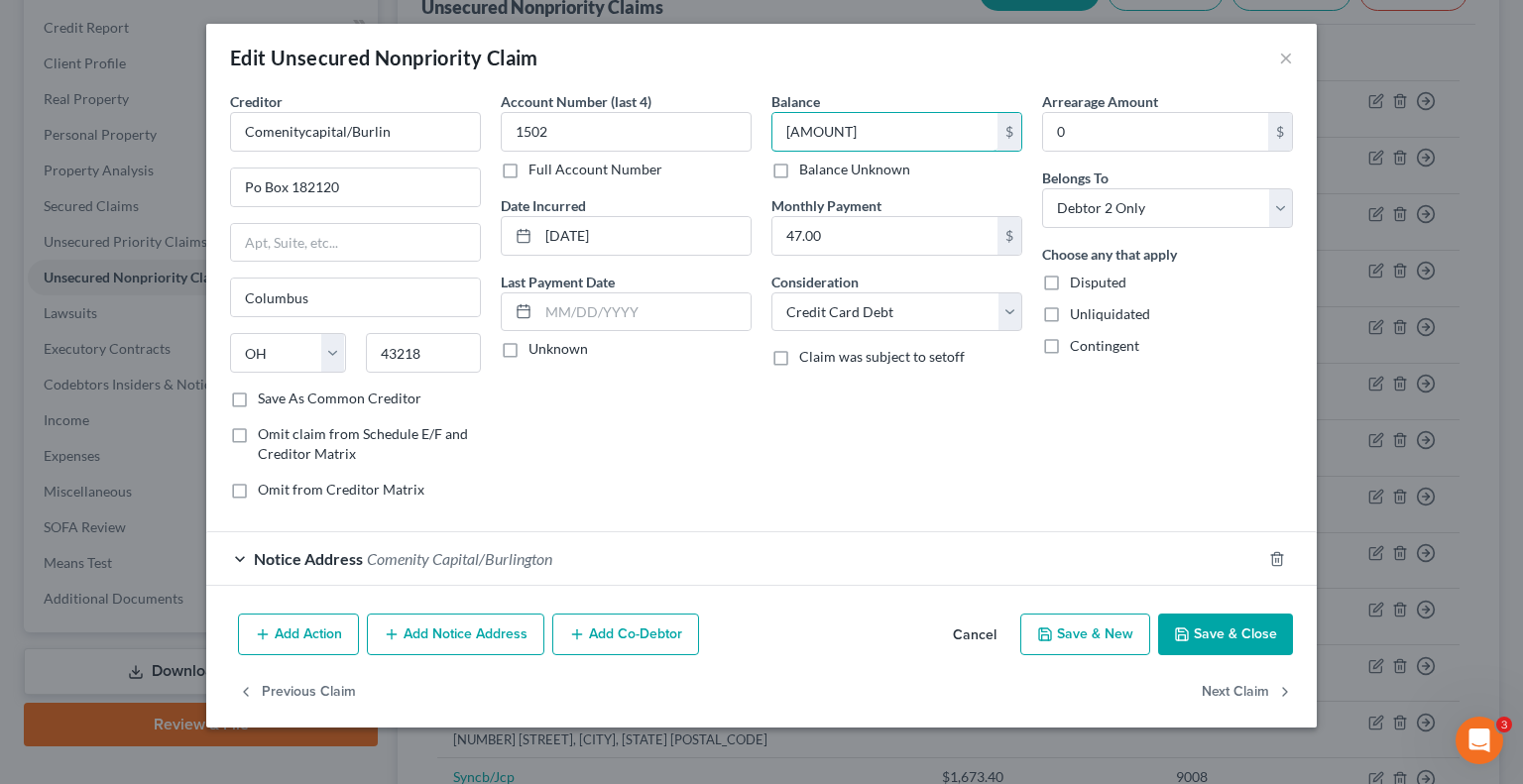type on "[AMOUNT]" 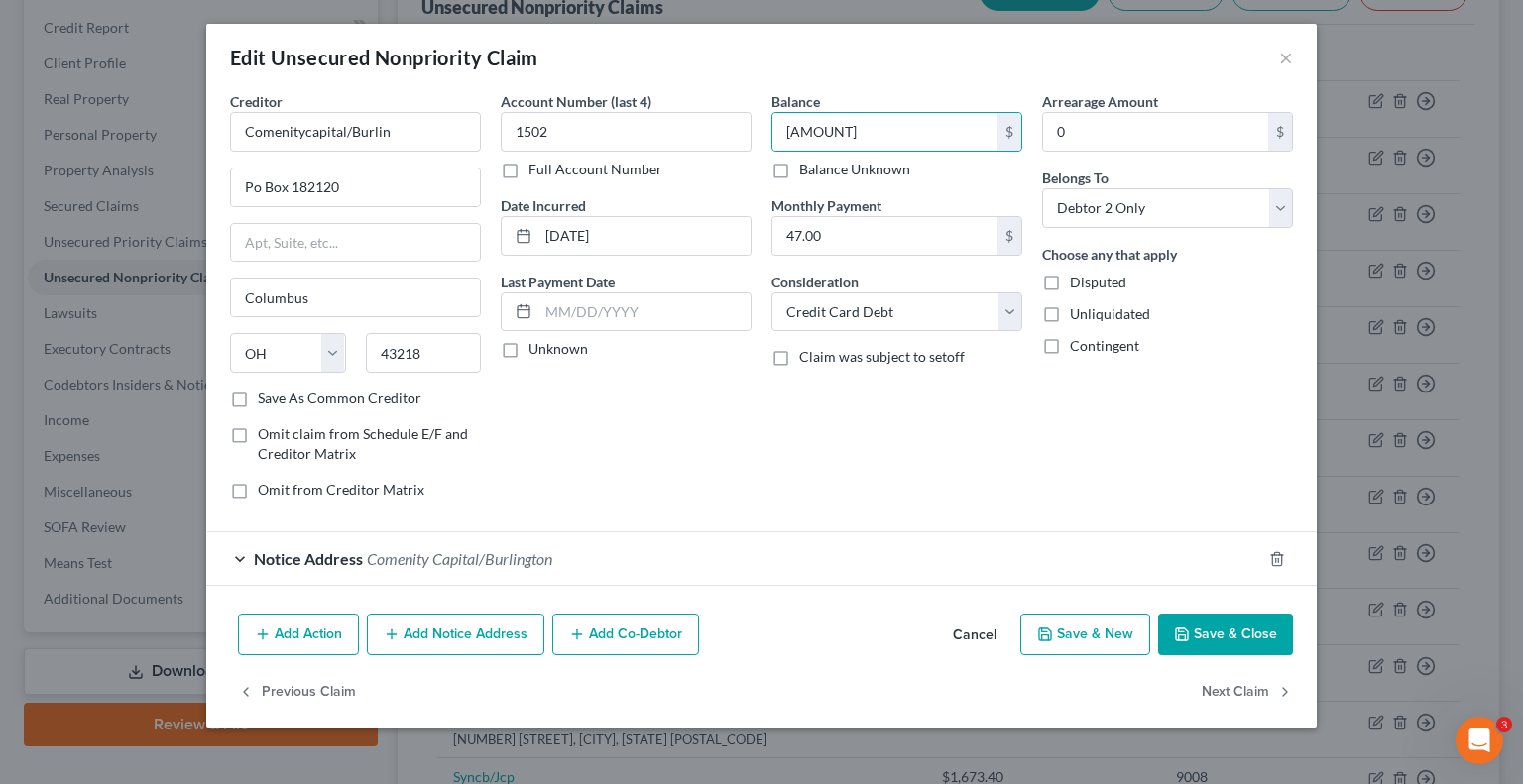 click on "Save & Close" at bounding box center (1226, 634) 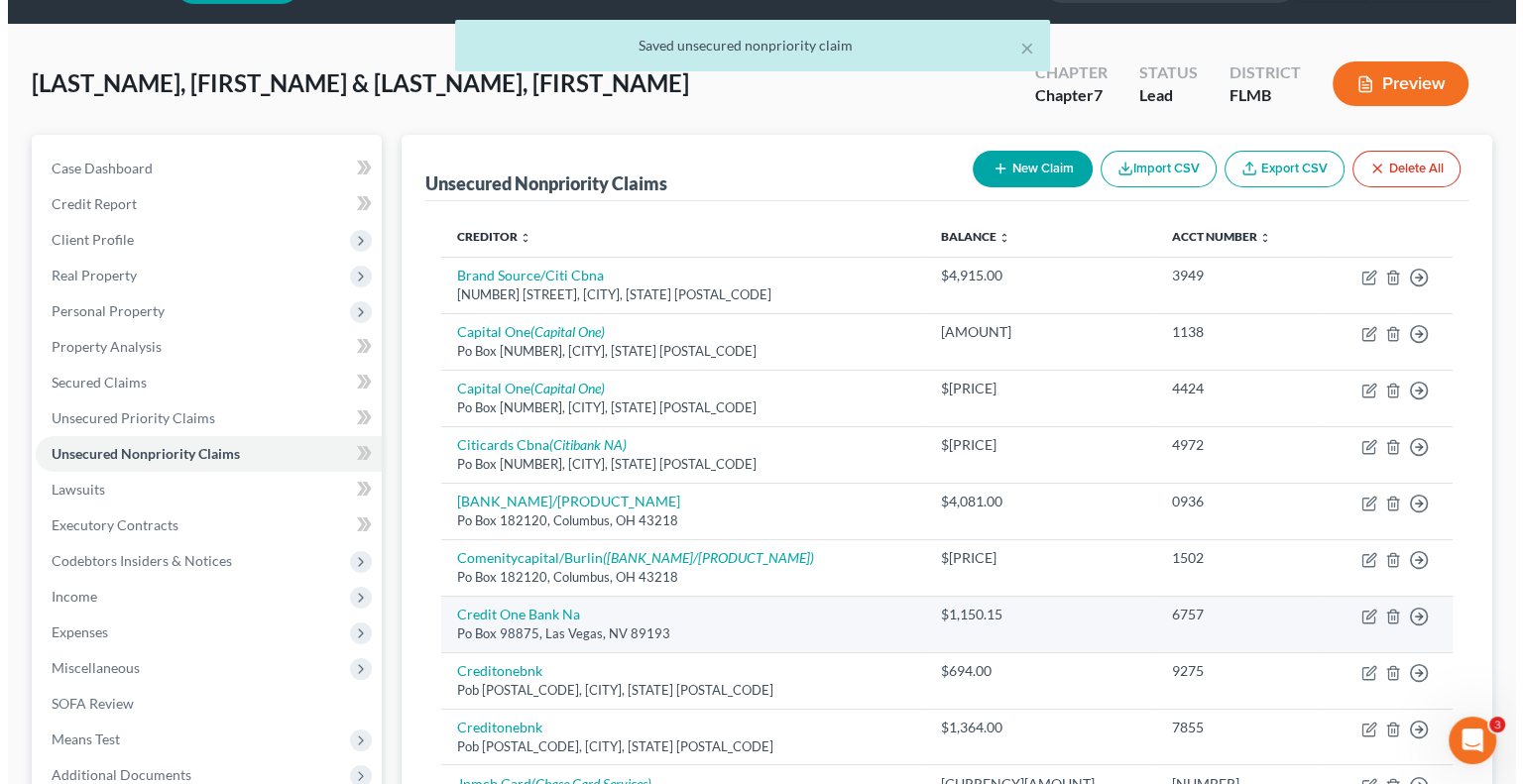 scroll, scrollTop: 34, scrollLeft: 0, axis: vertical 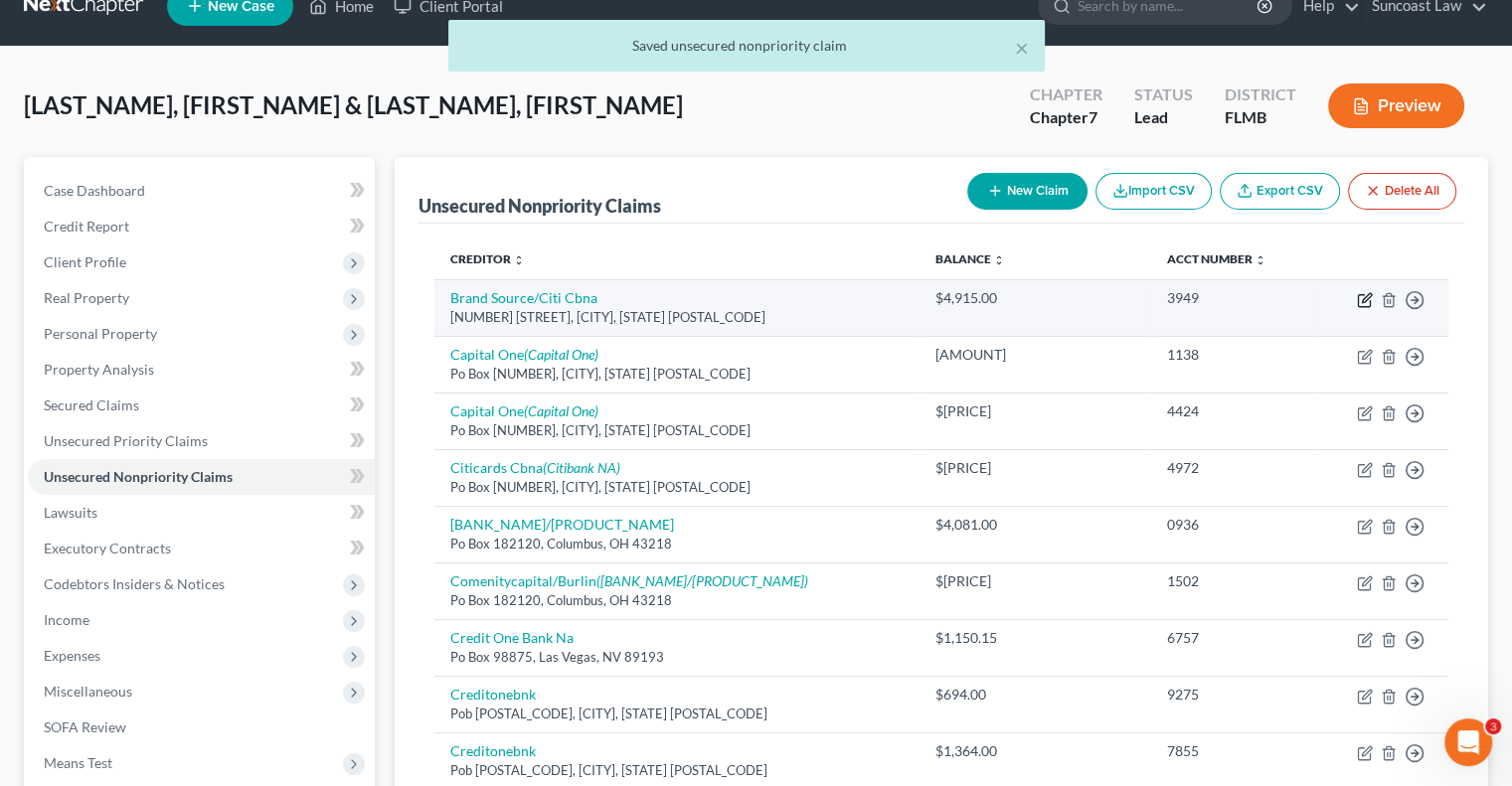 click 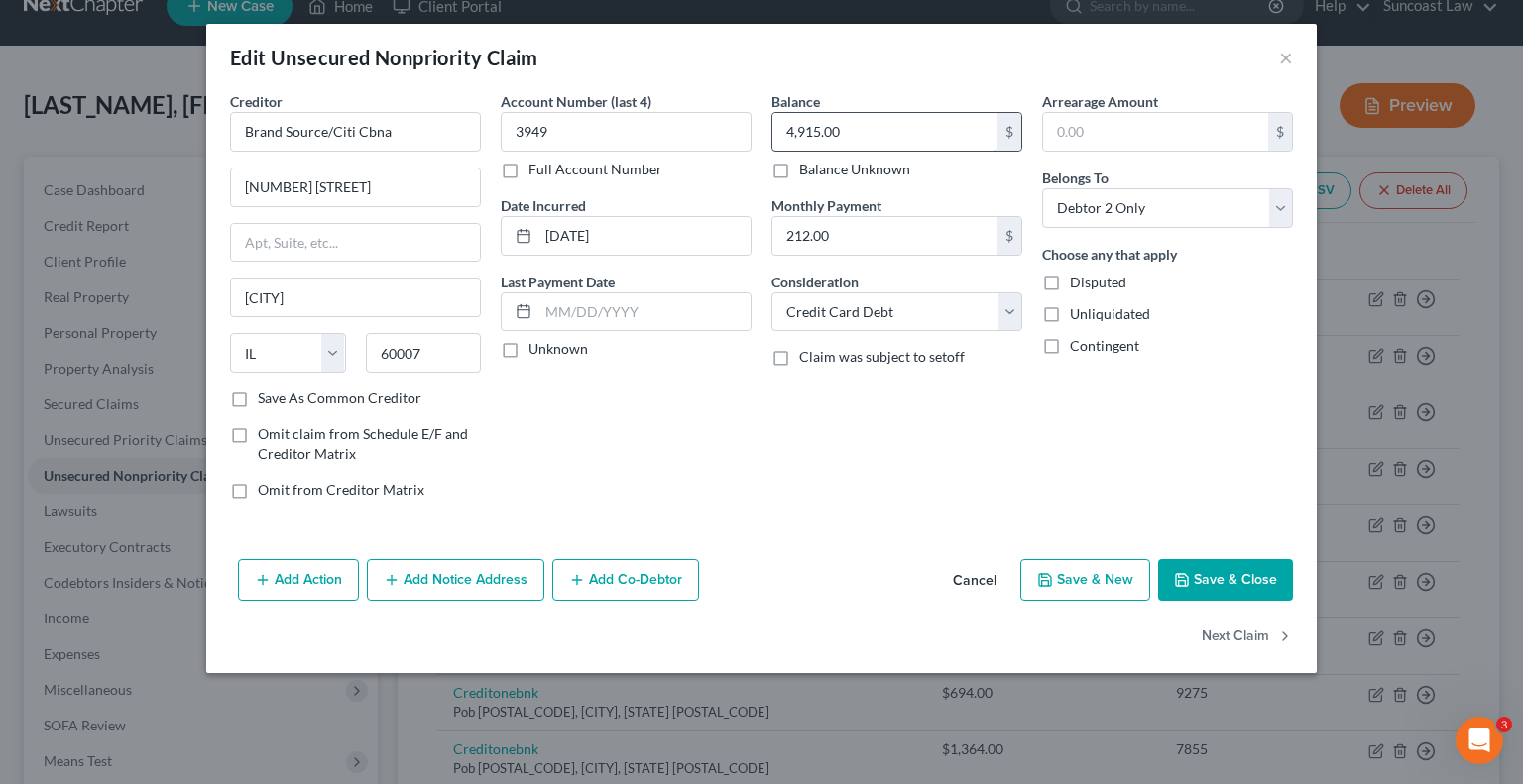 click on "4,915.00" at bounding box center [884, 132] 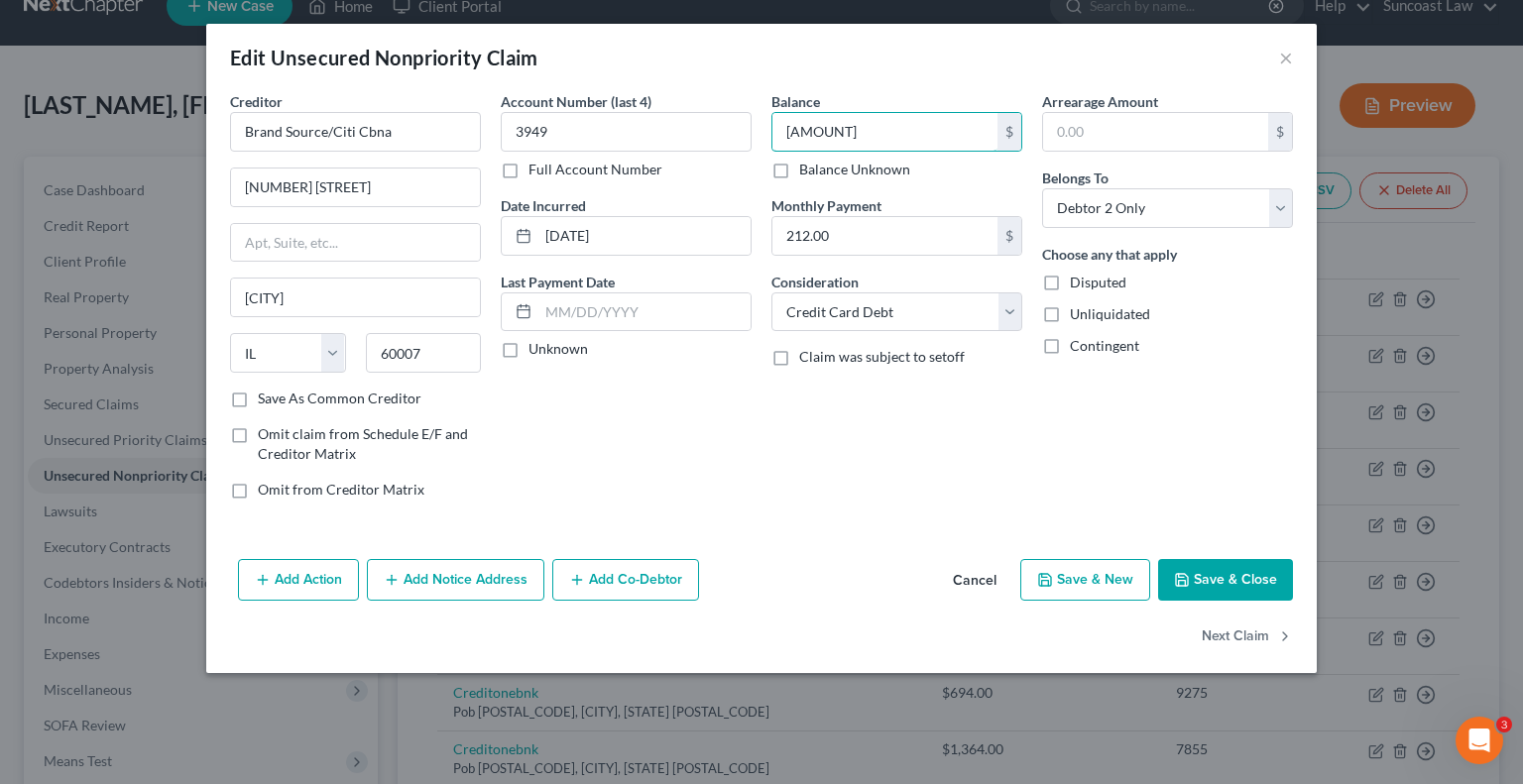 type on "[AMOUNT]" 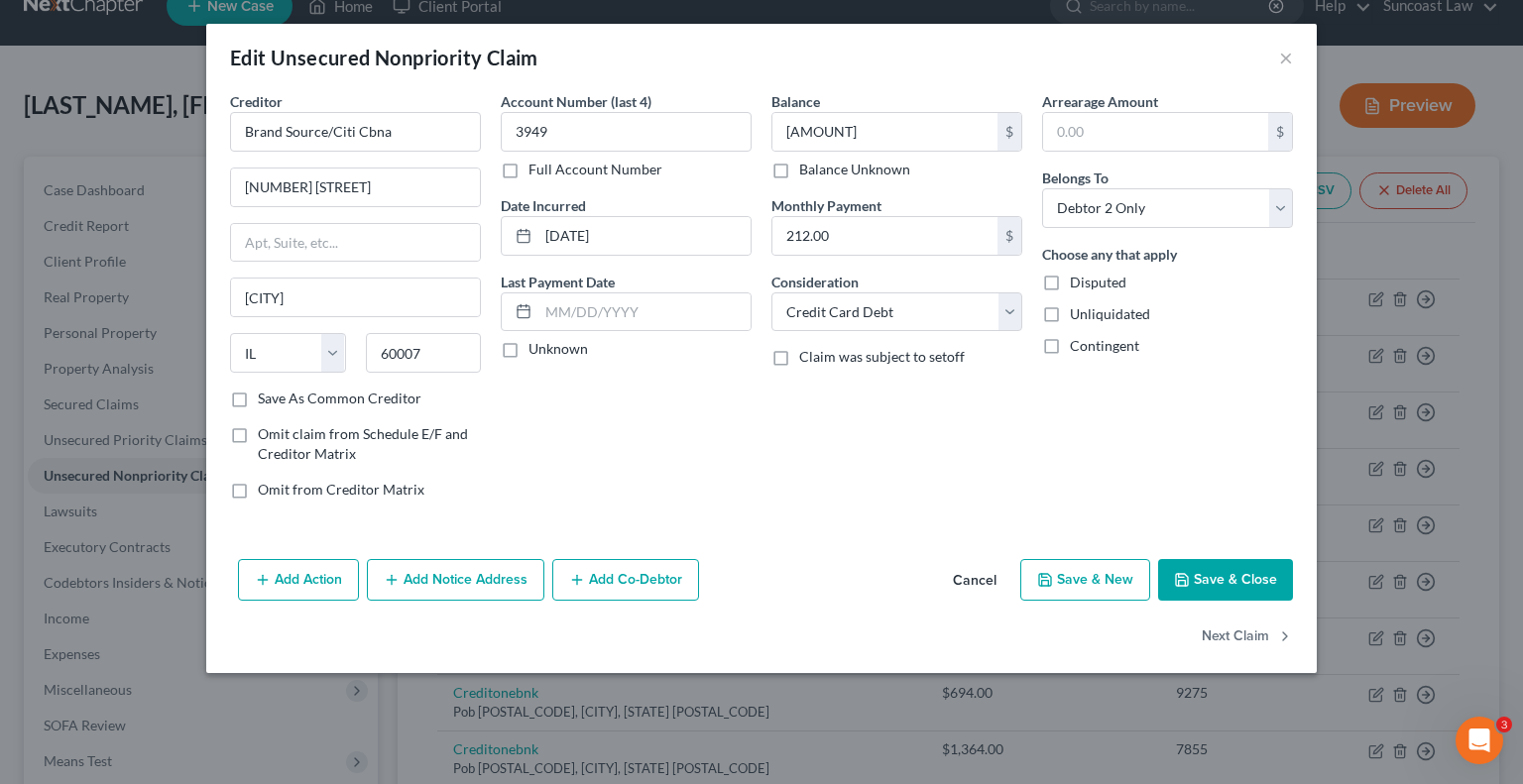 click on "Add Notice Address" at bounding box center (455, 580) 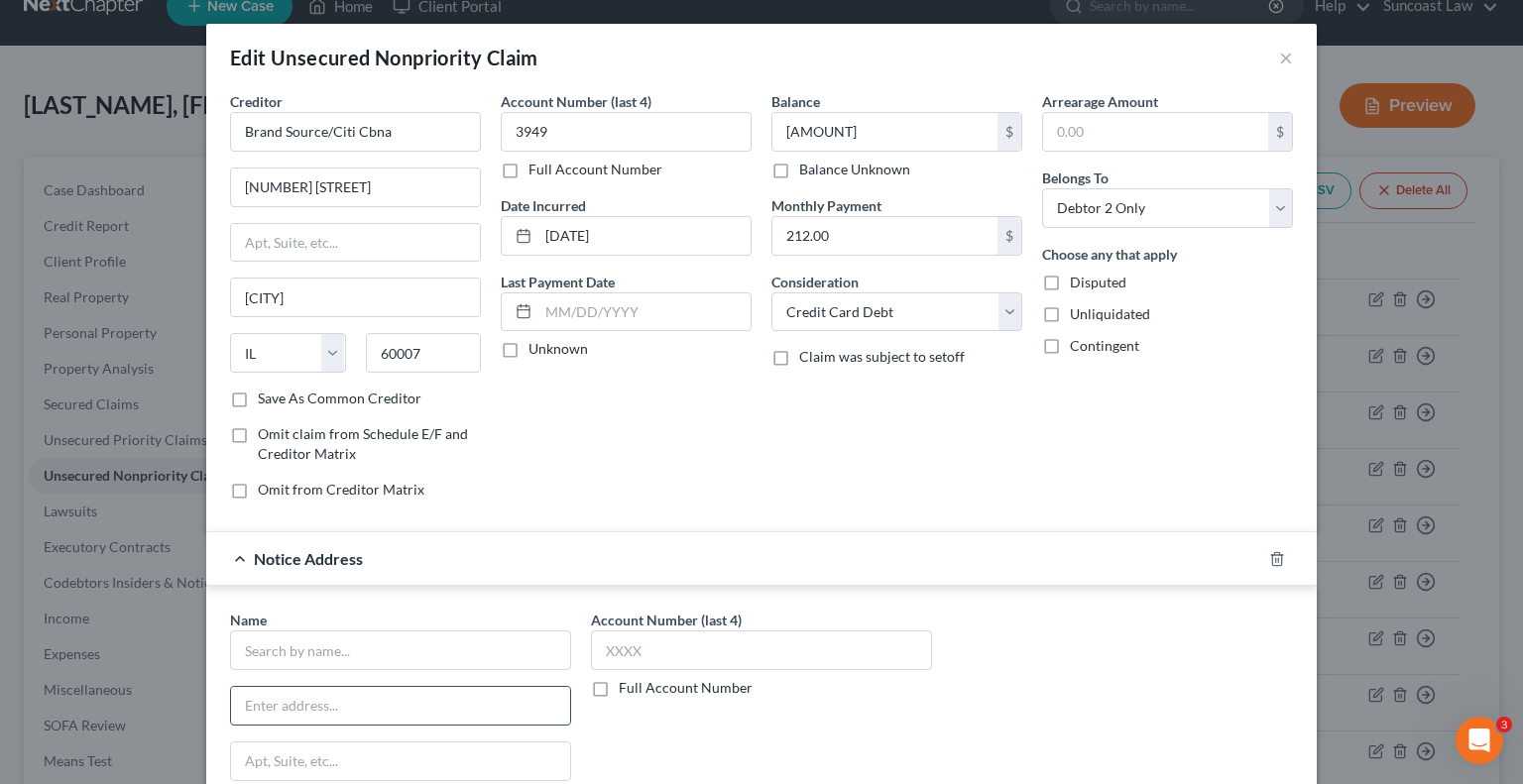 click at bounding box center [401, 706] 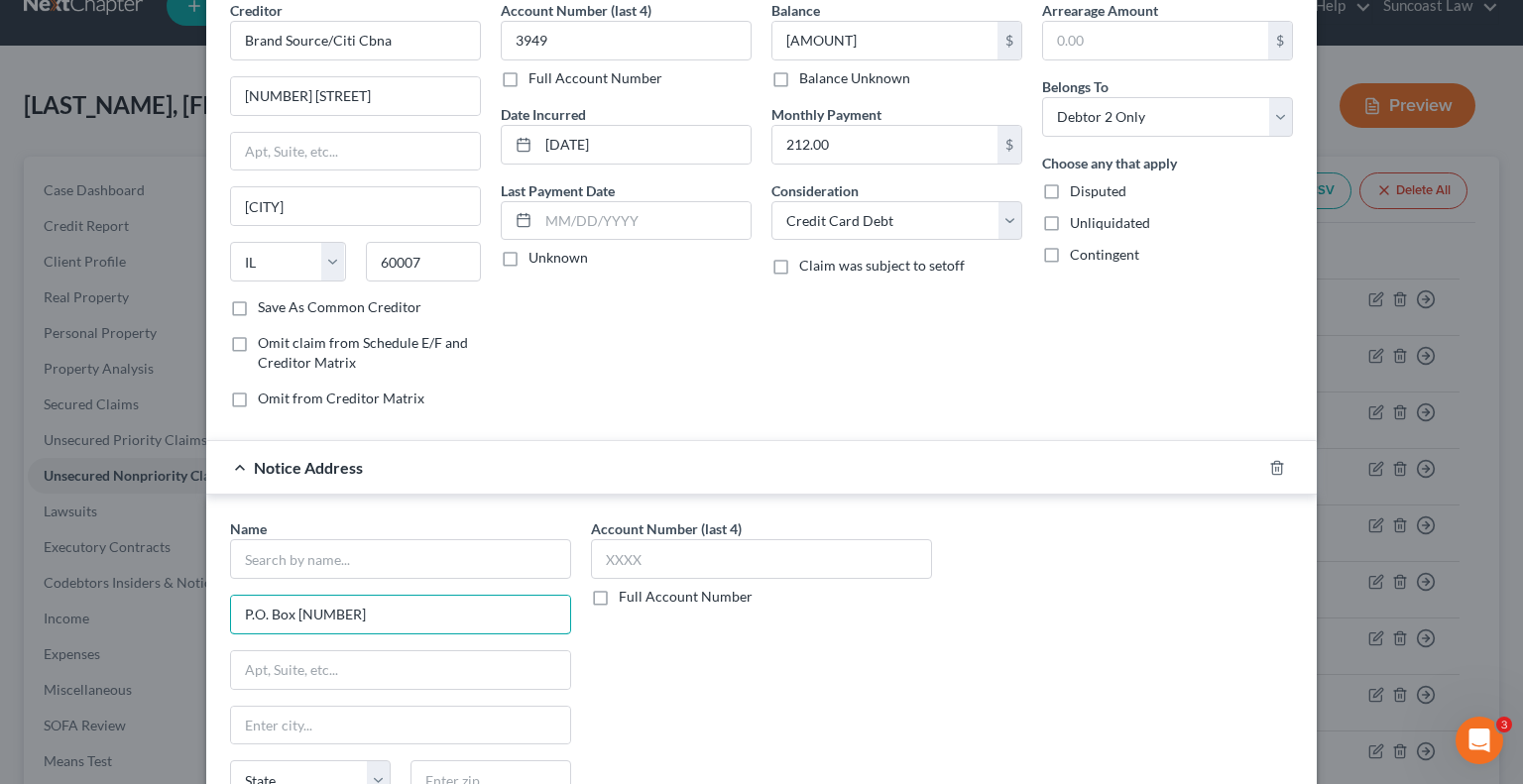 scroll, scrollTop: 198, scrollLeft: 0, axis: vertical 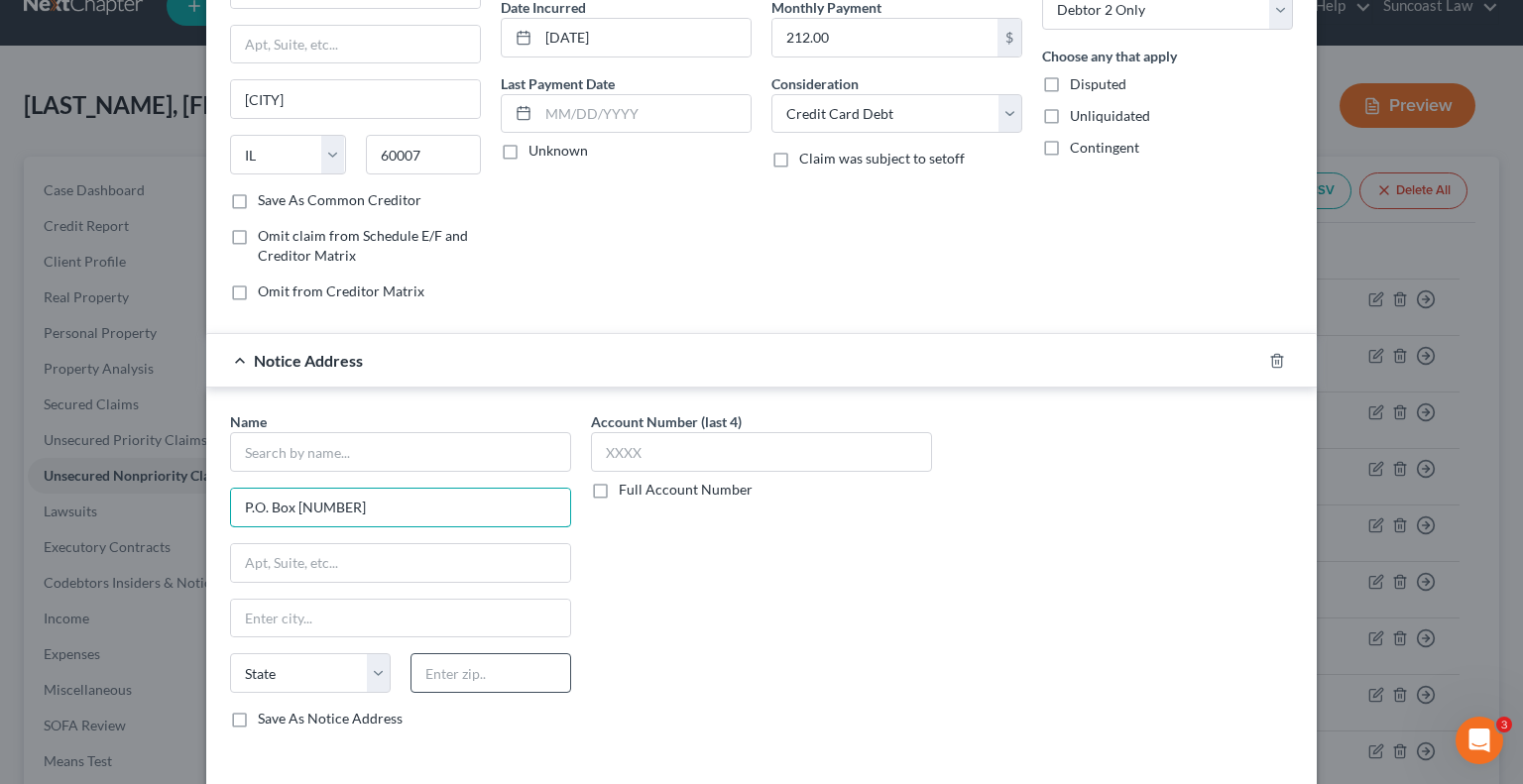 type on "P.O. Box [NUMBER]" 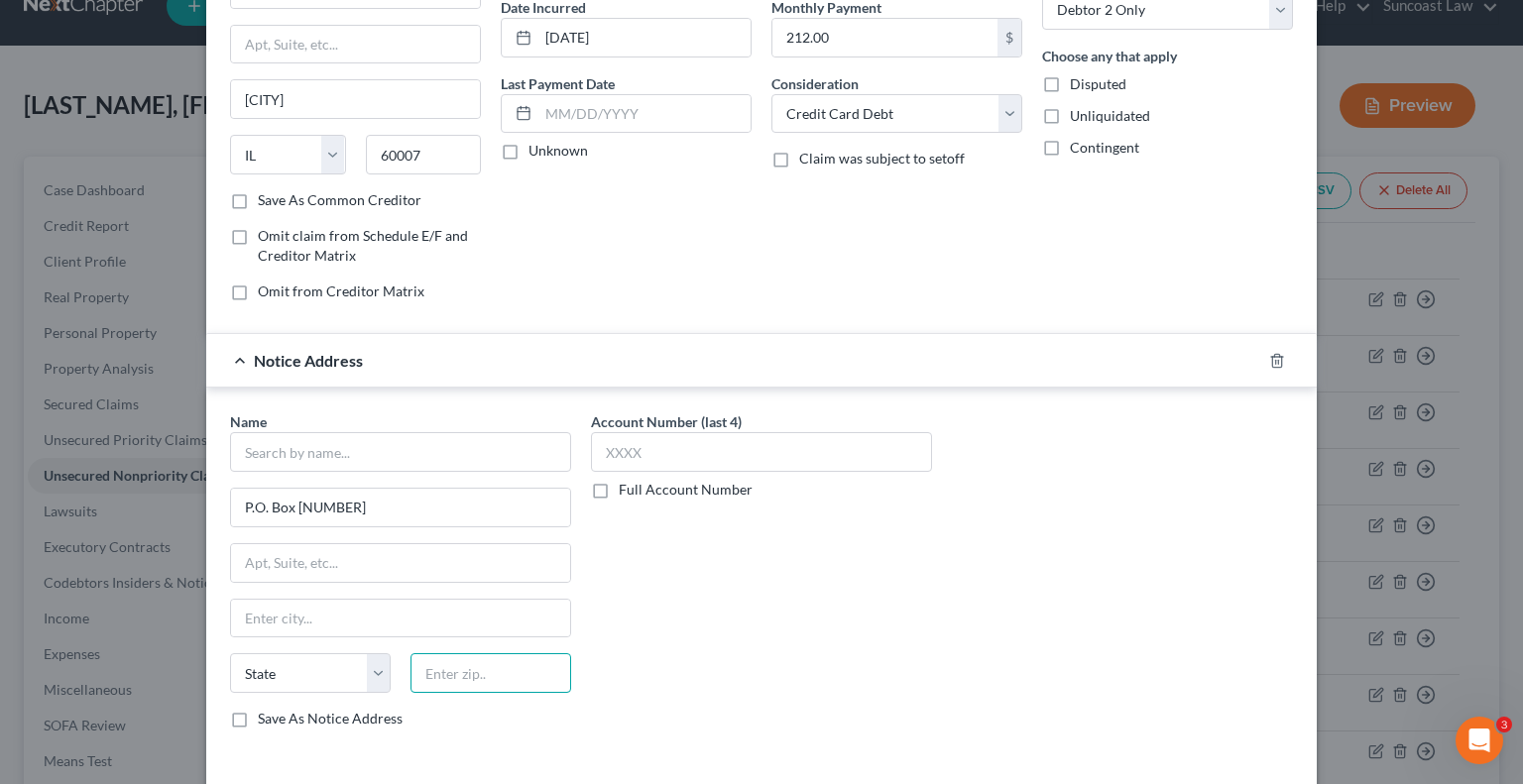 click at bounding box center (491, 673) 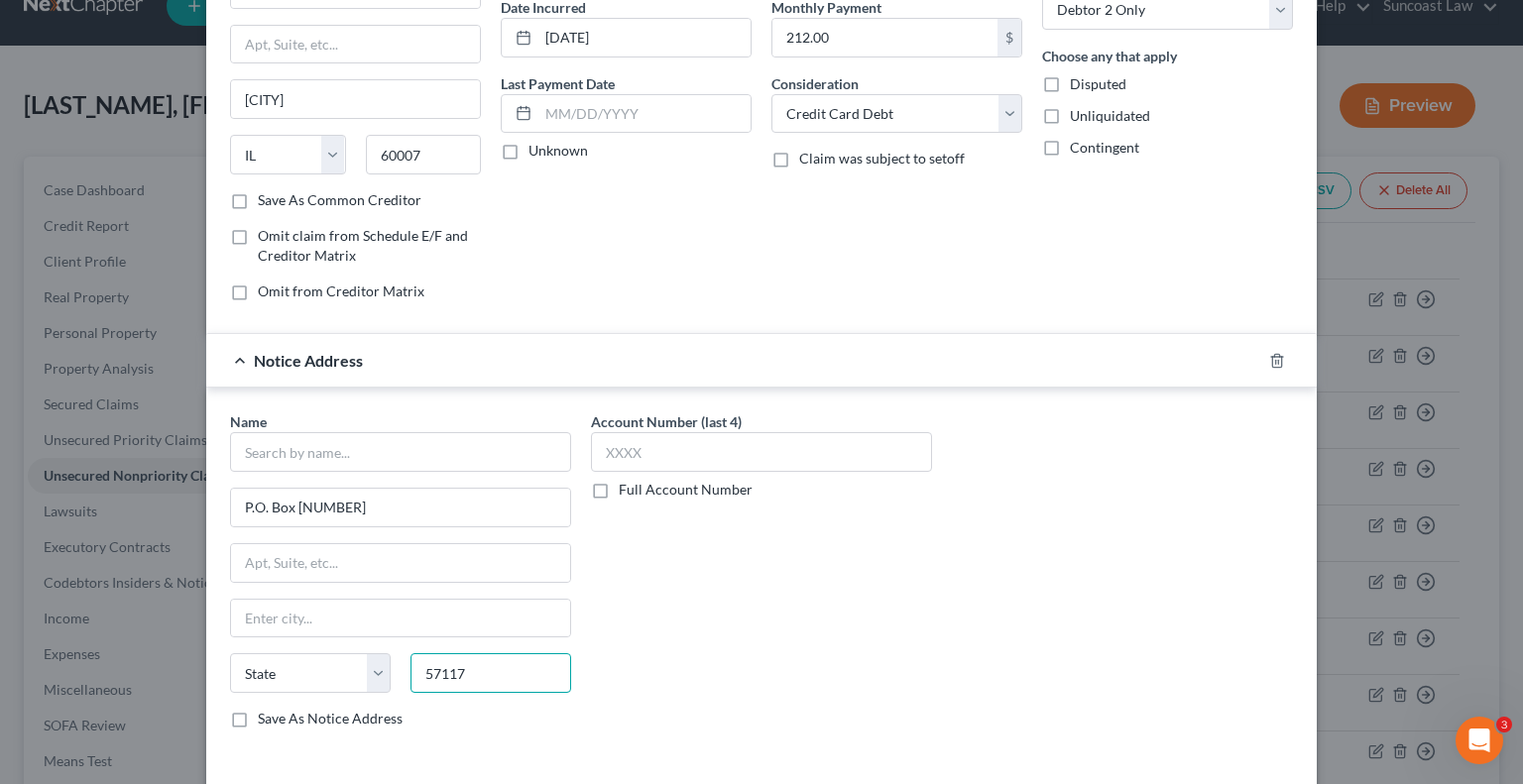 type on "57117" 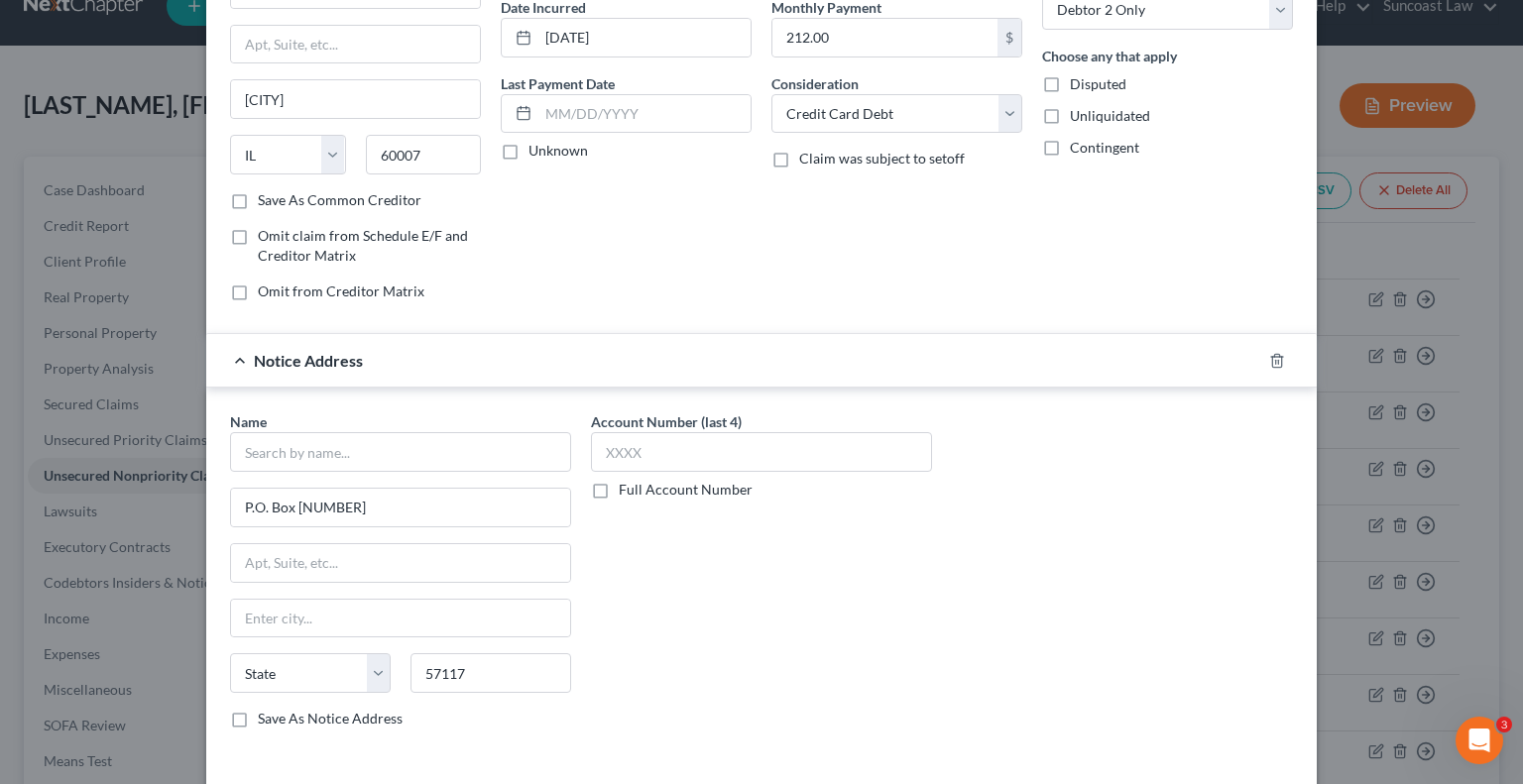 type on "Sioux Falls" 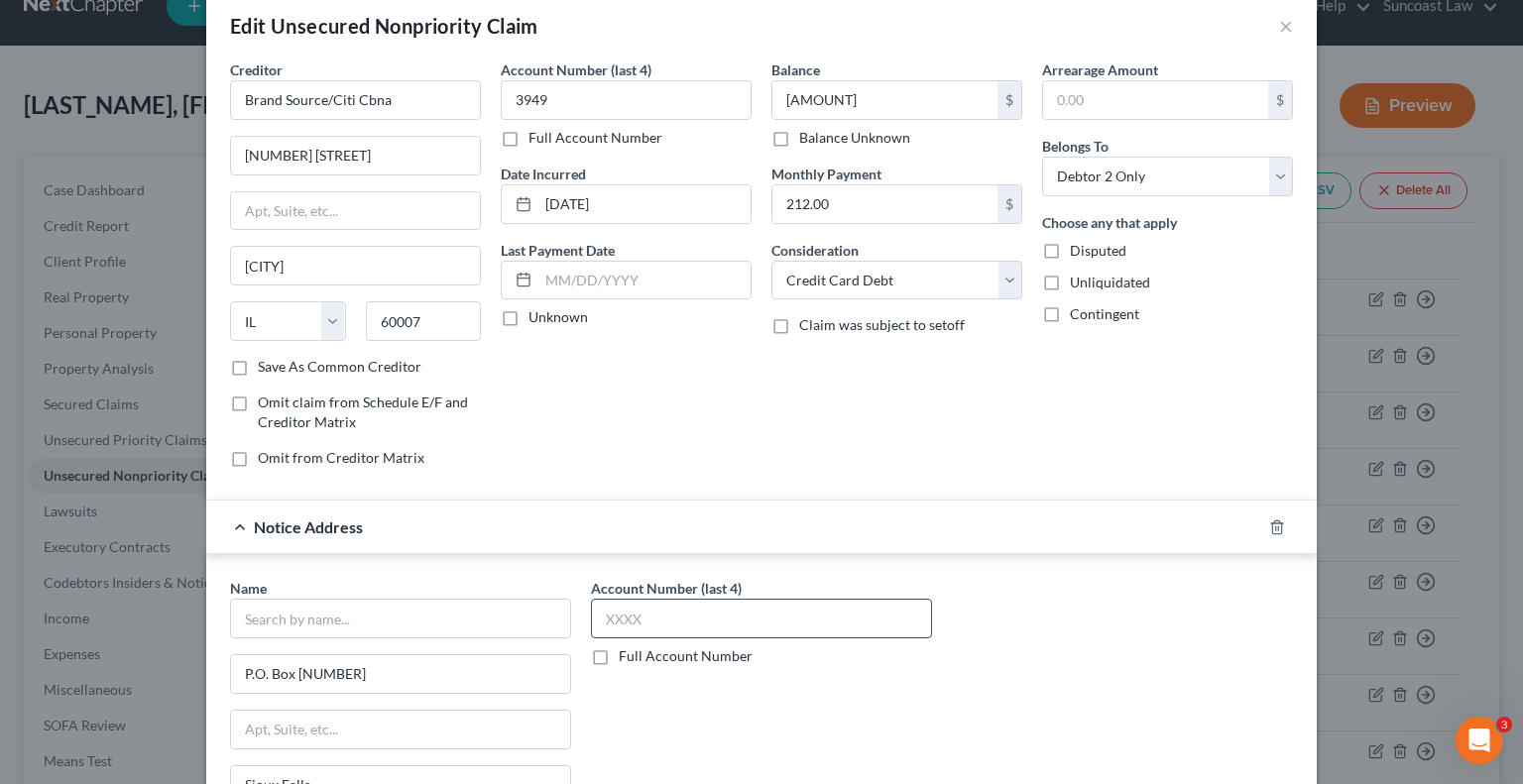 scroll, scrollTop: 0, scrollLeft: 0, axis: both 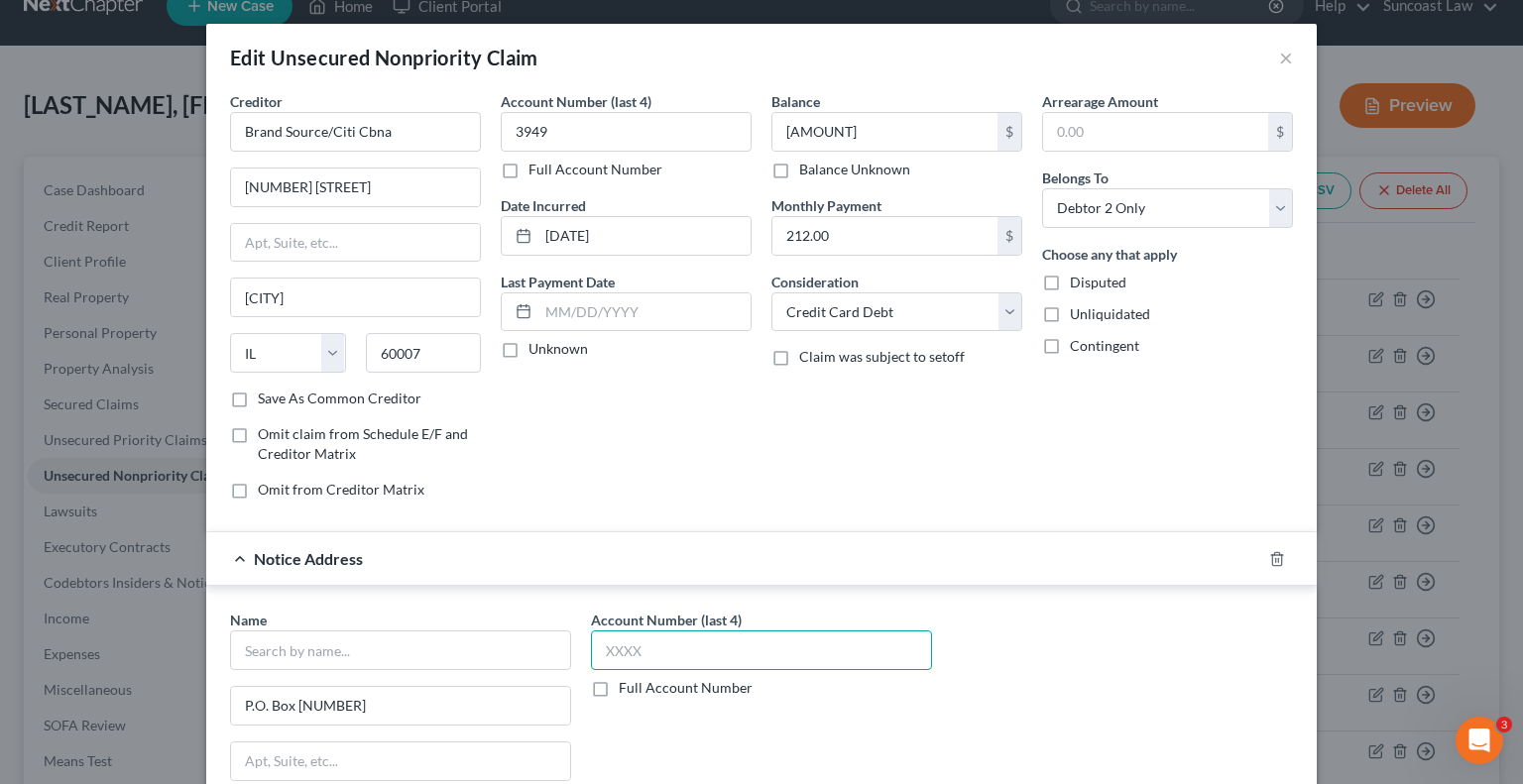 click at bounding box center (762, 650) 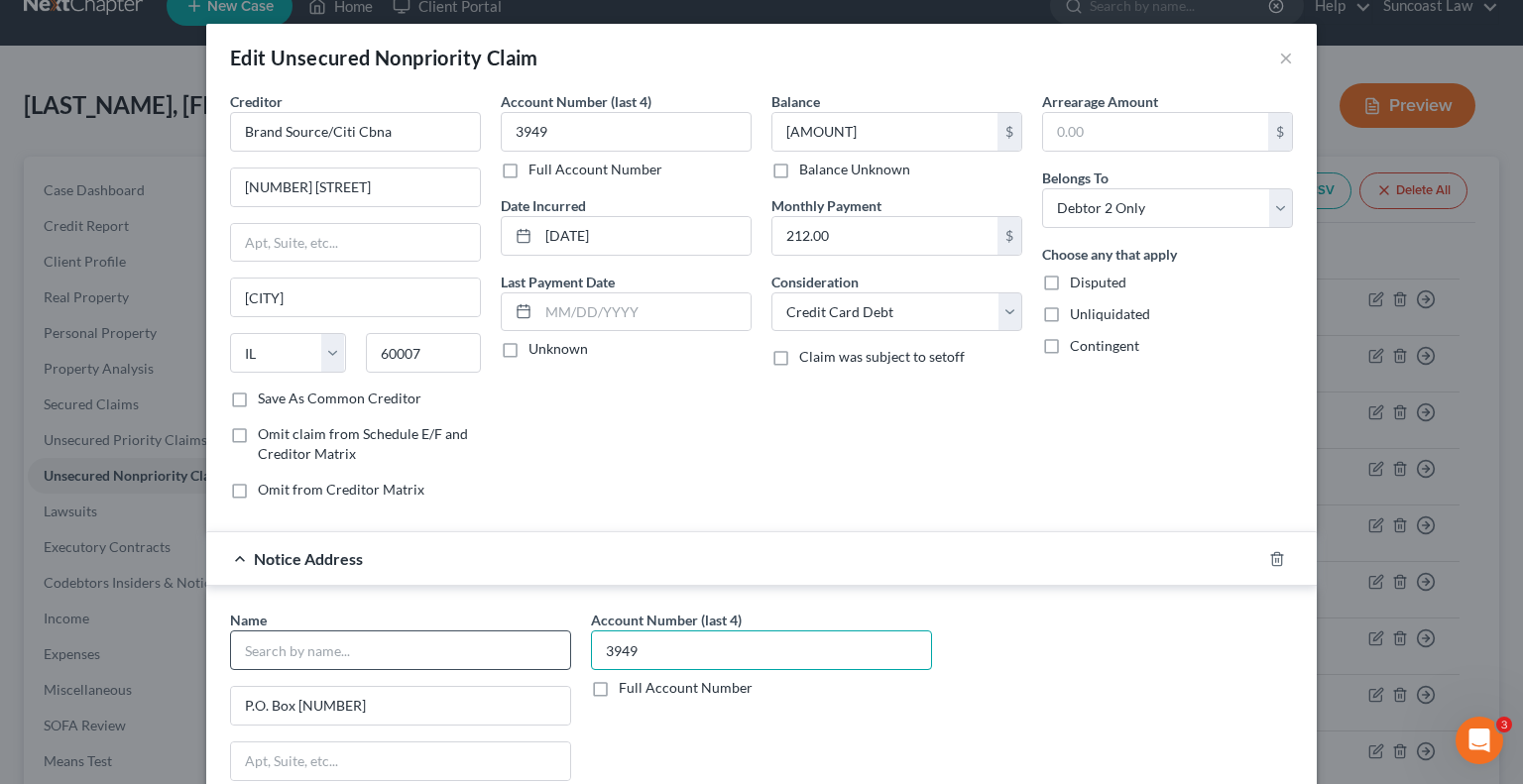 type on "3949" 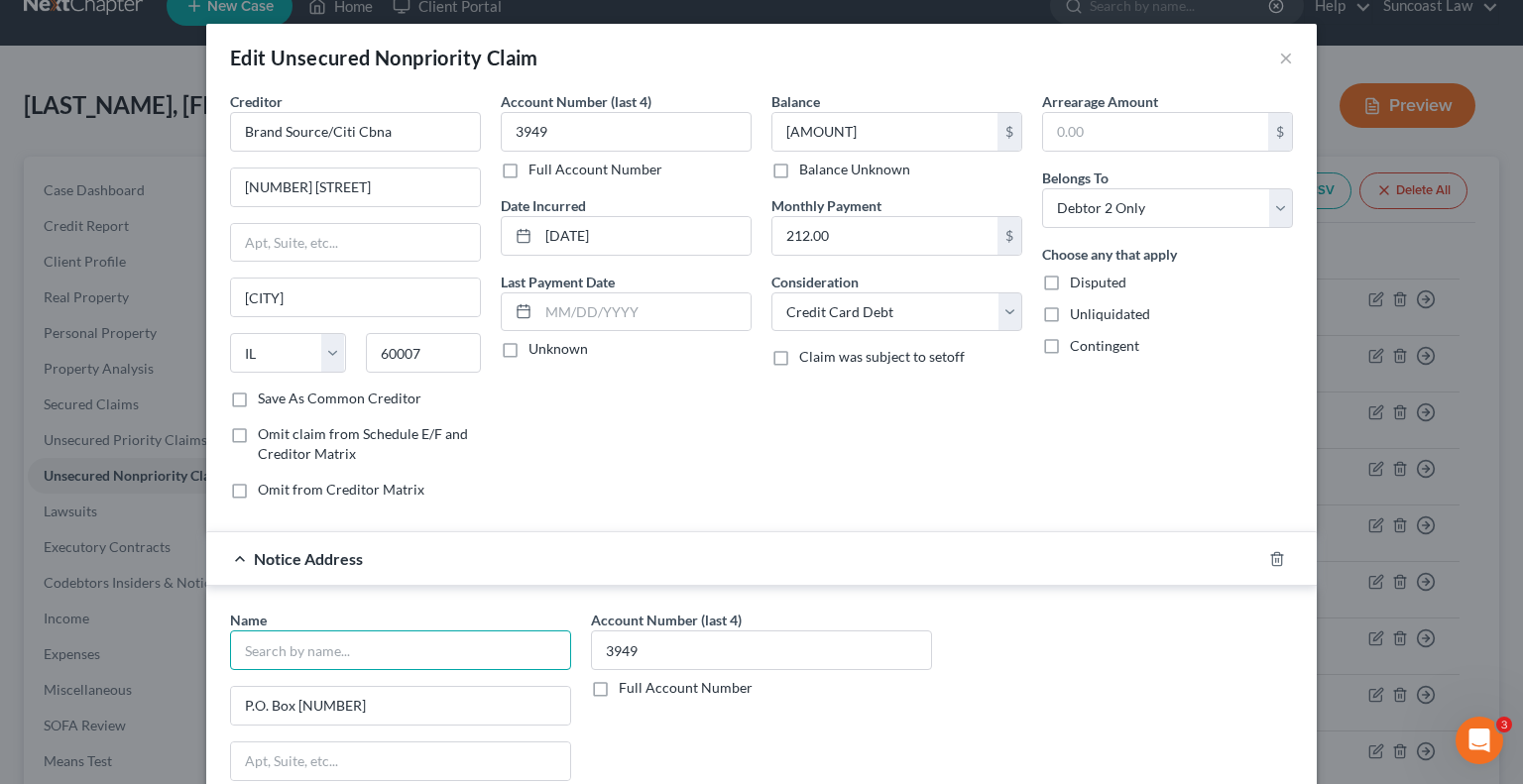 click at bounding box center [401, 650] 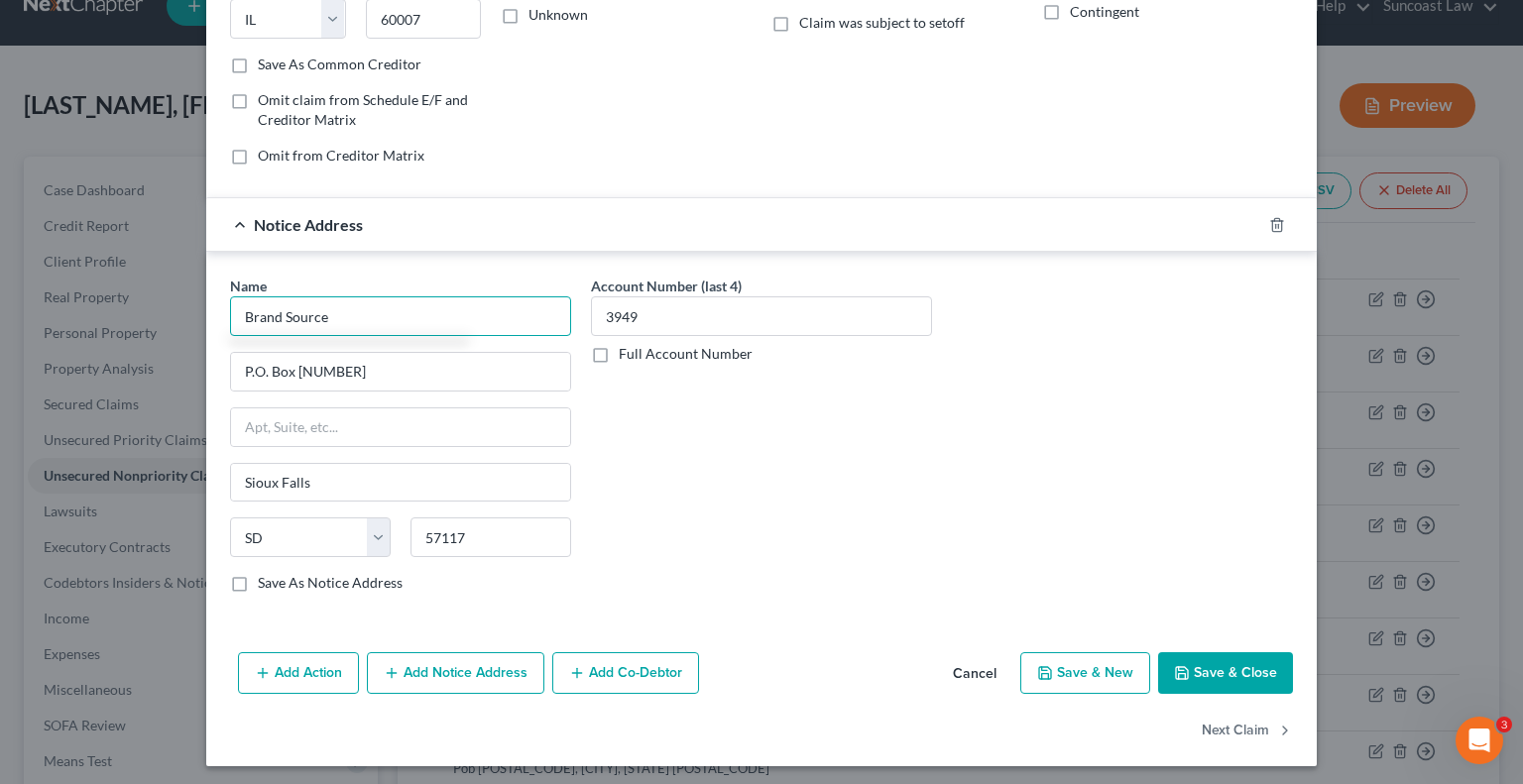 scroll, scrollTop: 336, scrollLeft: 0, axis: vertical 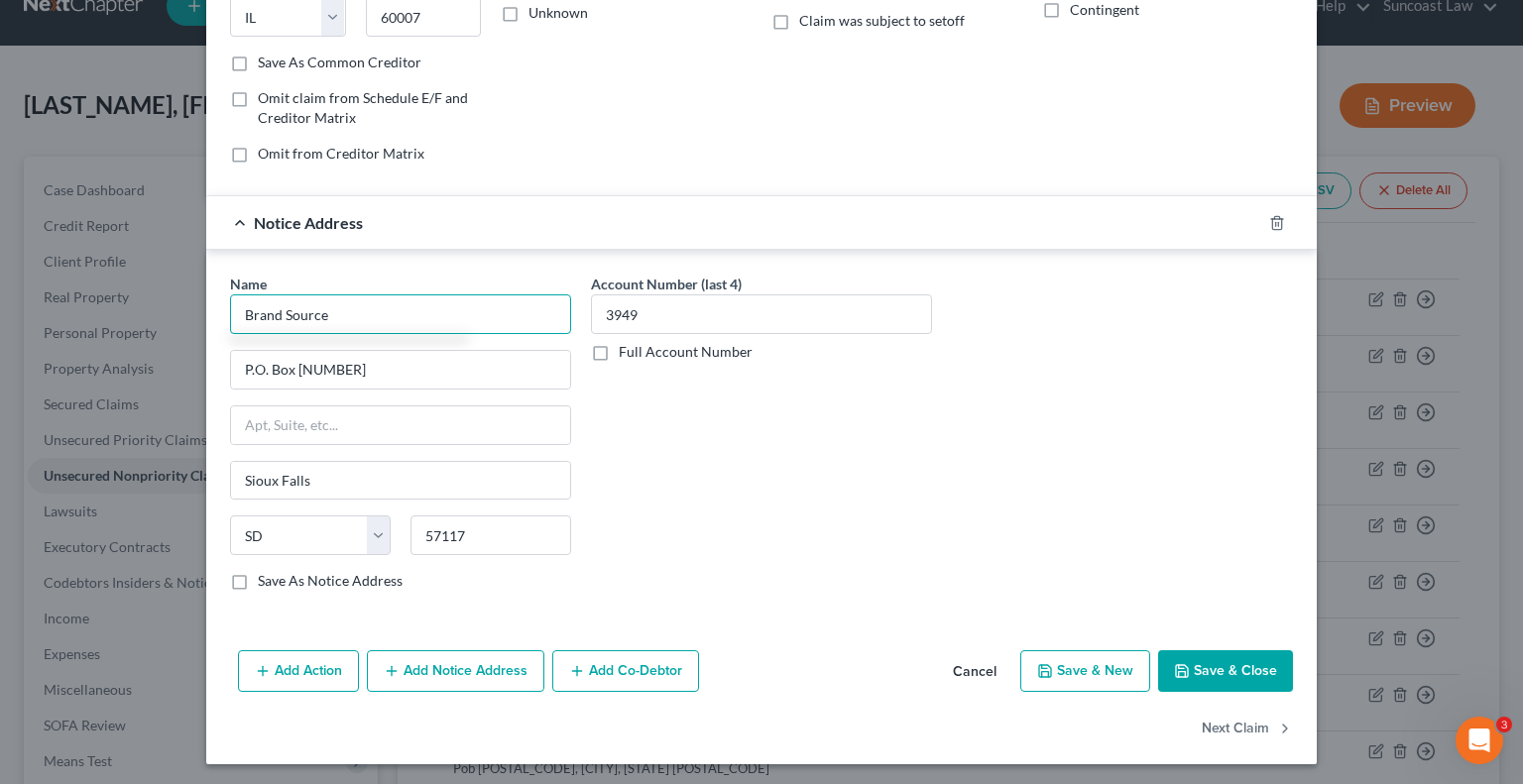 type on "Brand Source" 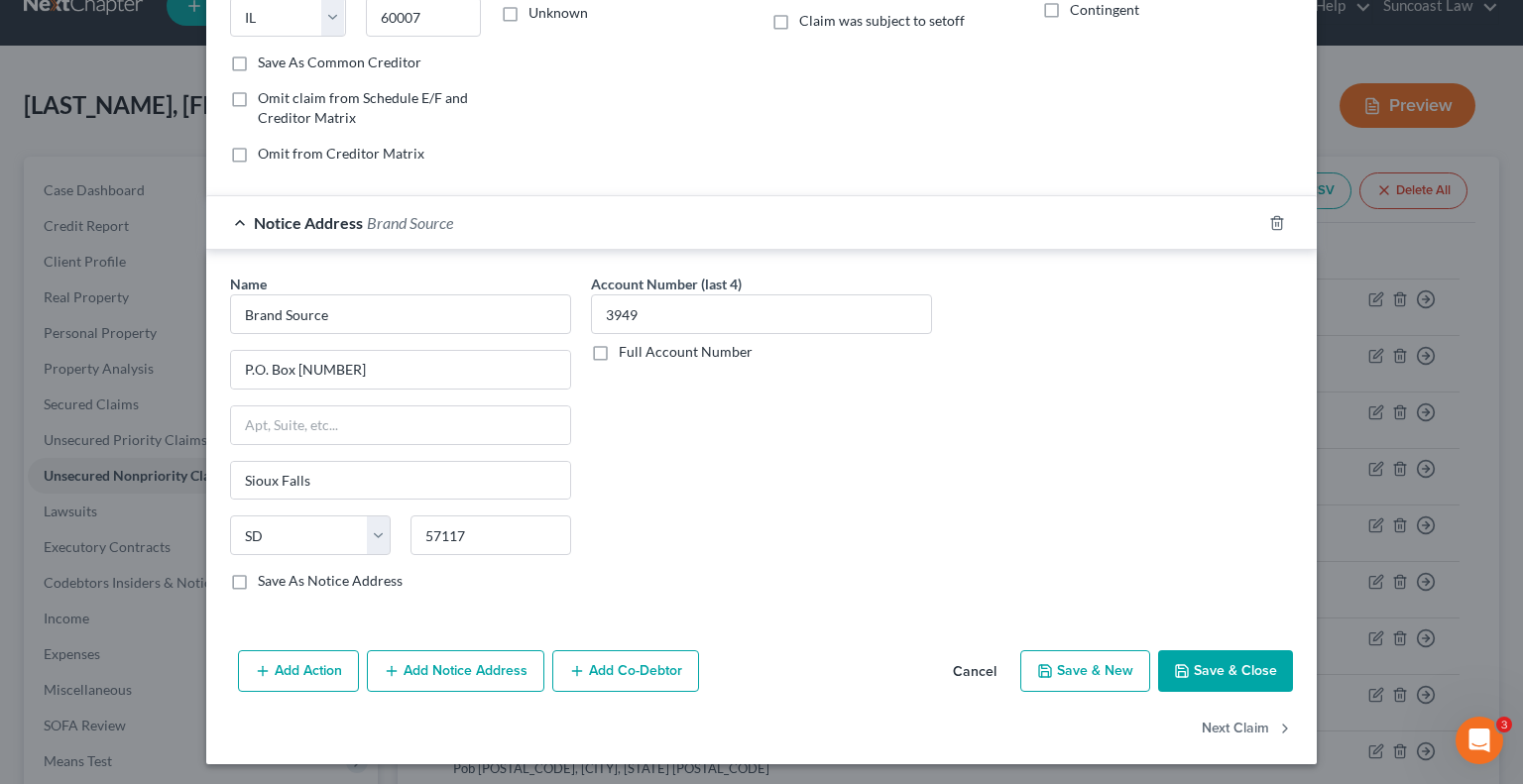 click on "Save & Close" at bounding box center [1226, 671] 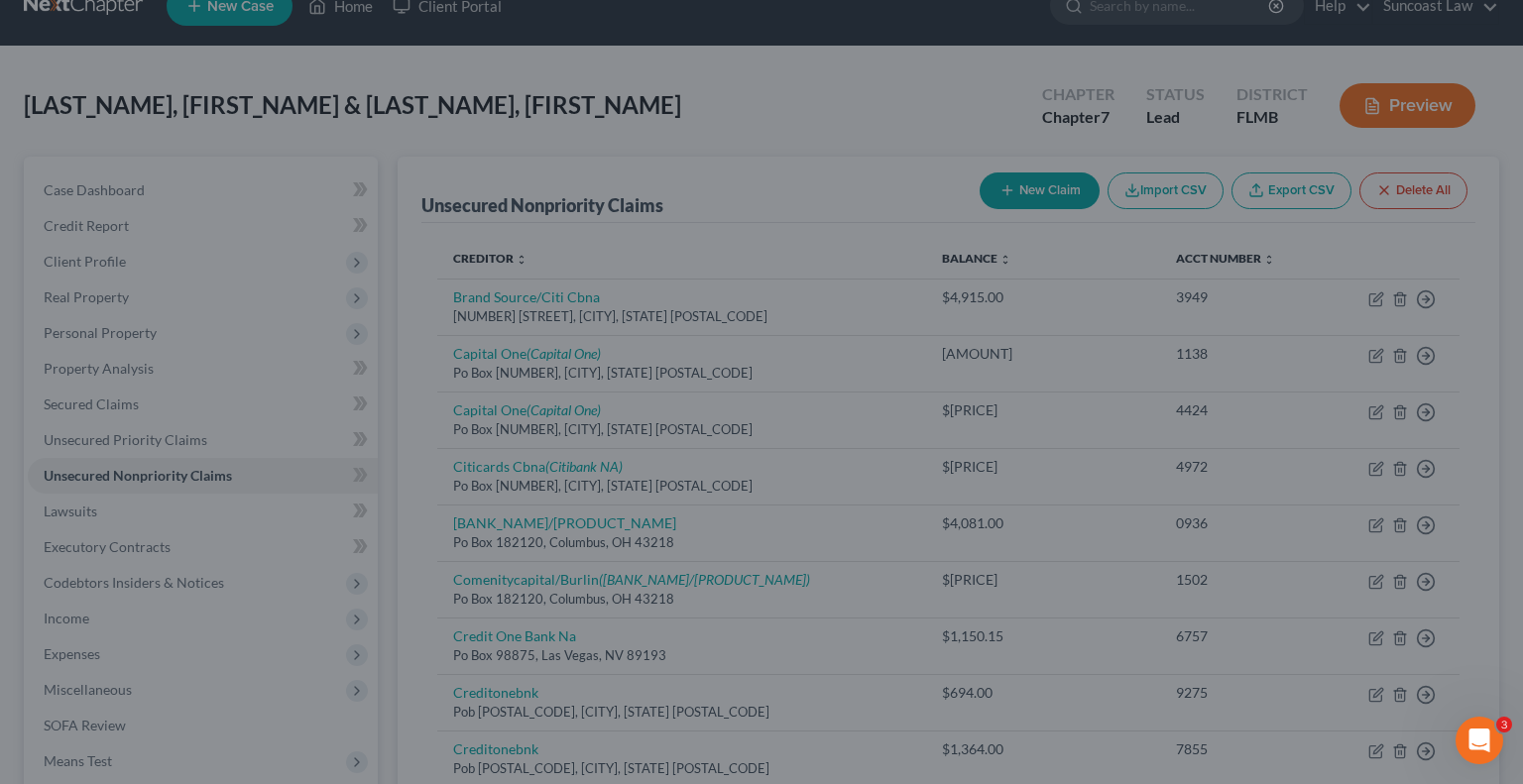 type on "0" 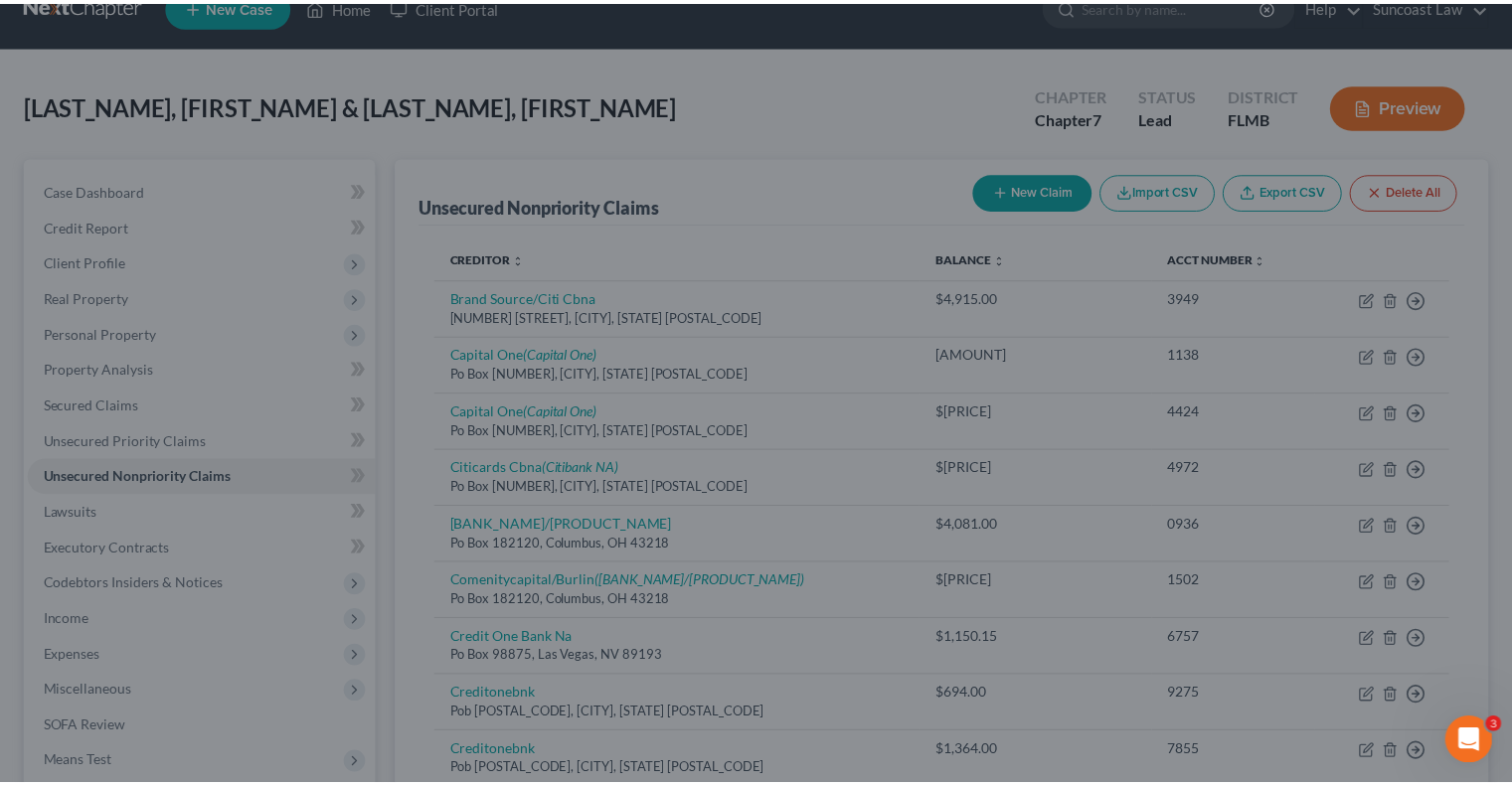 scroll, scrollTop: 0, scrollLeft: 0, axis: both 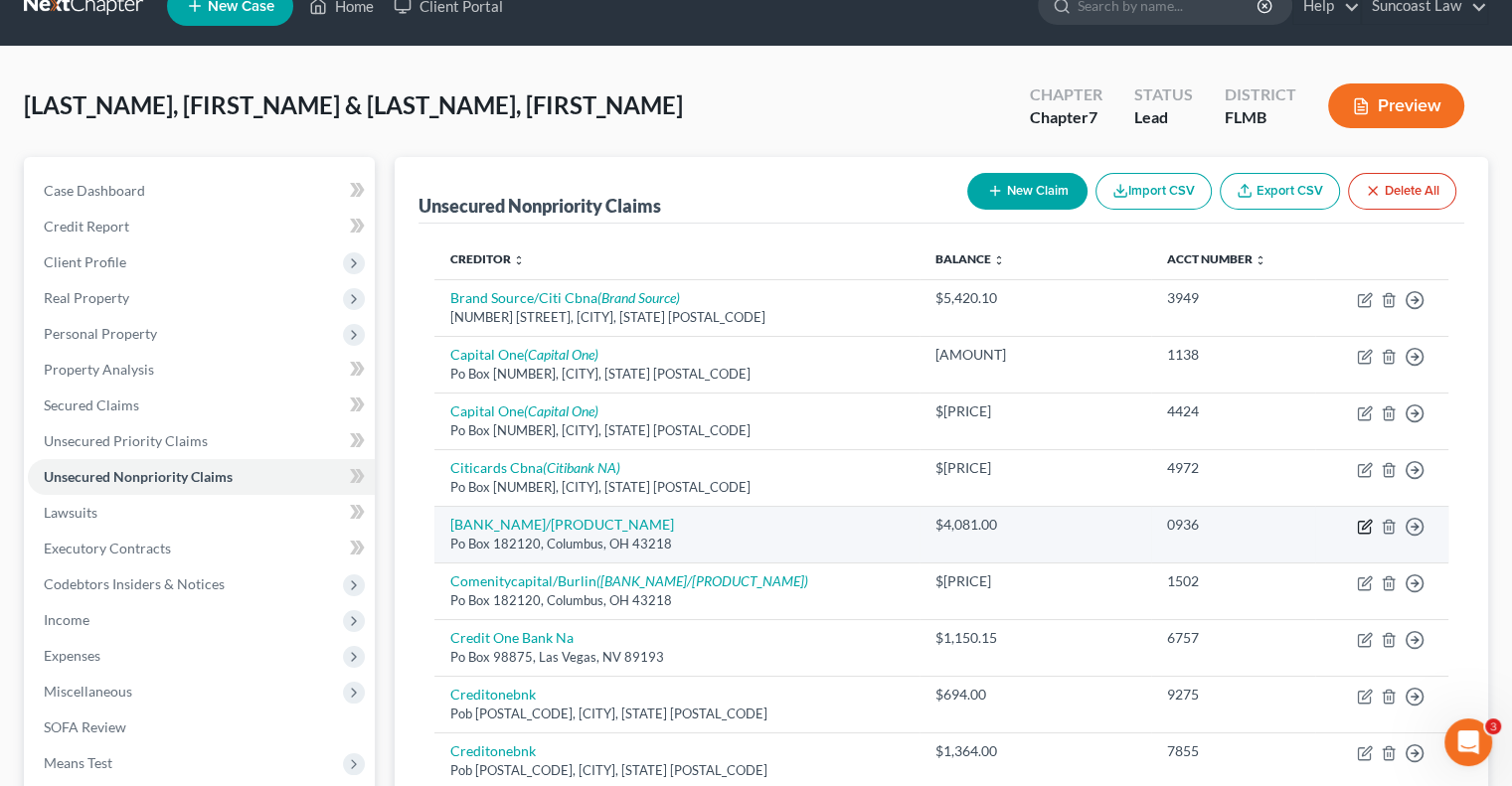click 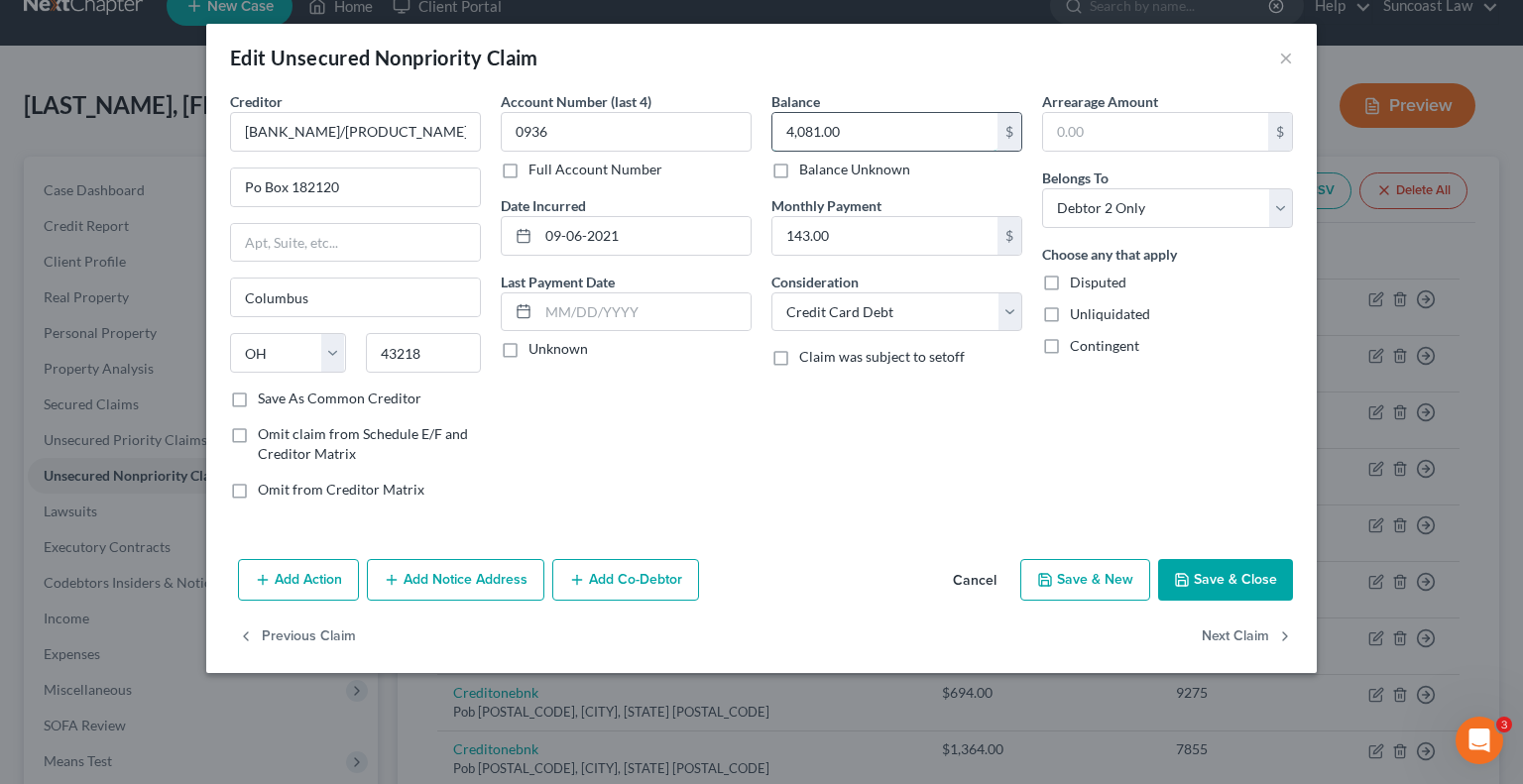 click on "4,081.00" at bounding box center (884, 132) 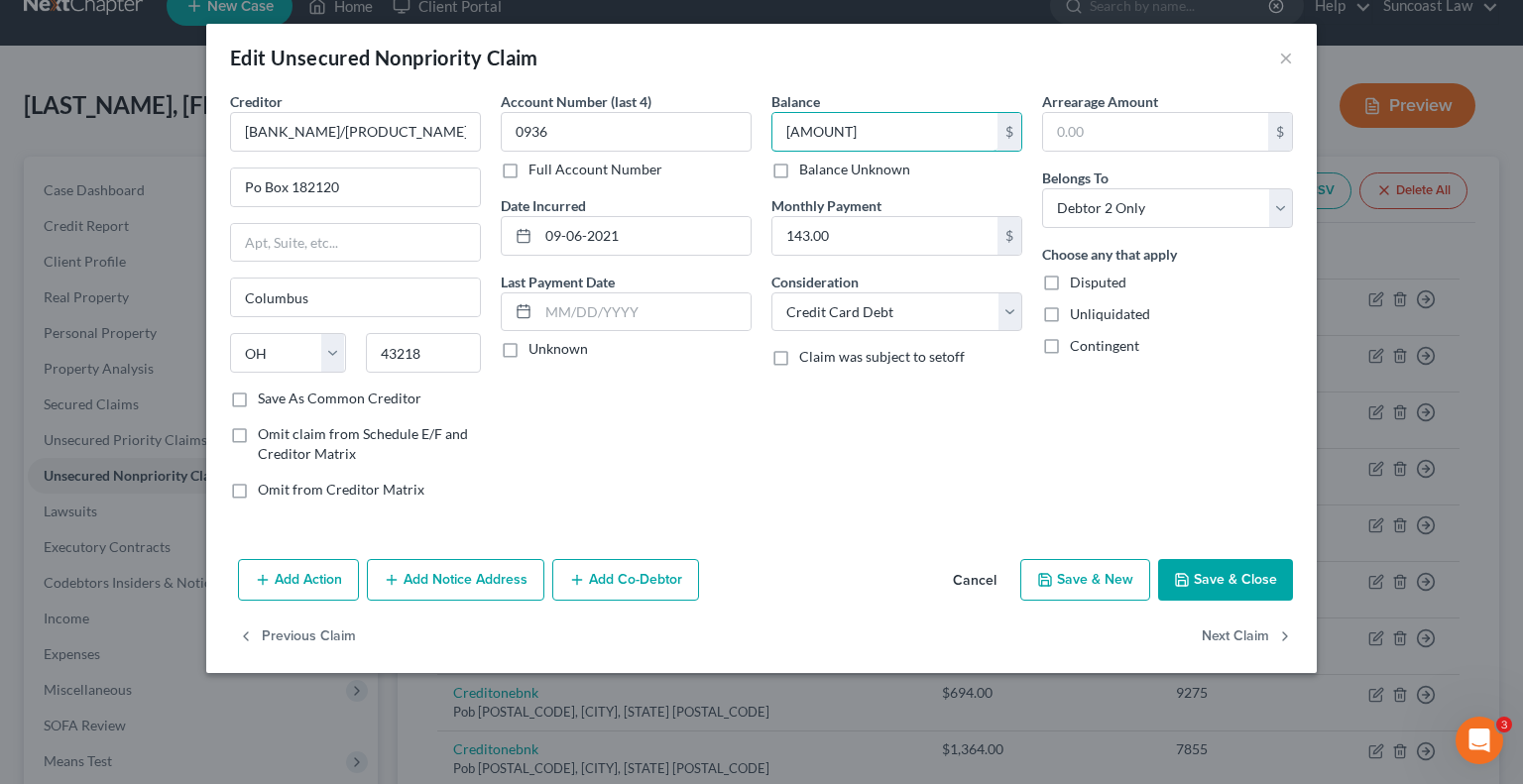 type on "[AMOUNT]" 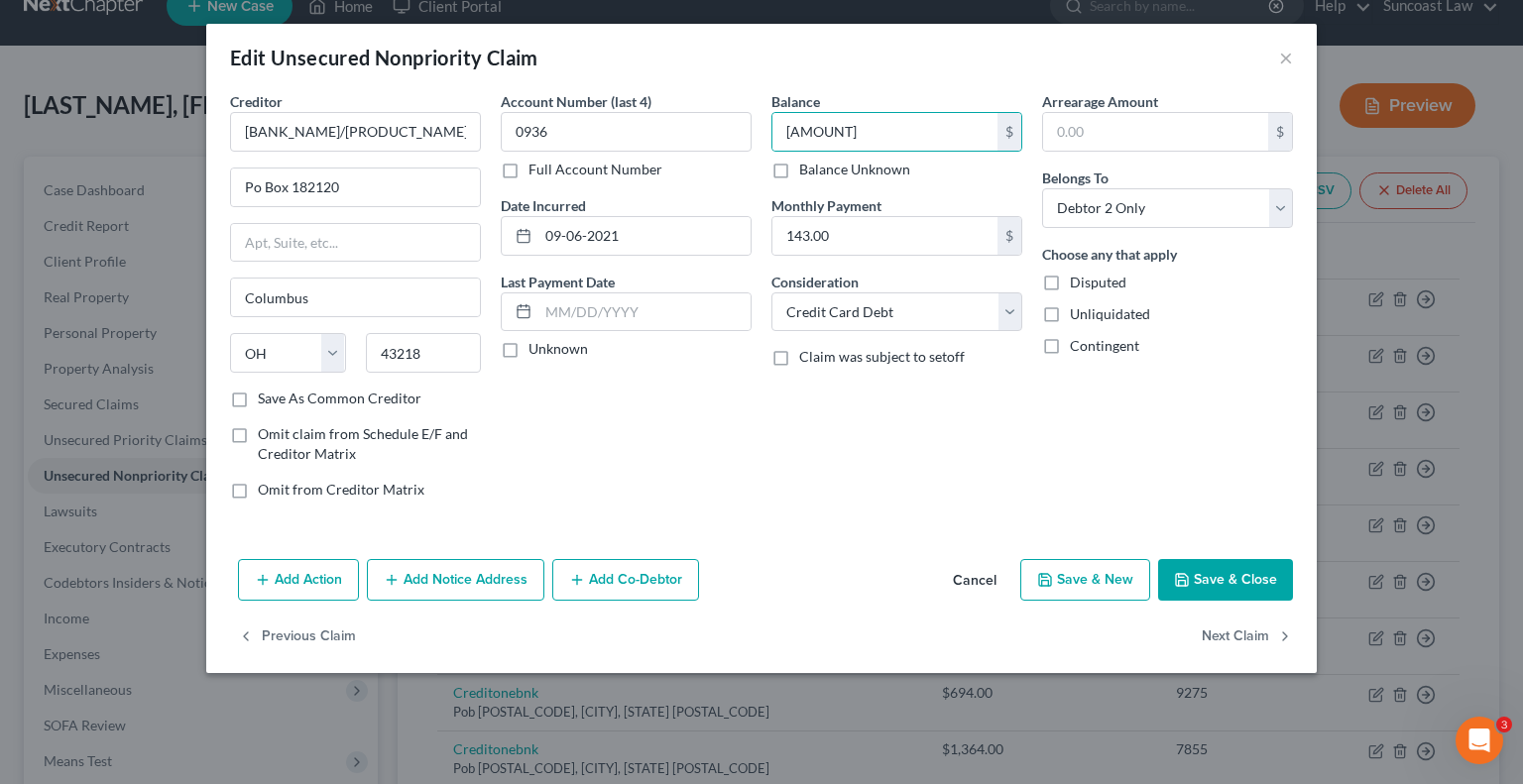 click on "Save & Close" at bounding box center [1226, 580] 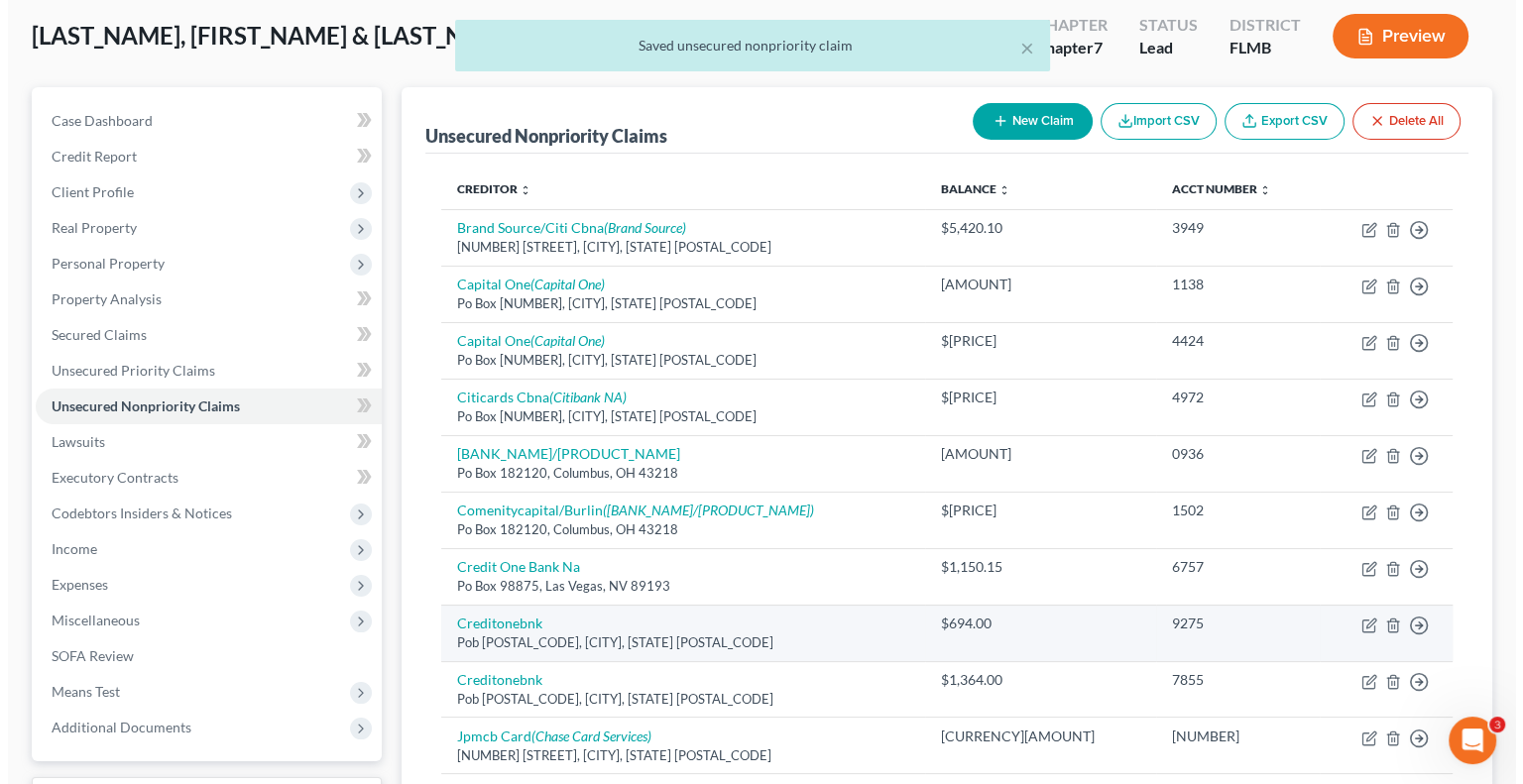 scroll, scrollTop: 133, scrollLeft: 0, axis: vertical 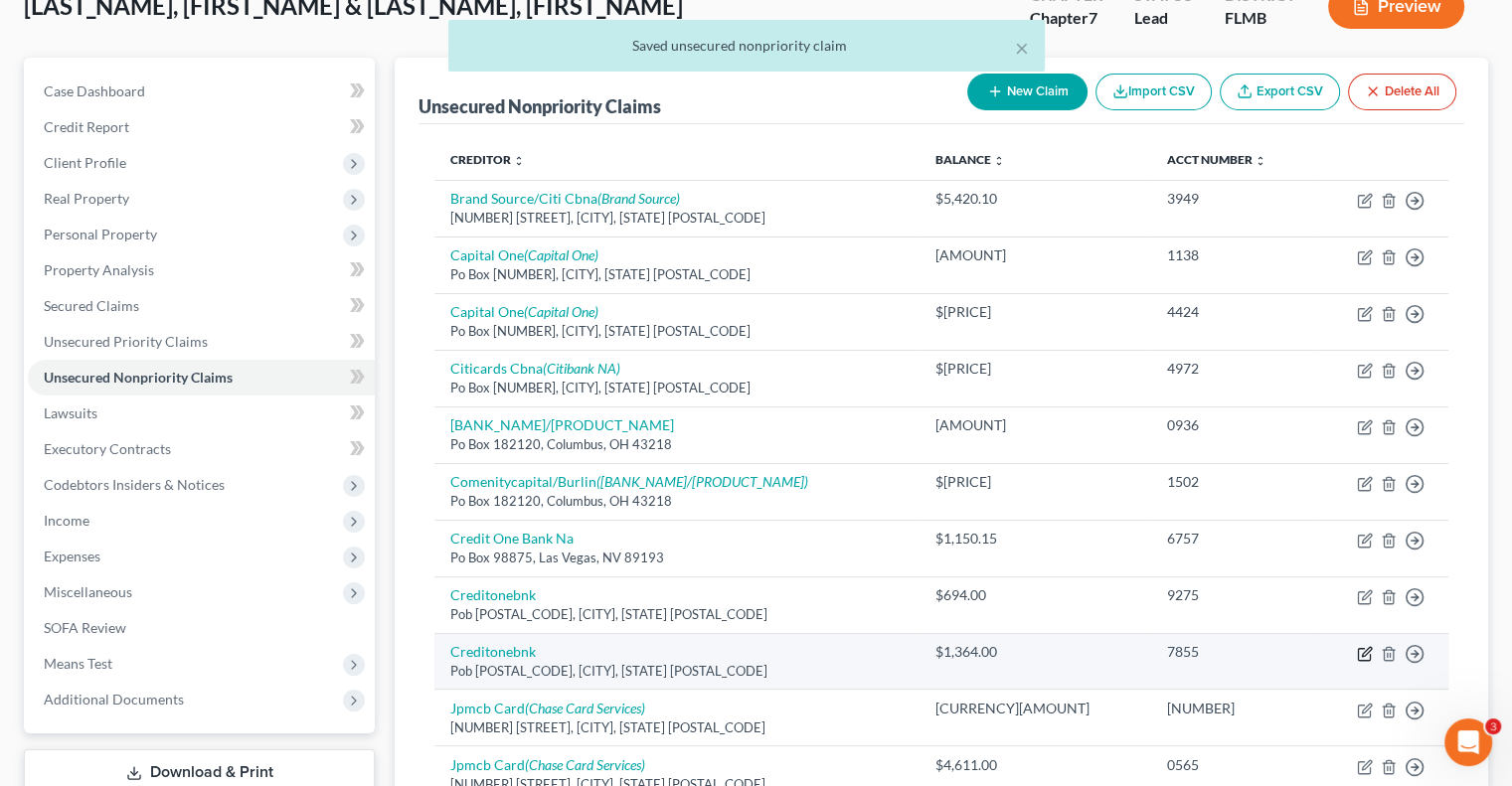 click 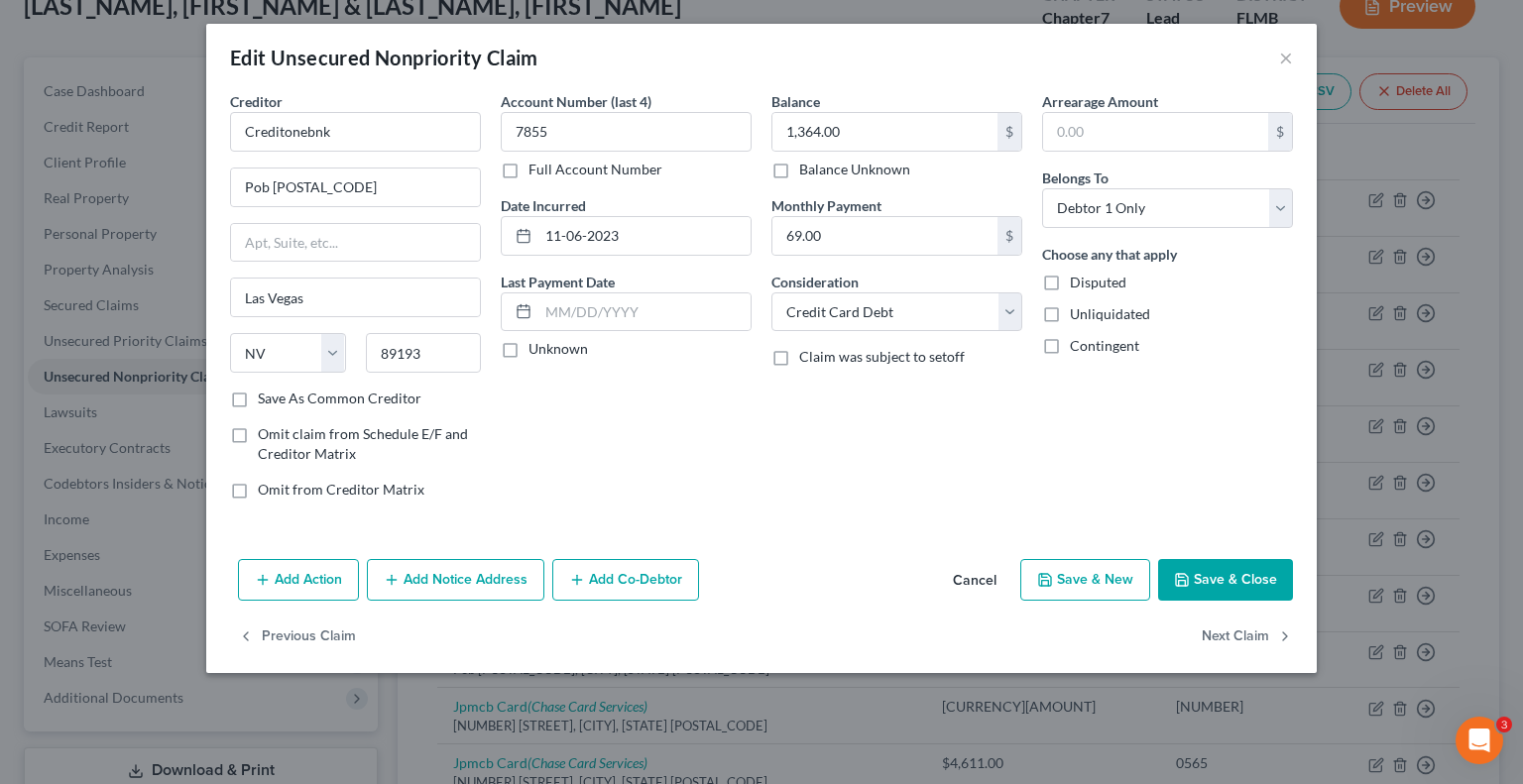 click on "Add Notice Address" at bounding box center (455, 580) 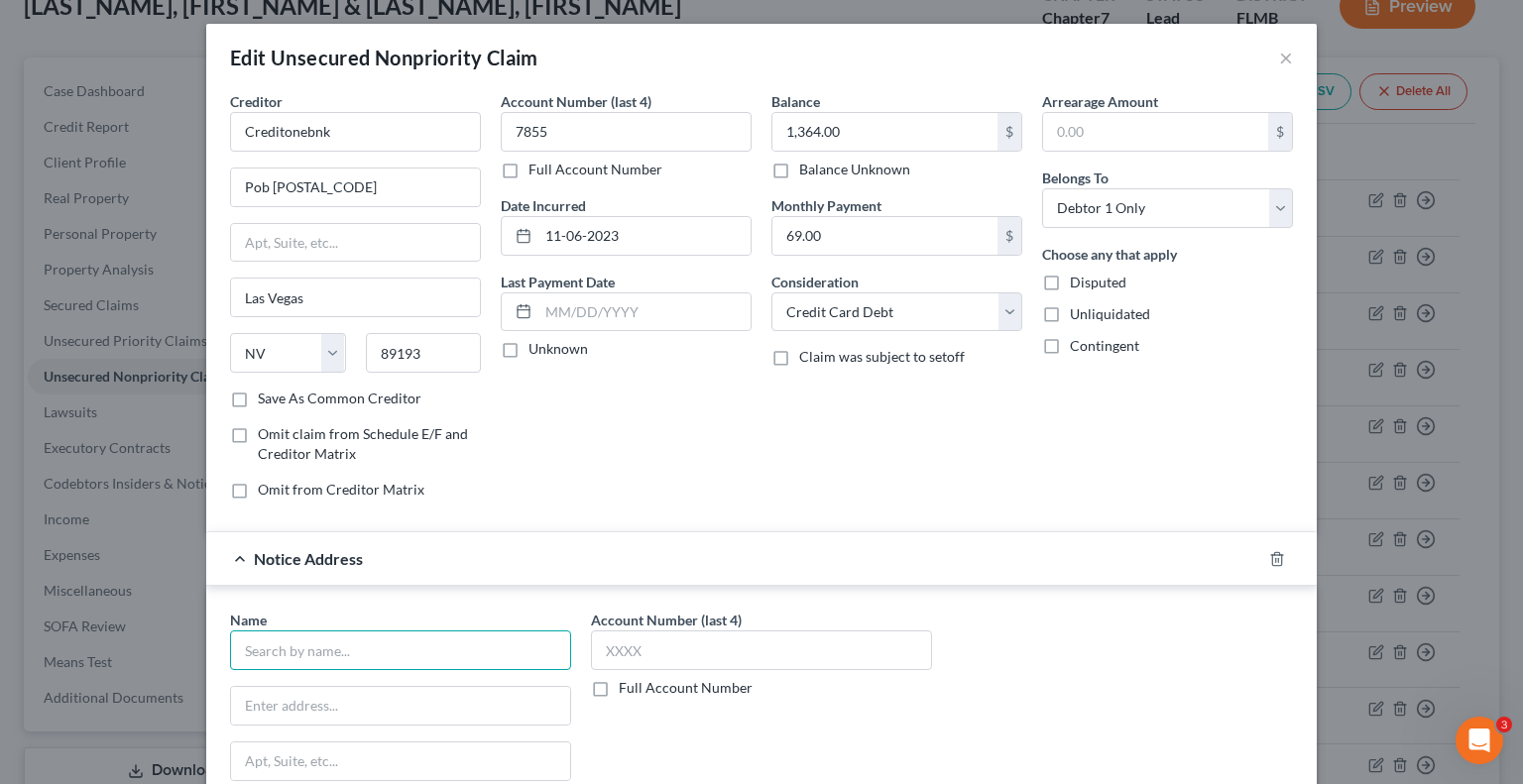 click at bounding box center [401, 650] 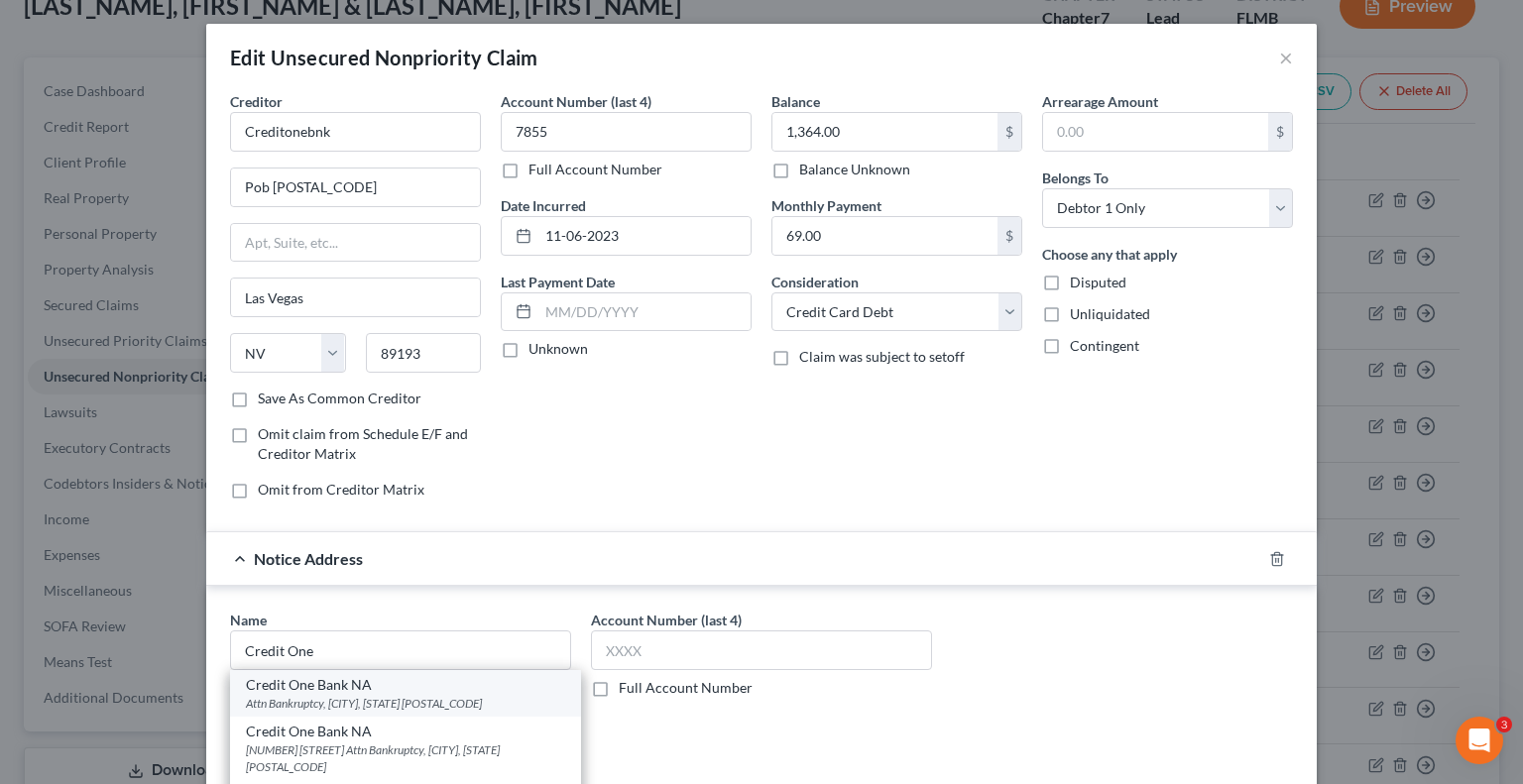 click on "Credit One Bank NA" at bounding box center (406, 685) 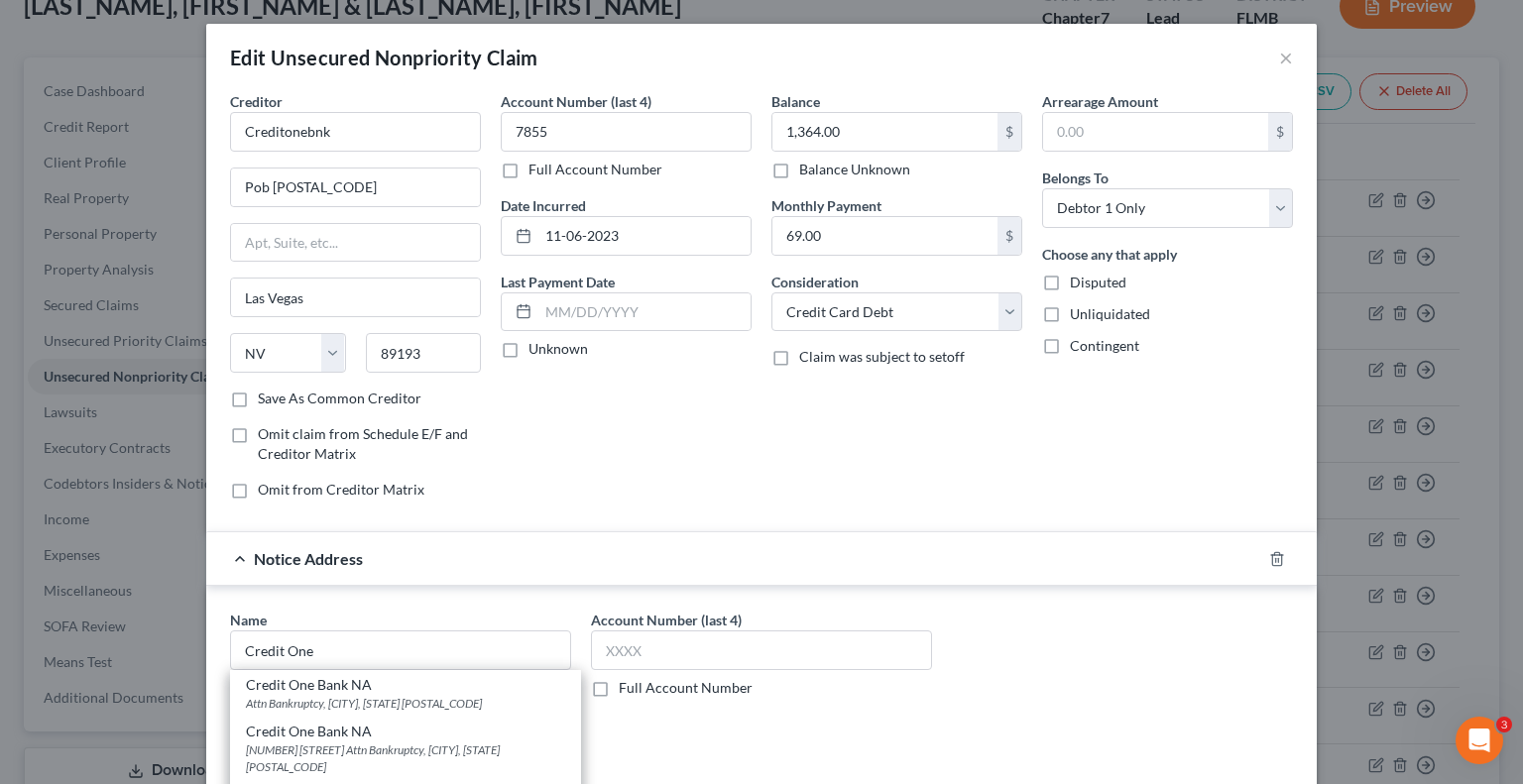 type on "Credit One Bank NA" 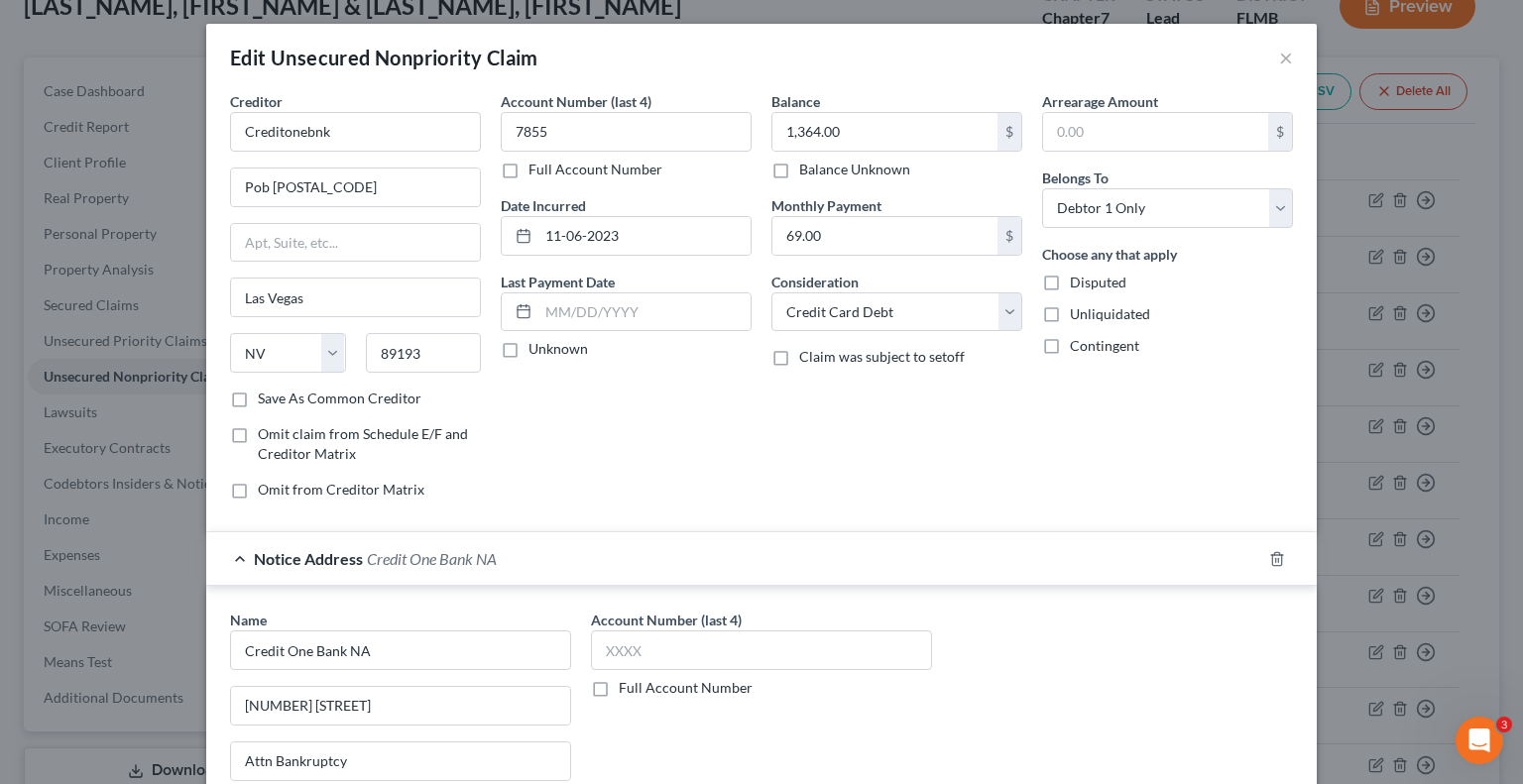 click on "Account Number (last 4)" at bounding box center [666, 619] 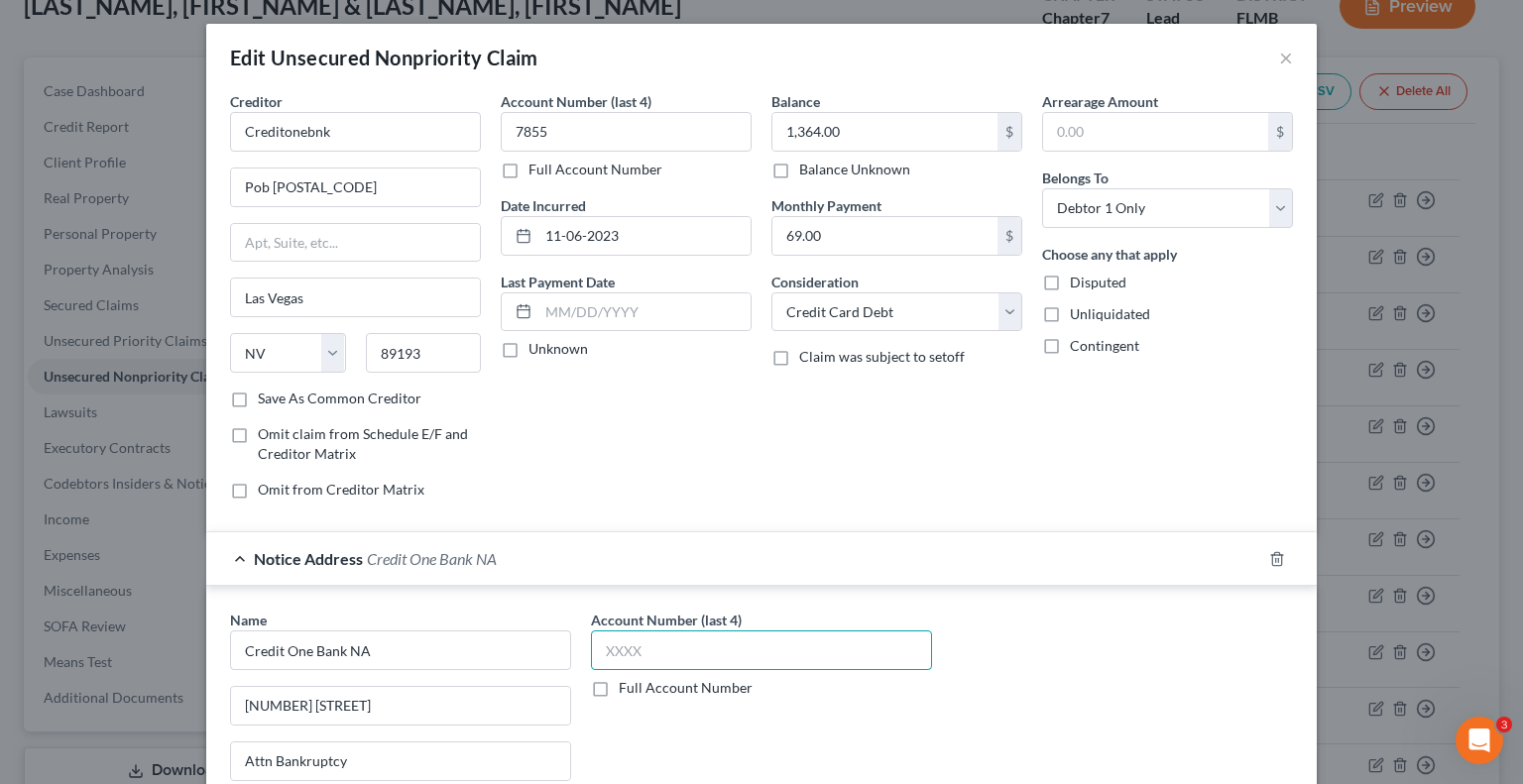 click at bounding box center [762, 650] 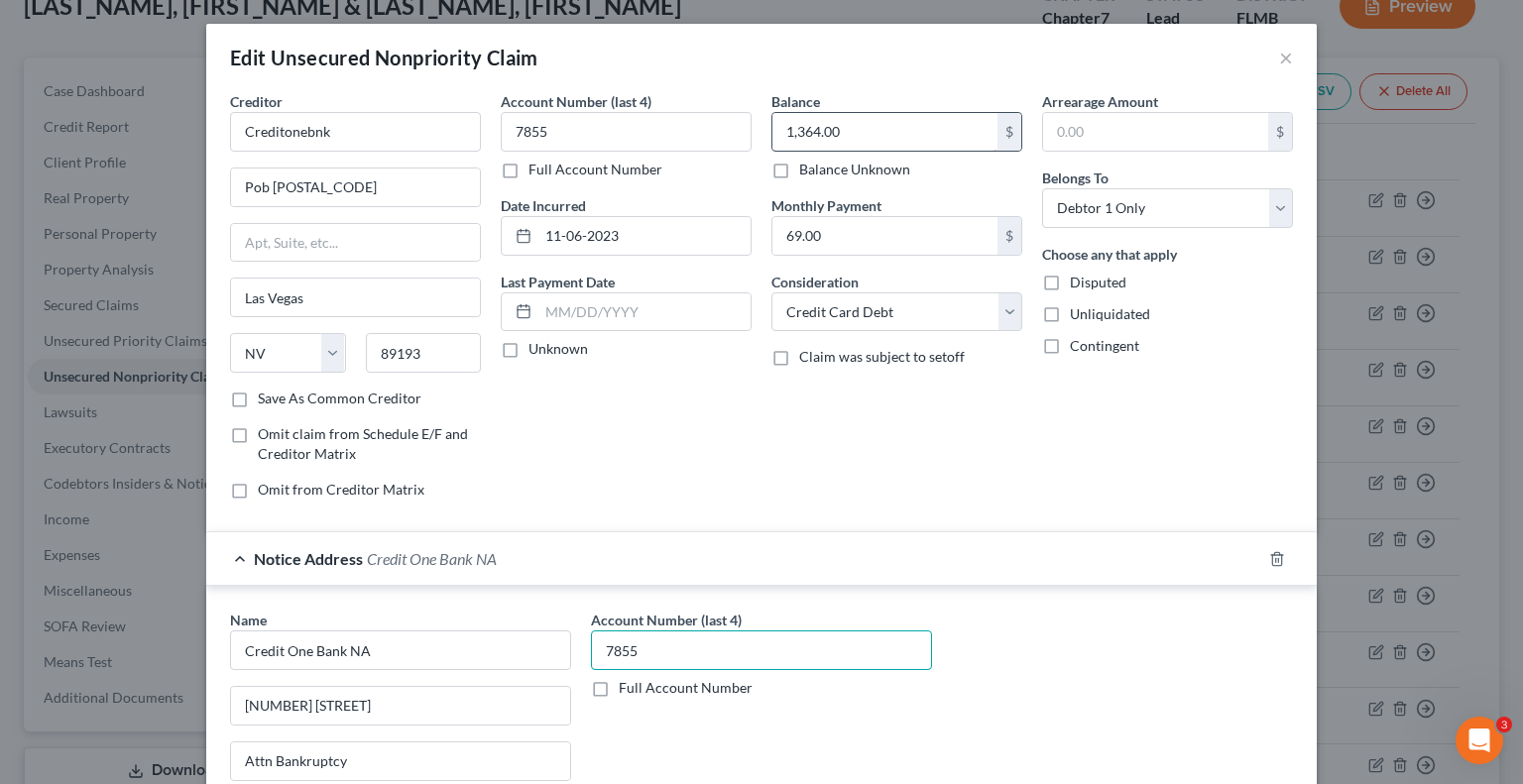 type on "7855" 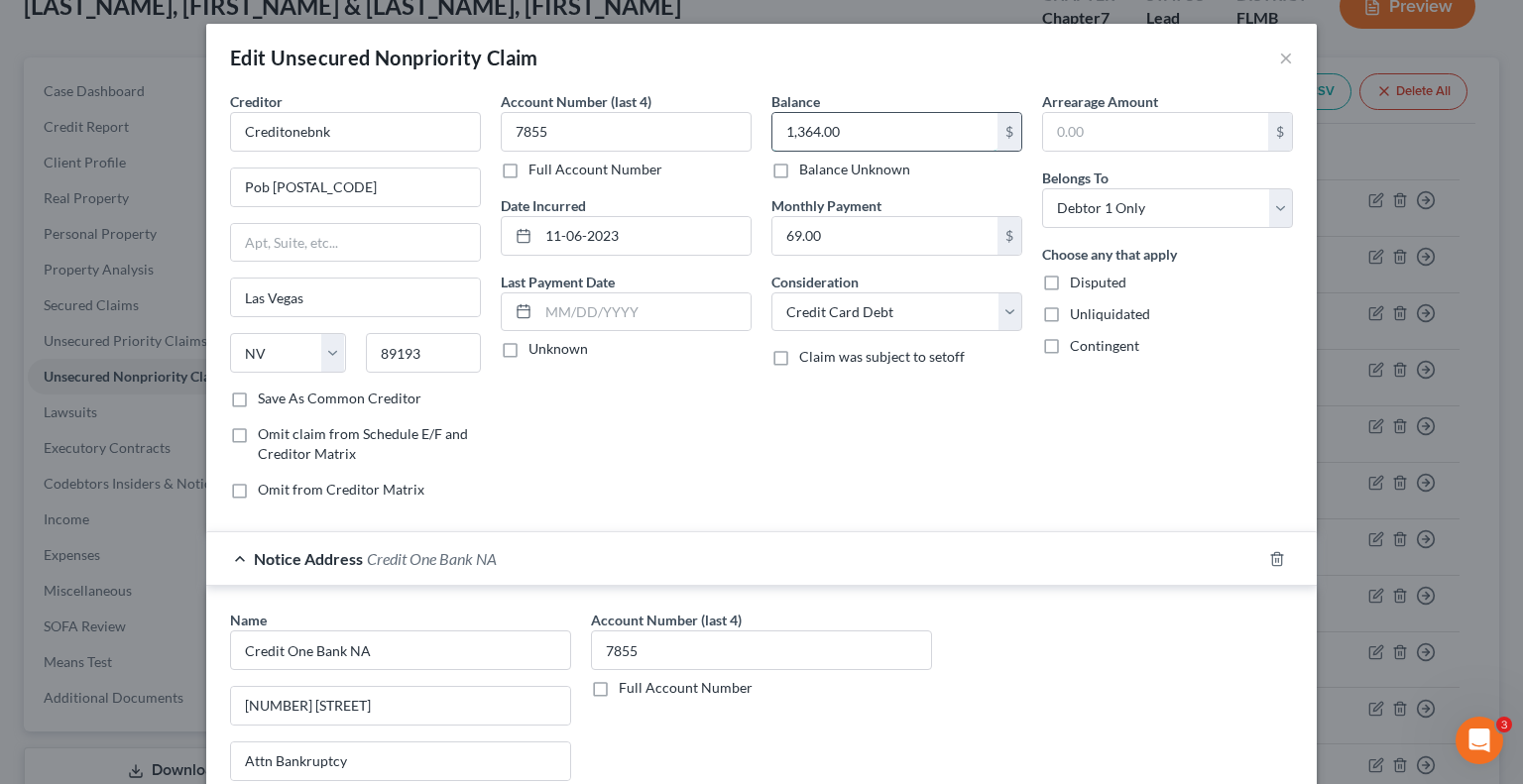 click on "1,364.00" at bounding box center (884, 132) 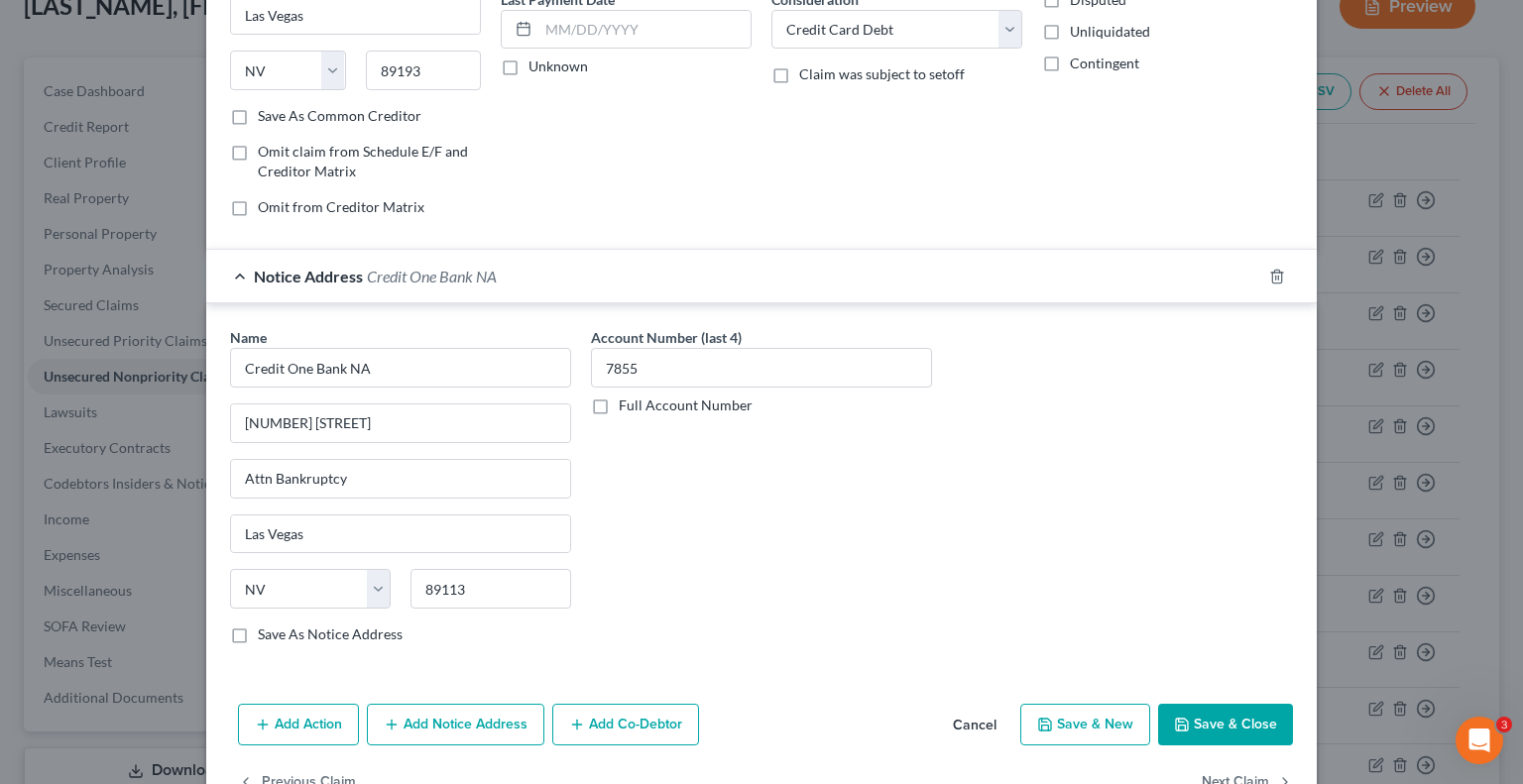 scroll, scrollTop: 297, scrollLeft: 0, axis: vertical 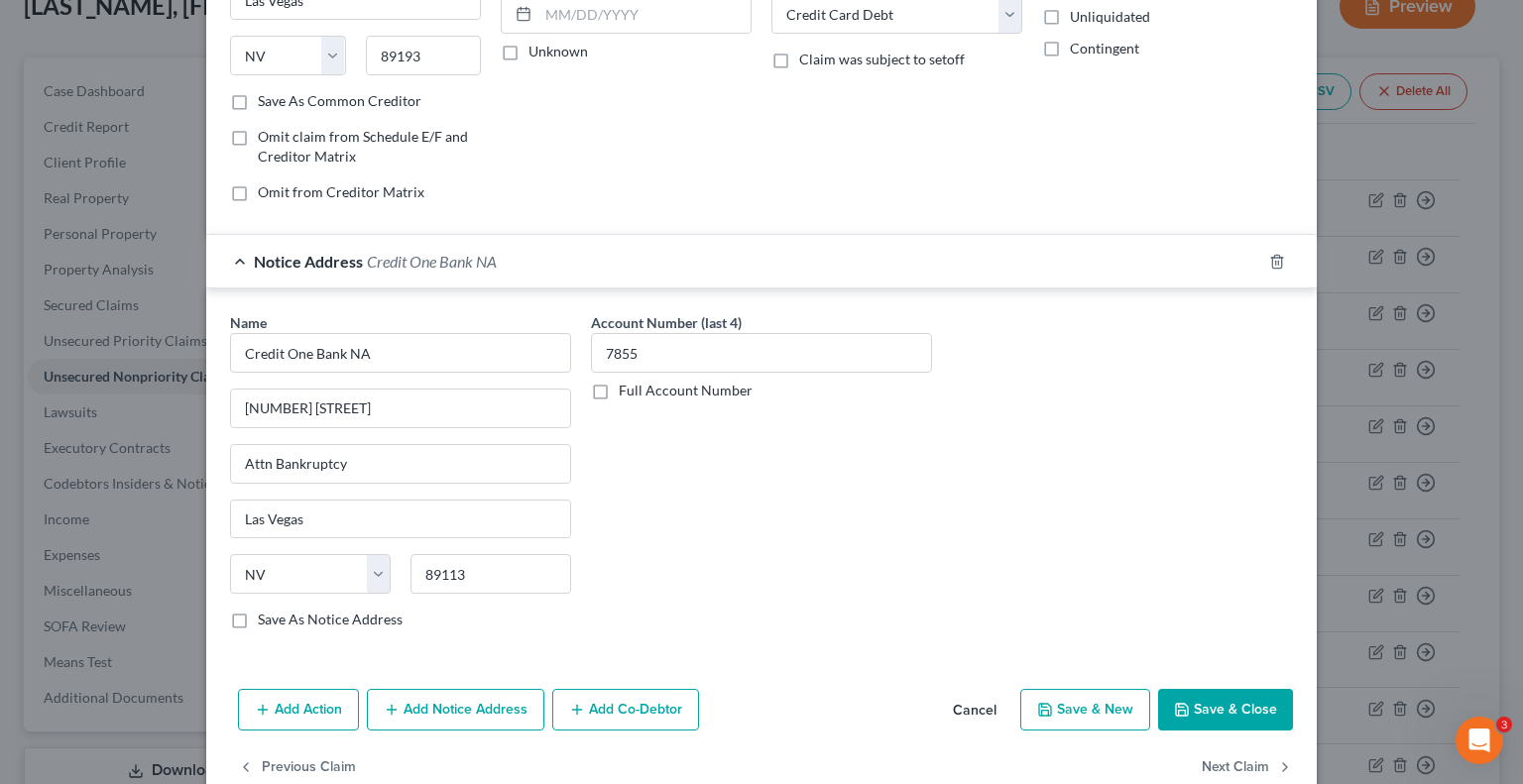 type on "[AMOUNT]" 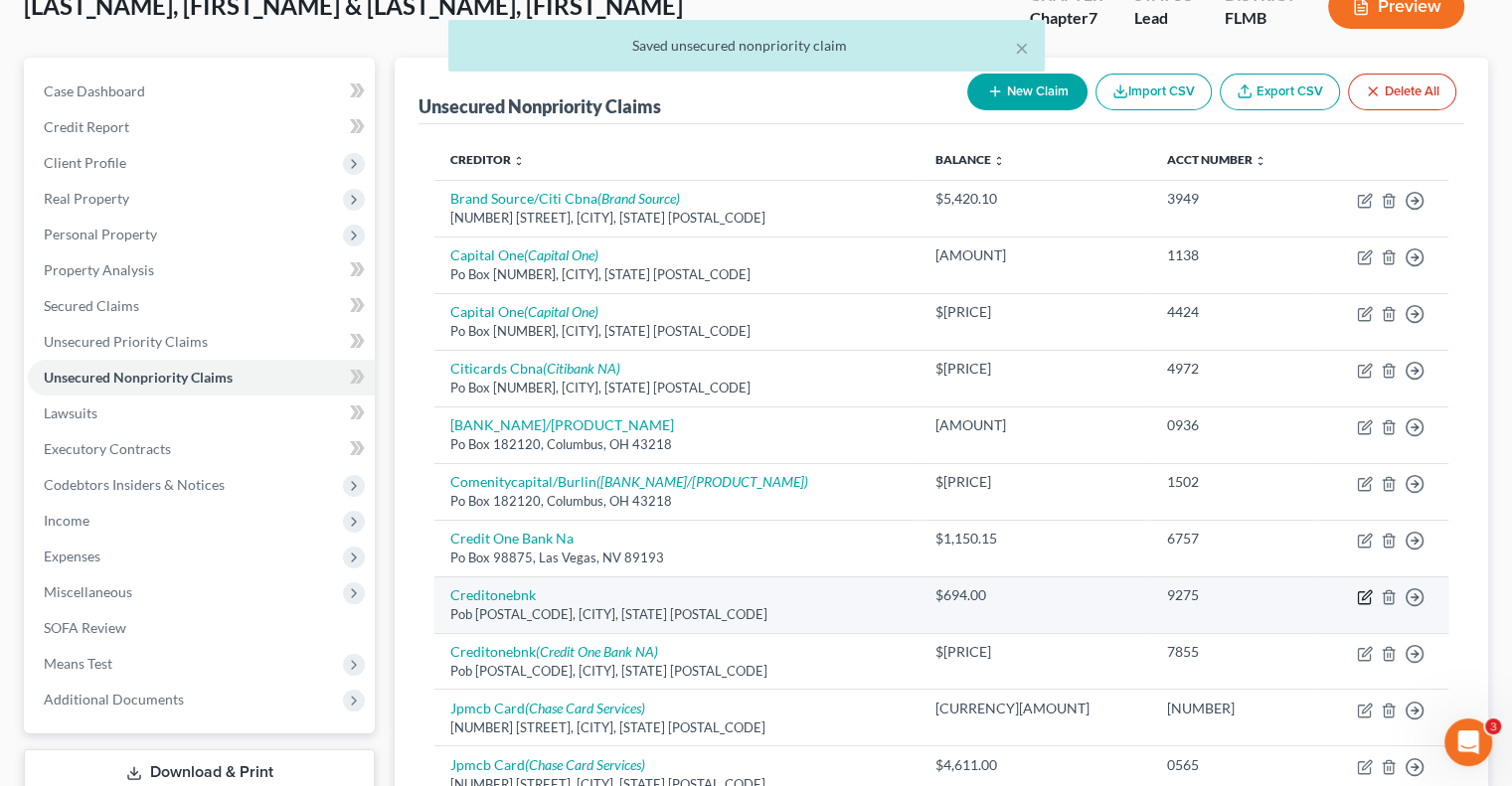 click 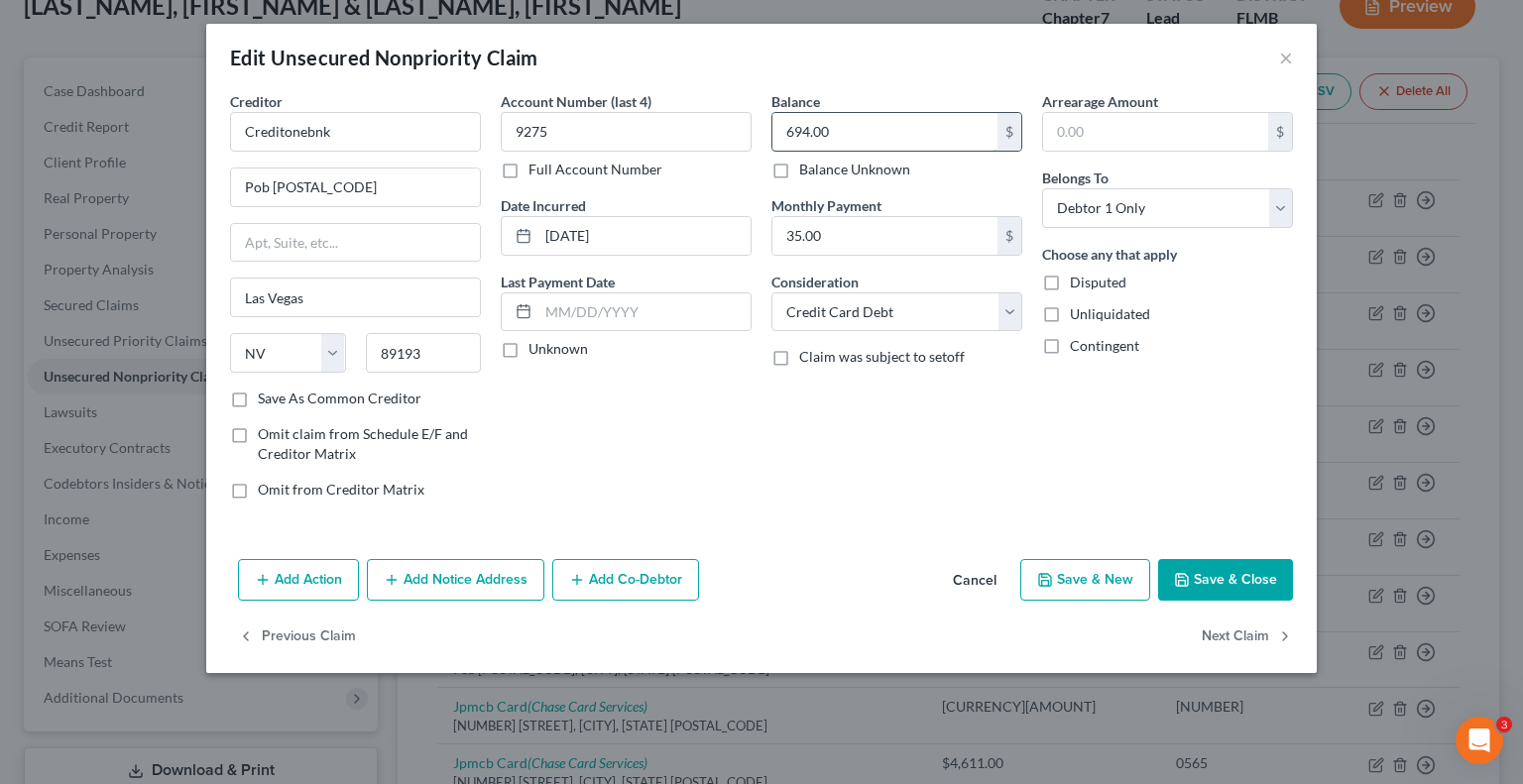 click on "694.00" at bounding box center [884, 132] 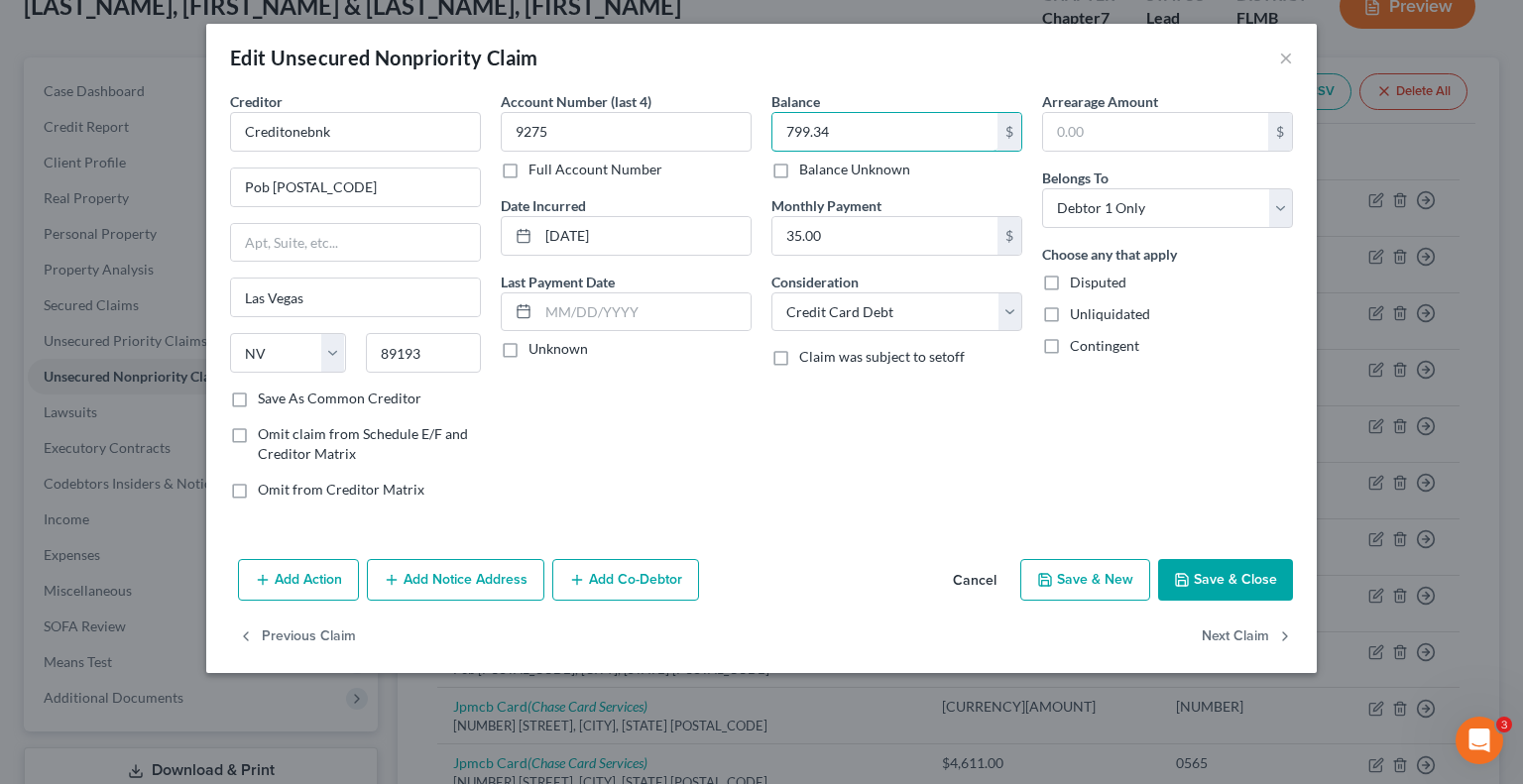 type on "799.34" 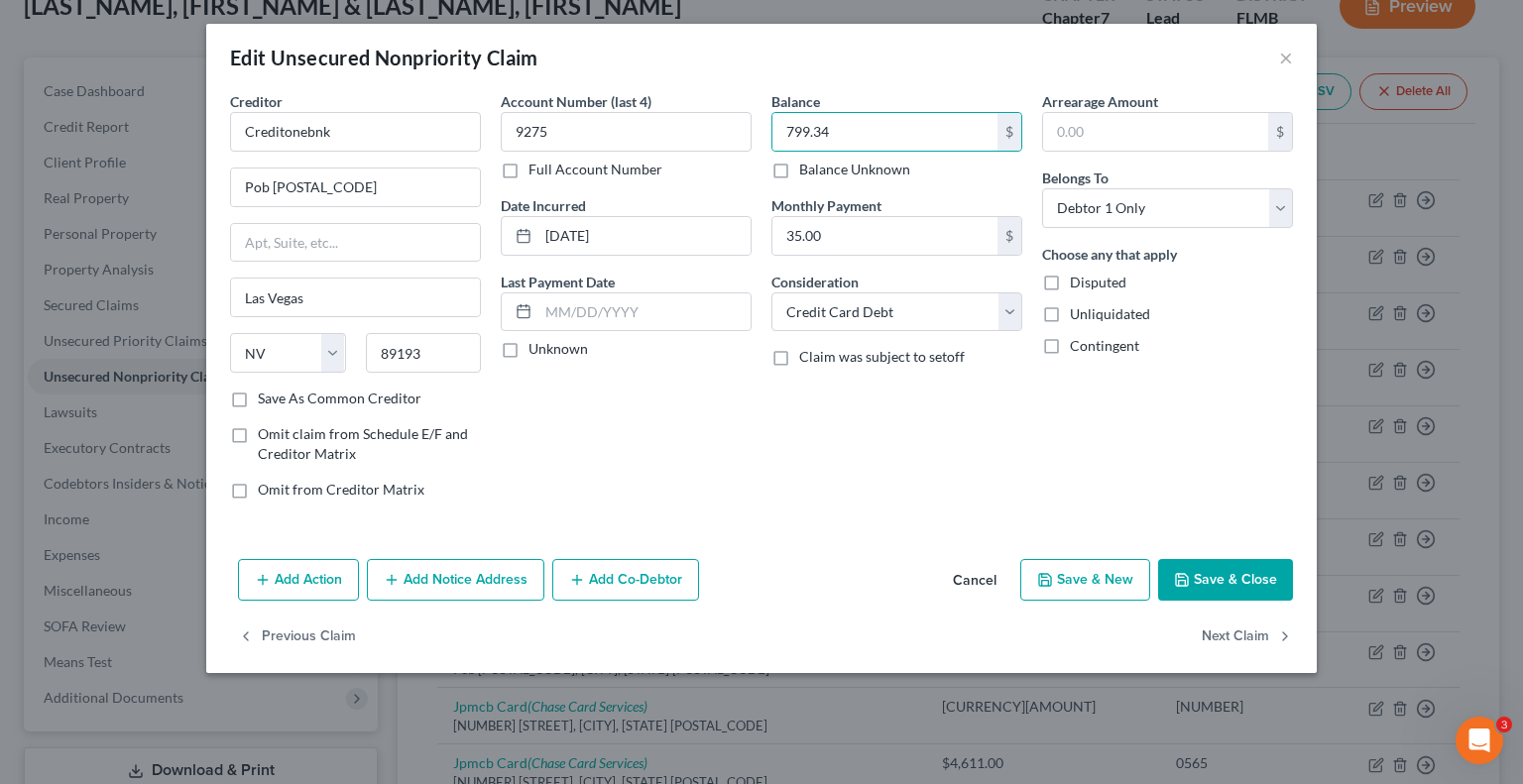 click on "Add Notice Address" at bounding box center [455, 580] 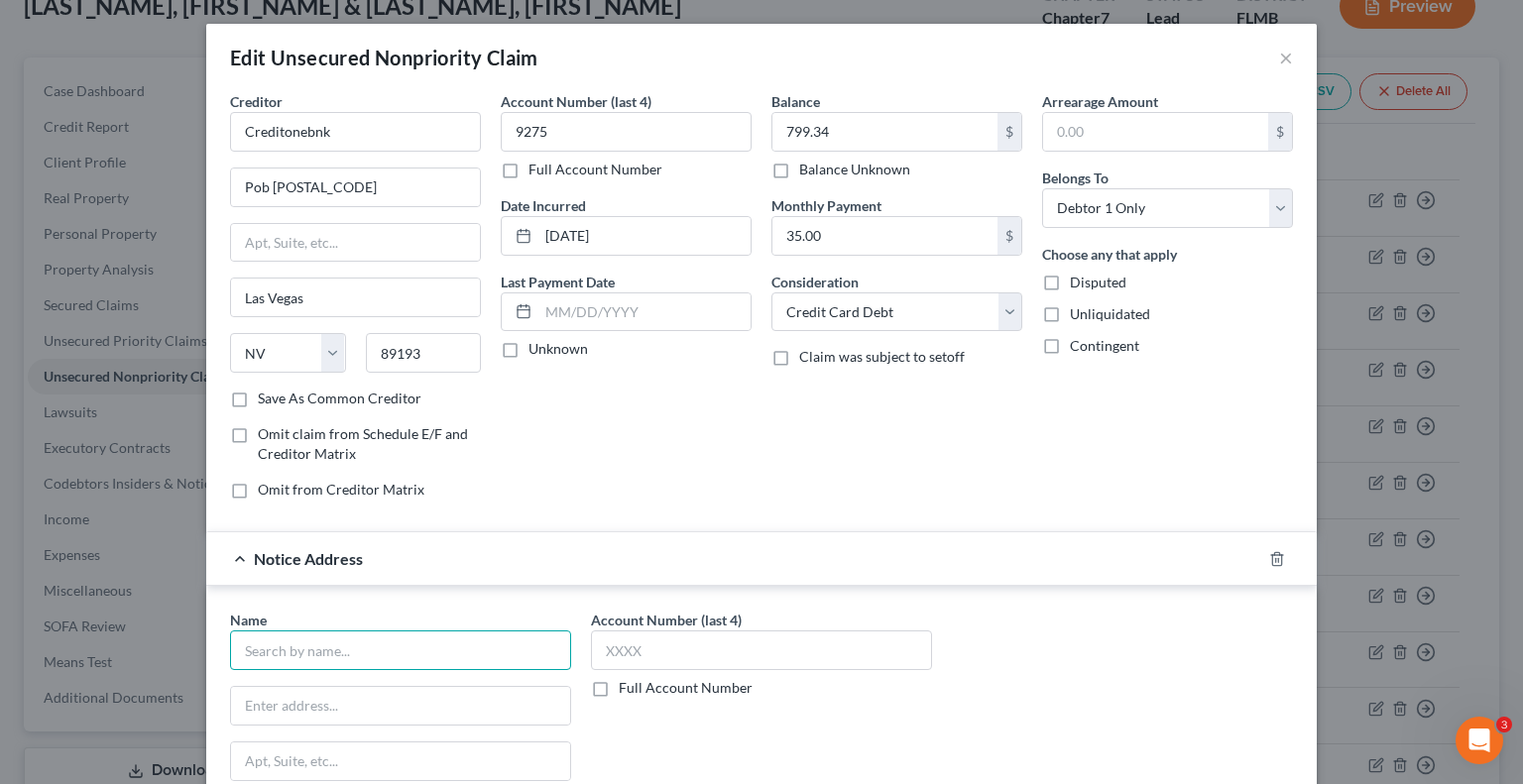 click at bounding box center [401, 650] 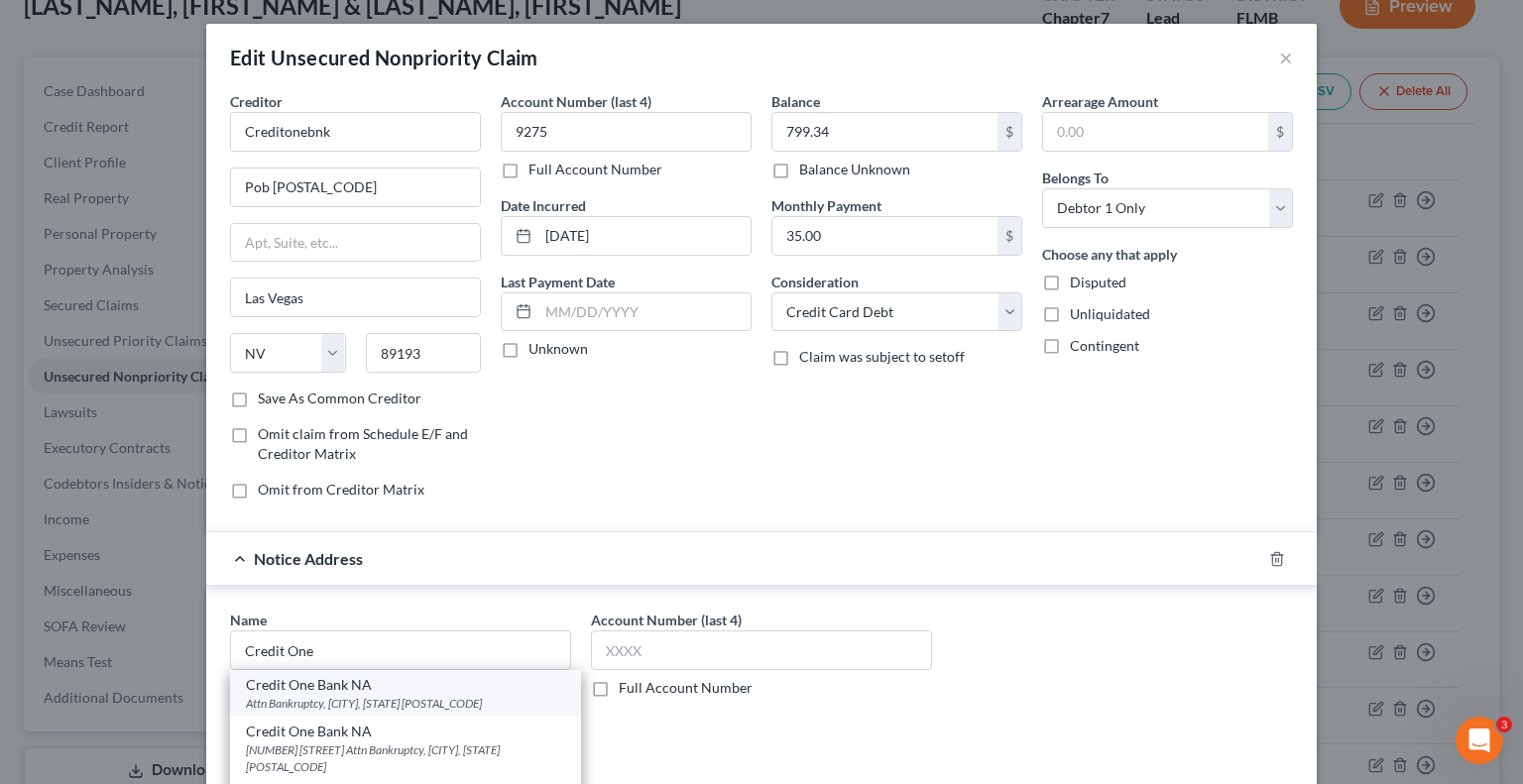 click on "Credit One Bank NA" at bounding box center [406, 685] 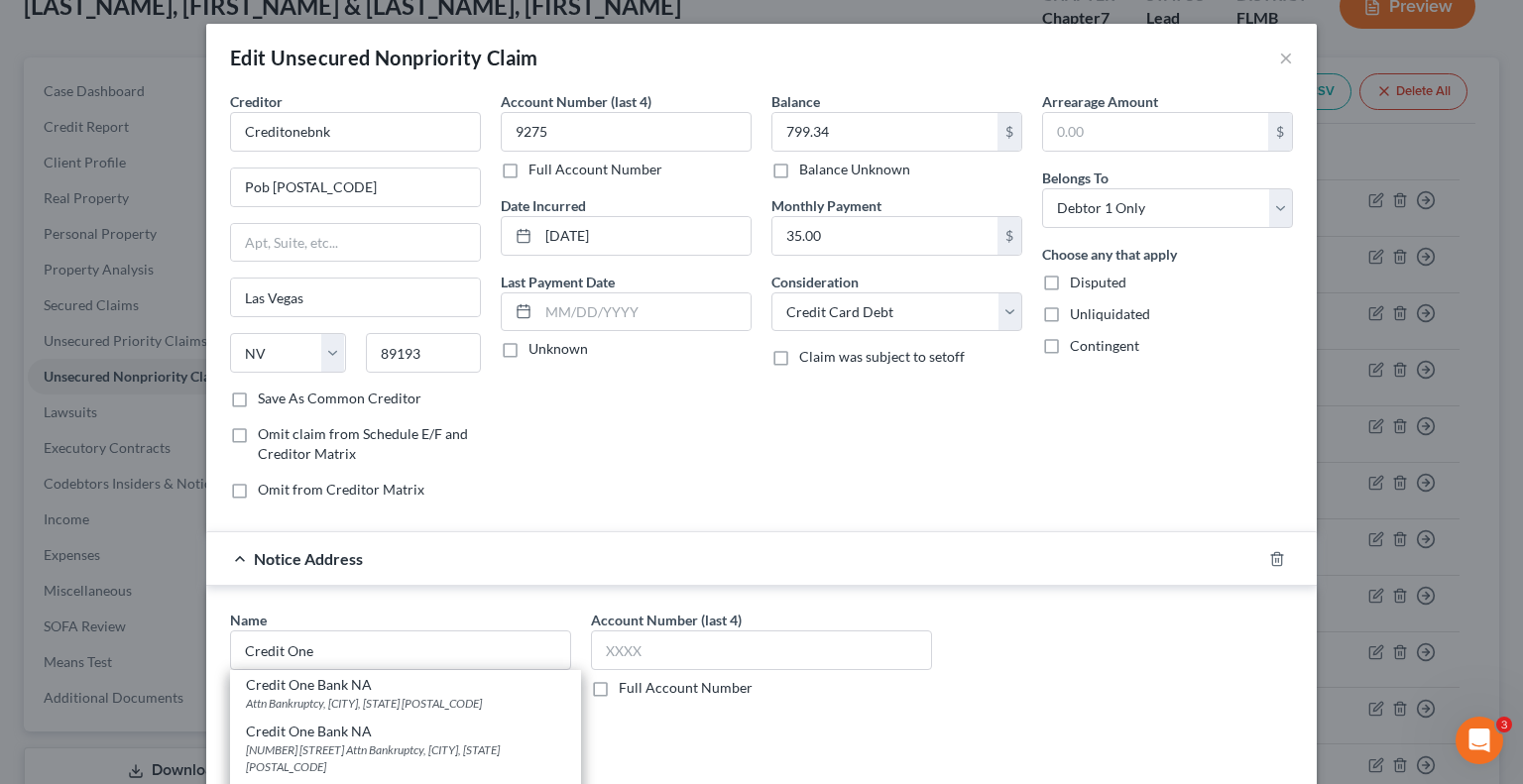 type on "Credit One Bank NA" 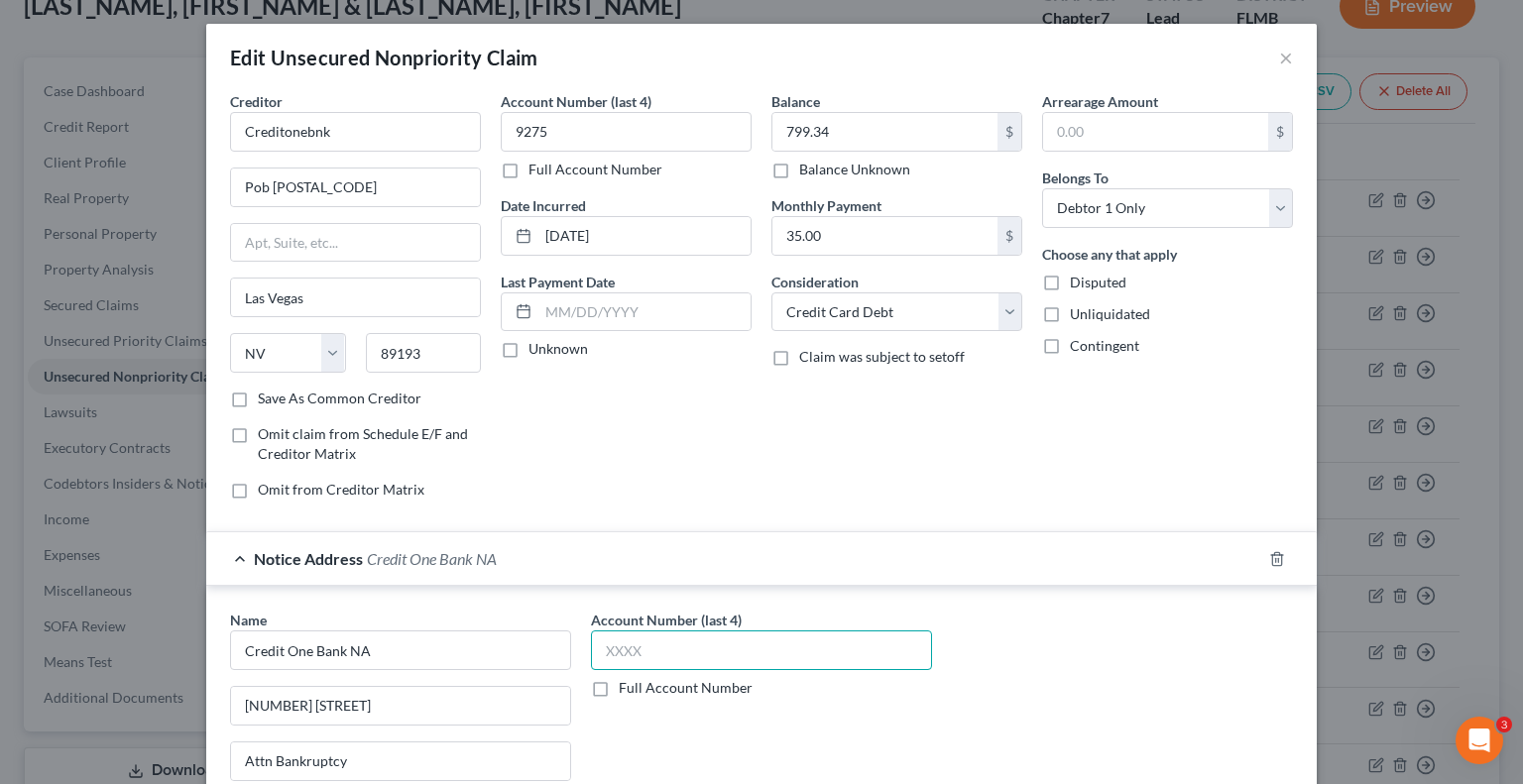 click at bounding box center (762, 650) 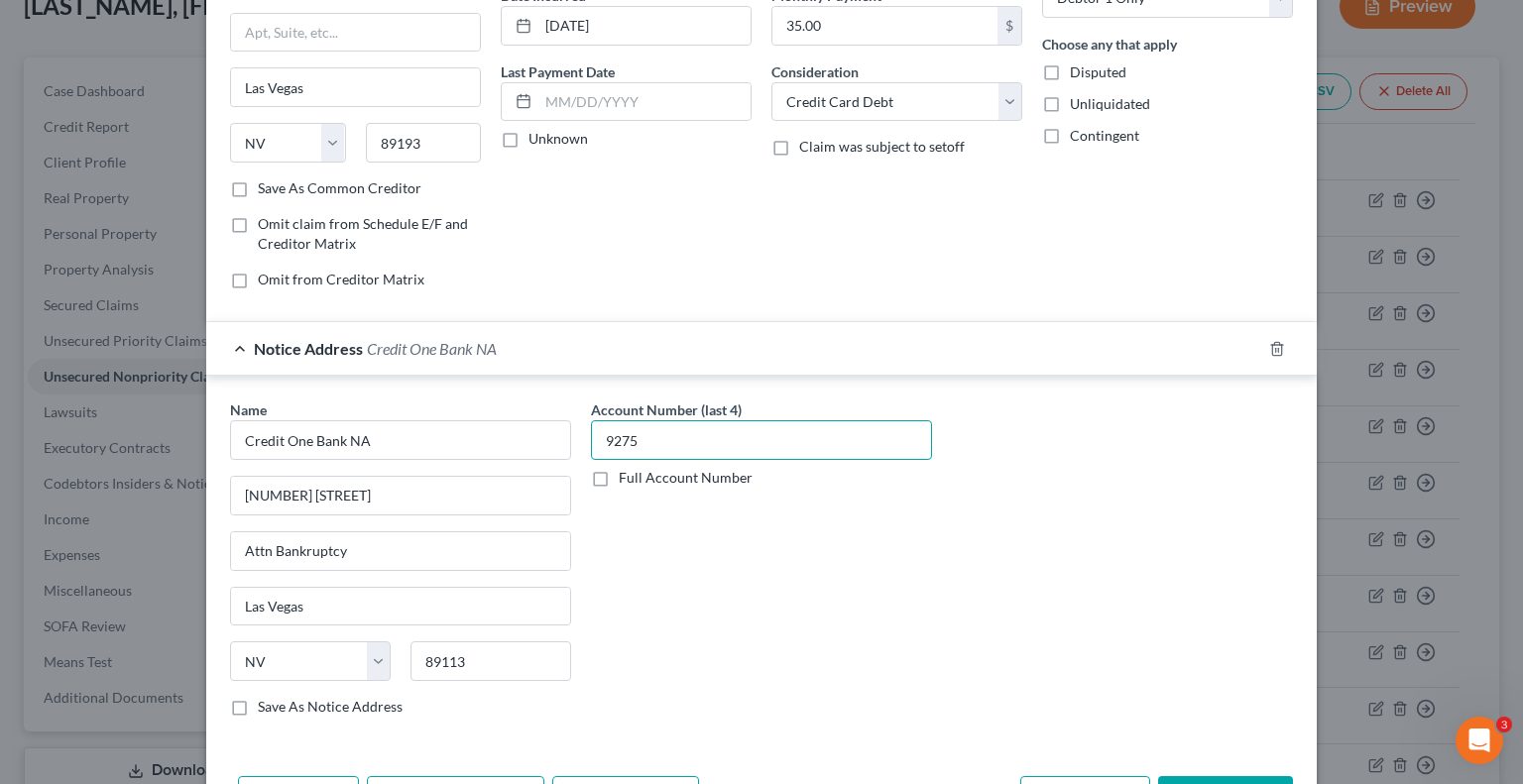 scroll, scrollTop: 336, scrollLeft: 0, axis: vertical 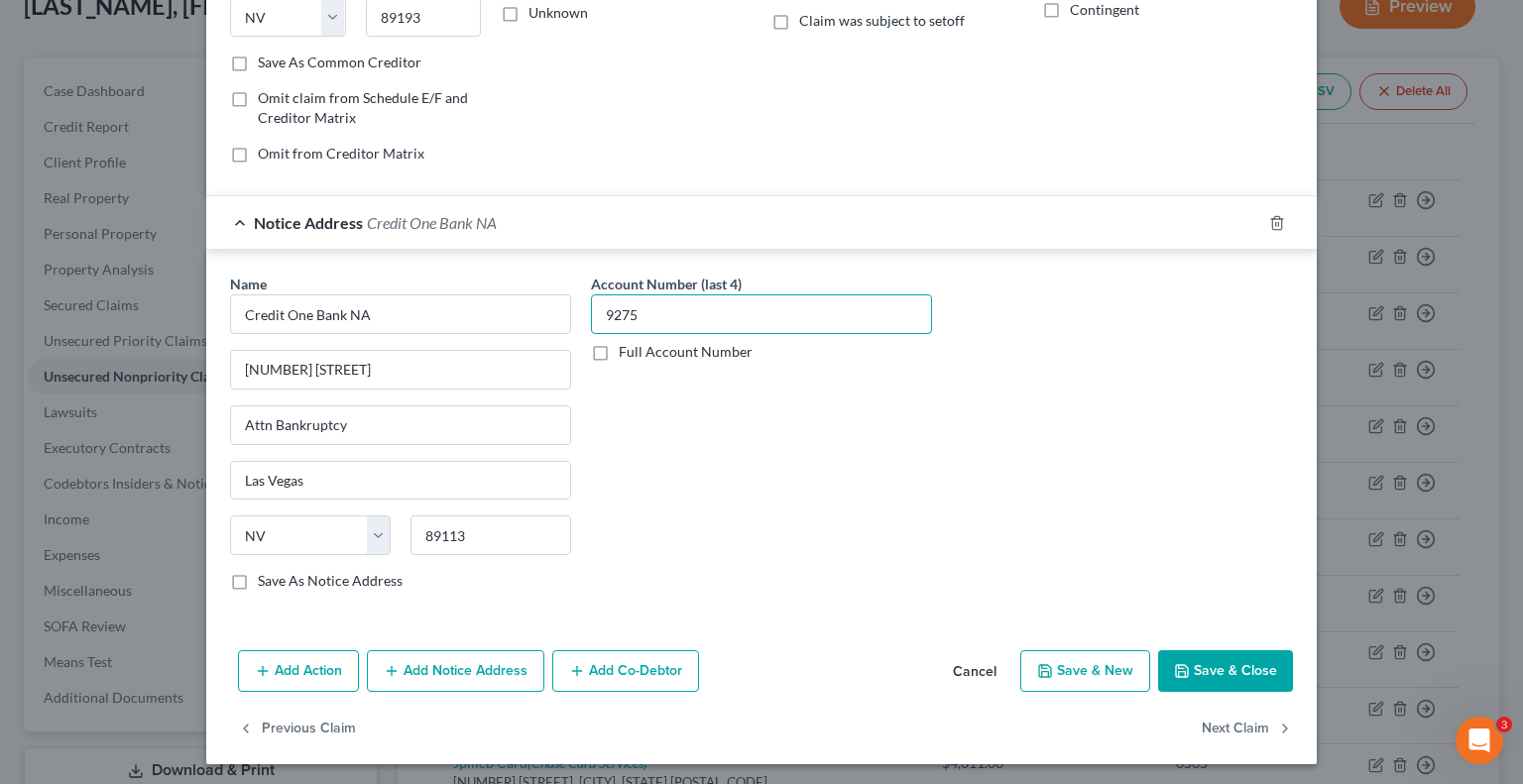 type on "9275" 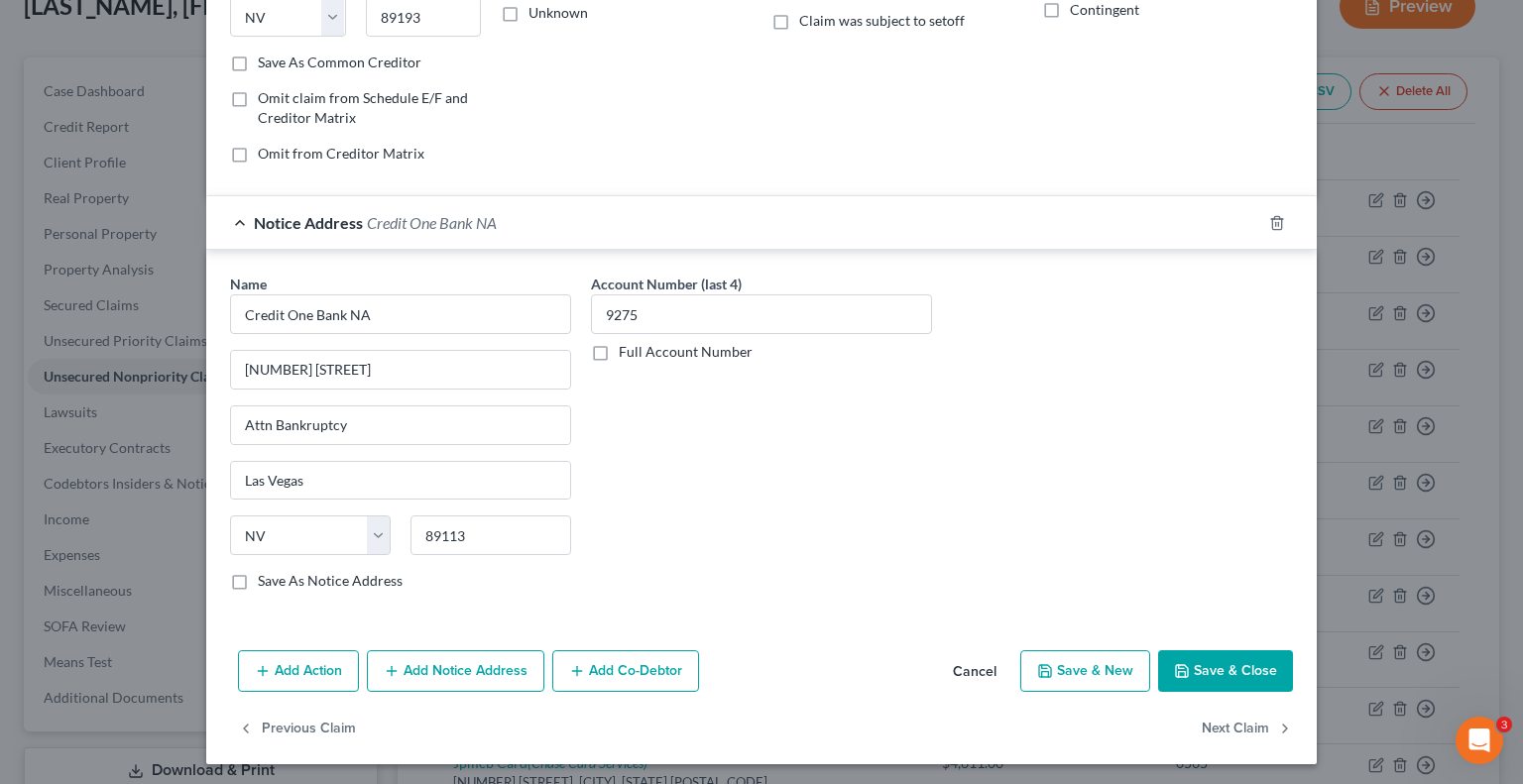 click 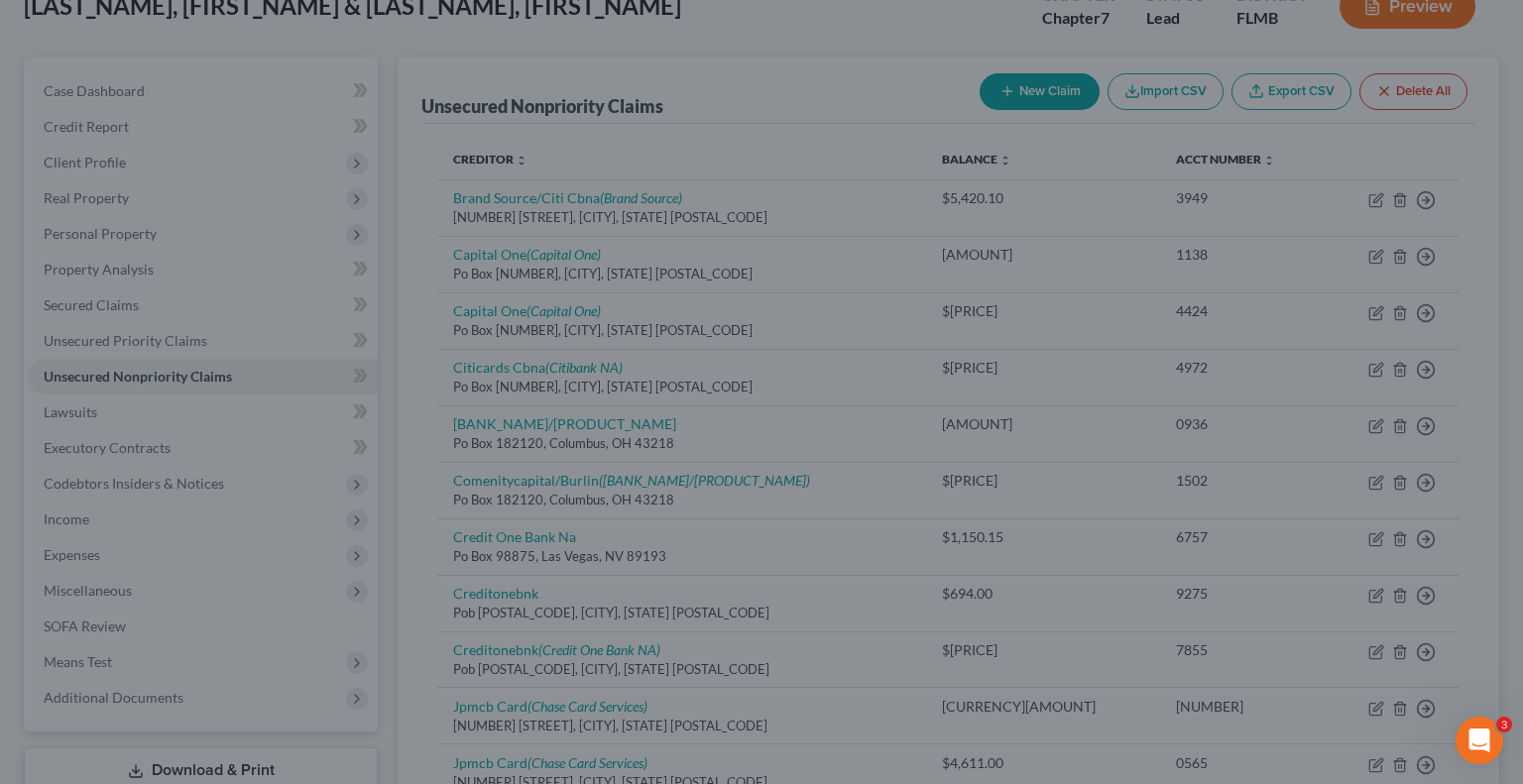 type on "0" 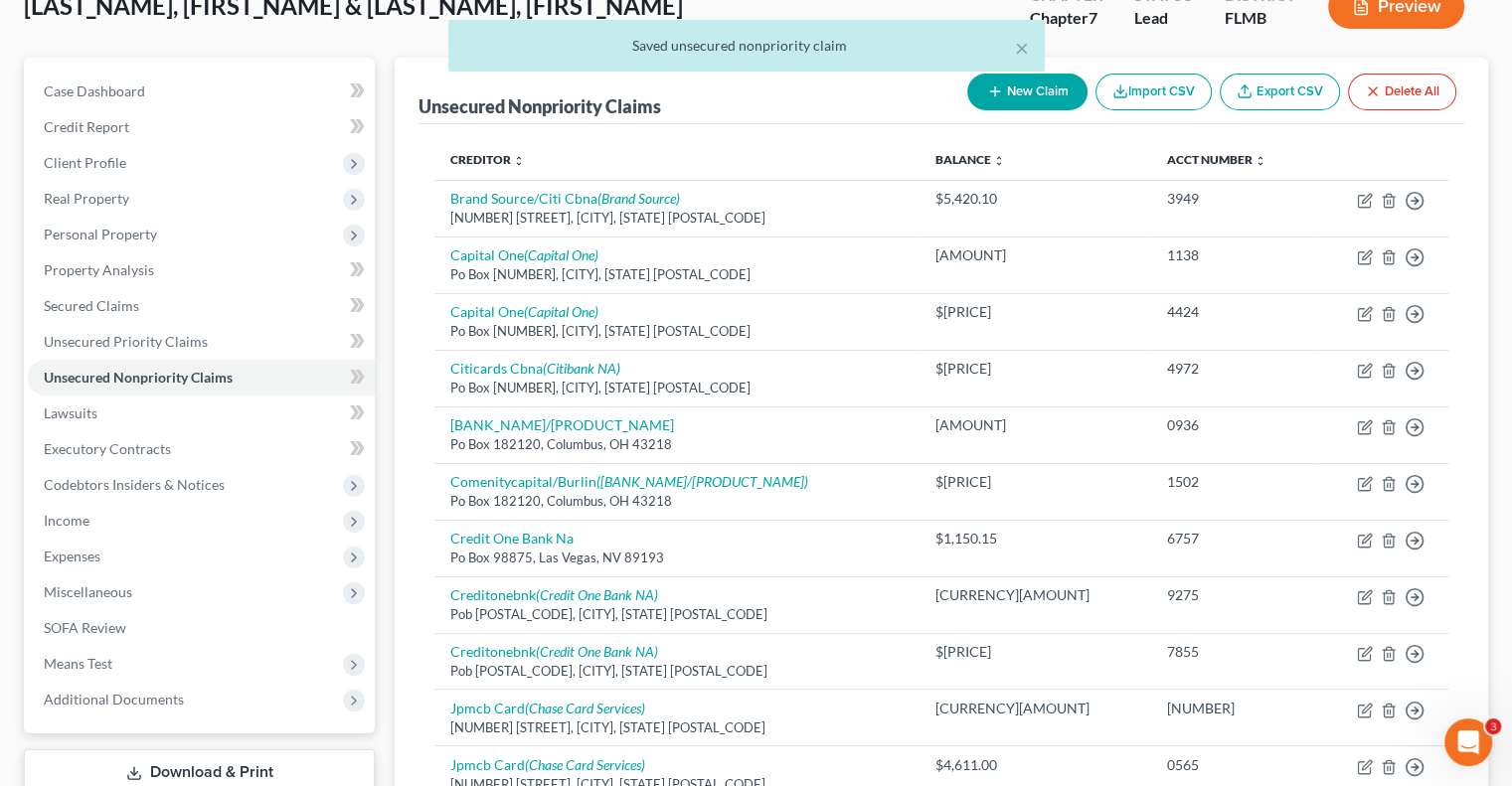 click on "New Claim" at bounding box center [1027, 91] 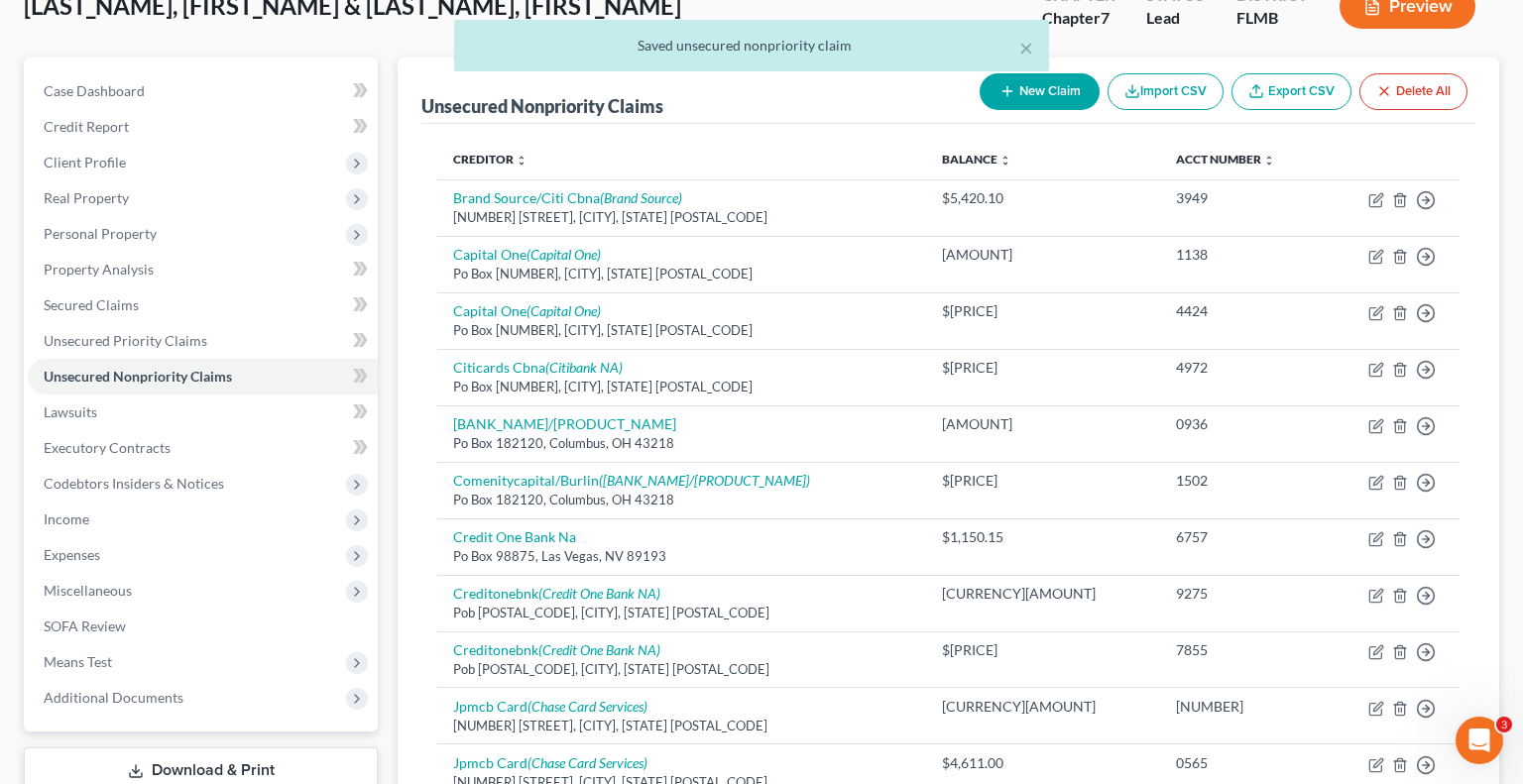 type 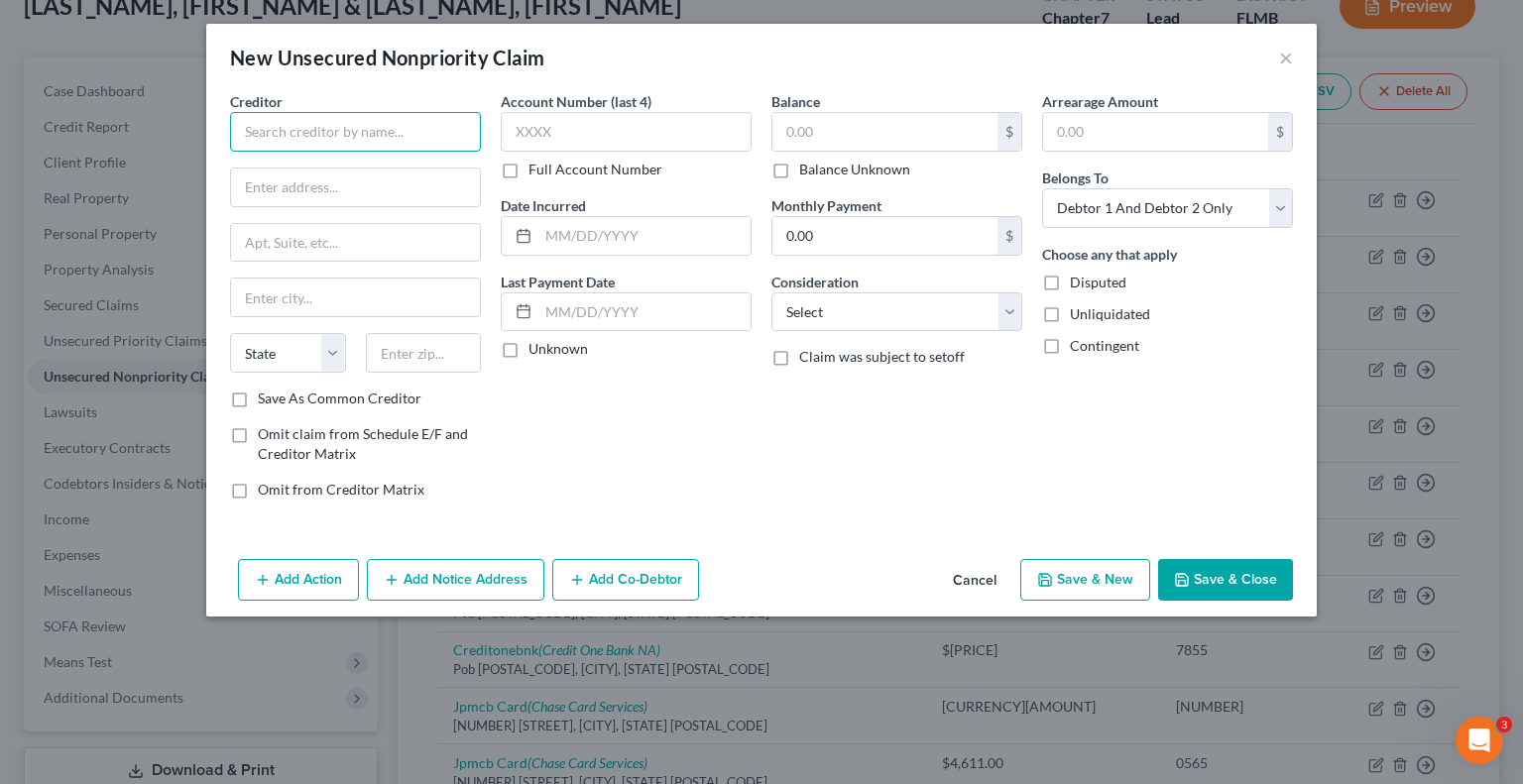 click at bounding box center [355, 132] 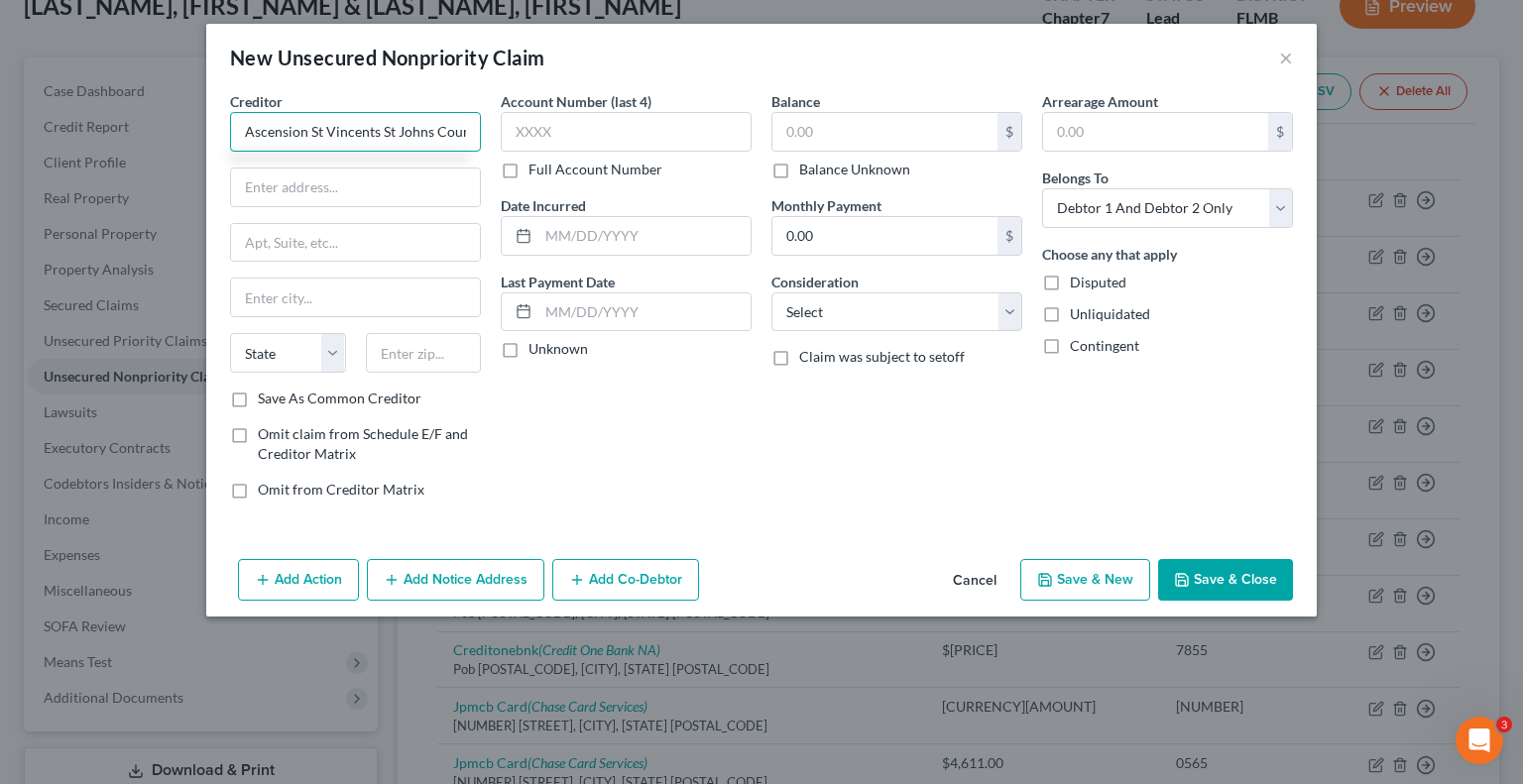scroll, scrollTop: 0, scrollLeft: 12, axis: horizontal 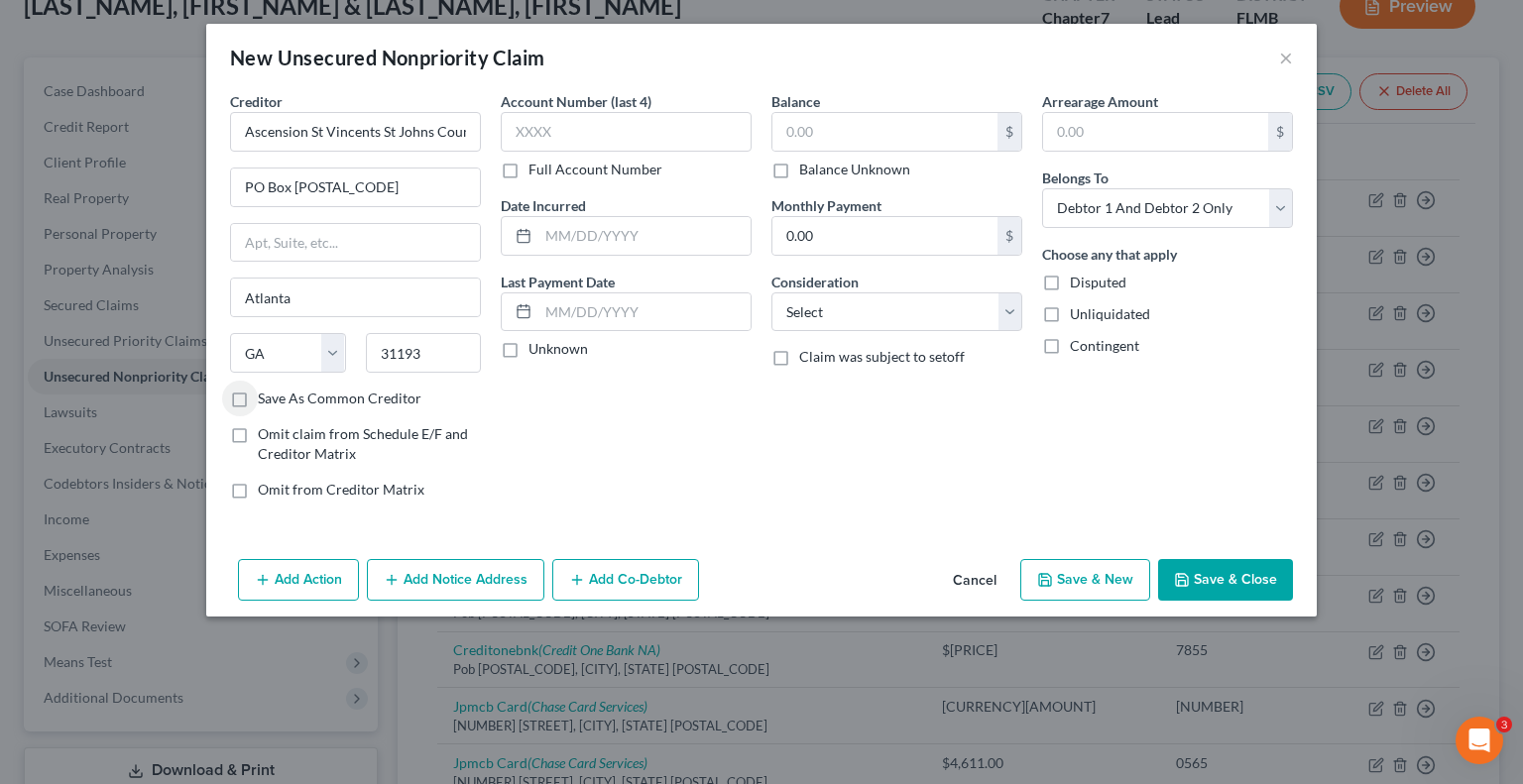 click on "Full Account Number" at bounding box center (595, 169) 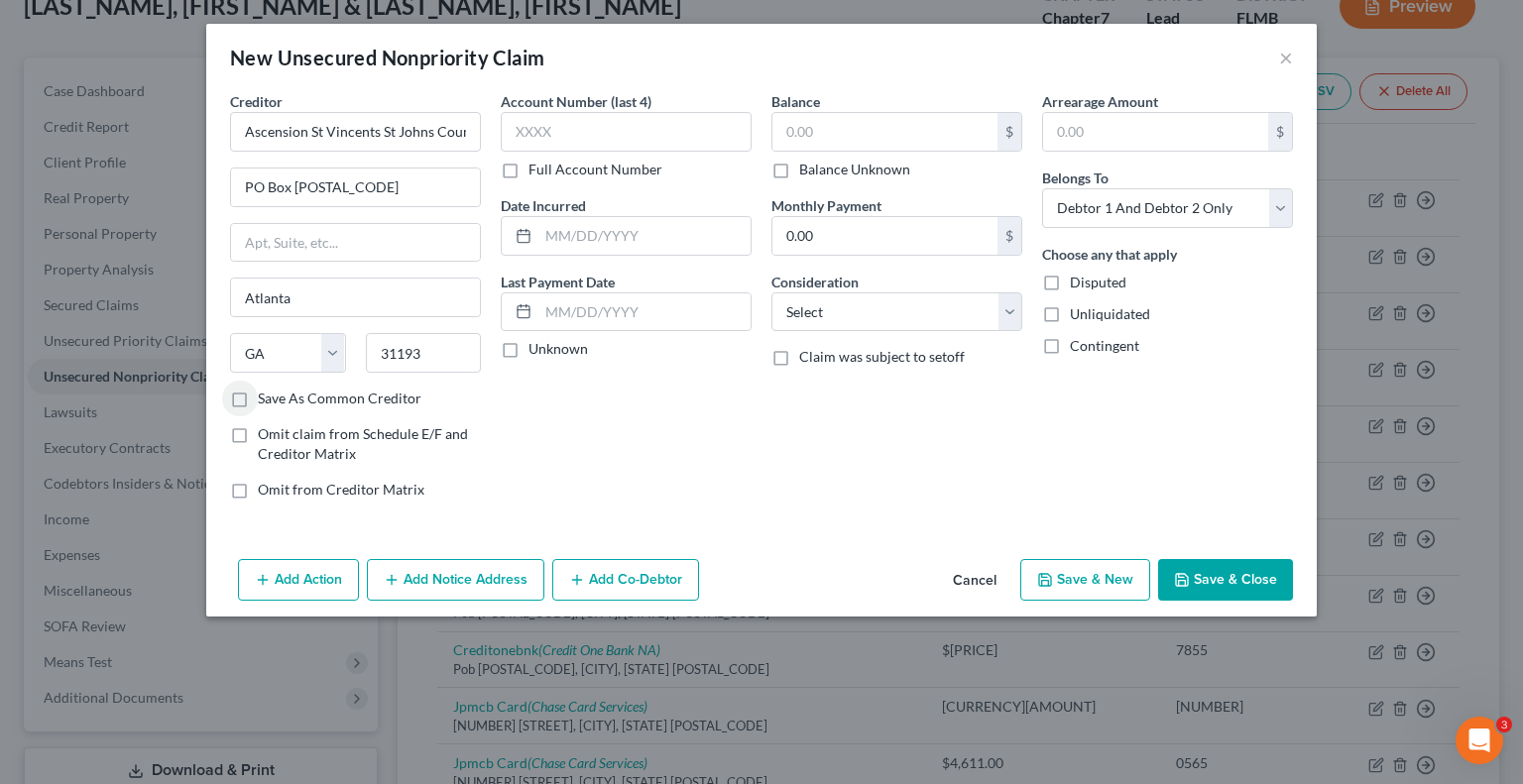 click on "Full Account Number" at bounding box center (542, 166) 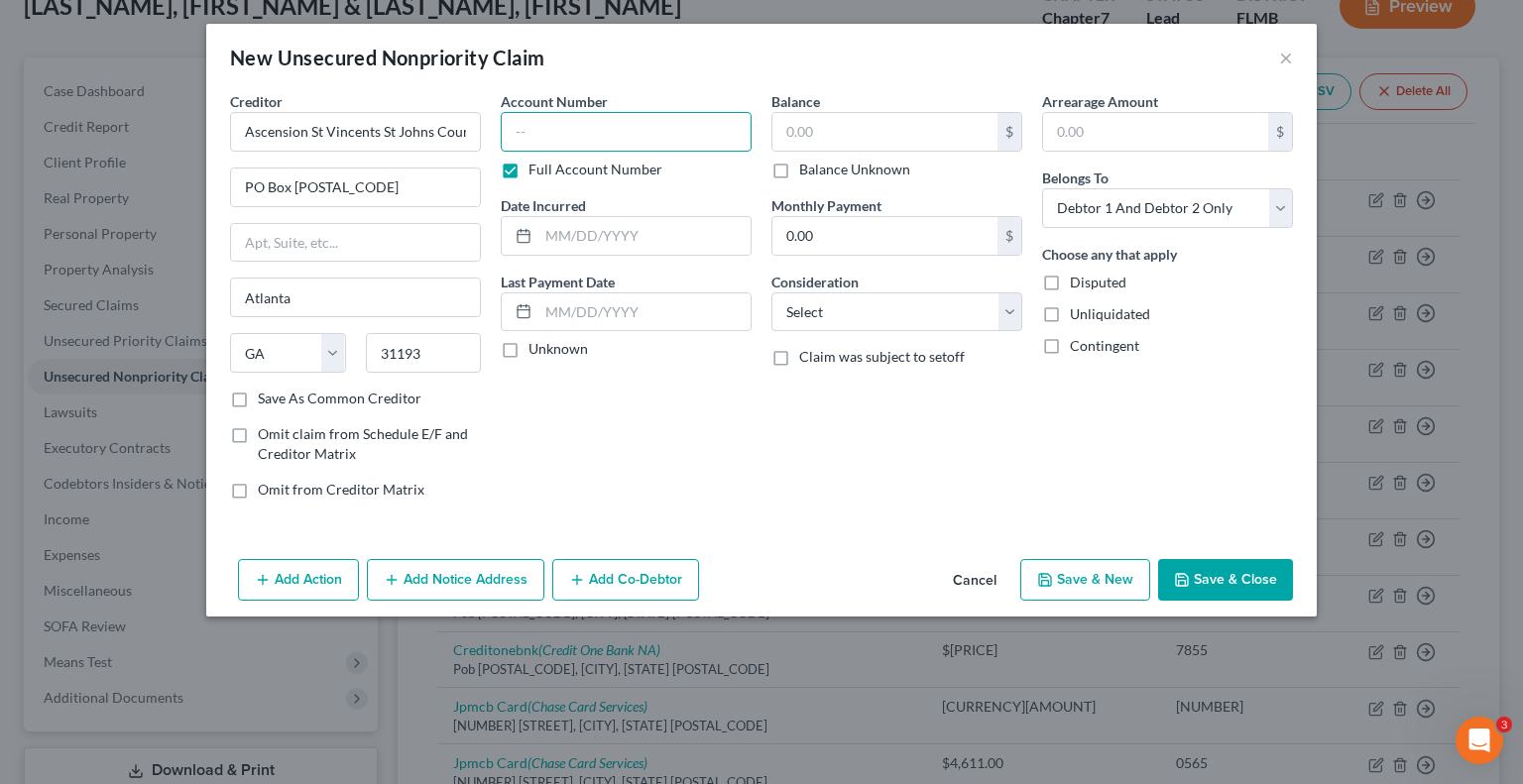 click at bounding box center (626, 132) 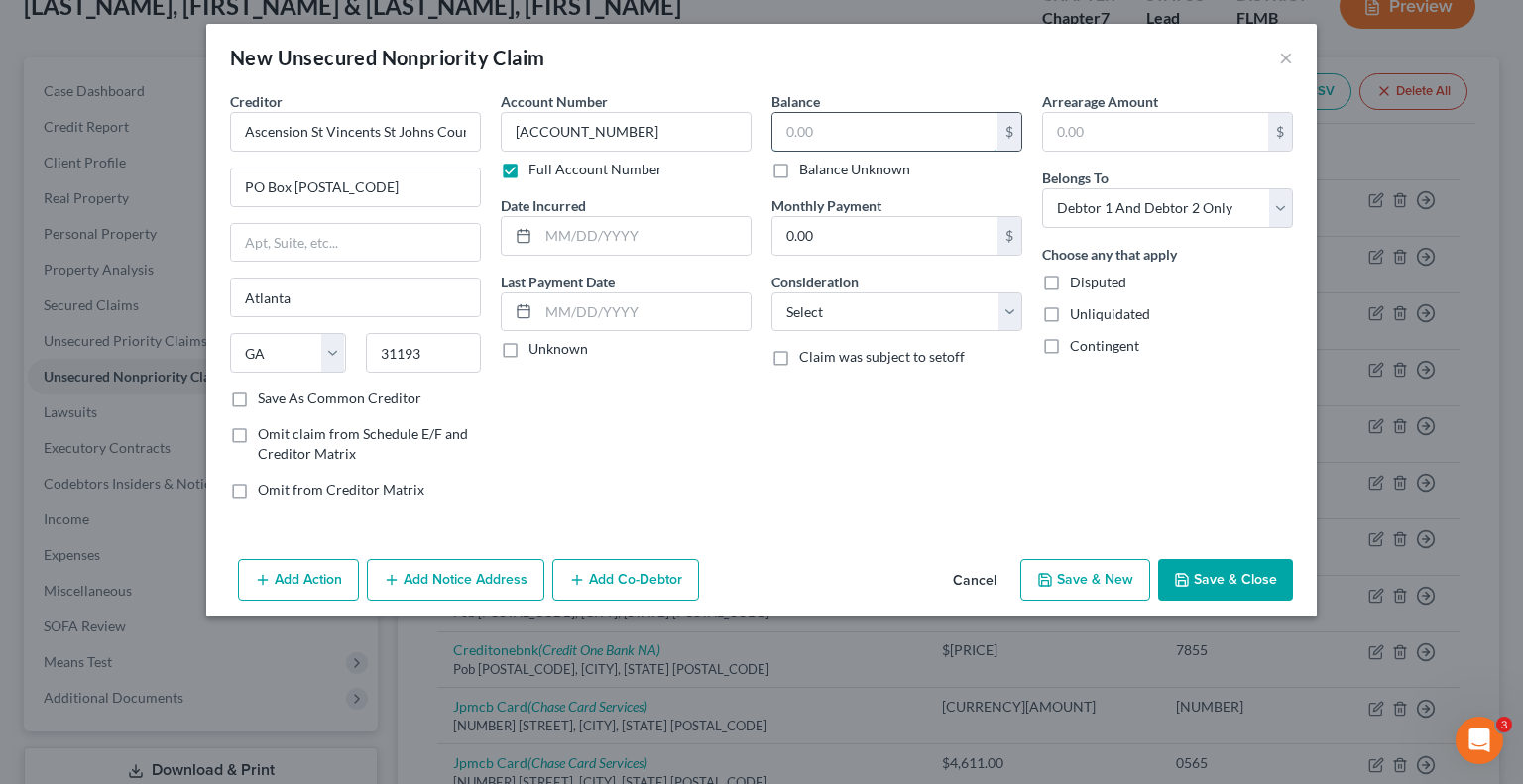 click at bounding box center [884, 132] 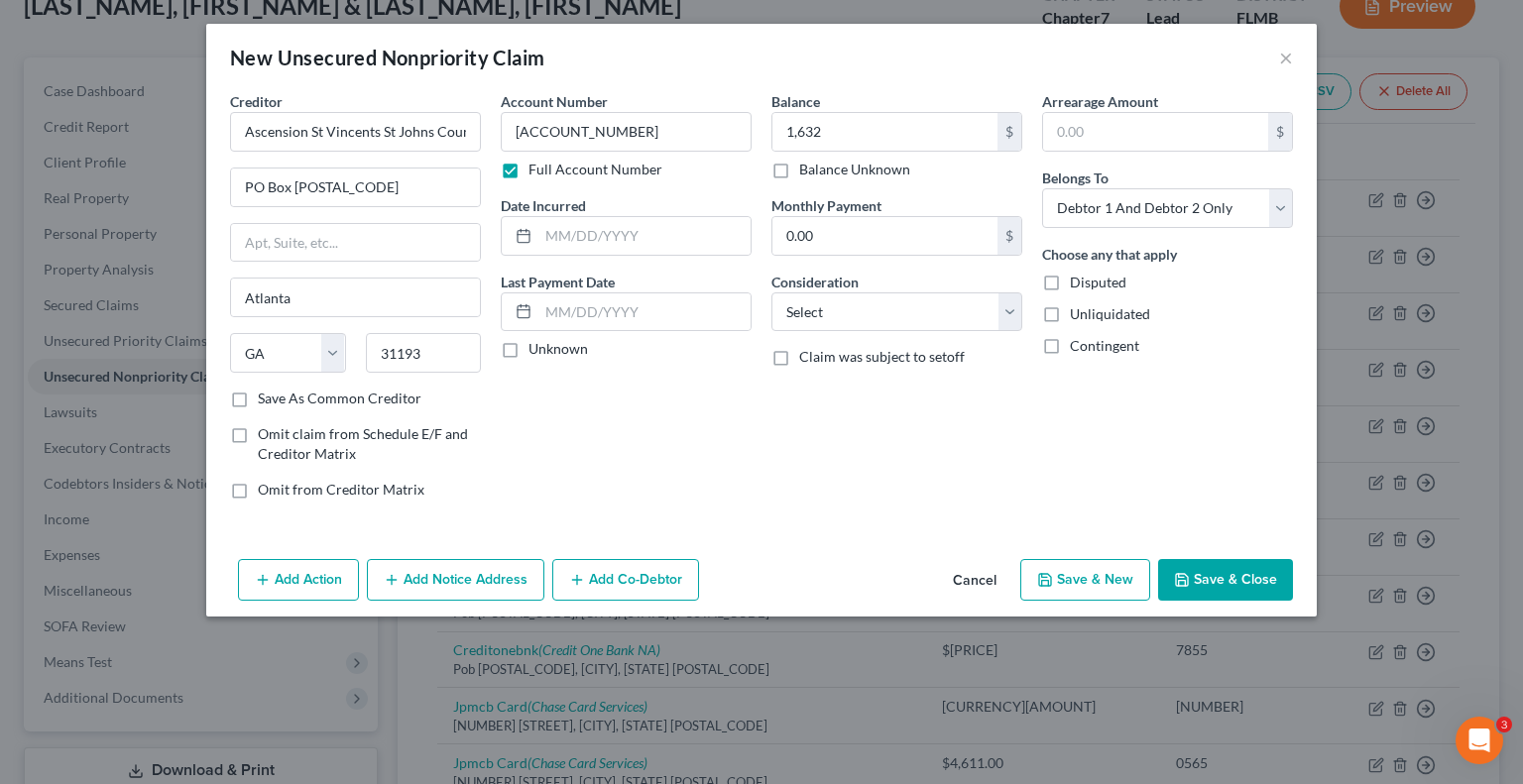 click on "Save & Close" at bounding box center [1226, 580] 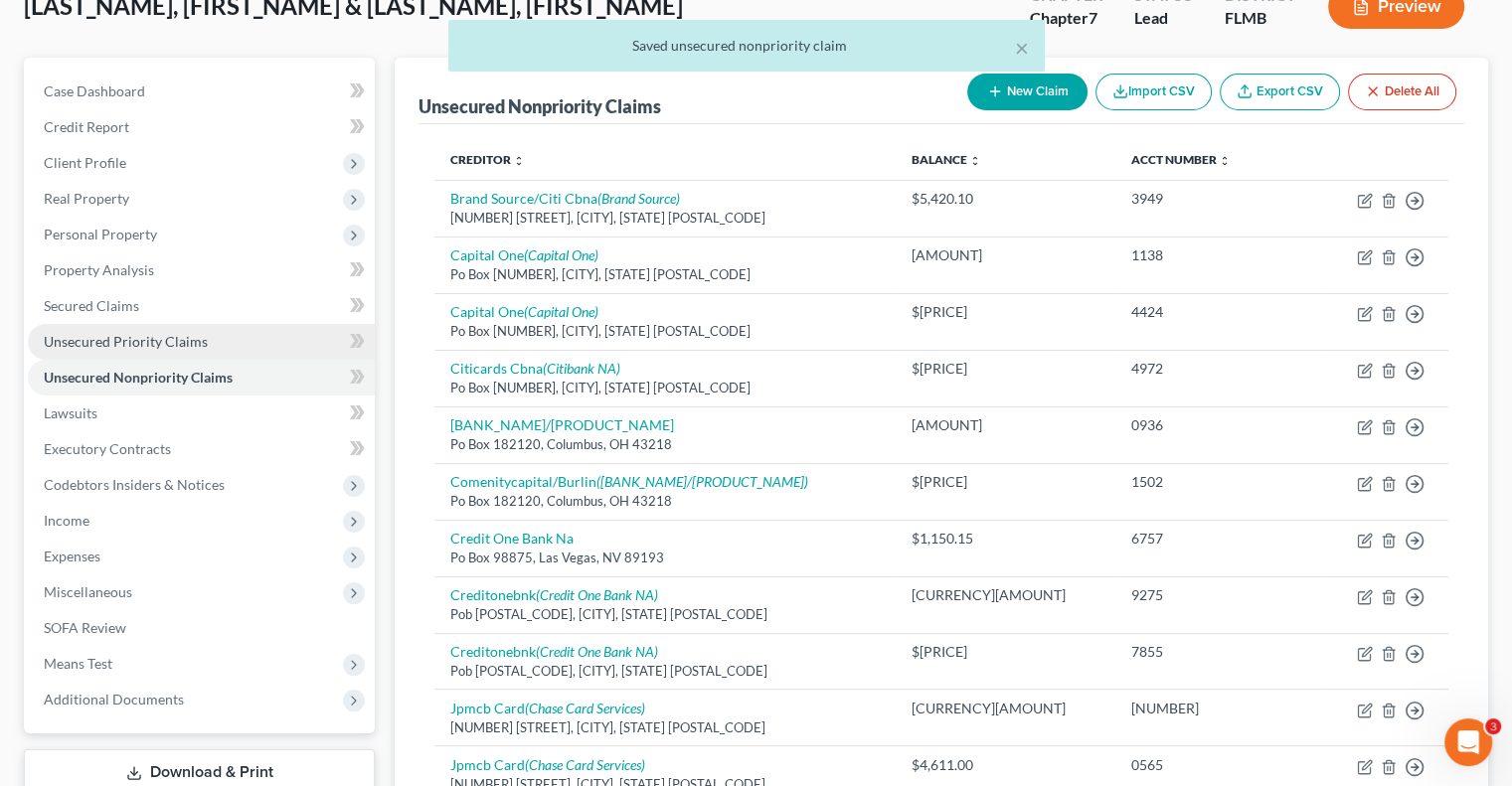 click on "Unsecured Priority Claims" at bounding box center (201, 342) 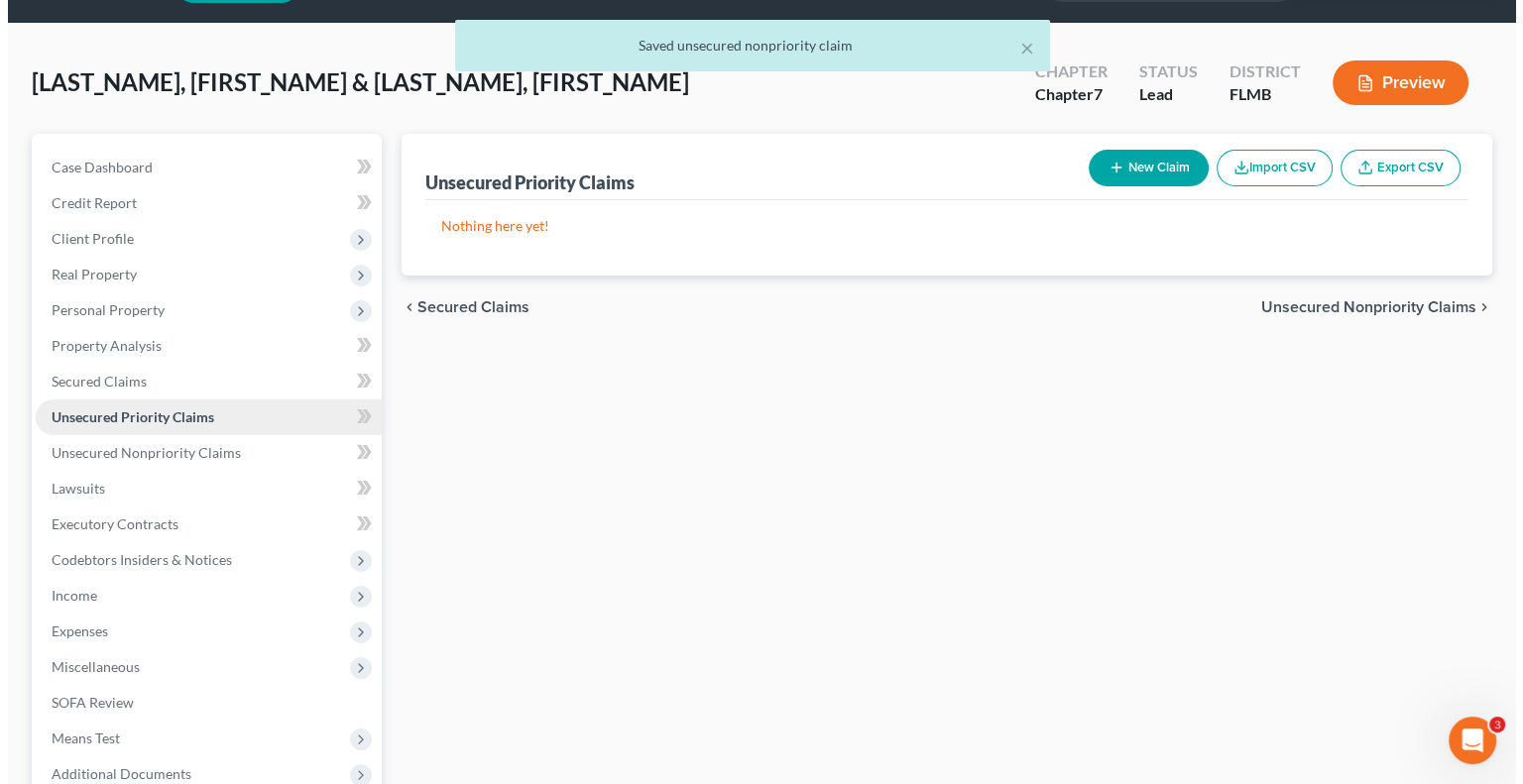 scroll, scrollTop: 0, scrollLeft: 0, axis: both 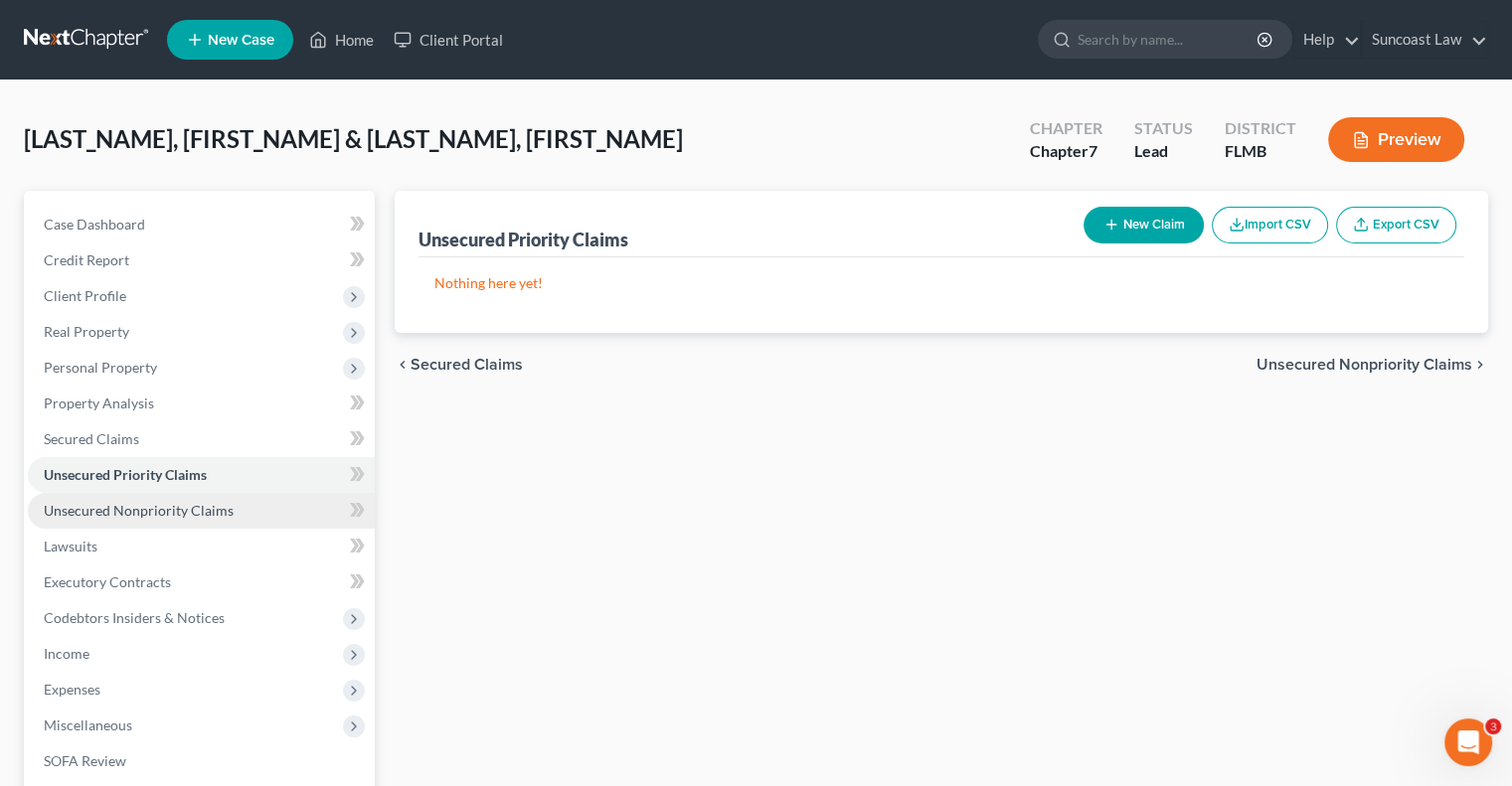 click on "Unsecured Nonpriority Claims" at bounding box center (201, 511) 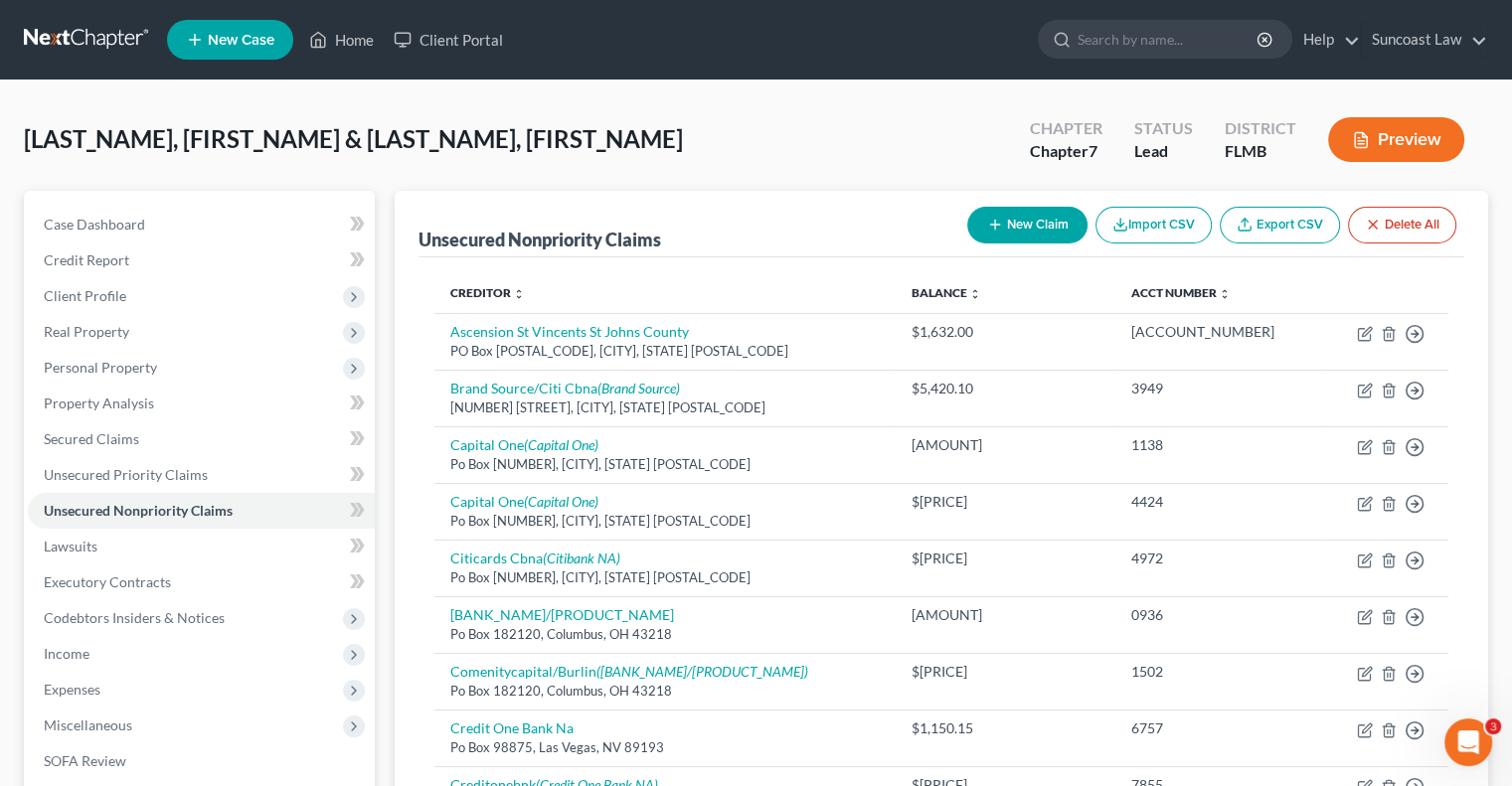click on "New Claim" at bounding box center (1027, 225) 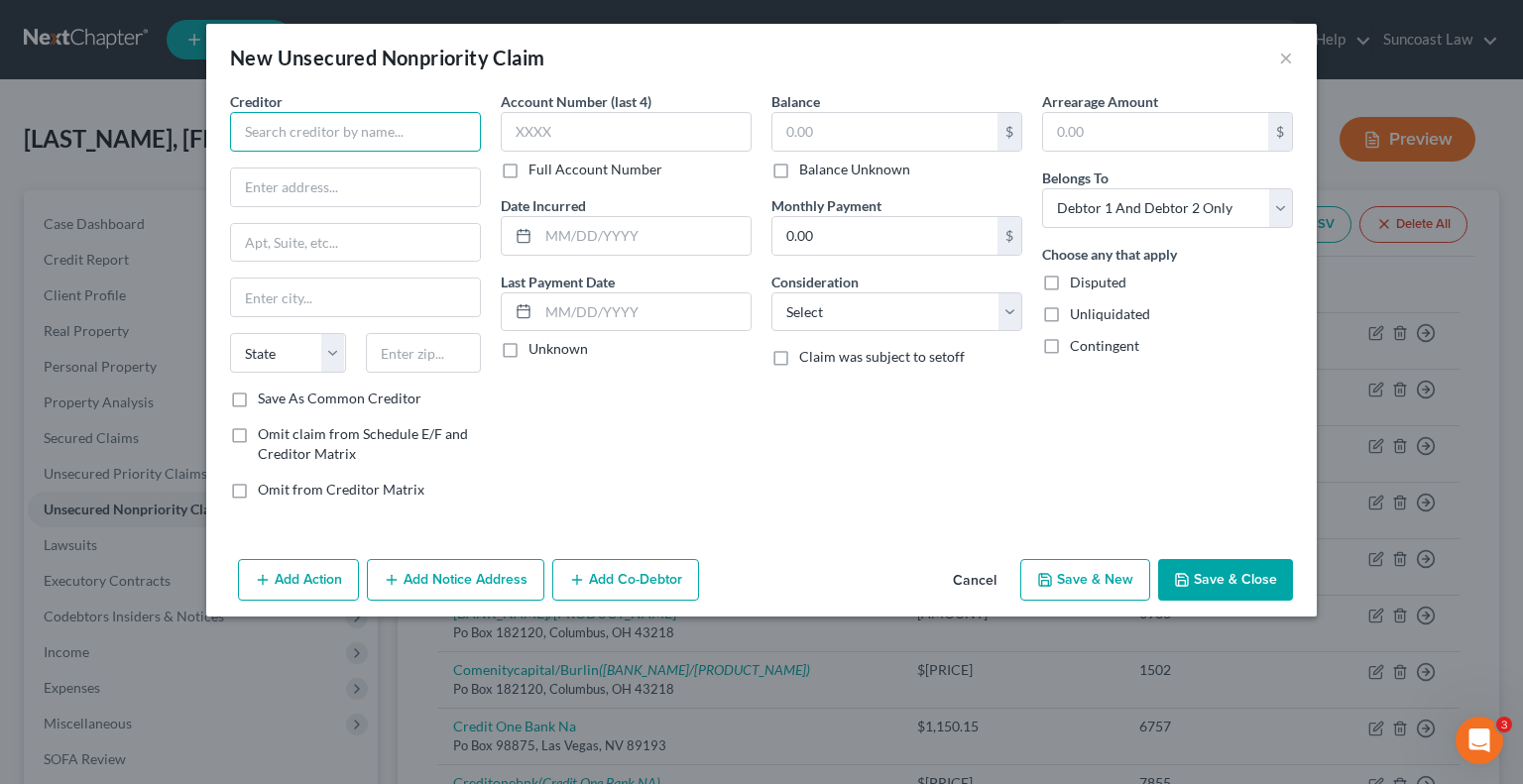click at bounding box center [355, 132] 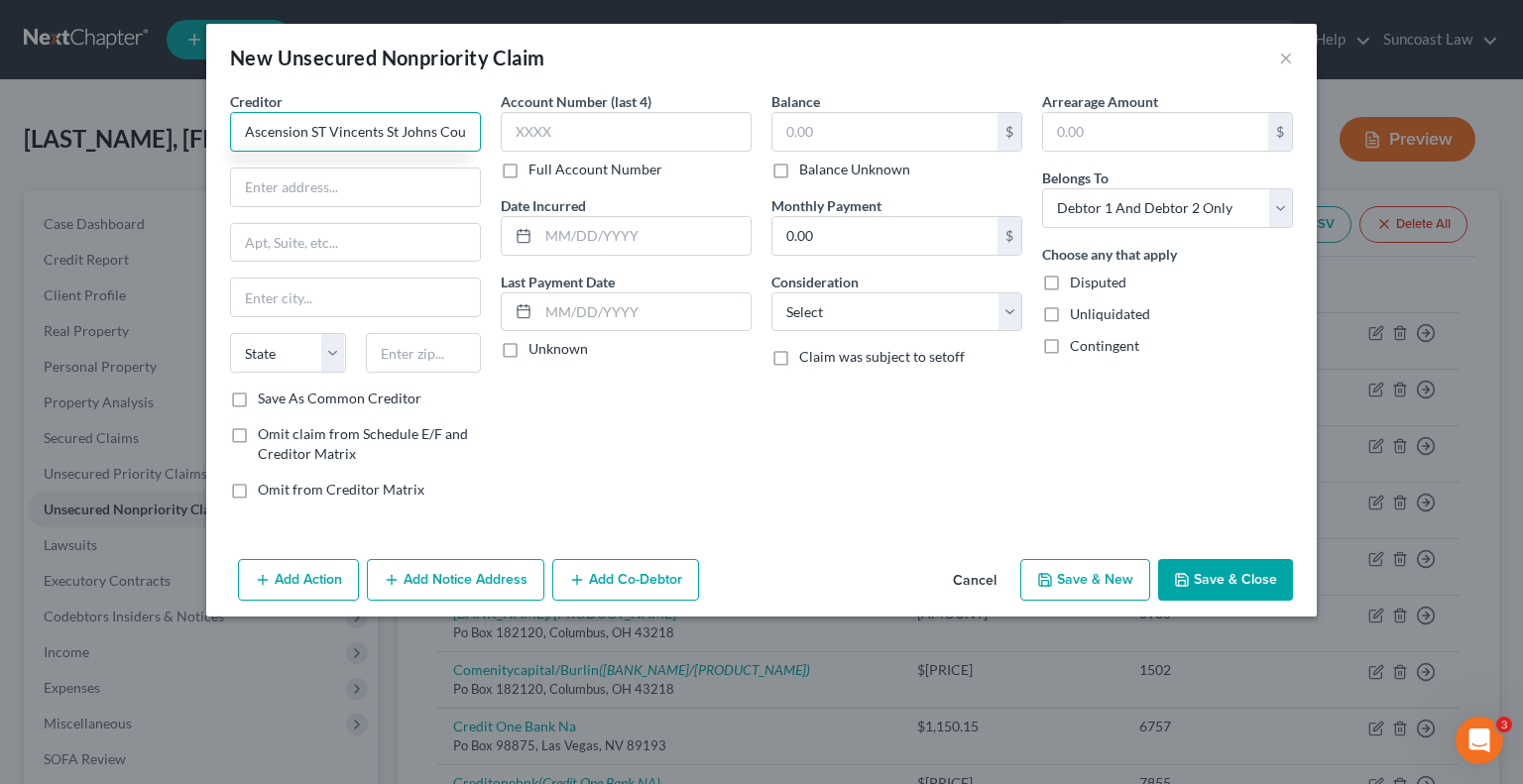 scroll, scrollTop: 0, scrollLeft: 8, axis: horizontal 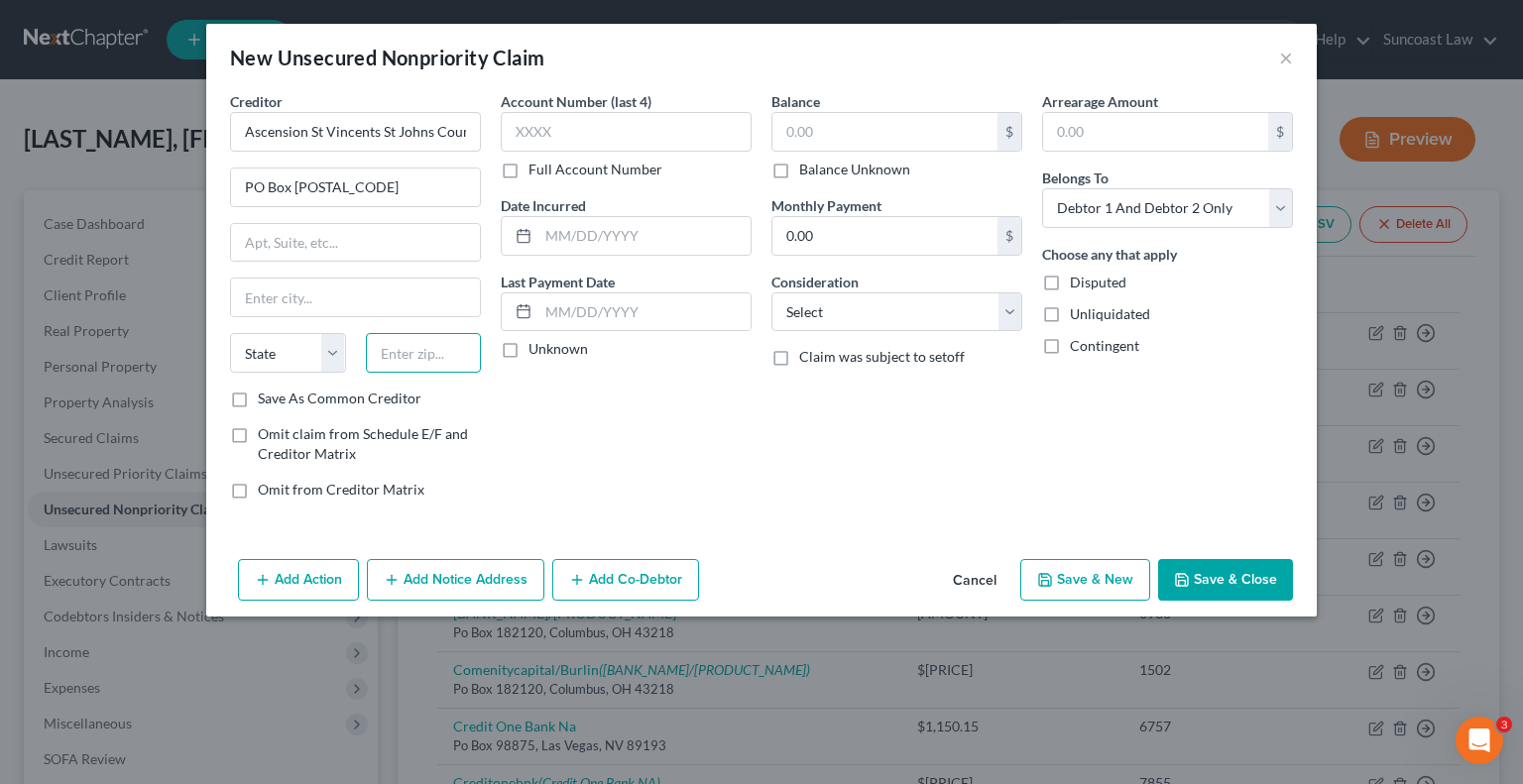 click at bounding box center [423, 353] 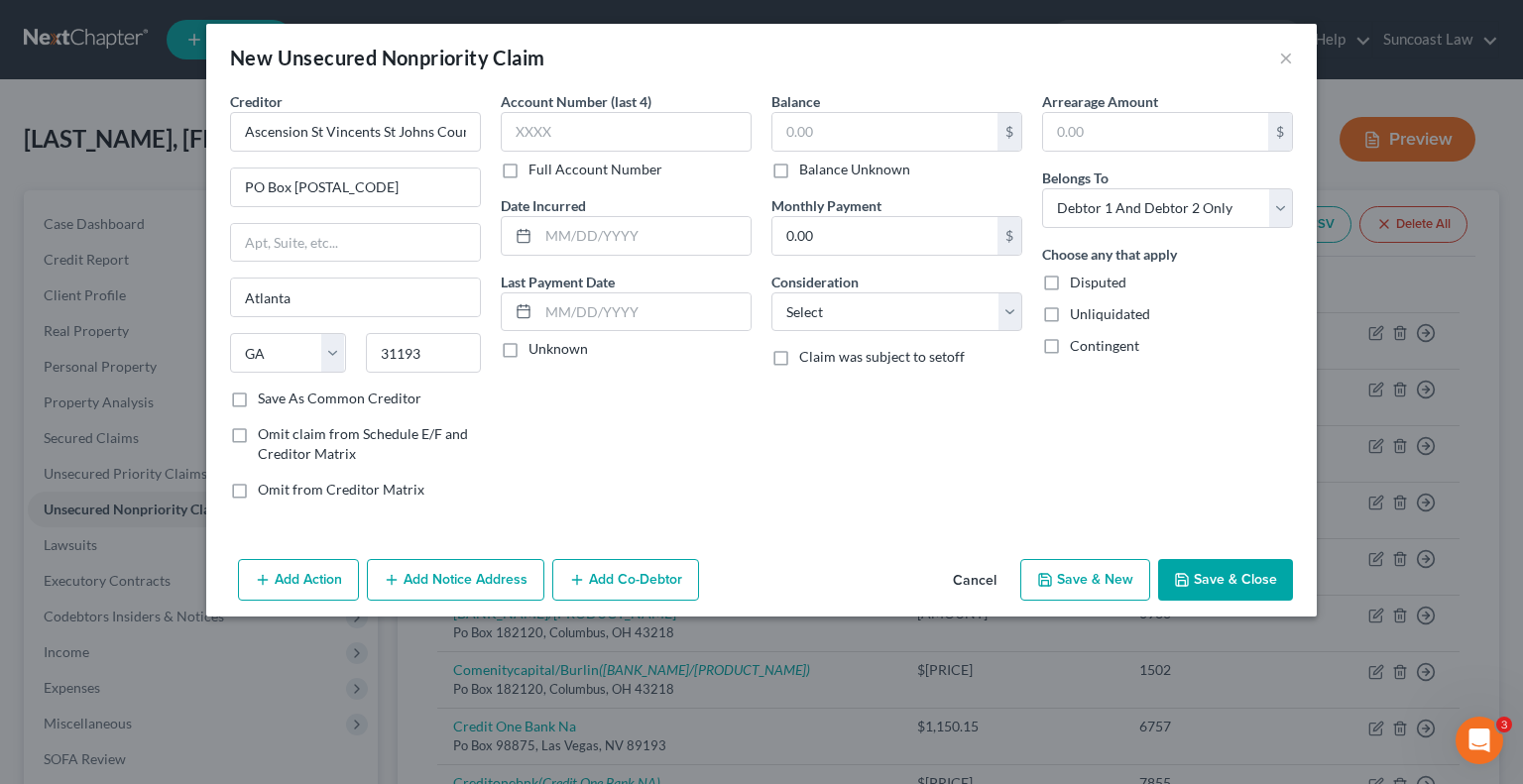 click on "Full Account Number" at bounding box center (595, 169) 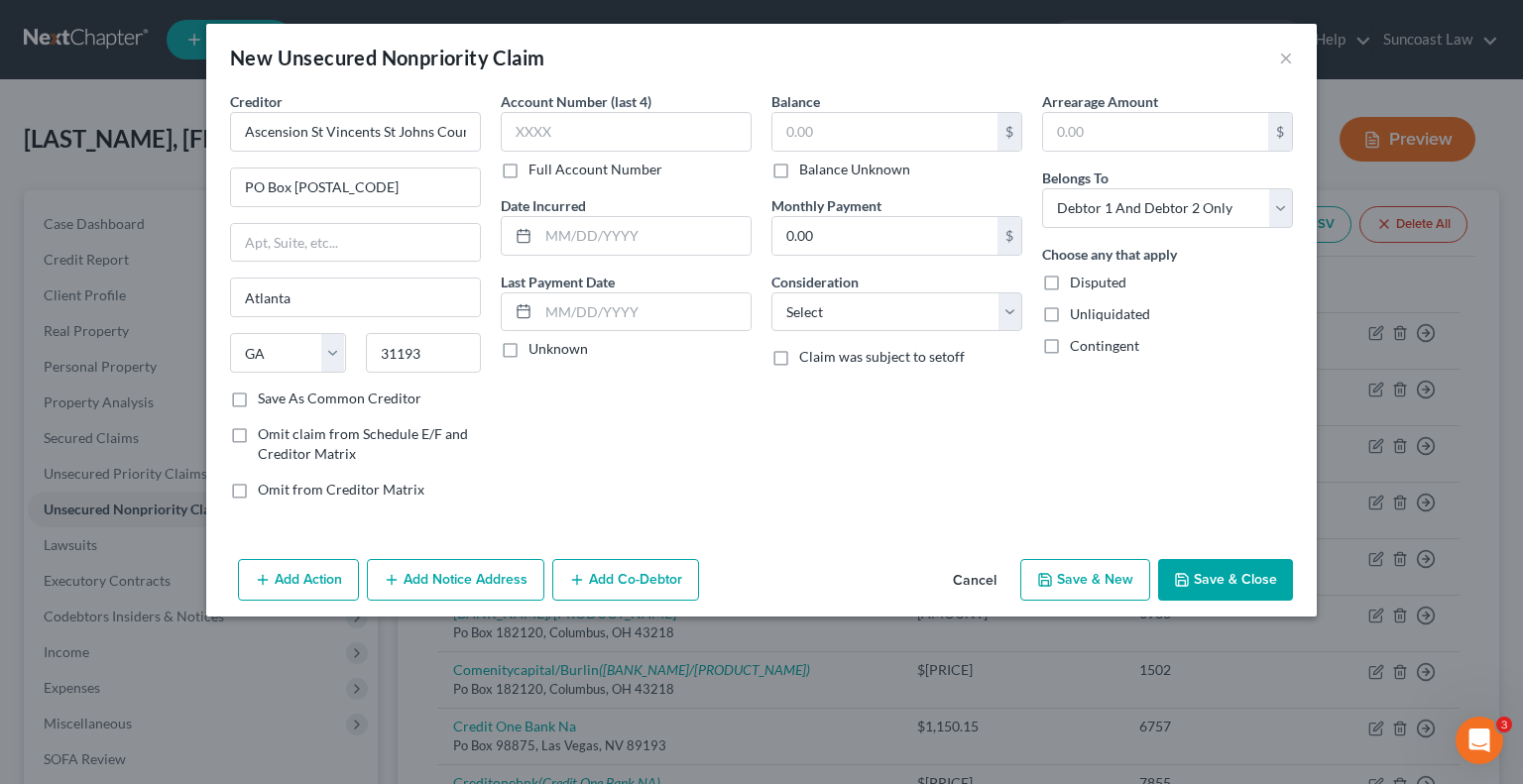 click on "Full Account Number" at bounding box center [542, 166] 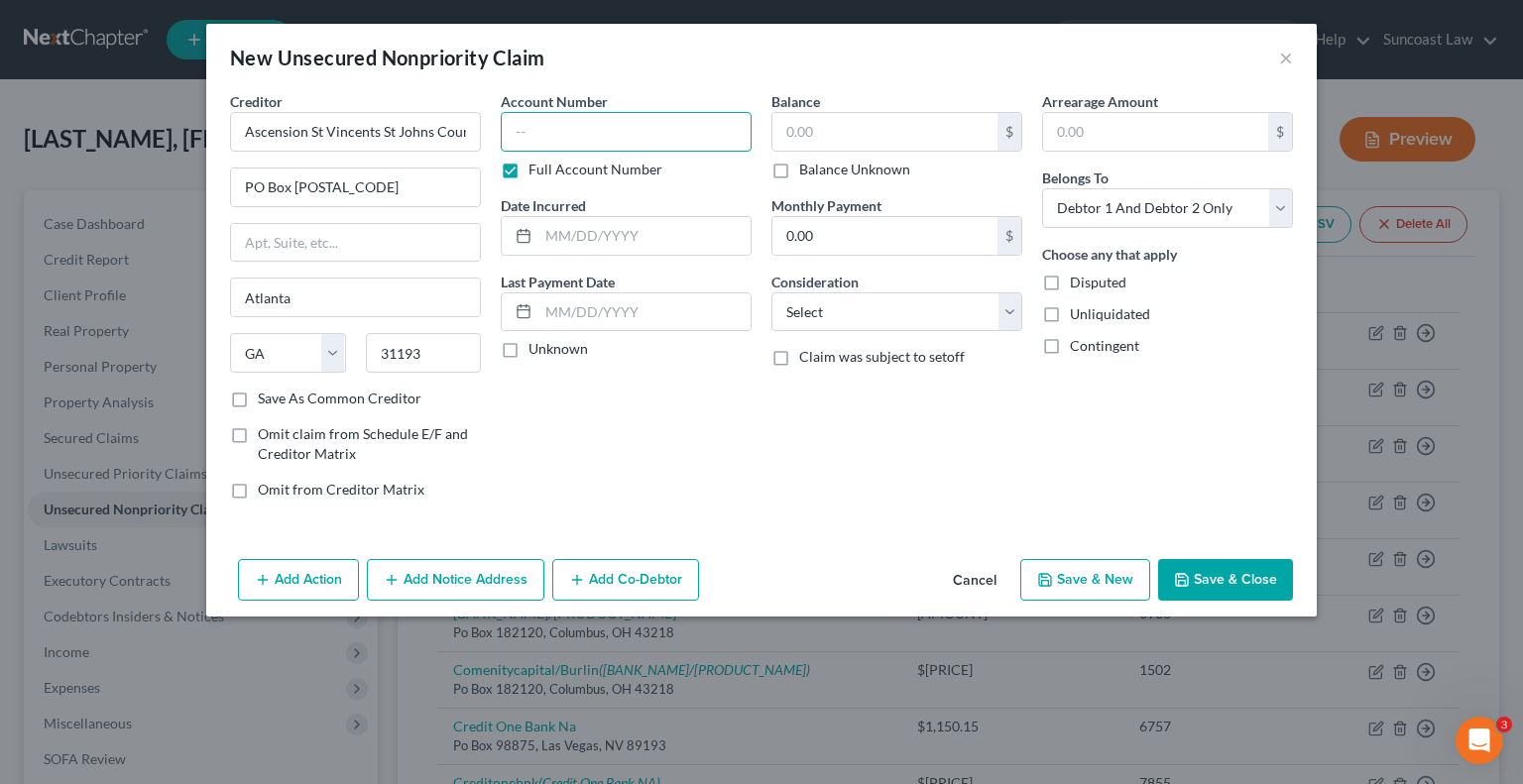 click at bounding box center (626, 132) 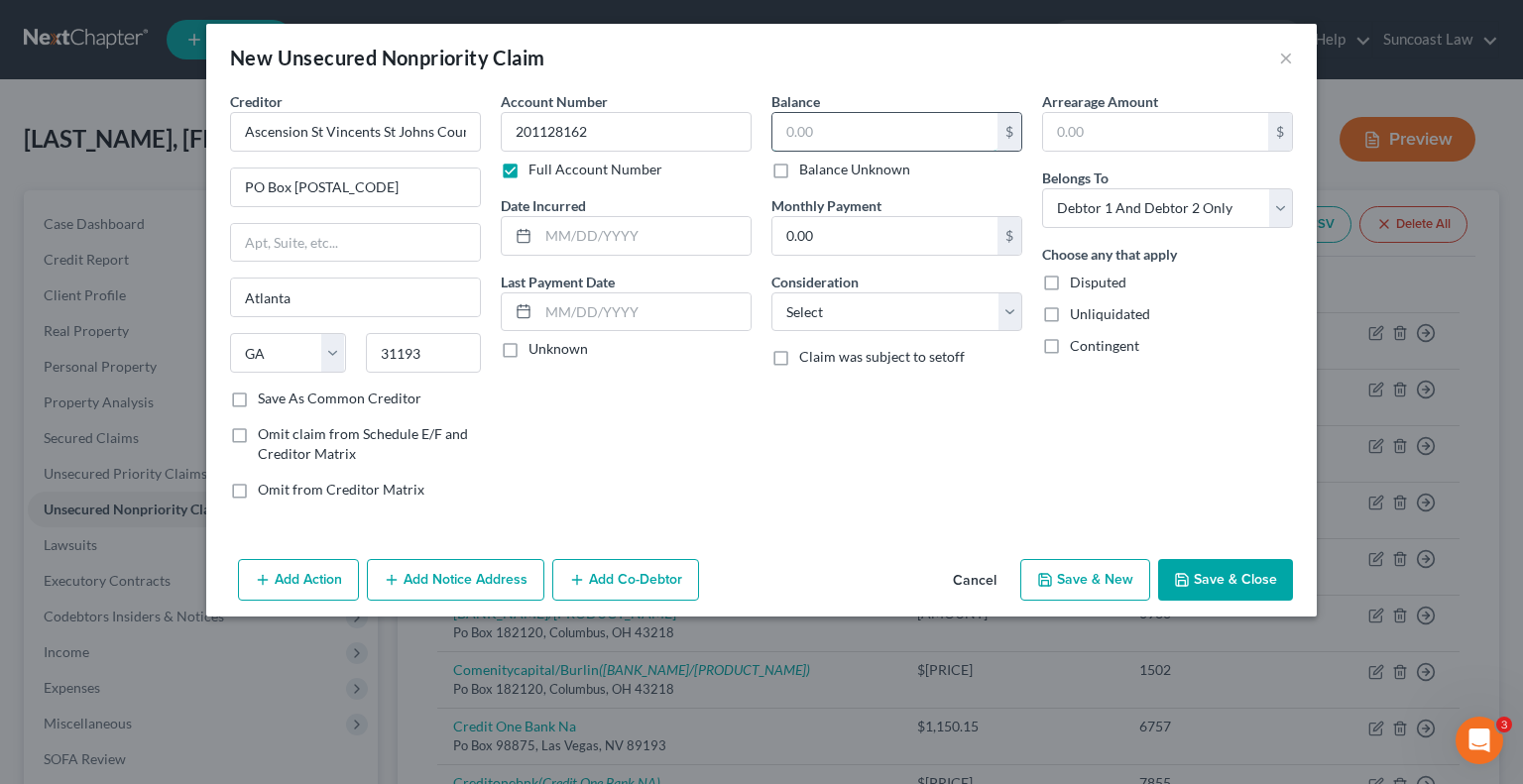 click at bounding box center [884, 132] 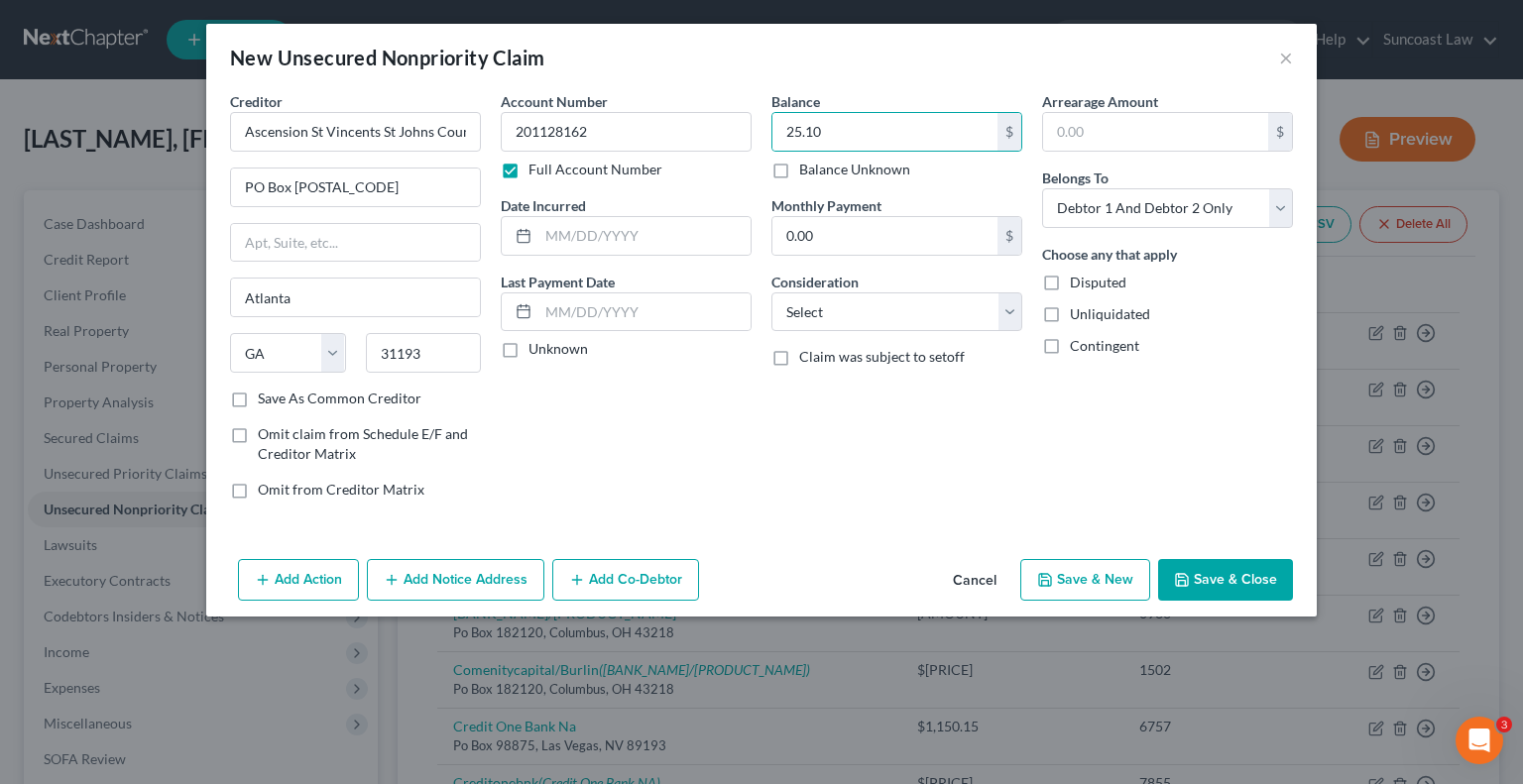 click on "Save & Close" at bounding box center (1226, 580) 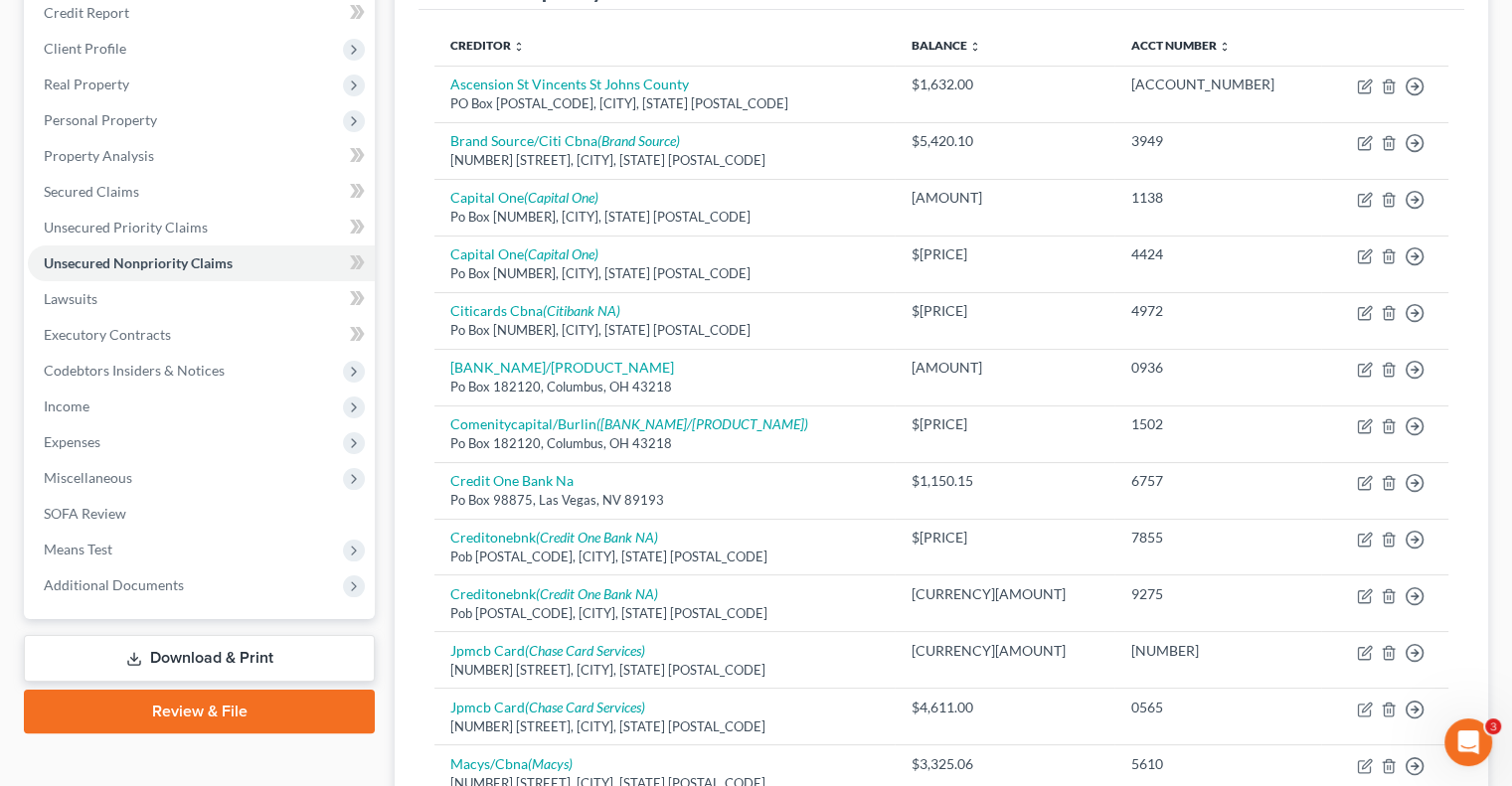 scroll, scrollTop: 147, scrollLeft: 0, axis: vertical 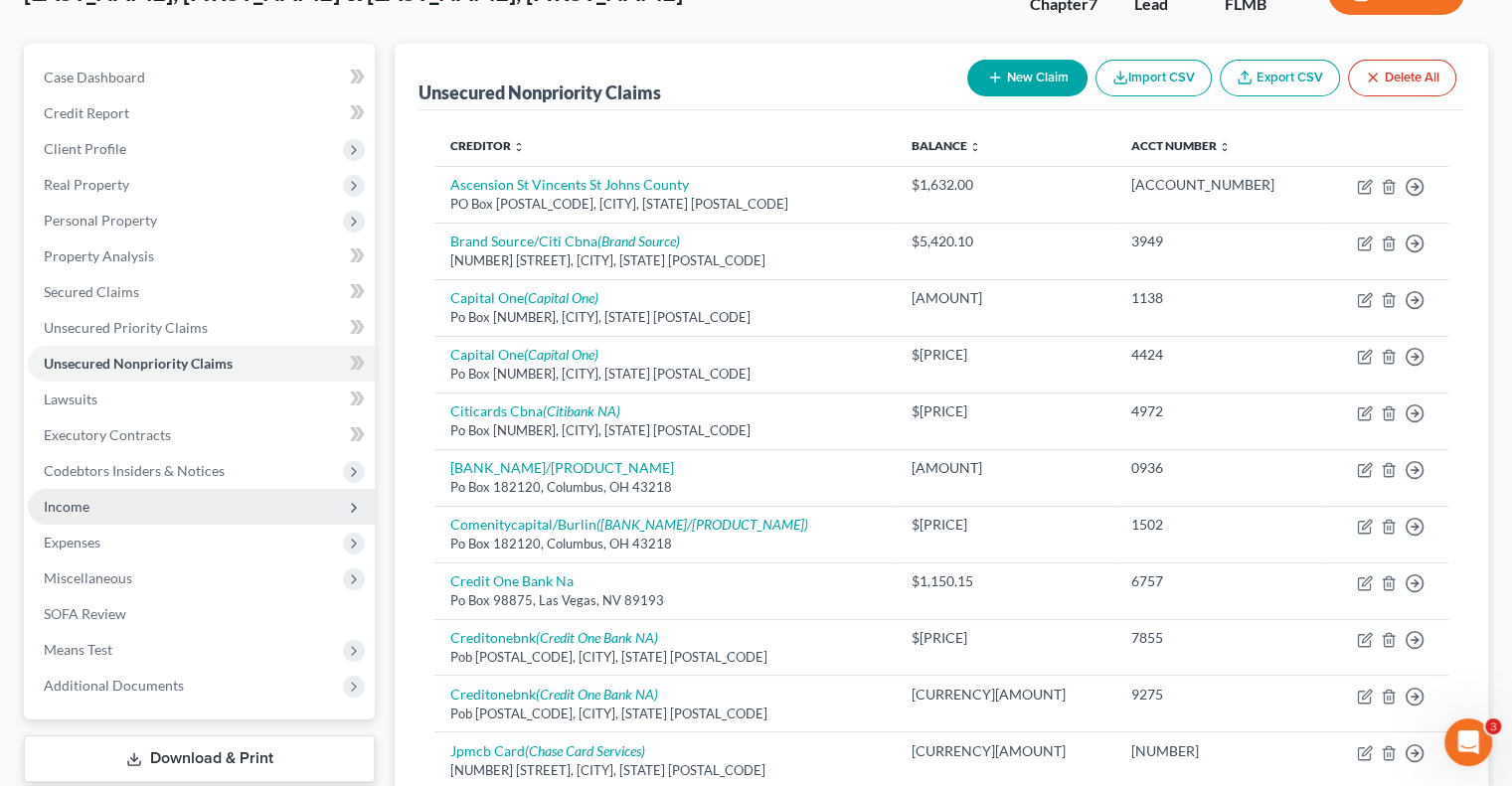 click on "Income" at bounding box center (201, 507) 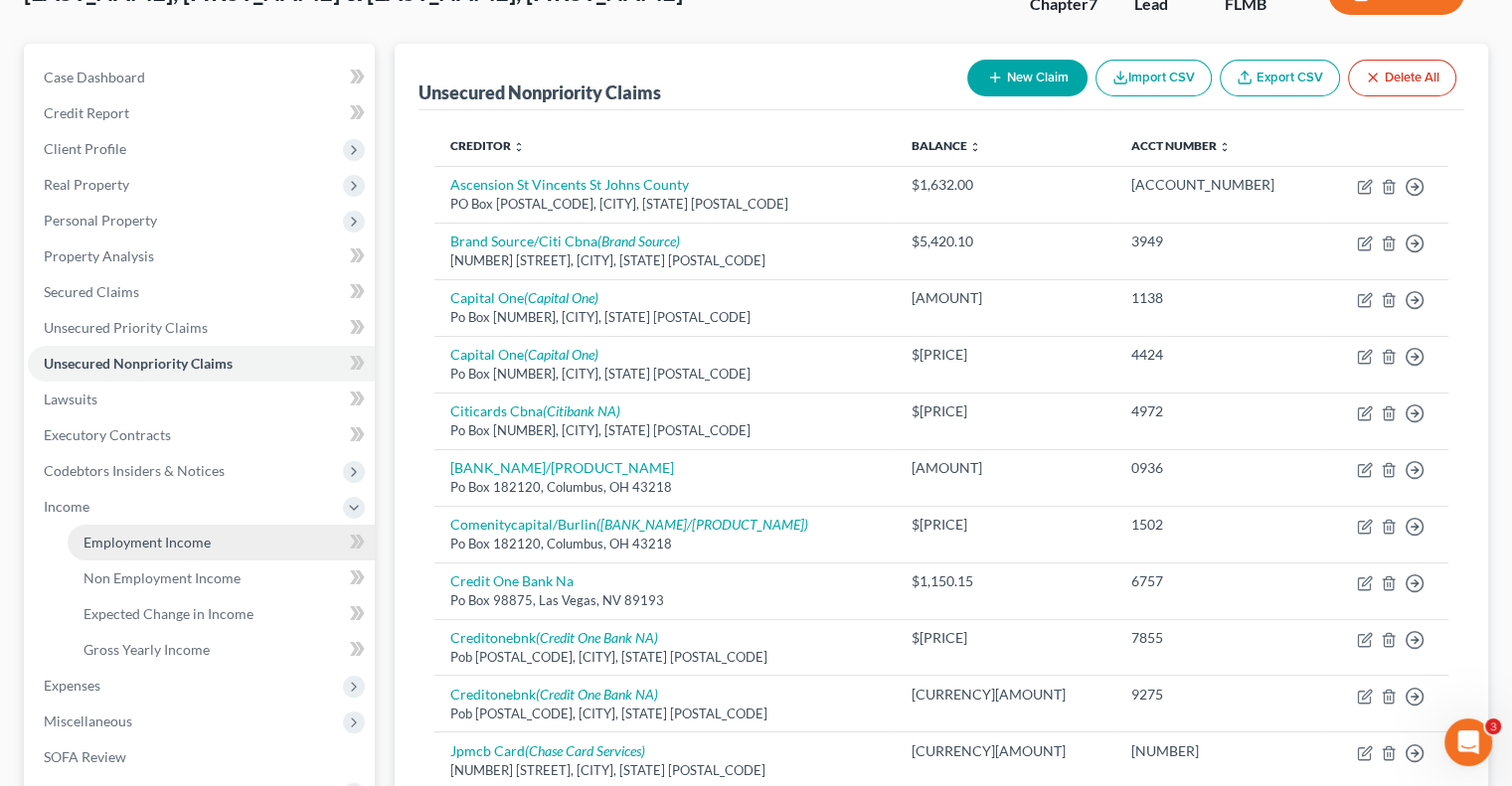 click on "Employment Income" at bounding box center (221, 543) 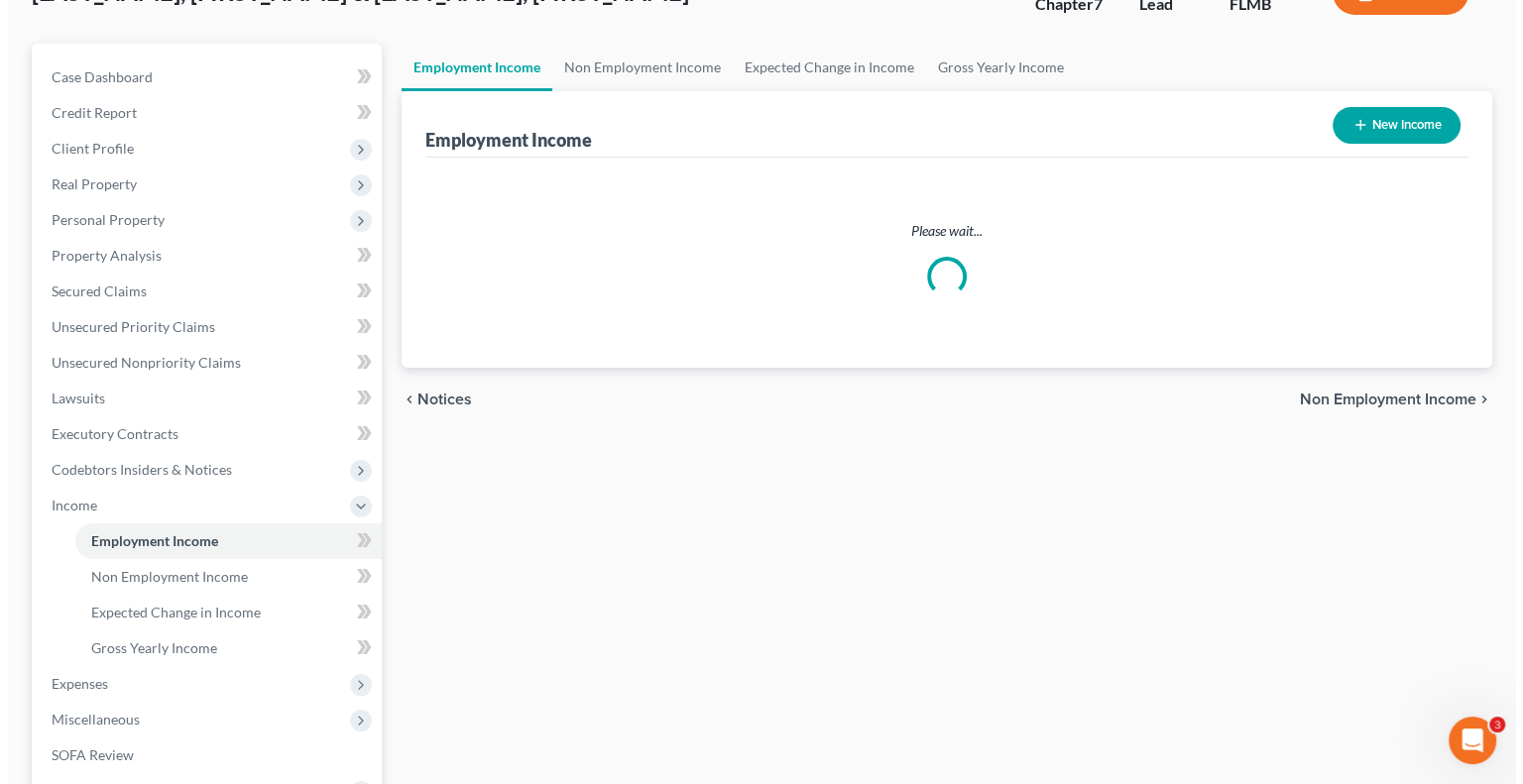 scroll, scrollTop: 0, scrollLeft: 0, axis: both 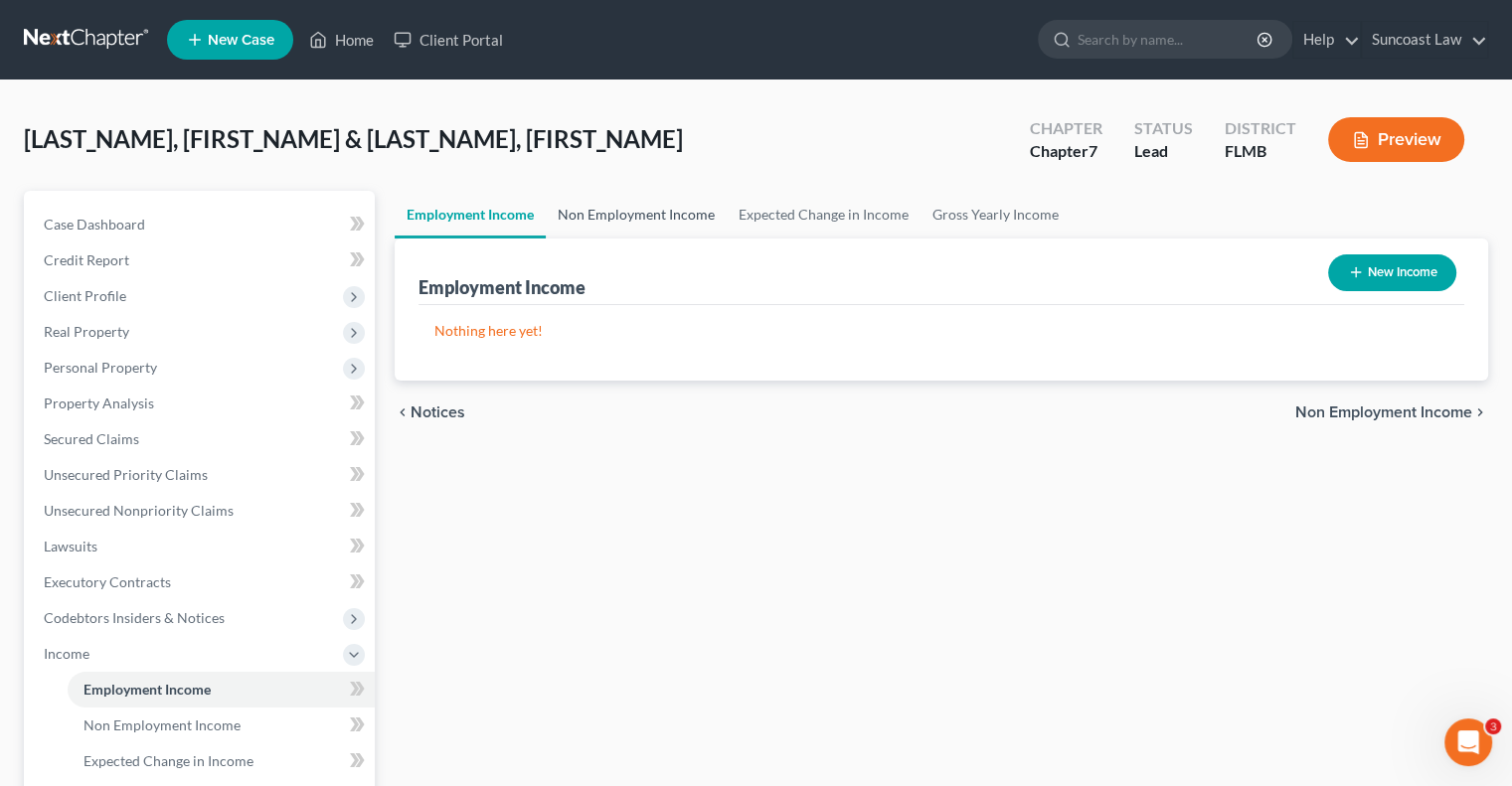 click on "Non Employment Income" at bounding box center (636, 215) 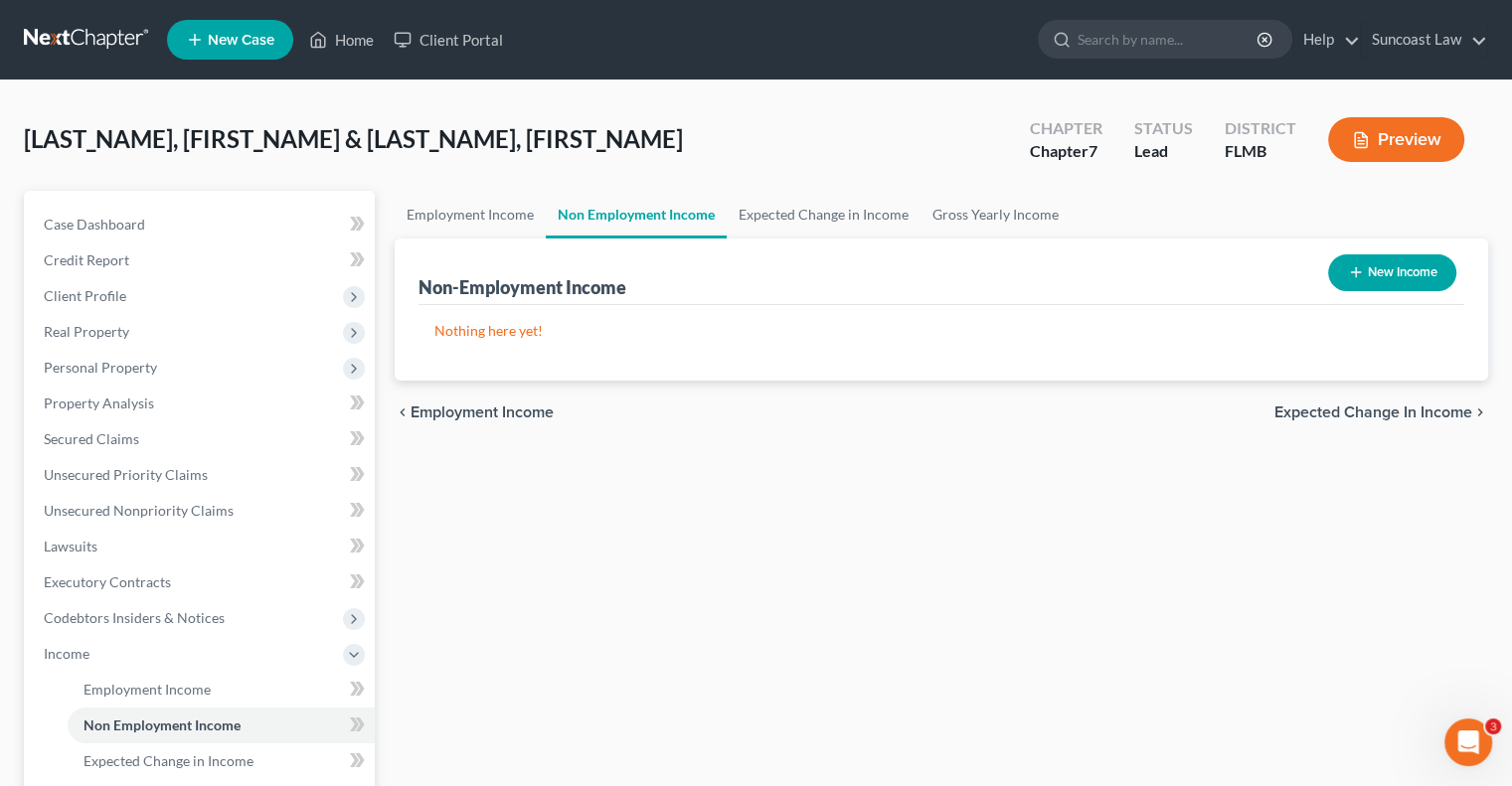 click on "New Income" at bounding box center [1392, 272] 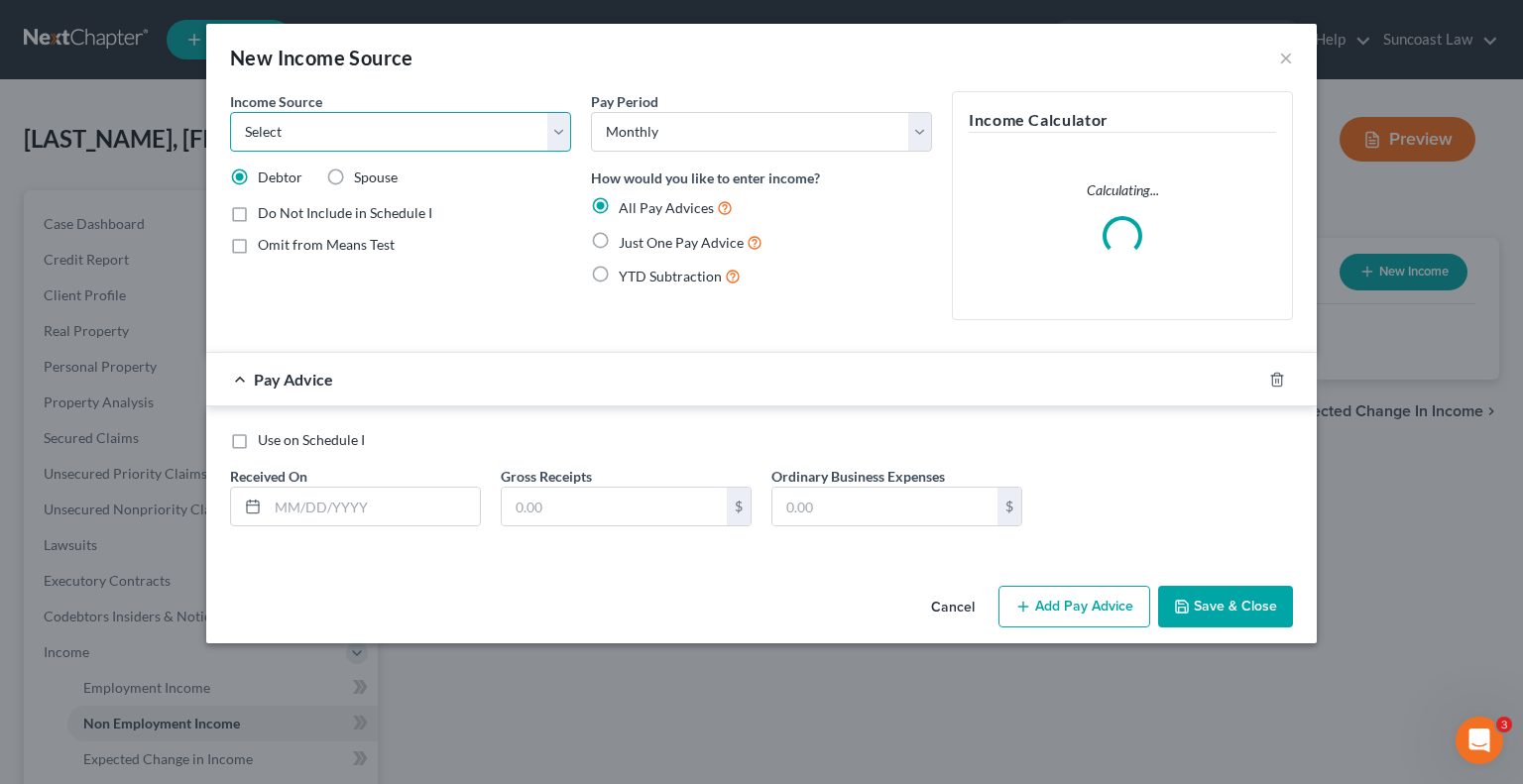 click on "Select Unemployment Disability (from employer) Pension Retirement Social Security / Social Security Disability Other Government Assistance Interests, Dividends or Royalties Child / Family Support Contributions to Household Property / Rental Business, Professional or Farm Alimony / Maintenance Payments Military Disability Benefits Other Monthly Income" at bounding box center (401, 132) 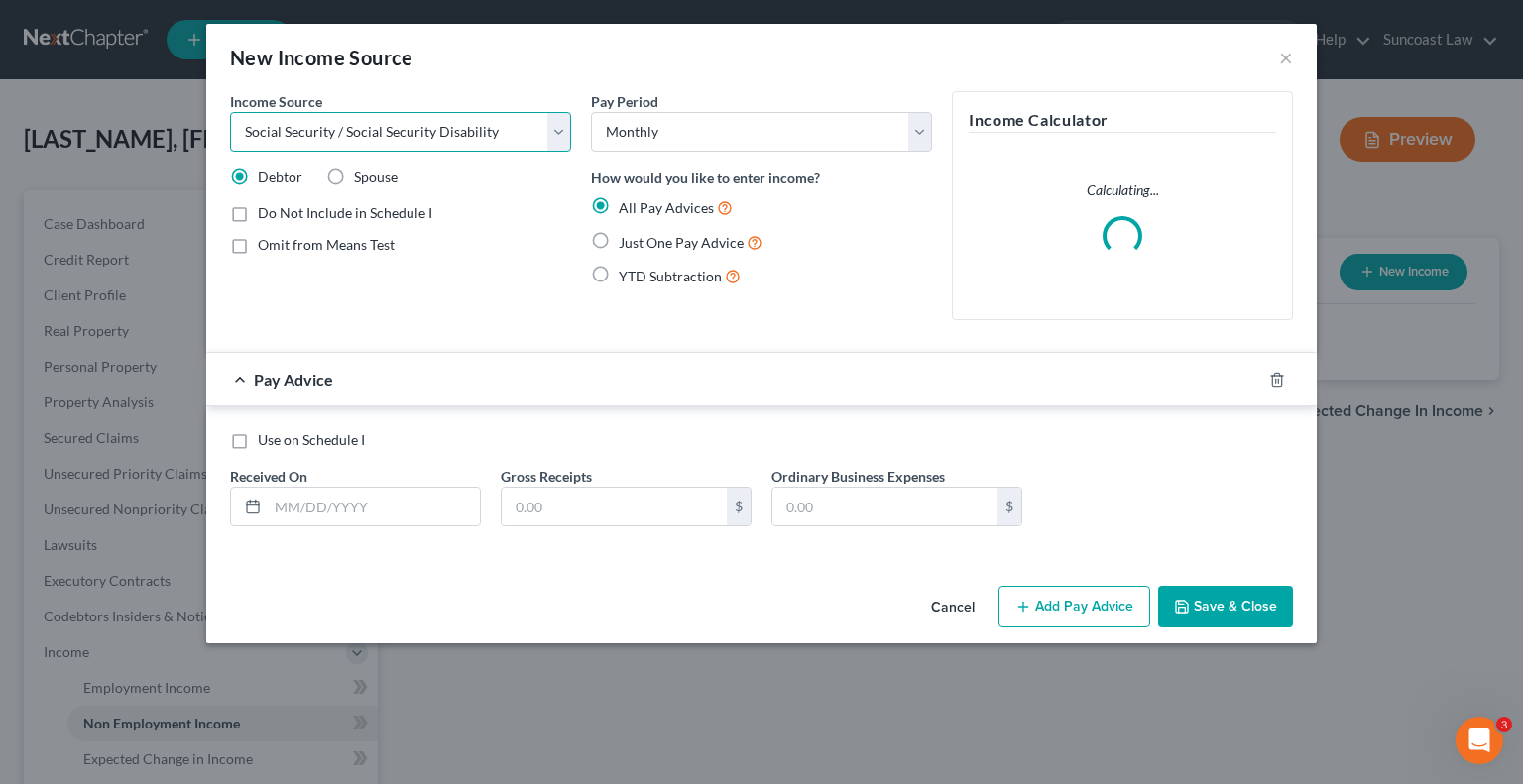 click on "Select Unemployment Disability (from employer) Pension Retirement Social Security / Social Security Disability Other Government Assistance Interests, Dividends or Royalties Child / Family Support Contributions to Household Property / Rental Business, Professional or Farm Alimony / Maintenance Payments Military Disability Benefits Other Monthly Income" at bounding box center [401, 132] 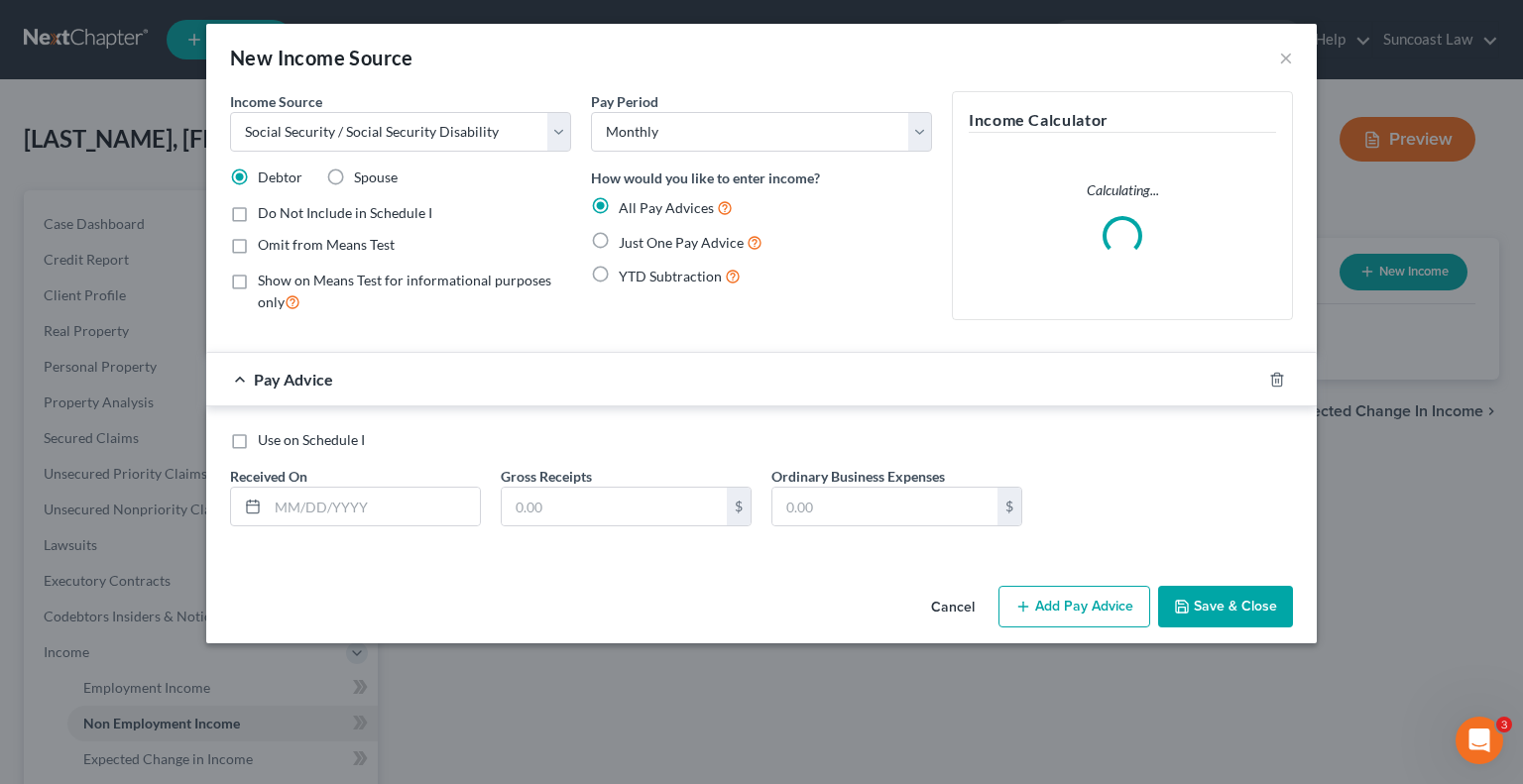 click on "Omit from Means Test" at bounding box center [326, 245] 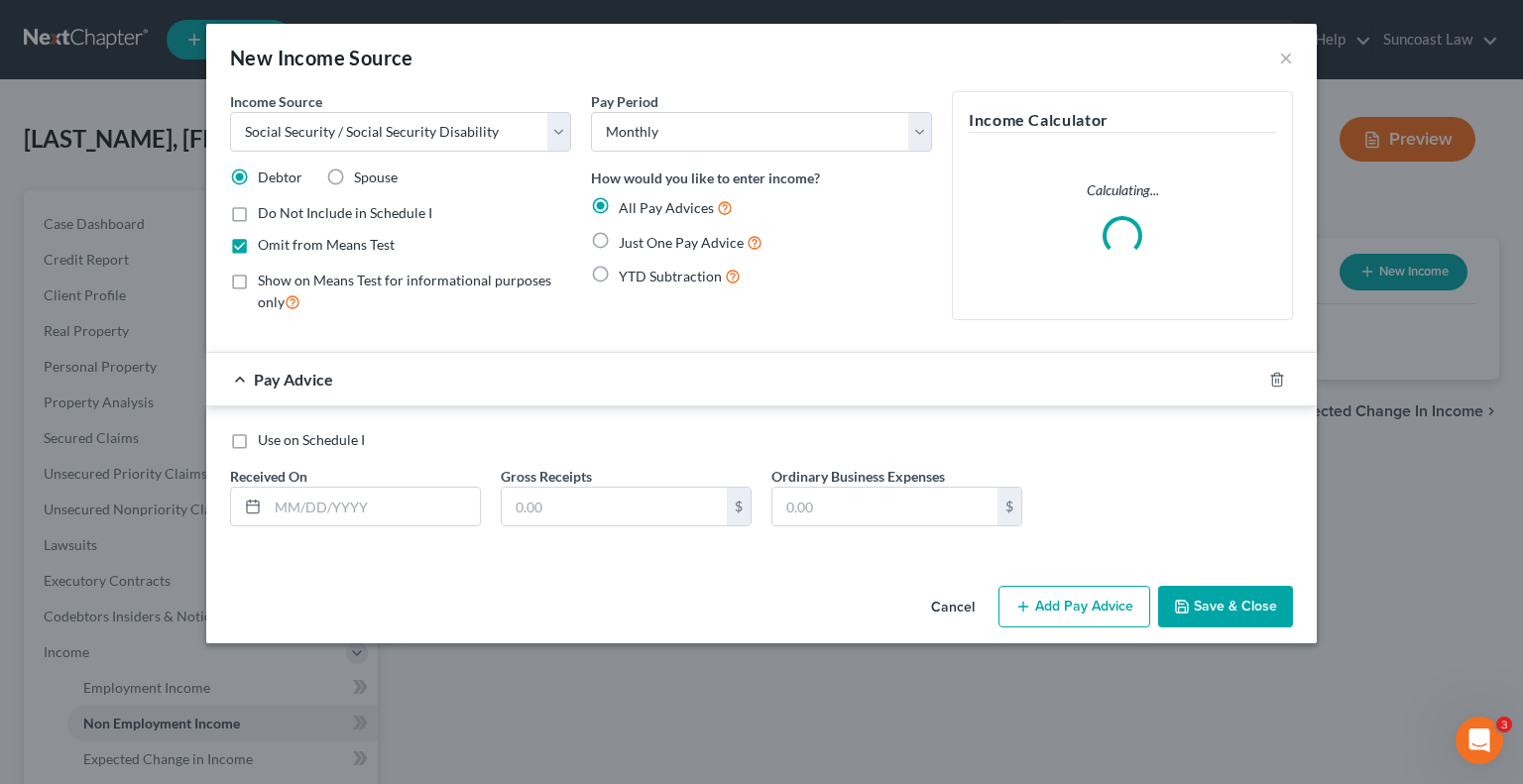 click on "Spouse" at bounding box center (376, 177) 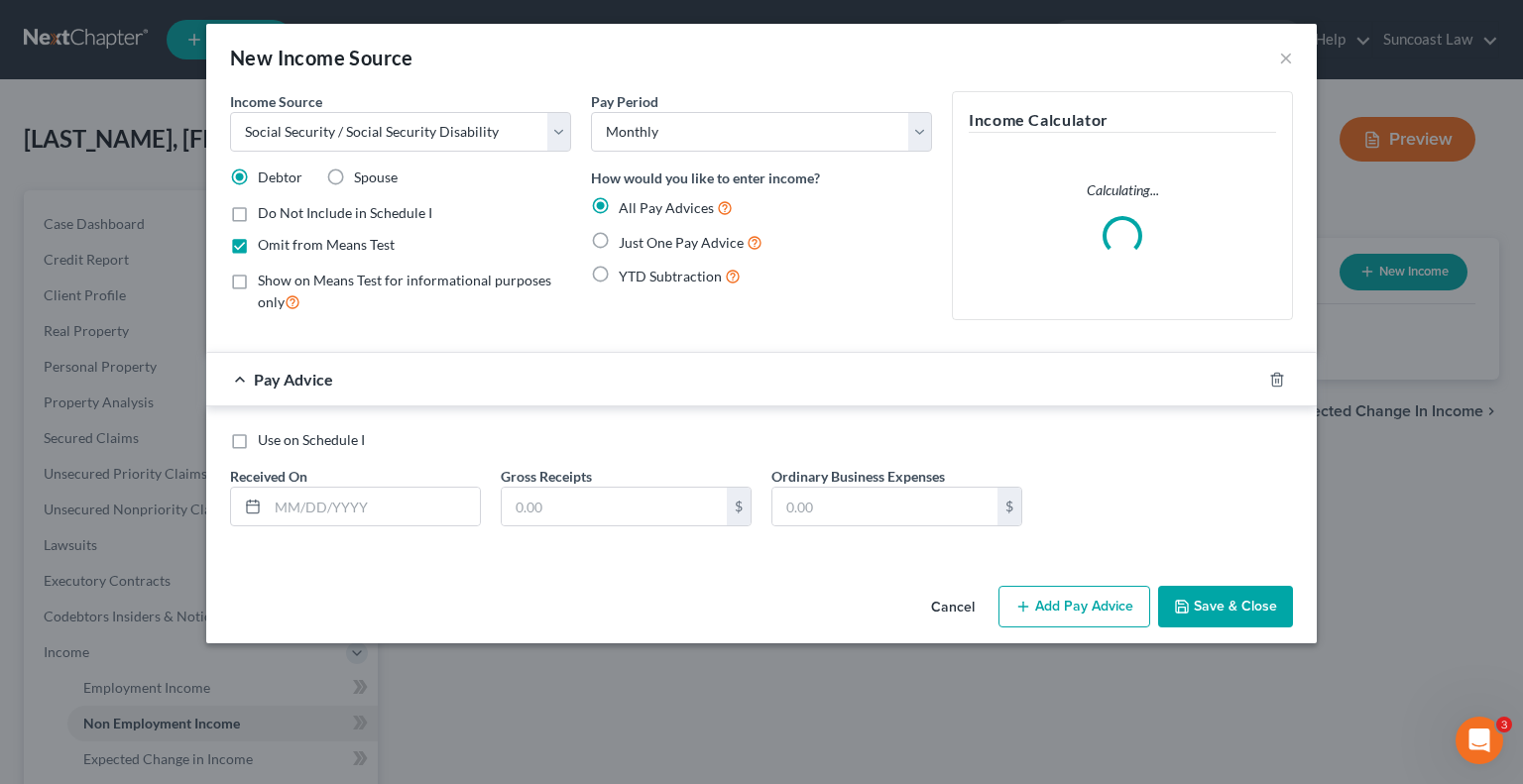 click on "Spouse" at bounding box center [368, 173] 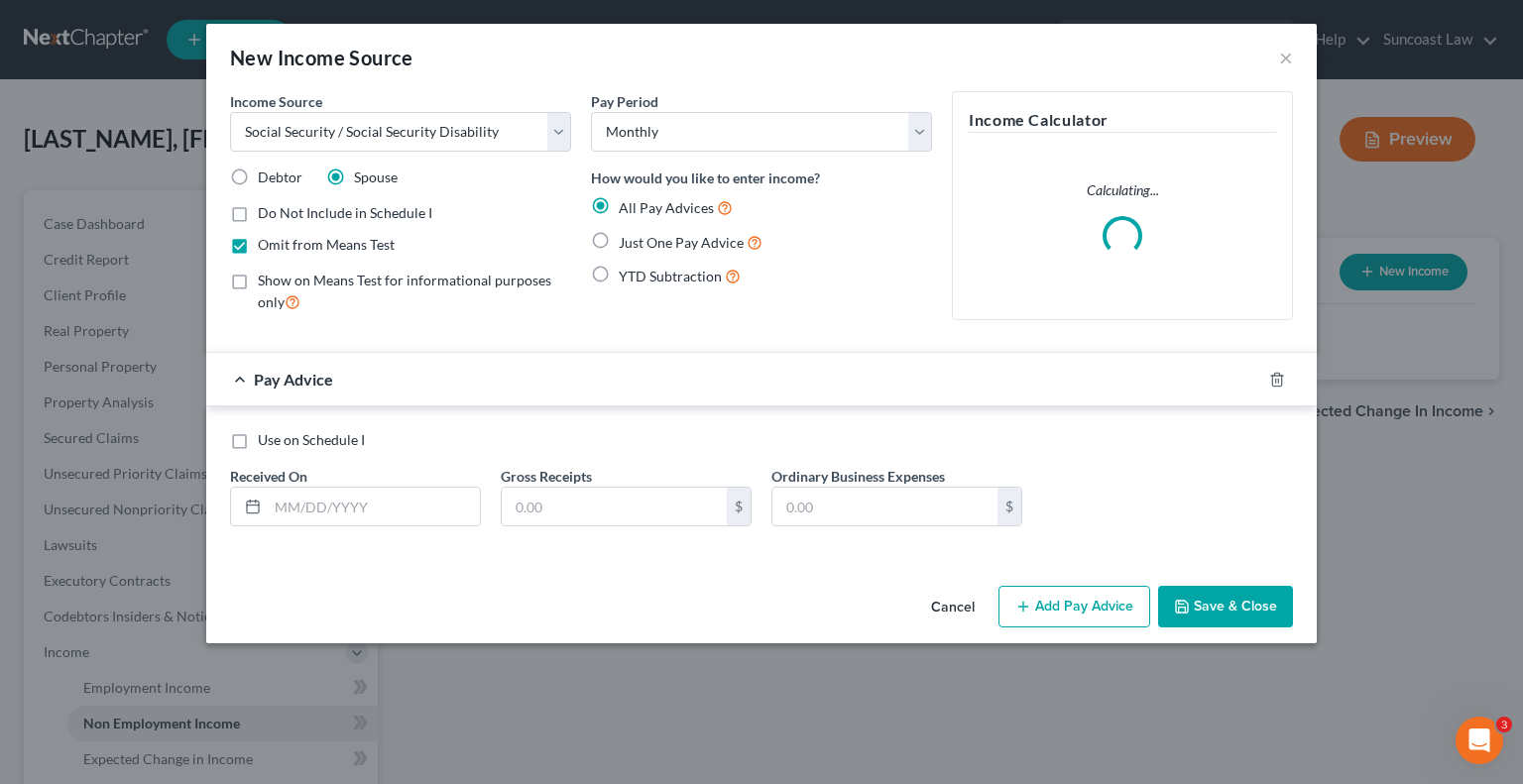 click on "Just One Pay Advice" at bounding box center [690, 242] 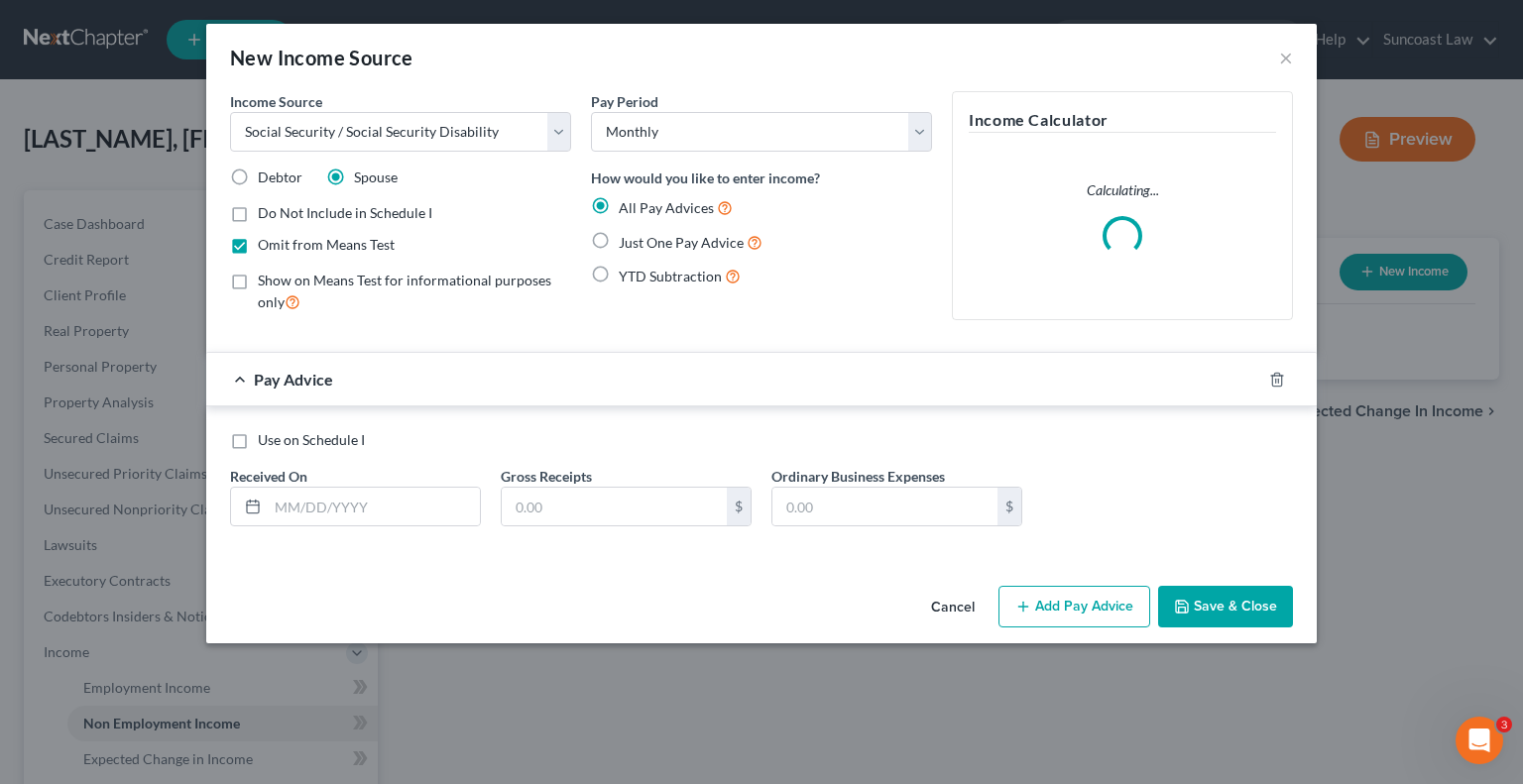 click on "Just One Pay Advice" at bounding box center (633, 237) 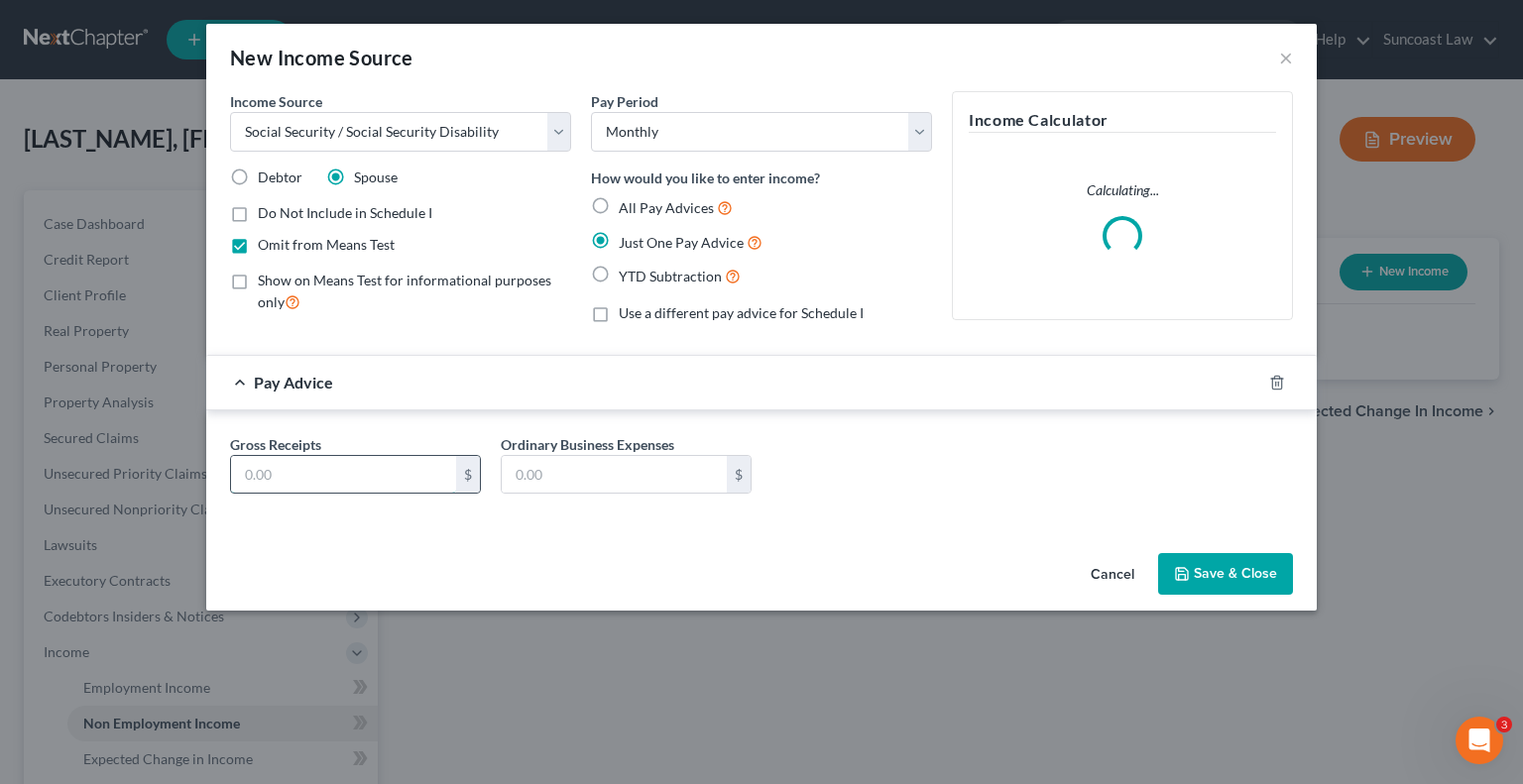 click at bounding box center [343, 475] 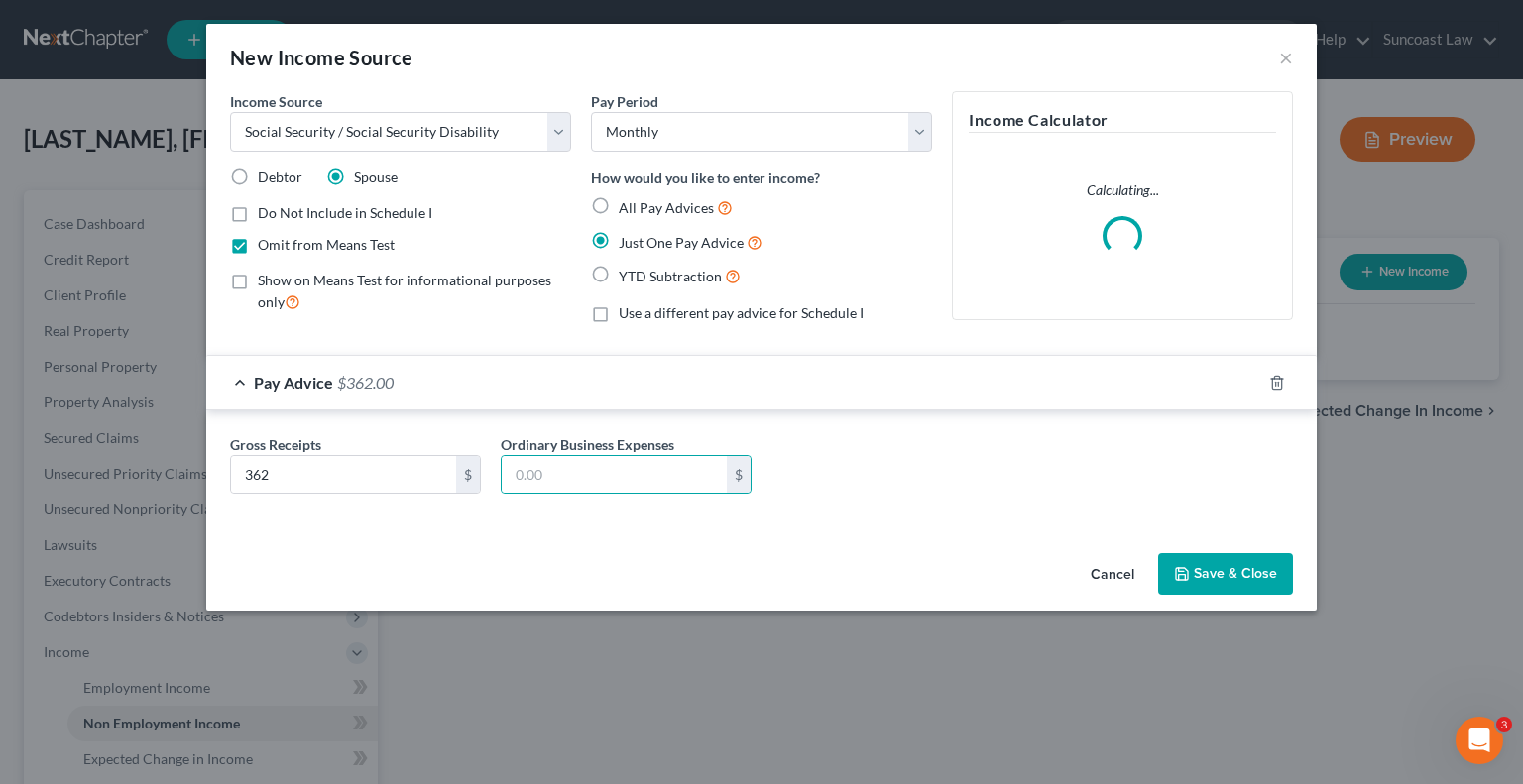 click on "Save & Close" at bounding box center [1226, 574] 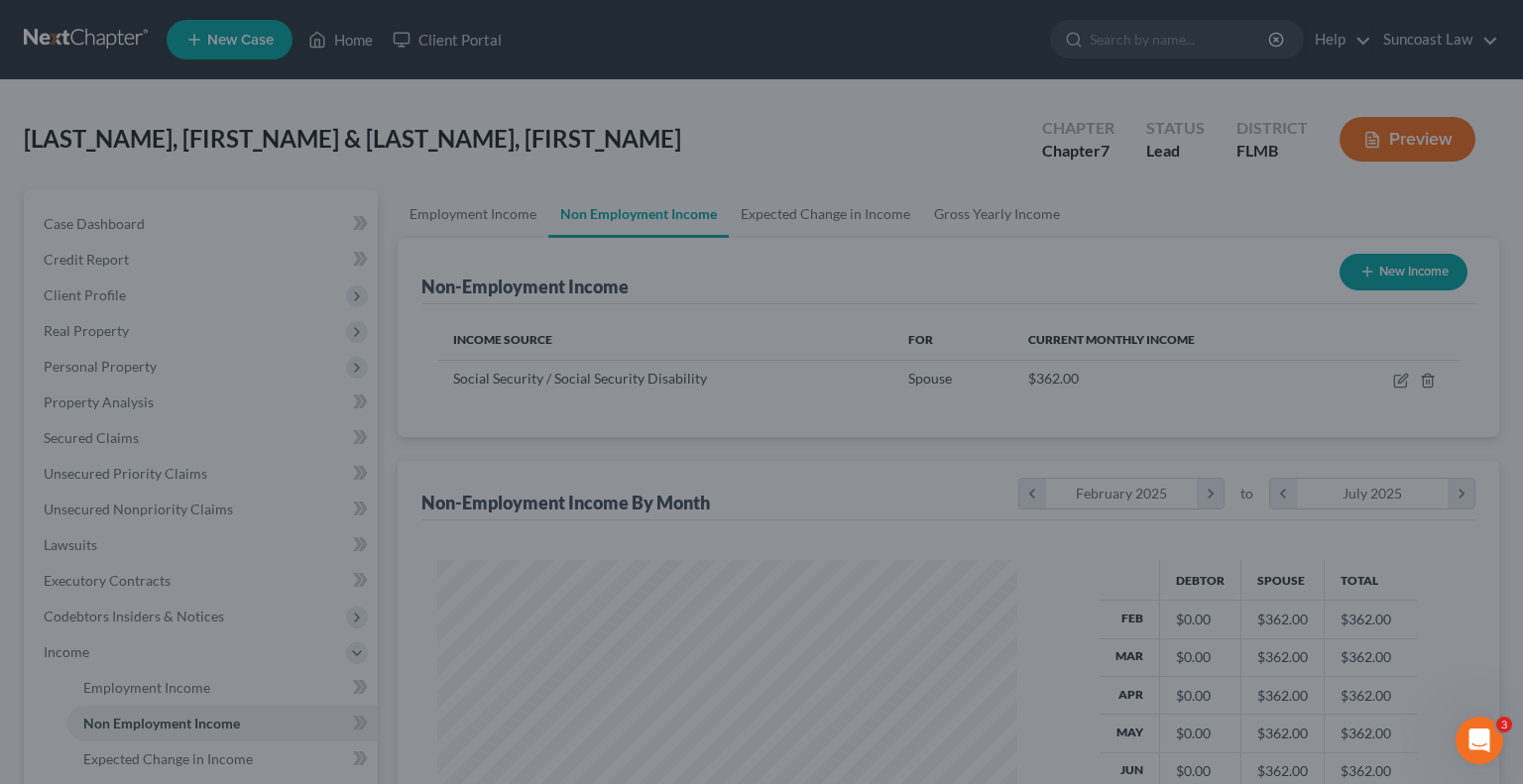 scroll, scrollTop: 990797, scrollLeft: 990923, axis: both 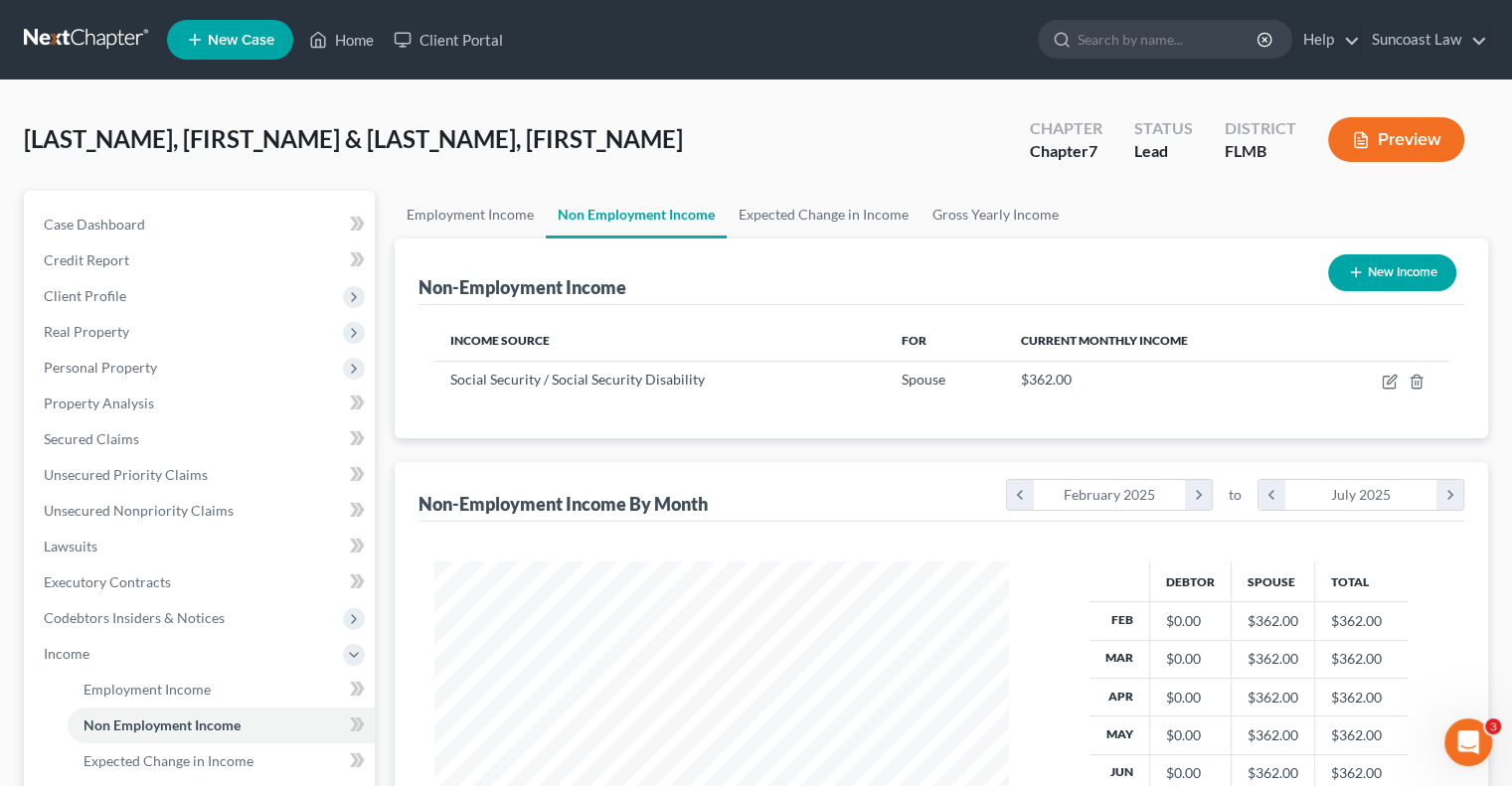 click on "New Income" at bounding box center [1392, 272] 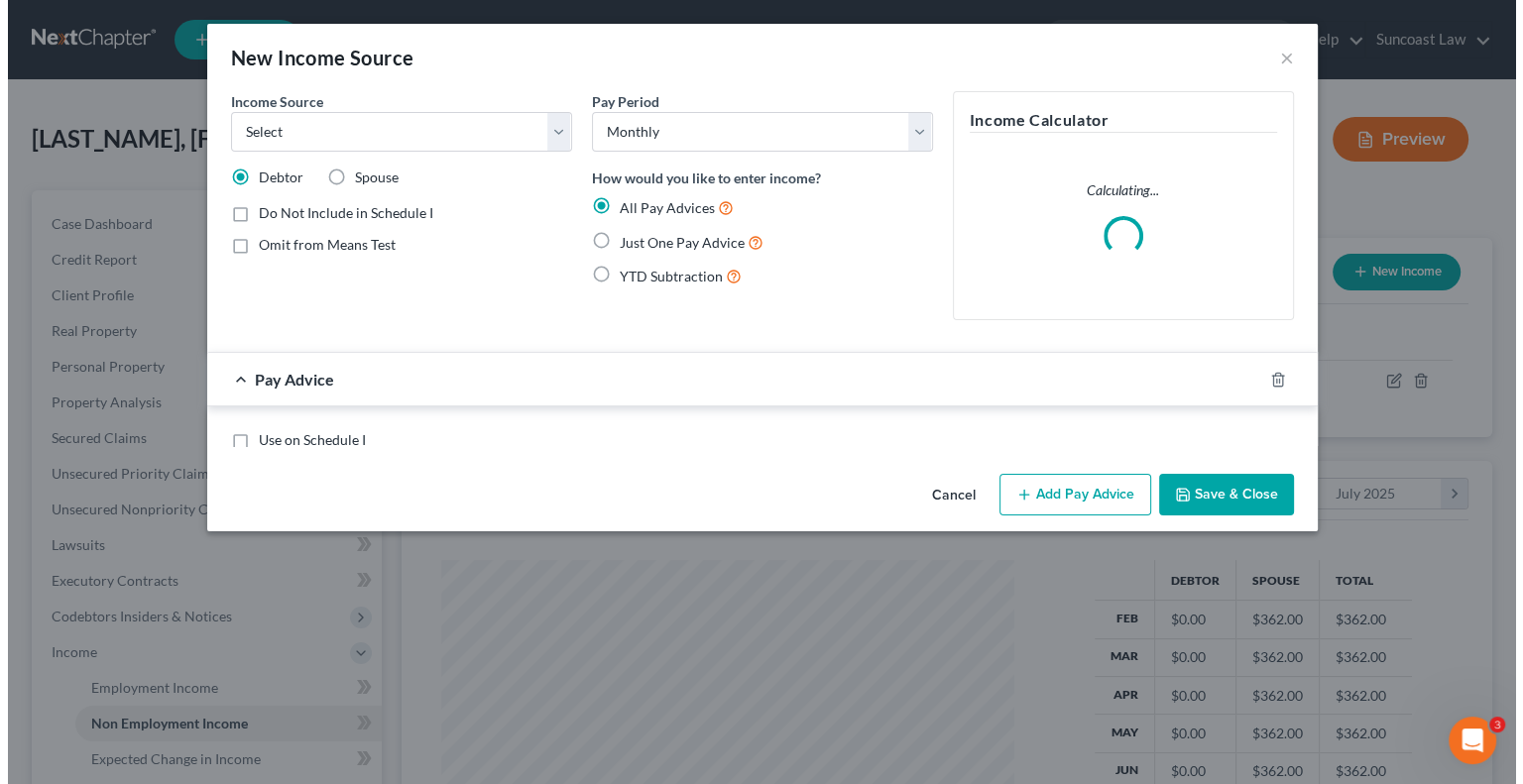 scroll, scrollTop: 990797, scrollLeft: 990917, axis: both 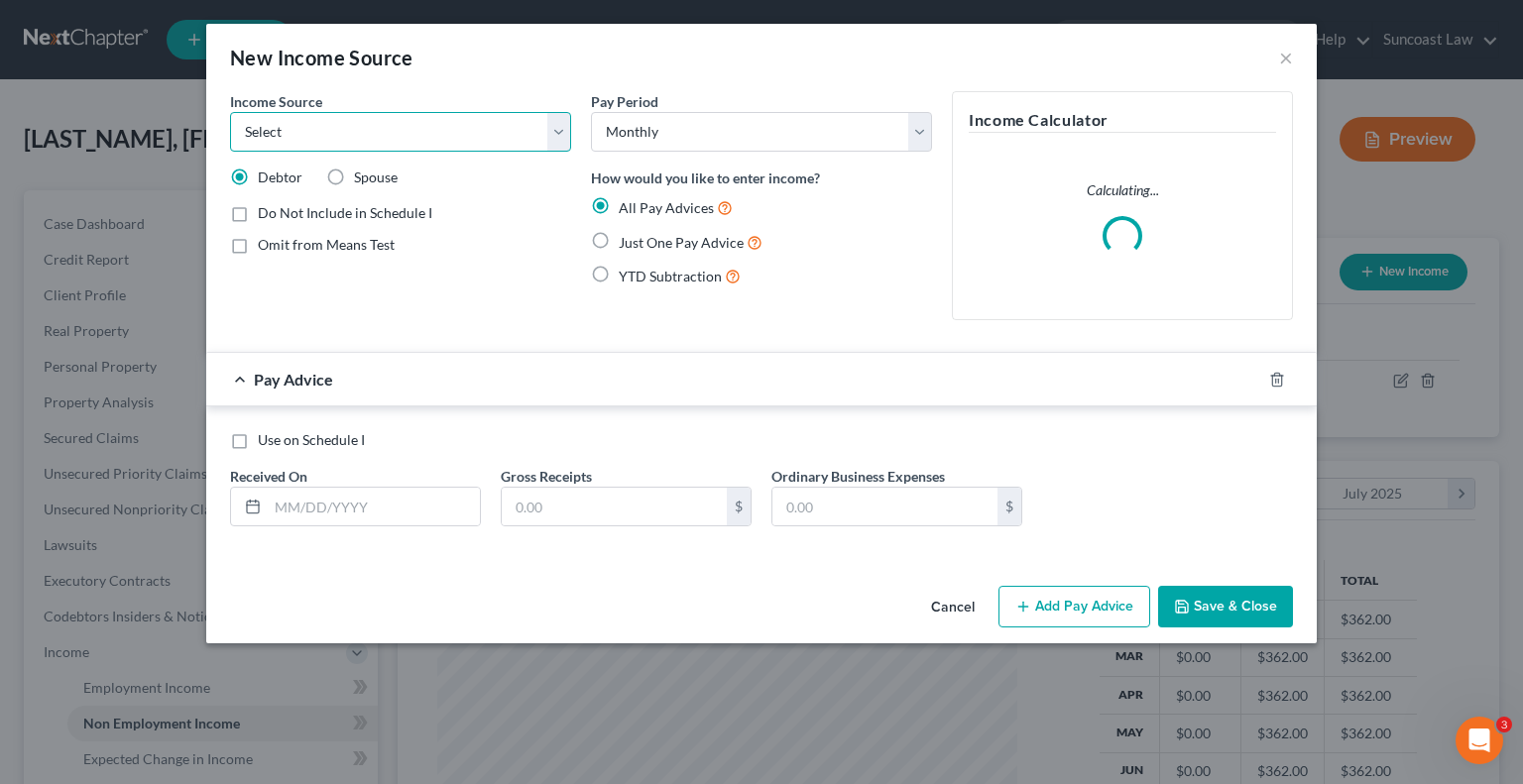 click on "Select Unemployment Disability (from employer) Pension Retirement Social Security / Social Security Disability Other Government Assistance Interests, Dividends or Royalties Child / Family Support Contributions to Household Property / Rental Business, Professional or Farm Alimony / Maintenance Payments Military Disability Benefits Other Monthly Income" at bounding box center (401, 132) 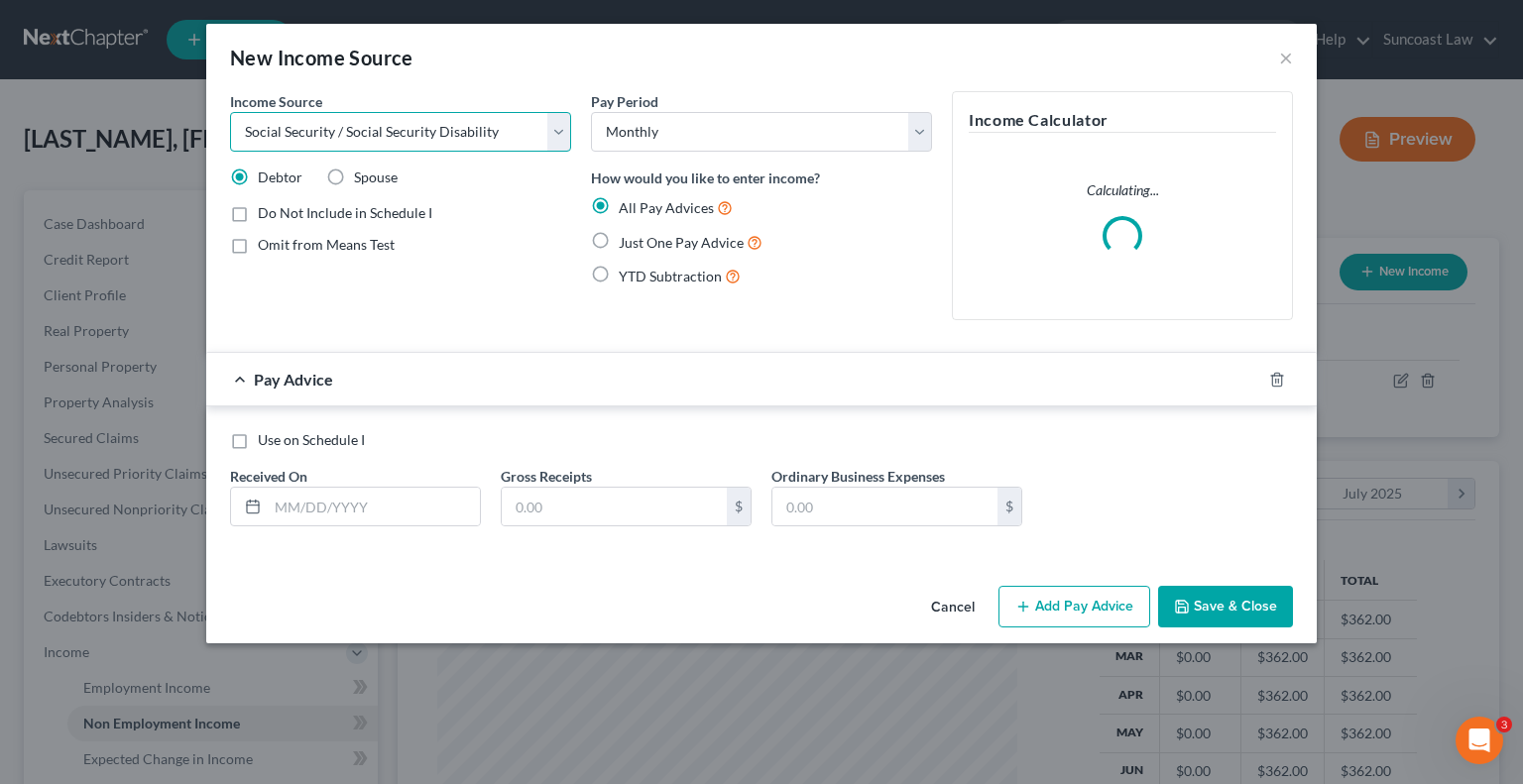 click on "Select Unemployment Disability (from employer) Pension Retirement Social Security / Social Security Disability Other Government Assistance Interests, Dividends or Royalties Child / Family Support Contributions to Household Property / Rental Business, Professional or Farm Alimony / Maintenance Payments Military Disability Benefits Other Monthly Income" at bounding box center [401, 132] 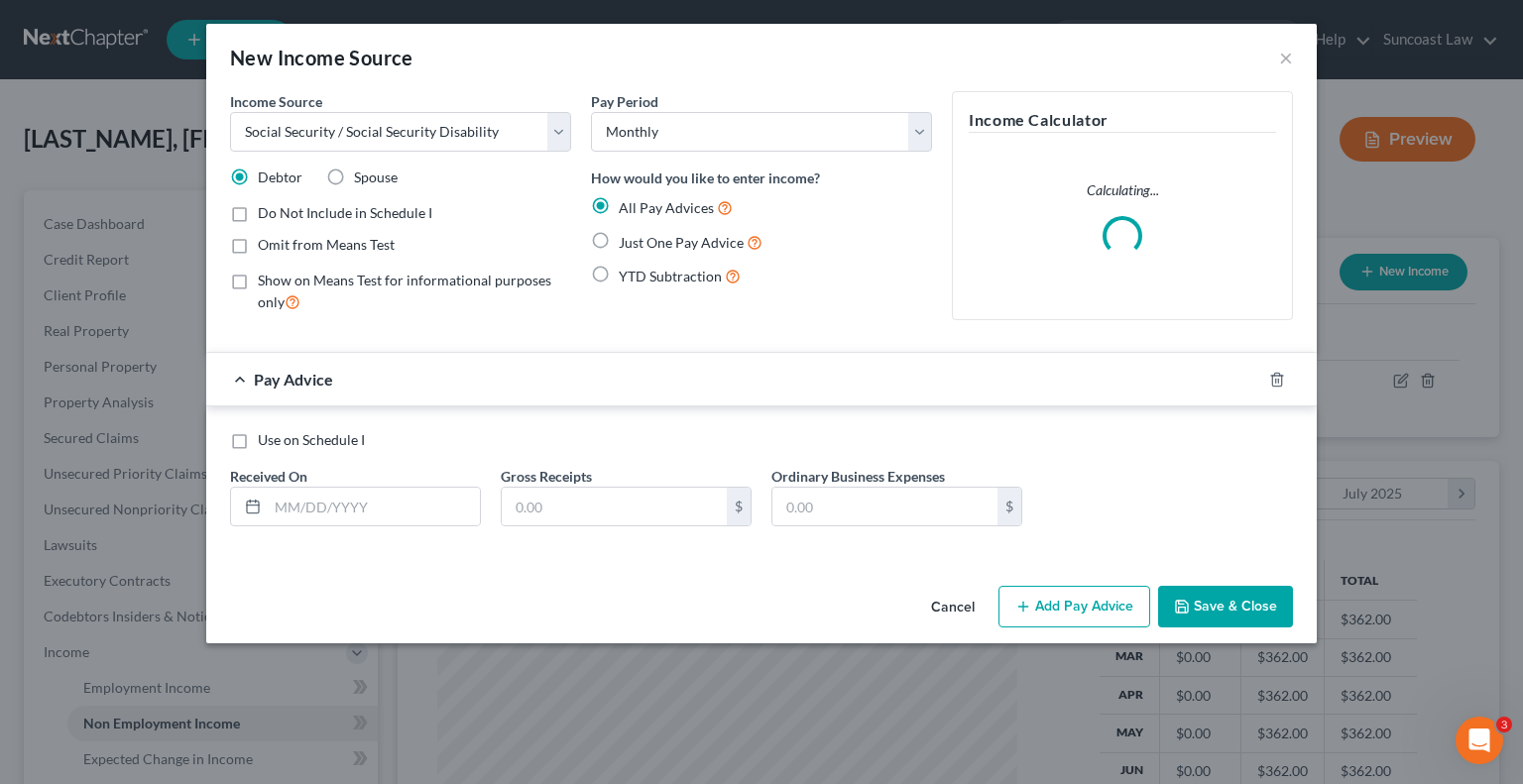click on "Omit from Means Test" at bounding box center [326, 245] 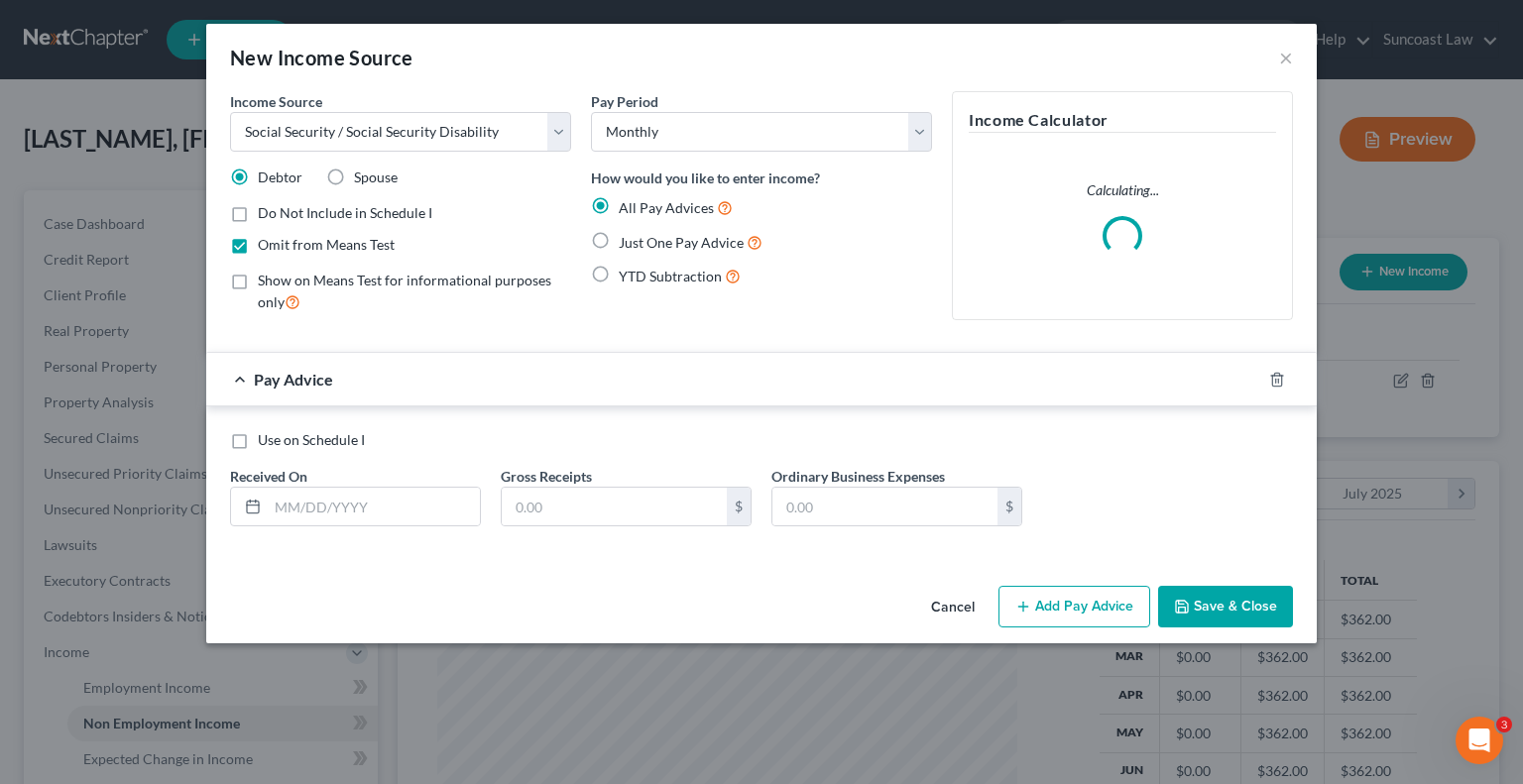 click on "Just One Pay Advice" at bounding box center [690, 242] 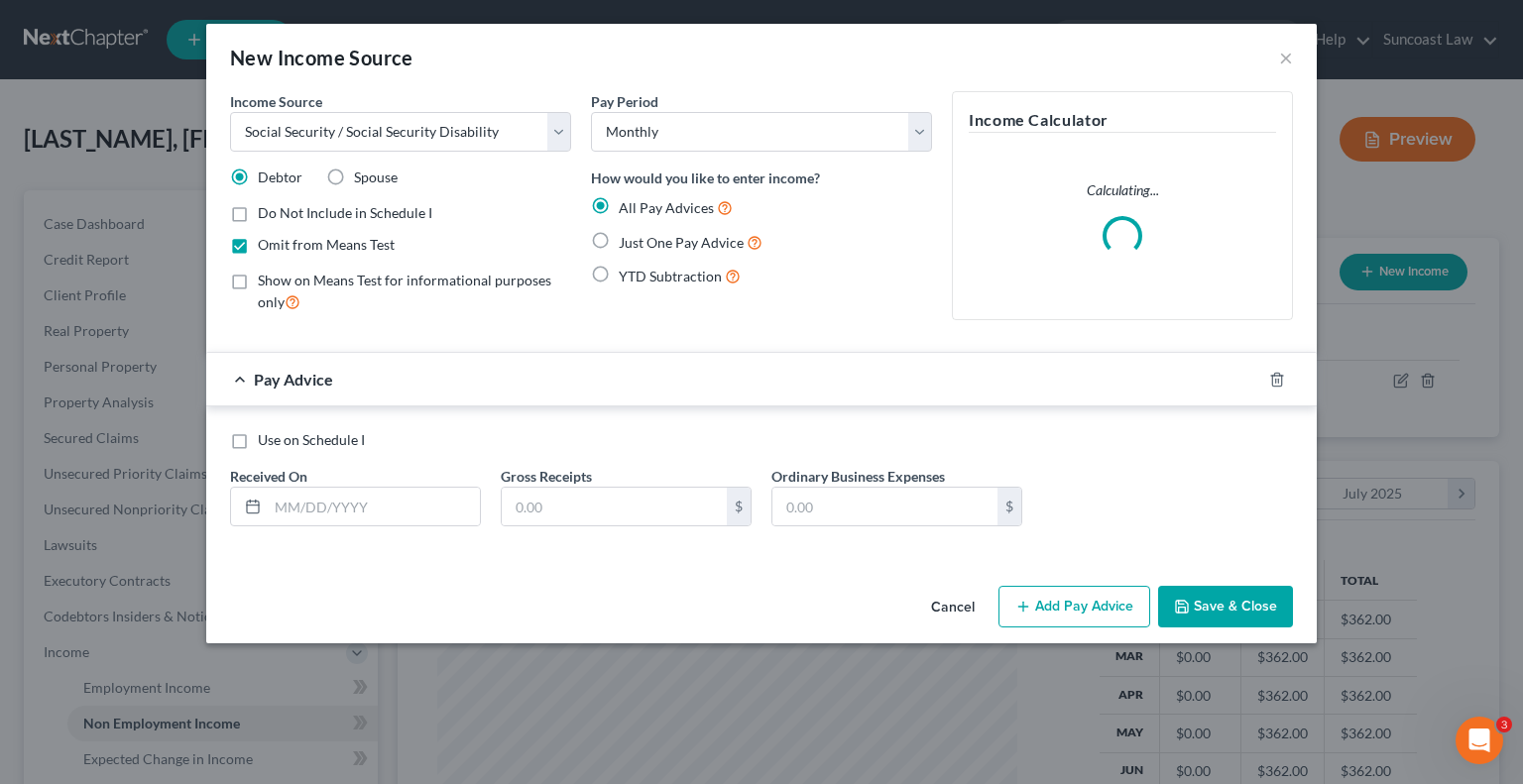 click on "Just One Pay Advice" at bounding box center (633, 237) 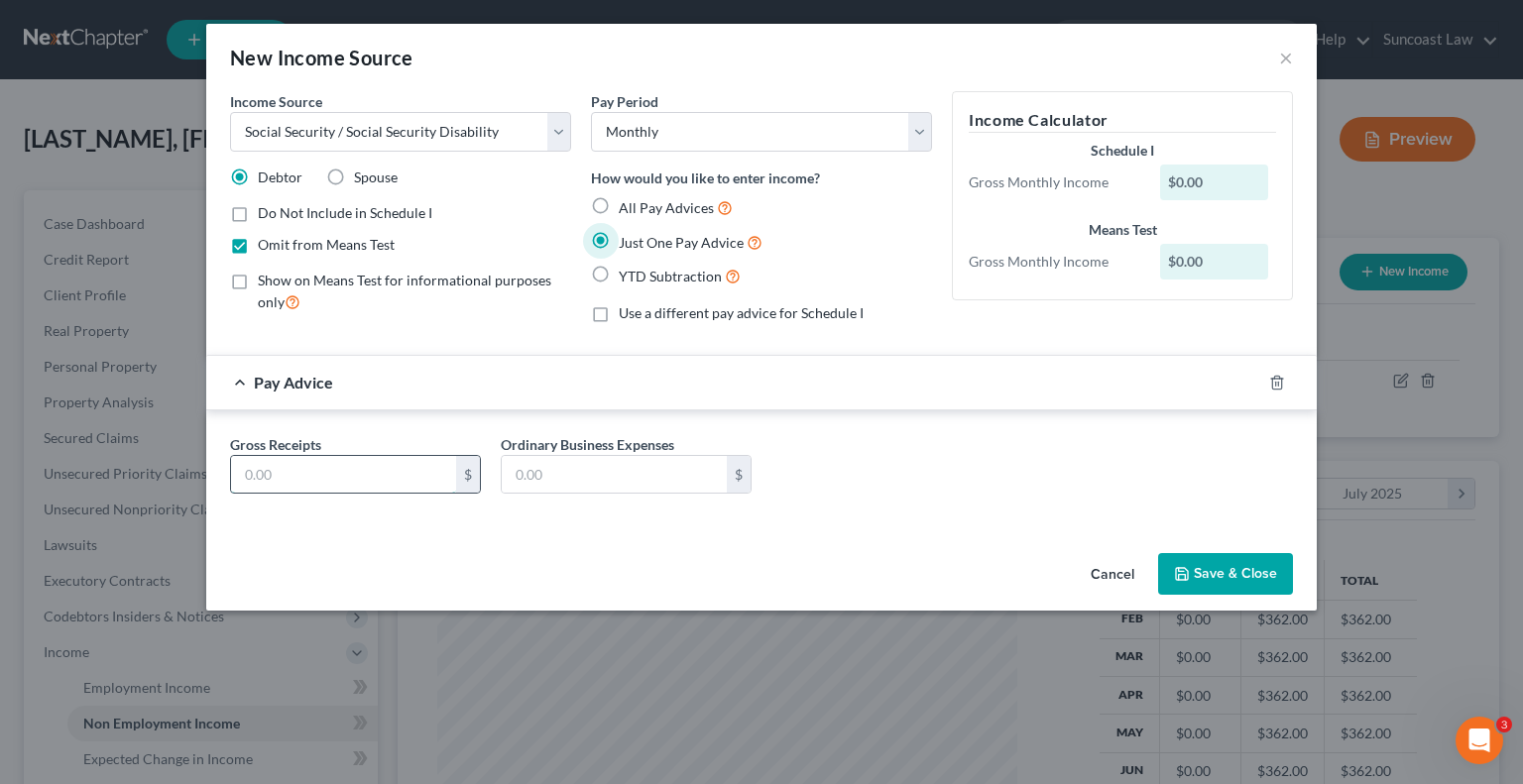 drag, startPoint x: 400, startPoint y: 467, endPoint x: 399, endPoint y: 457, distance: 10.049876 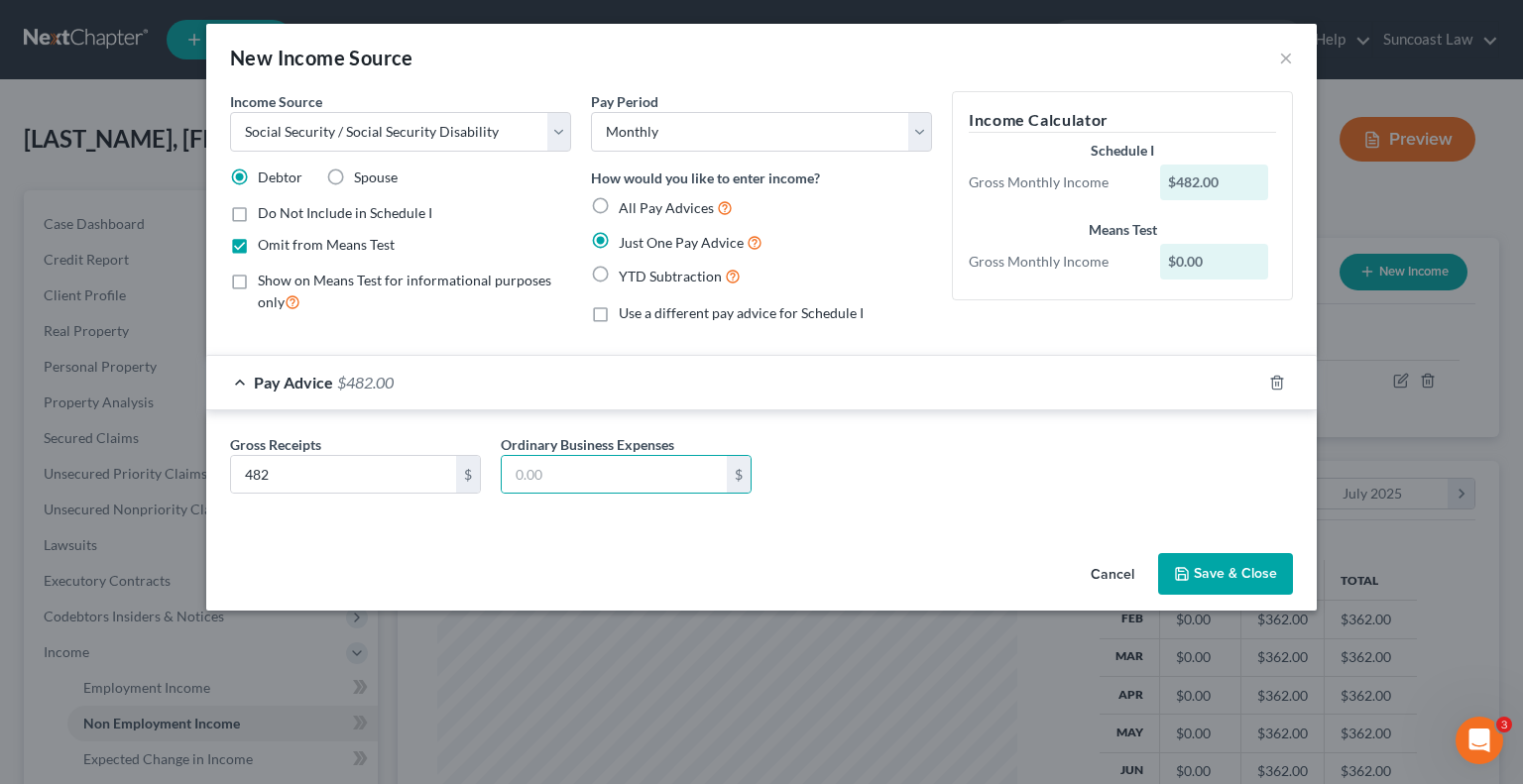 click on "Save & Close" at bounding box center (1226, 574) 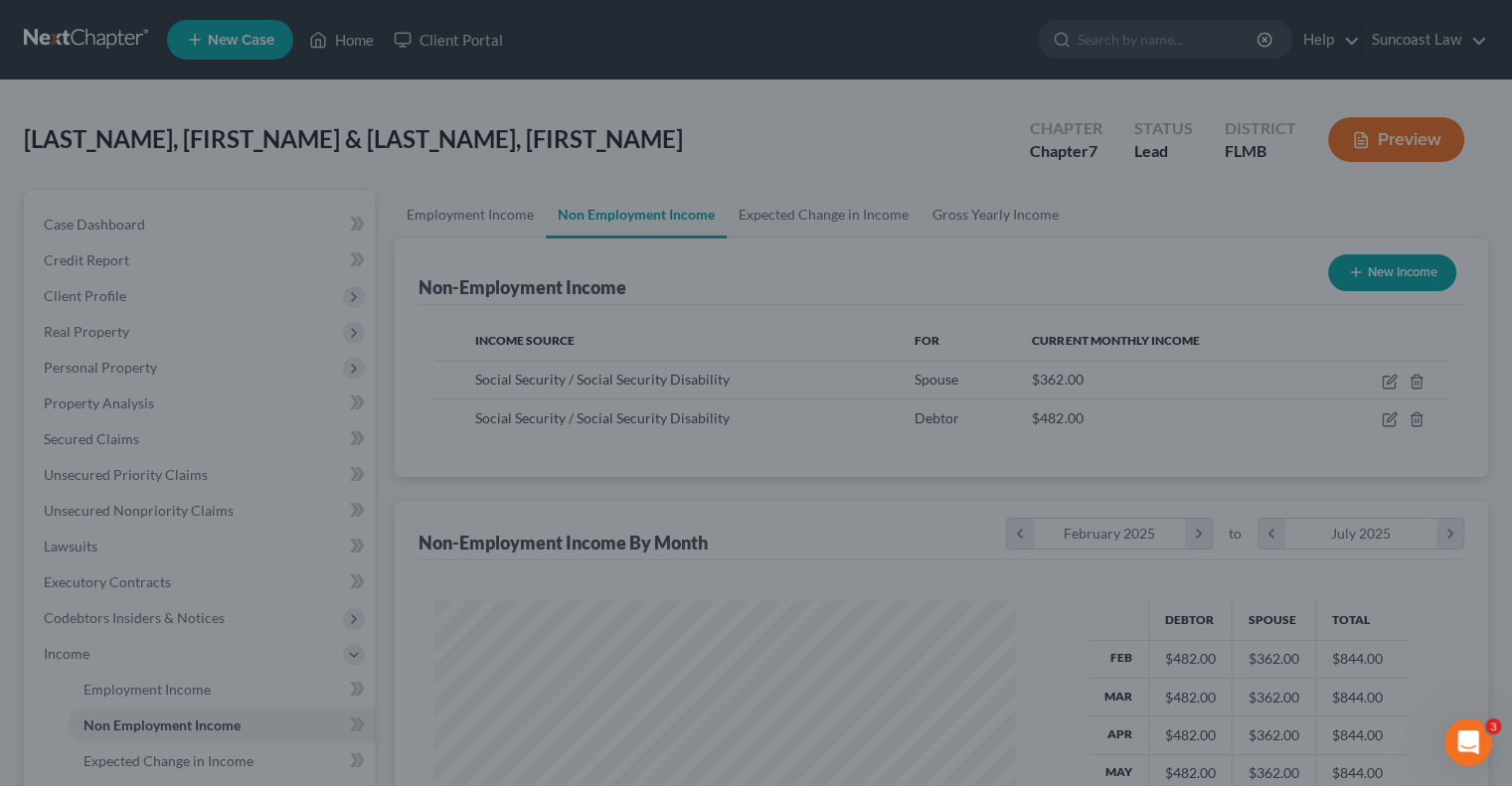 scroll, scrollTop: 354, scrollLeft: 613, axis: both 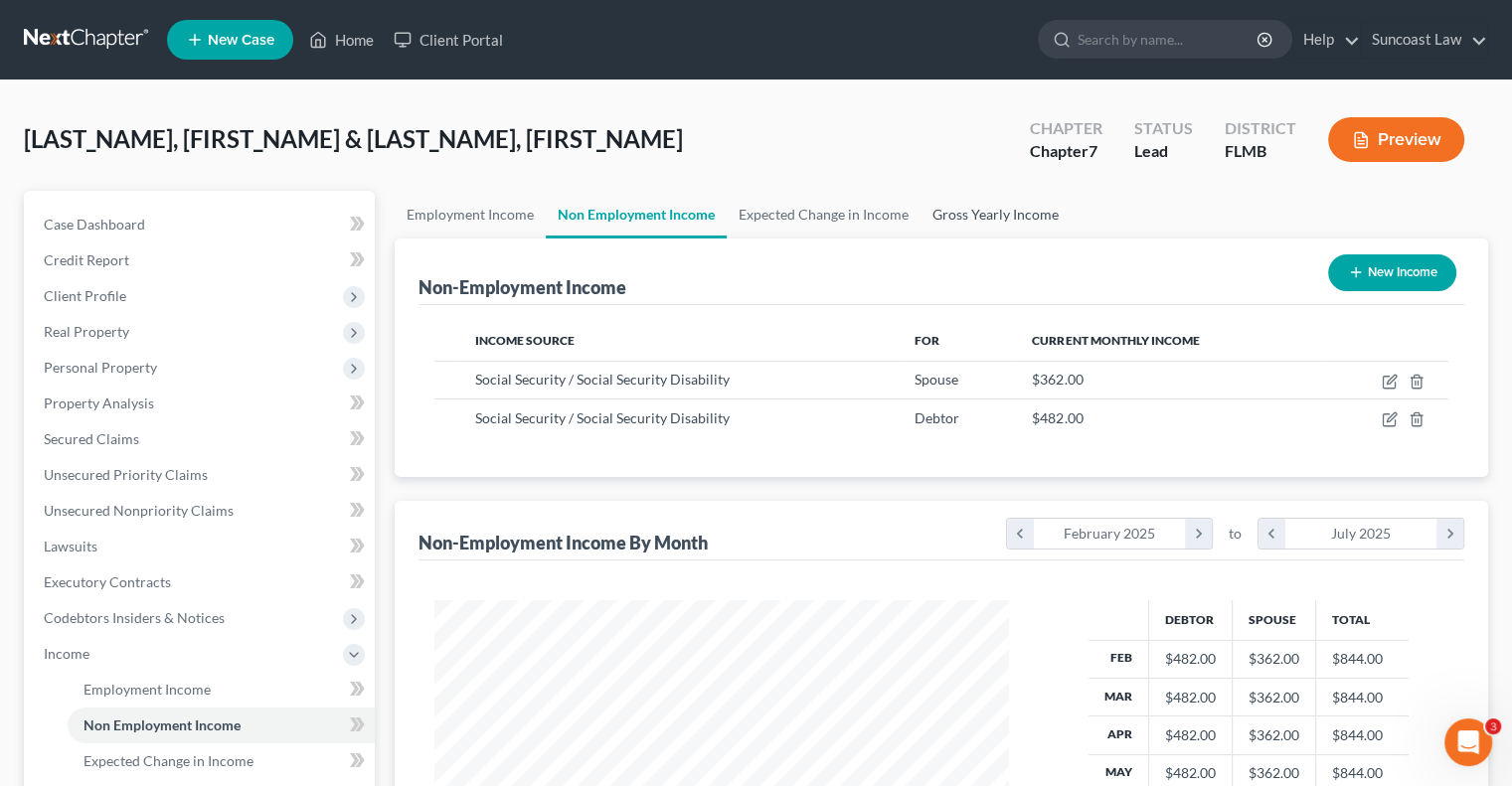 click on "Gross Yearly Income" at bounding box center (995, 215) 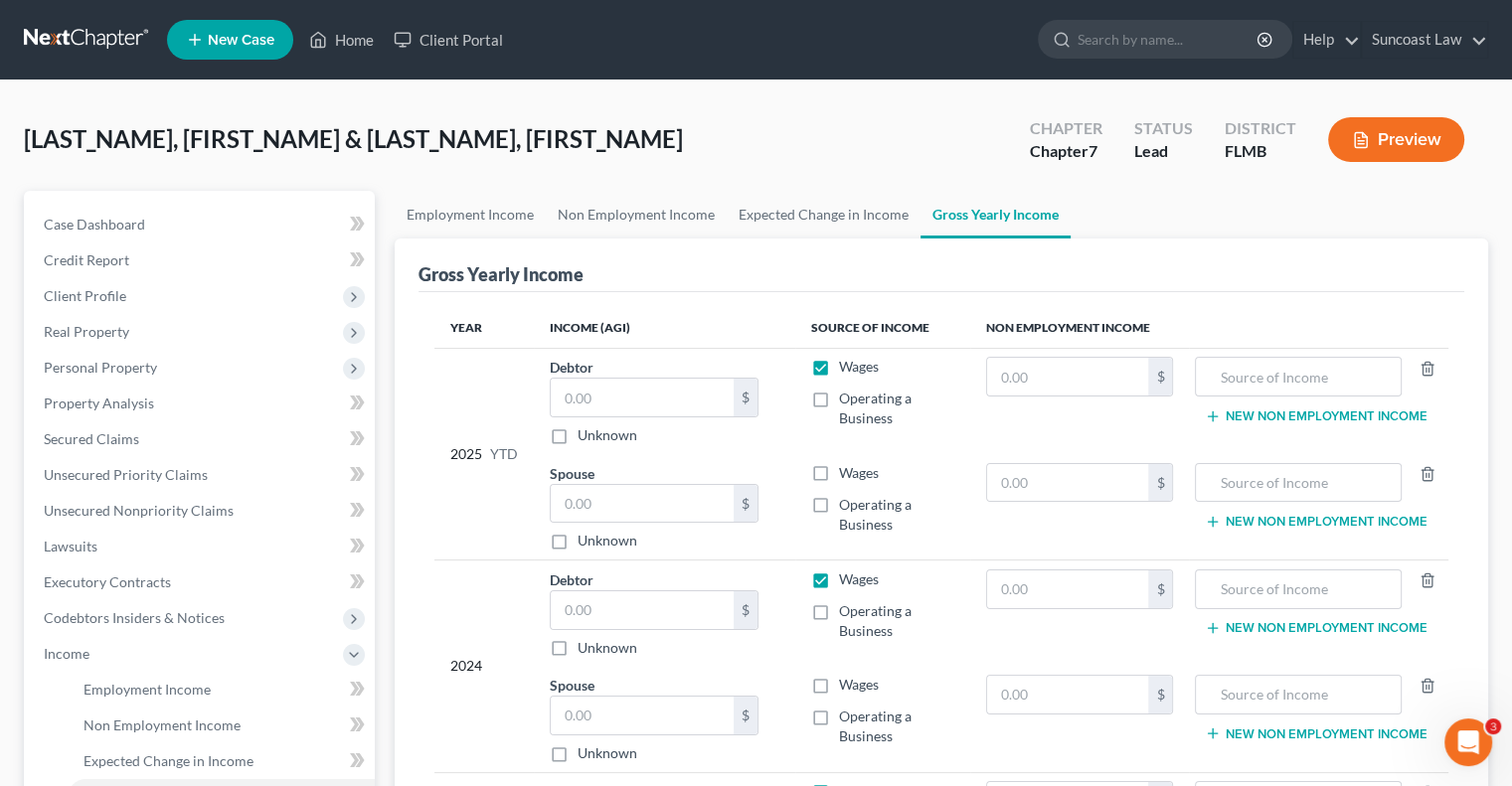click on "Wages" at bounding box center (859, 367) 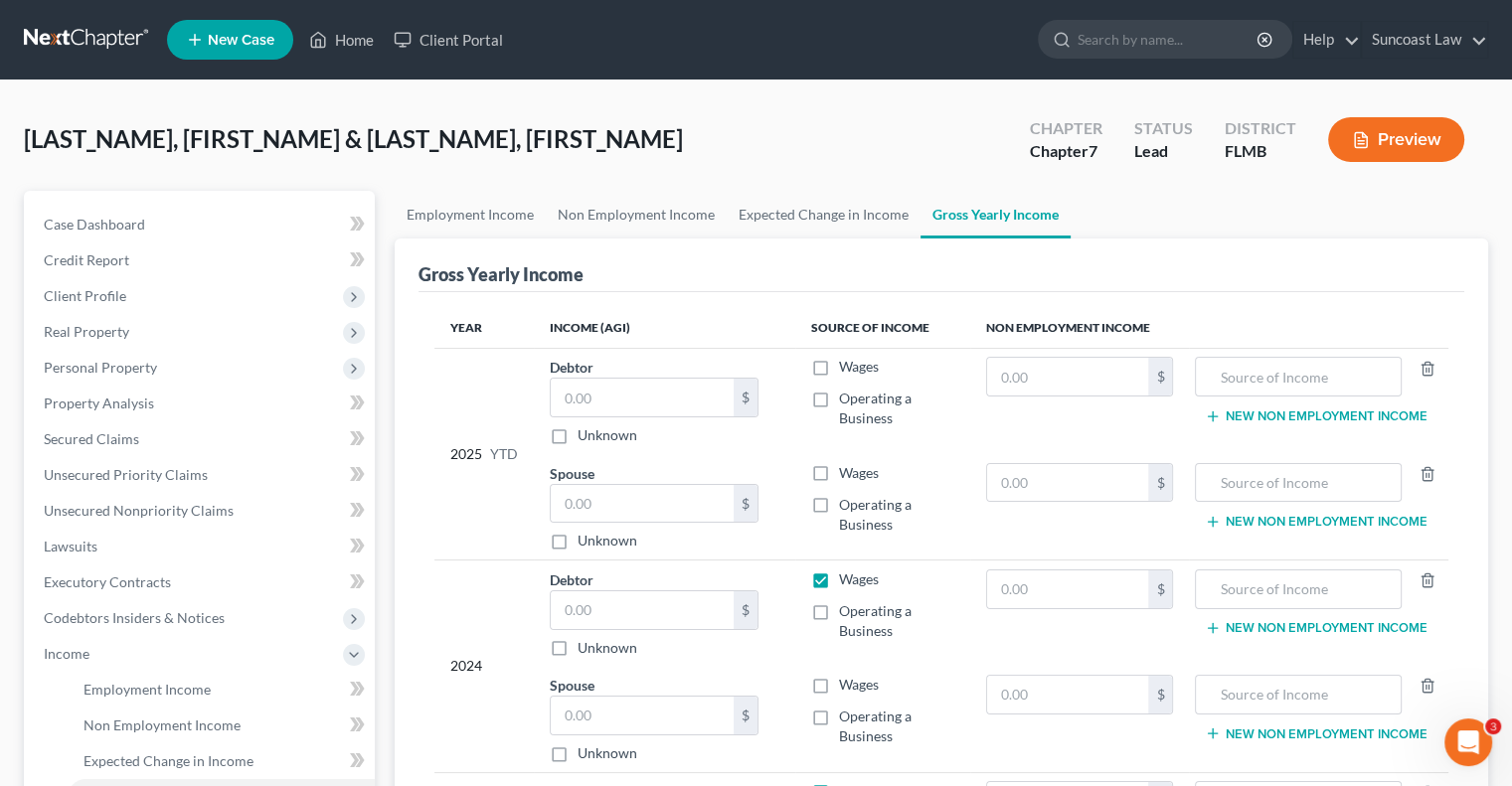 click on "Wages" at bounding box center (859, 579) 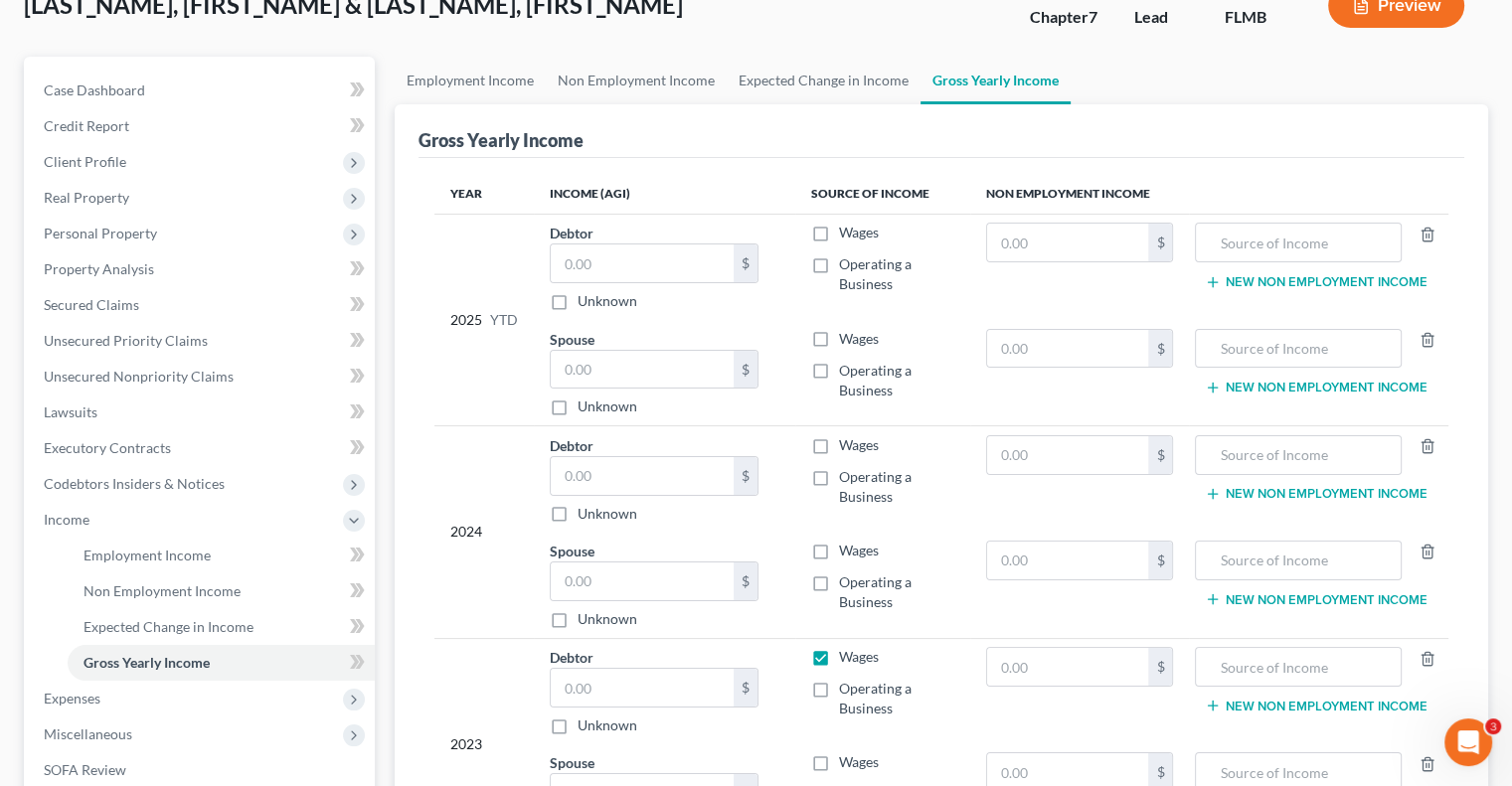 scroll, scrollTop: 298, scrollLeft: 0, axis: vertical 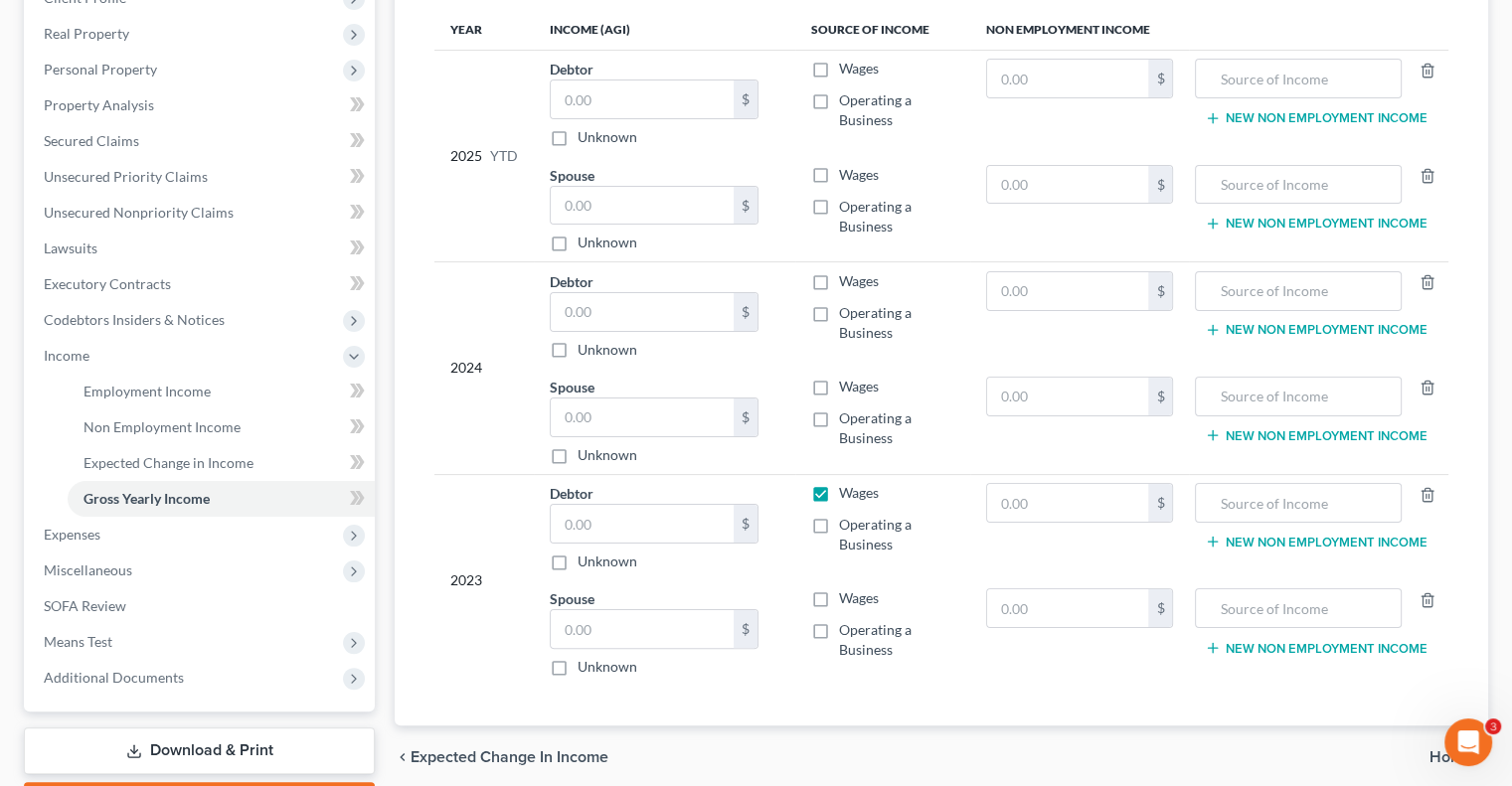 click on "Wages" at bounding box center (859, 493) 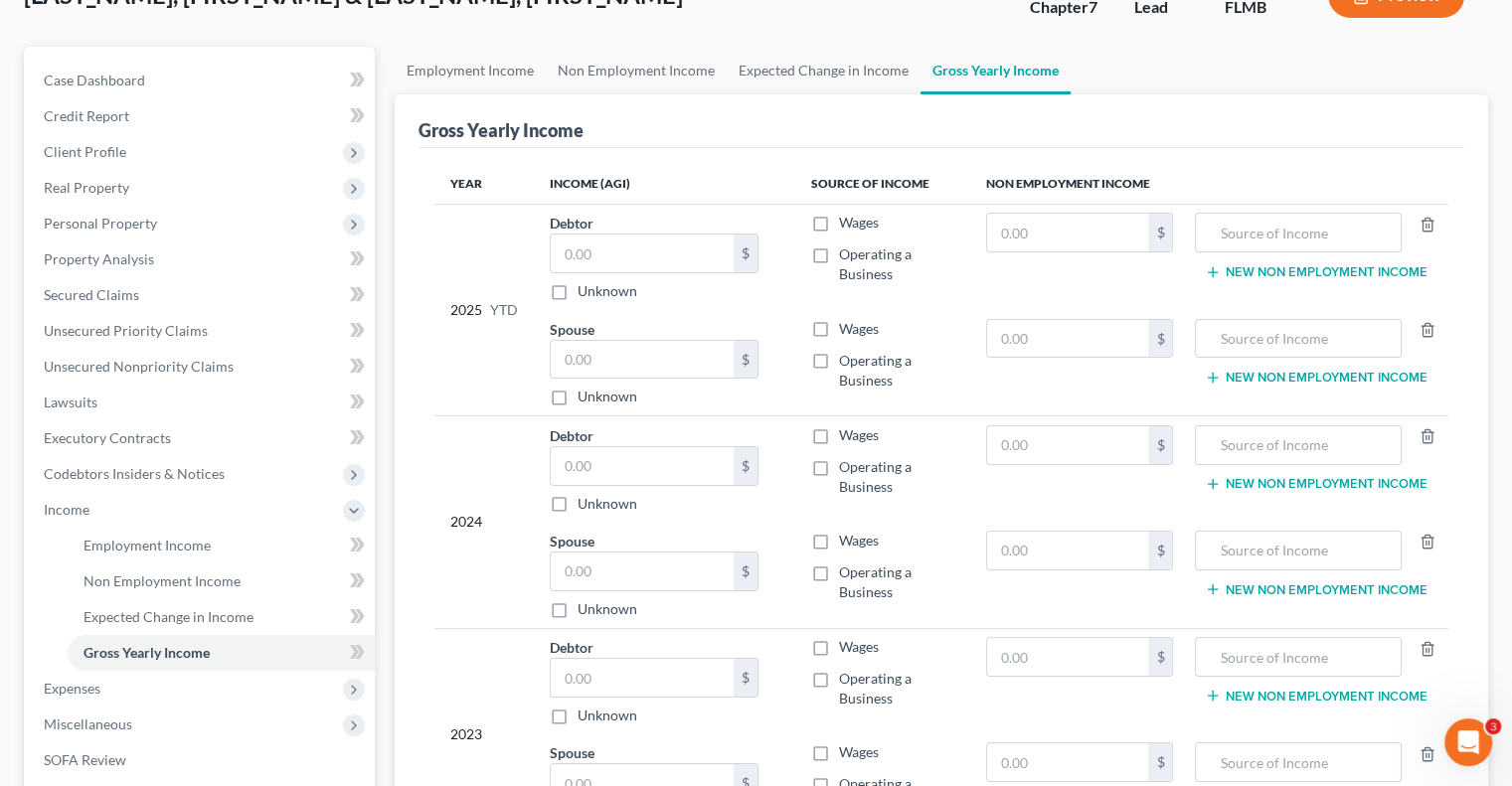scroll, scrollTop: 0, scrollLeft: 0, axis: both 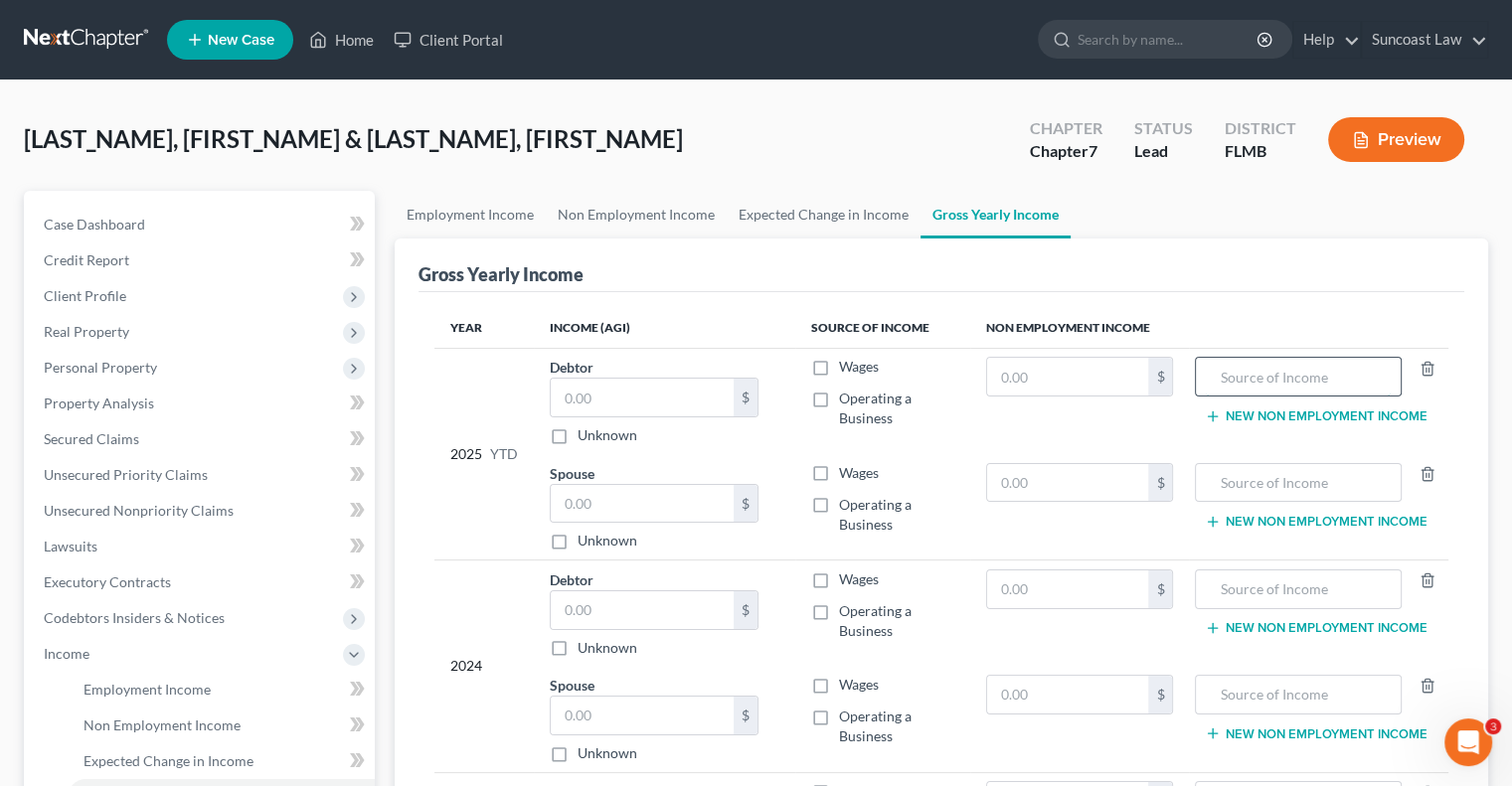 click at bounding box center (1297, 377) 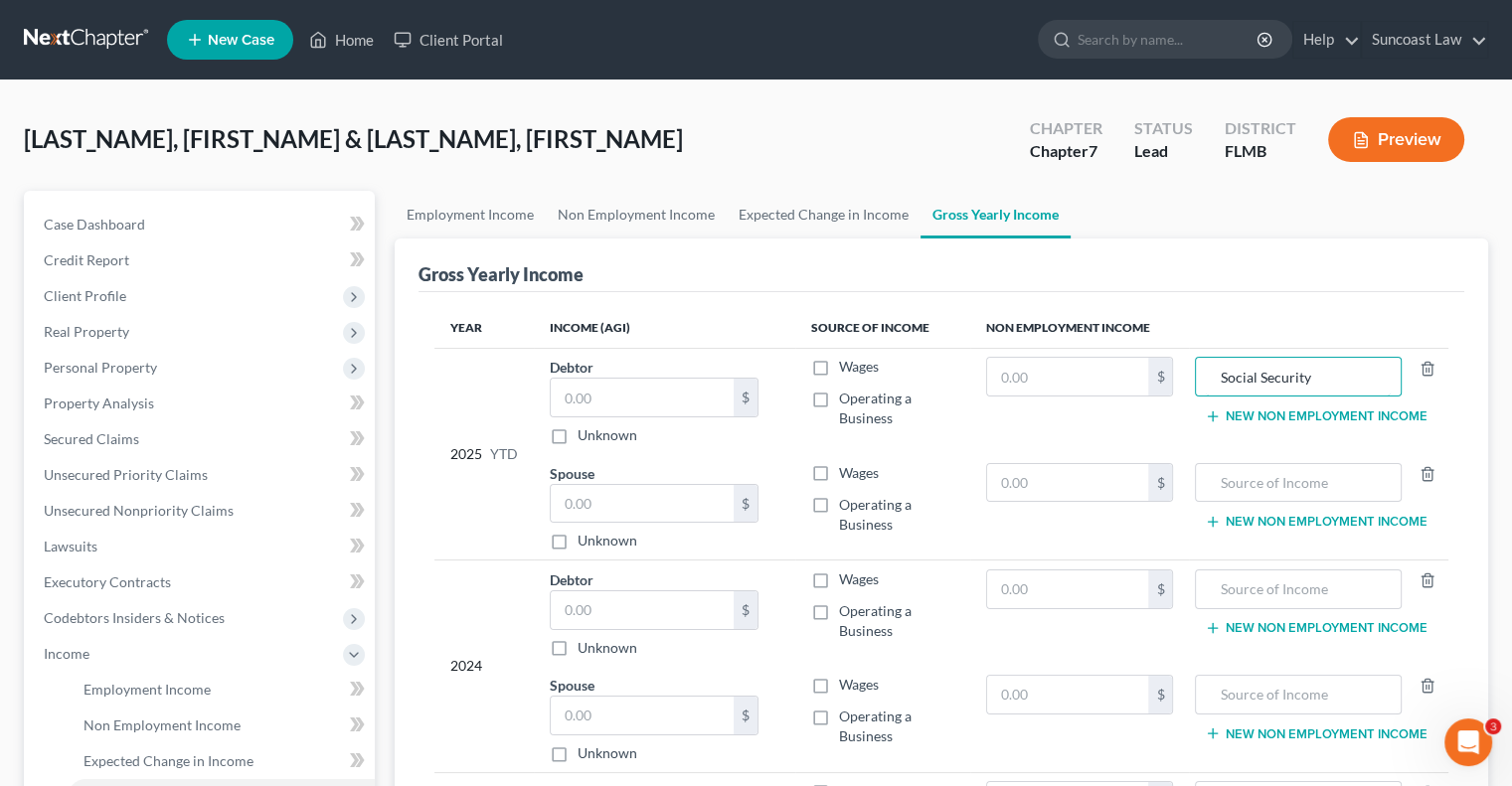 drag, startPoint x: 1332, startPoint y: 381, endPoint x: 1177, endPoint y: 379, distance: 155.0129 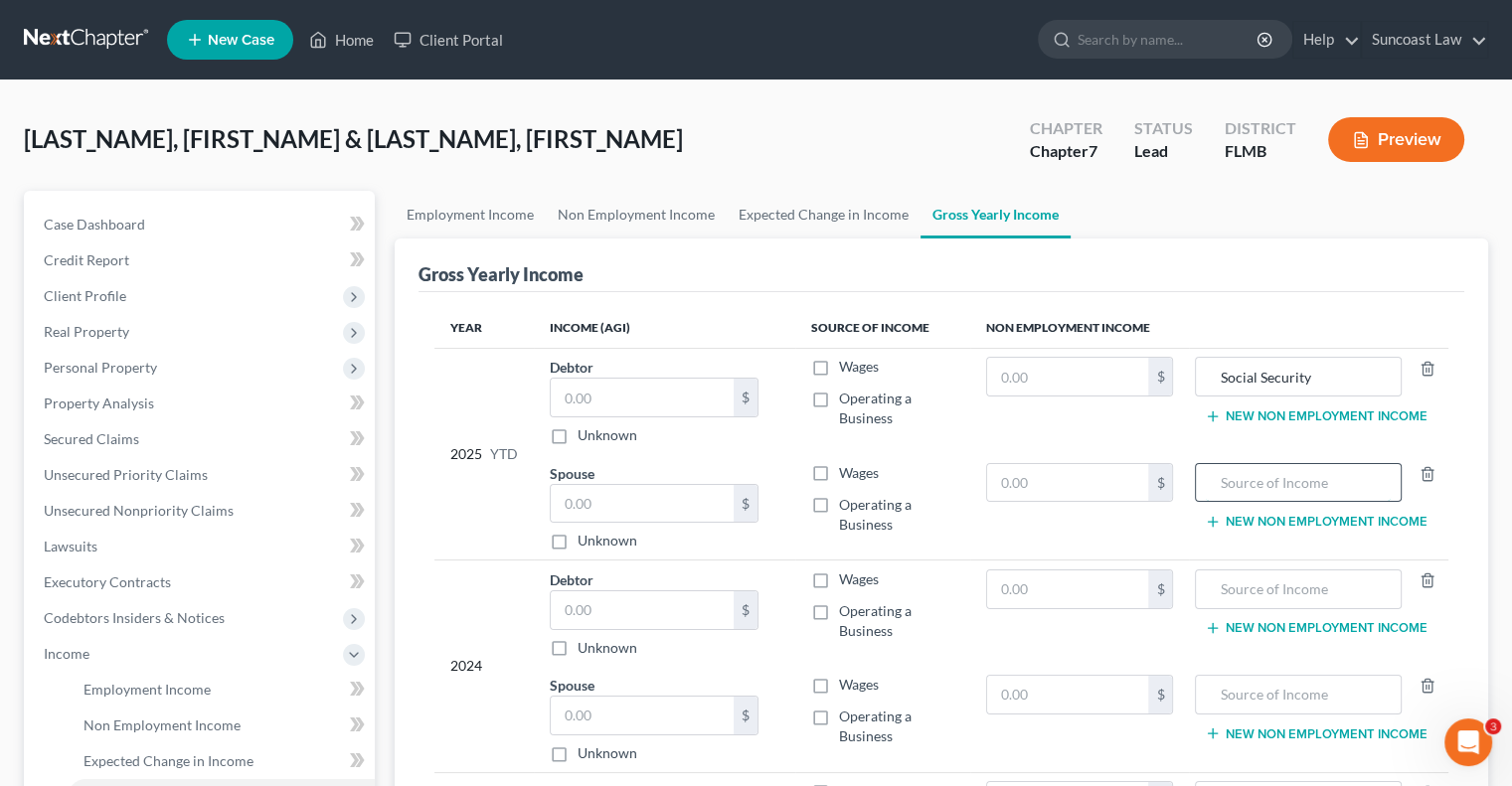 click at bounding box center (1297, 483) 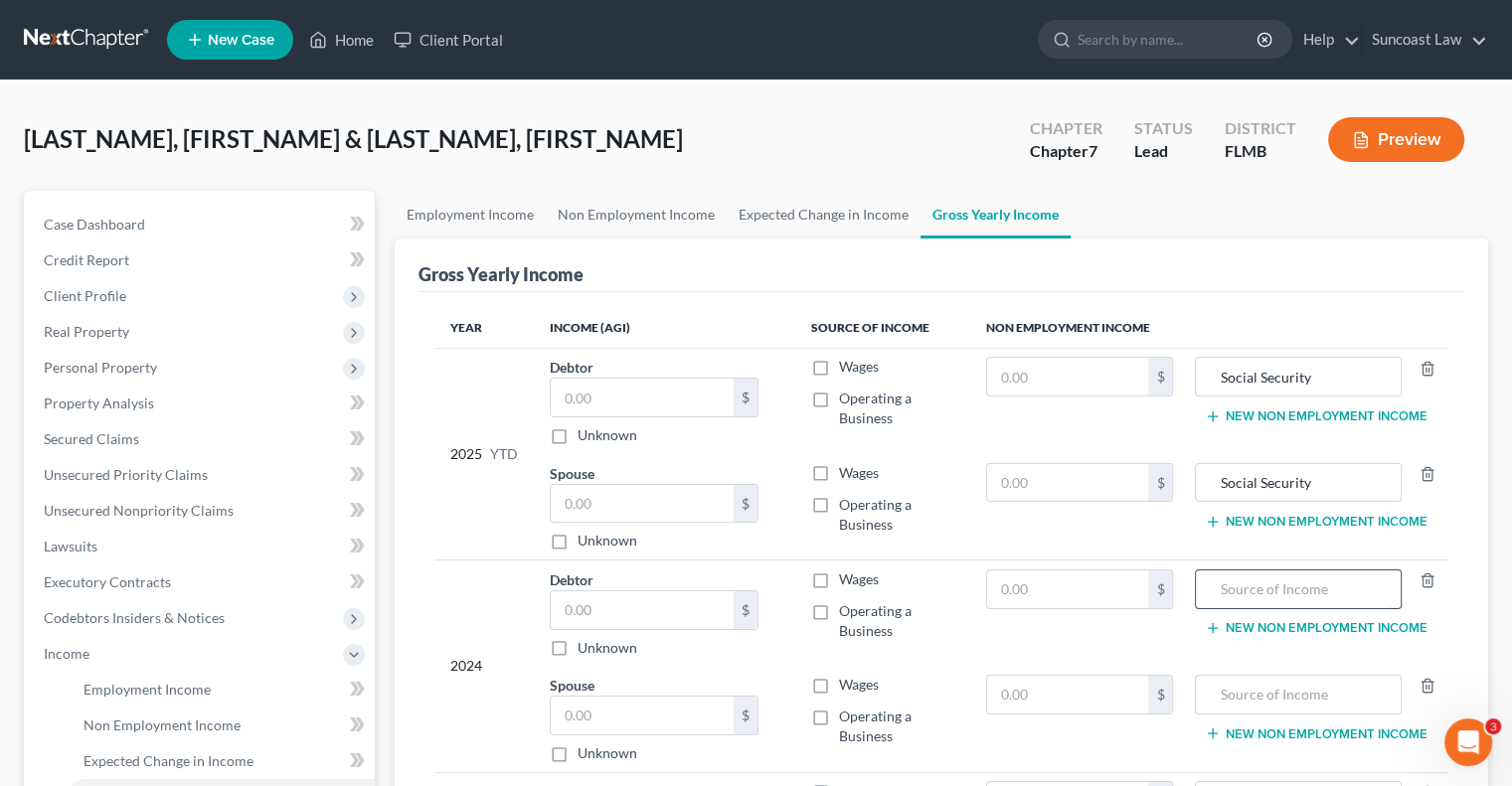 click at bounding box center [1297, 589] 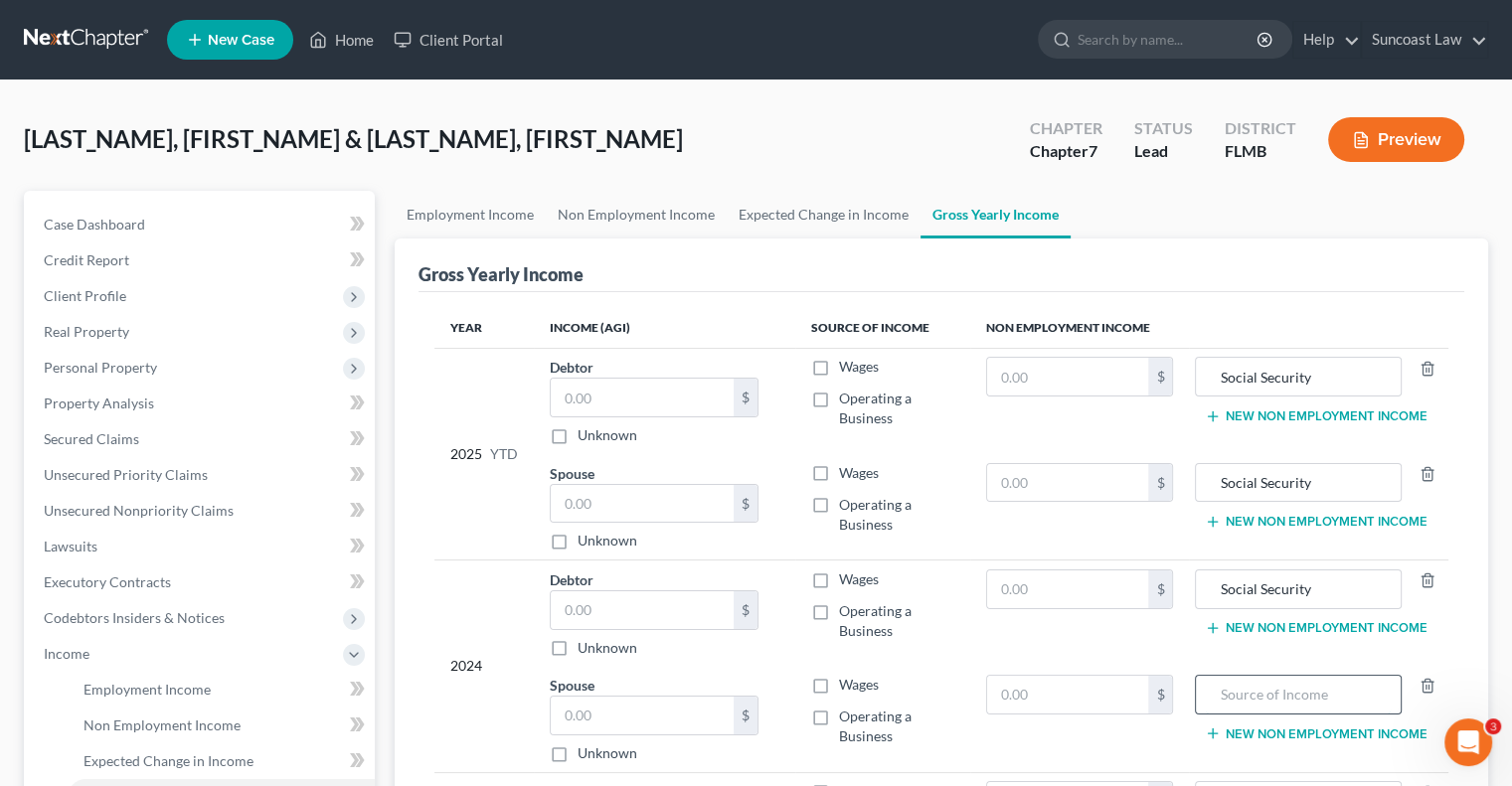 click at bounding box center [1297, 695] 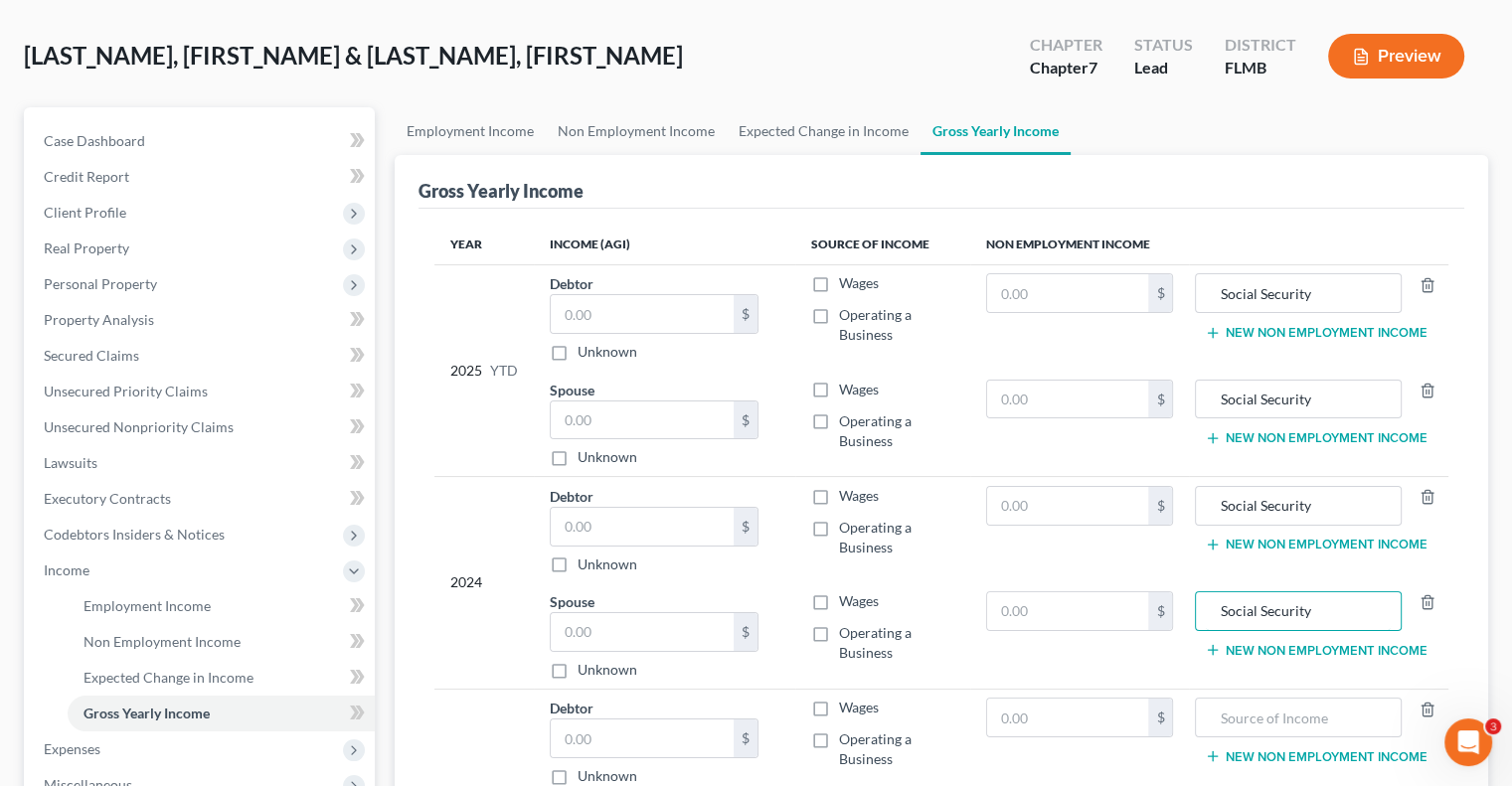 scroll, scrollTop: 199, scrollLeft: 0, axis: vertical 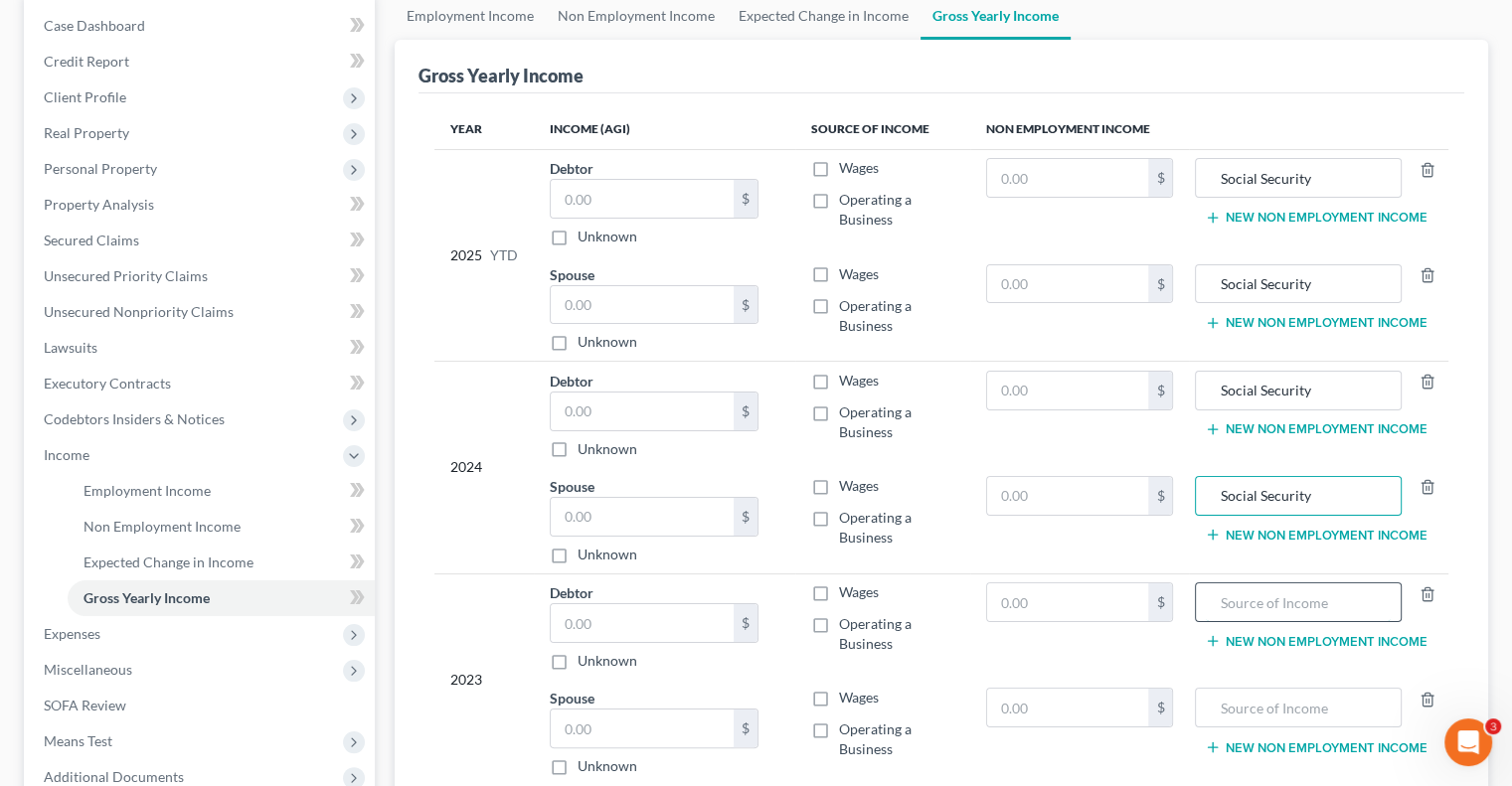 click at bounding box center [1297, 602] 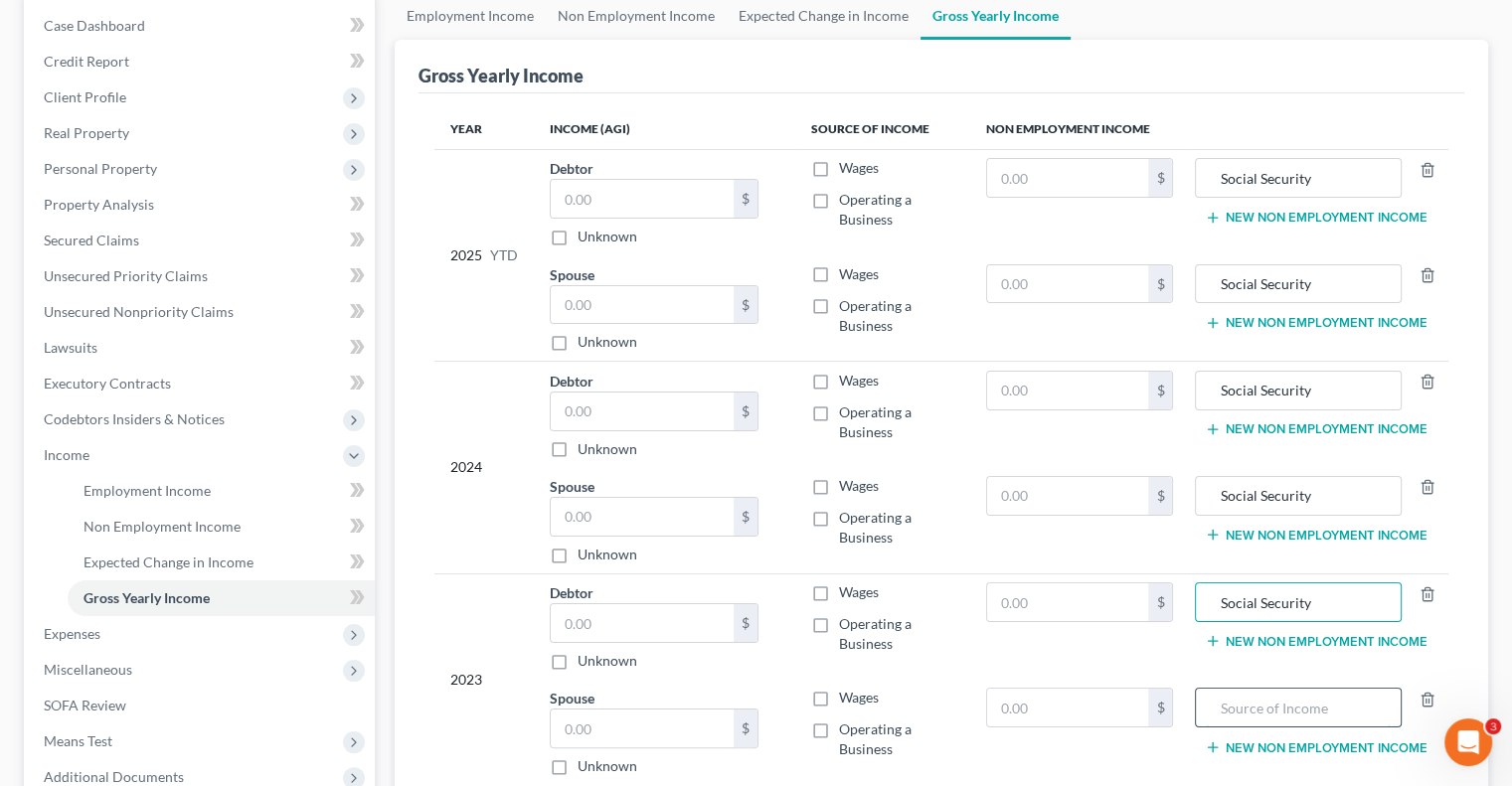 click at bounding box center (1297, 707) 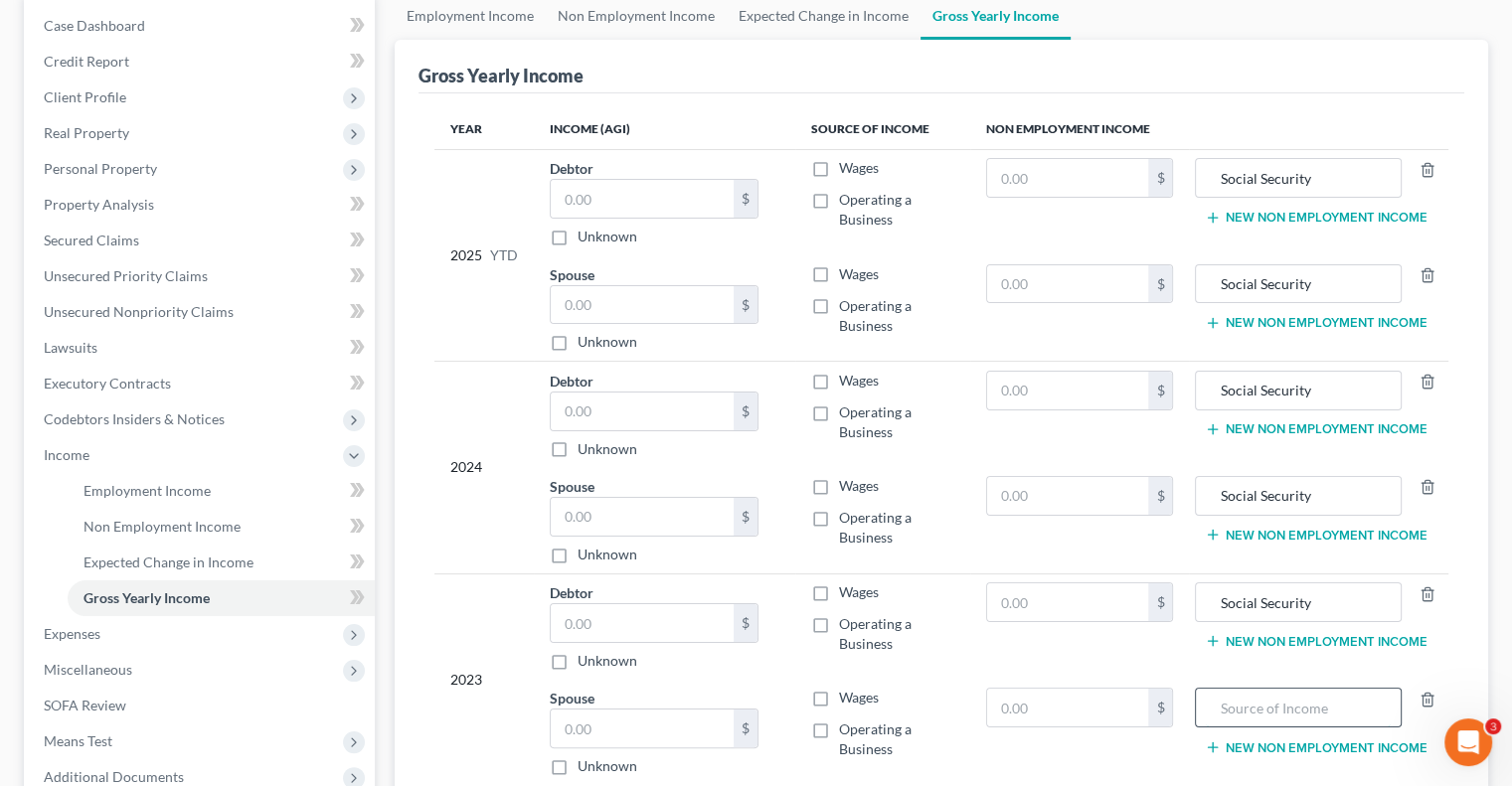 paste on "Social Security" 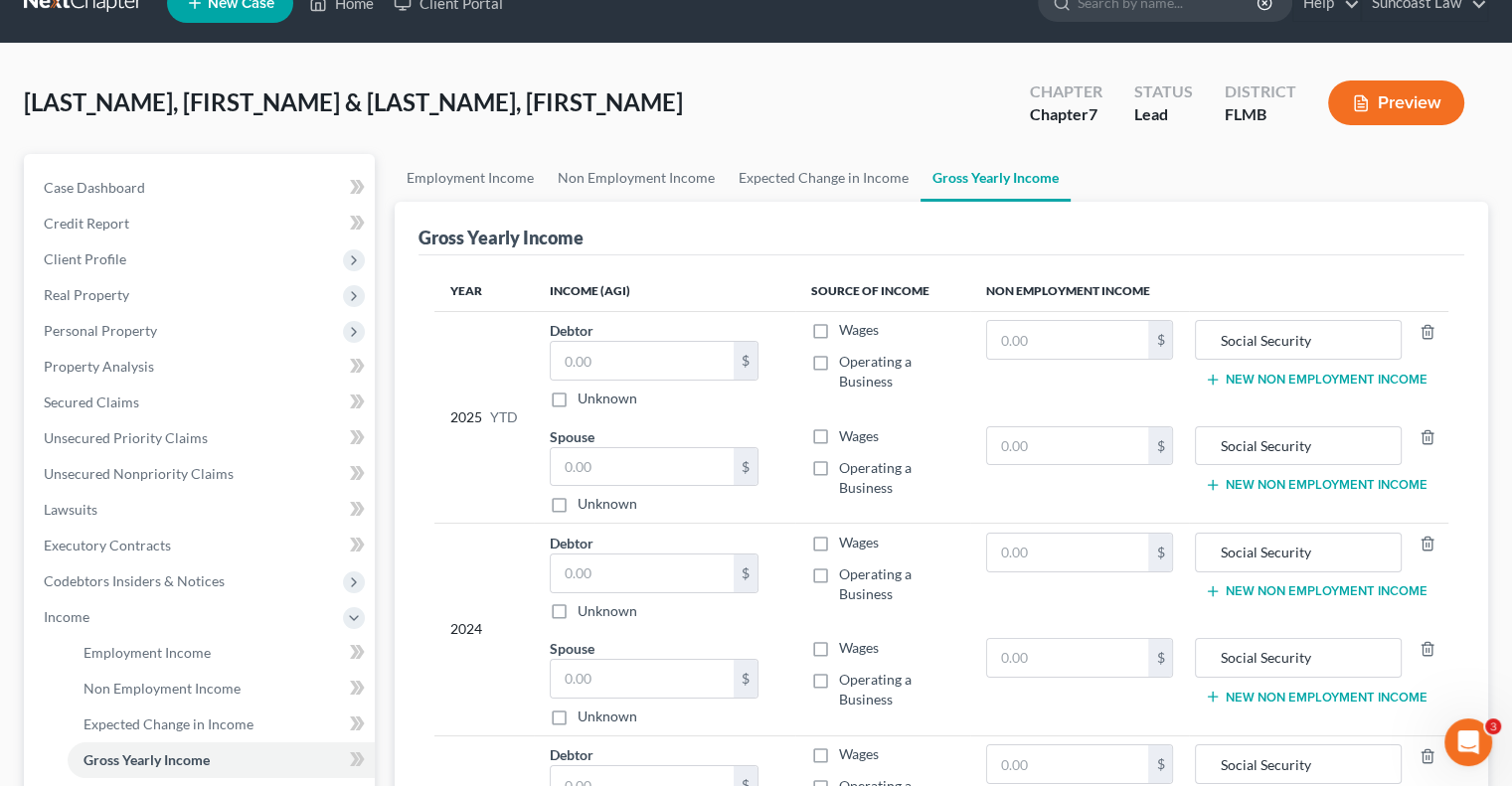 scroll, scrollTop: 0, scrollLeft: 0, axis: both 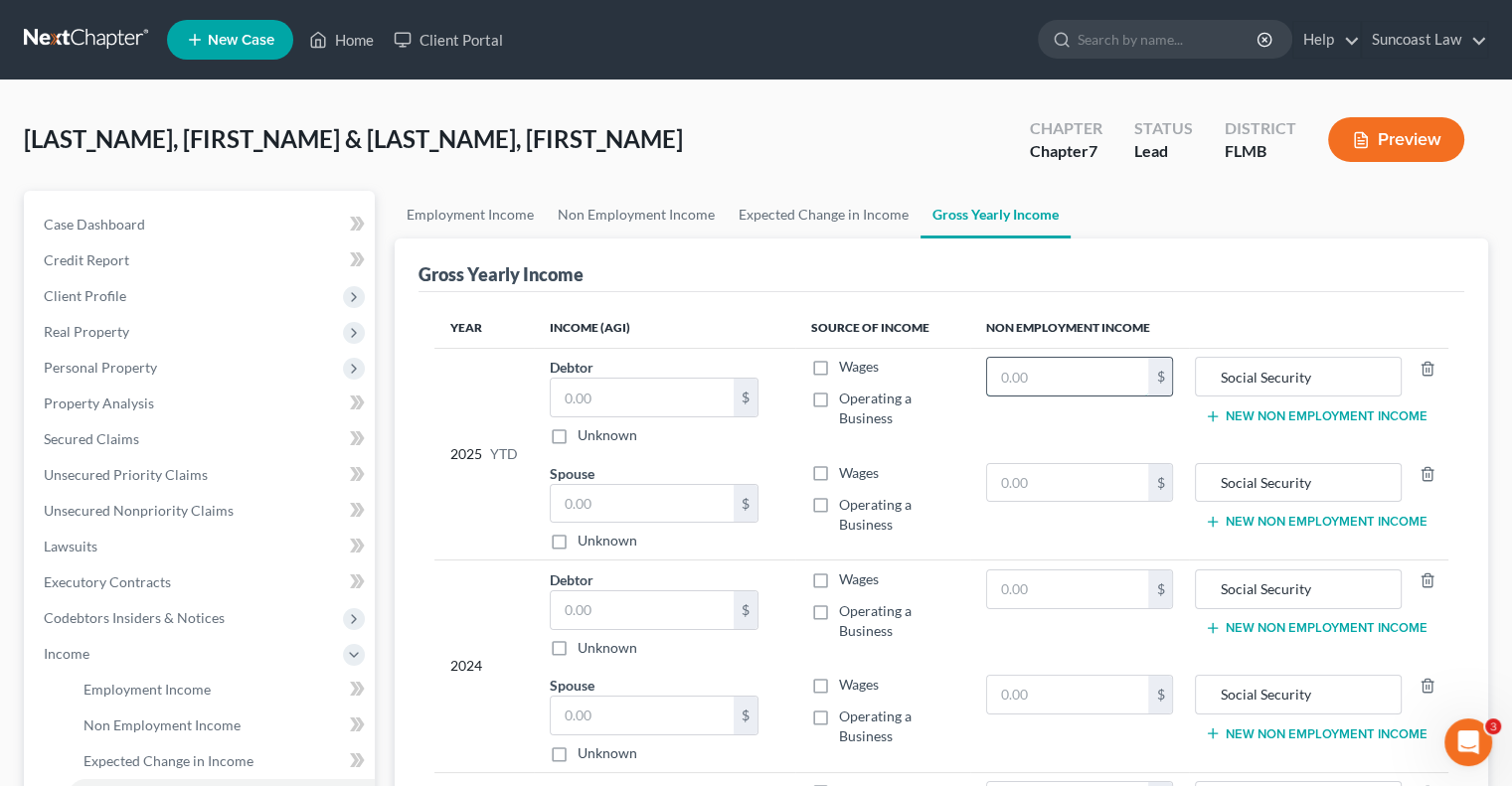 click at bounding box center (1068, 377) 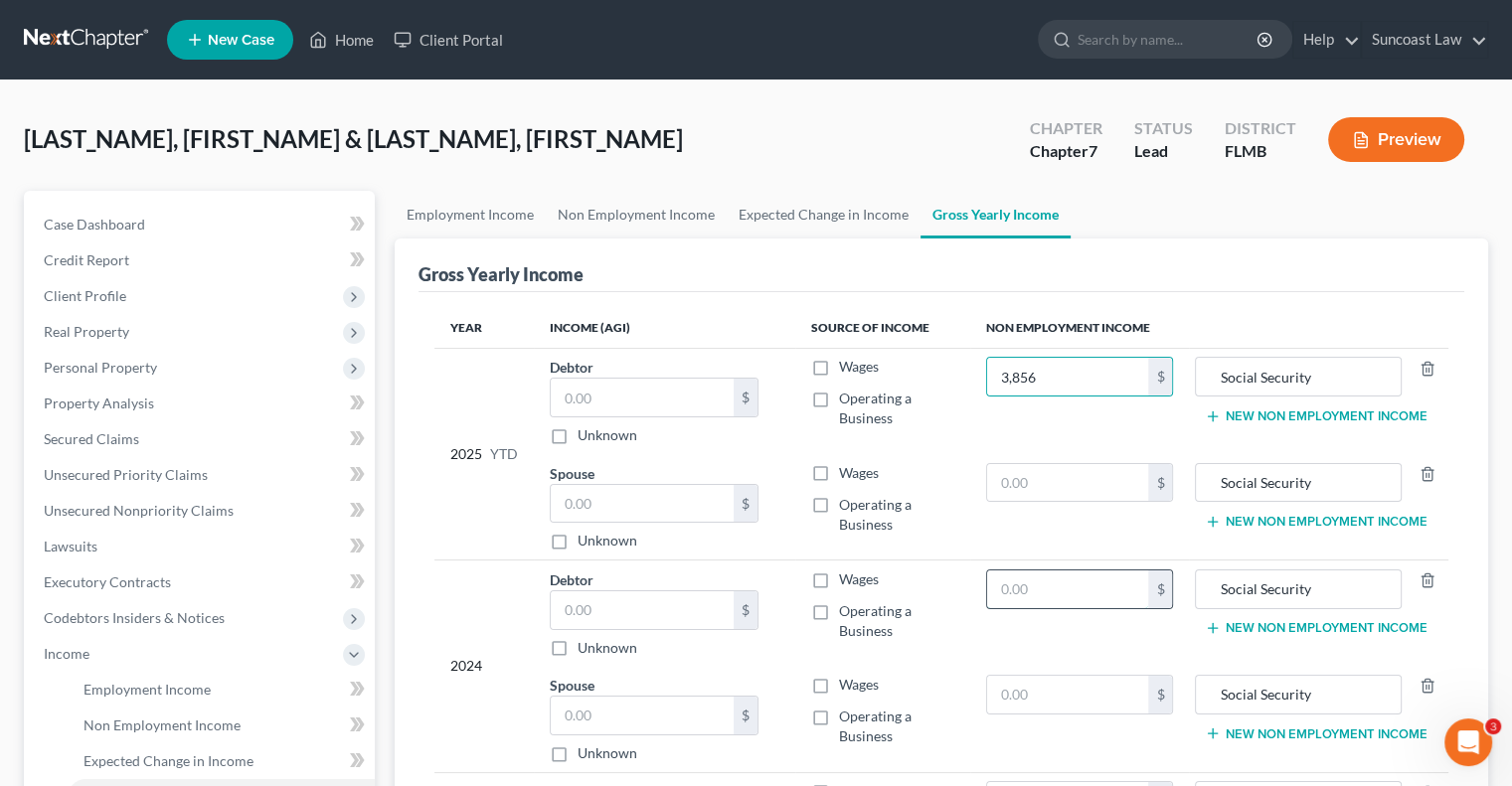click at bounding box center [1068, 589] 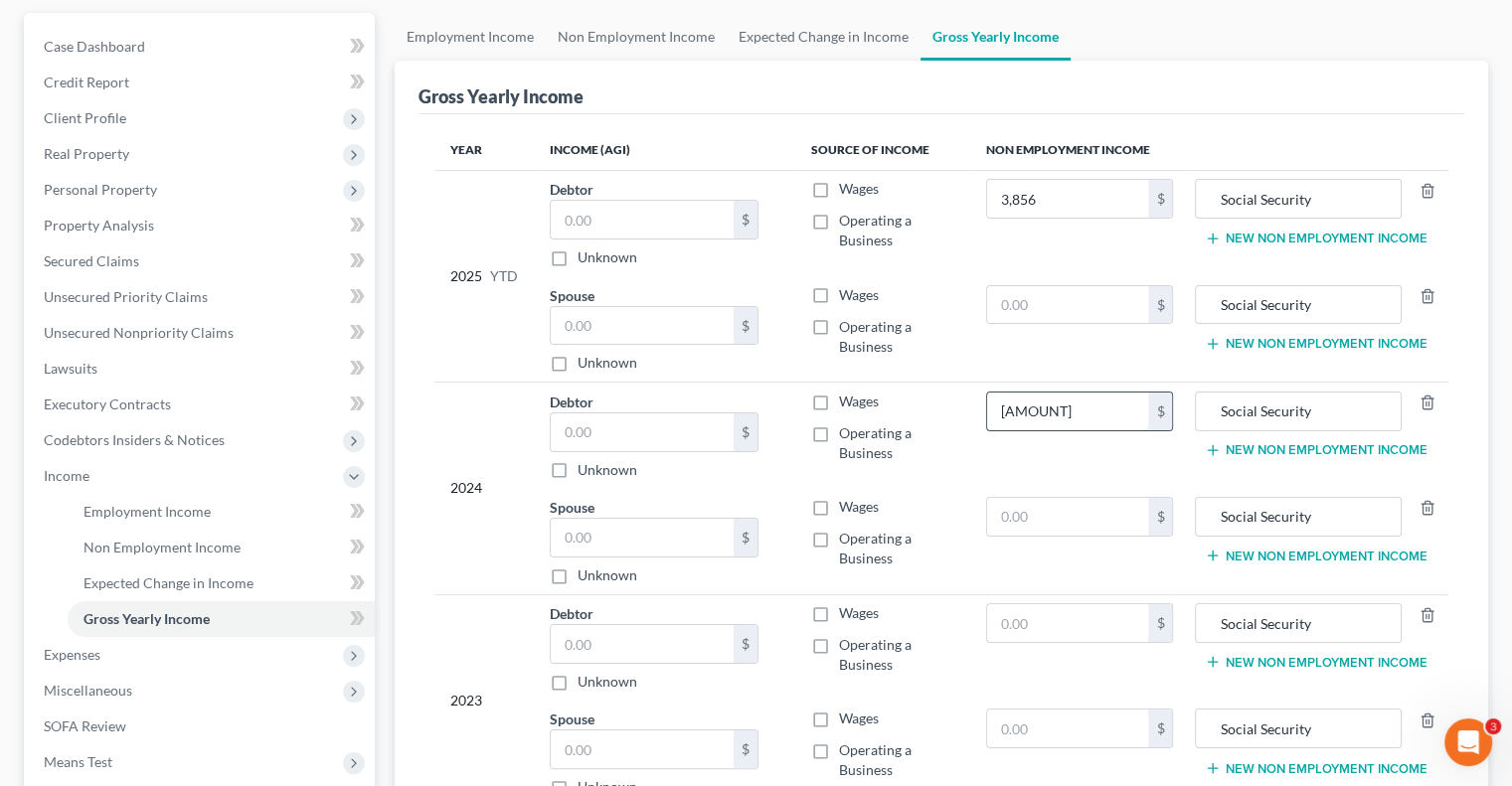 scroll, scrollTop: 298, scrollLeft: 0, axis: vertical 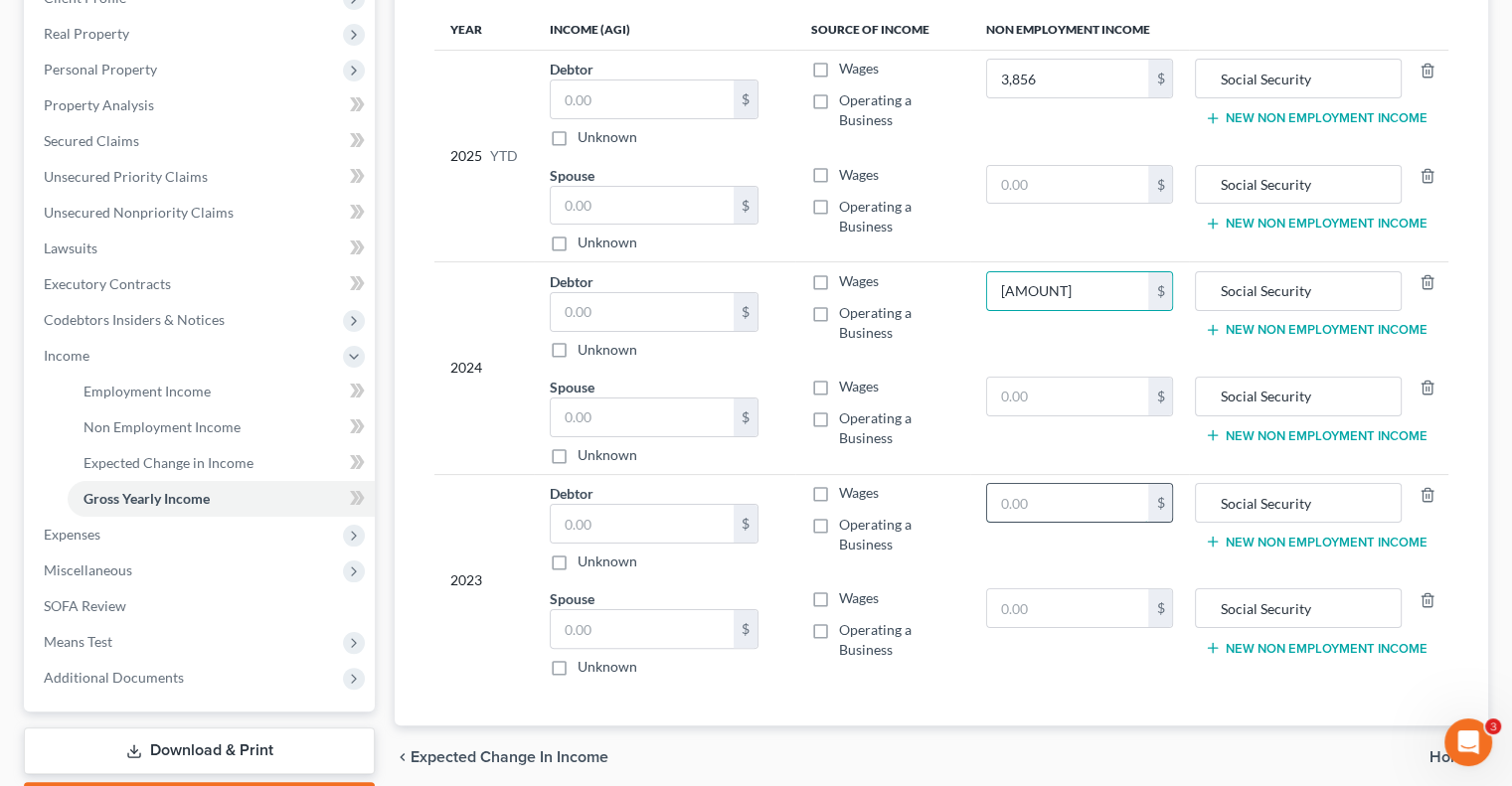 click at bounding box center [1068, 503] 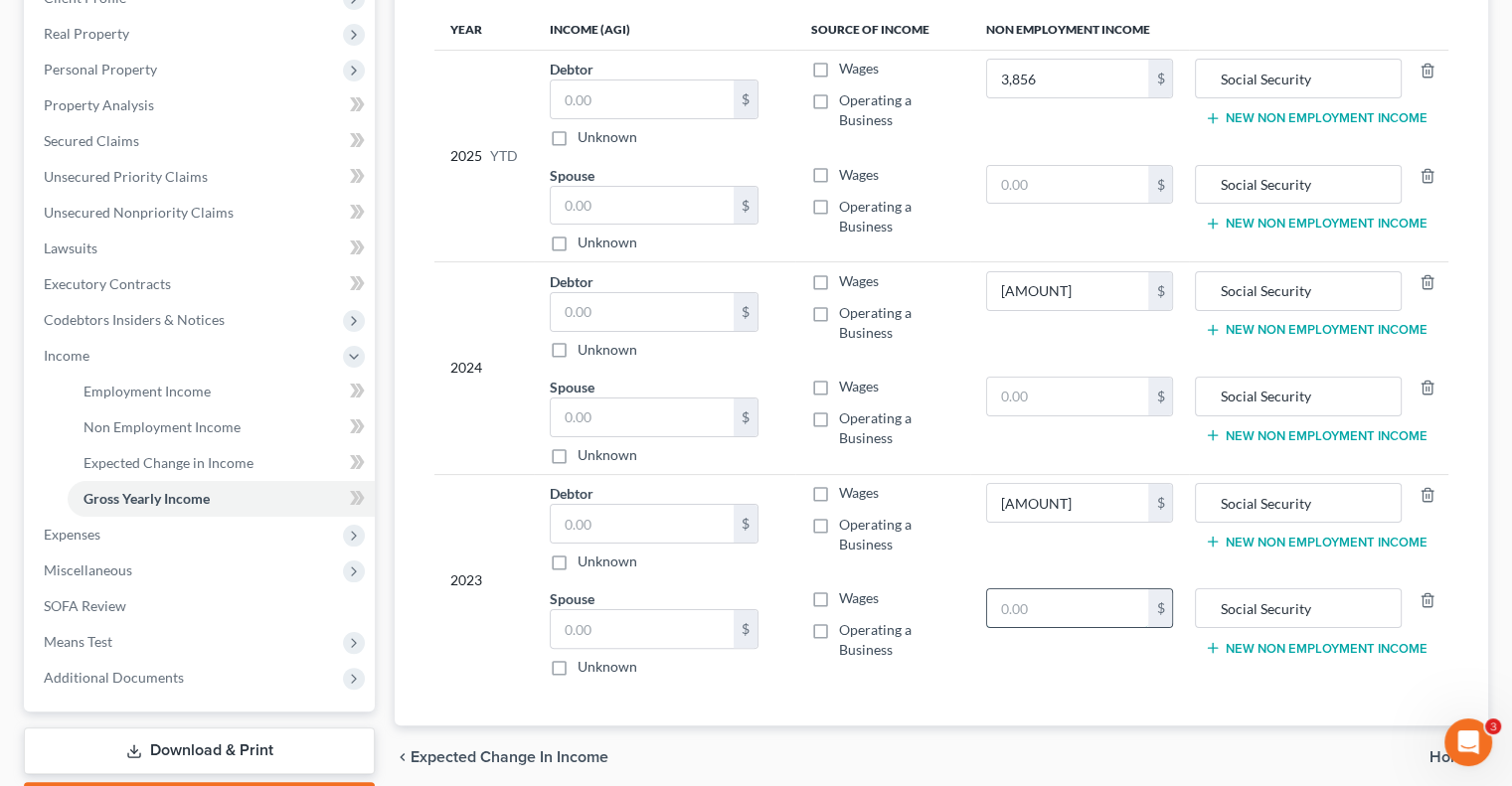 click at bounding box center (1068, 608) 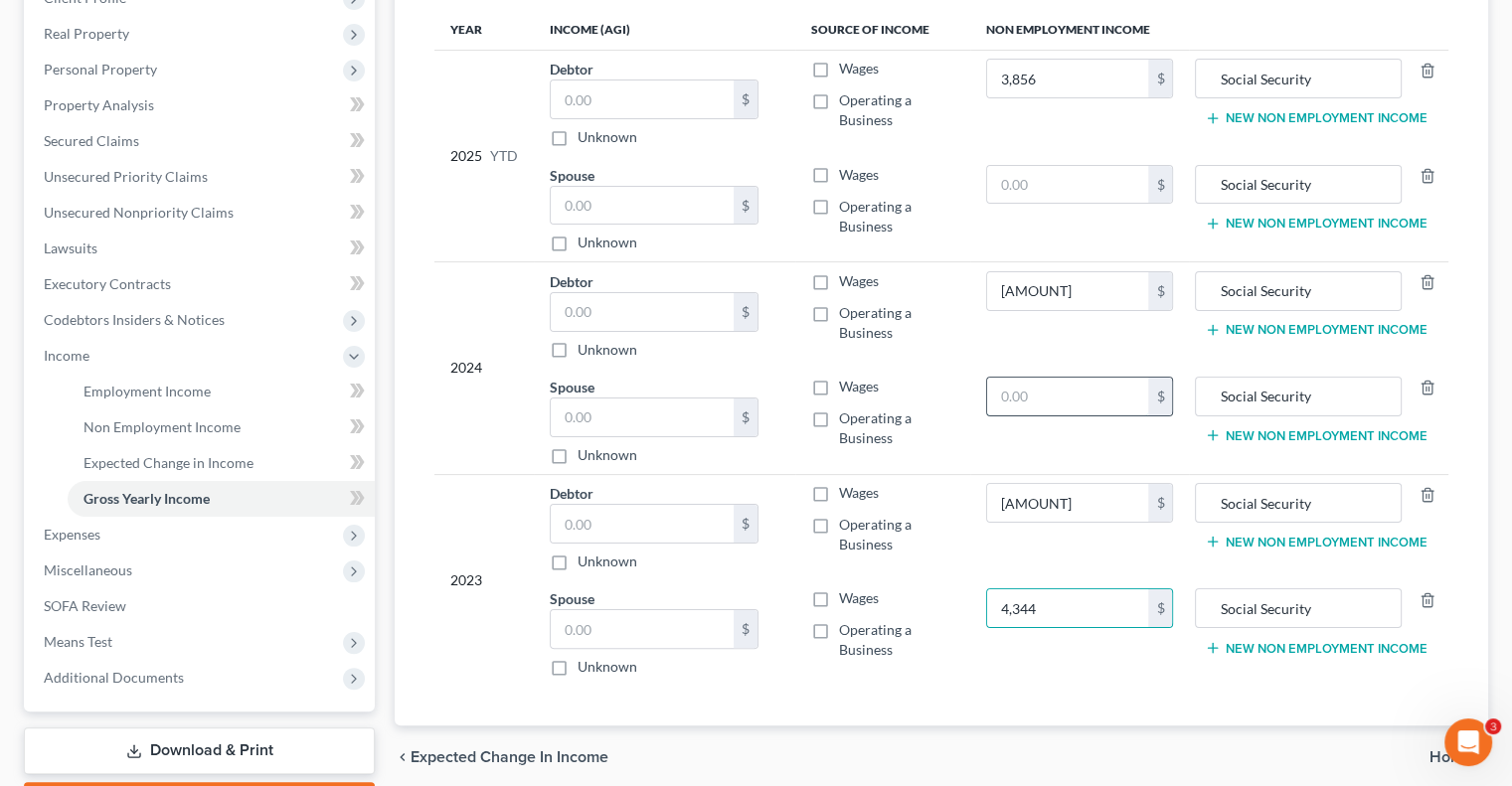 click at bounding box center [1068, 396] 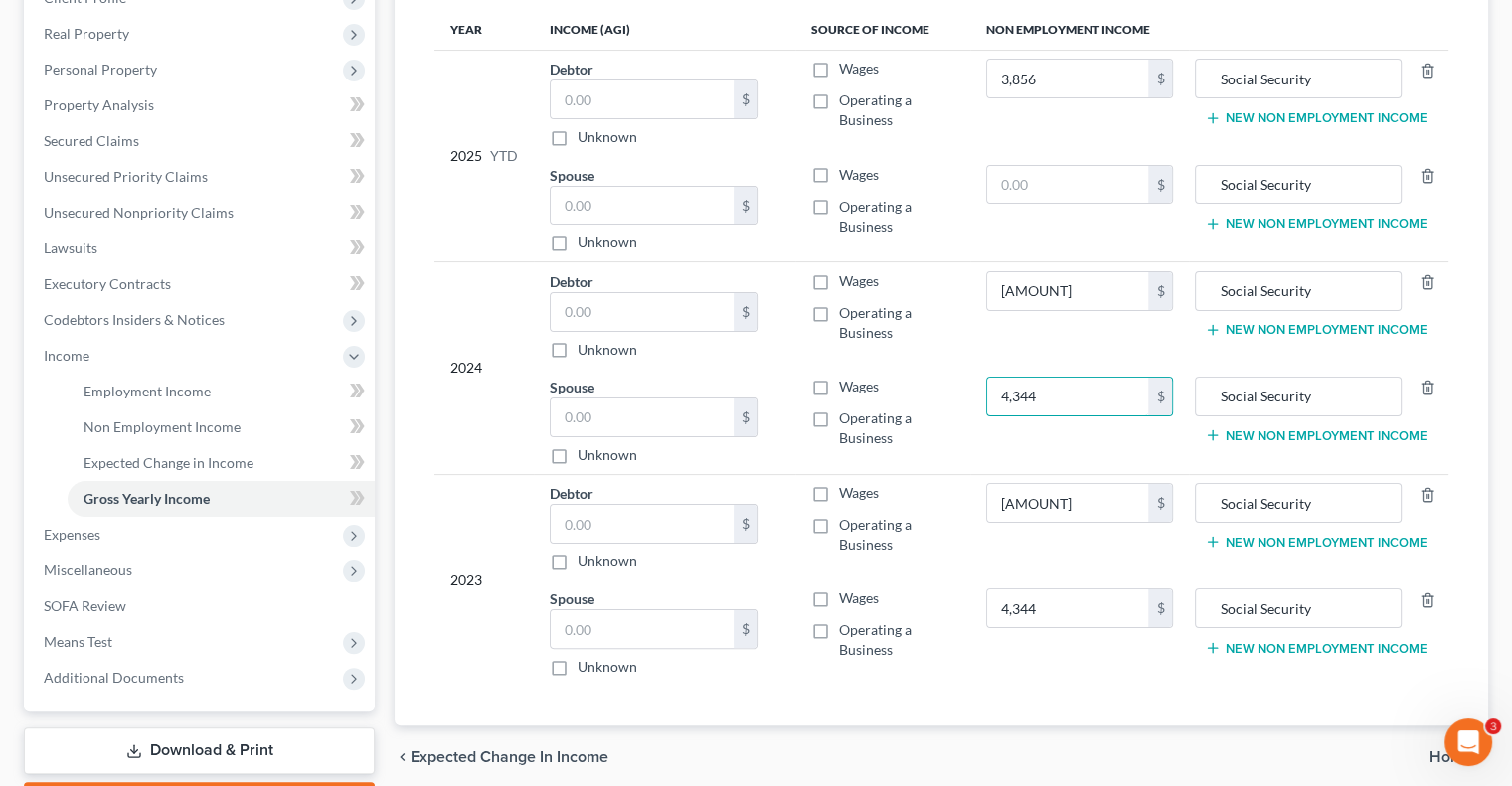 scroll, scrollTop: 99, scrollLeft: 0, axis: vertical 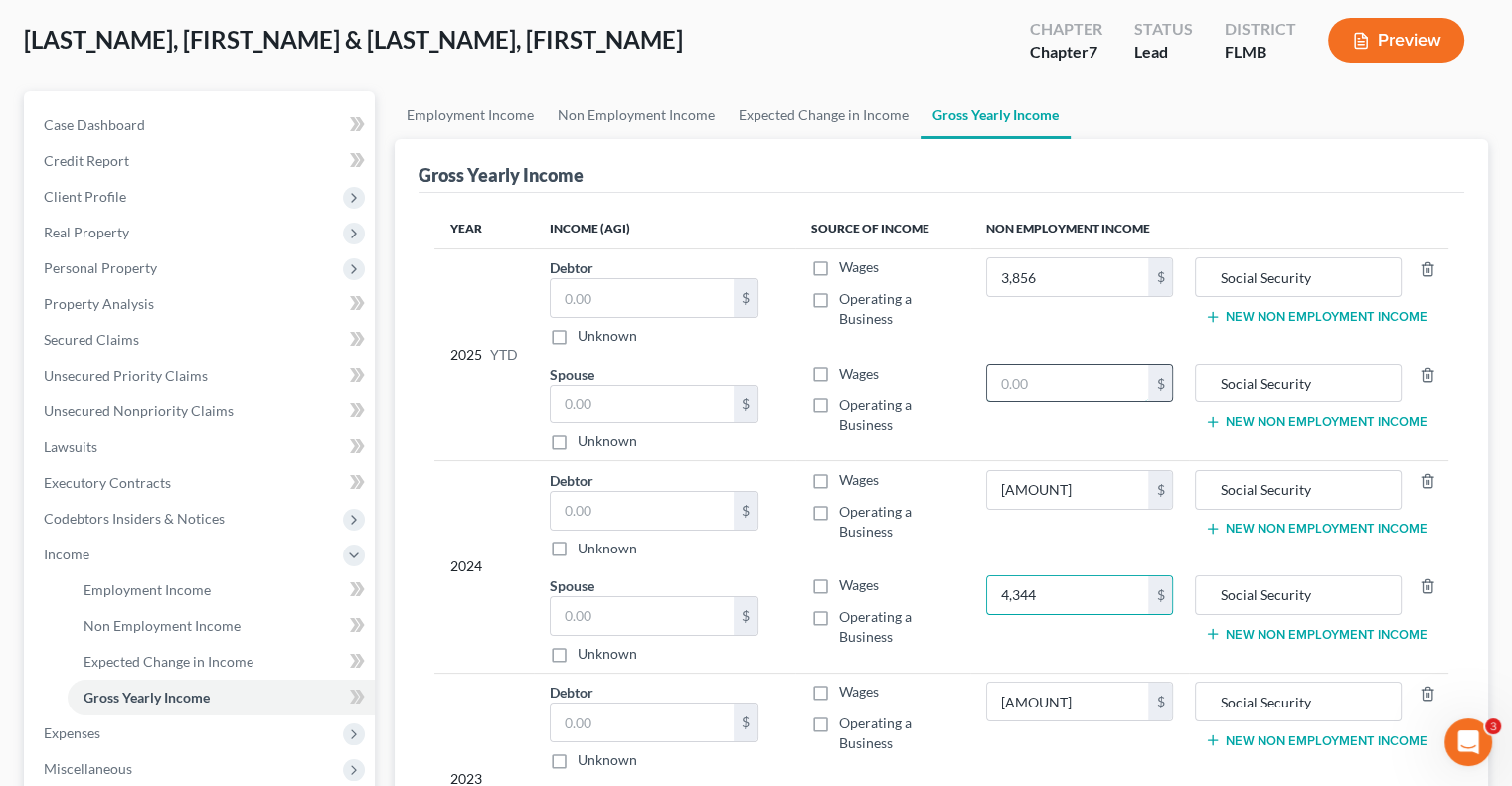click at bounding box center [1068, 384] 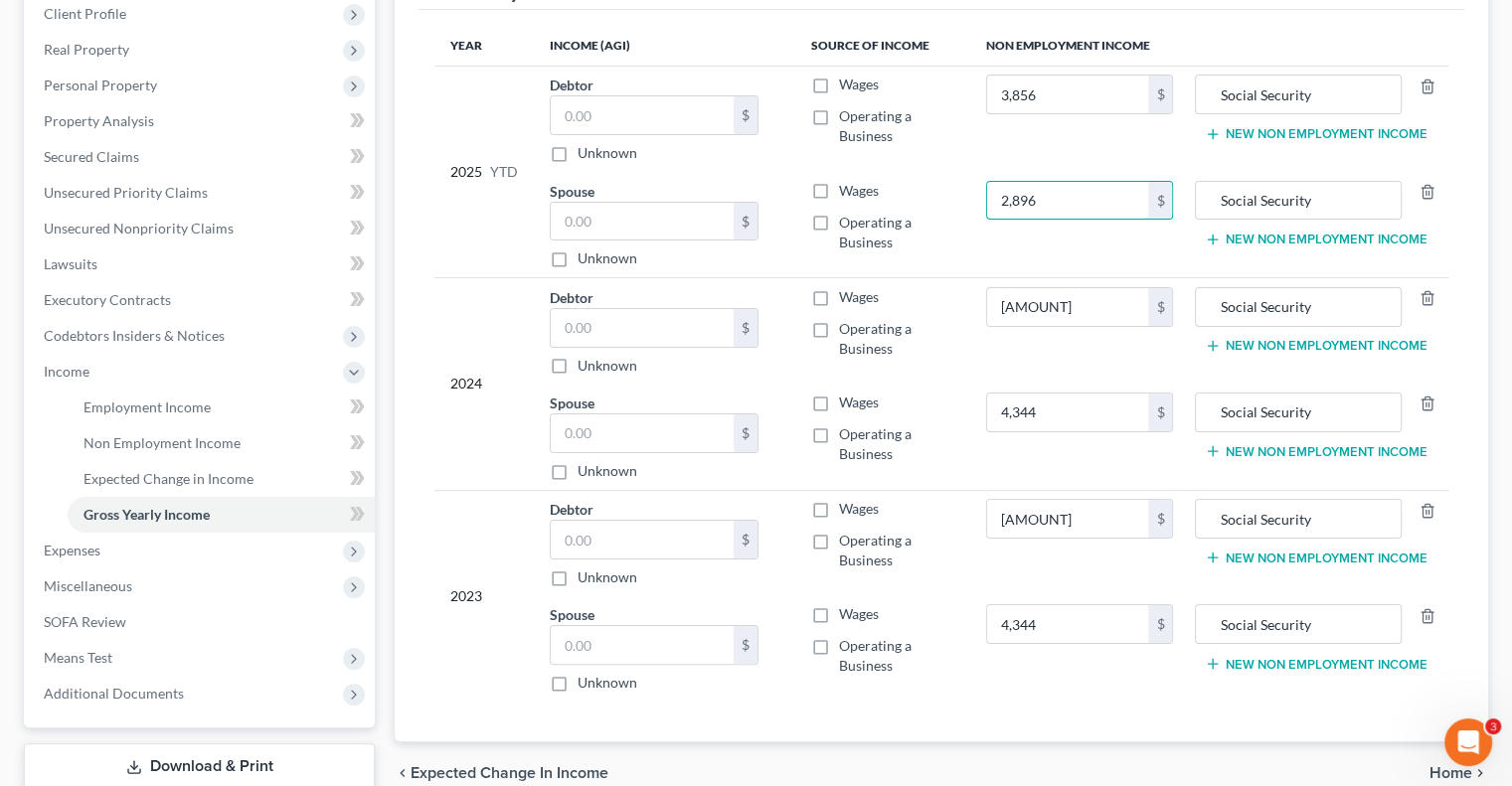 scroll, scrollTop: 397, scrollLeft: 0, axis: vertical 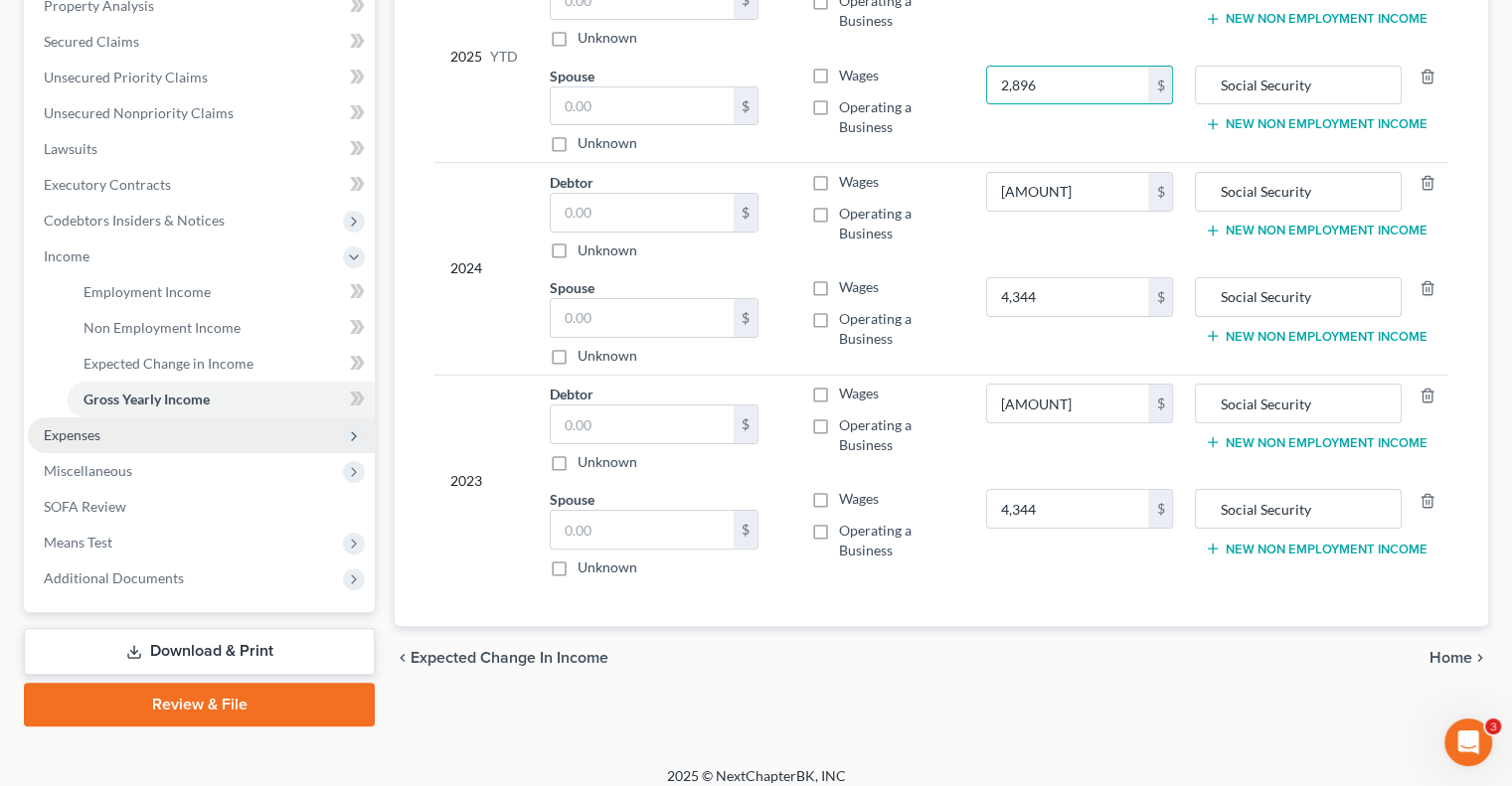 click on "Expenses" at bounding box center [201, 435] 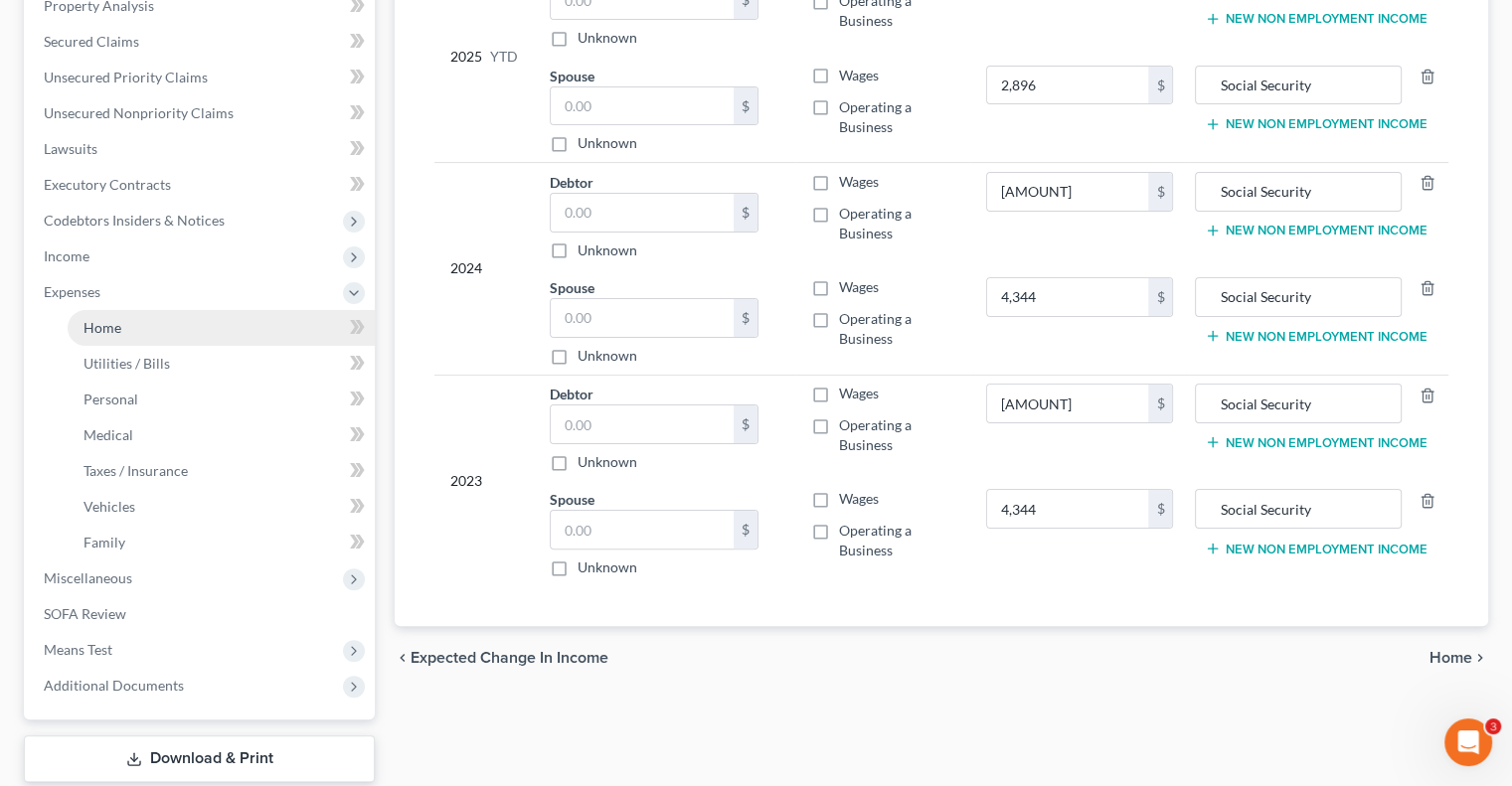 click on "Home" at bounding box center [221, 328] 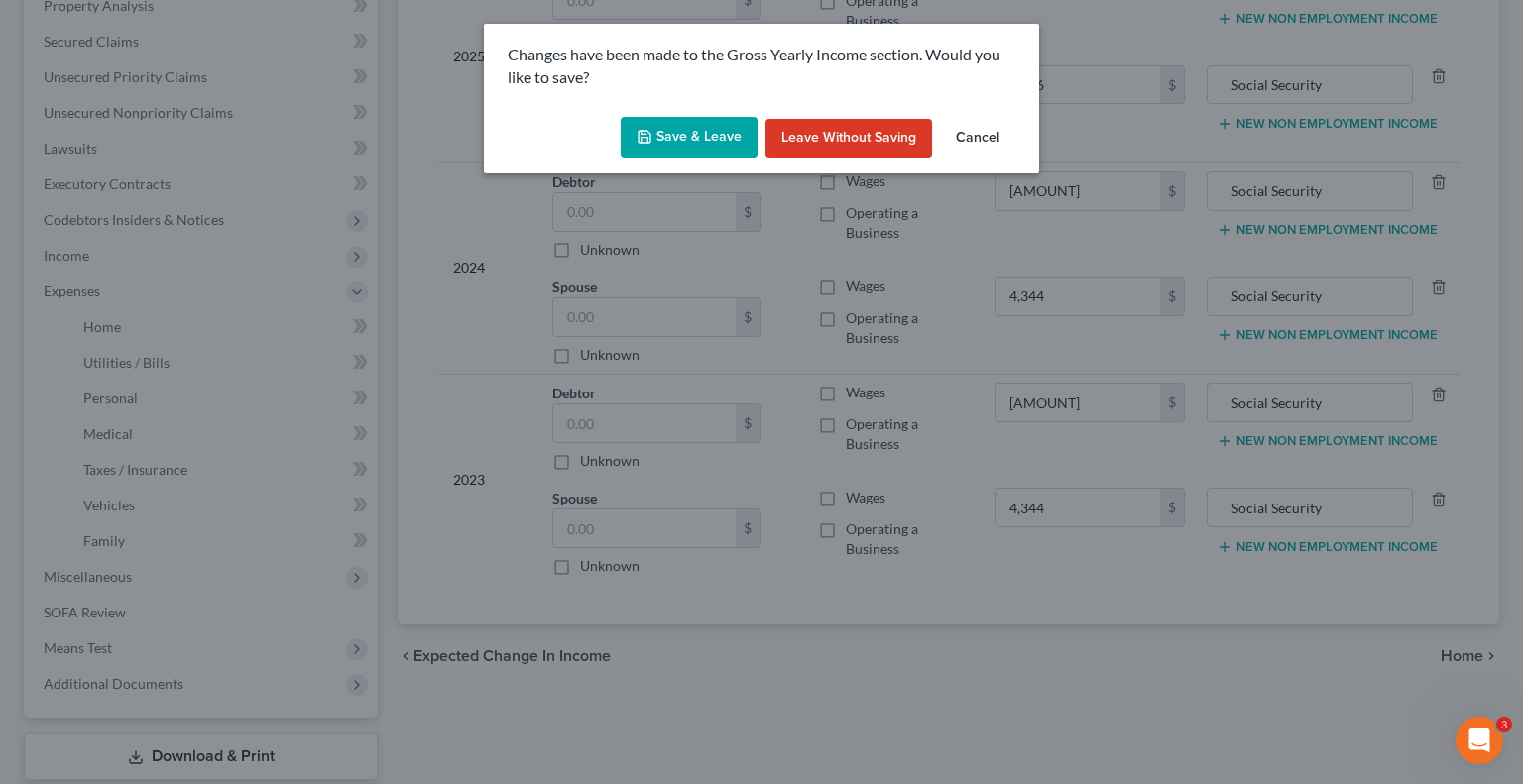 click on "Save & Leave" at bounding box center (689, 138) 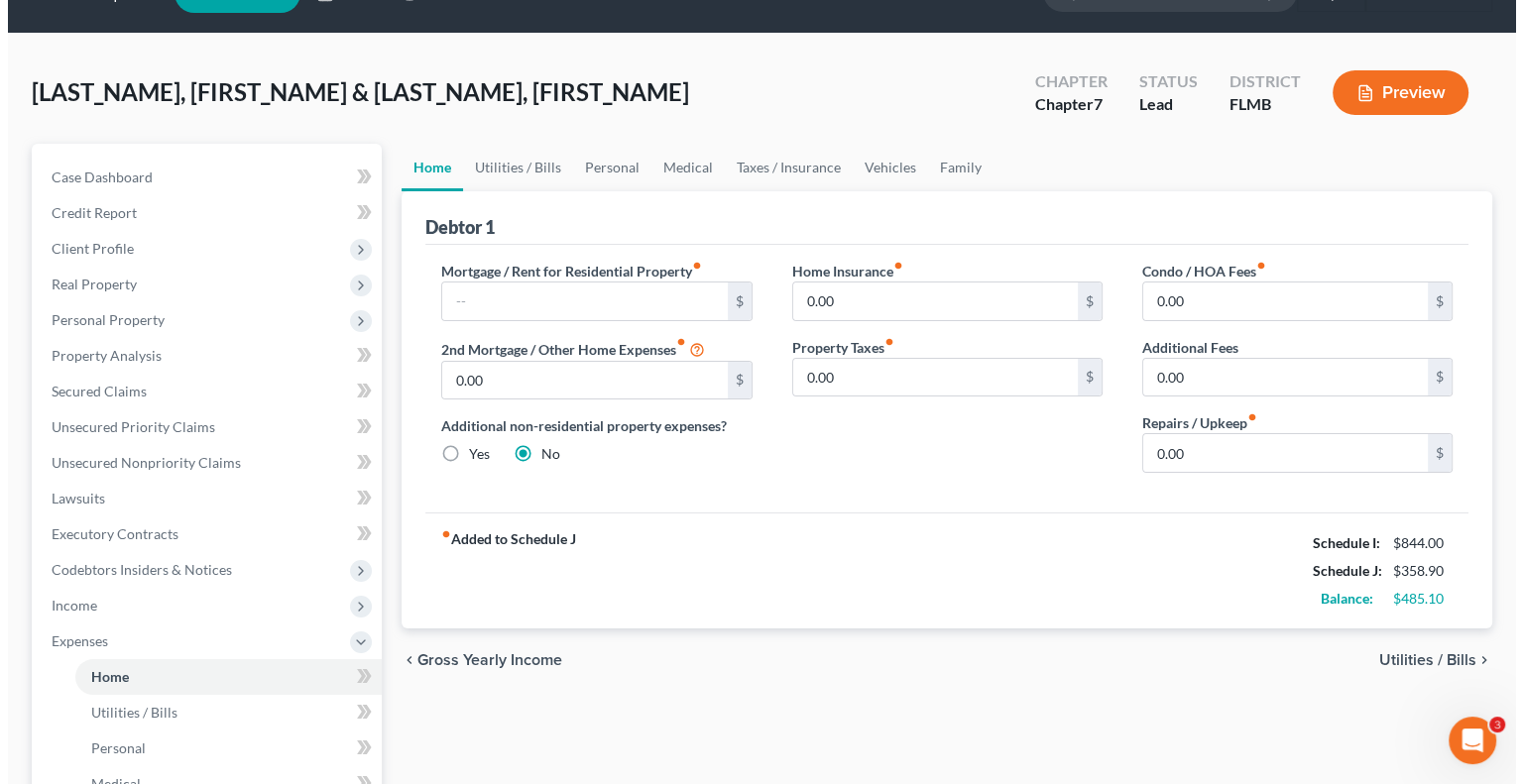 scroll, scrollTop: 0, scrollLeft: 0, axis: both 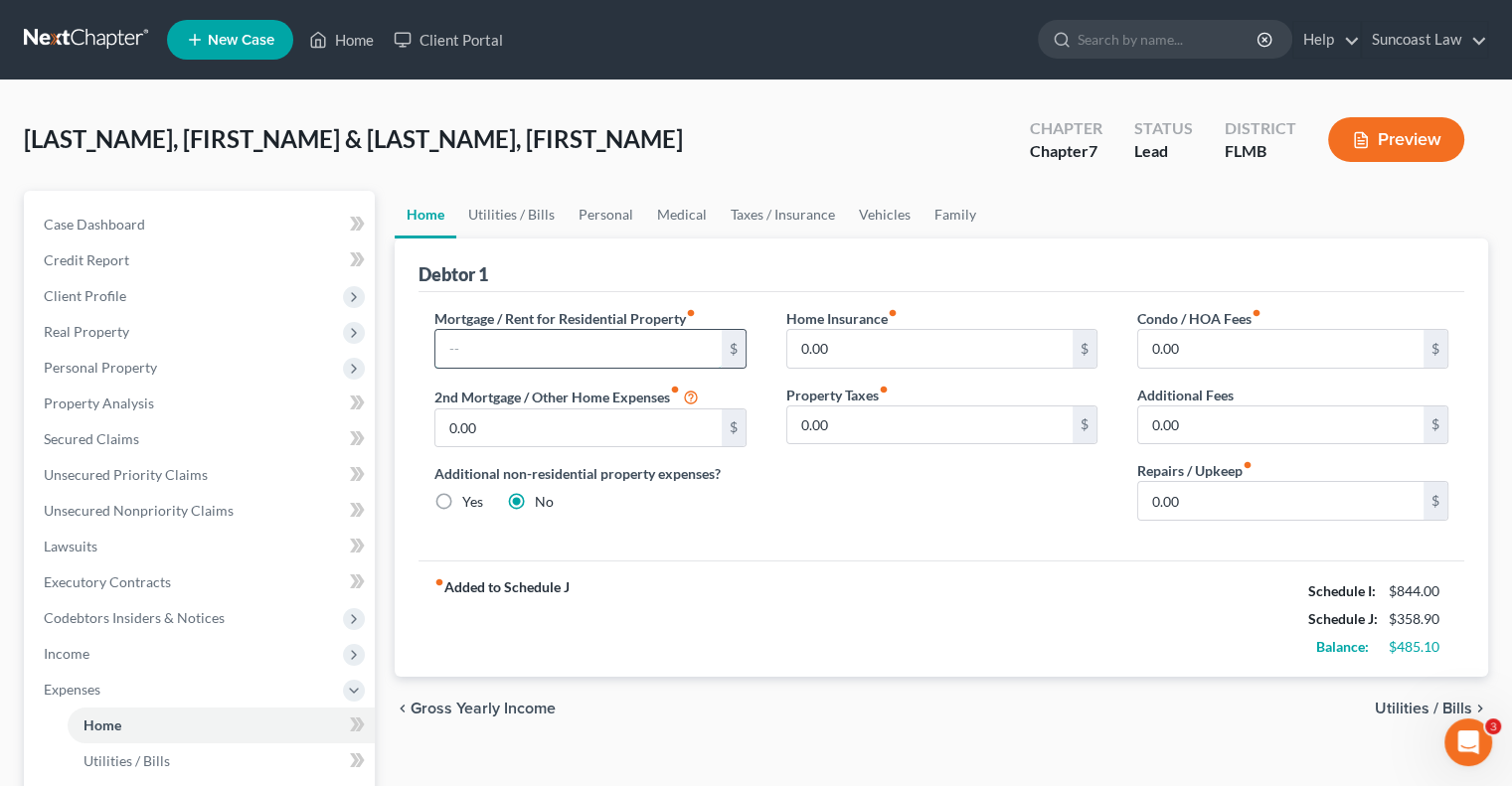click at bounding box center (578, 349) 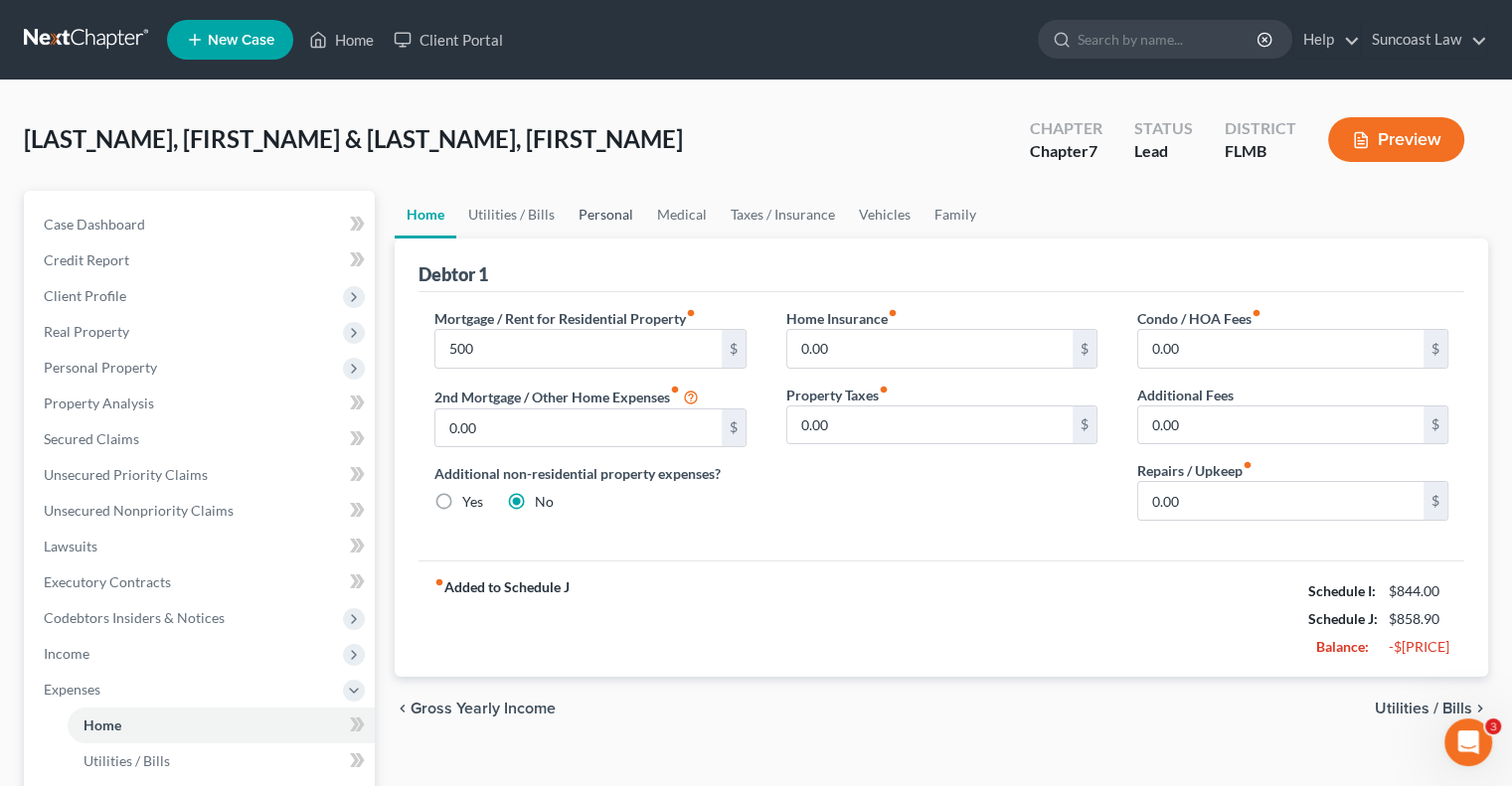 click on "Personal" at bounding box center (605, 215) 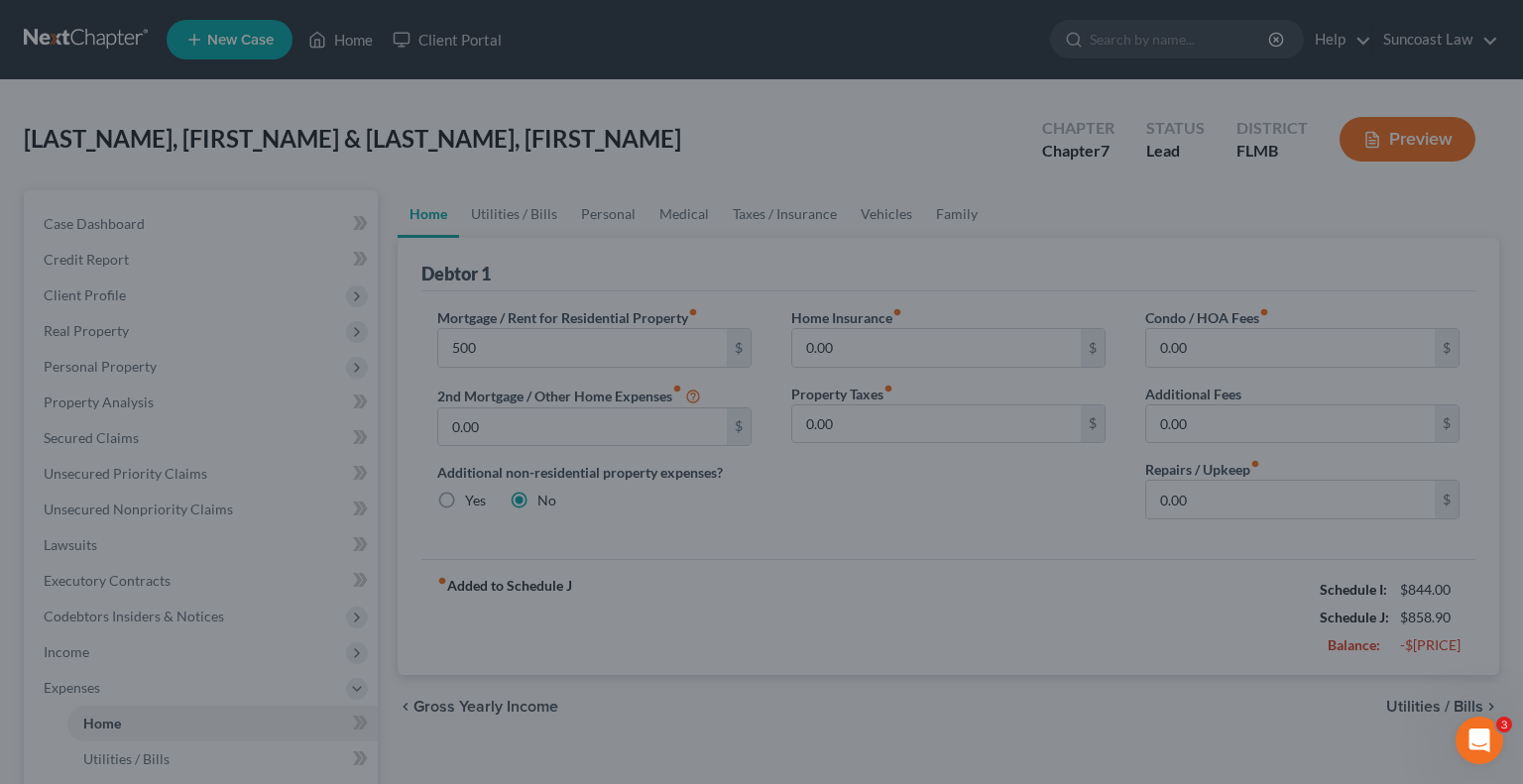 click at bounding box center (762, 392) 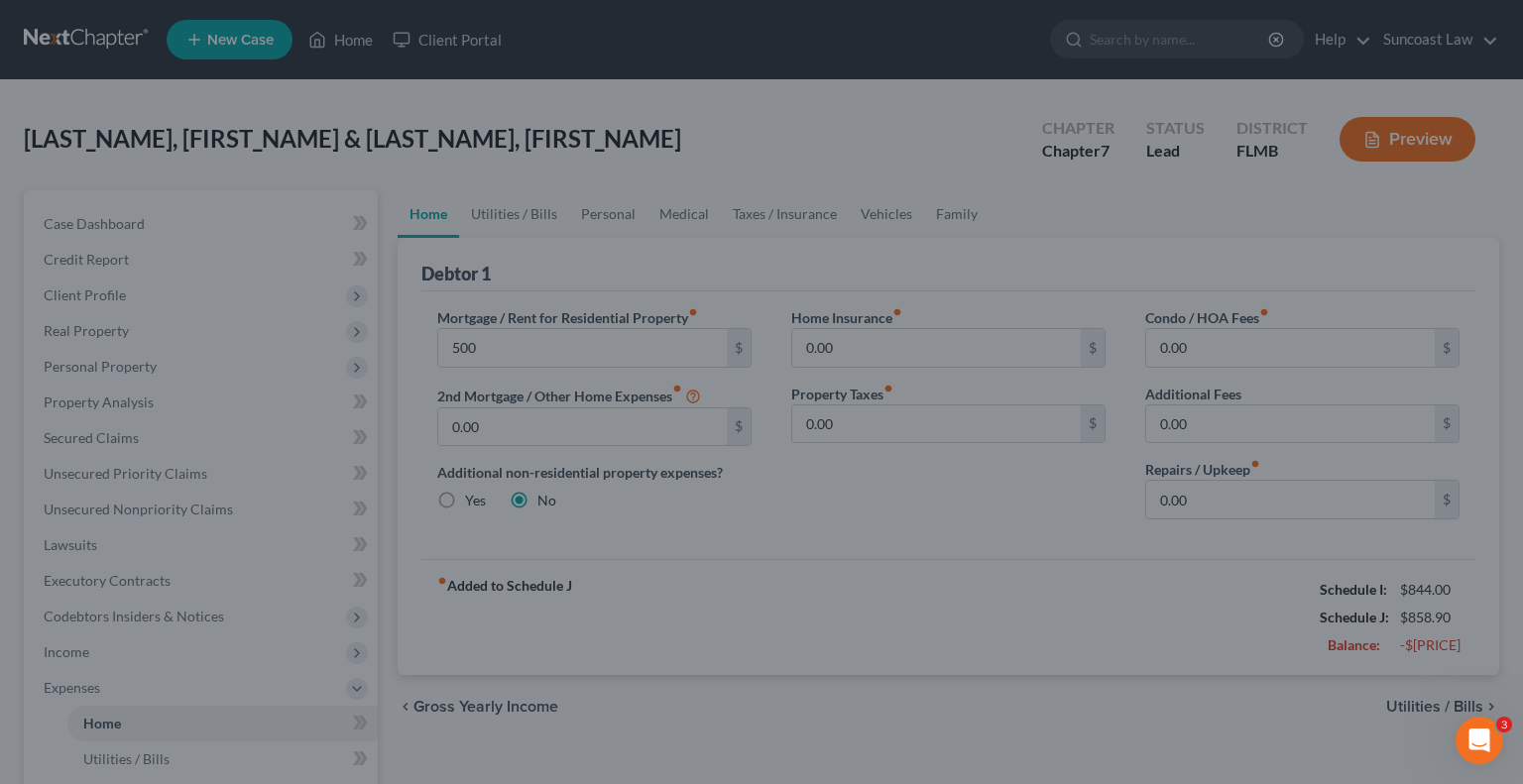 click at bounding box center (762, 392) 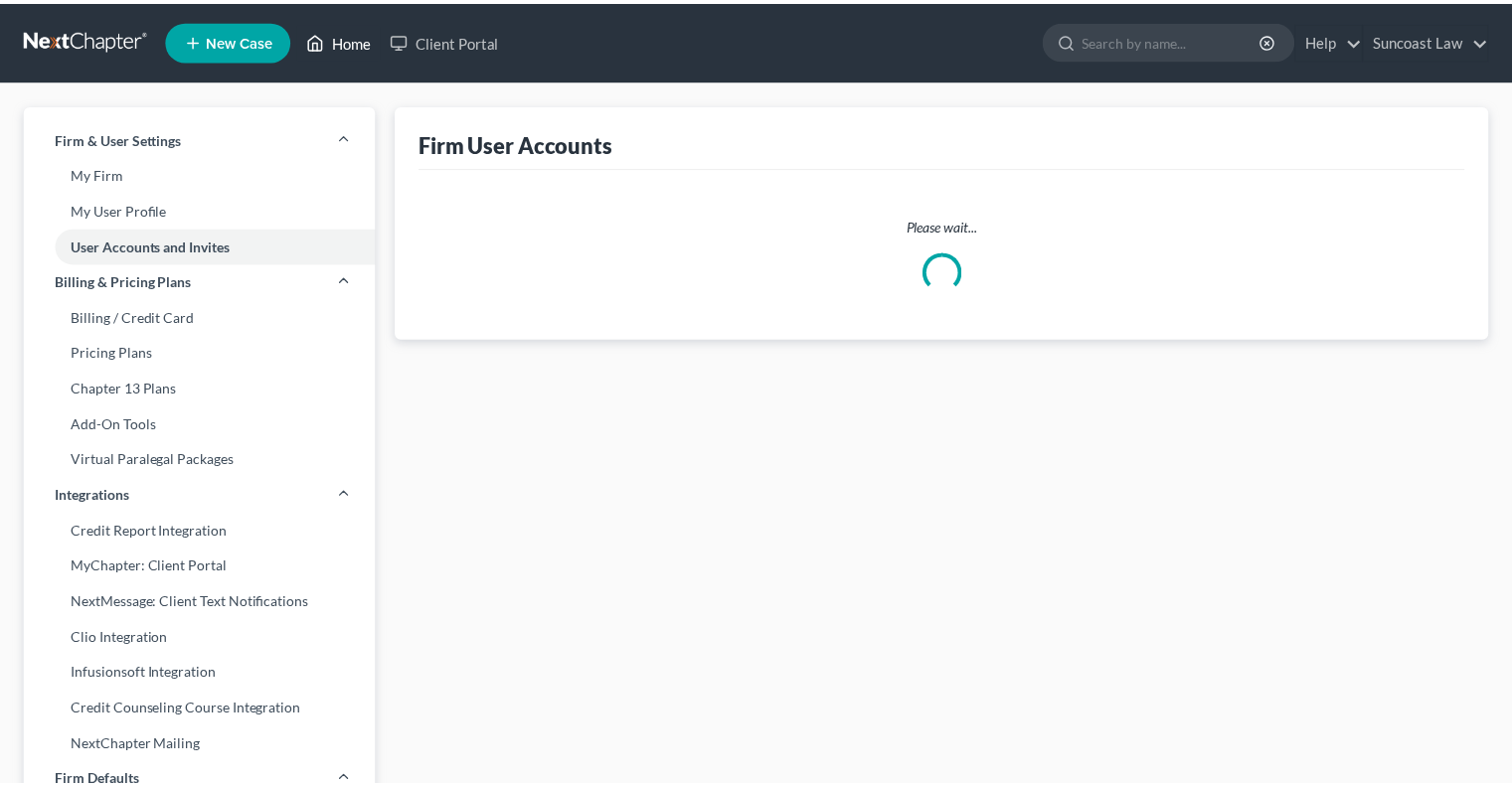 scroll, scrollTop: 0, scrollLeft: 0, axis: both 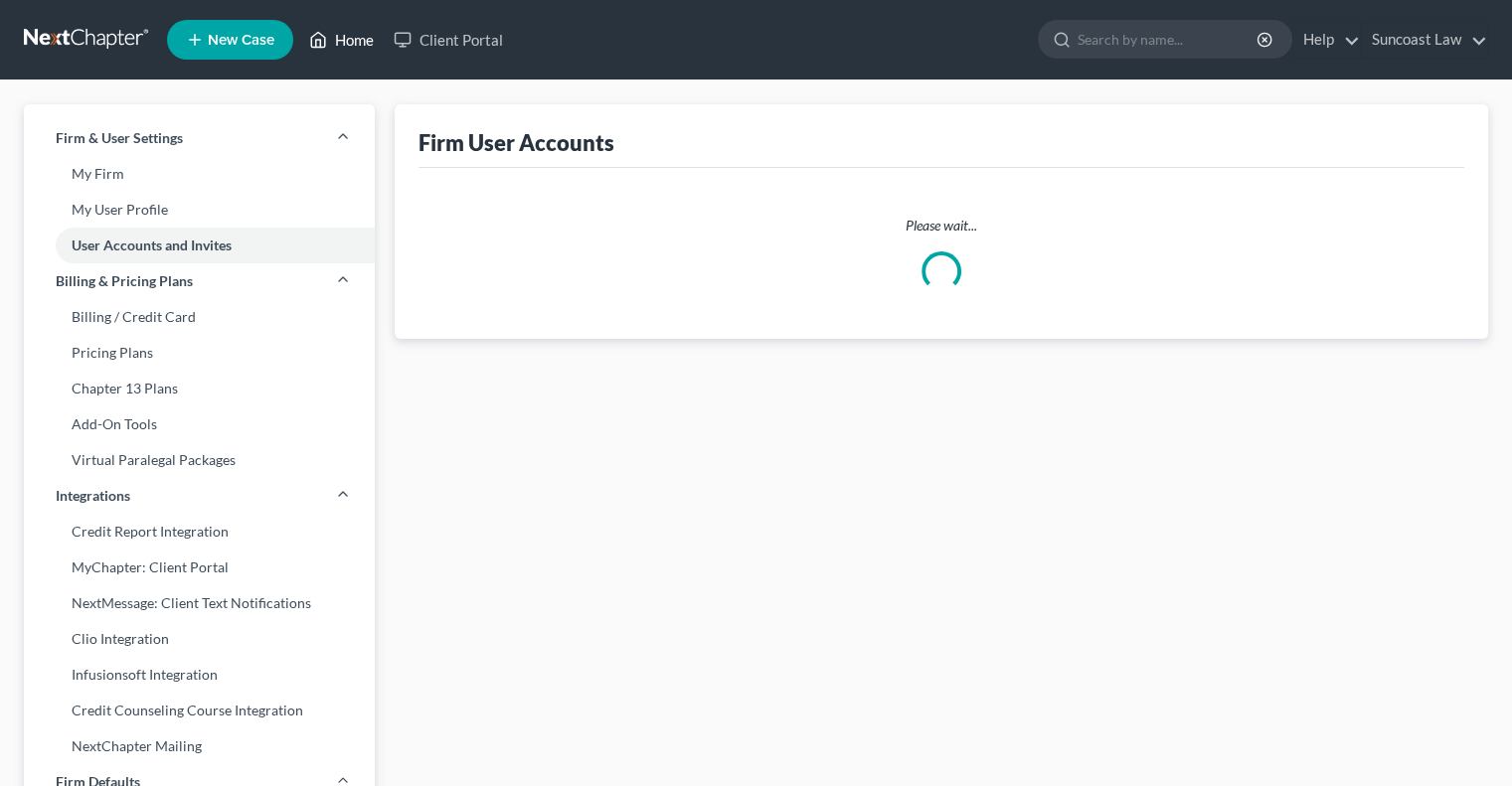 select on "0" 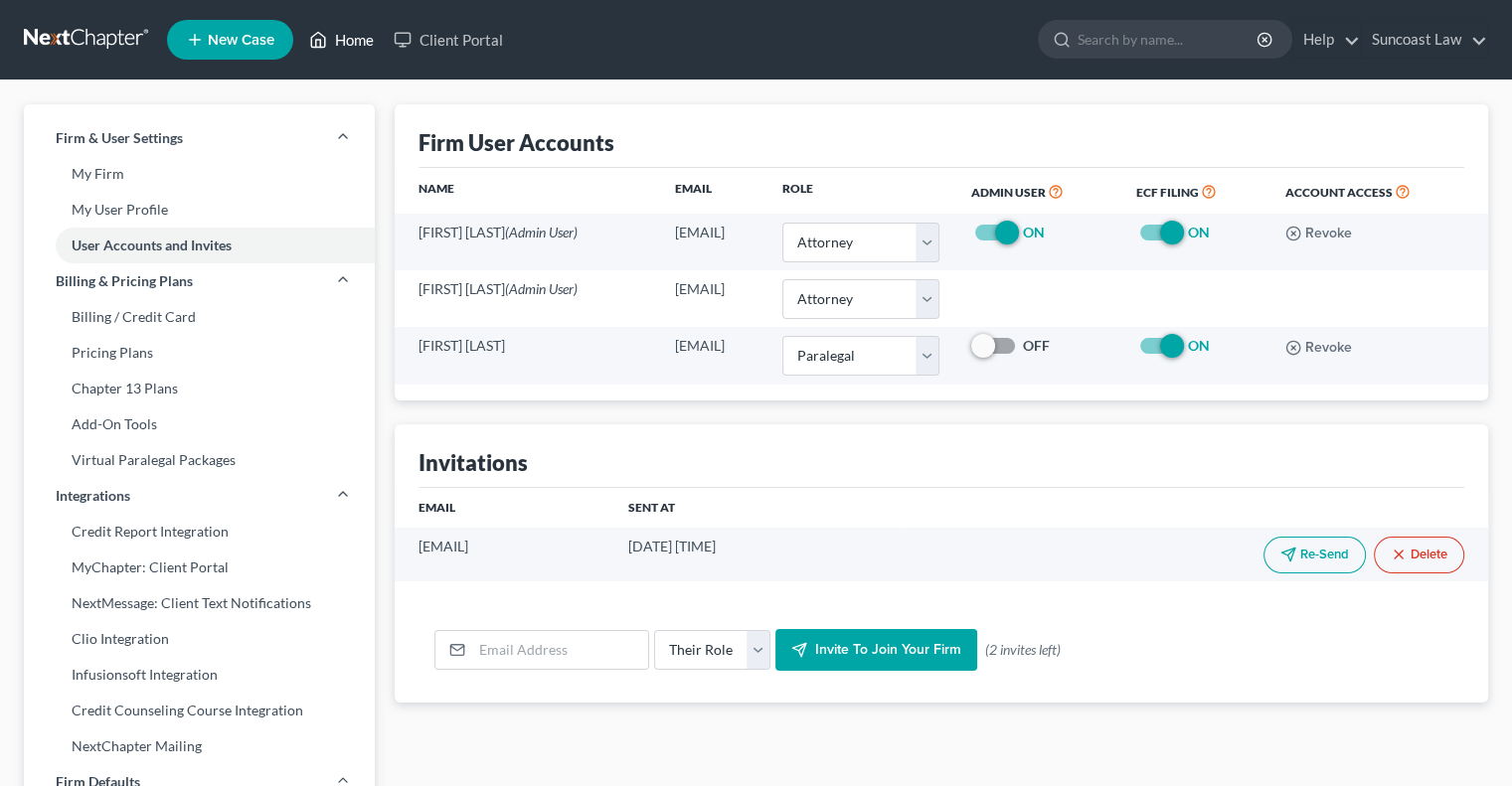 click on "Home" at bounding box center (341, 40) 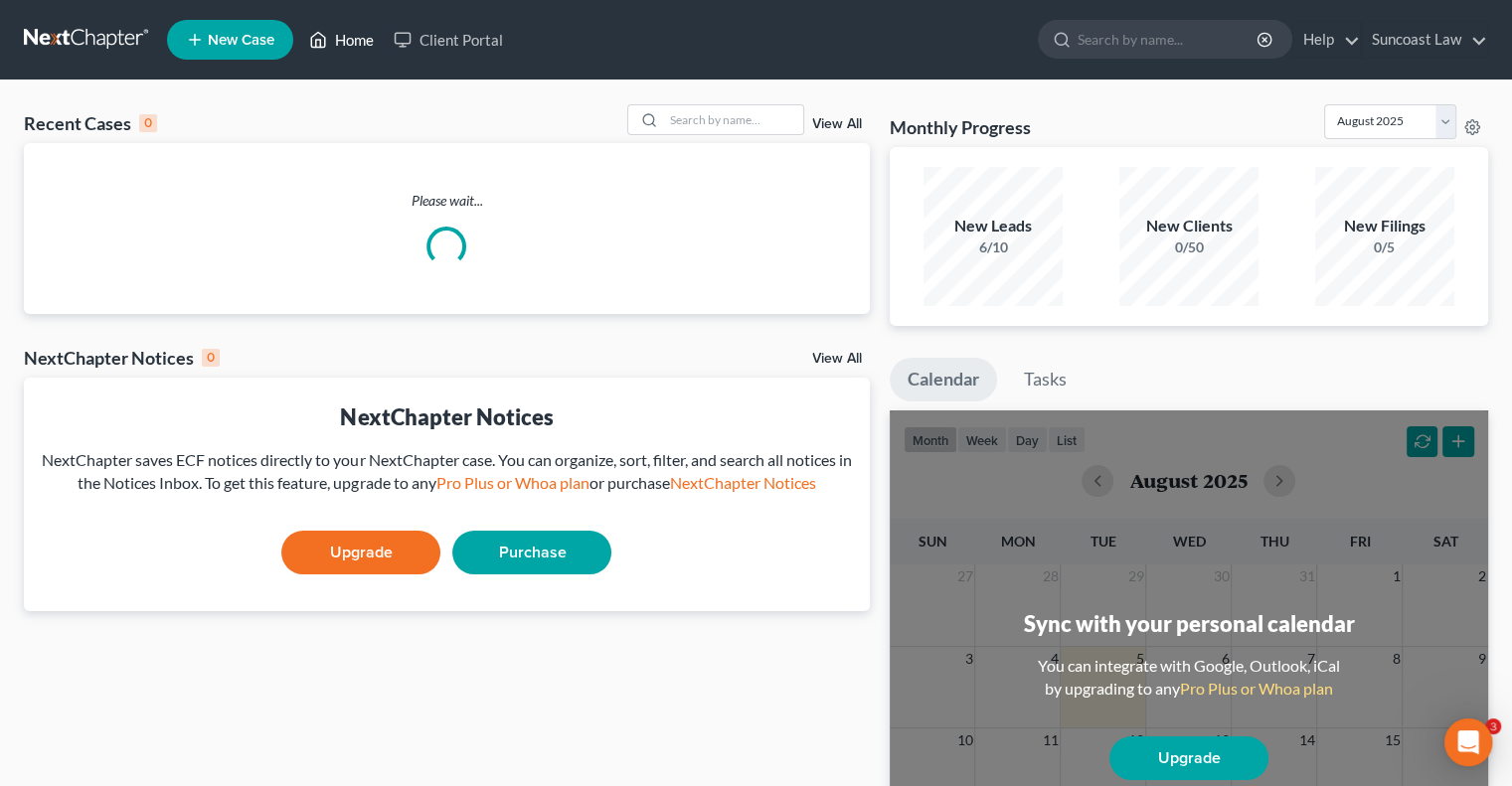 scroll, scrollTop: 0, scrollLeft: 0, axis: both 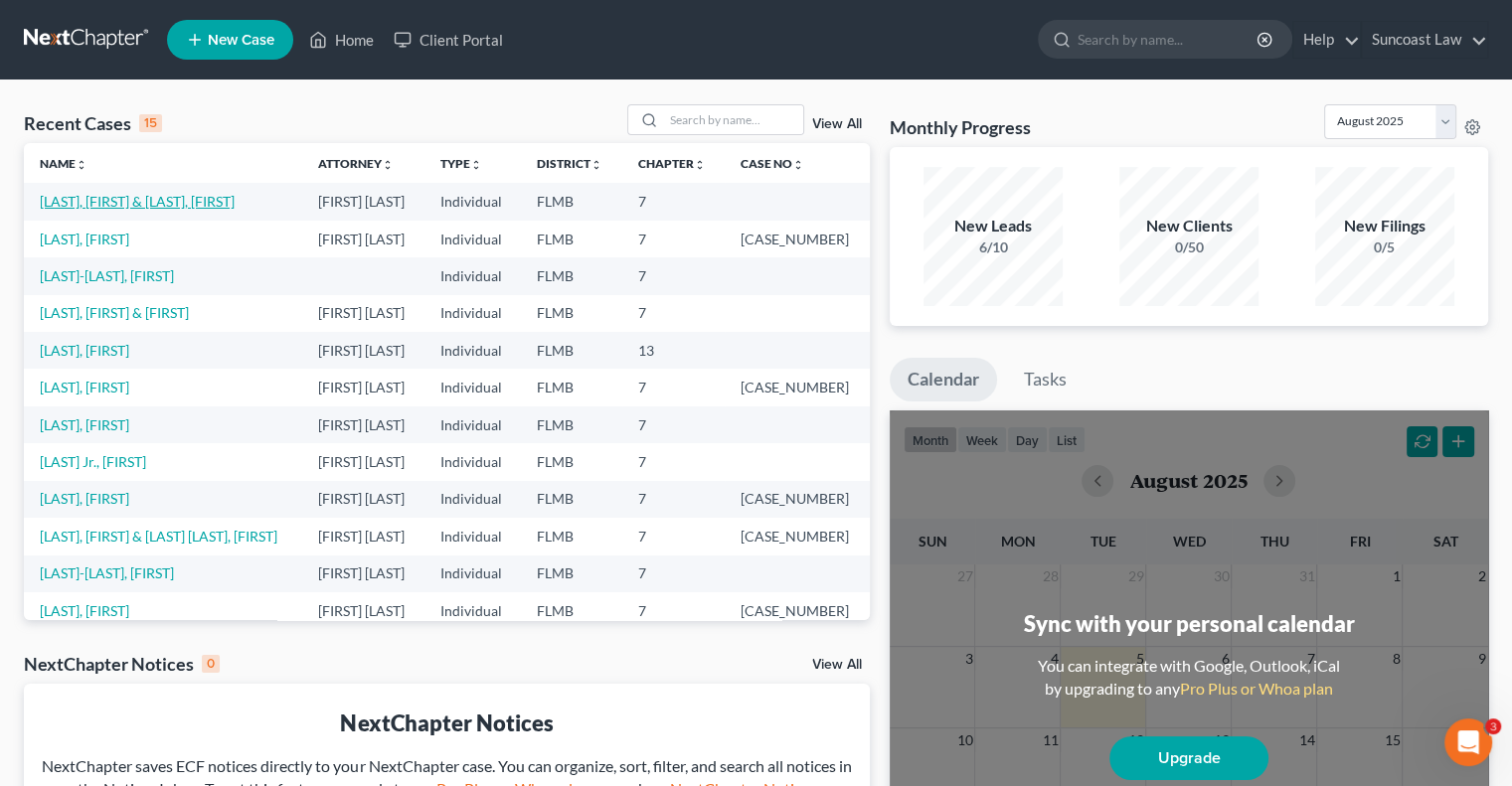 click on "[LAST], [FIRST] & [LAST], [FIRST]" at bounding box center (137, 201) 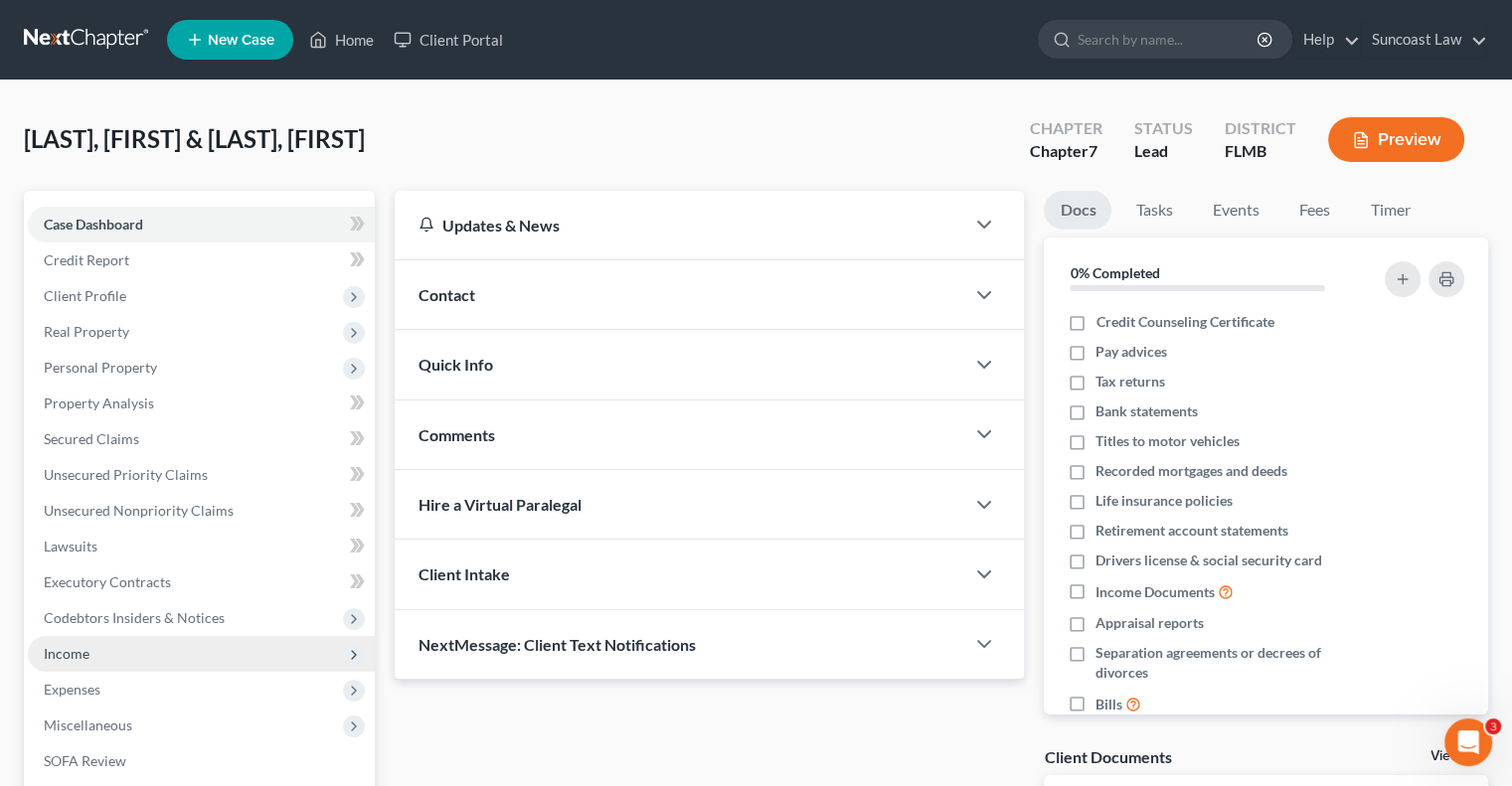 click on "Income" at bounding box center [201, 654] 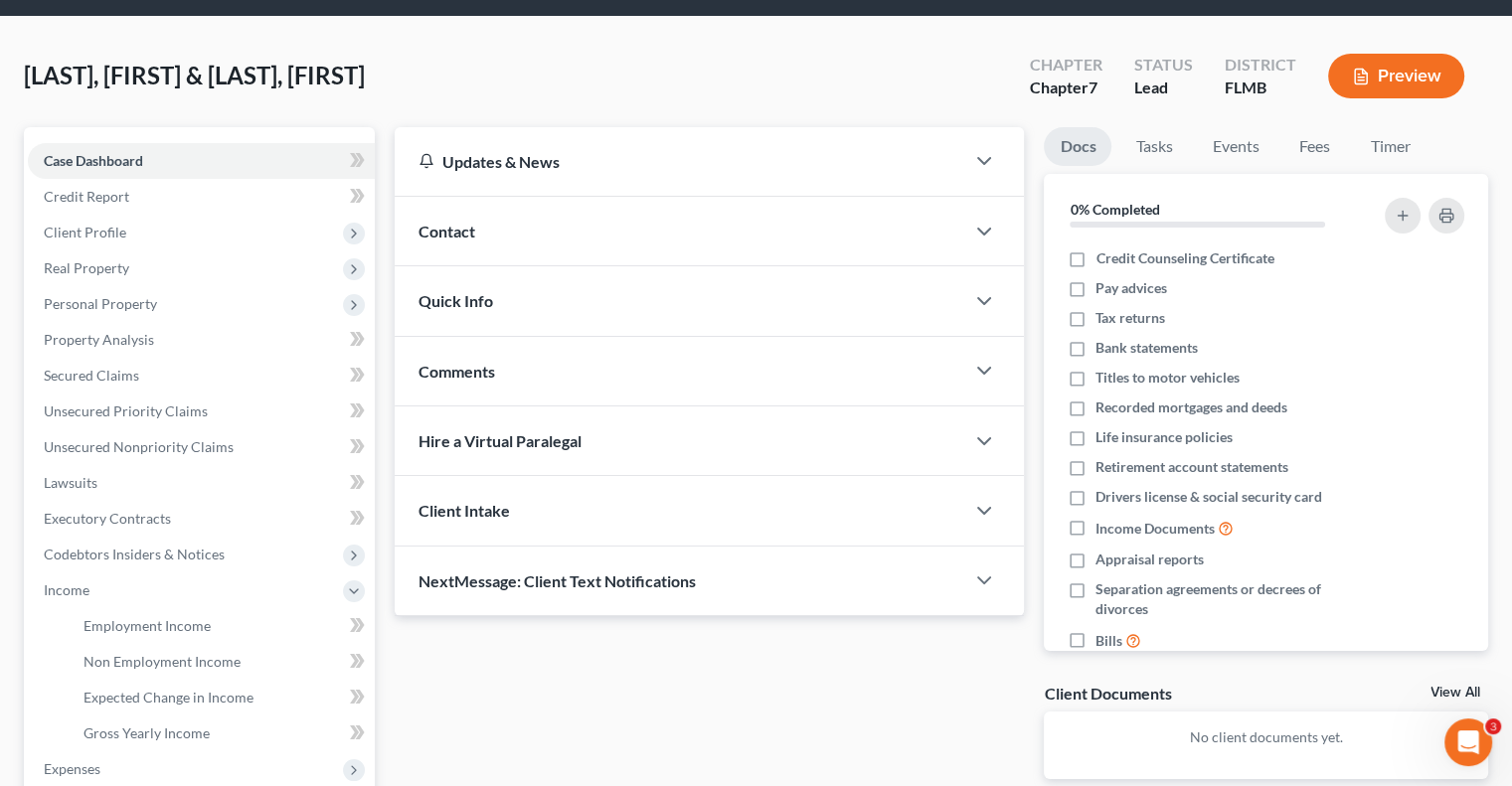 scroll, scrollTop: 199, scrollLeft: 0, axis: vertical 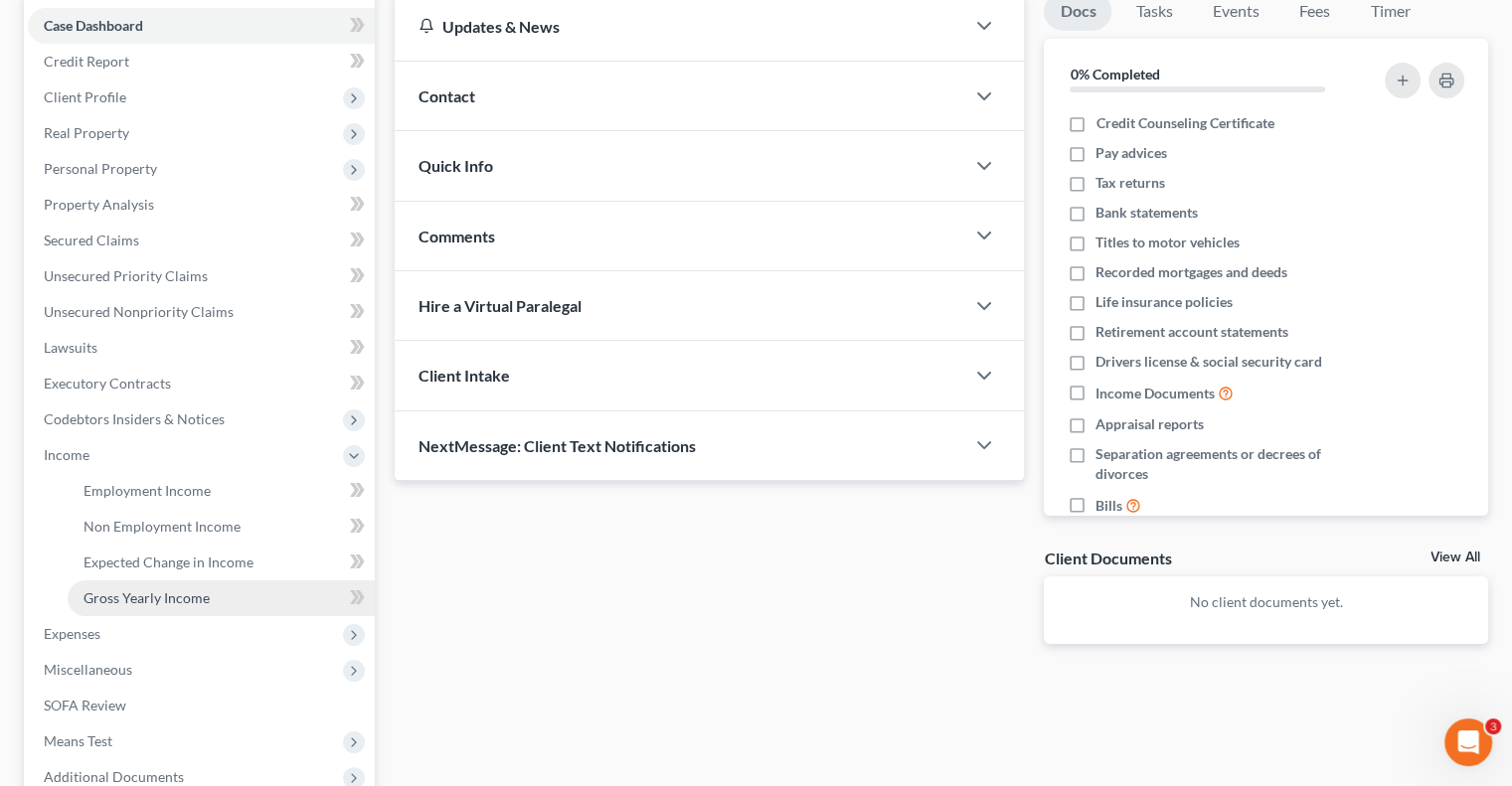 click on "Gross Yearly Income" at bounding box center [146, 597] 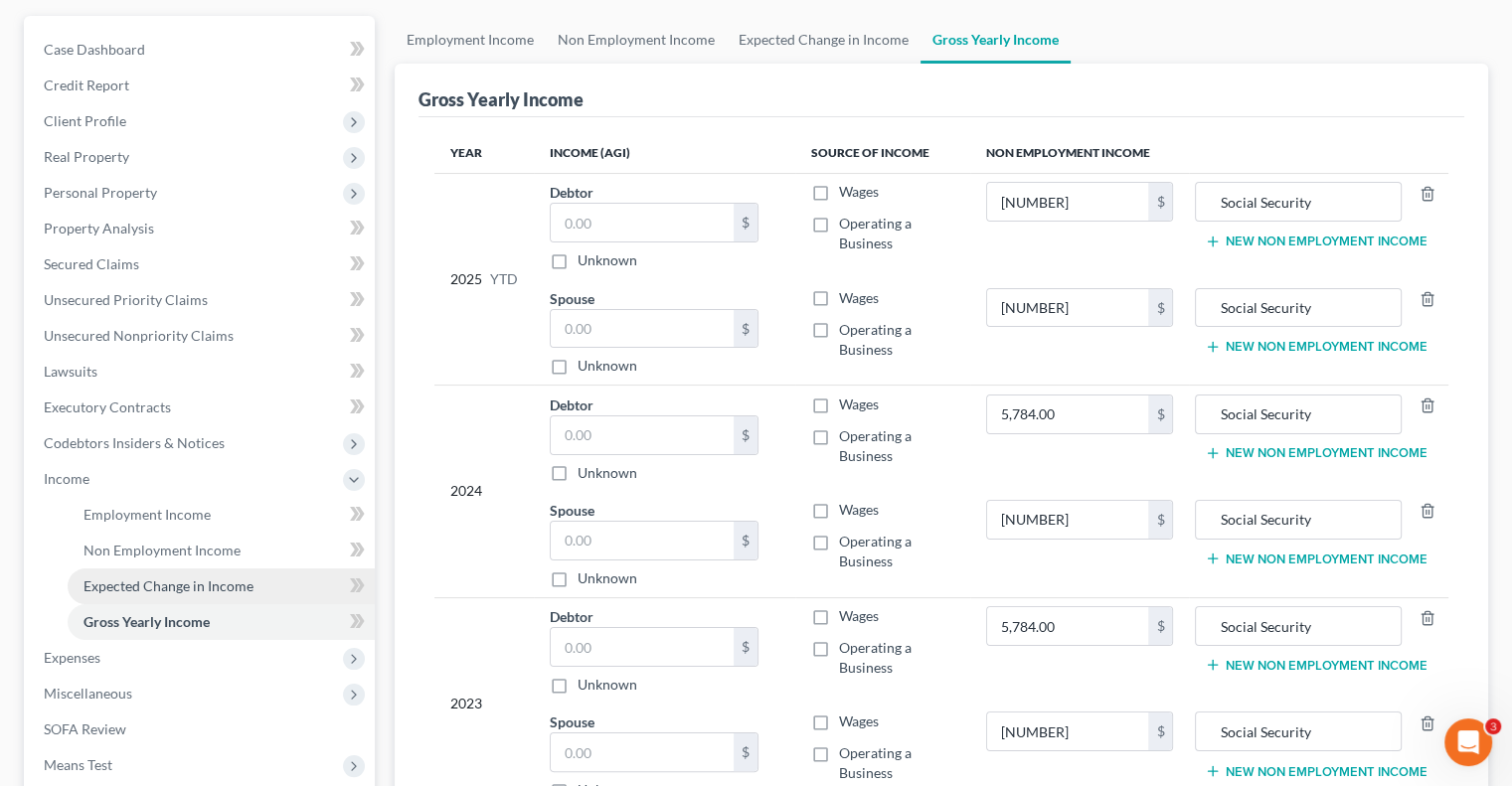 scroll, scrollTop: 199, scrollLeft: 0, axis: vertical 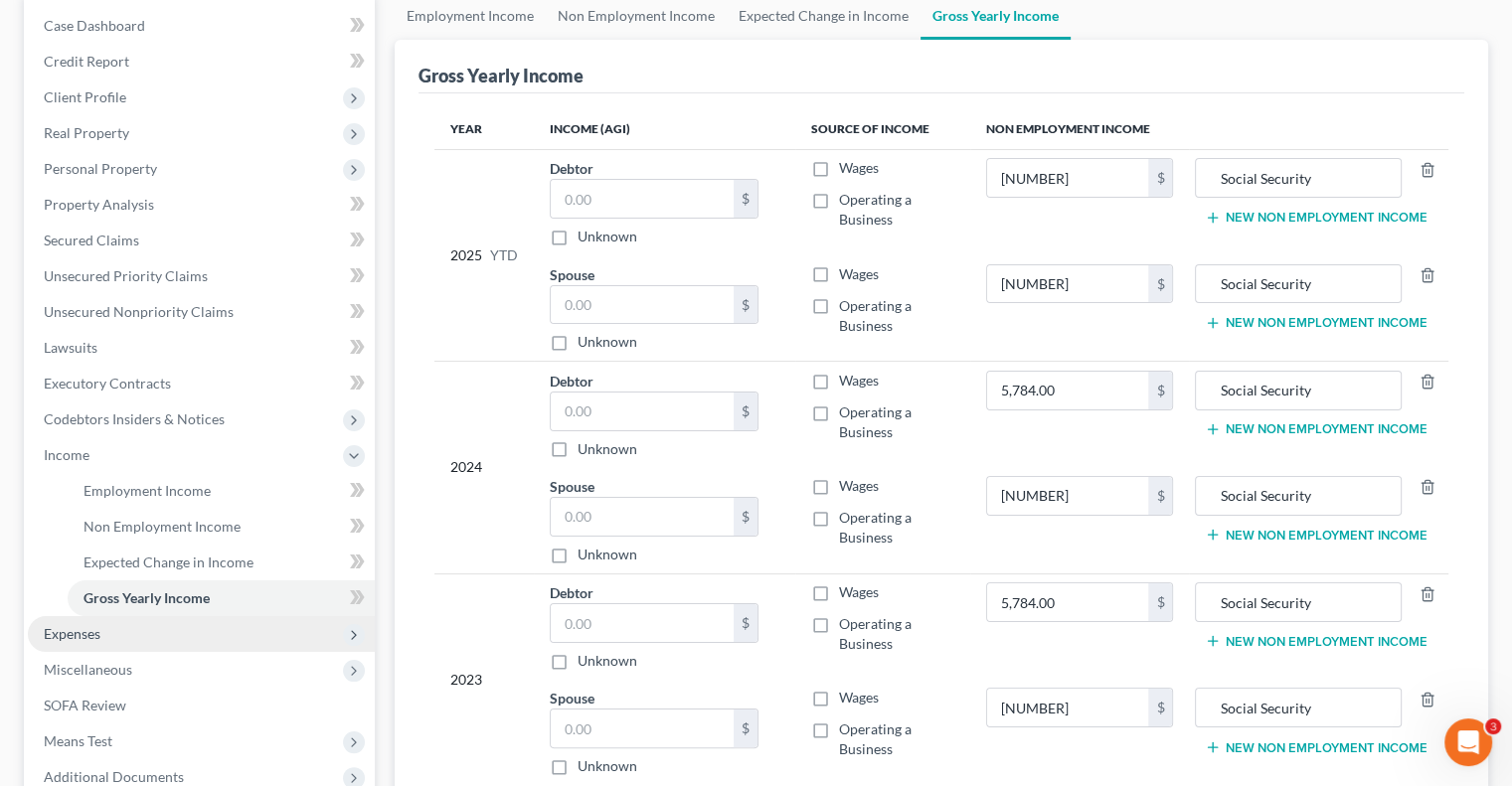 click on "Expenses" at bounding box center (72, 633) 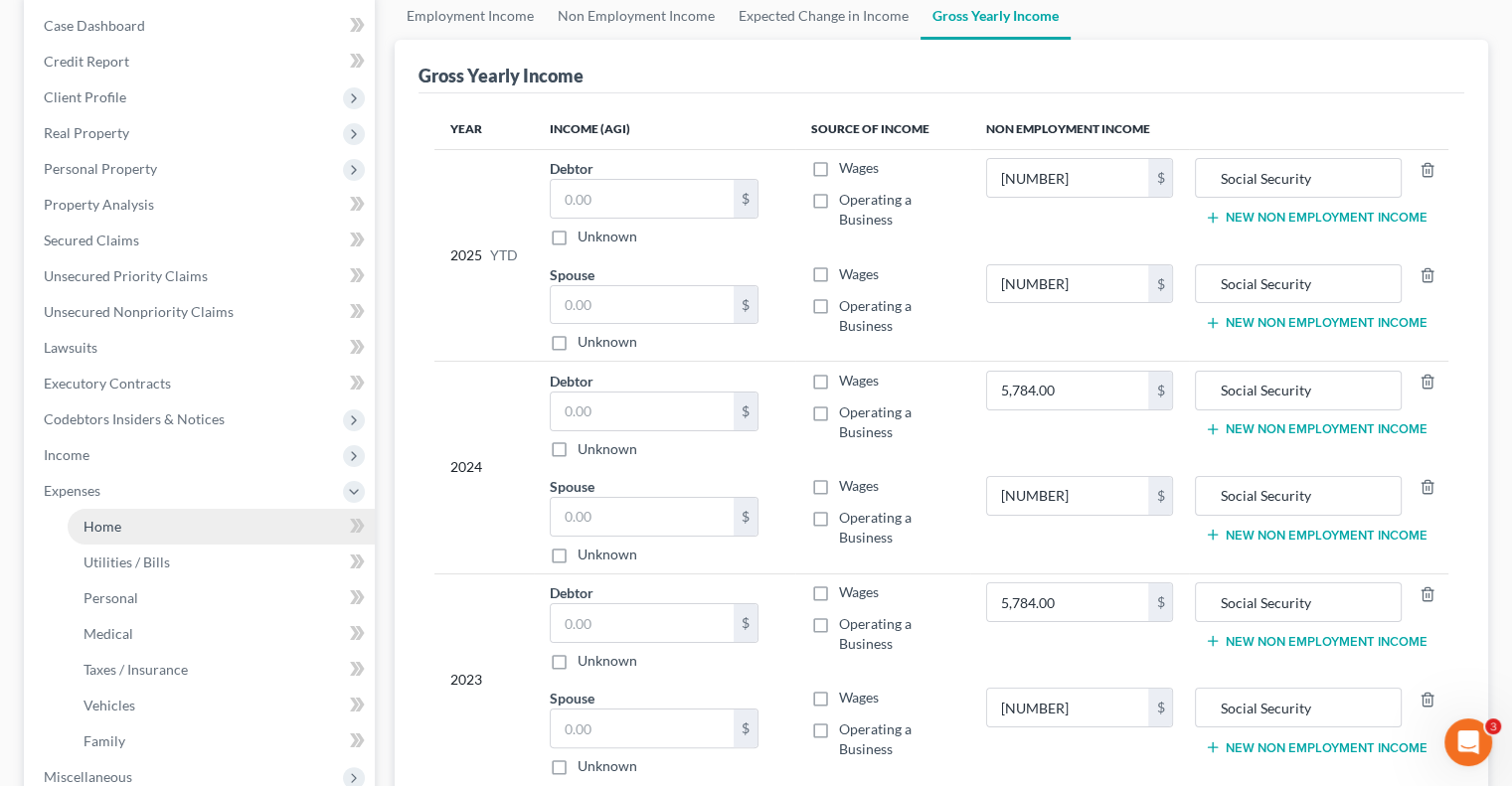 click on "Home" at bounding box center (221, 527) 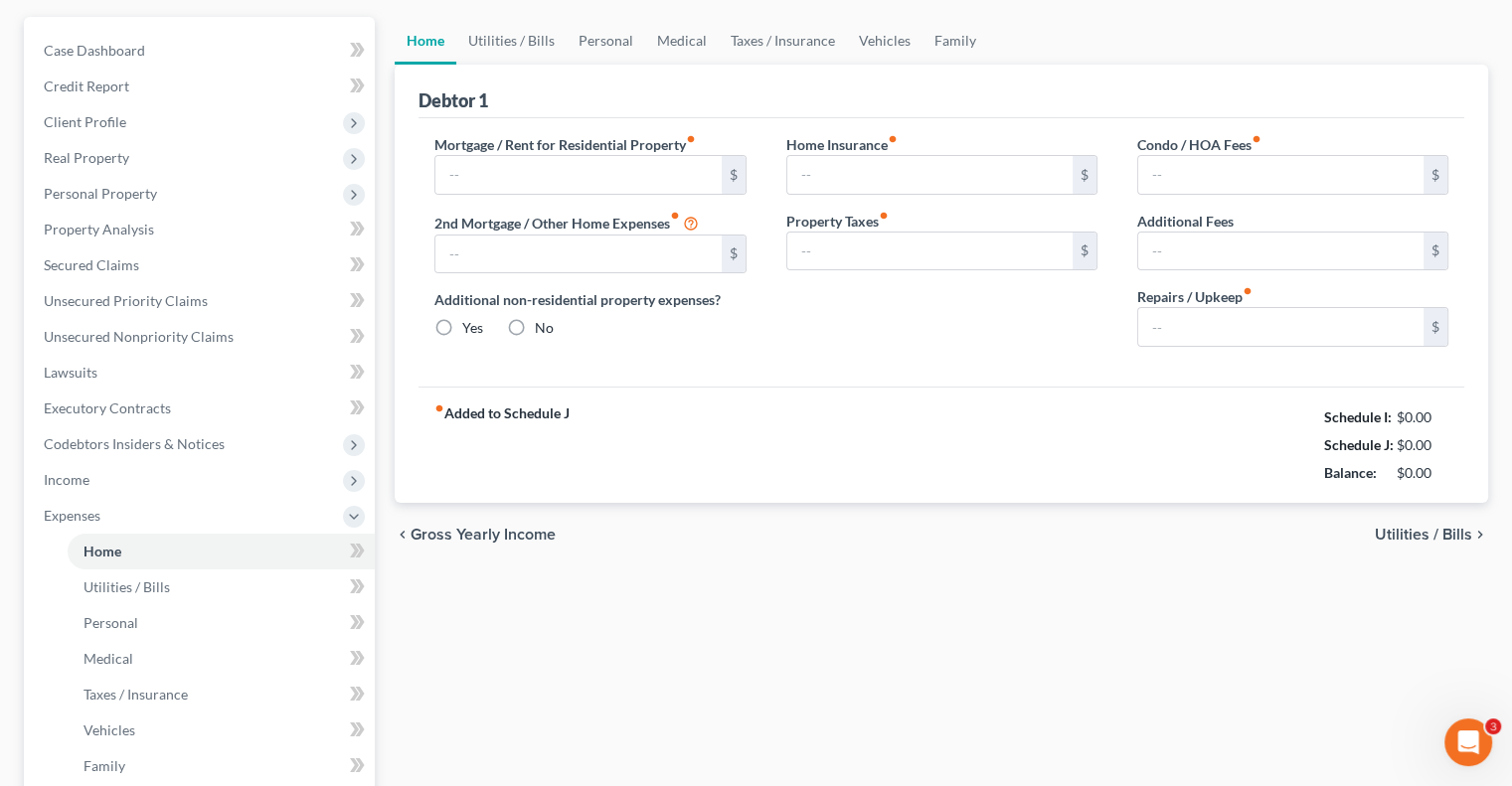 type on "0.00" 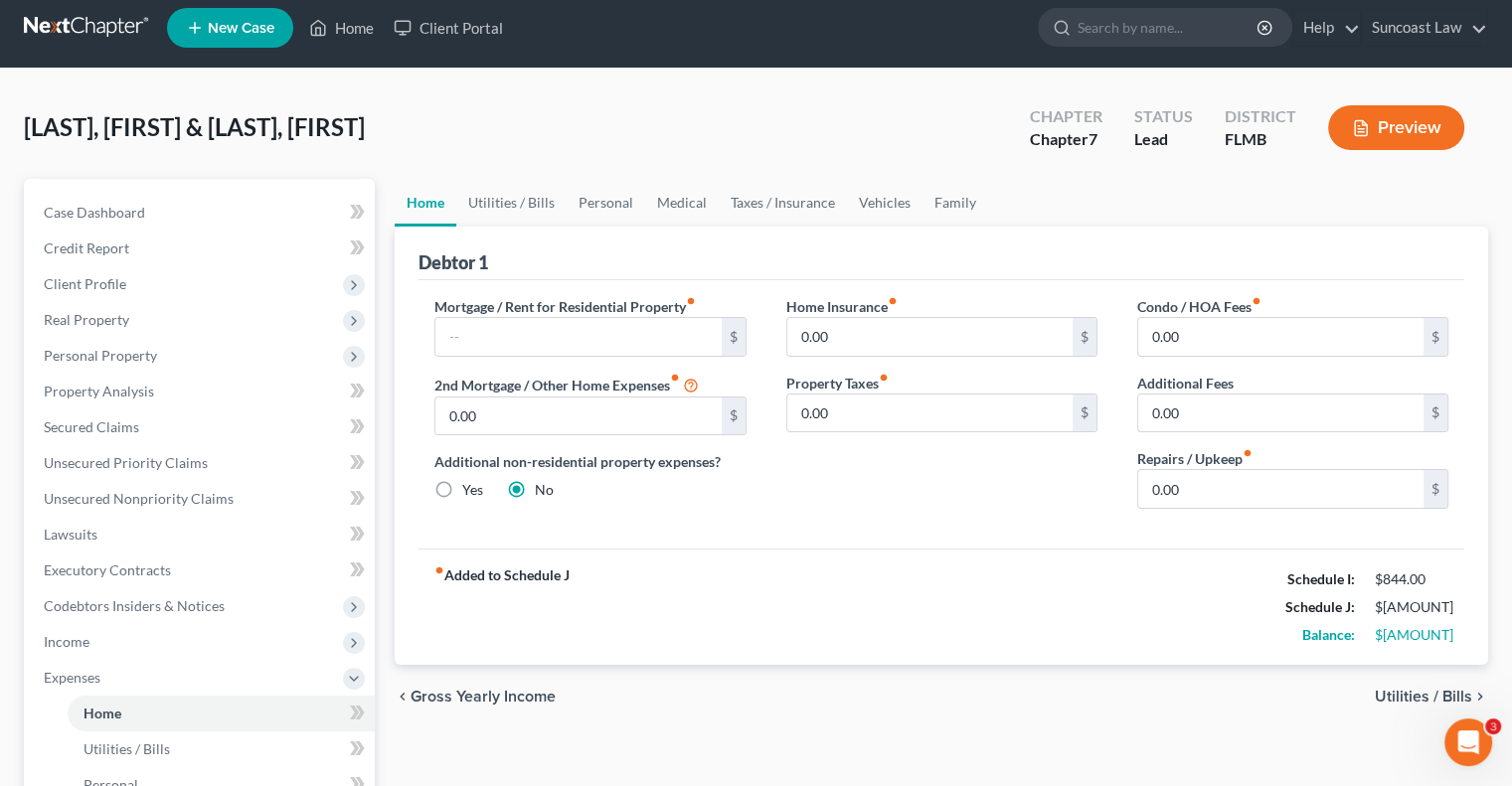 scroll, scrollTop: 0, scrollLeft: 0, axis: both 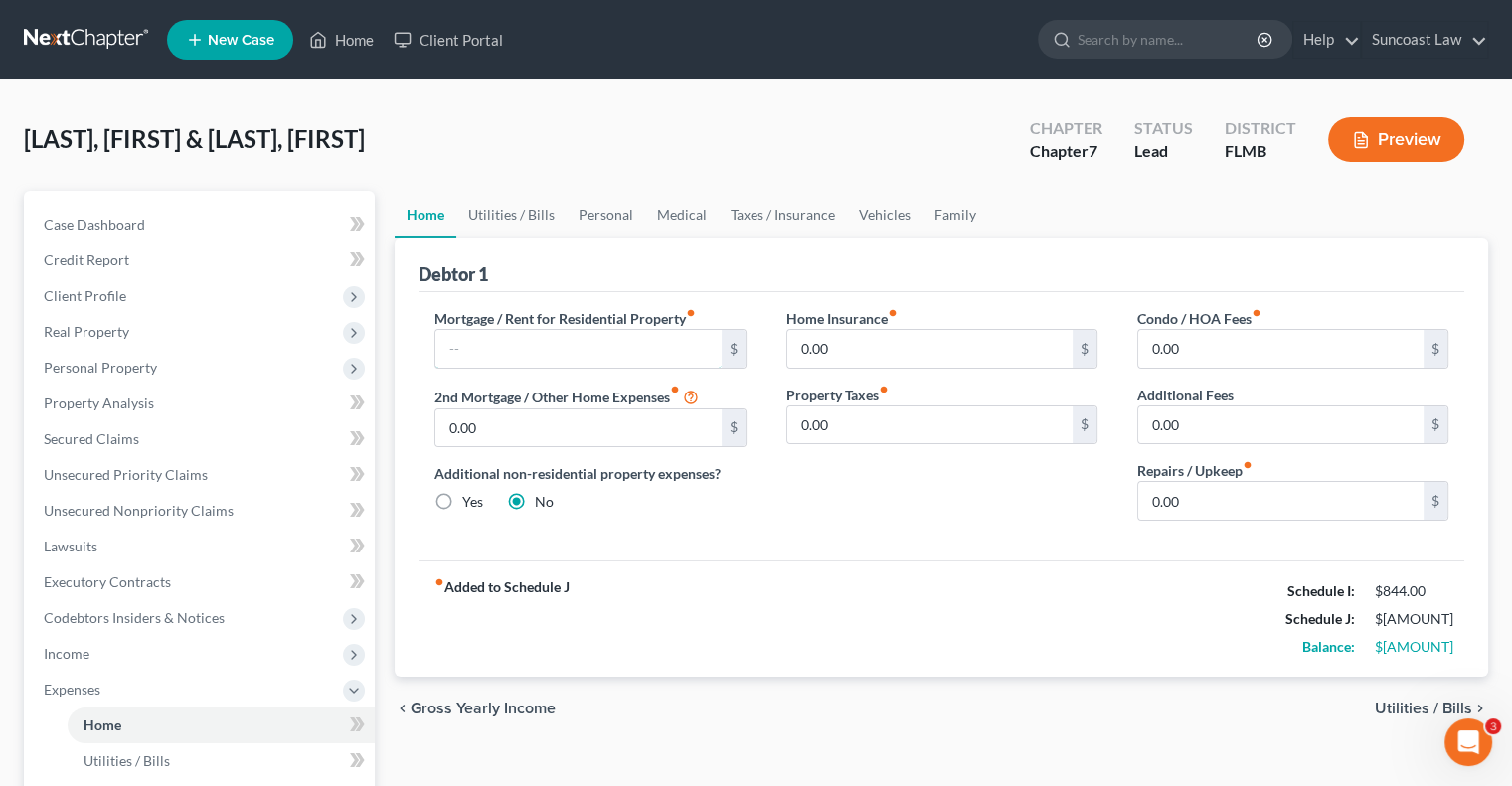 drag, startPoint x: 555, startPoint y: 340, endPoint x: 552, endPoint y: 323, distance: 17.262677 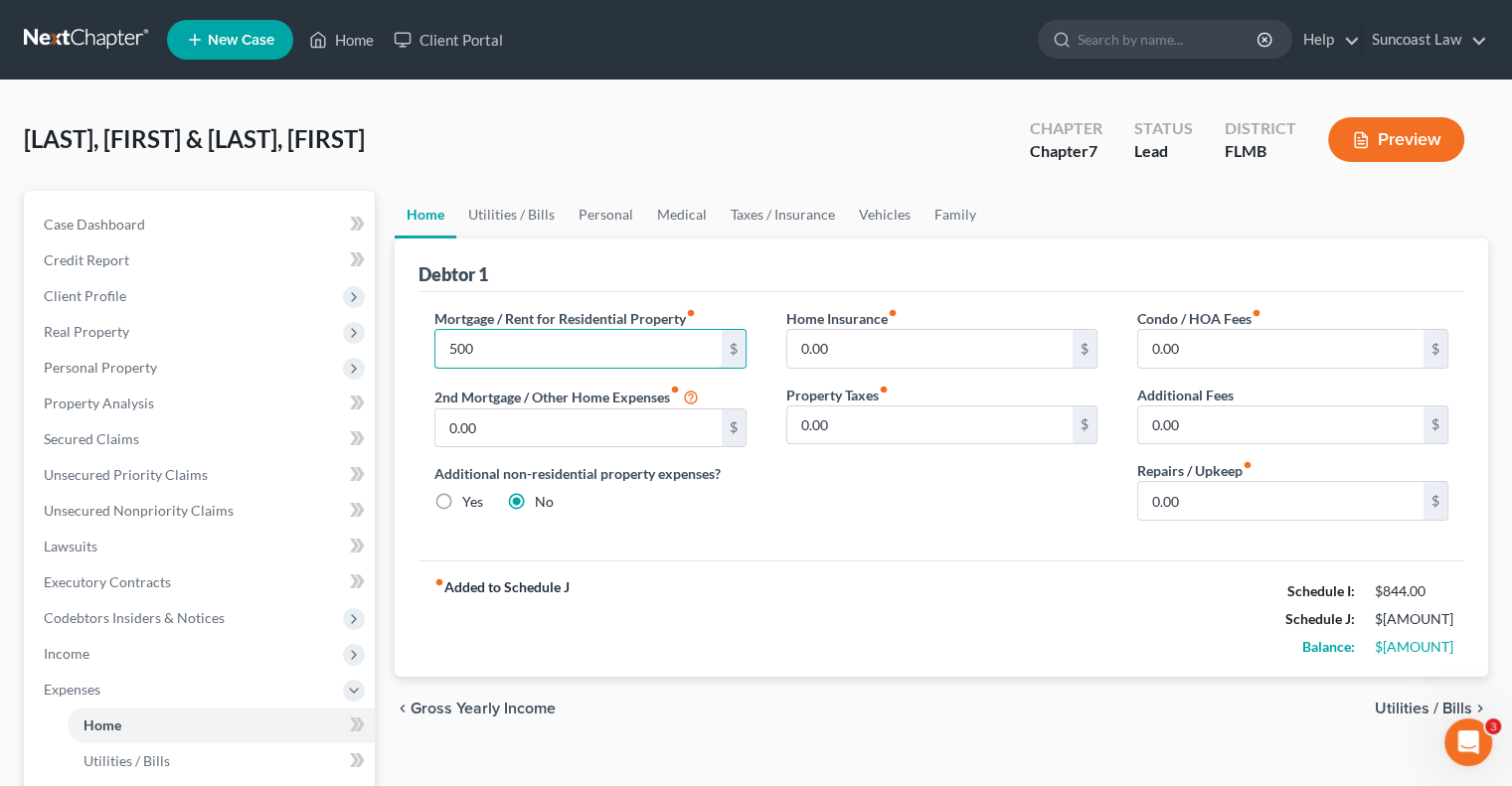 type on "500" 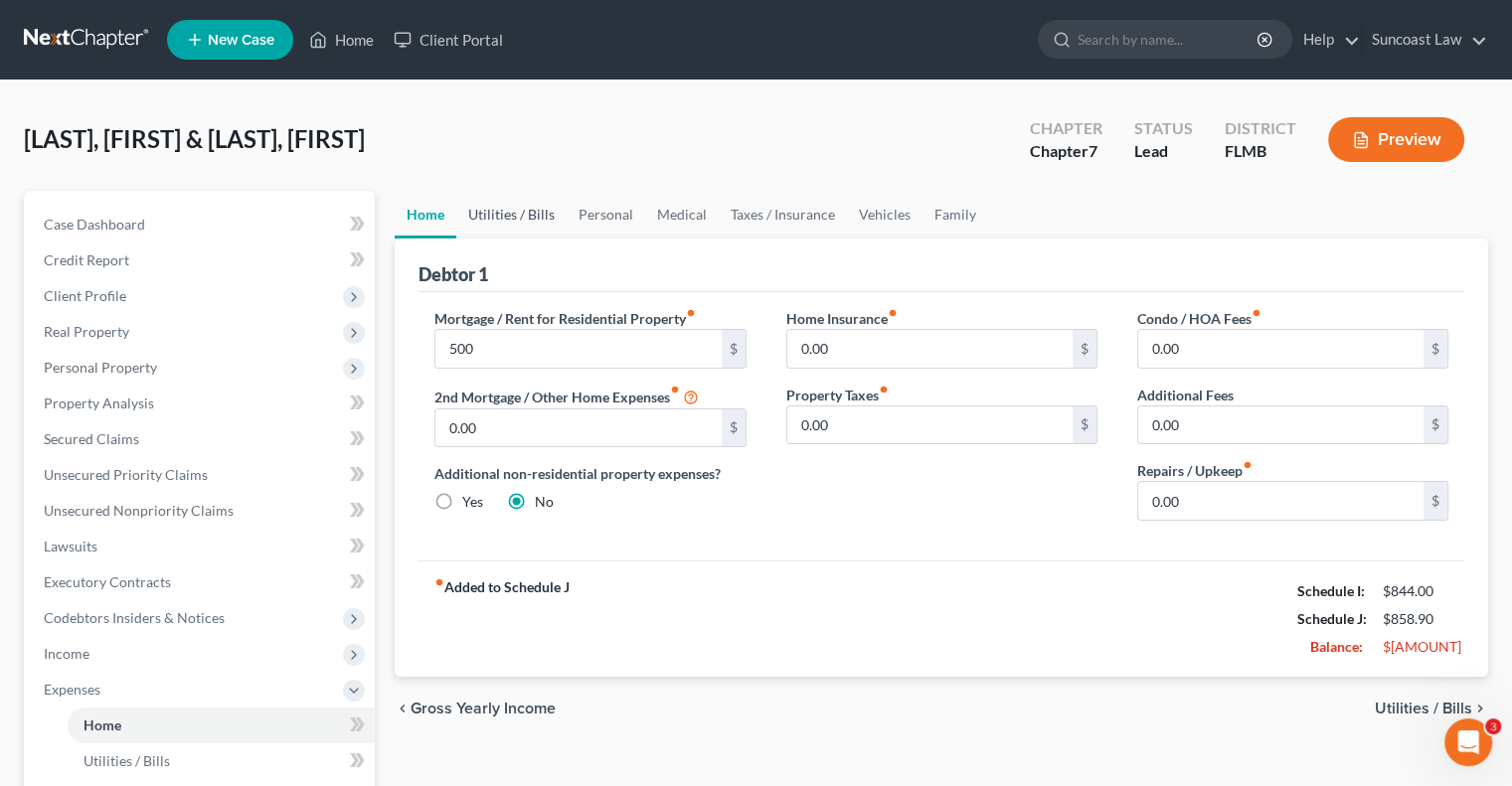 click on "Utilities / Bills" at bounding box center [511, 215] 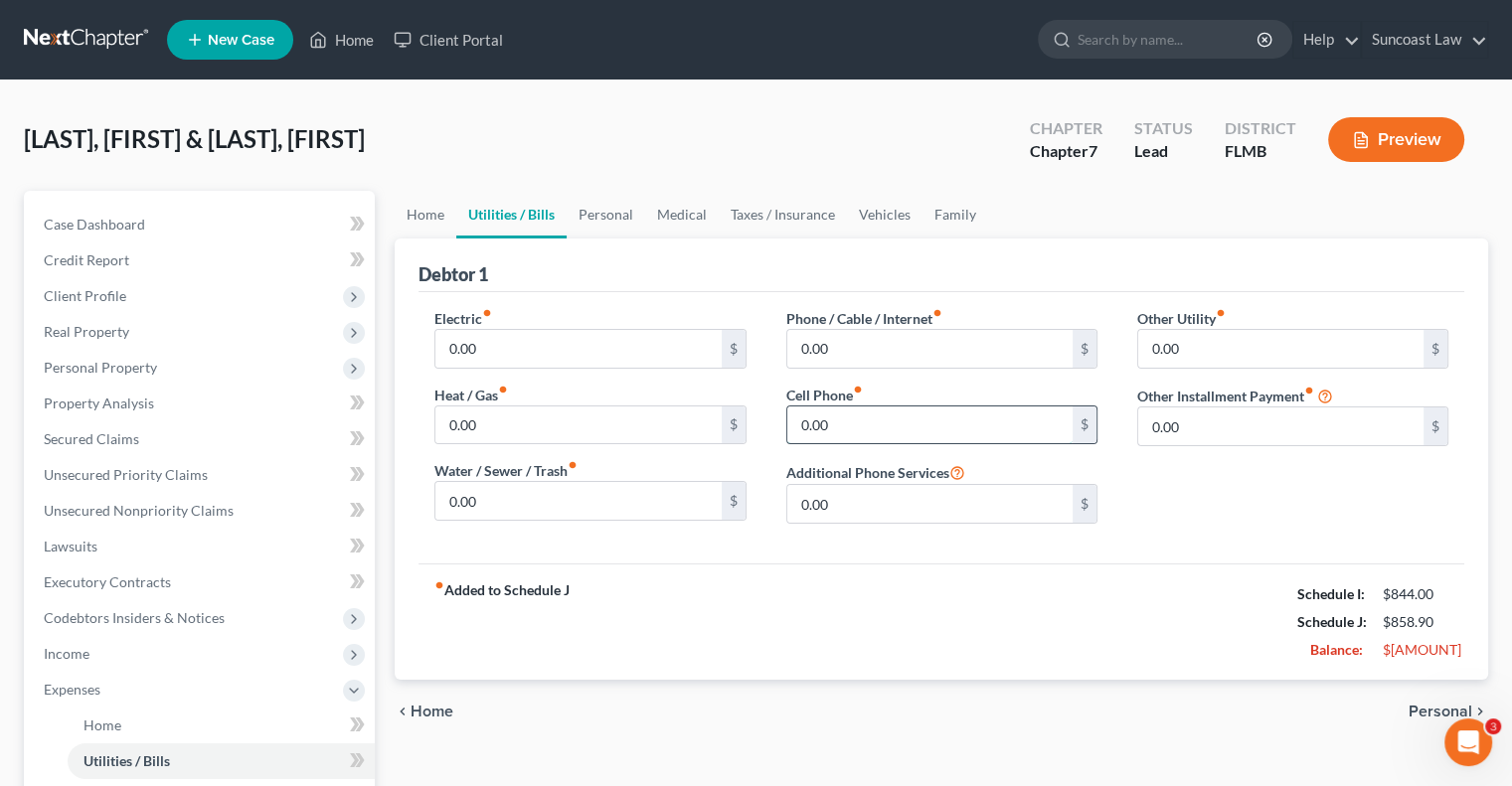click on "0.00" at bounding box center [929, 425] 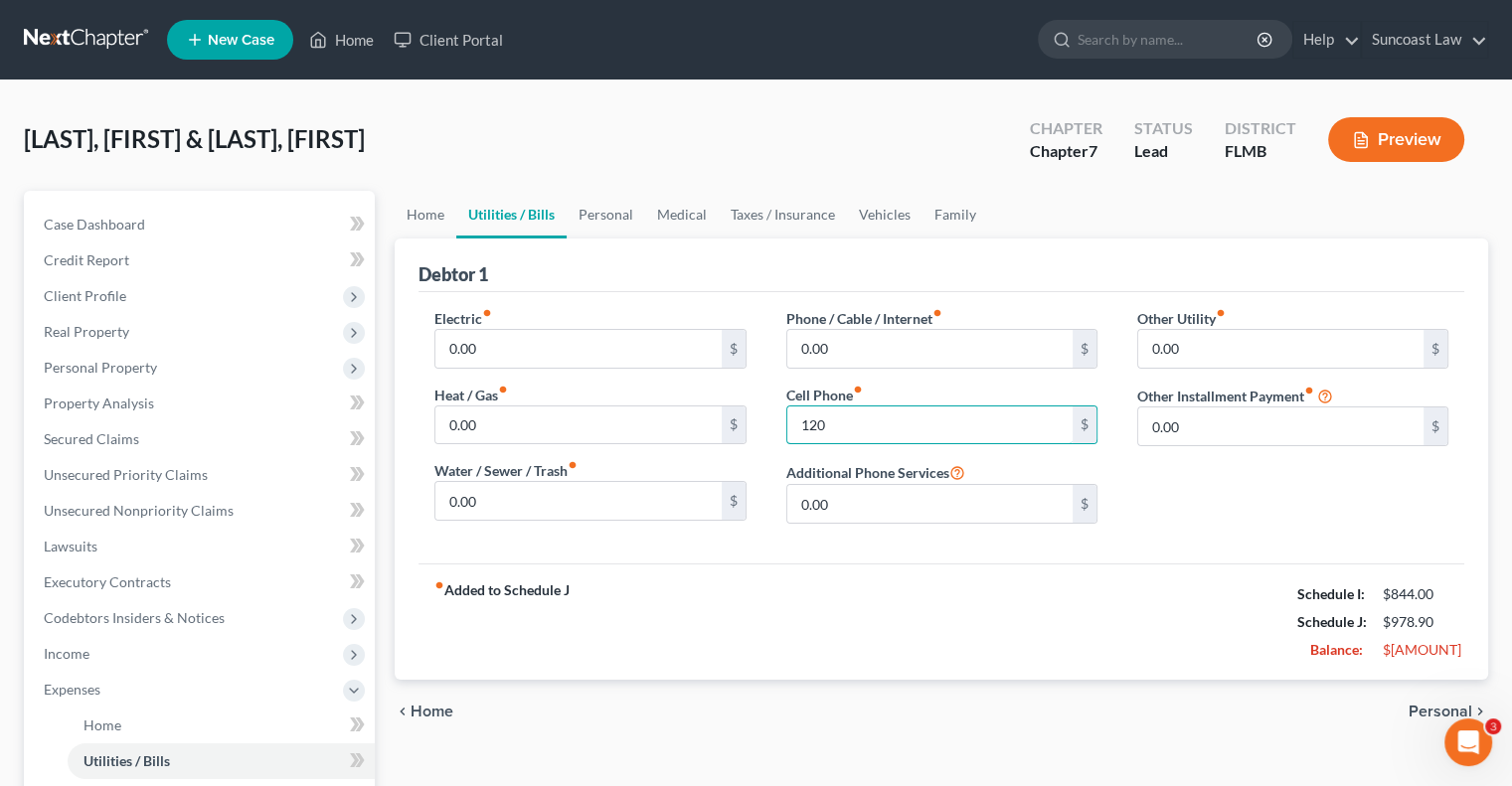 type on "120" 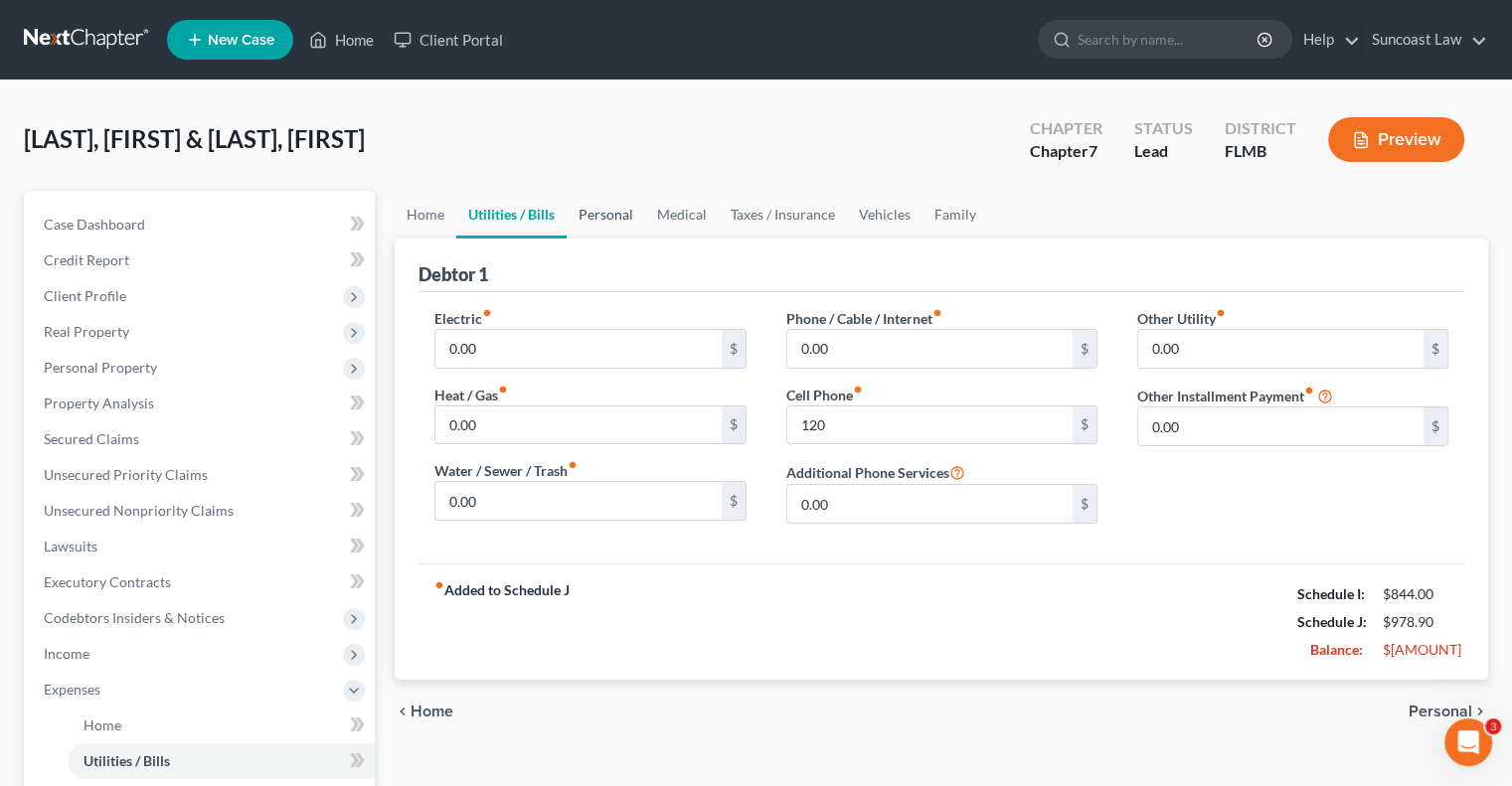 click on "Personal" at bounding box center [605, 215] 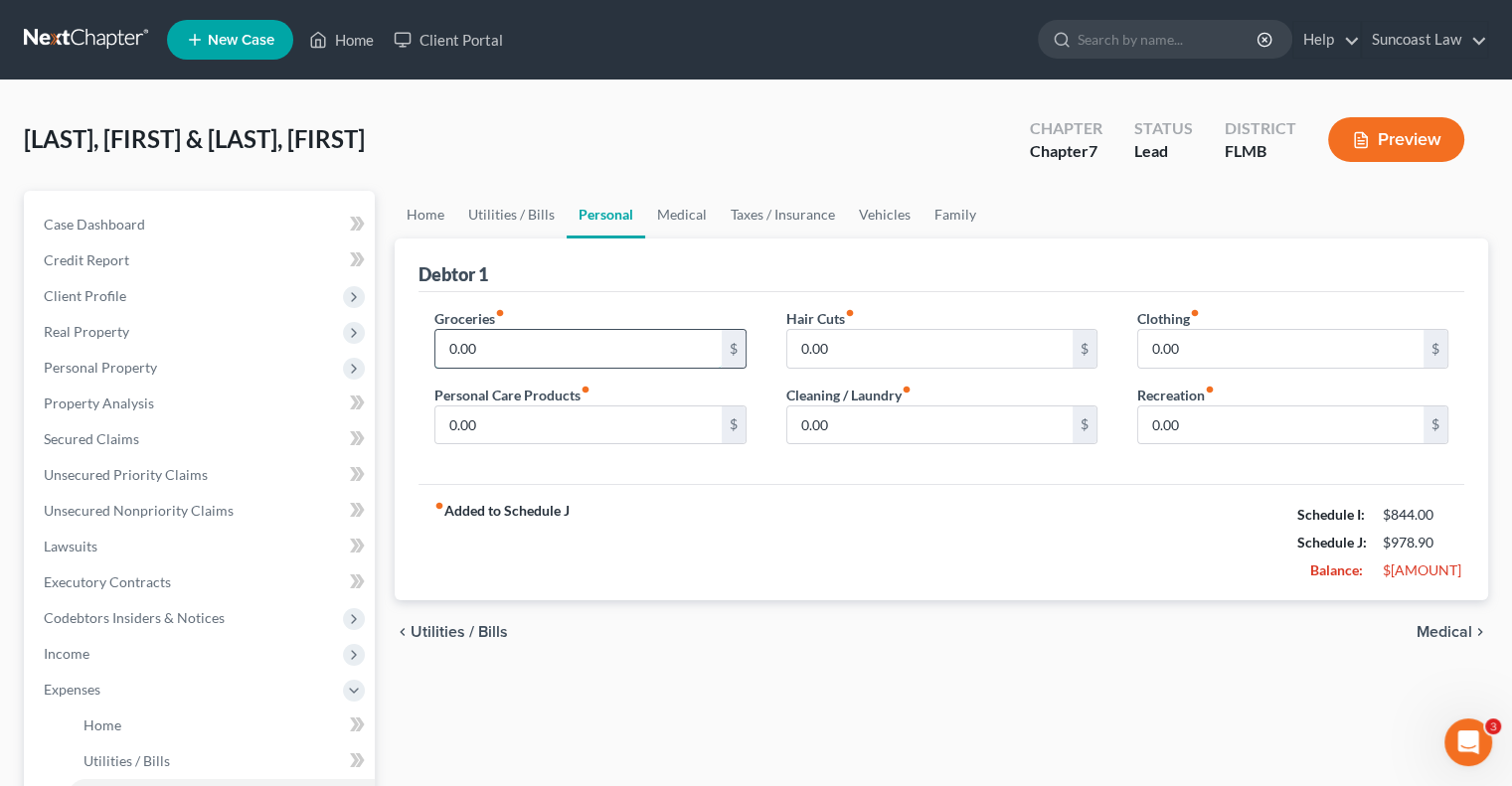 drag, startPoint x: 536, startPoint y: 346, endPoint x: 540, endPoint y: 333, distance: 13.601471 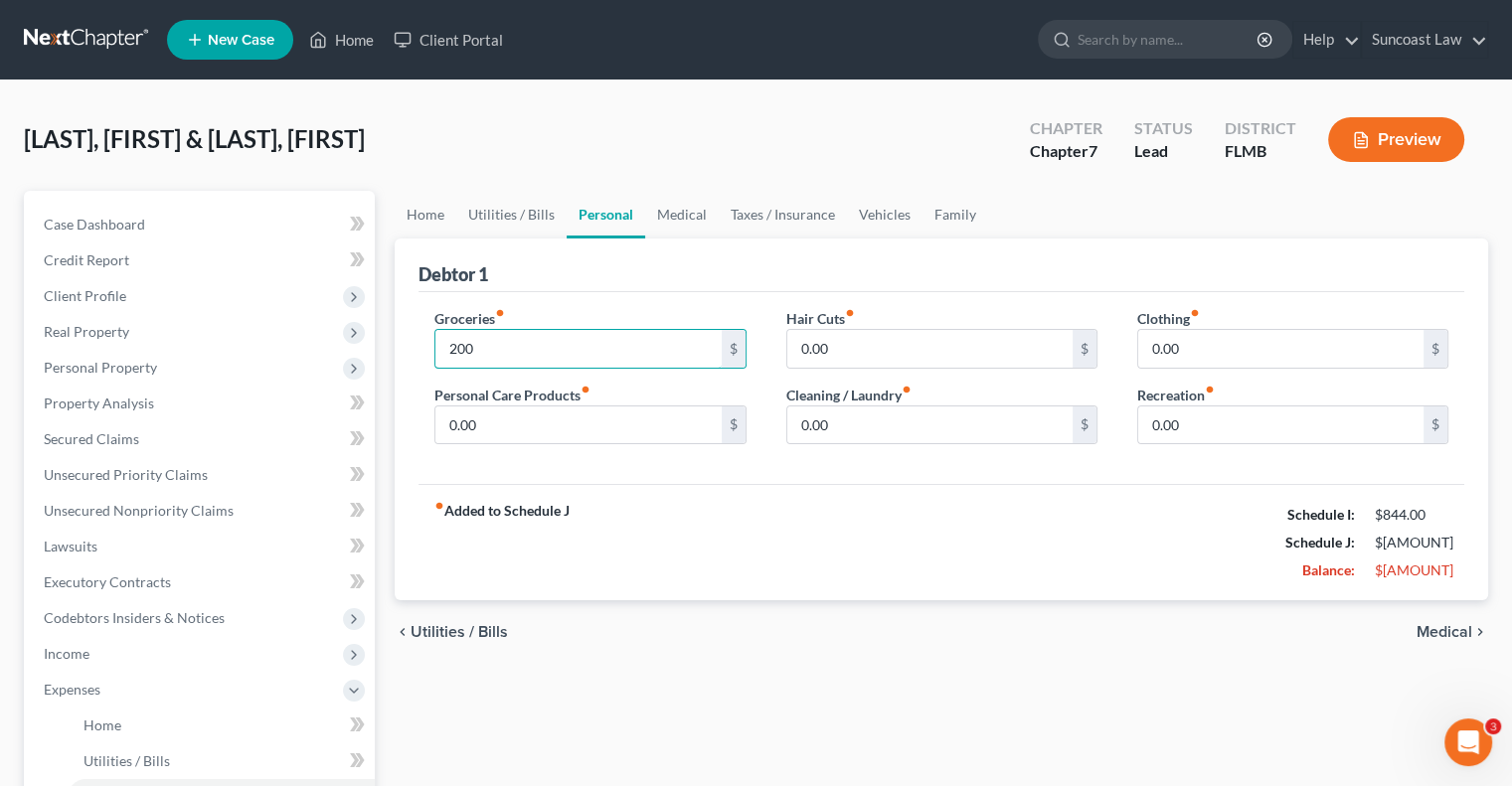 type on "200" 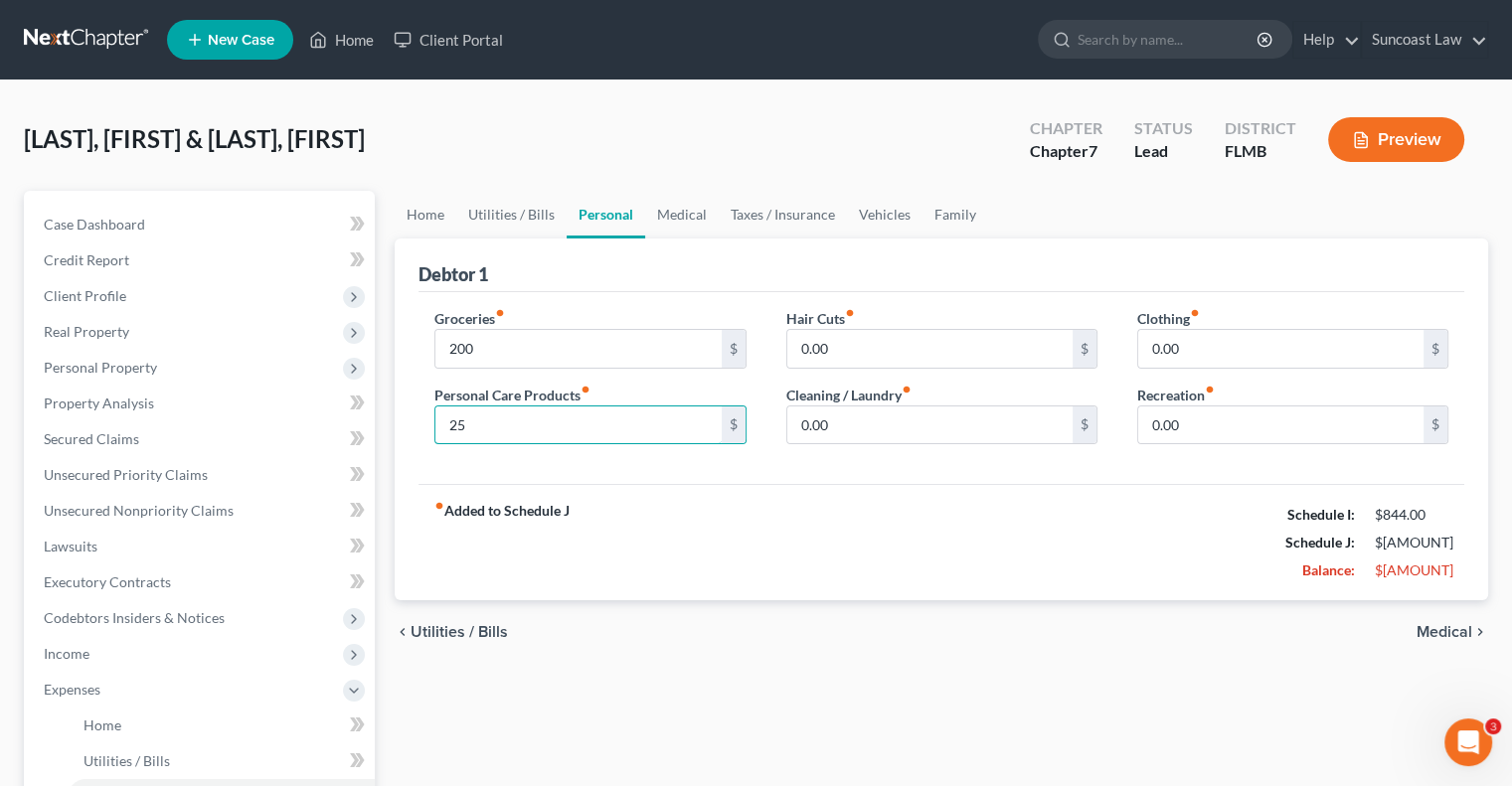type on "25" 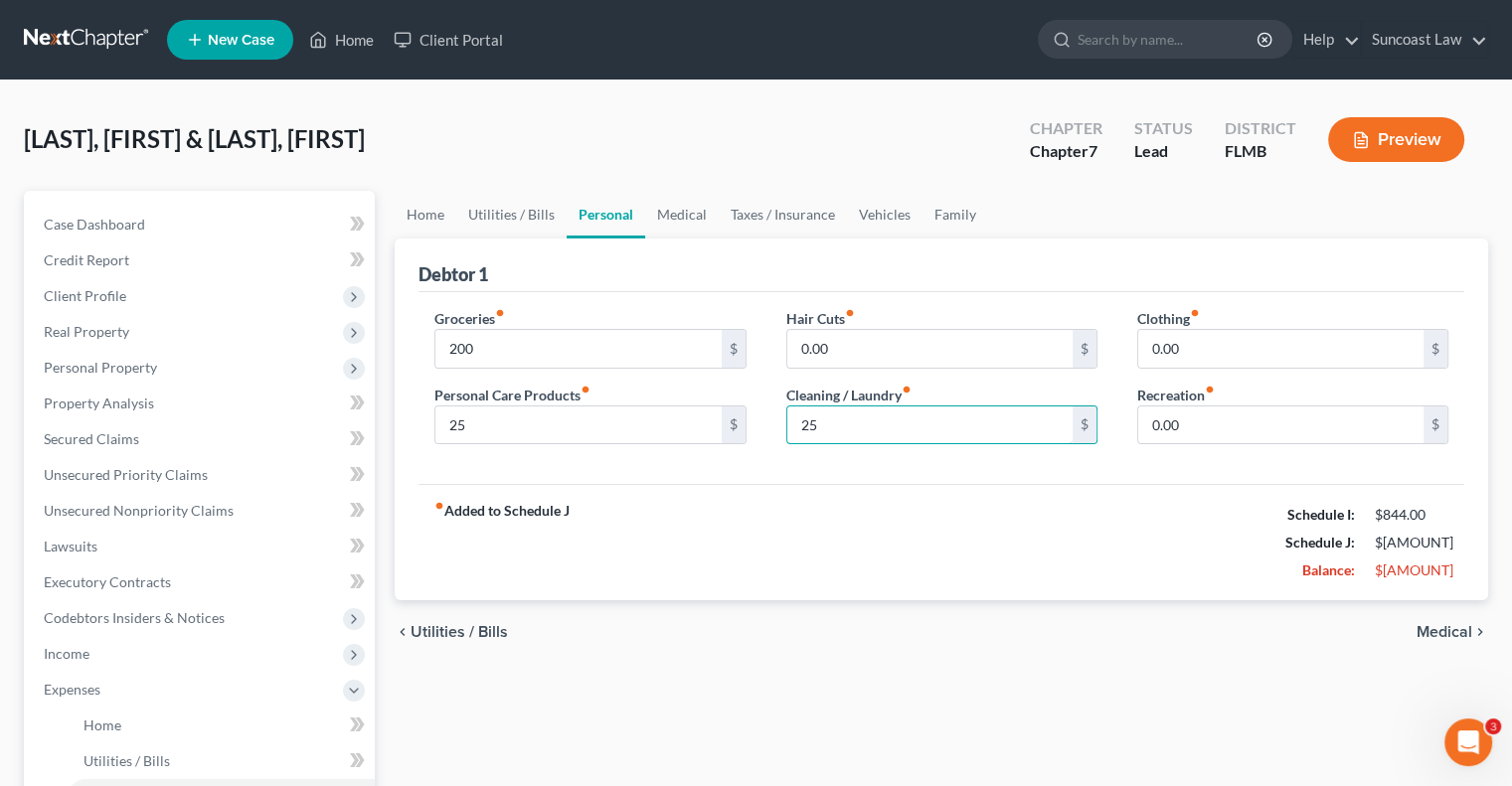 type on "25" 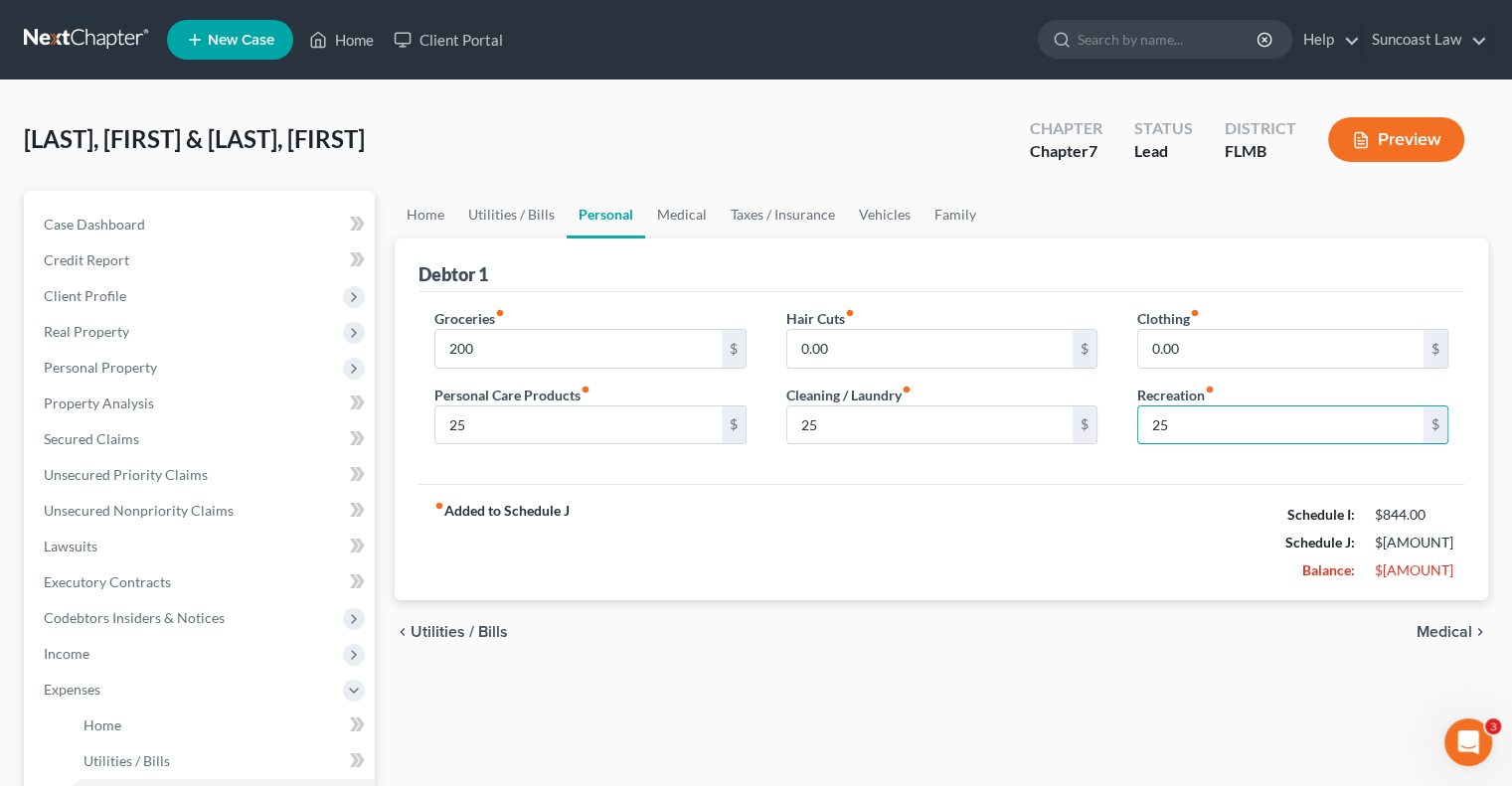 type on "25" 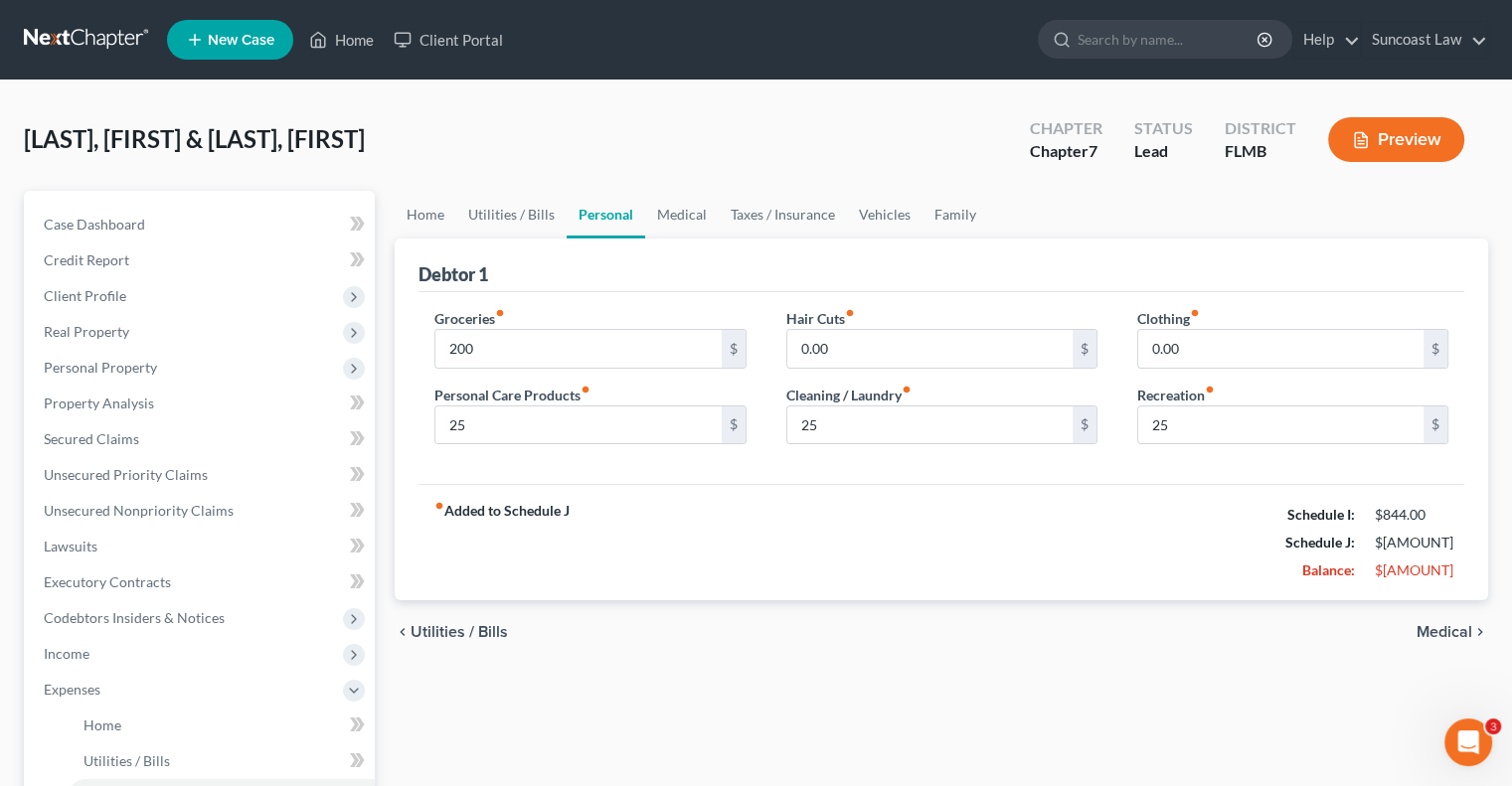 type 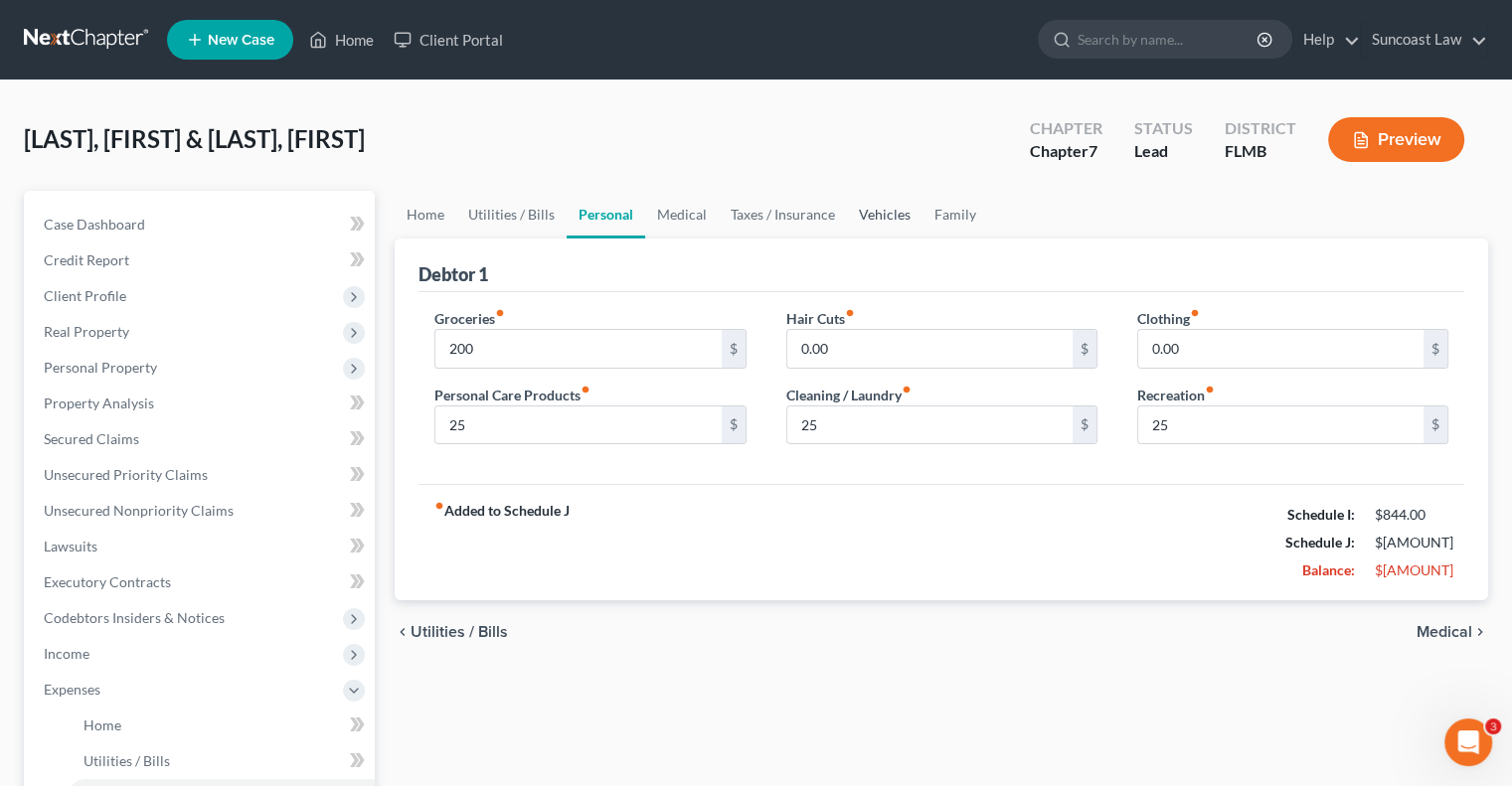 click on "Vehicles" at bounding box center (885, 215) 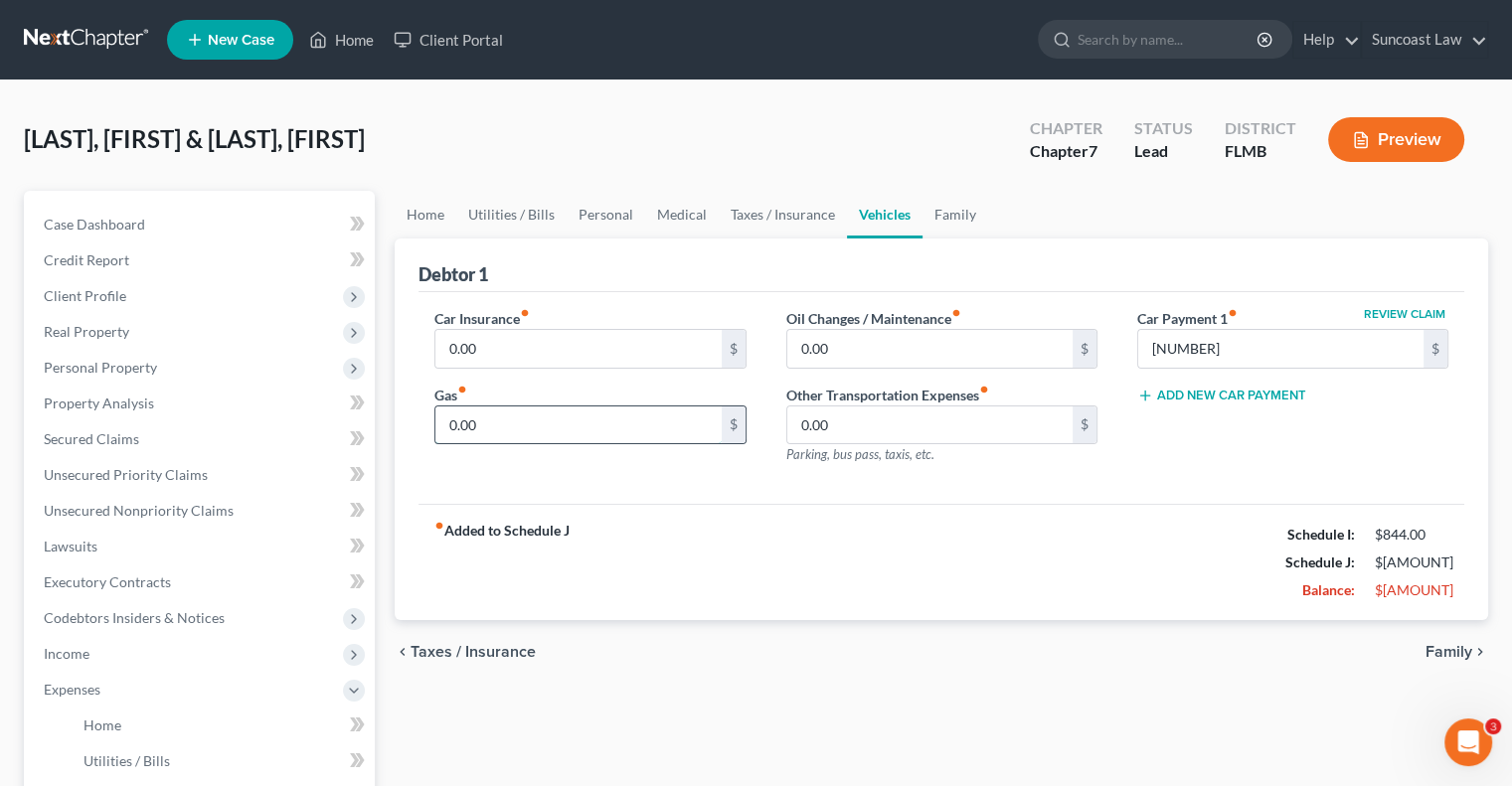 click on "0.00" at bounding box center (578, 425) 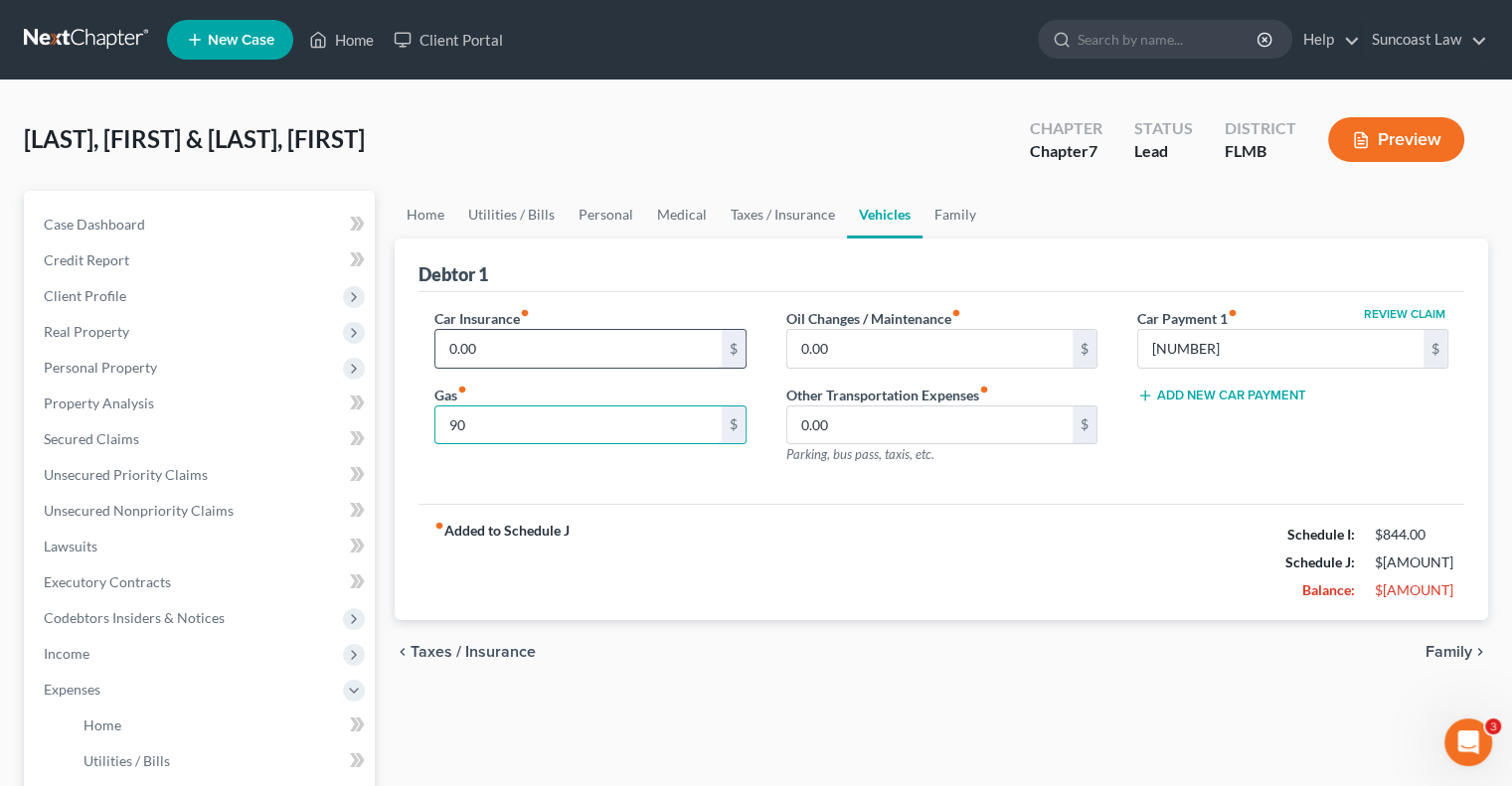 type on "90" 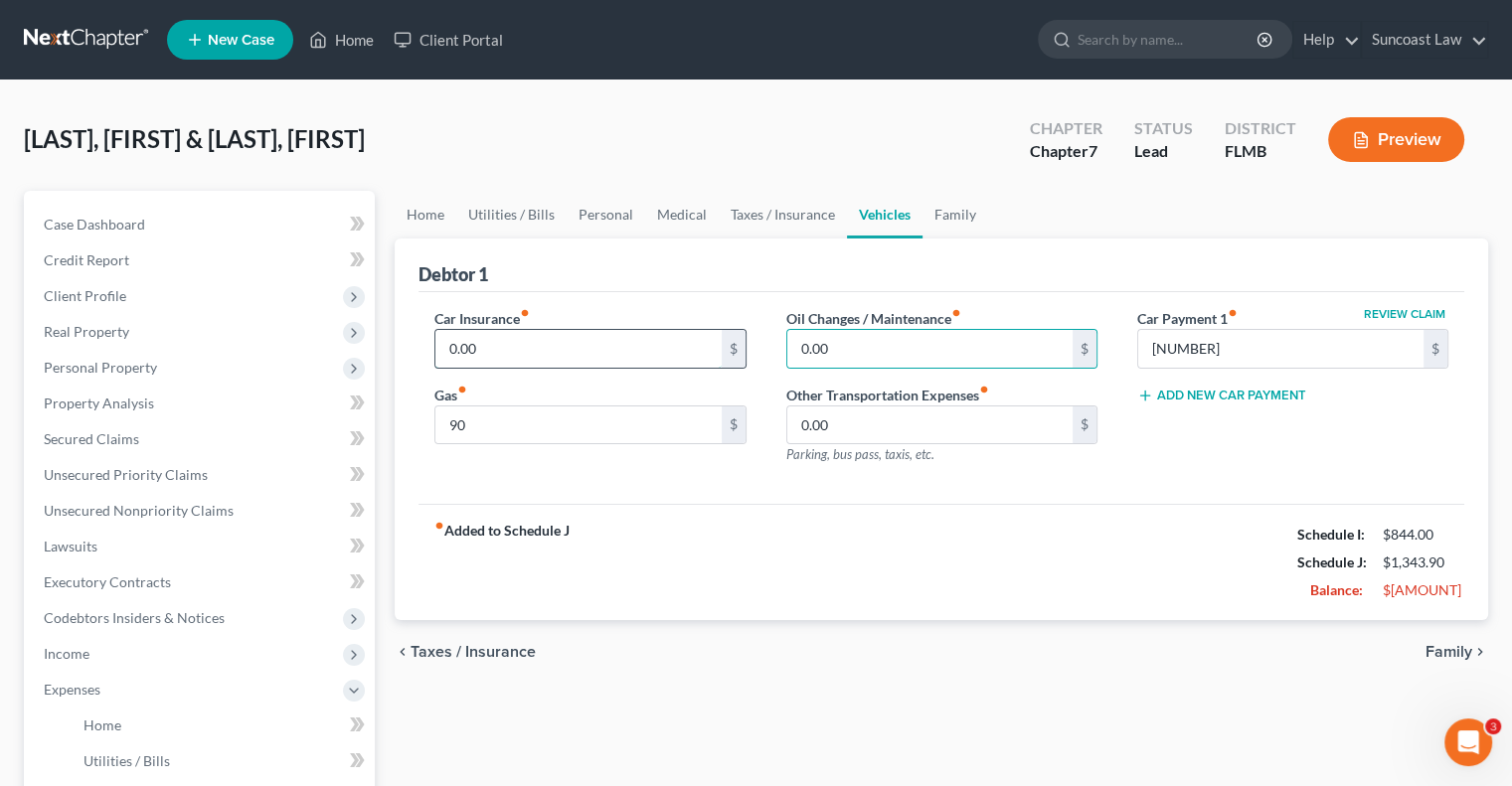 click on "0.00" at bounding box center (578, 349) 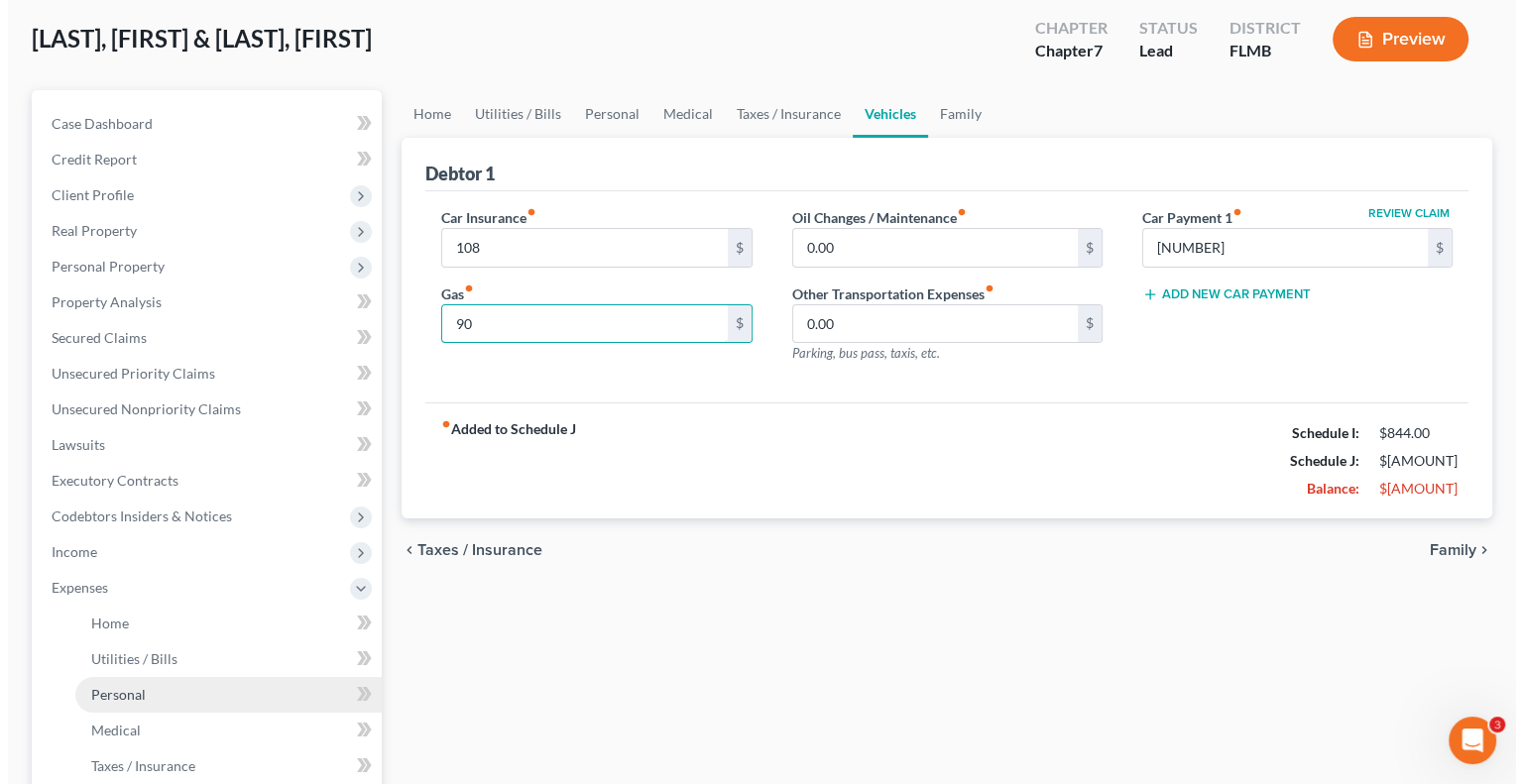 scroll, scrollTop: 297, scrollLeft: 0, axis: vertical 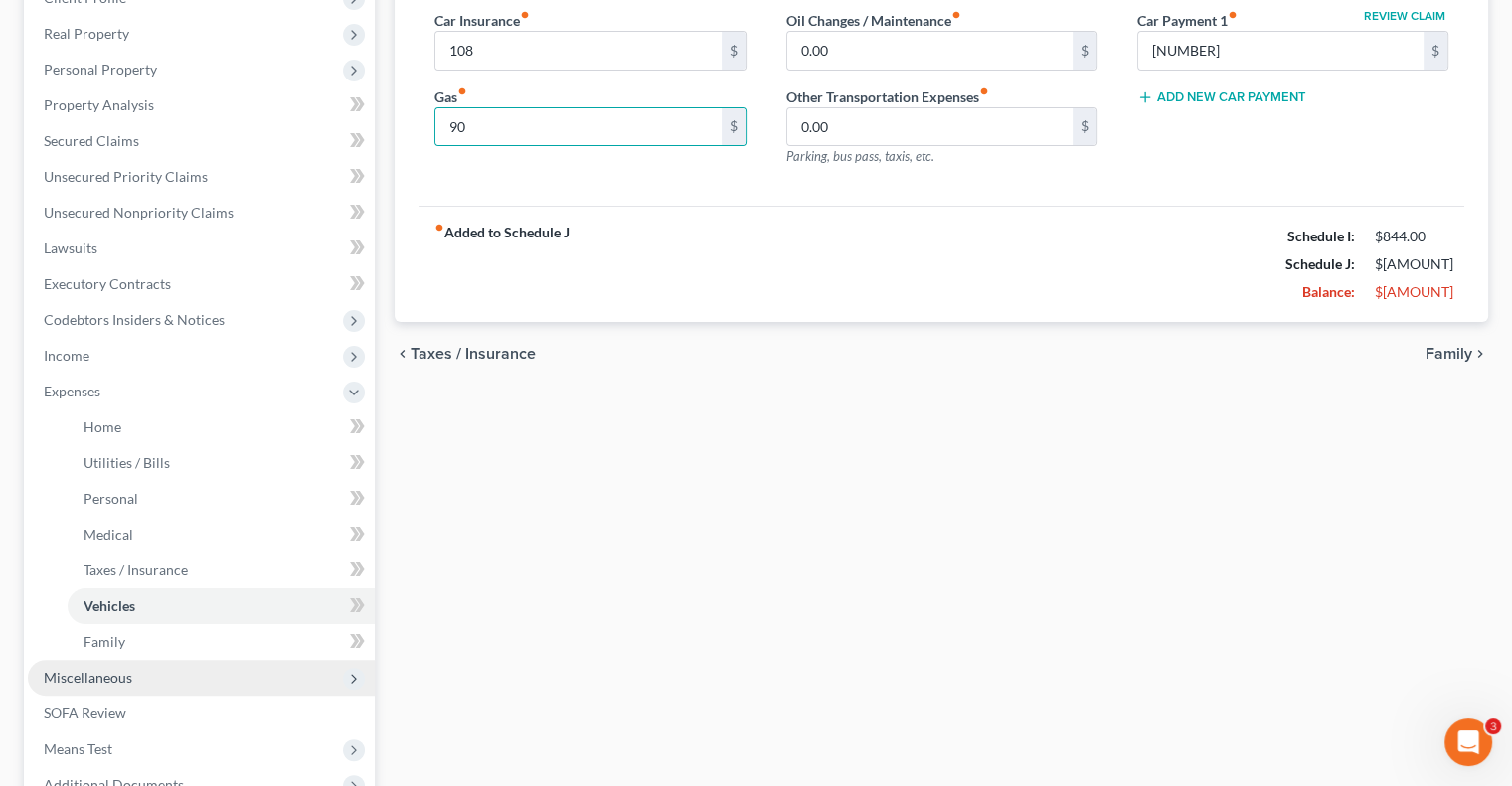 click on "Miscellaneous" at bounding box center [87, 677] 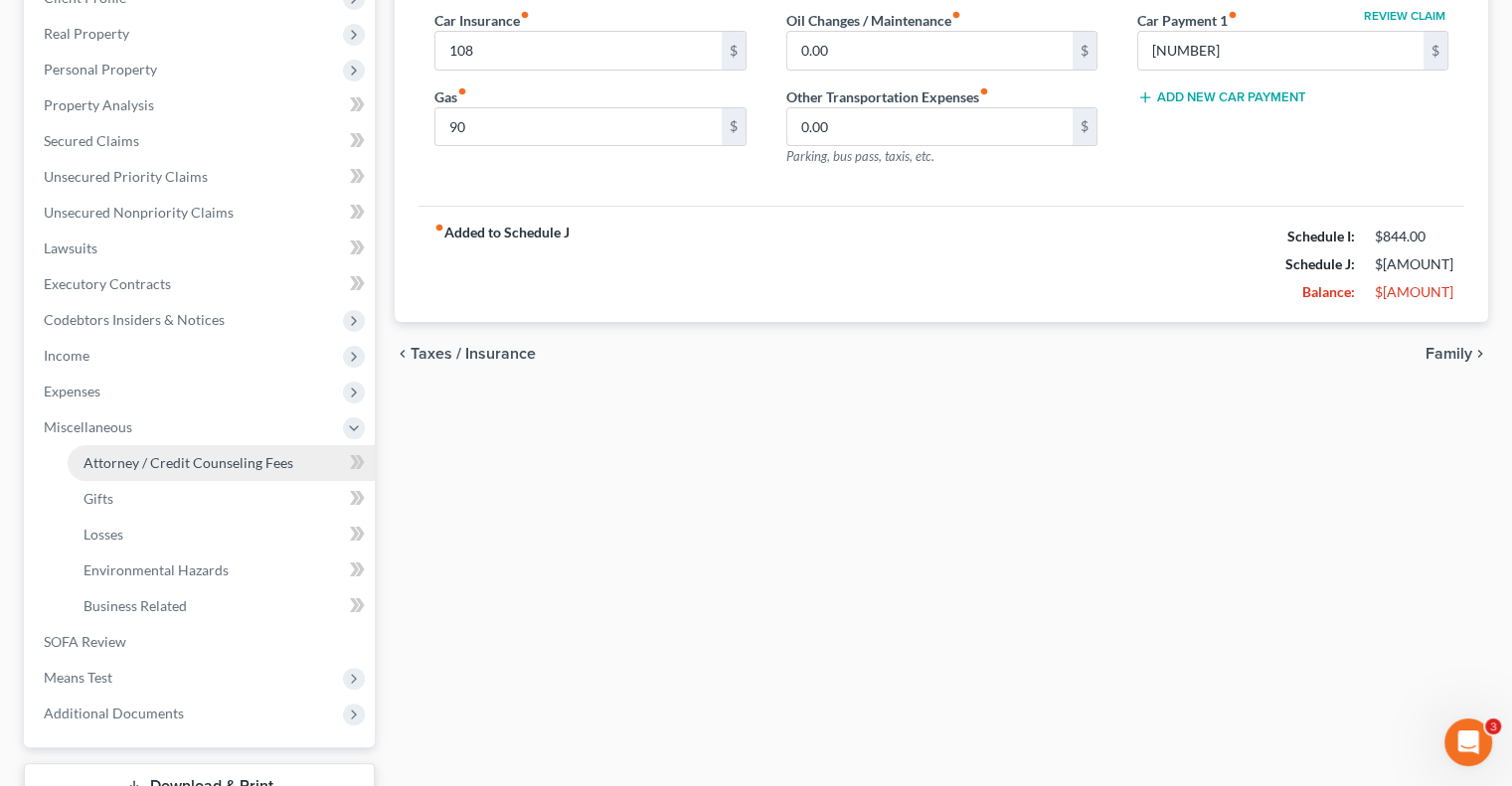 click on "Attorney / Credit Counseling Fees" at bounding box center [188, 462] 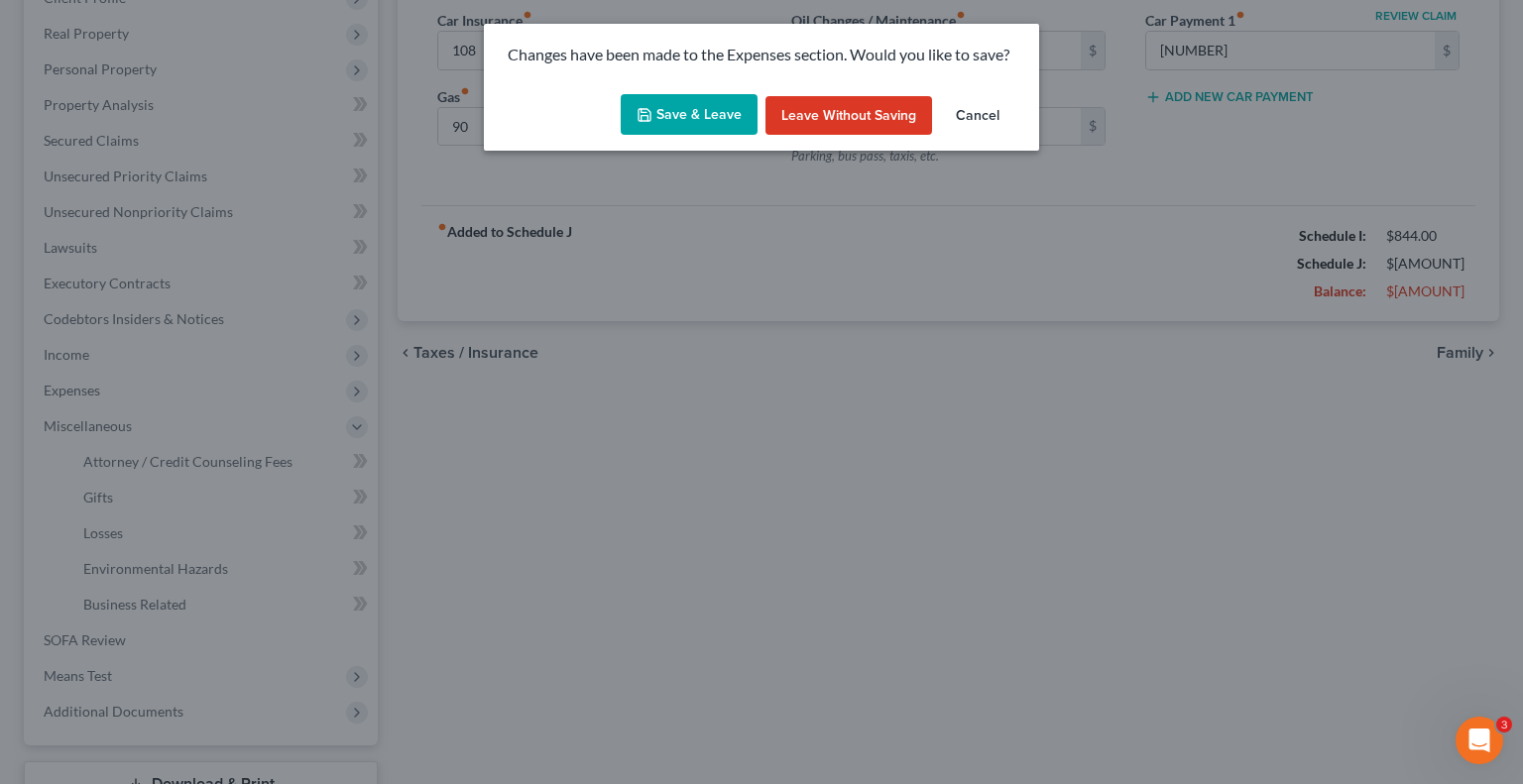 click on "Save & Leave" at bounding box center (689, 115) 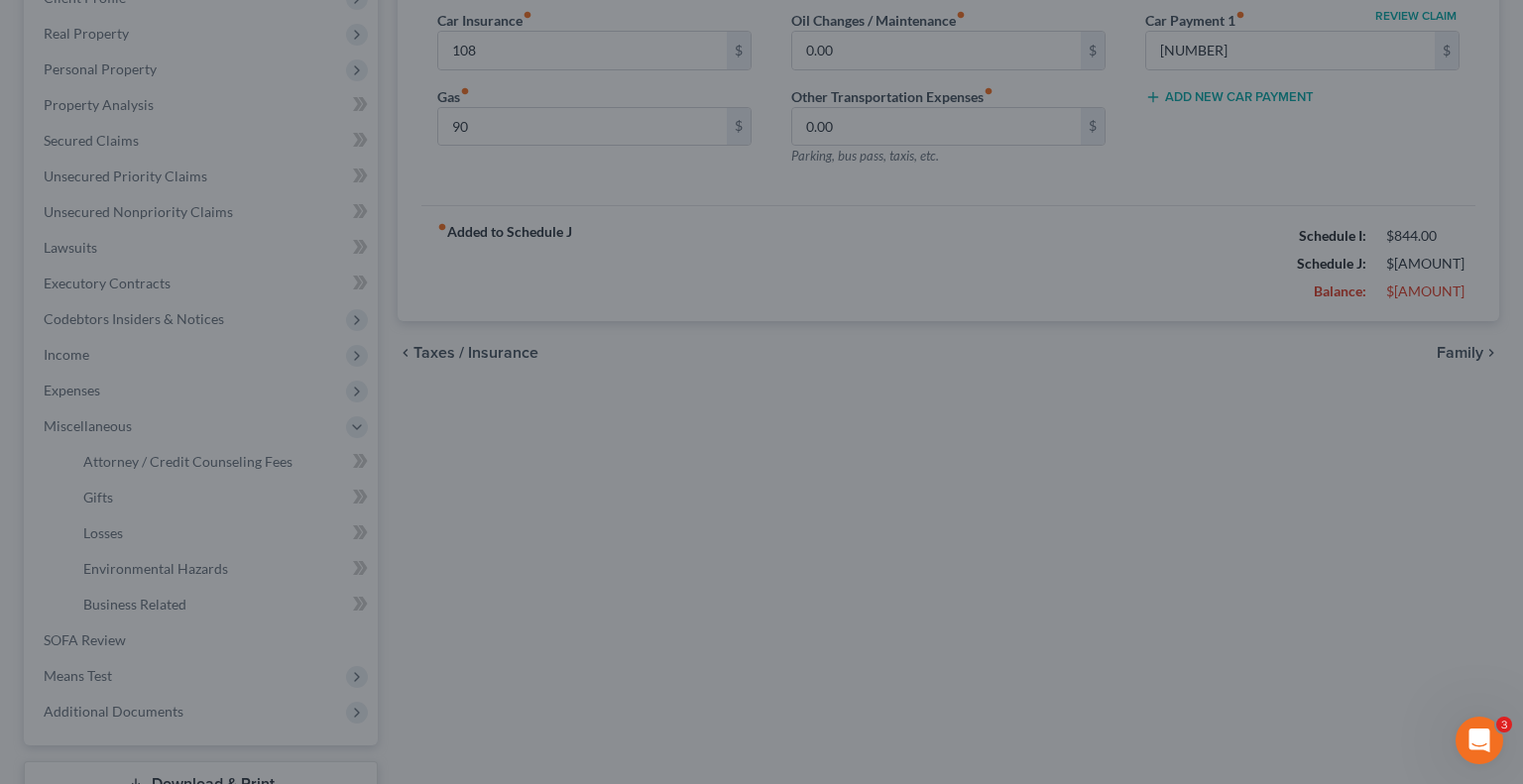 type on "108.00" 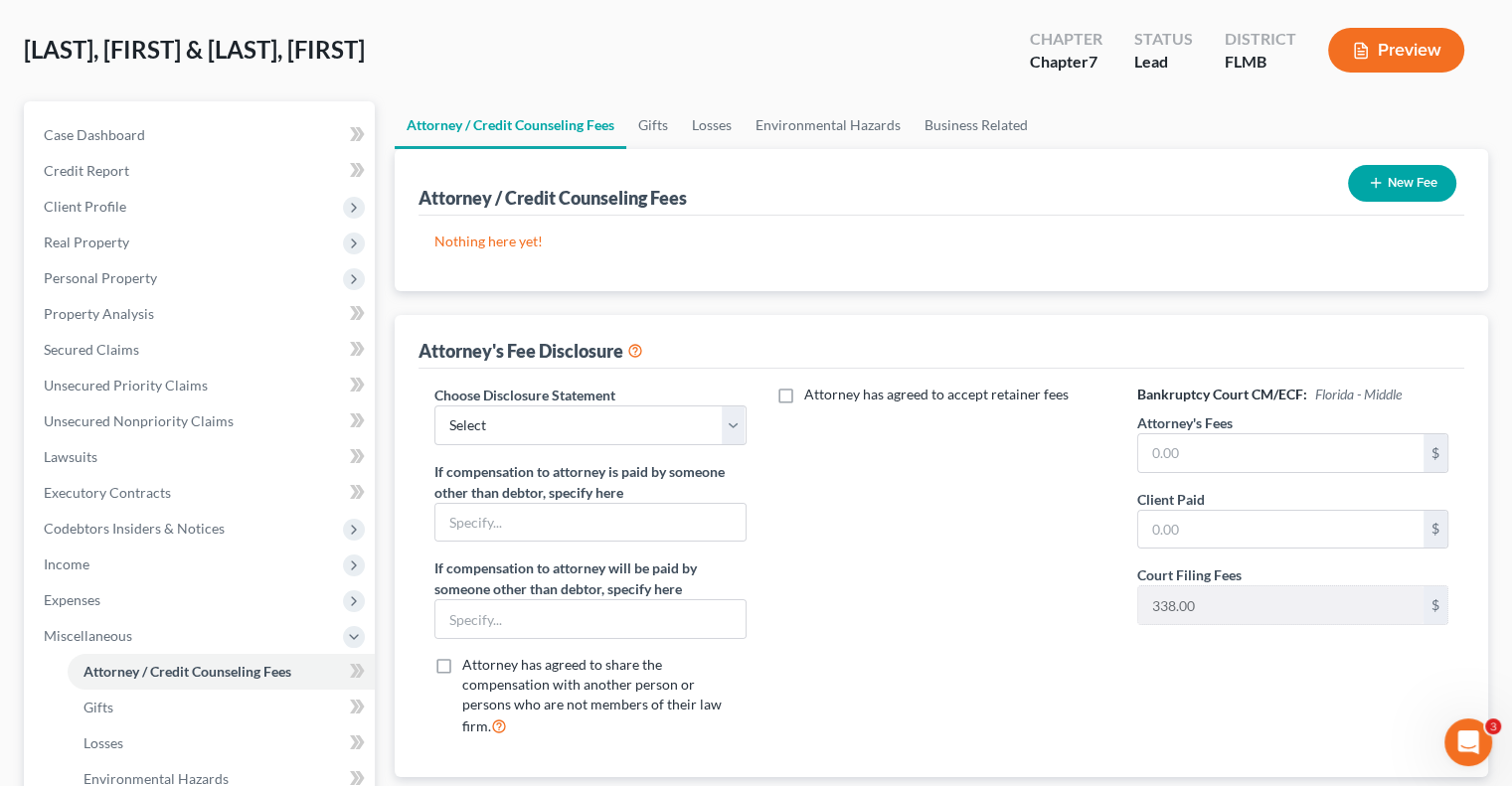 scroll, scrollTop: 0, scrollLeft: 0, axis: both 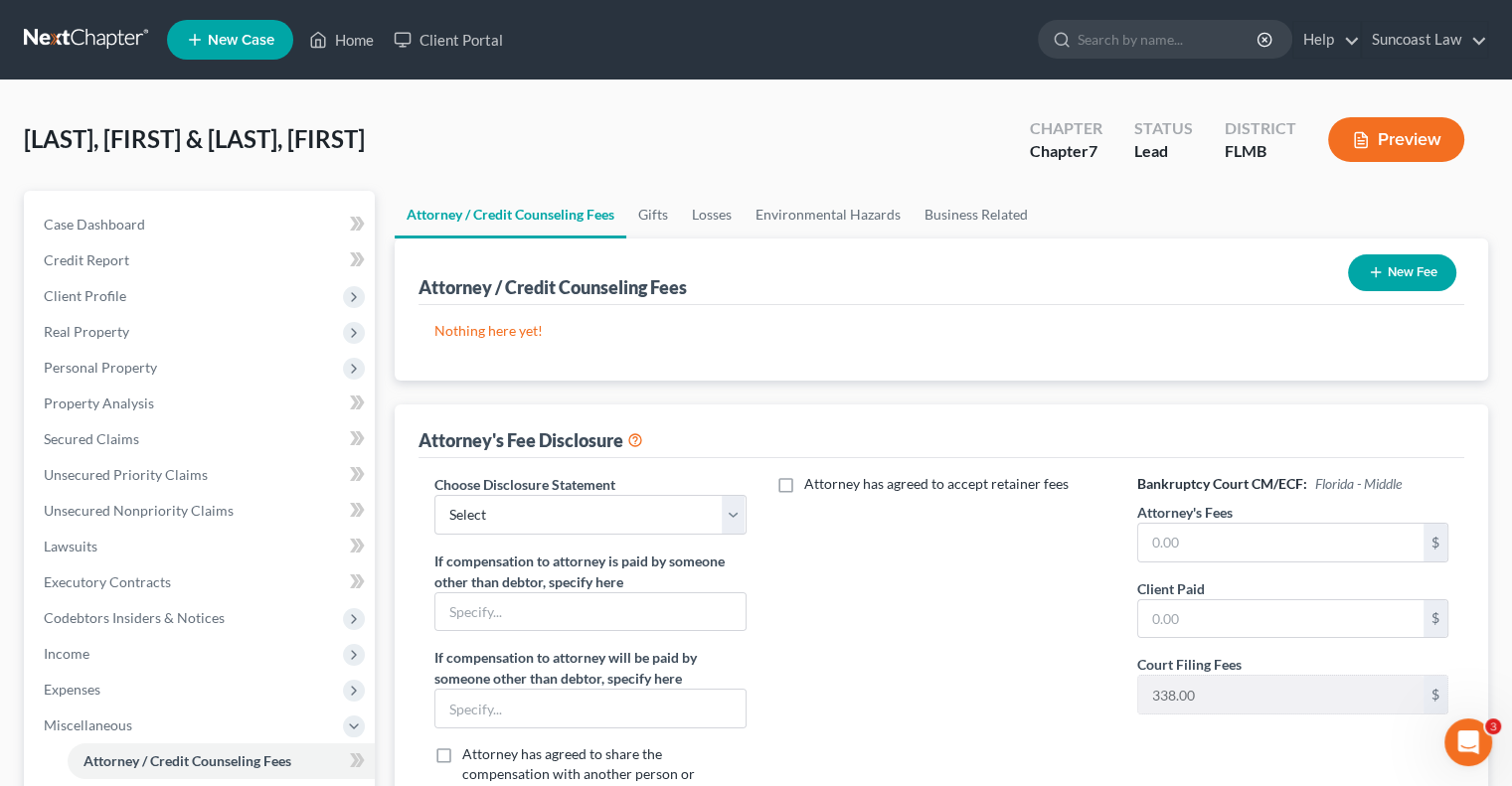 click on "New Fee" at bounding box center [1402, 272] 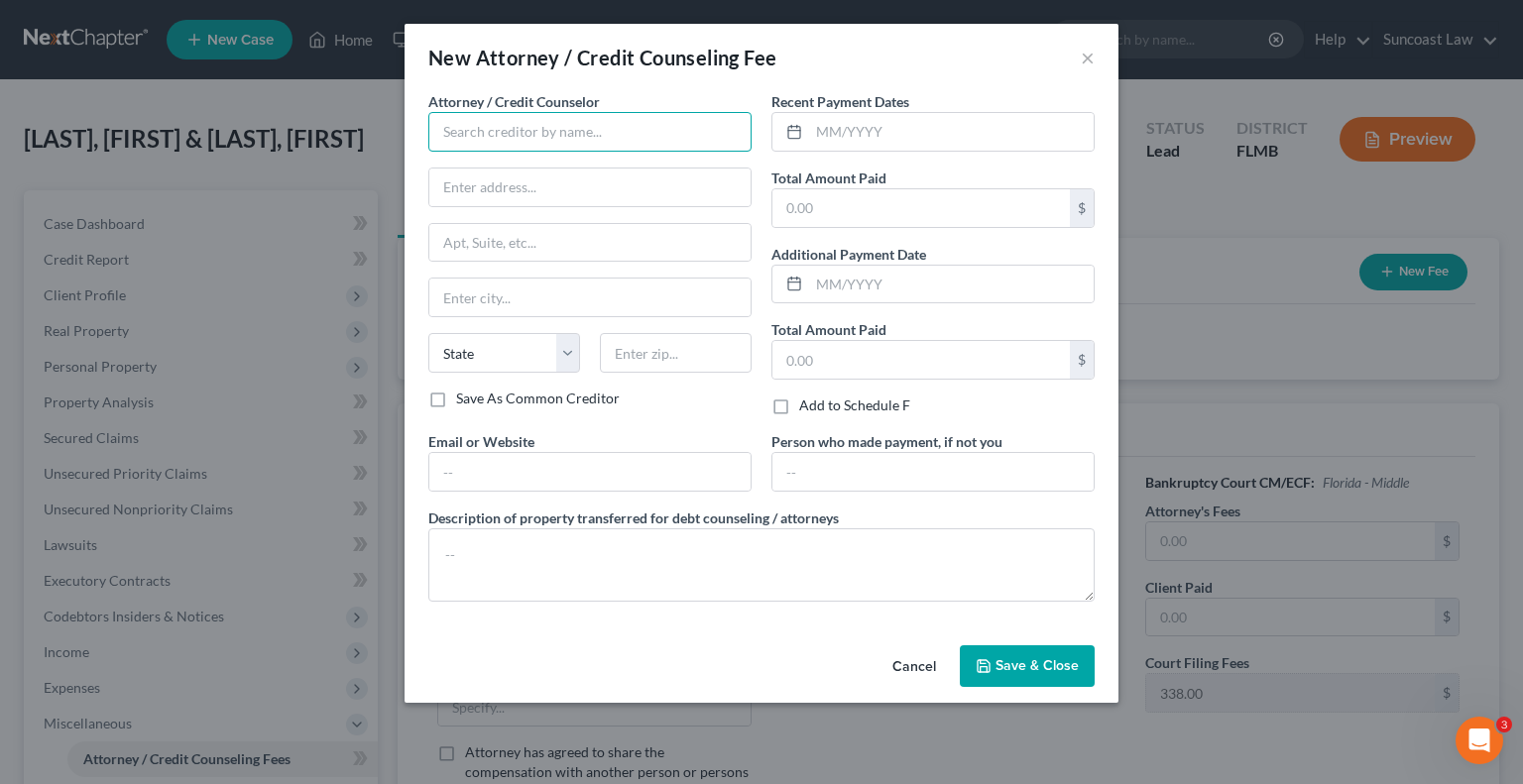 click at bounding box center (590, 132) 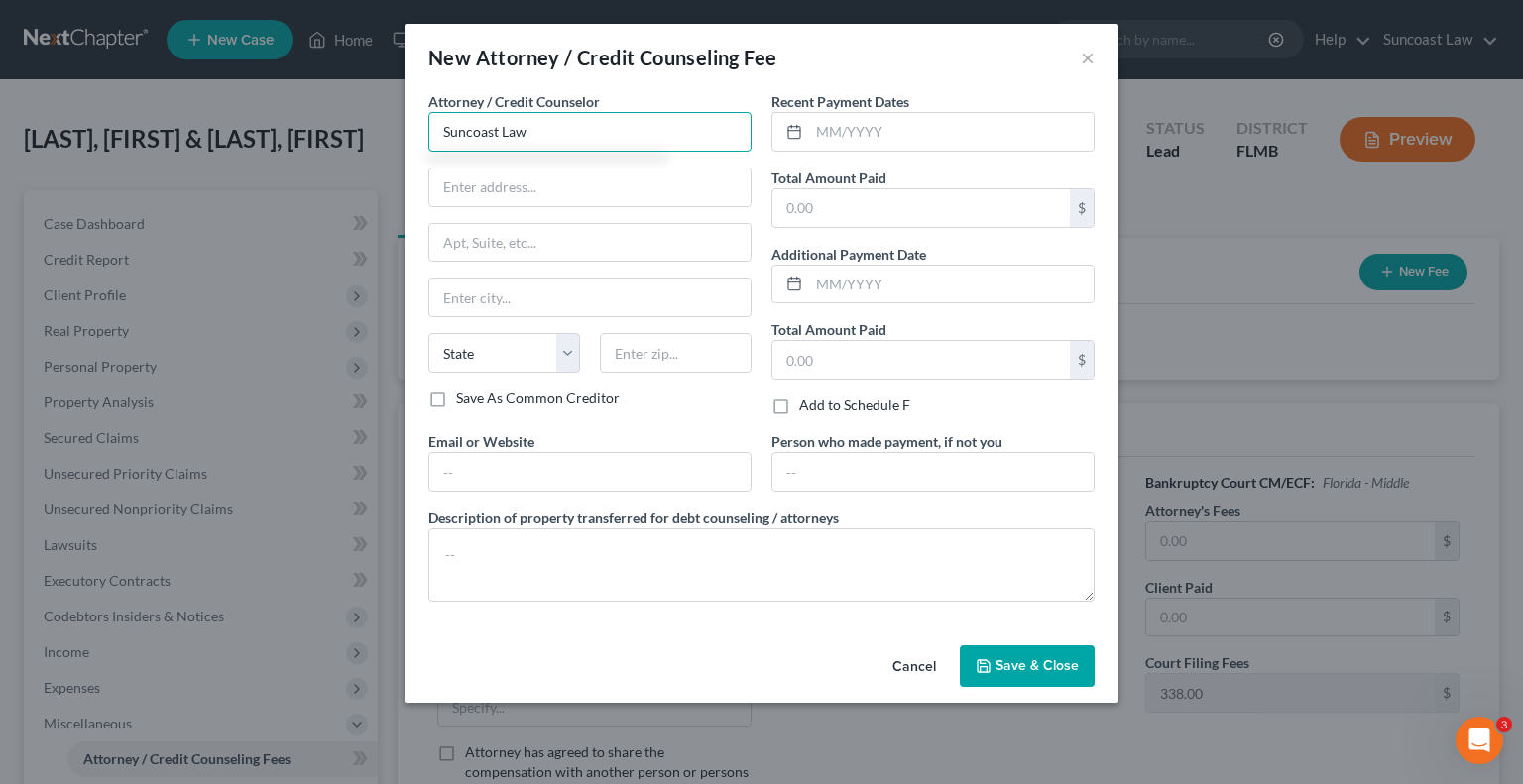 type on "Suncoast Law" 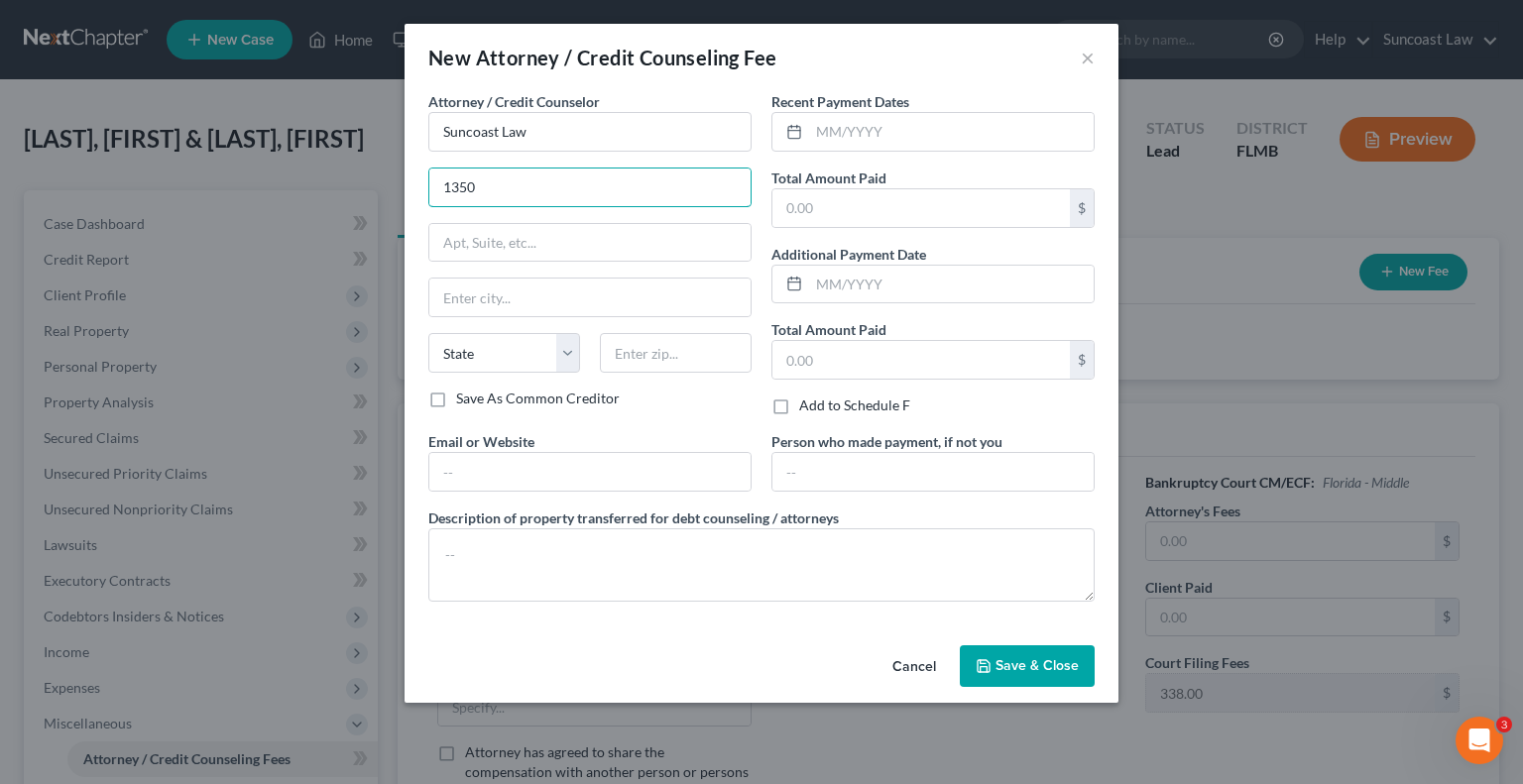 type on "1350 N Orange Ave" 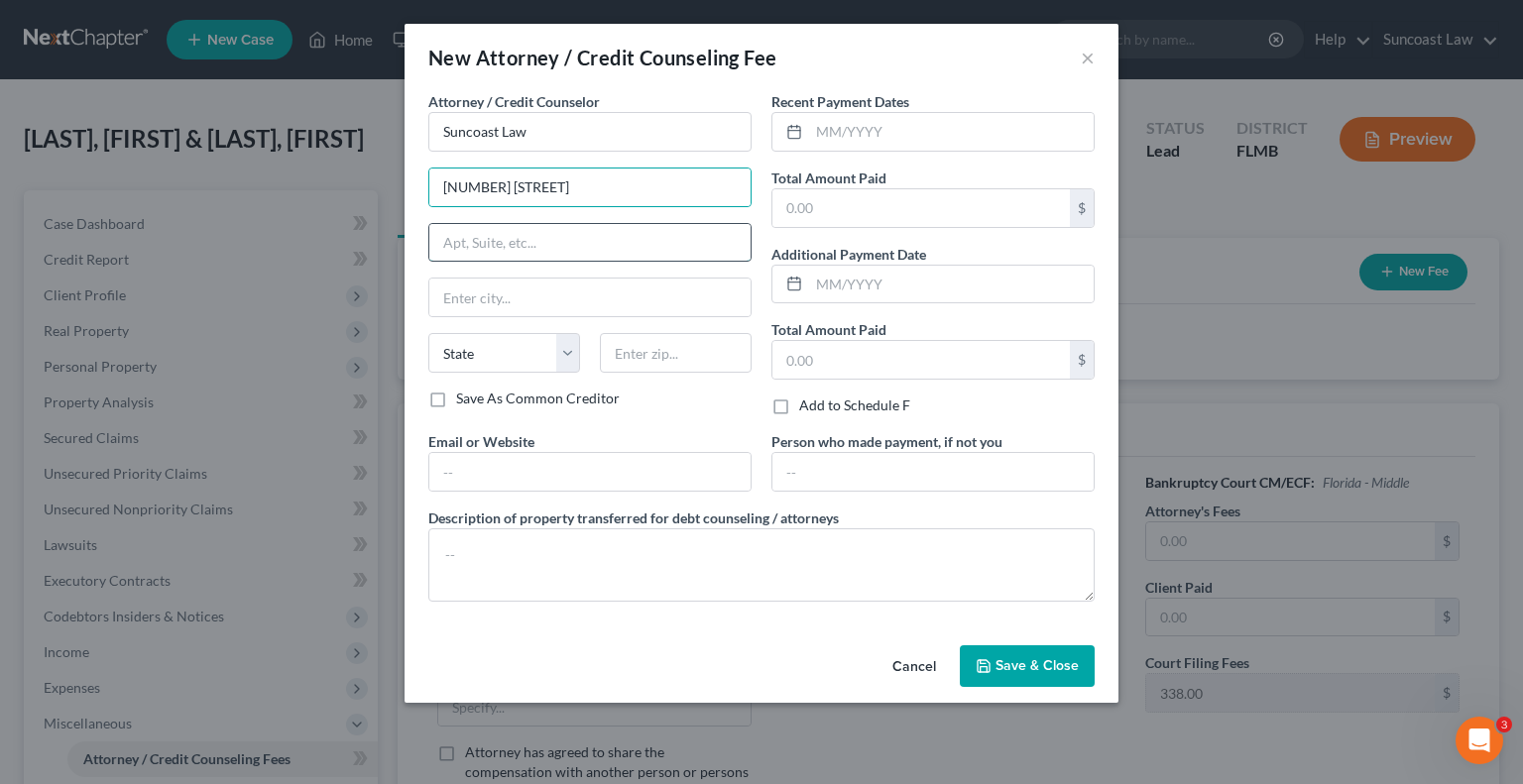 click at bounding box center [590, 243] 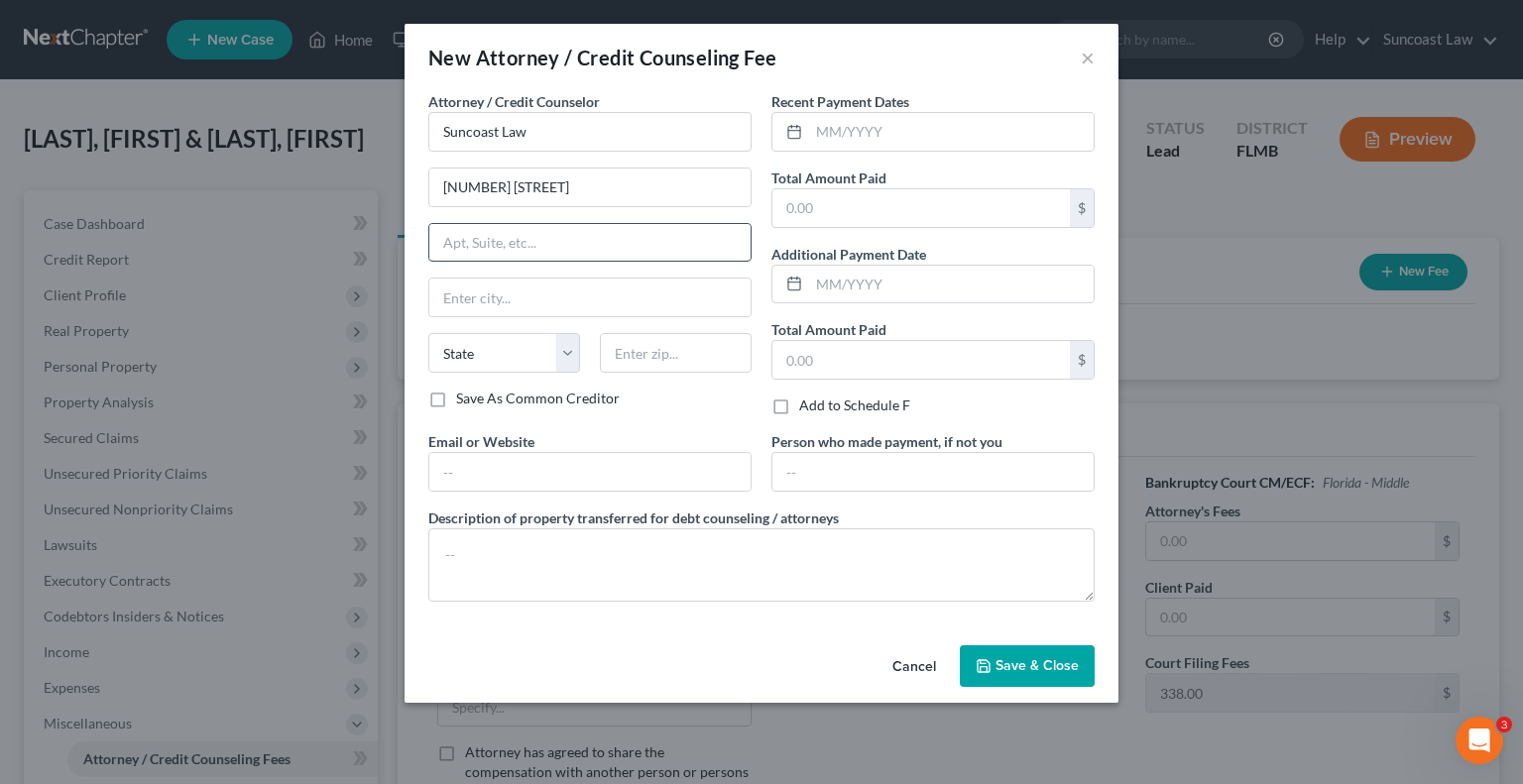 type on "Suite 270" 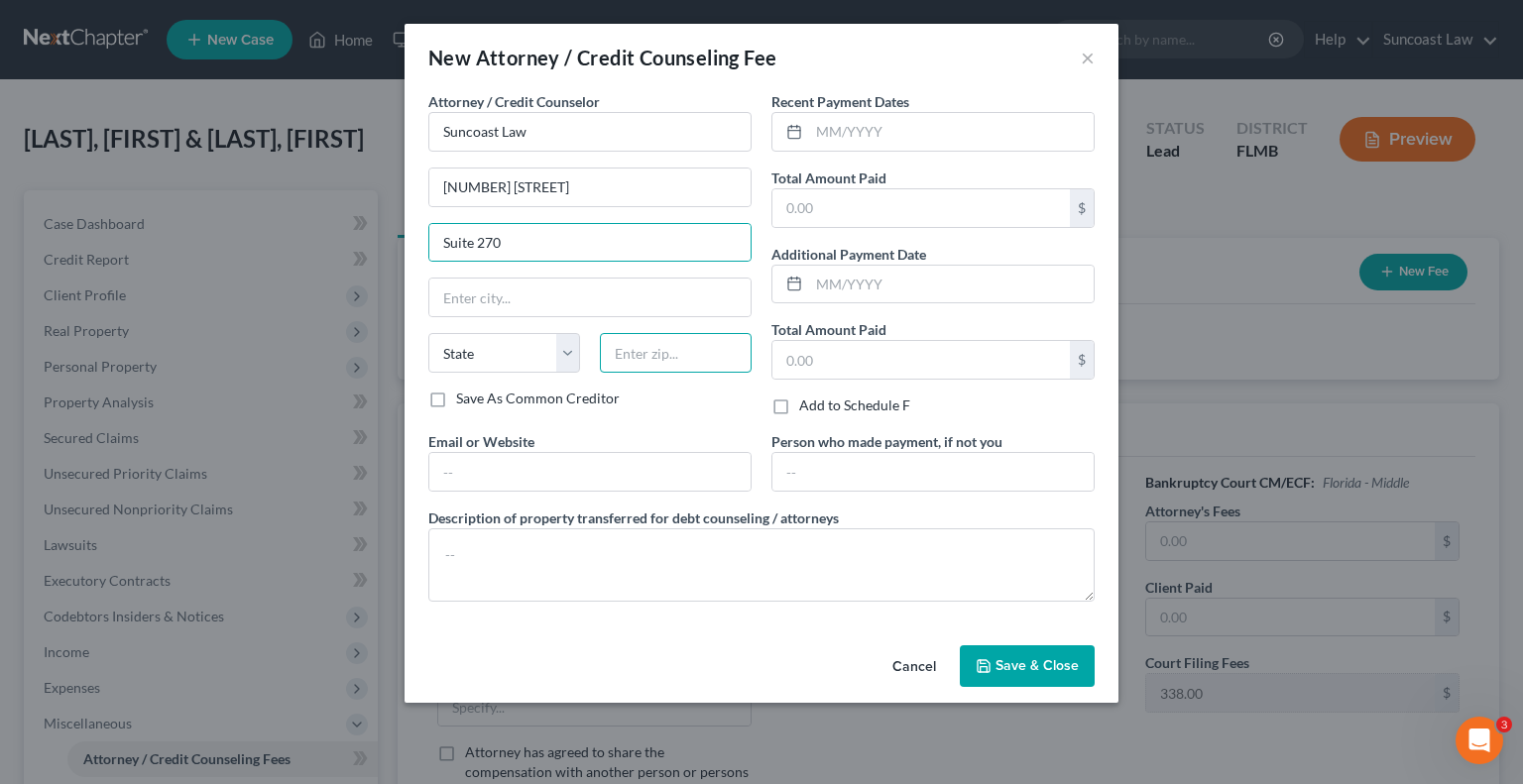 drag, startPoint x: 698, startPoint y: 369, endPoint x: 720, endPoint y: 340, distance: 36.40055 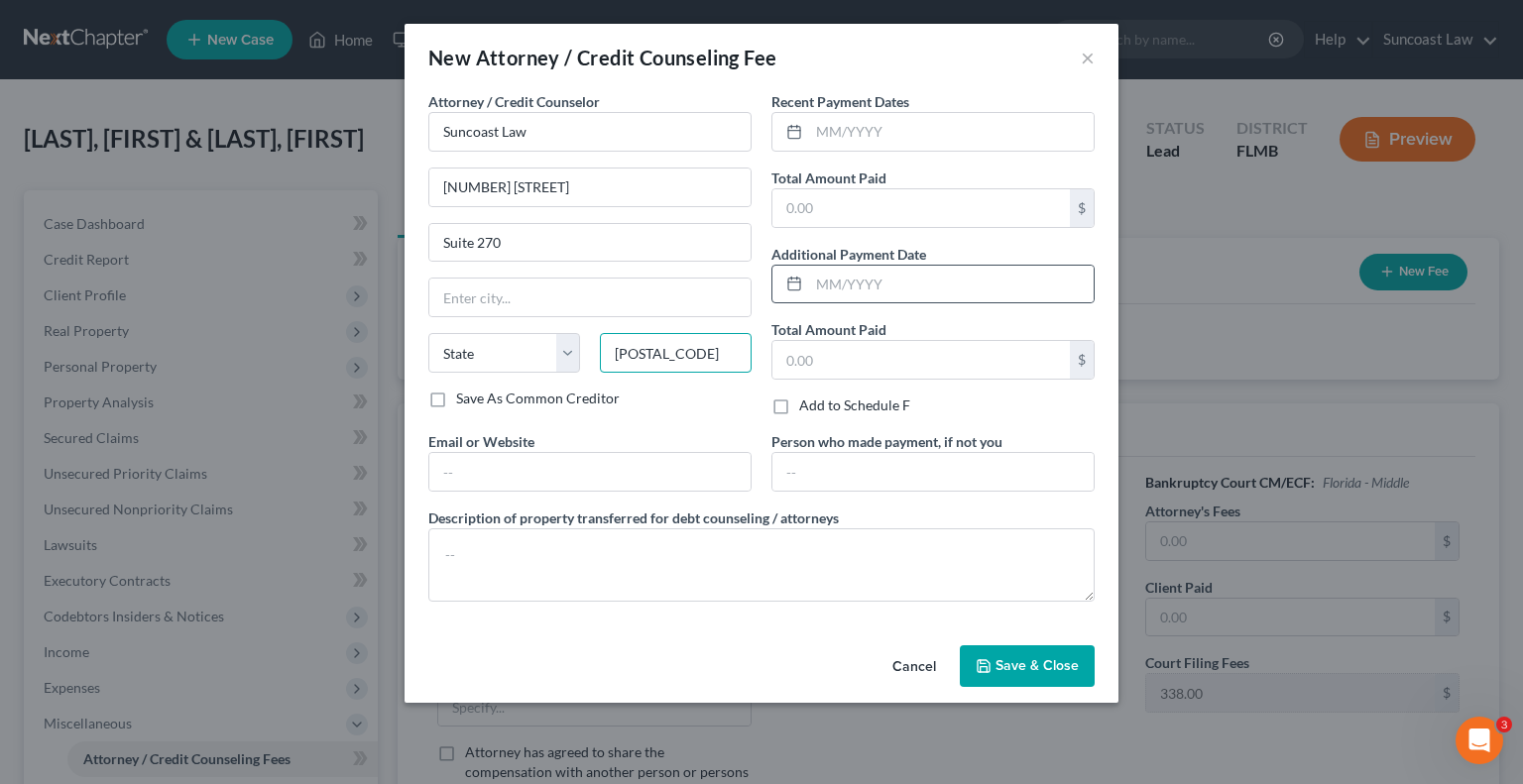 type on "32789" 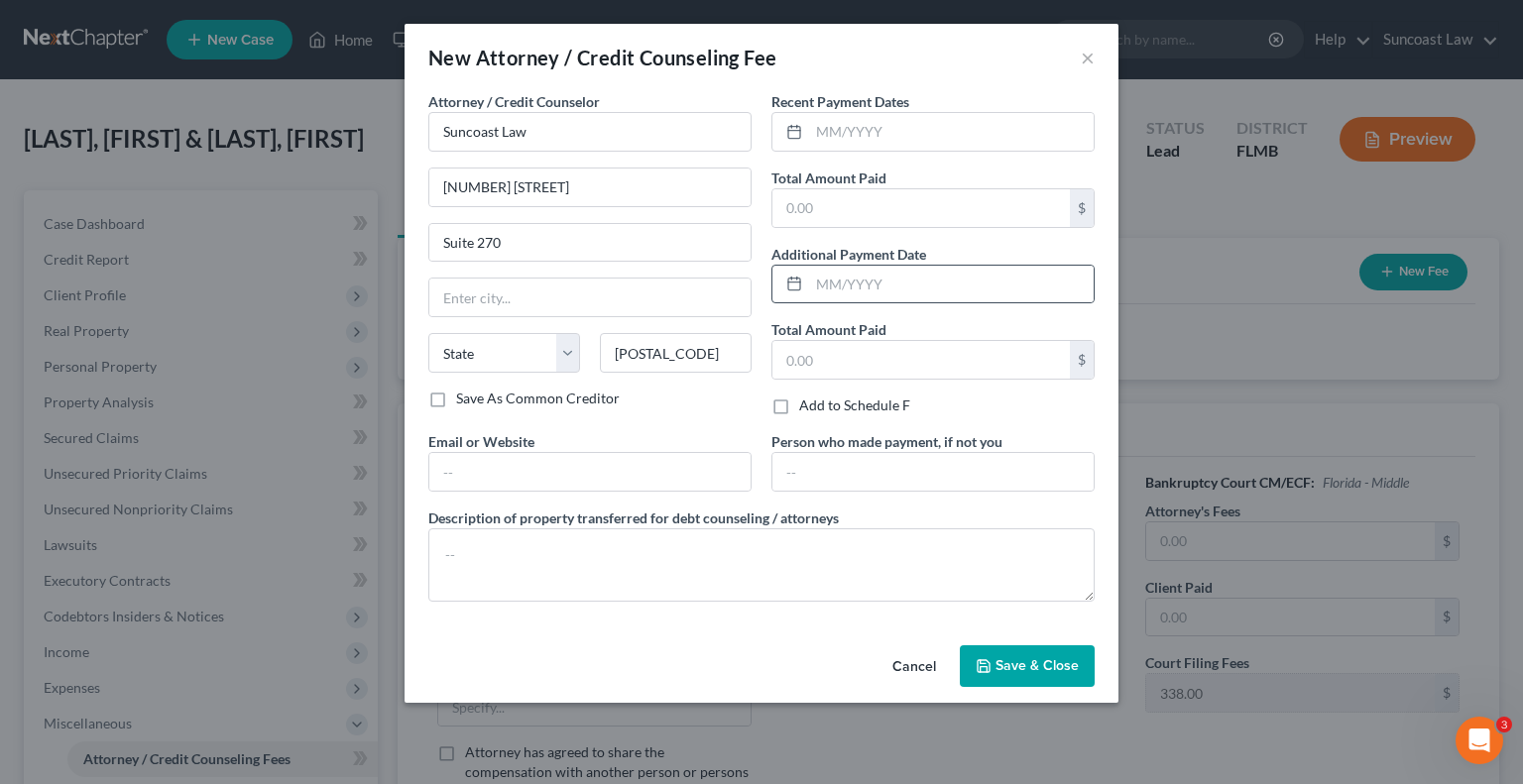 type on "Winter Park" 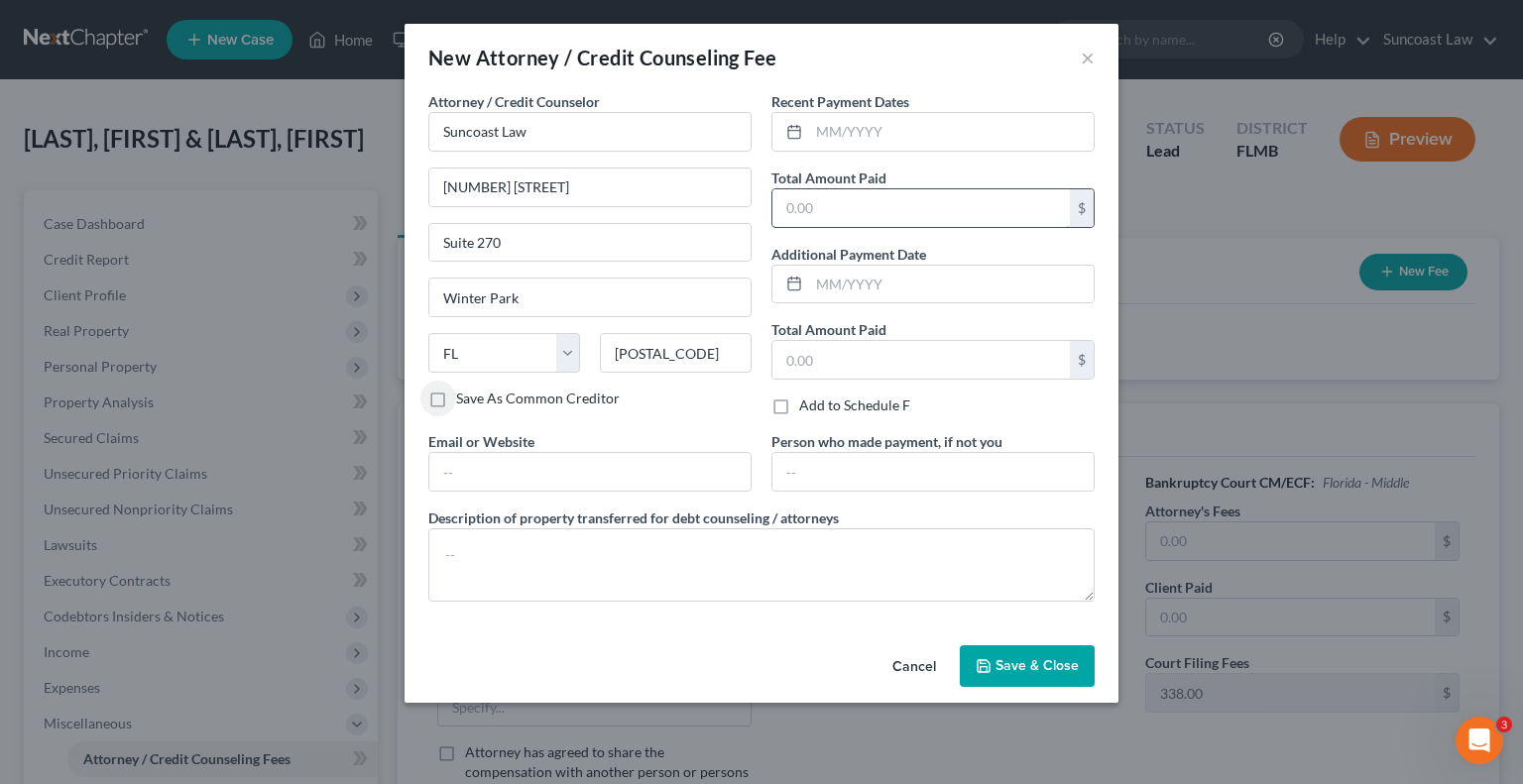 click at bounding box center [921, 208] 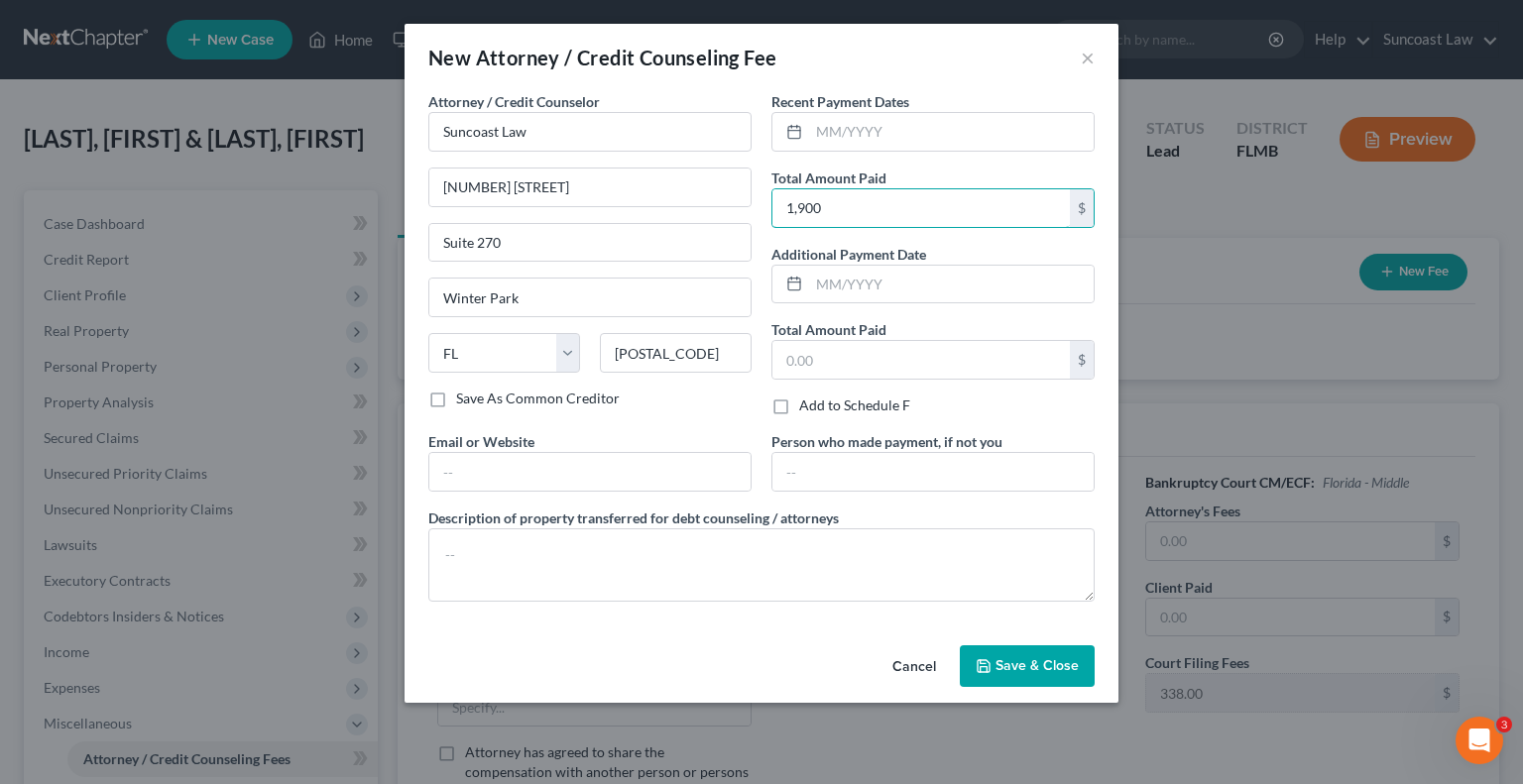type on "1,900" 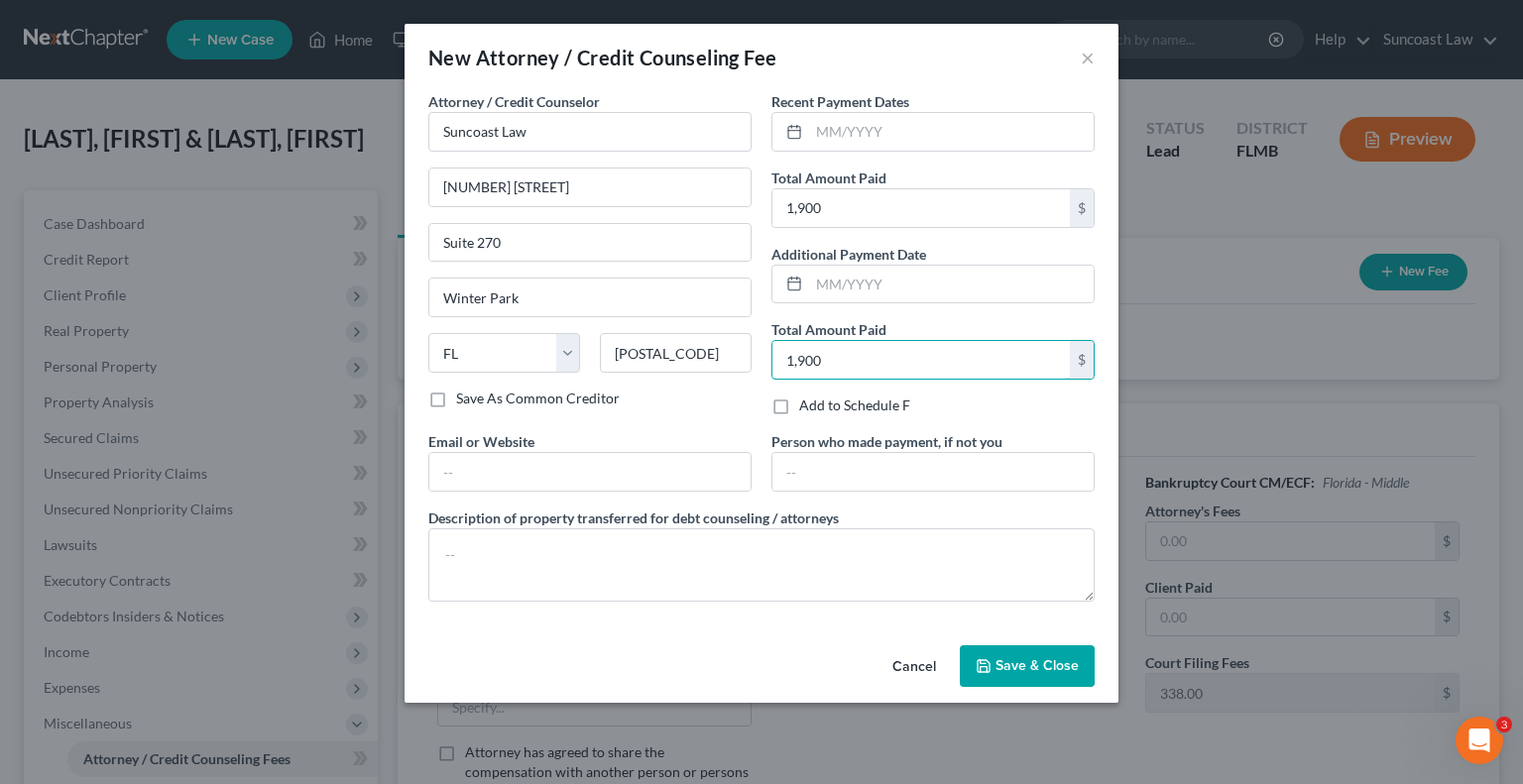 type on "1,900" 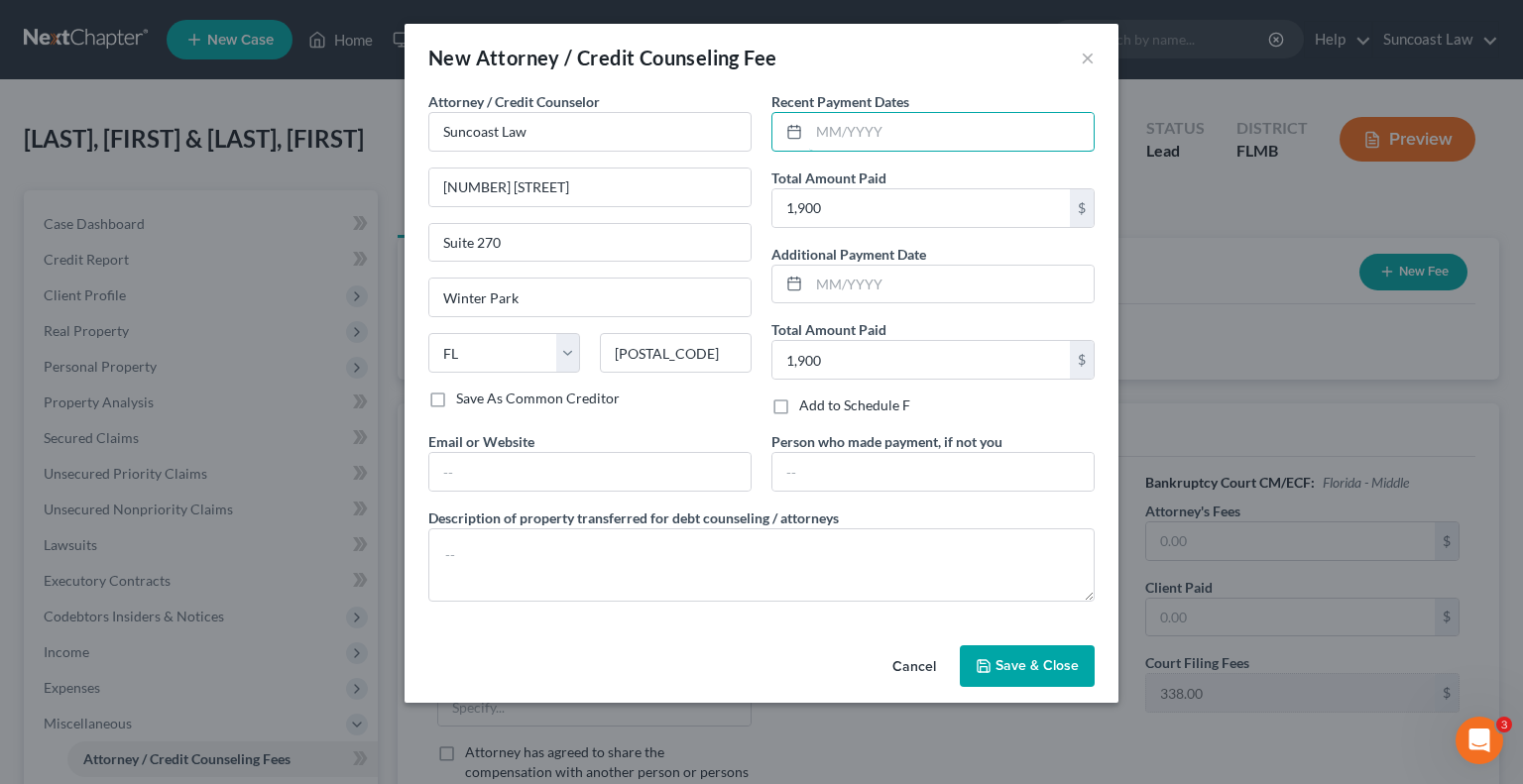 drag, startPoint x: 892, startPoint y: 130, endPoint x: 929, endPoint y: 63, distance: 76.537572 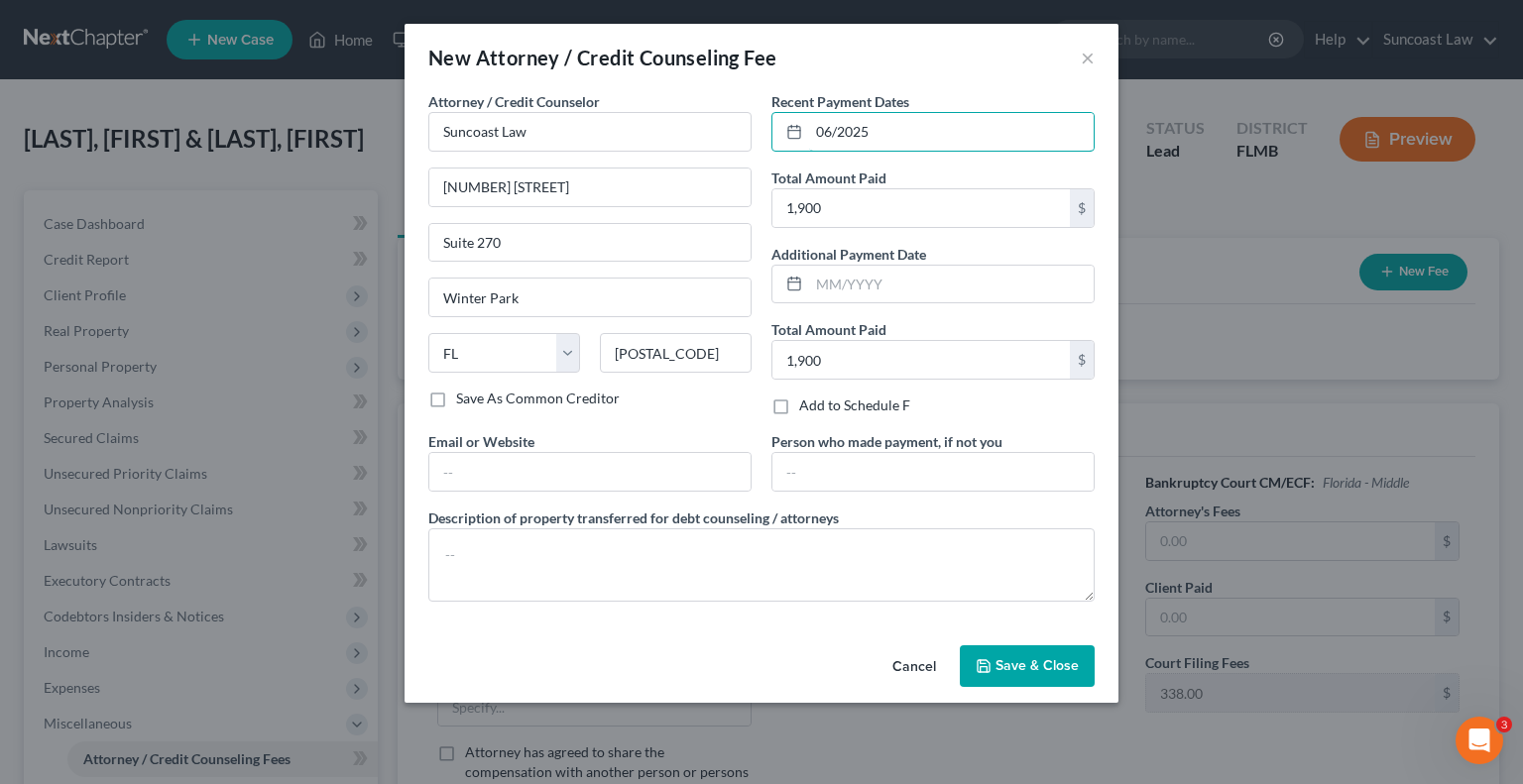 type on "06/2025" 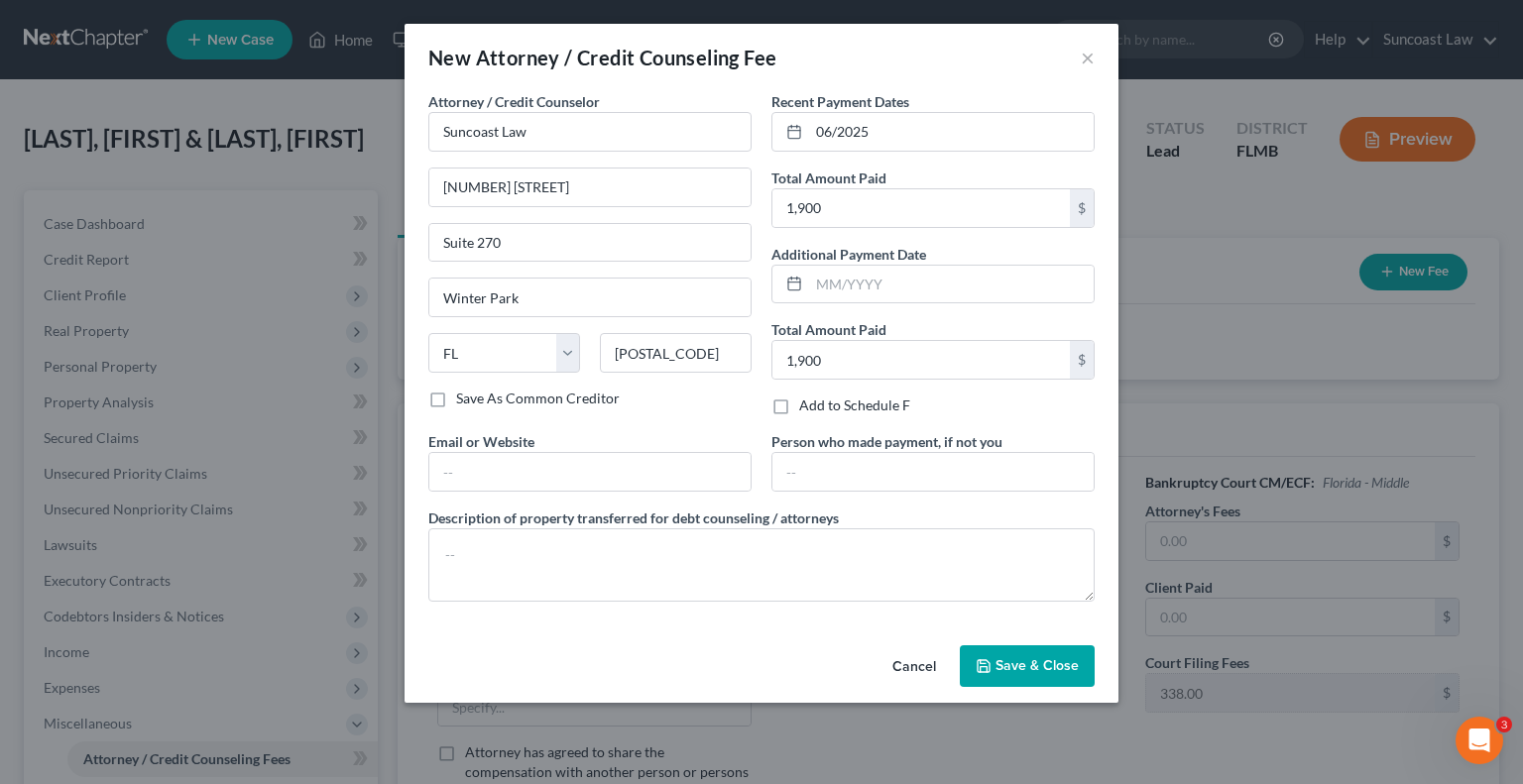 click on "Save & Close" at bounding box center [1037, 665] 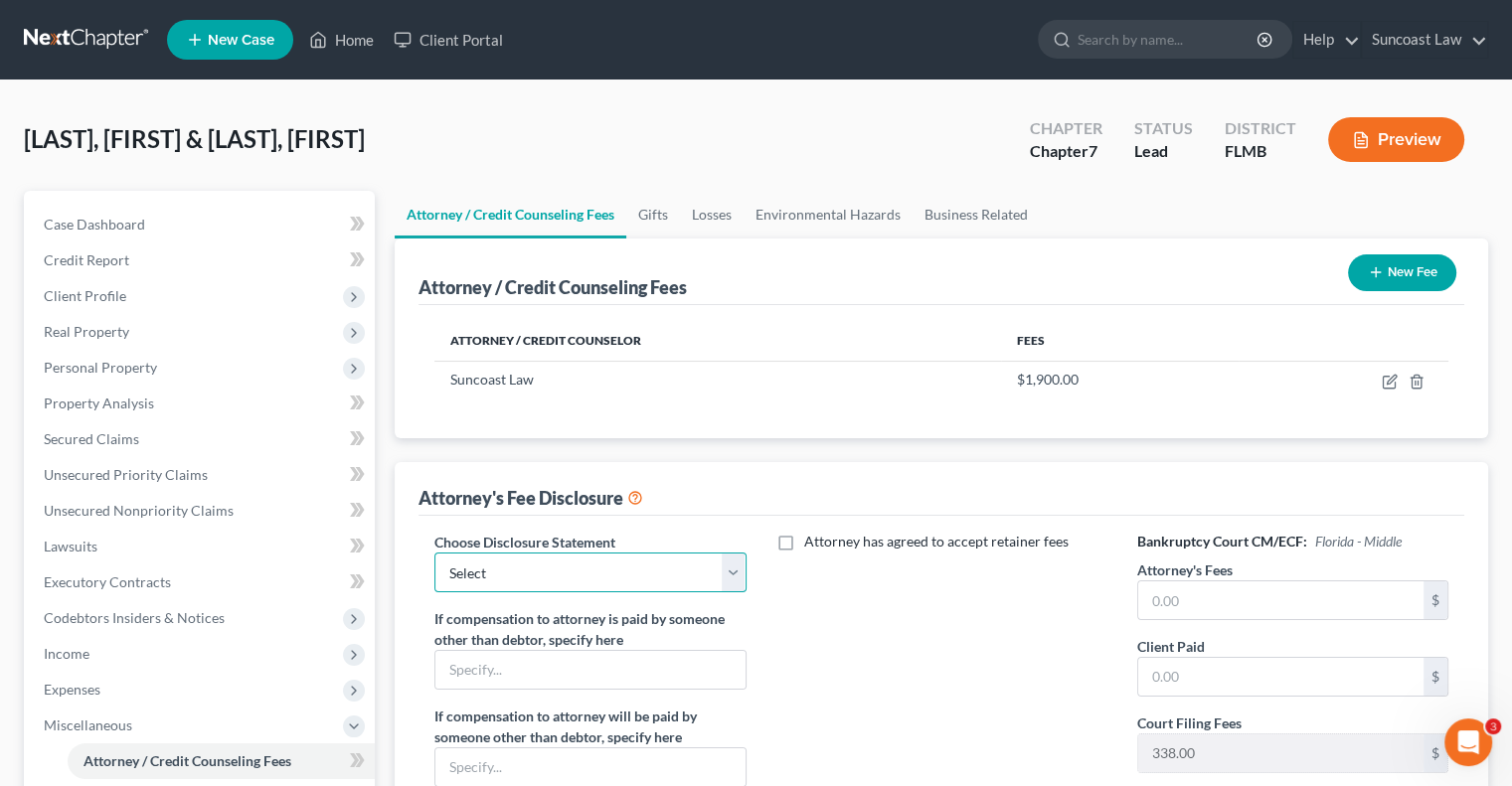 click on "Select Attorney" at bounding box center [589, 572] 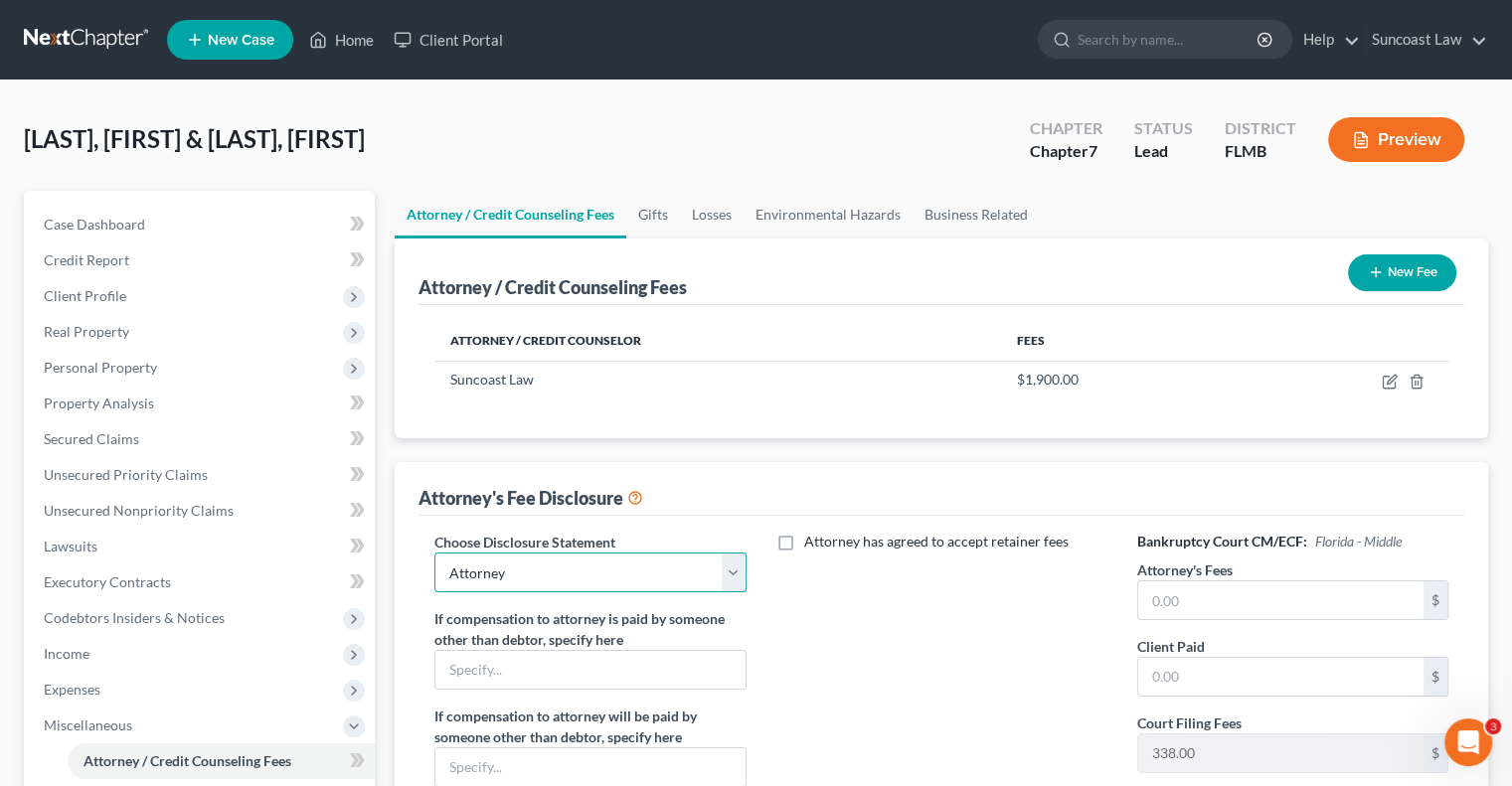 click on "Select Attorney" at bounding box center (589, 572) 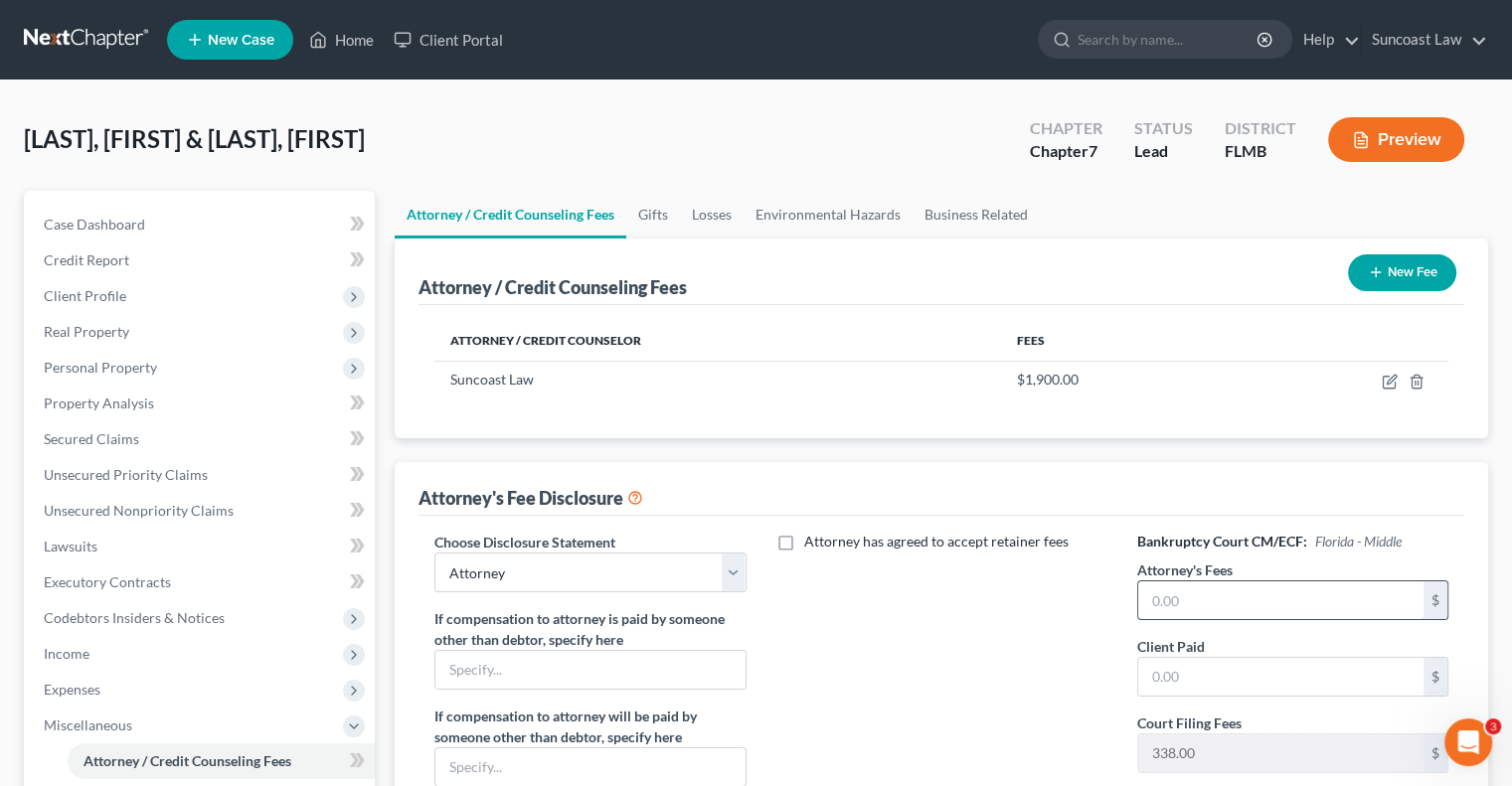 click at bounding box center [1280, 600] 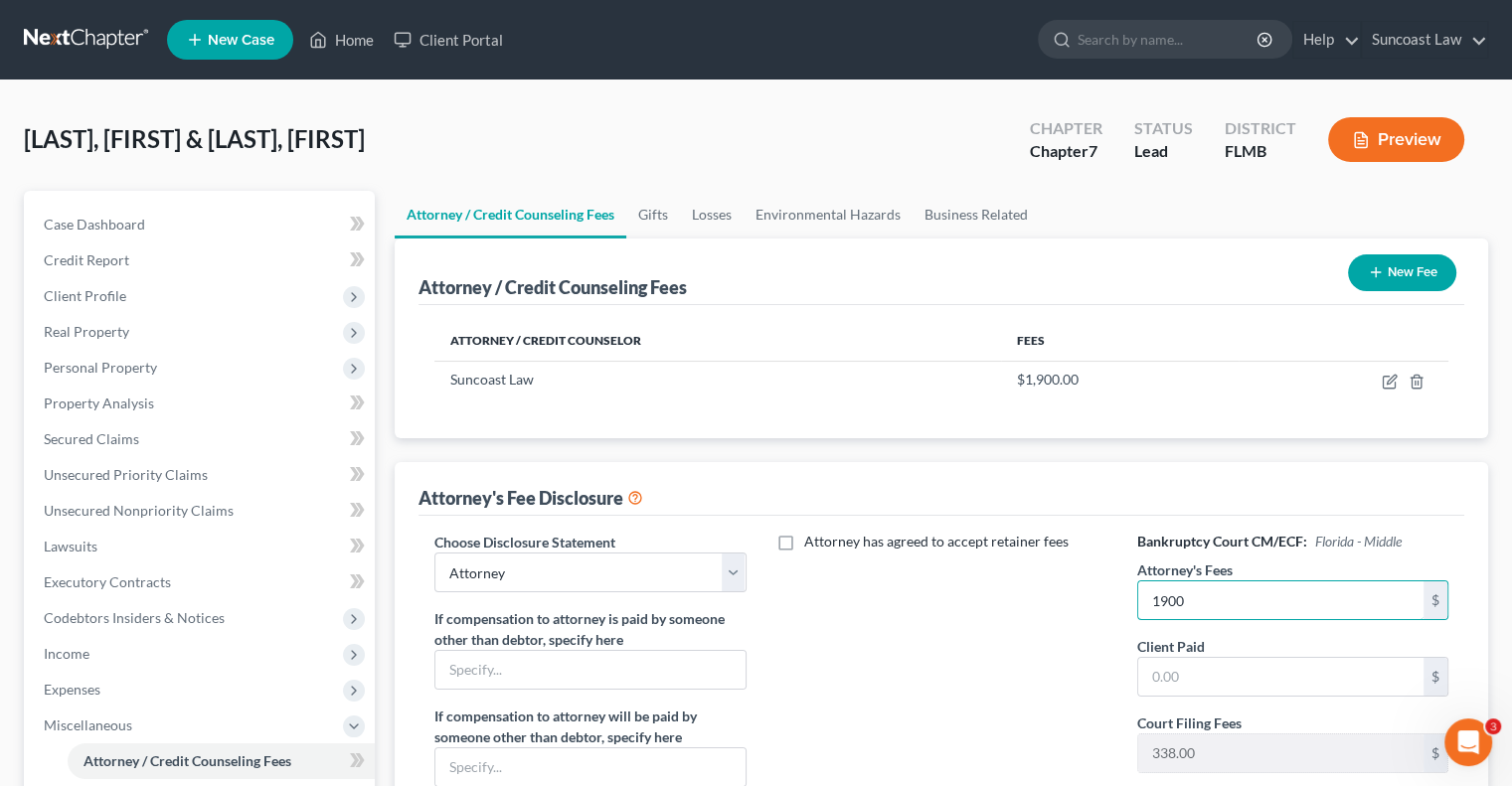 type on "1900" 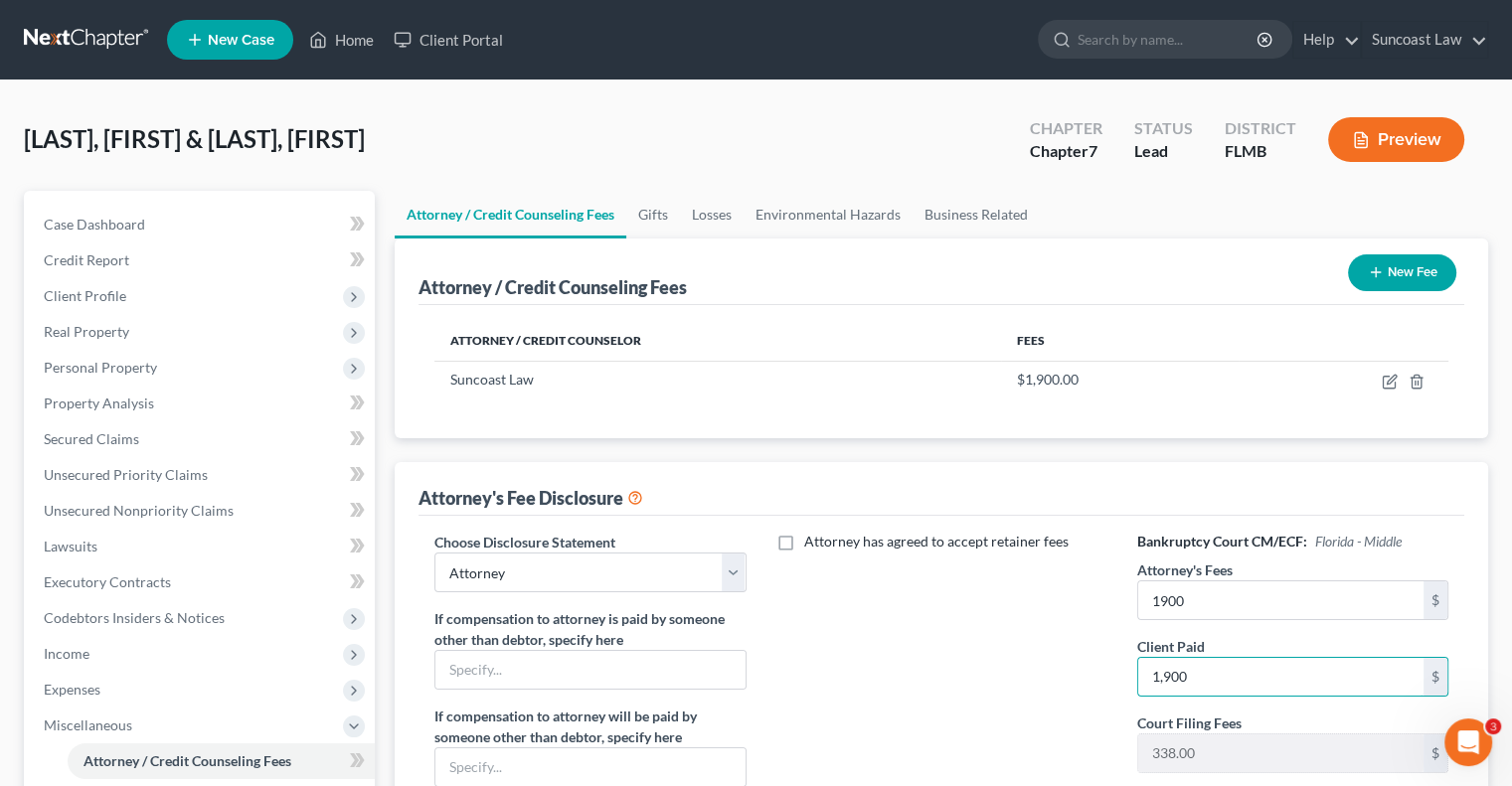 type on "1,900" 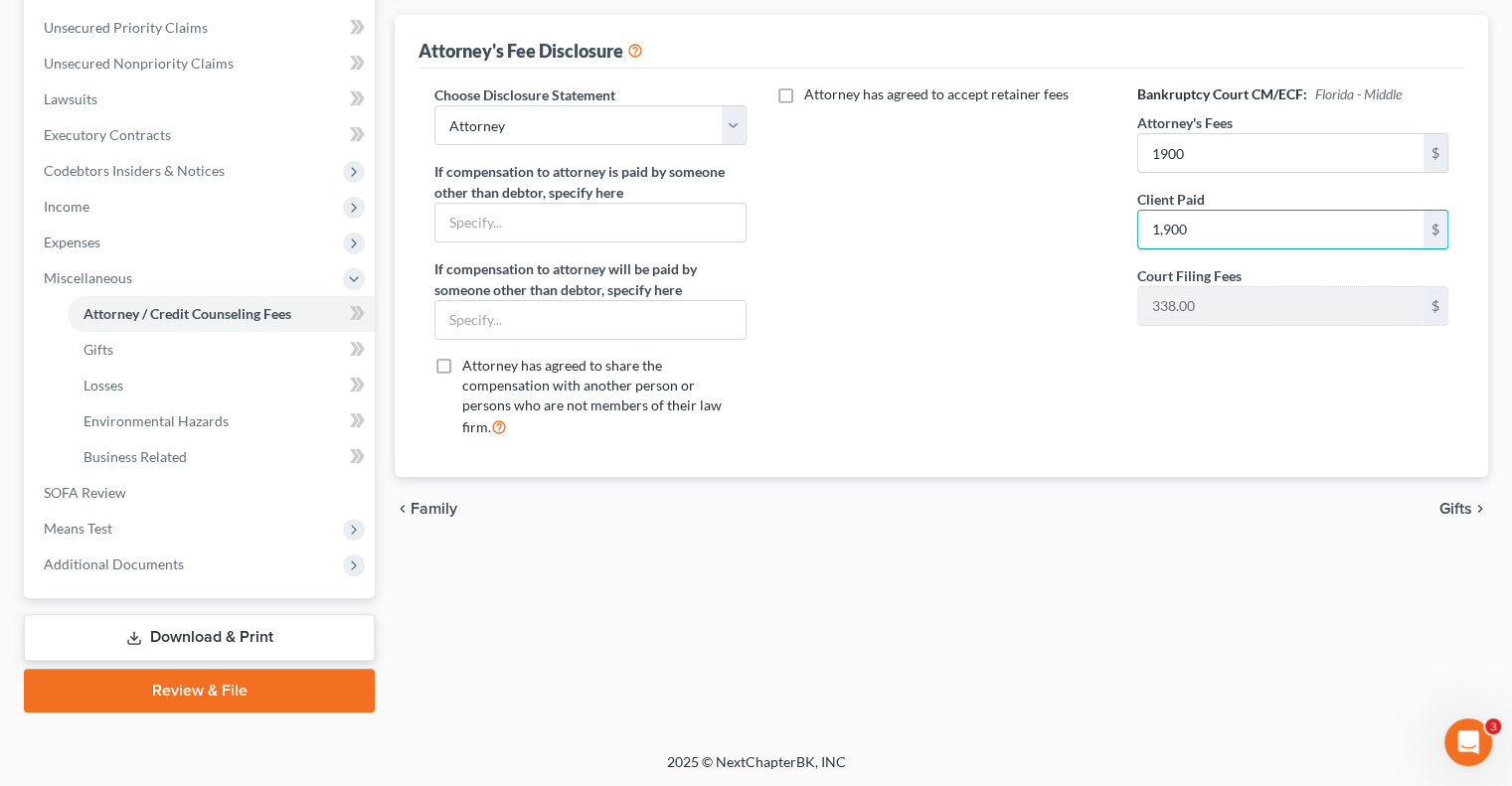 type 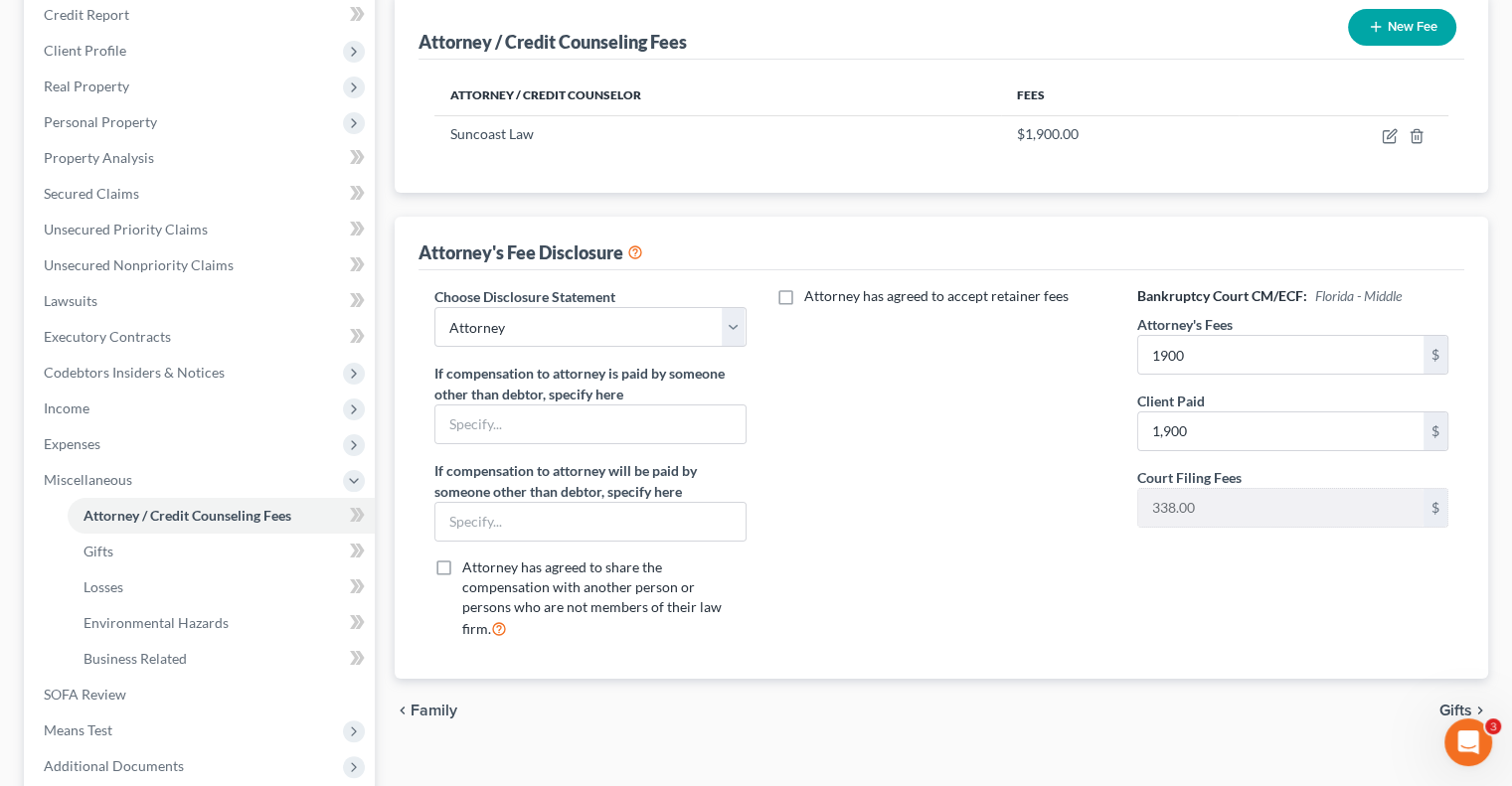 scroll, scrollTop: 0, scrollLeft: 0, axis: both 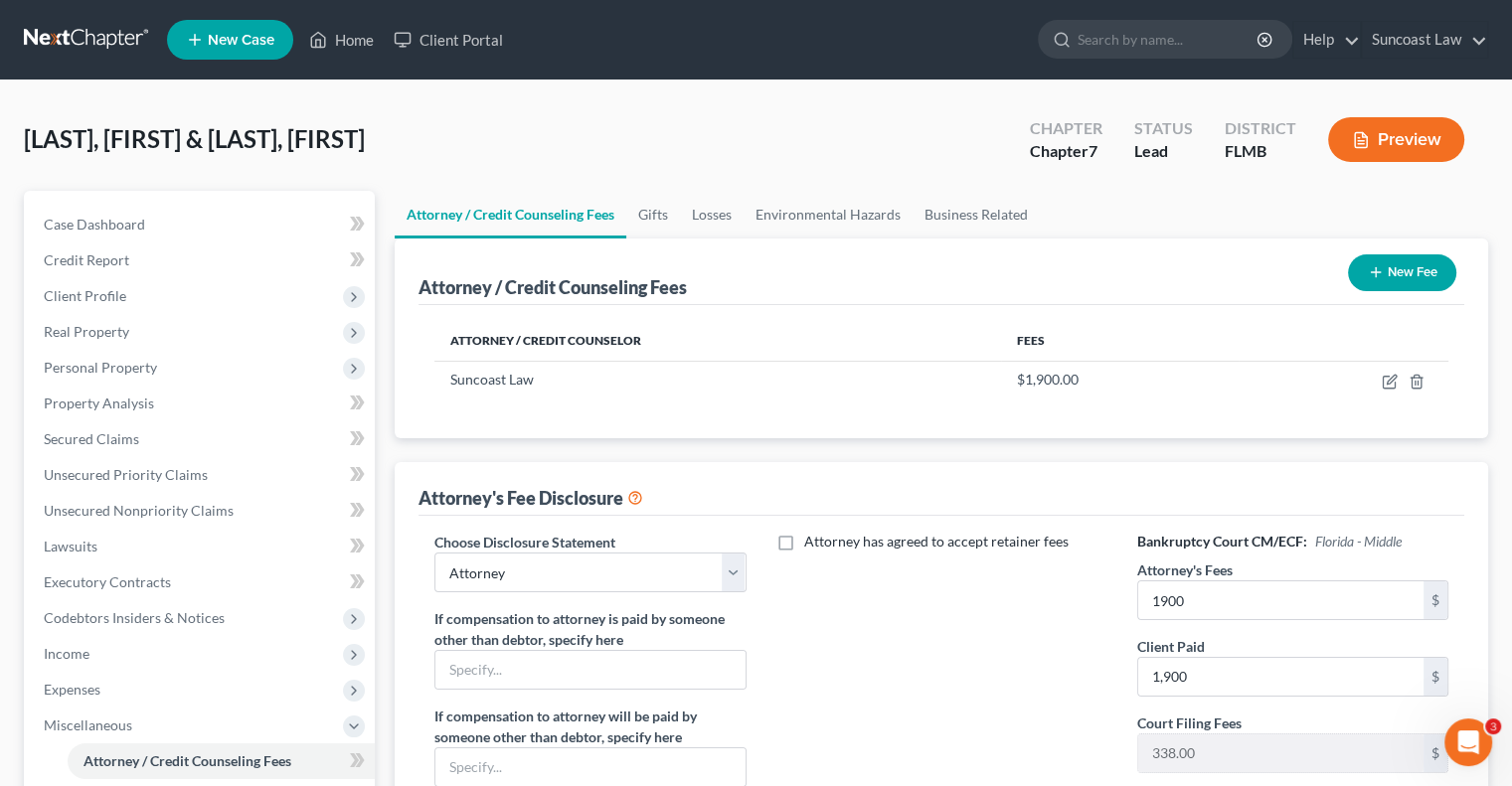 click on "New Fee" at bounding box center (1402, 272) 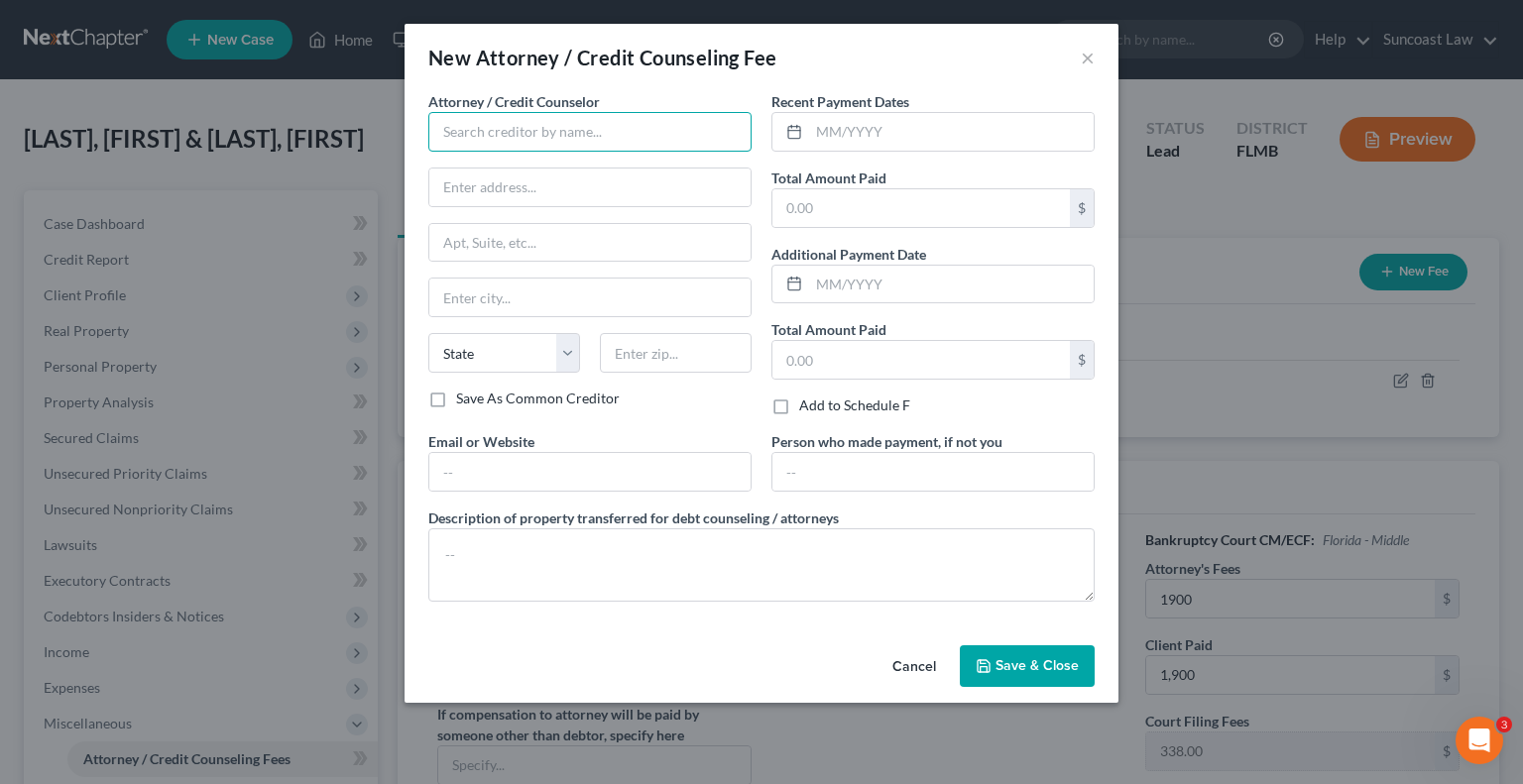 click at bounding box center [590, 132] 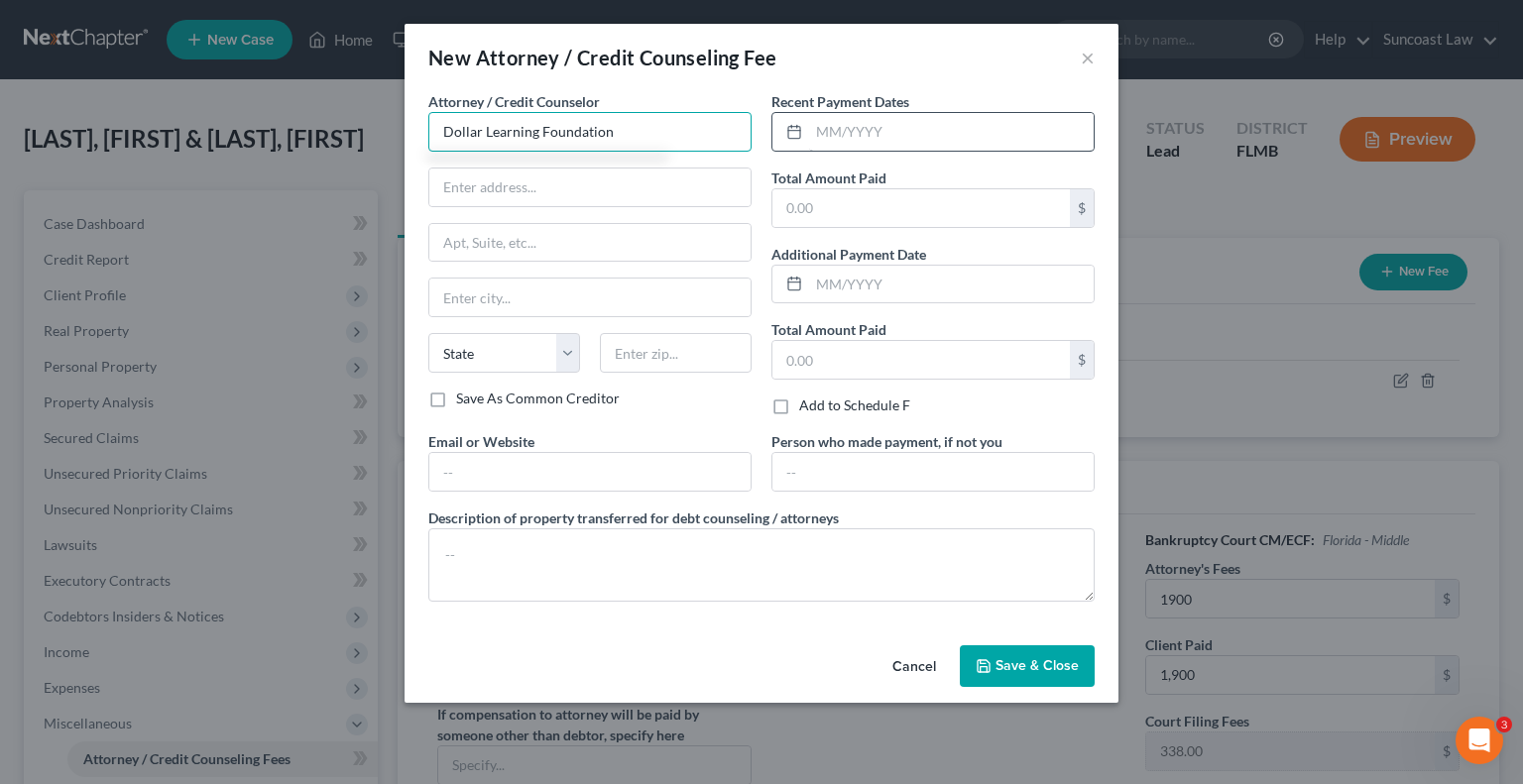 type on "Dollar Learning Foundation" 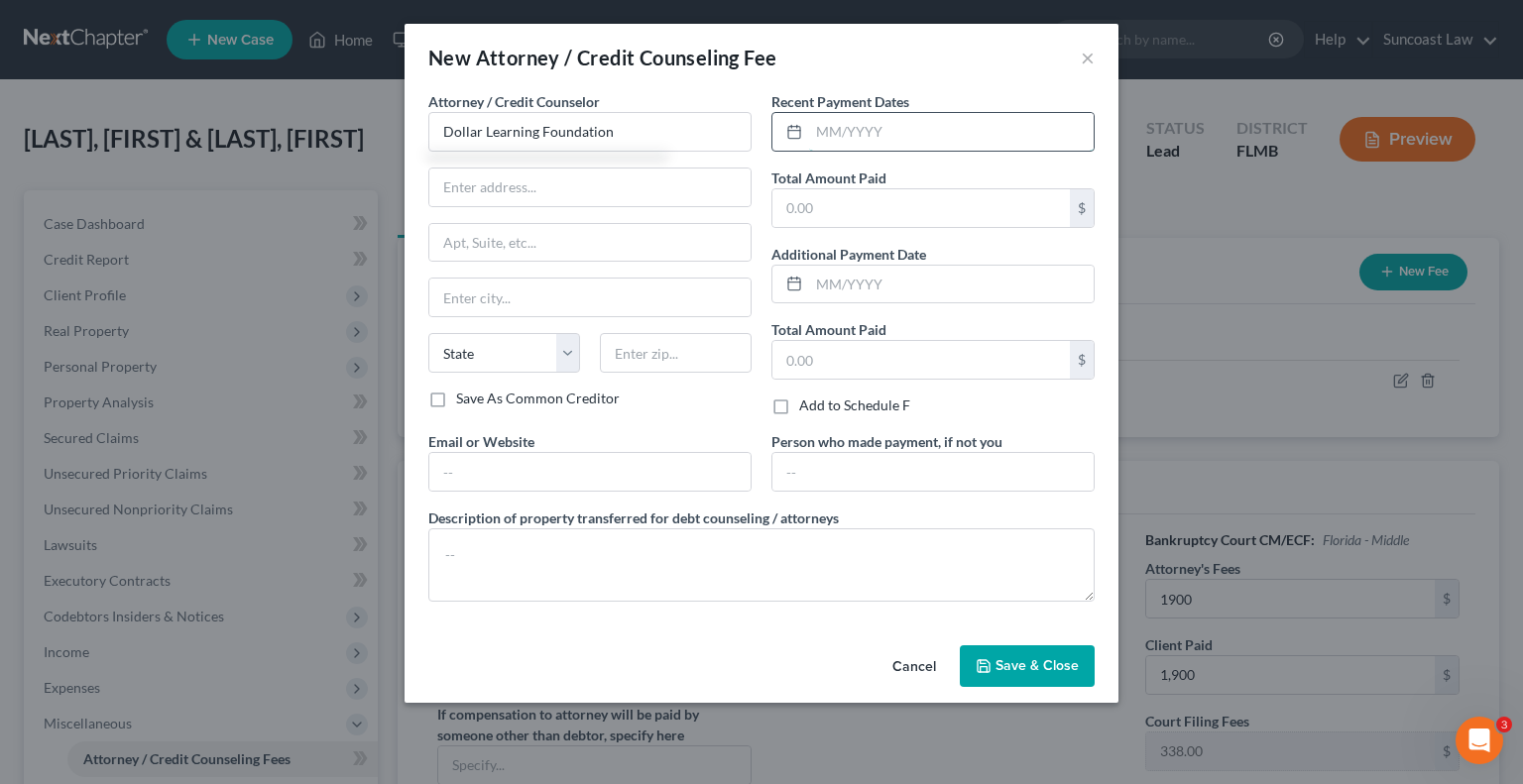 click at bounding box center (951, 132) 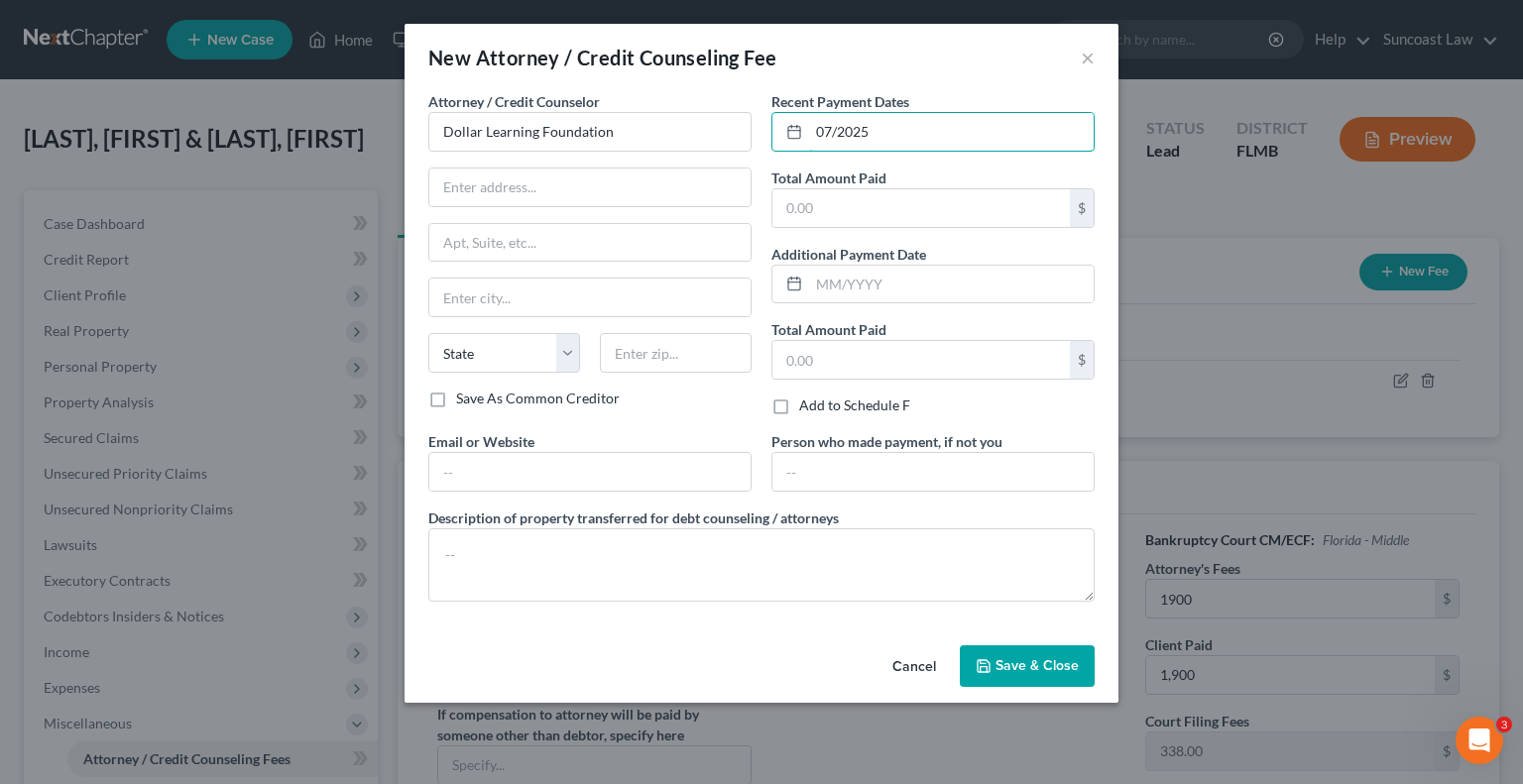 type on "07/2025" 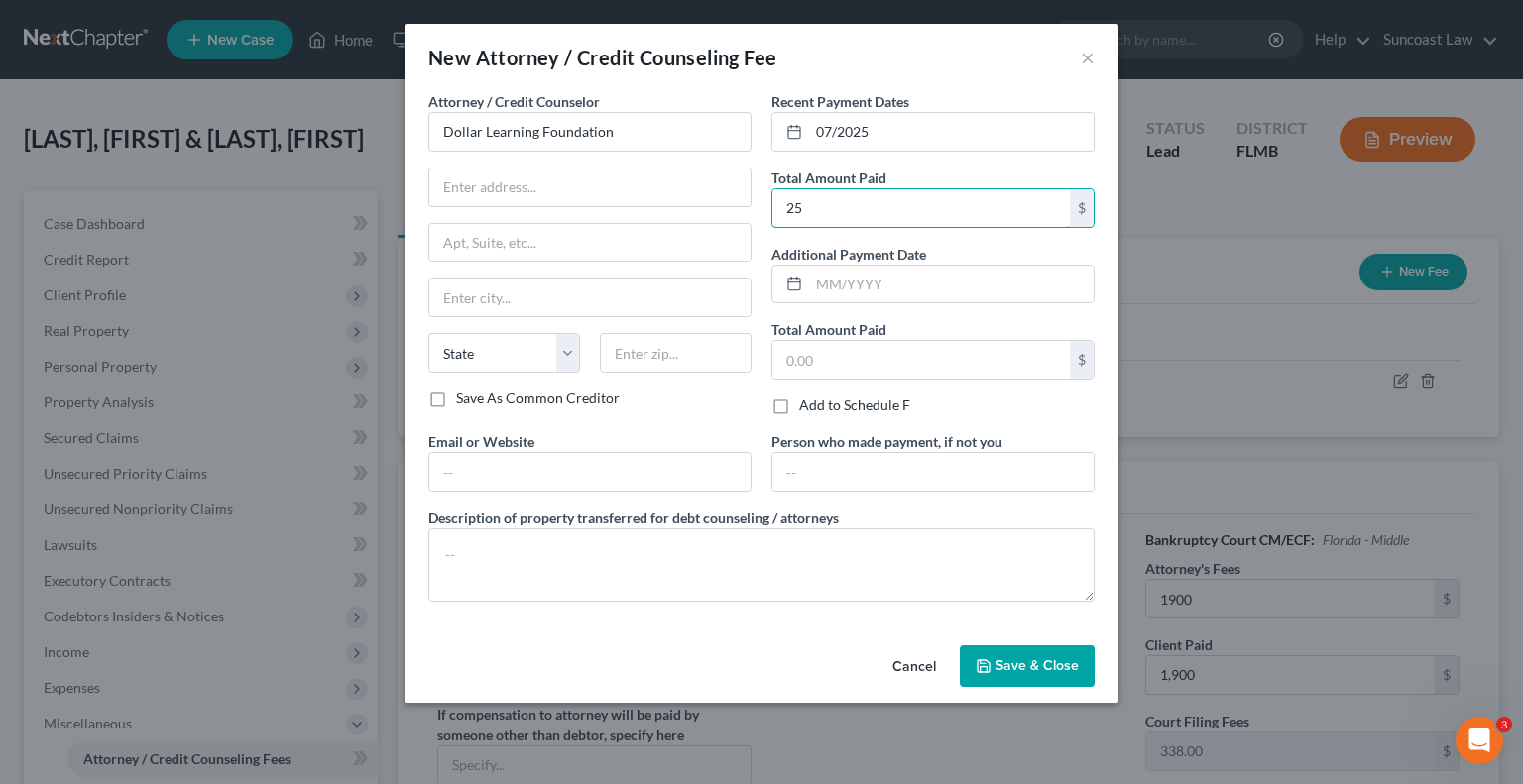 type on "25" 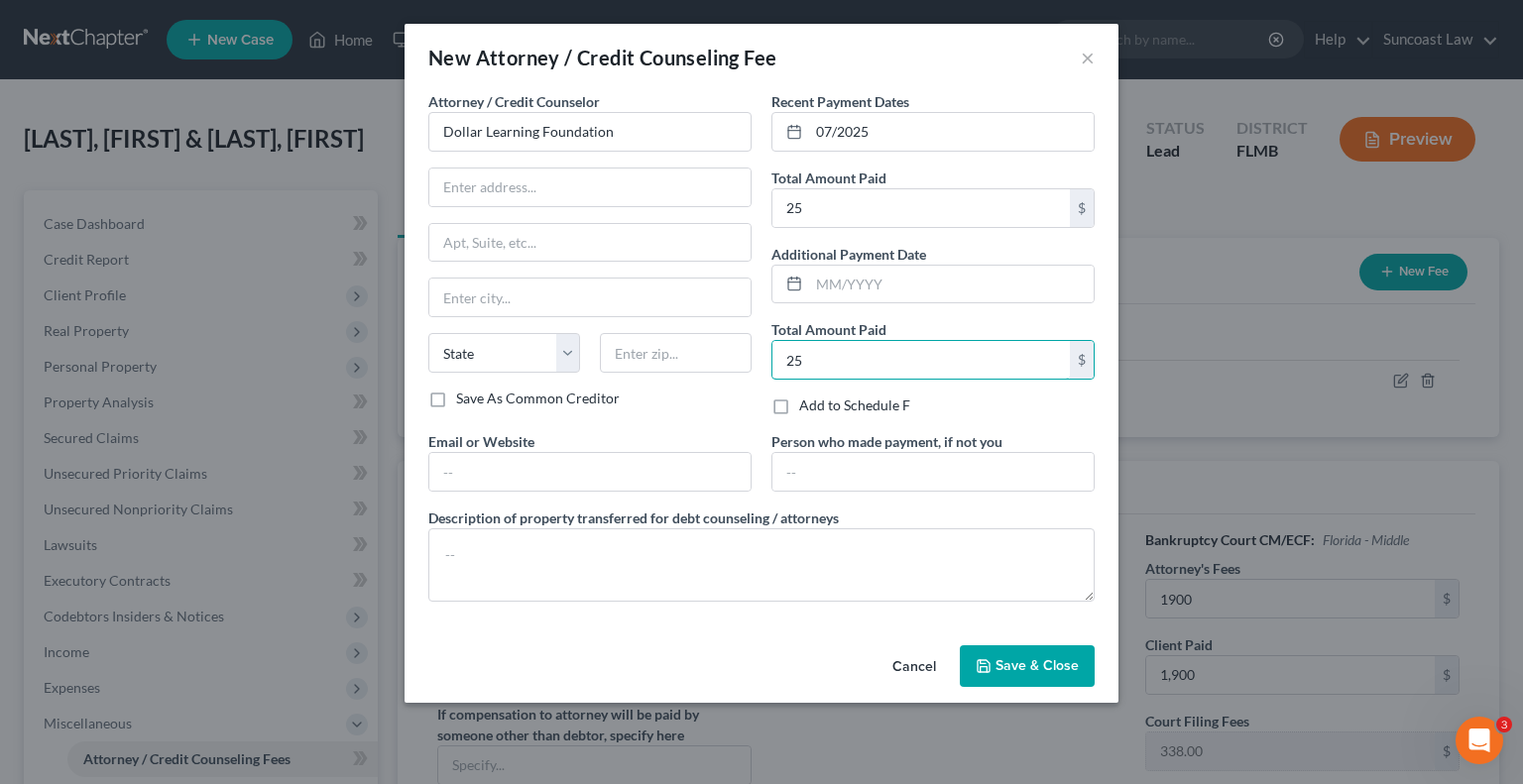 type on "25" 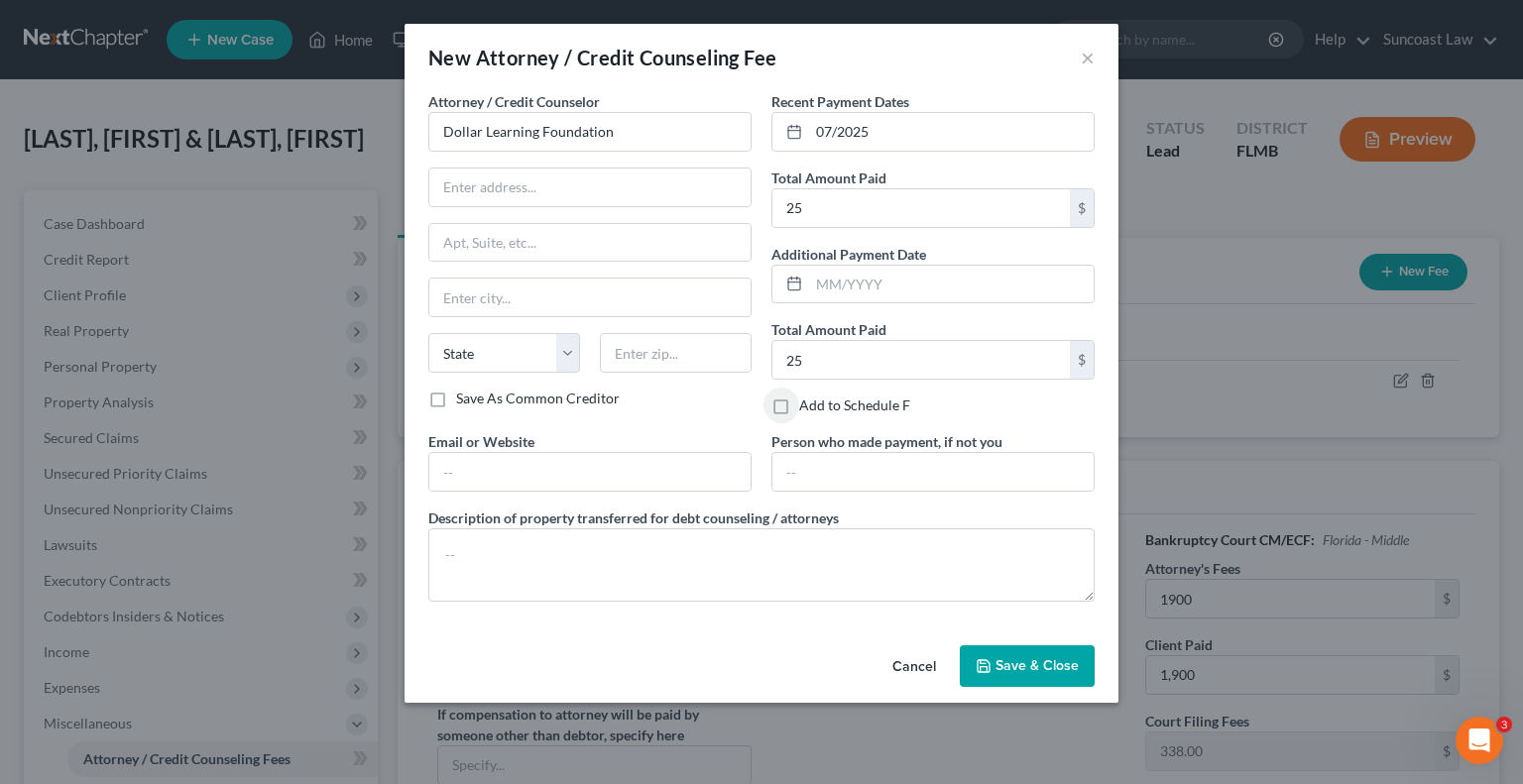 click on "Save & Close" at bounding box center (1027, 666) 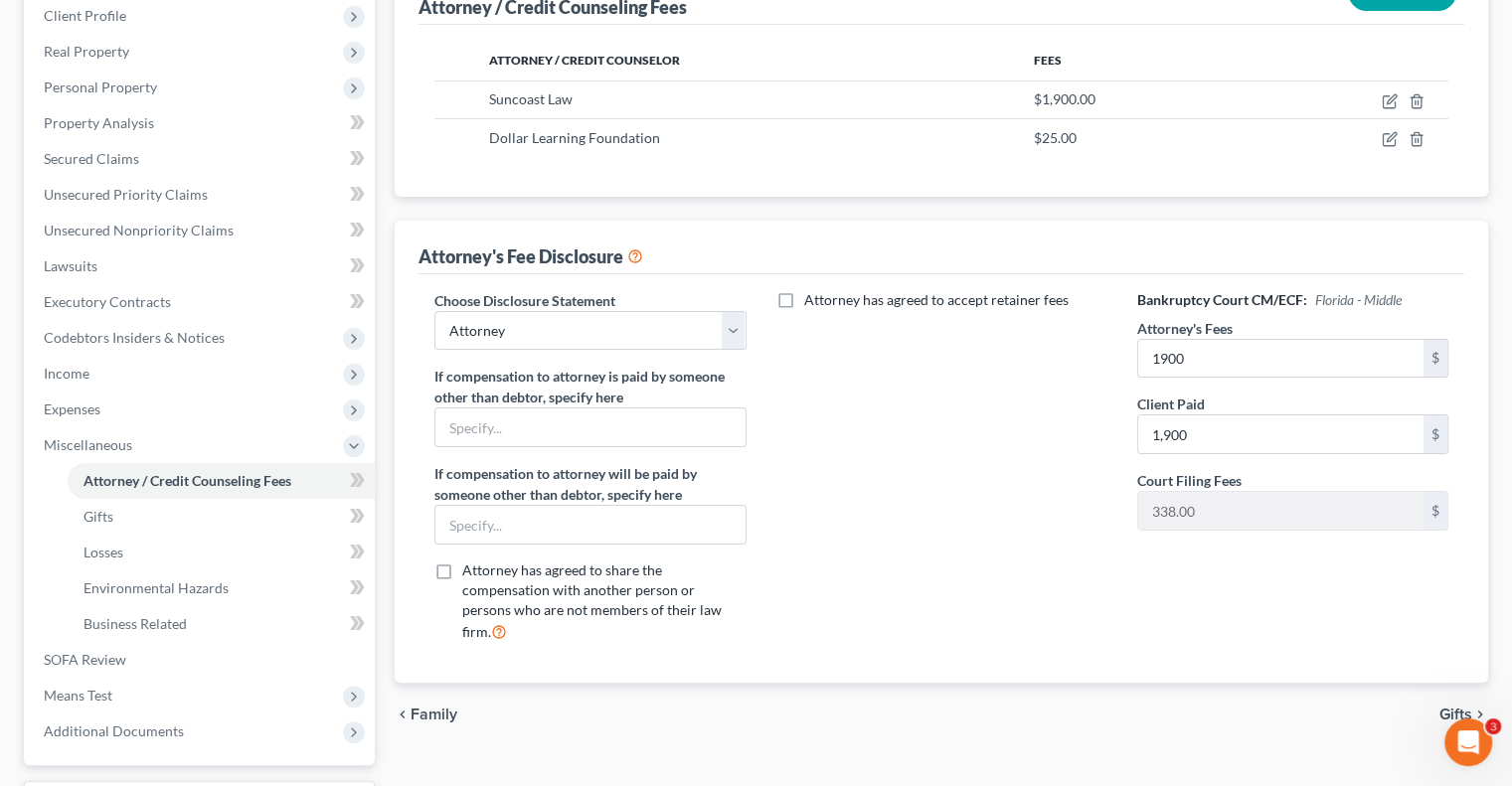 scroll, scrollTop: 397, scrollLeft: 0, axis: vertical 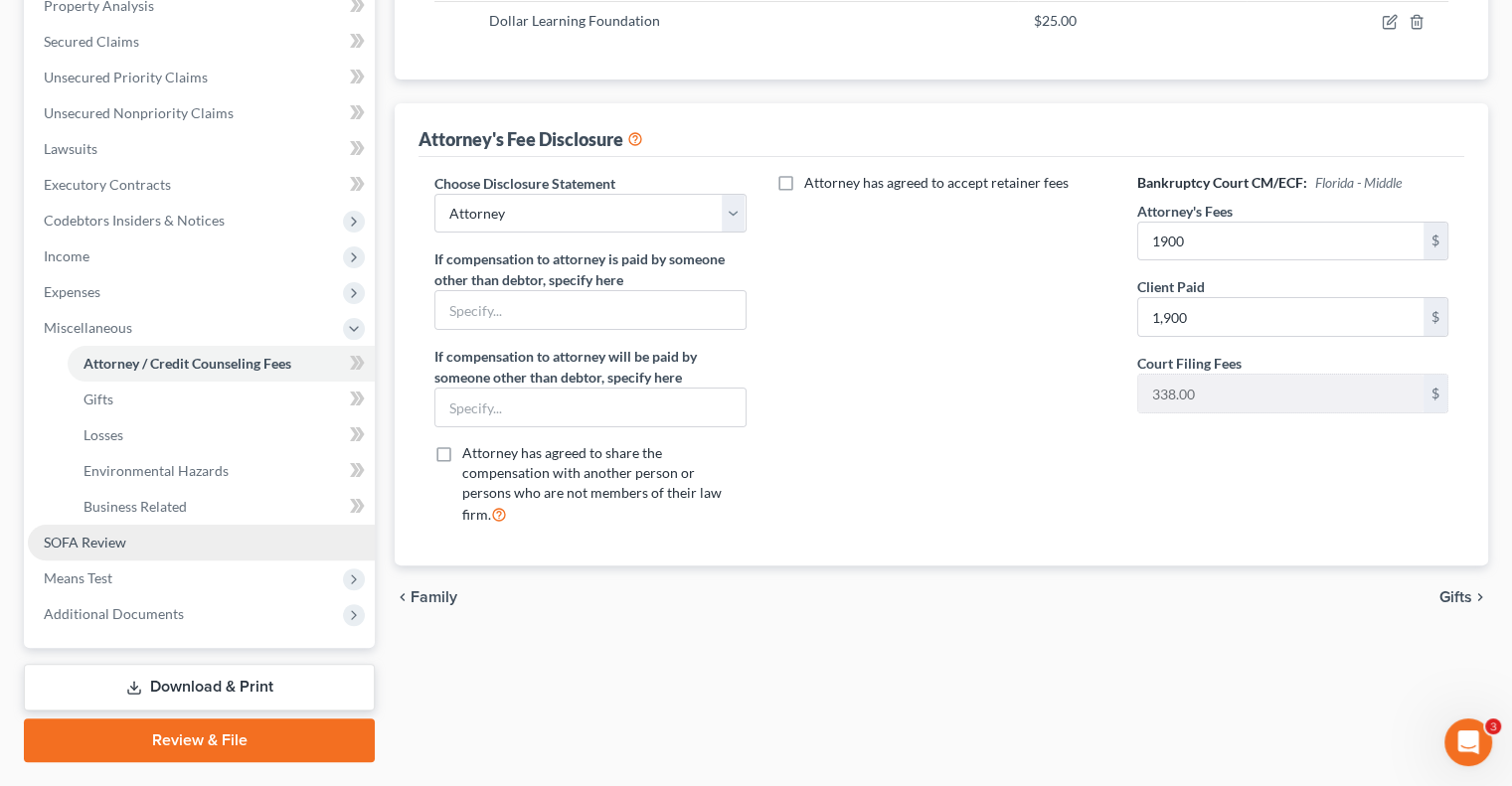 click on "SOFA Review" at bounding box center [201, 543] 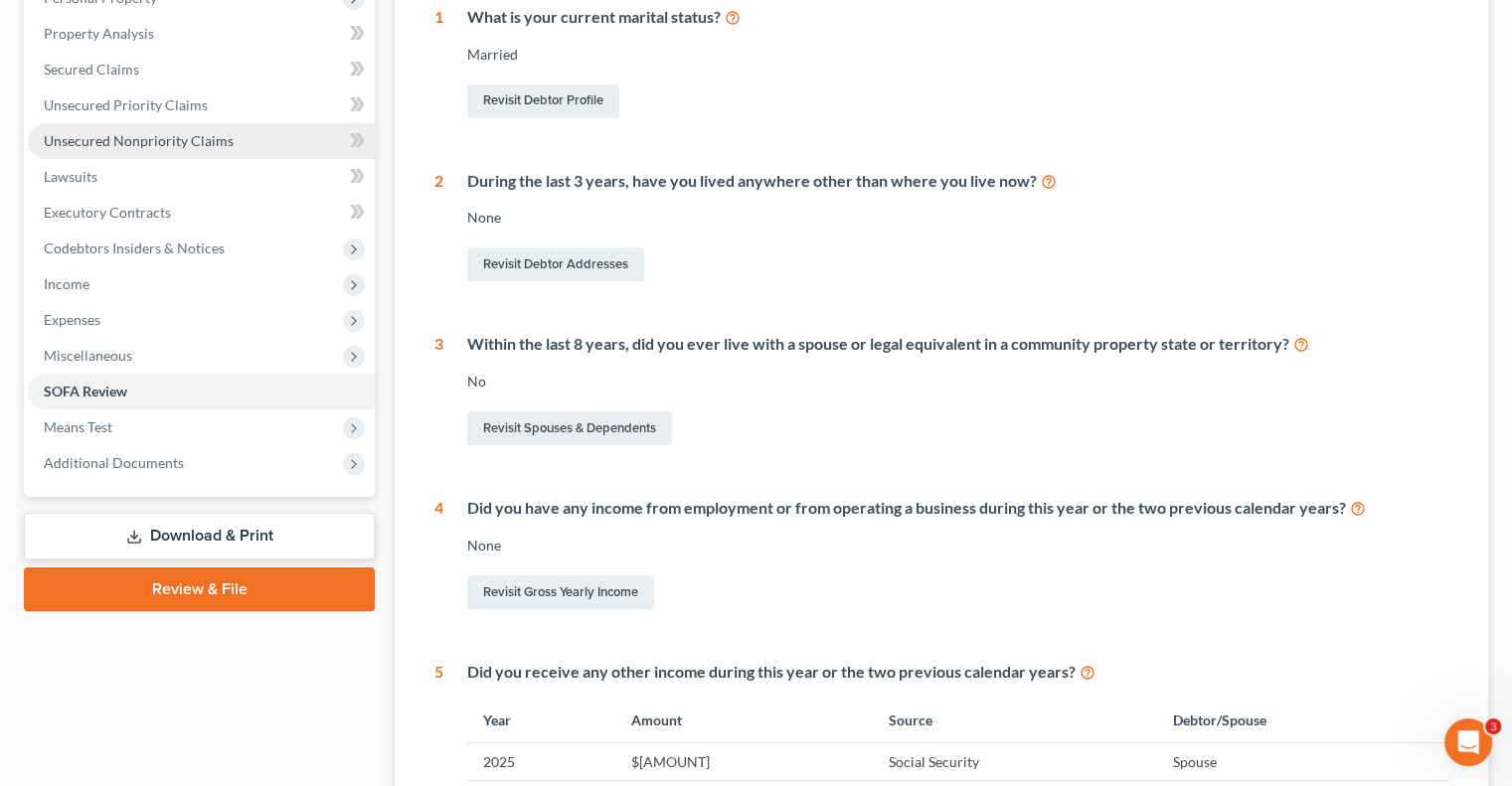 scroll, scrollTop: 397, scrollLeft: 0, axis: vertical 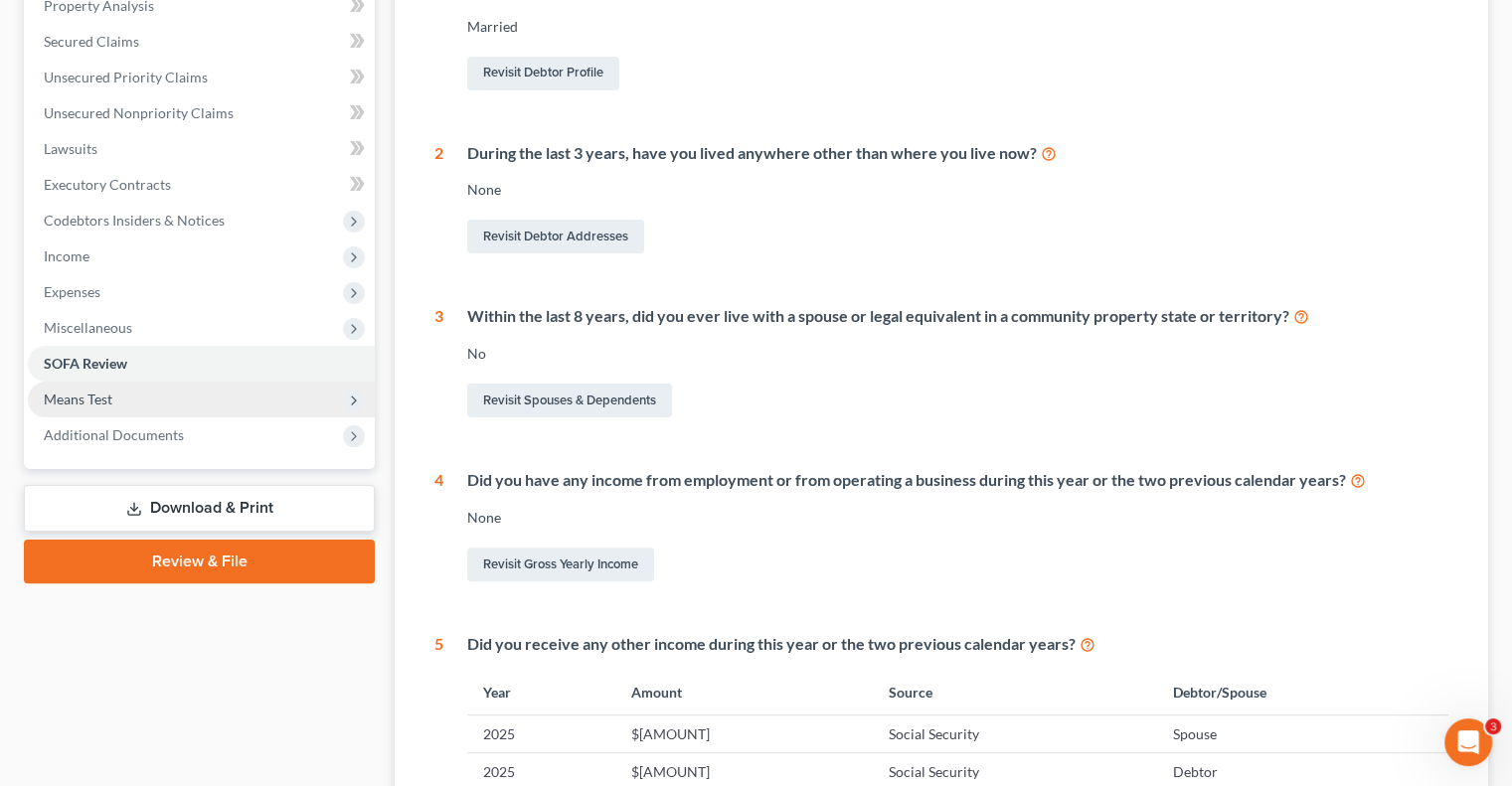 click on "Means Test" at bounding box center (201, 399) 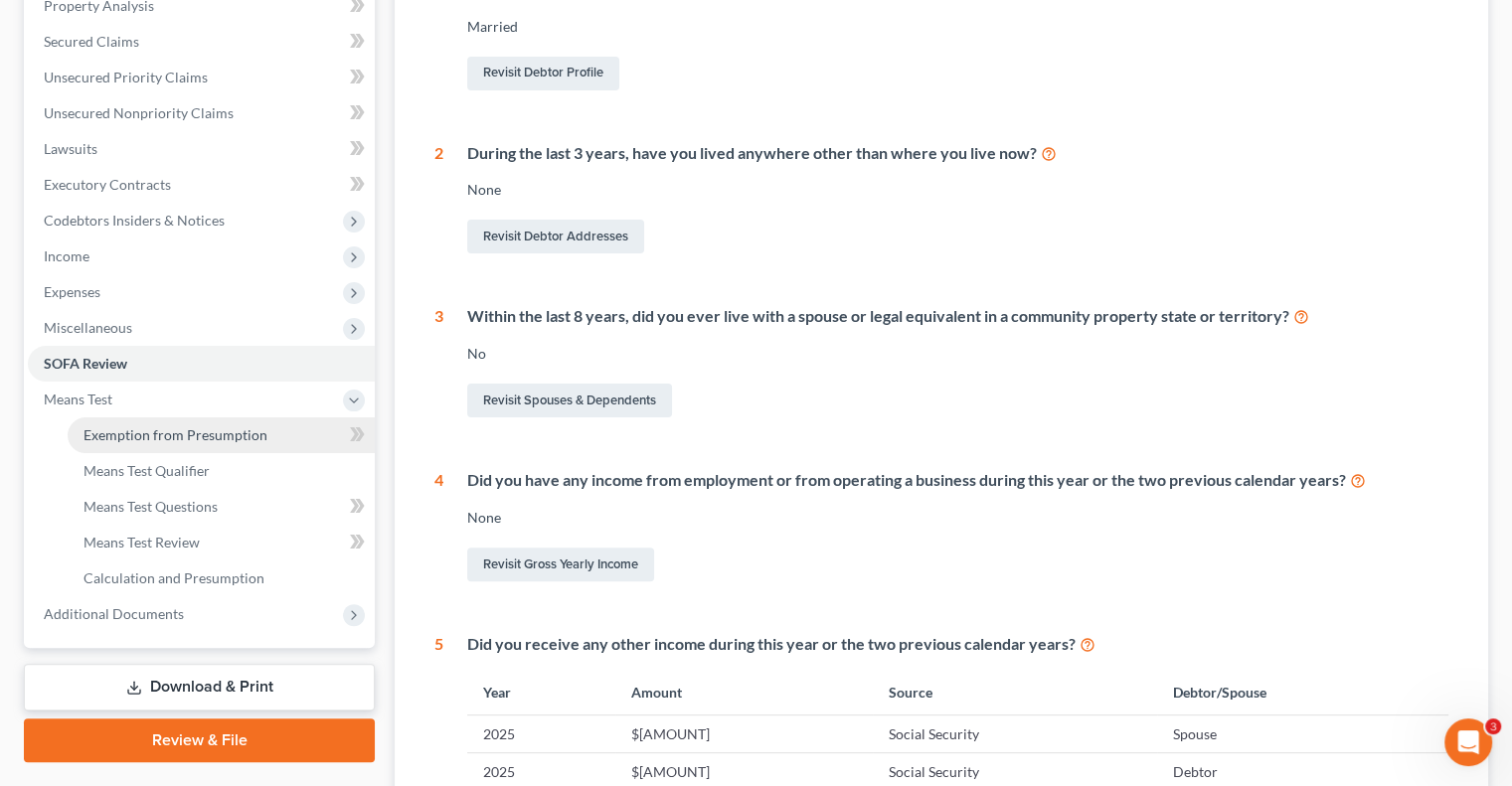 click on "Exemption from Presumption" at bounding box center [175, 434] 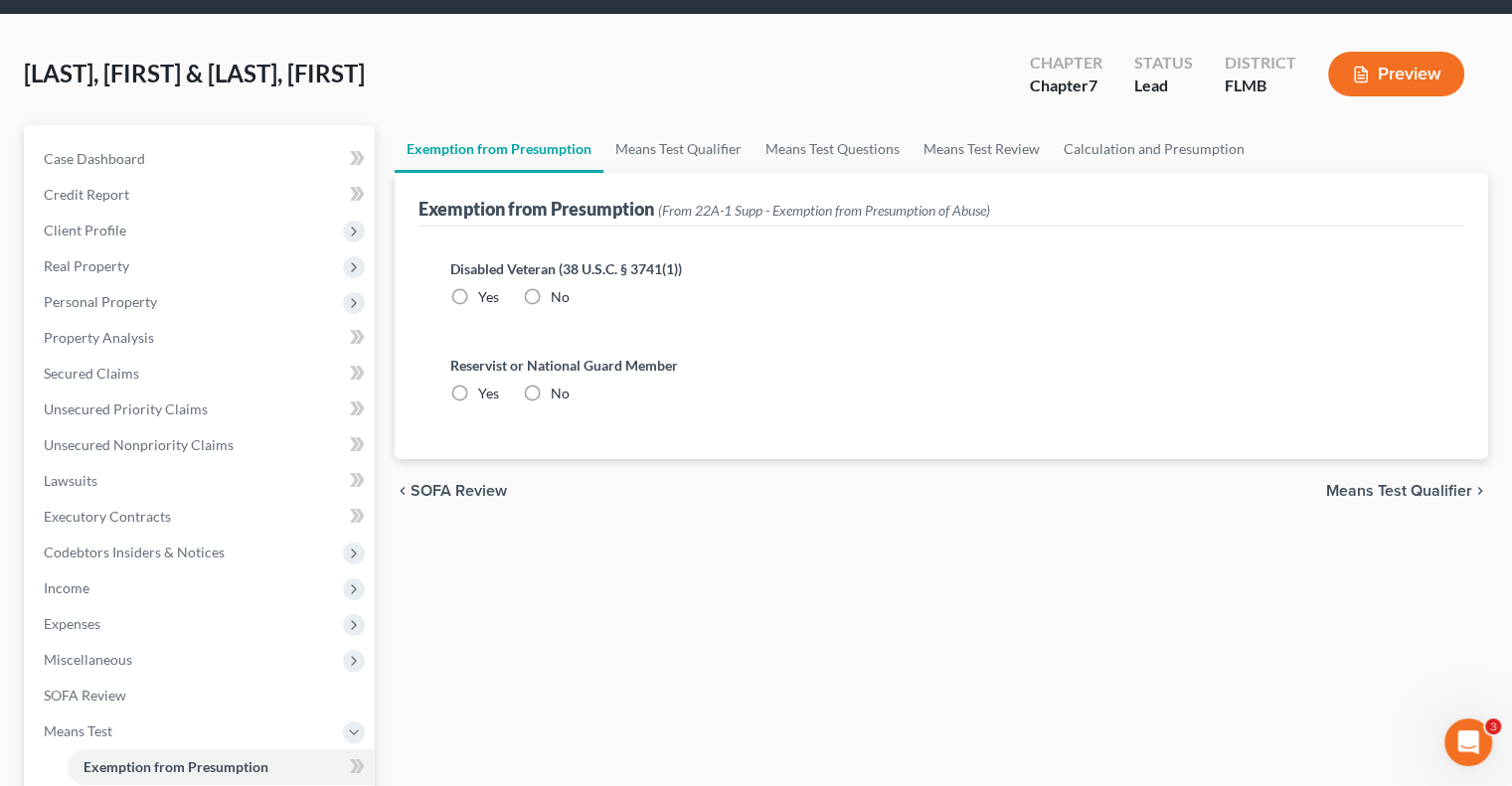 scroll, scrollTop: 0, scrollLeft: 0, axis: both 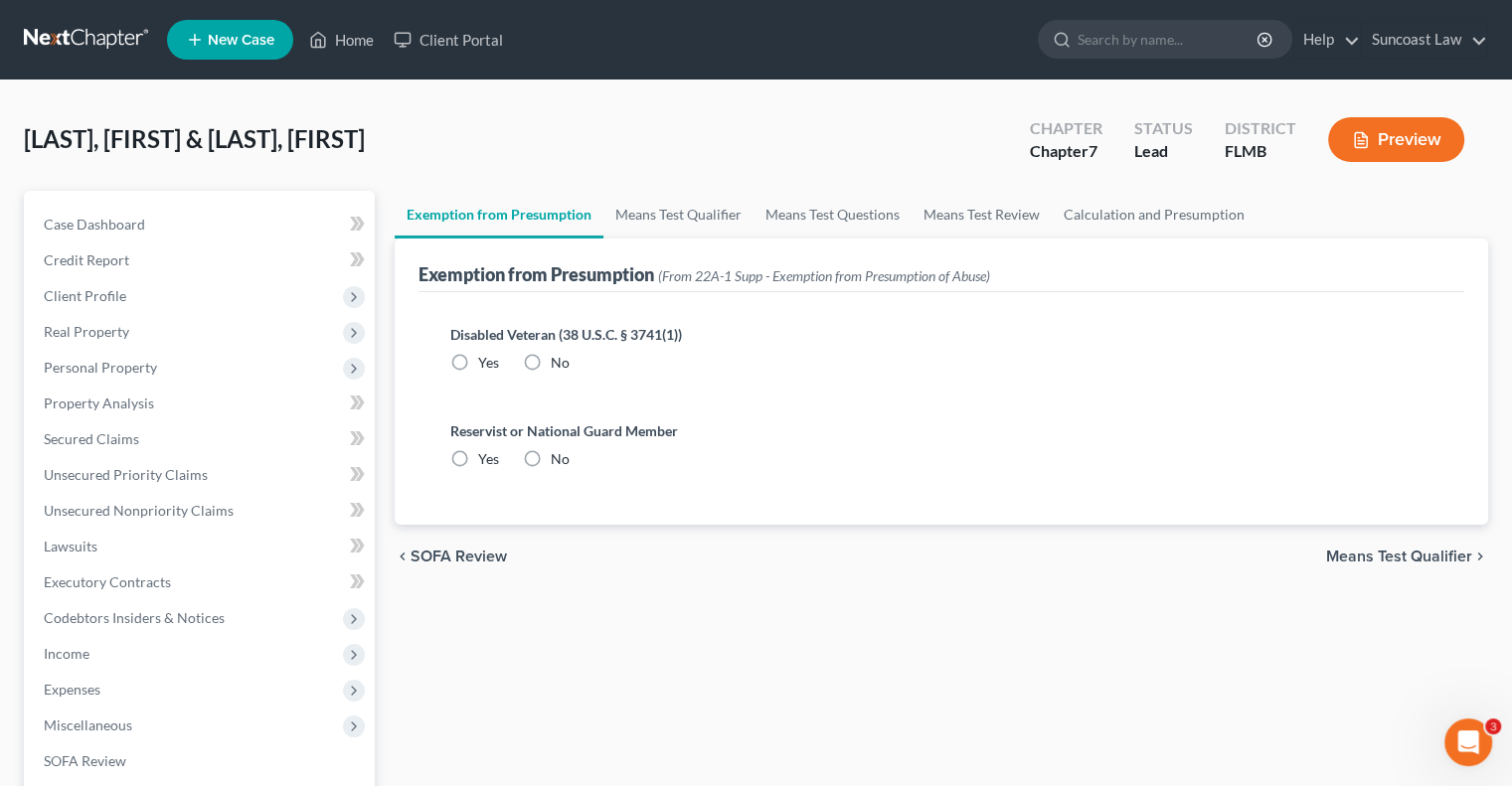 click on "No" at bounding box center [560, 363] 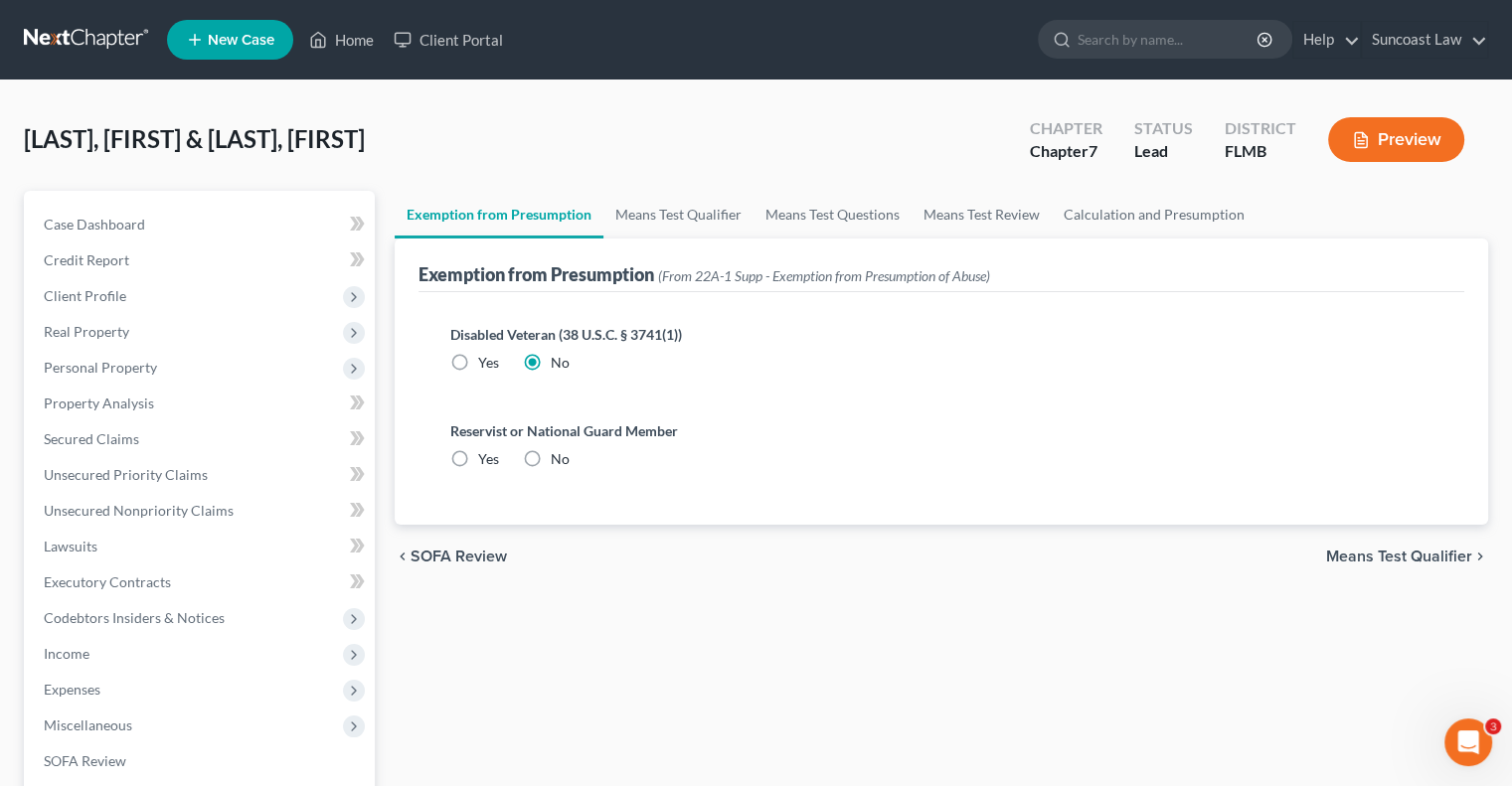 click on "No" at bounding box center (560, 459) 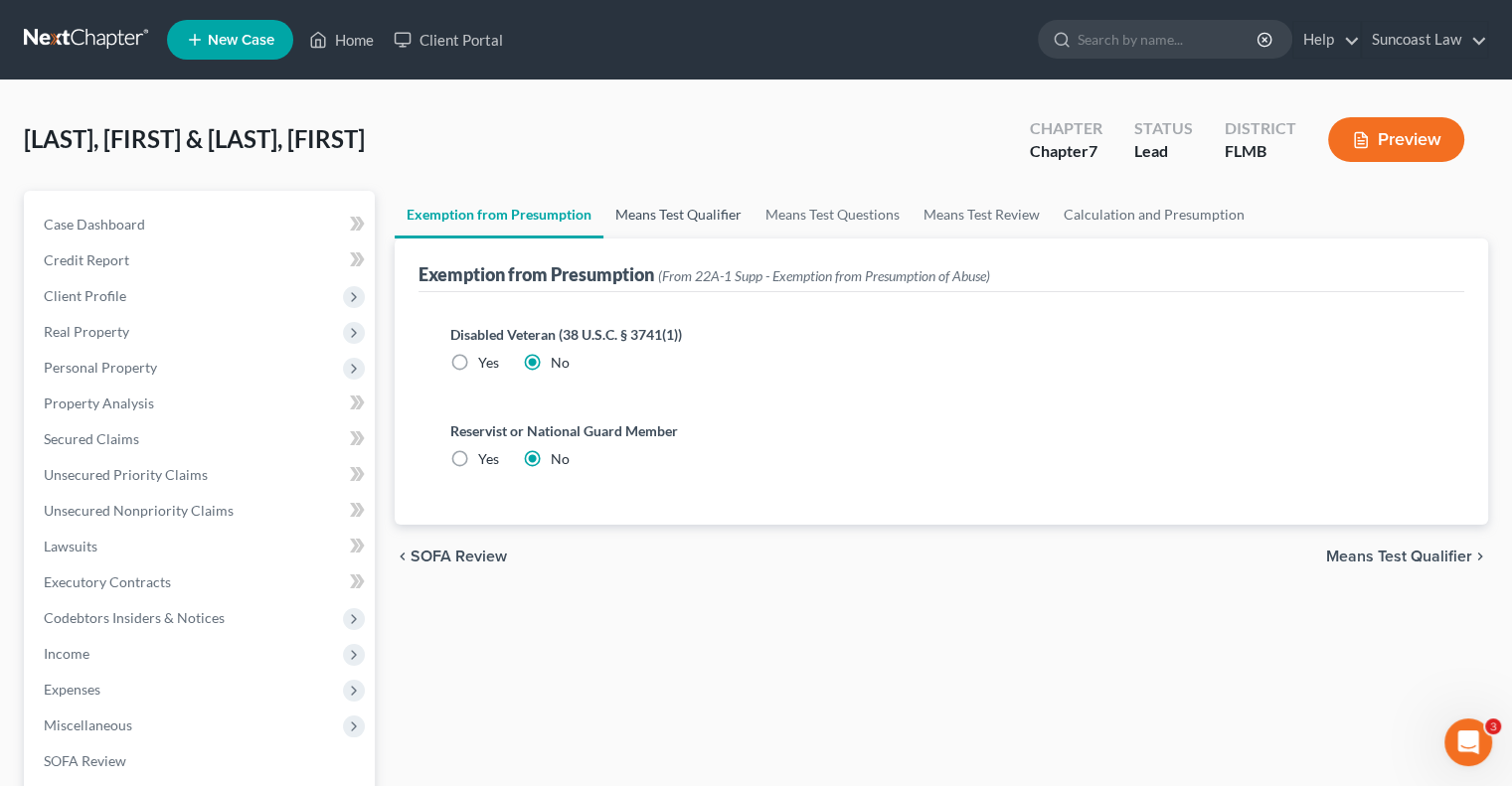 click on "Means Test Qualifier" at bounding box center (678, 215) 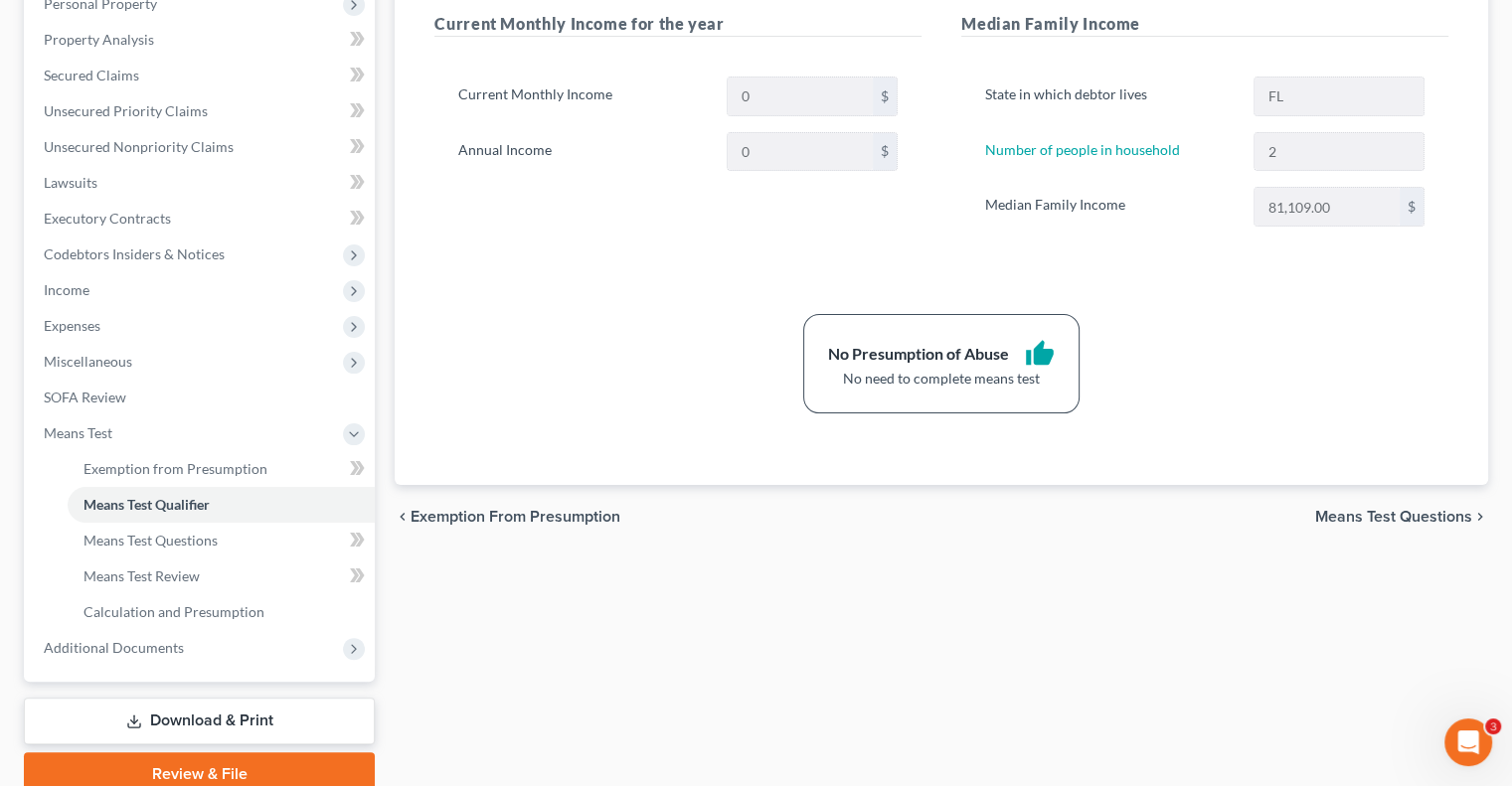 scroll, scrollTop: 397, scrollLeft: 0, axis: vertical 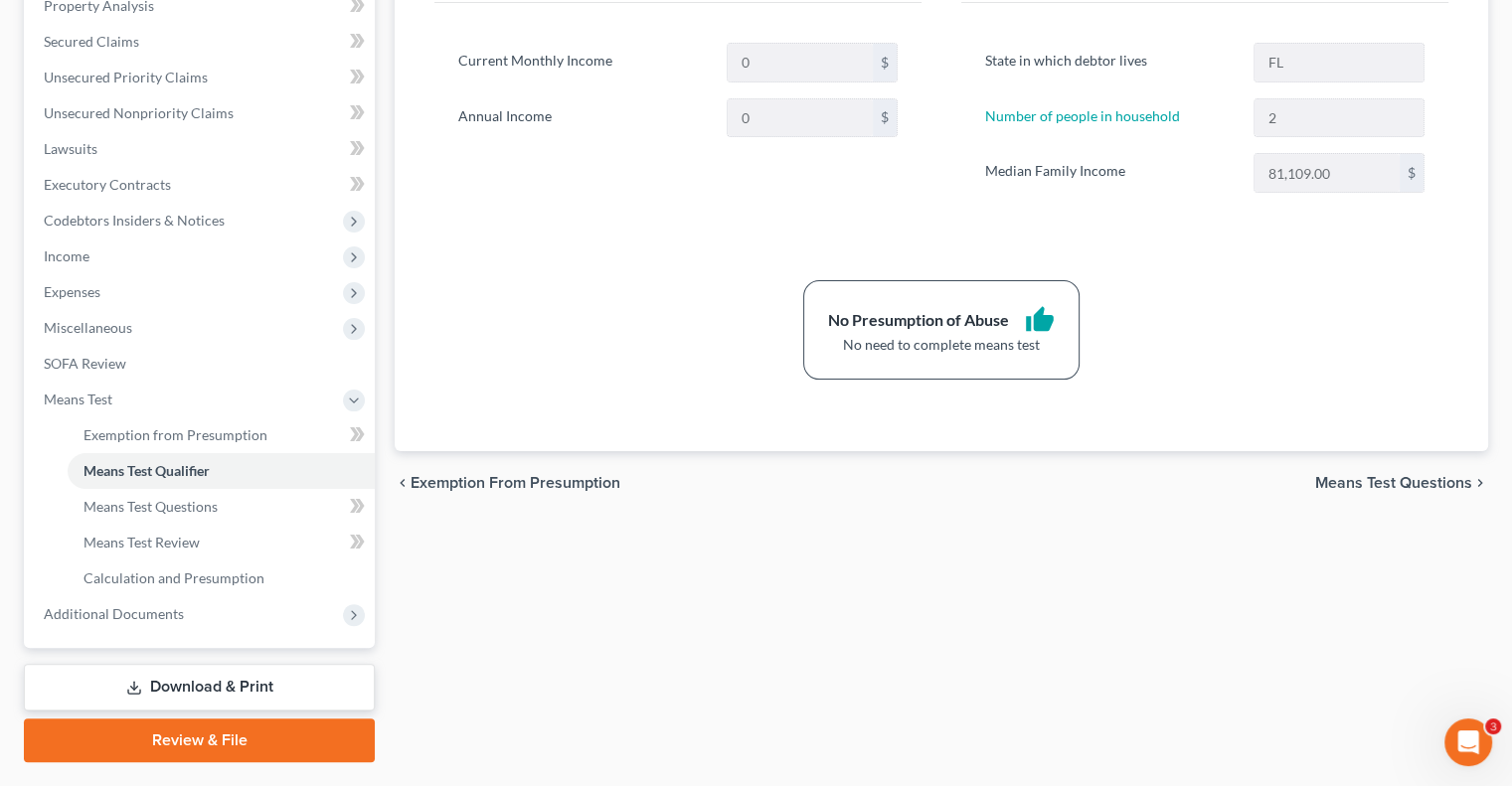 click on "Review & File" at bounding box center [199, 740] 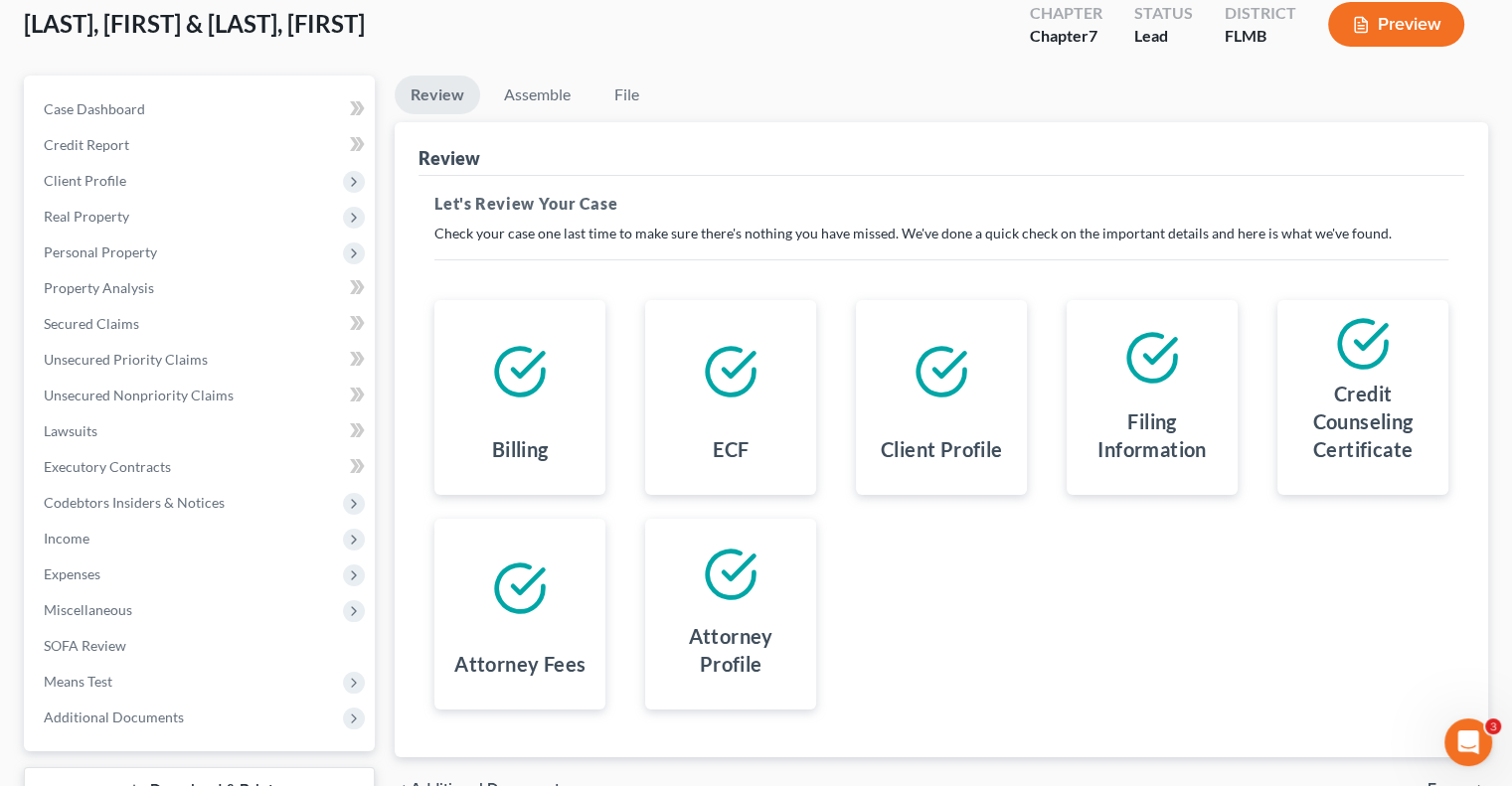 scroll, scrollTop: 0, scrollLeft: 0, axis: both 